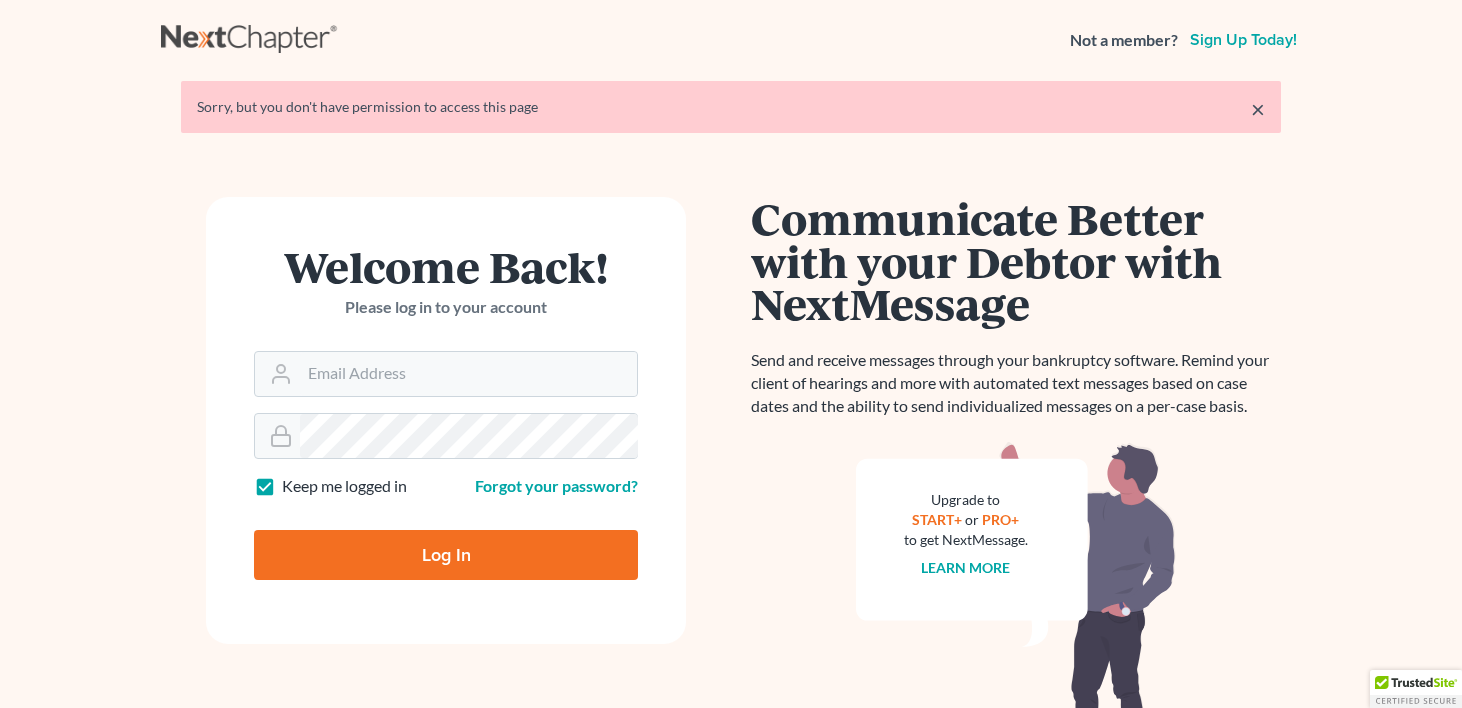 scroll, scrollTop: 0, scrollLeft: 0, axis: both 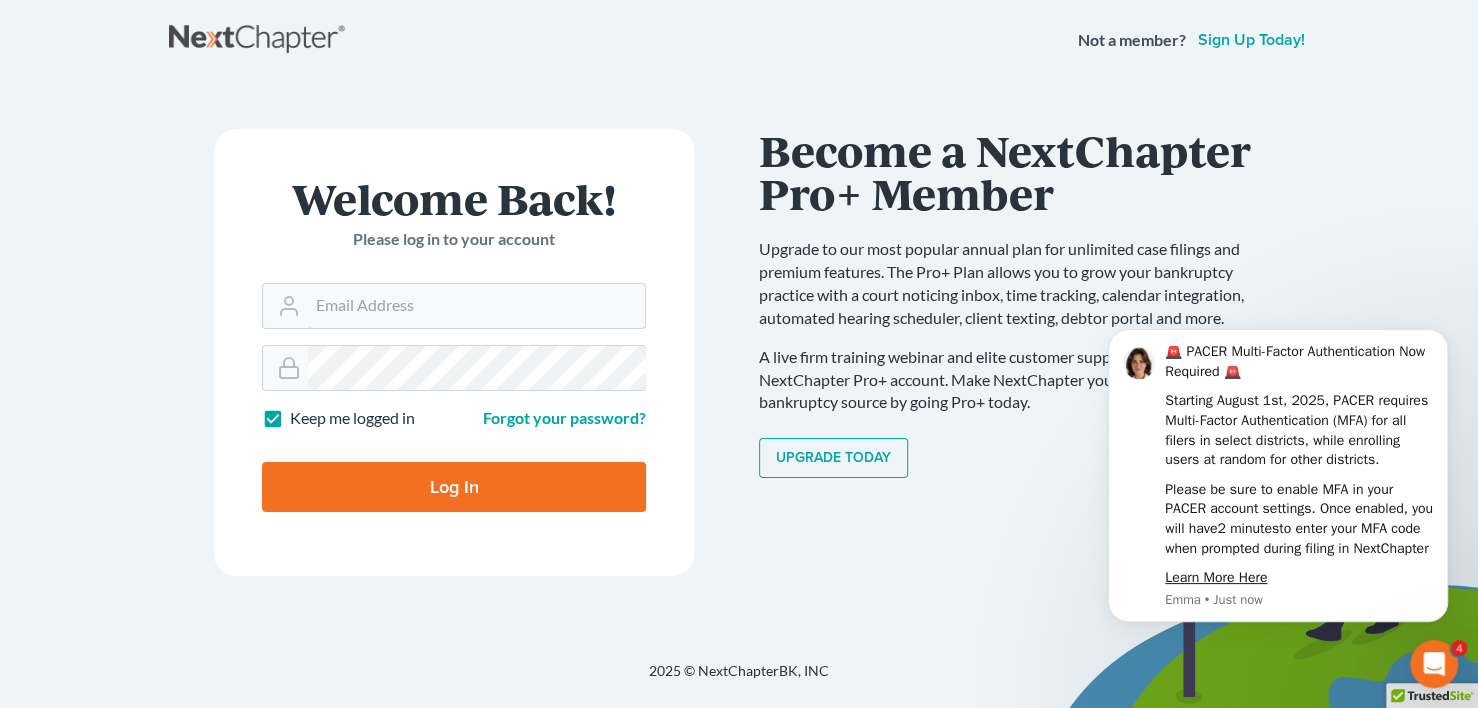 type on "[EMAIL]" 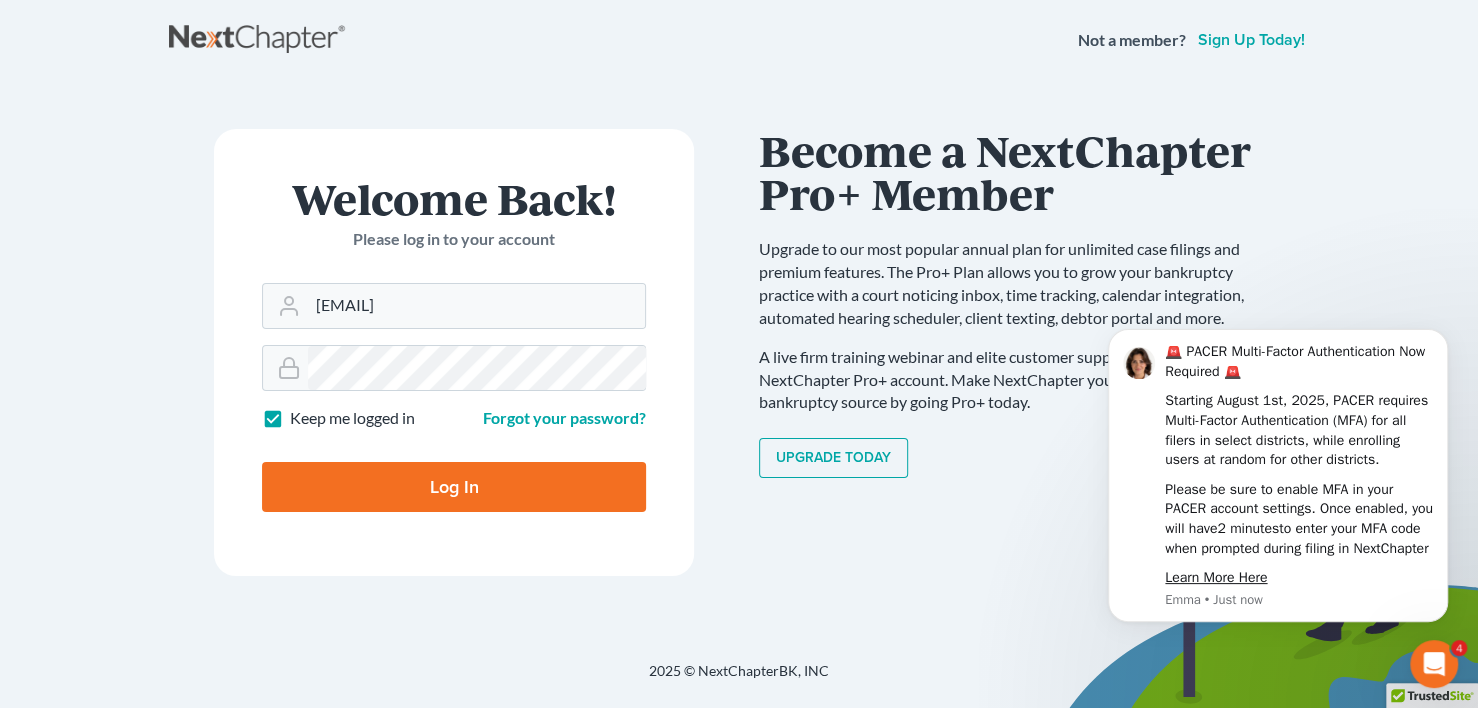 click on "Log In" at bounding box center [454, 487] 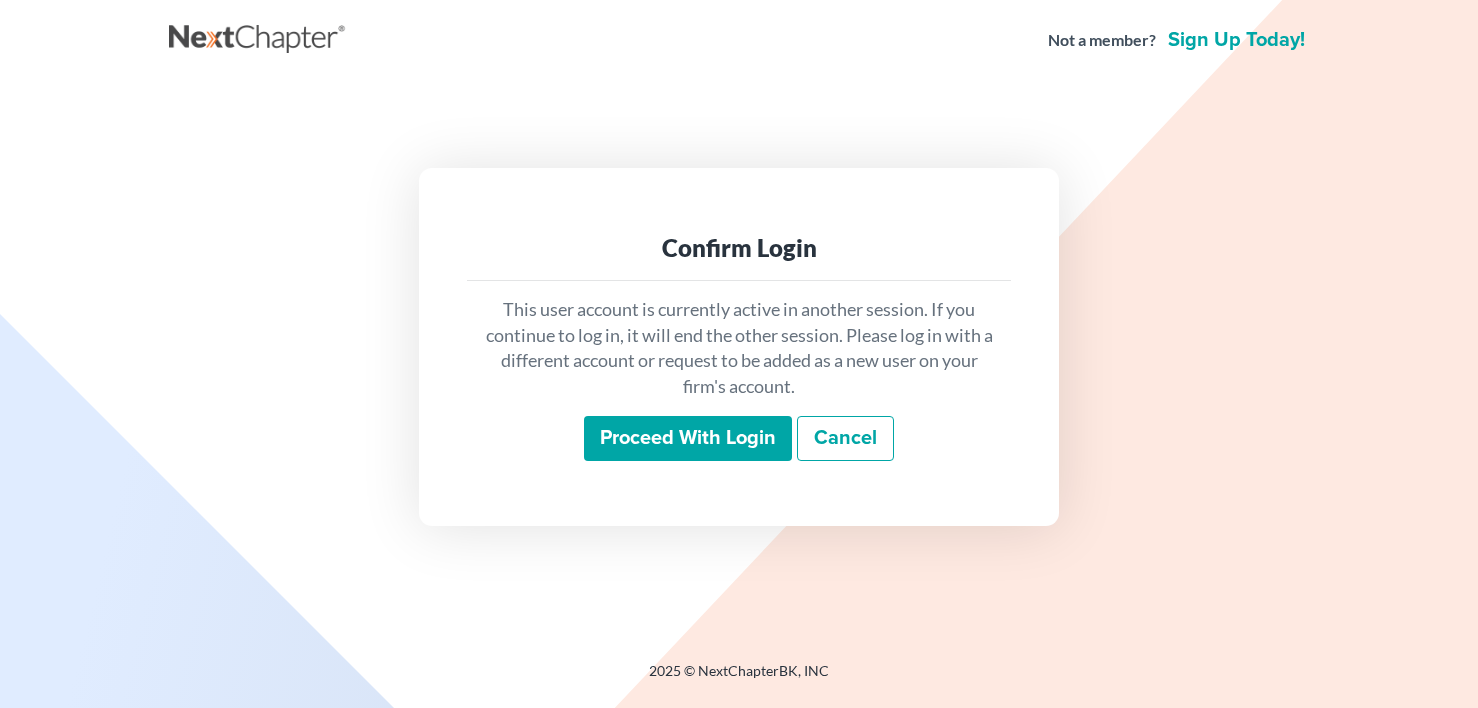 scroll, scrollTop: 0, scrollLeft: 0, axis: both 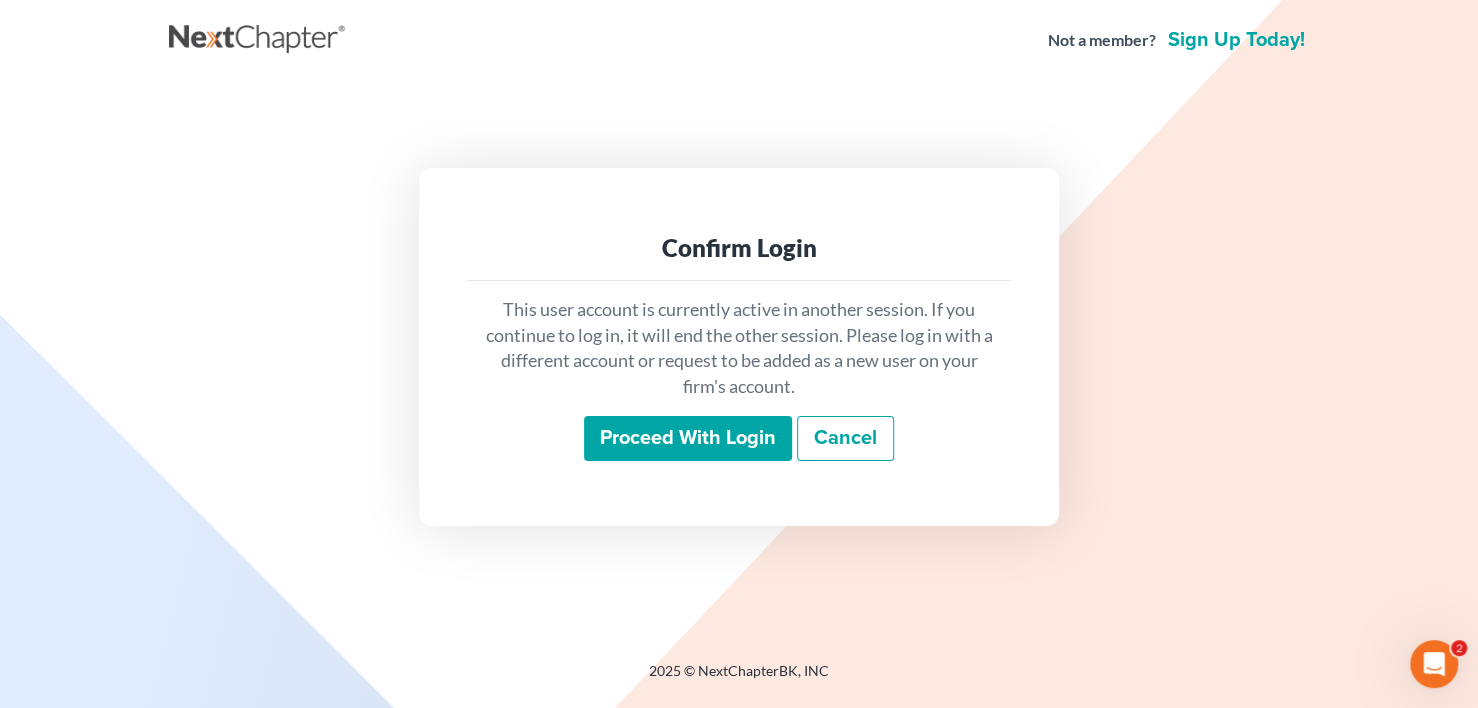 click on "Proceed with login" at bounding box center [688, 439] 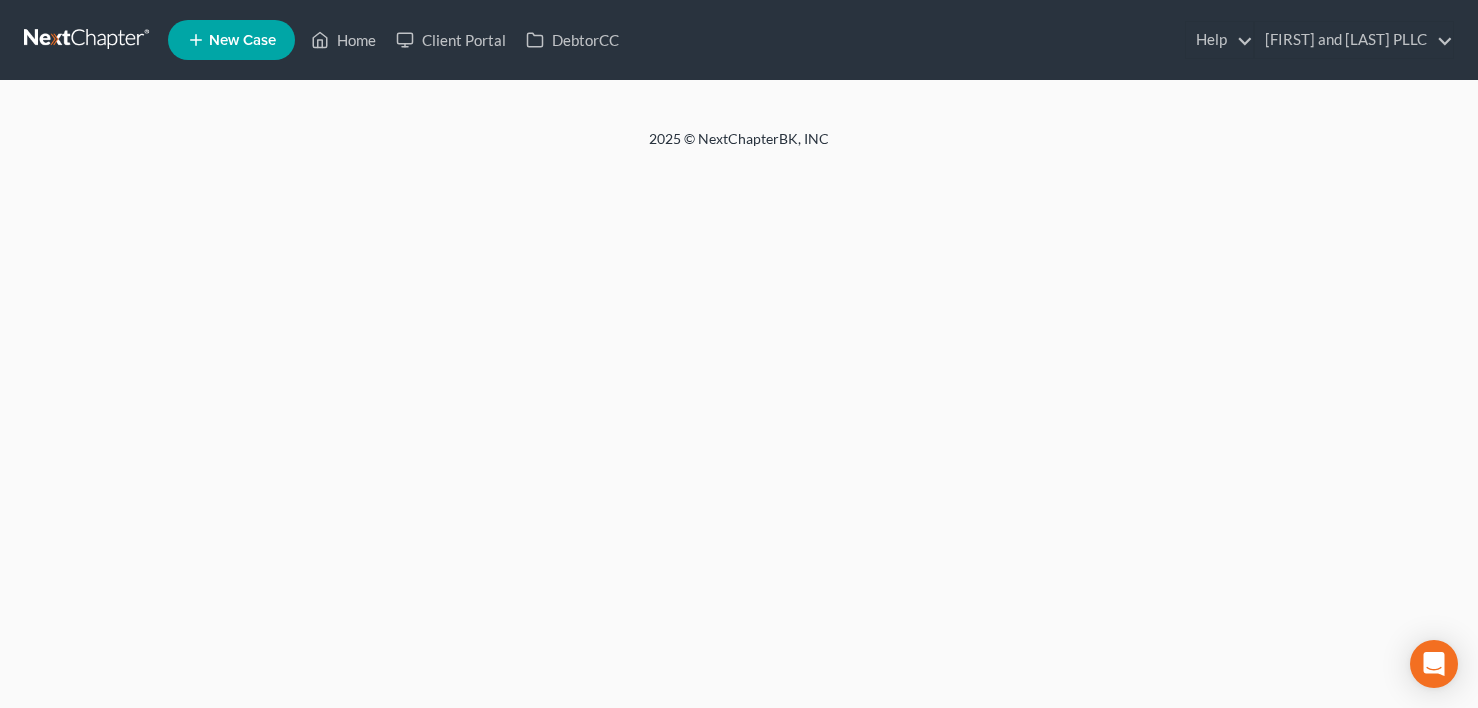 scroll, scrollTop: 0, scrollLeft: 0, axis: both 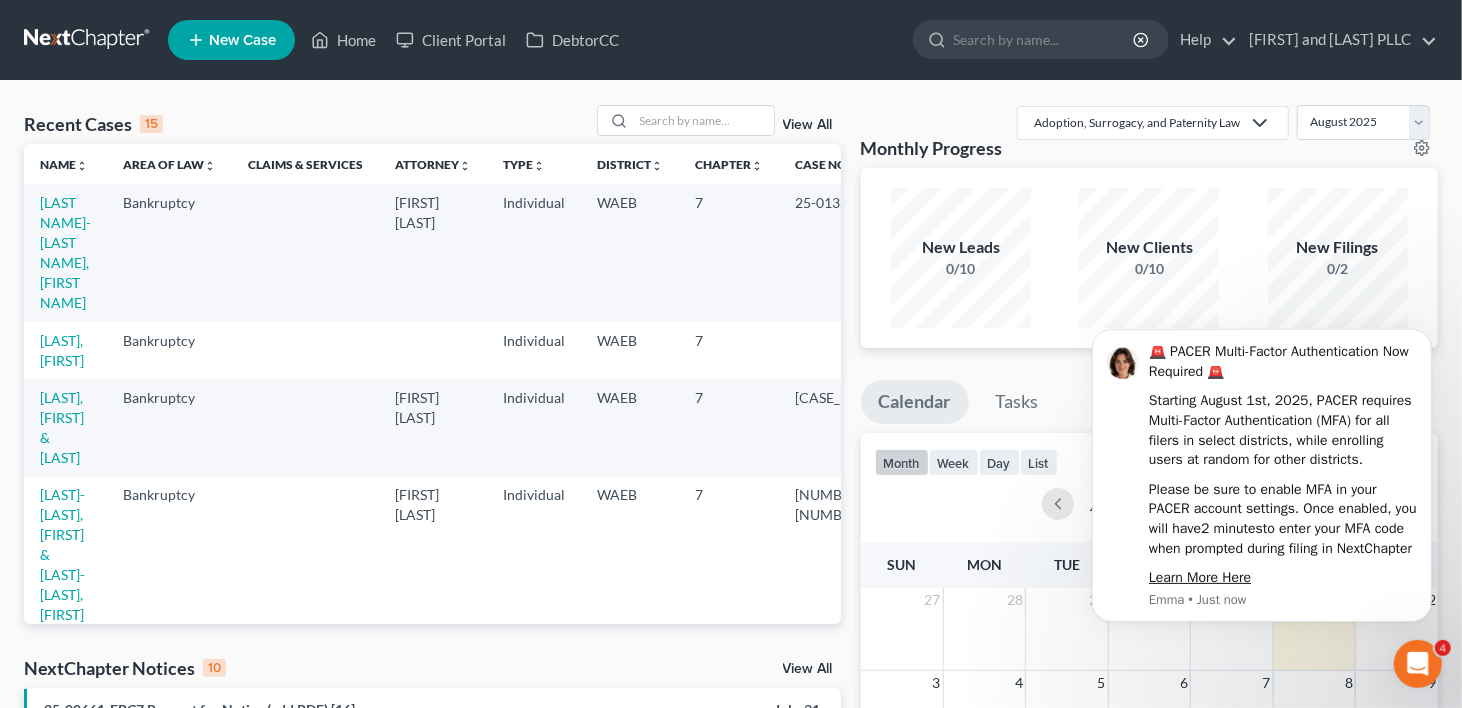 click on "[LAST NAME], [FIRST NAME]" at bounding box center (64, 682) 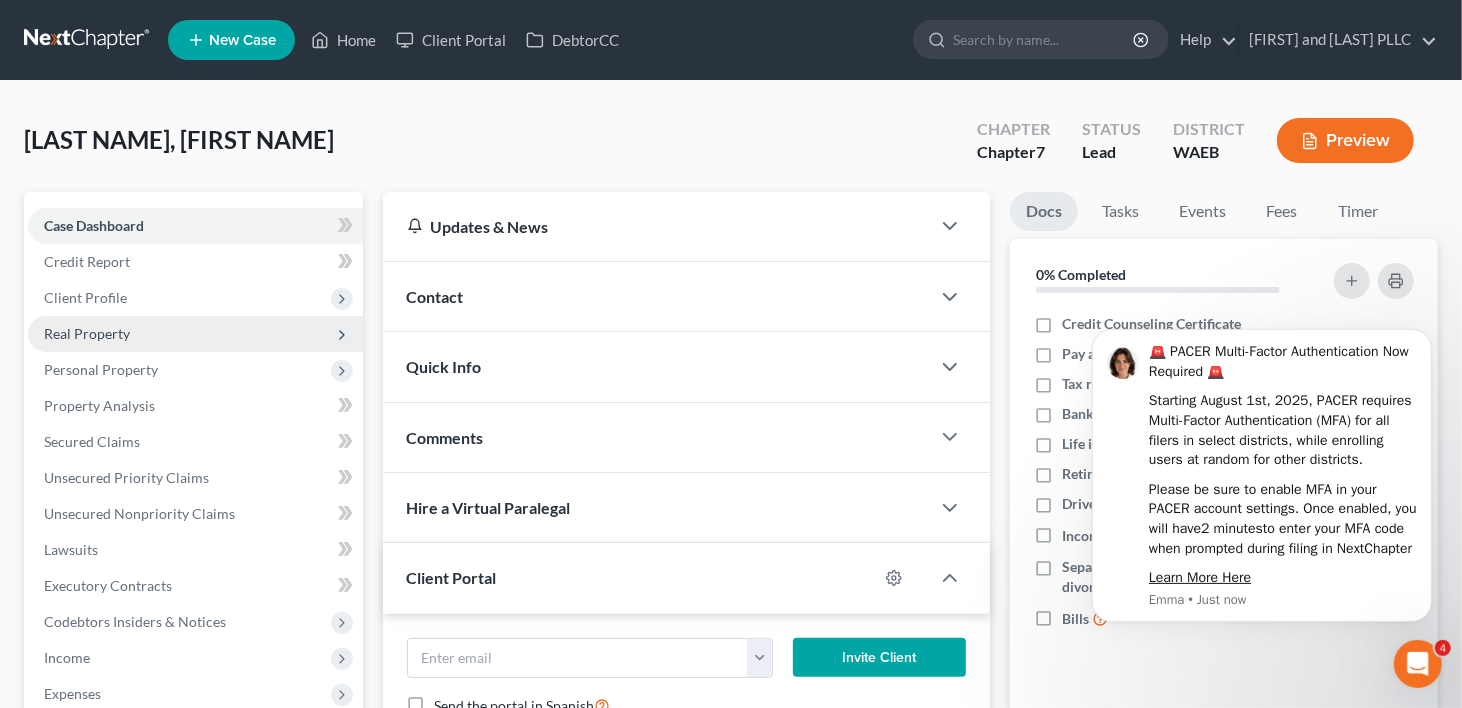 click on "Real Property" at bounding box center [87, 333] 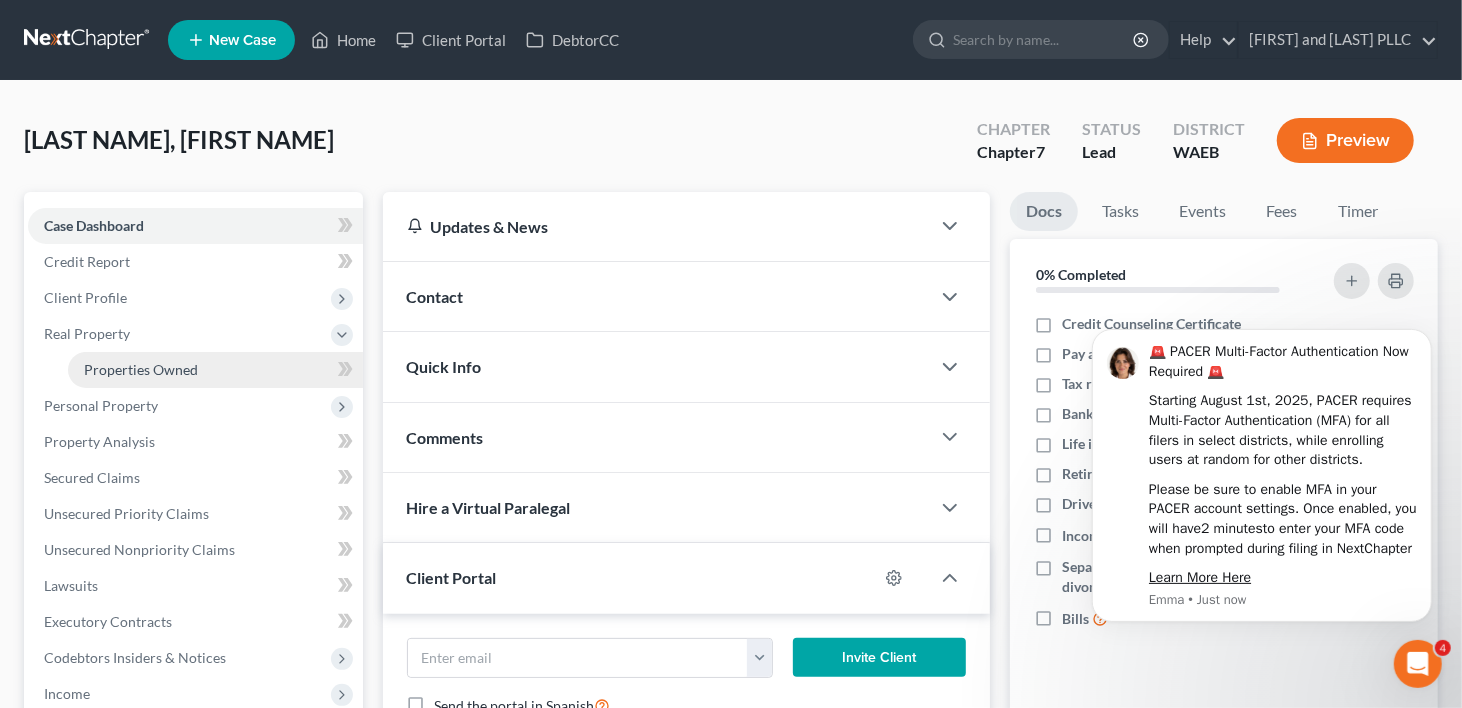 click on "Properties Owned" at bounding box center [141, 369] 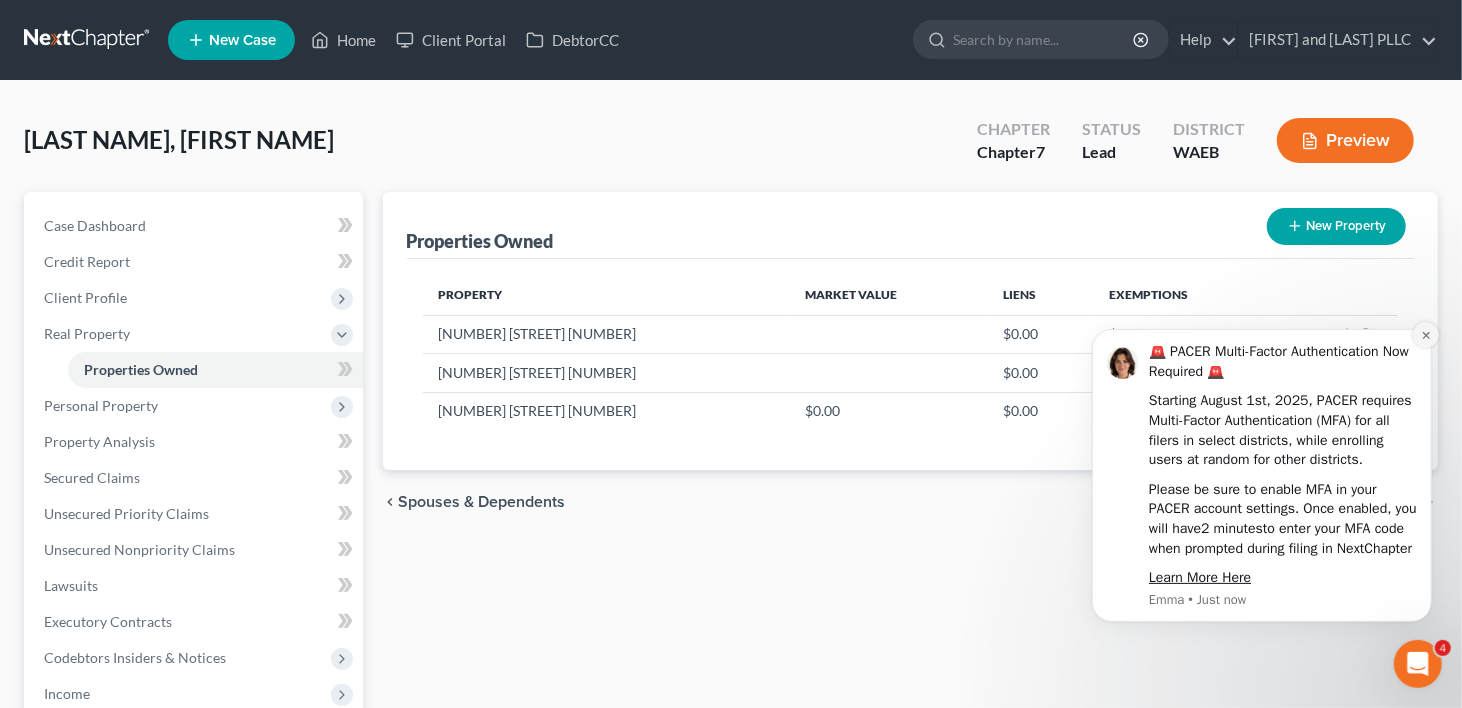 click 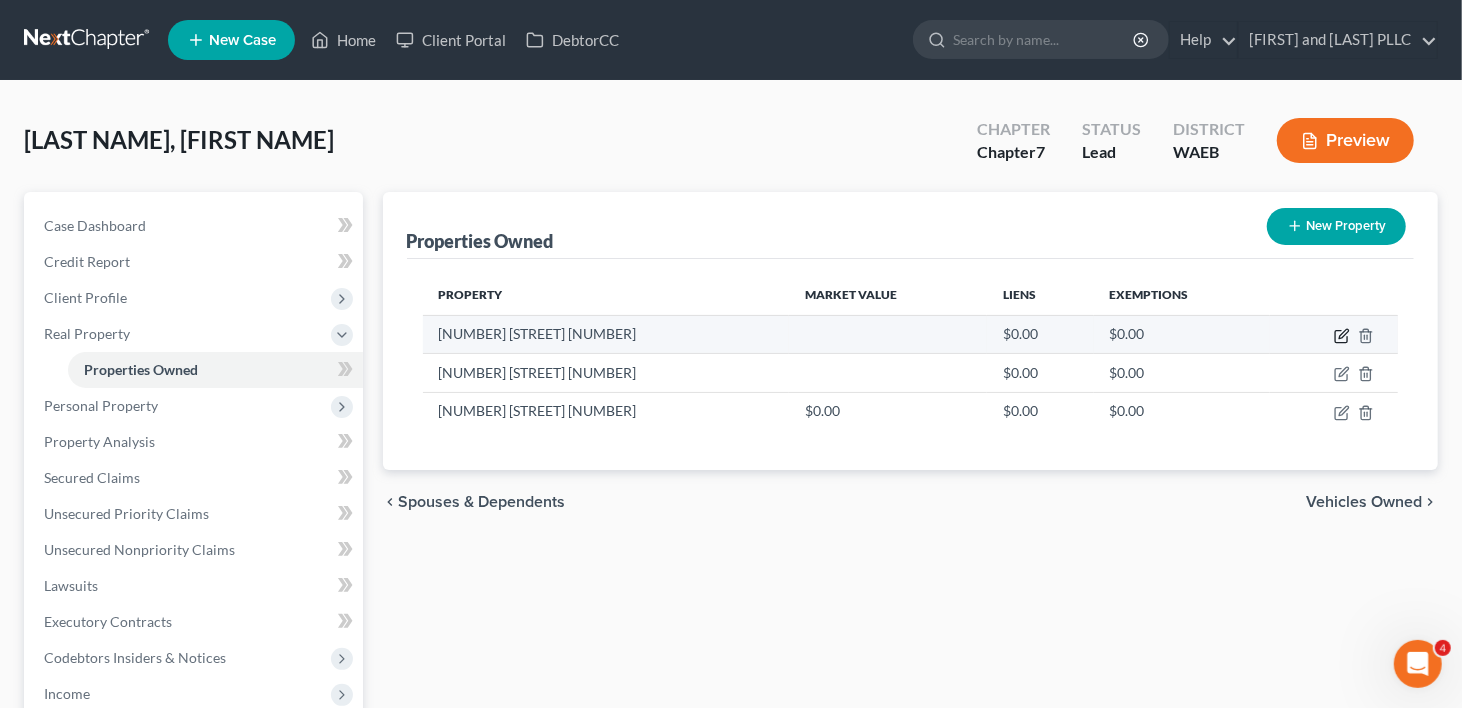 click 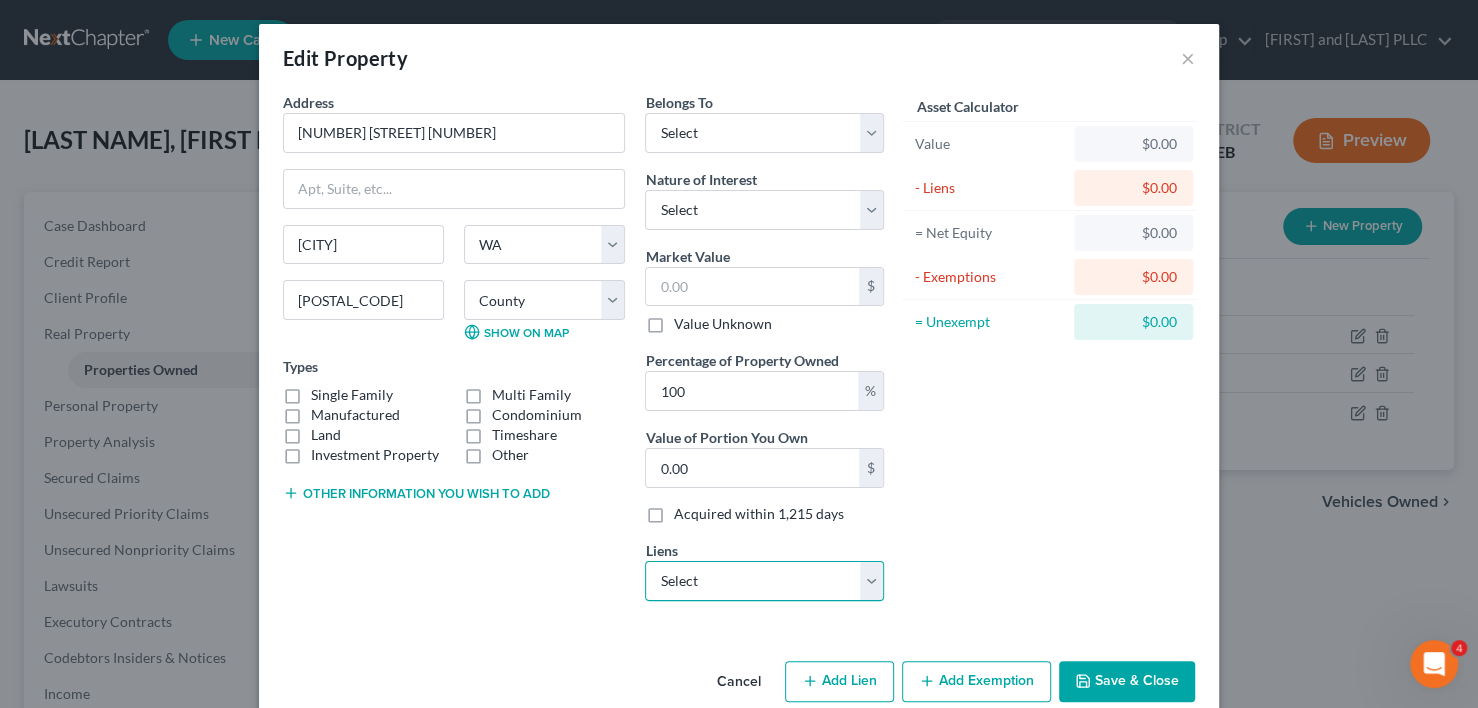 click on "Select Gm Financial - $0.00 [FIRST] Bank - $0.00" at bounding box center (764, 581) 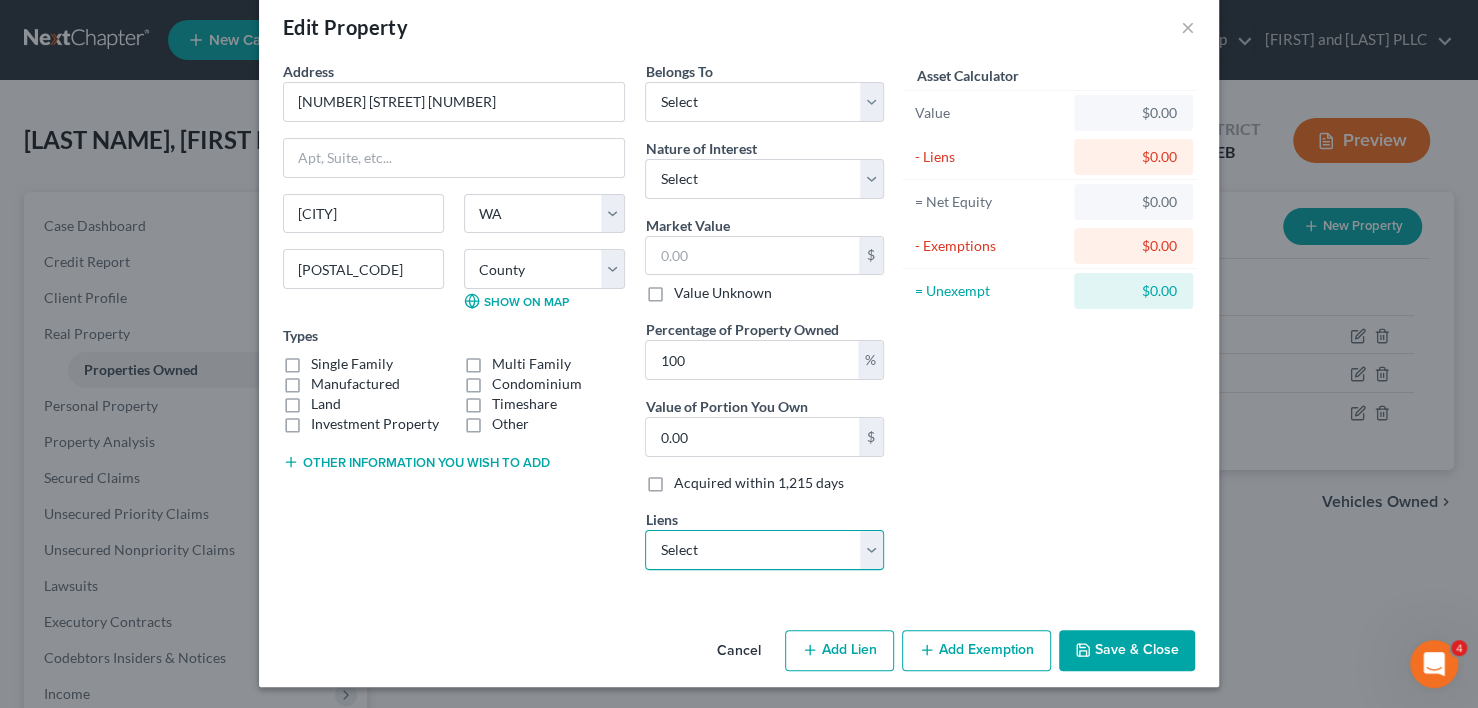 click on "Select Gm Financial - $0.00 [FIRST] Bank - $0.00" at bounding box center [764, 550] 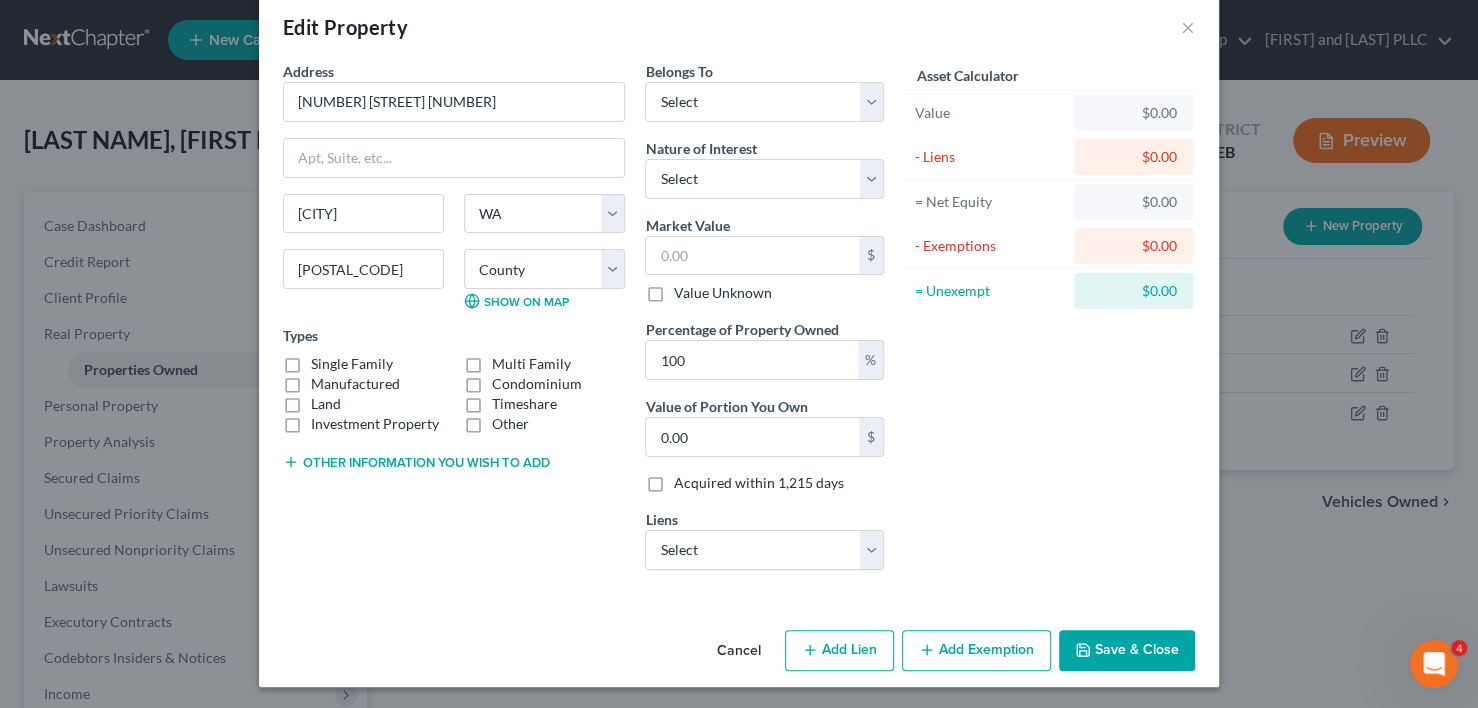 click on "Asset Calculator Value $0.00 - Liens $0.00 = Net Equity $0.00 - Exemptions $0.00 = Unexempt $0.00" at bounding box center [1049, 323] 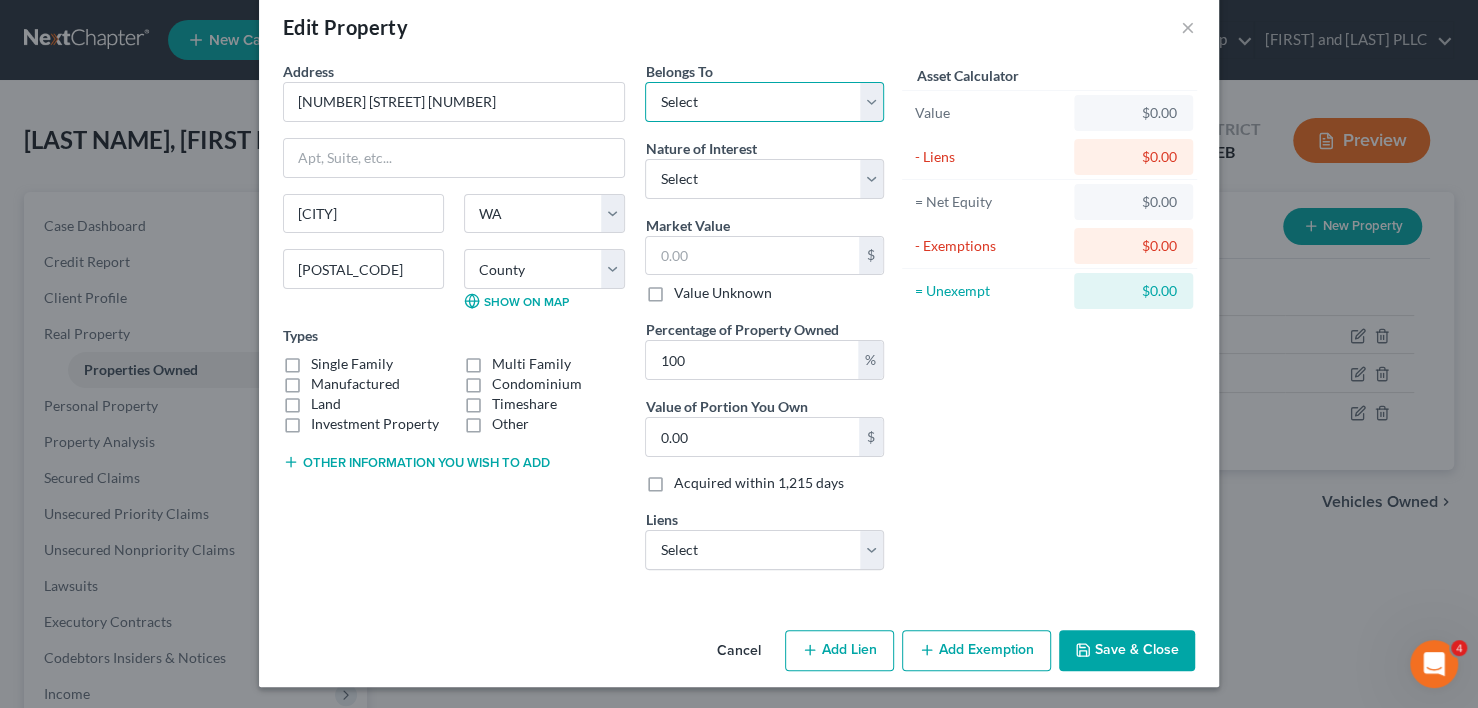 click on "Select Debtor 1 Only Debtor 2 Only Debtor 1 And Debtor 2 Only At Least One Of The Debtors And Another Community Property" at bounding box center (764, 102) 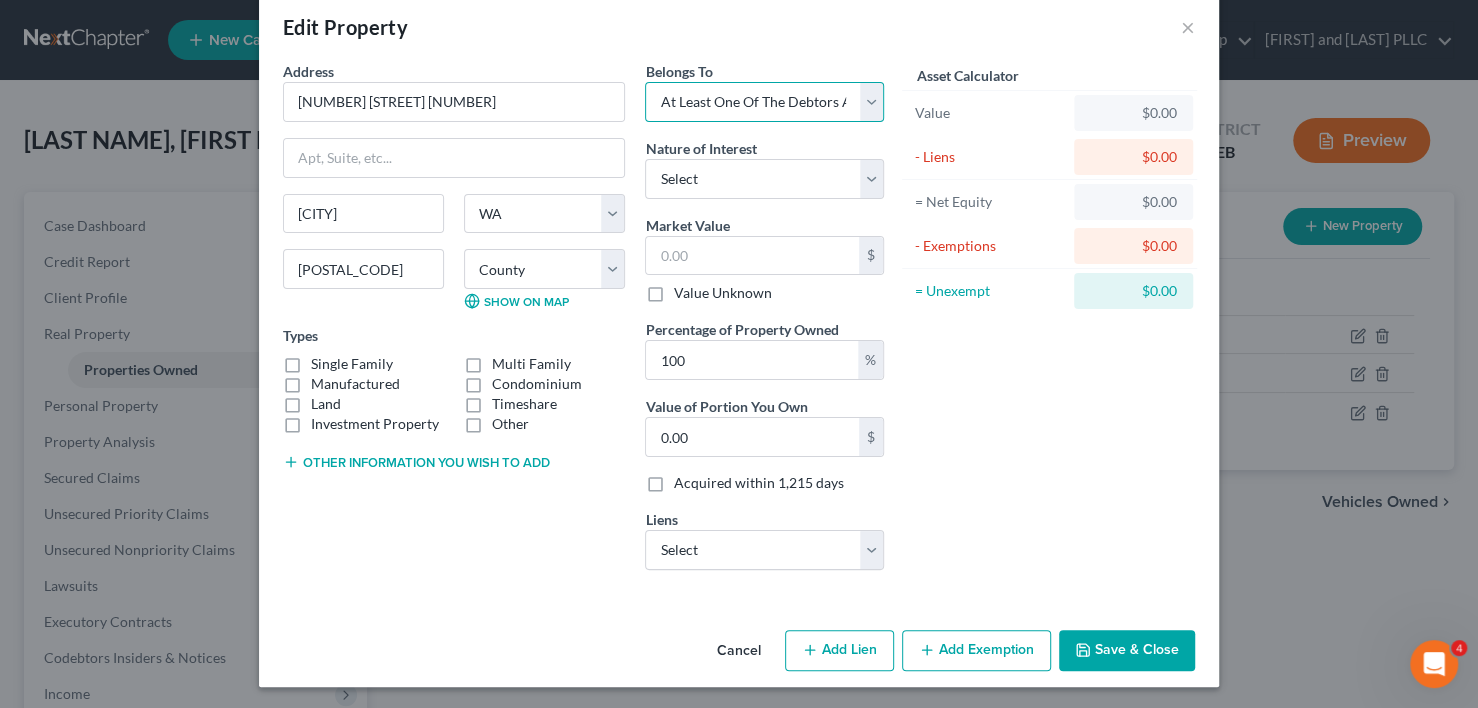 click on "Select Debtor 1 Only Debtor 2 Only Debtor 1 And Debtor 2 Only At Least One Of The Debtors And Another Community Property" at bounding box center (764, 102) 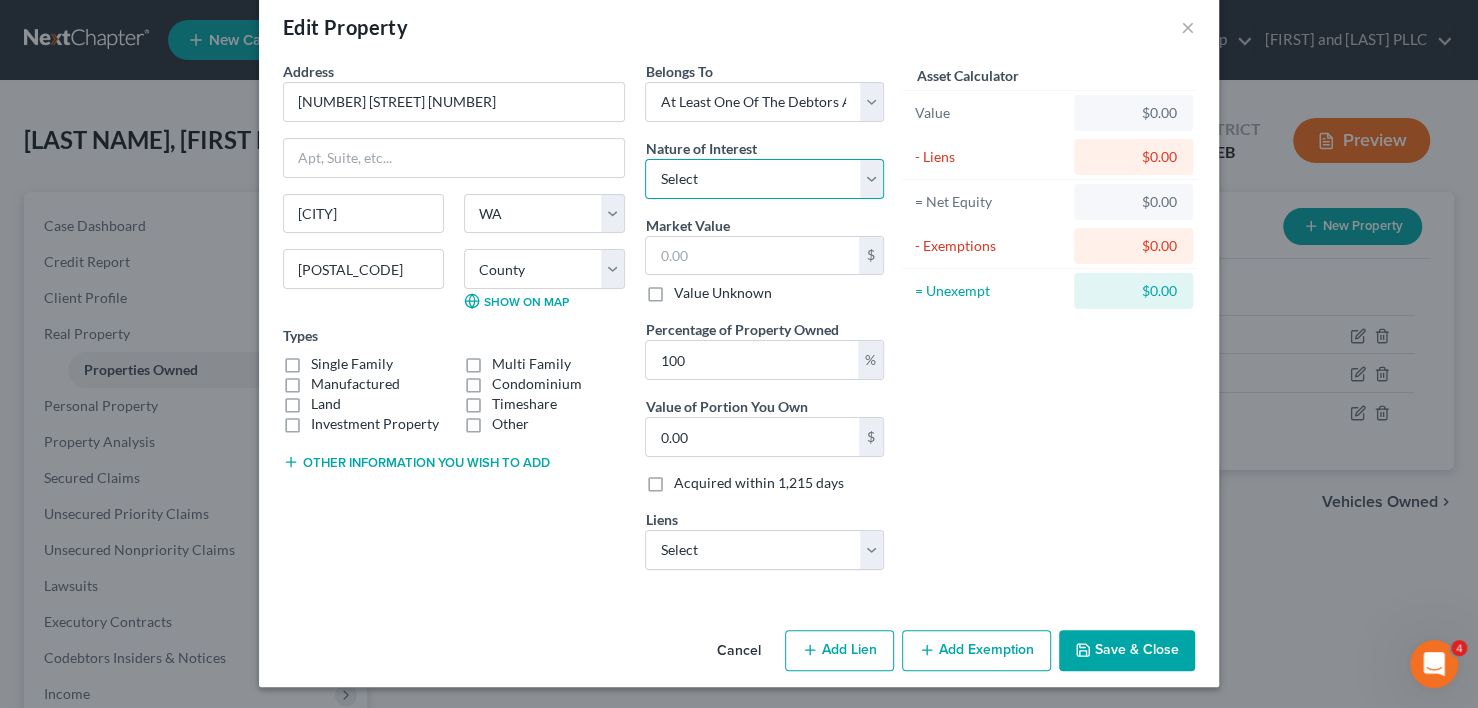 click on "Select Fee Simple Joint Tenant Life Estate Equitable Interest Future Interest Tenancy By The Entireties Tenants In Common Other" at bounding box center [764, 179] 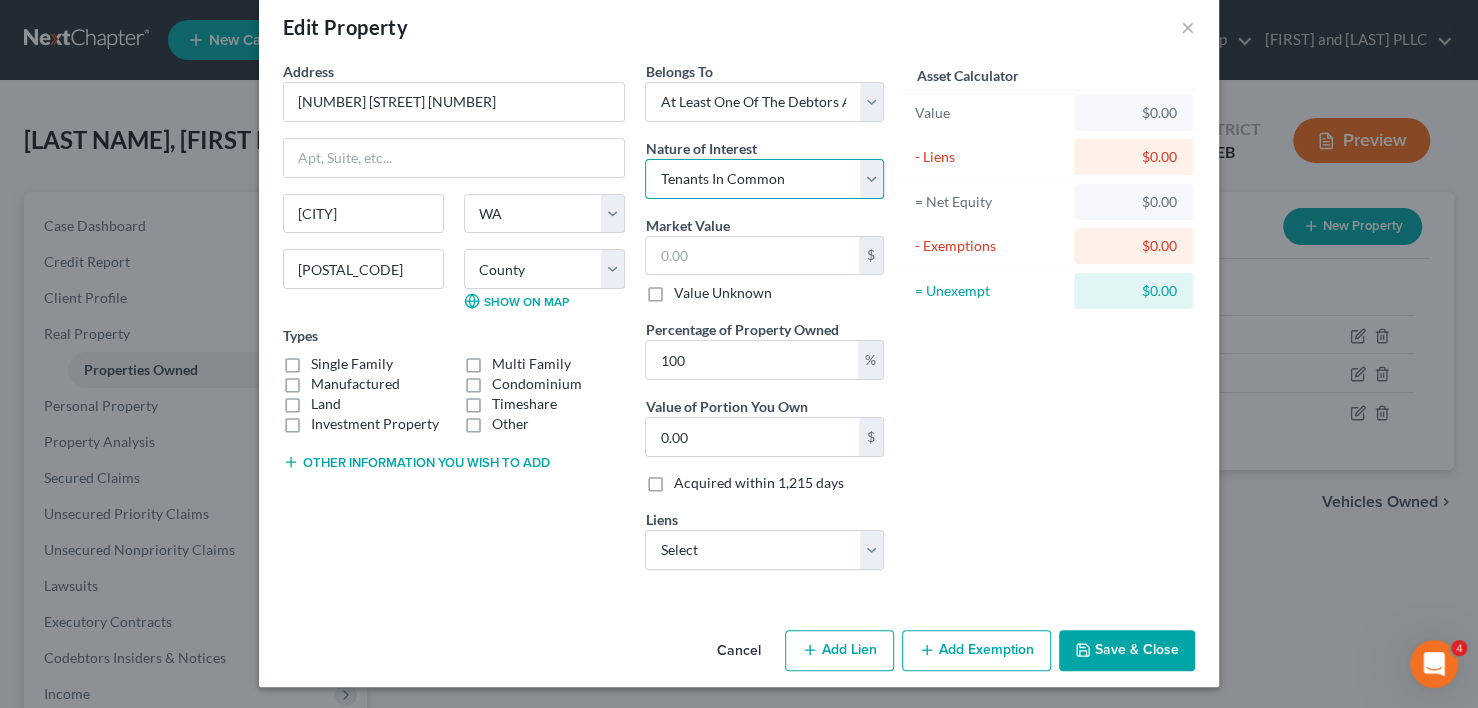click on "Select Fee Simple Joint Tenant Life Estate Equitable Interest Future Interest Tenancy By The Entireties Tenants In Common Other" at bounding box center (764, 179) 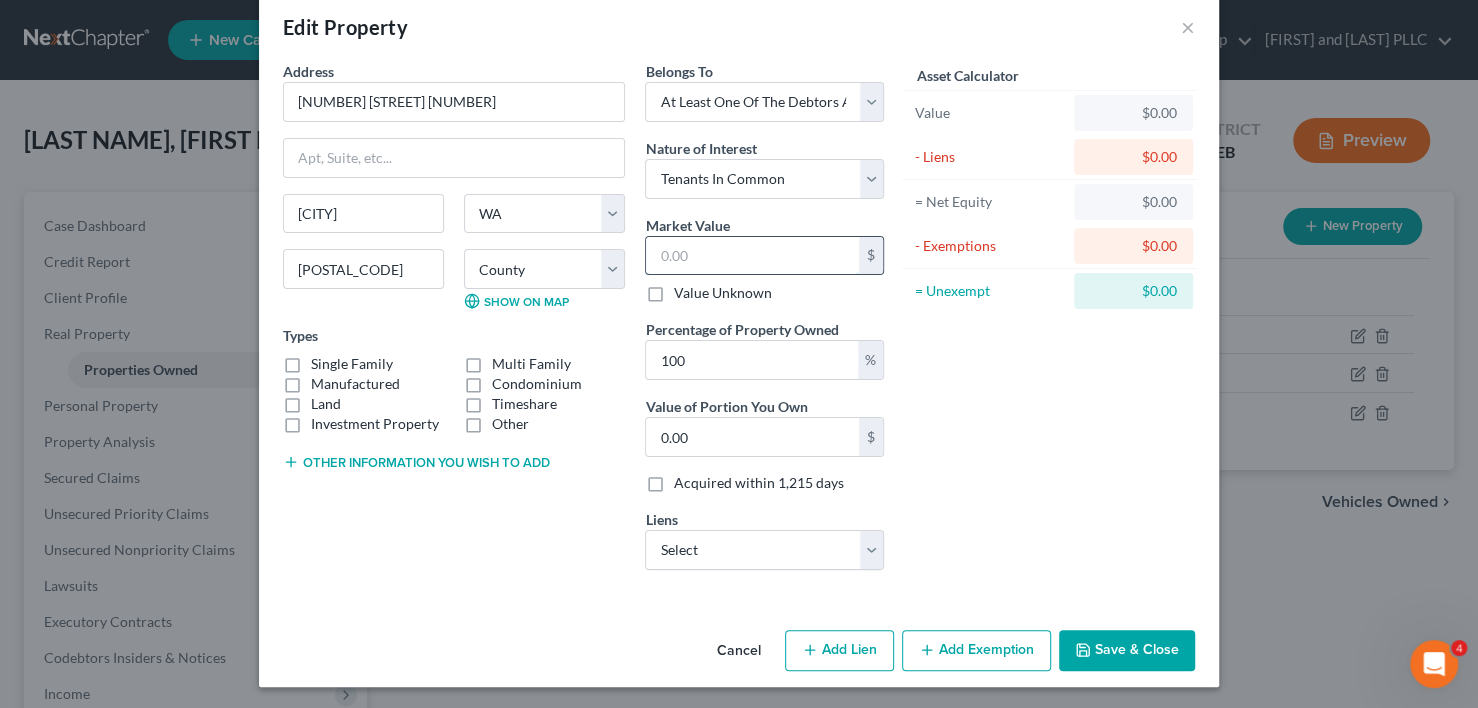 click at bounding box center (752, 256) 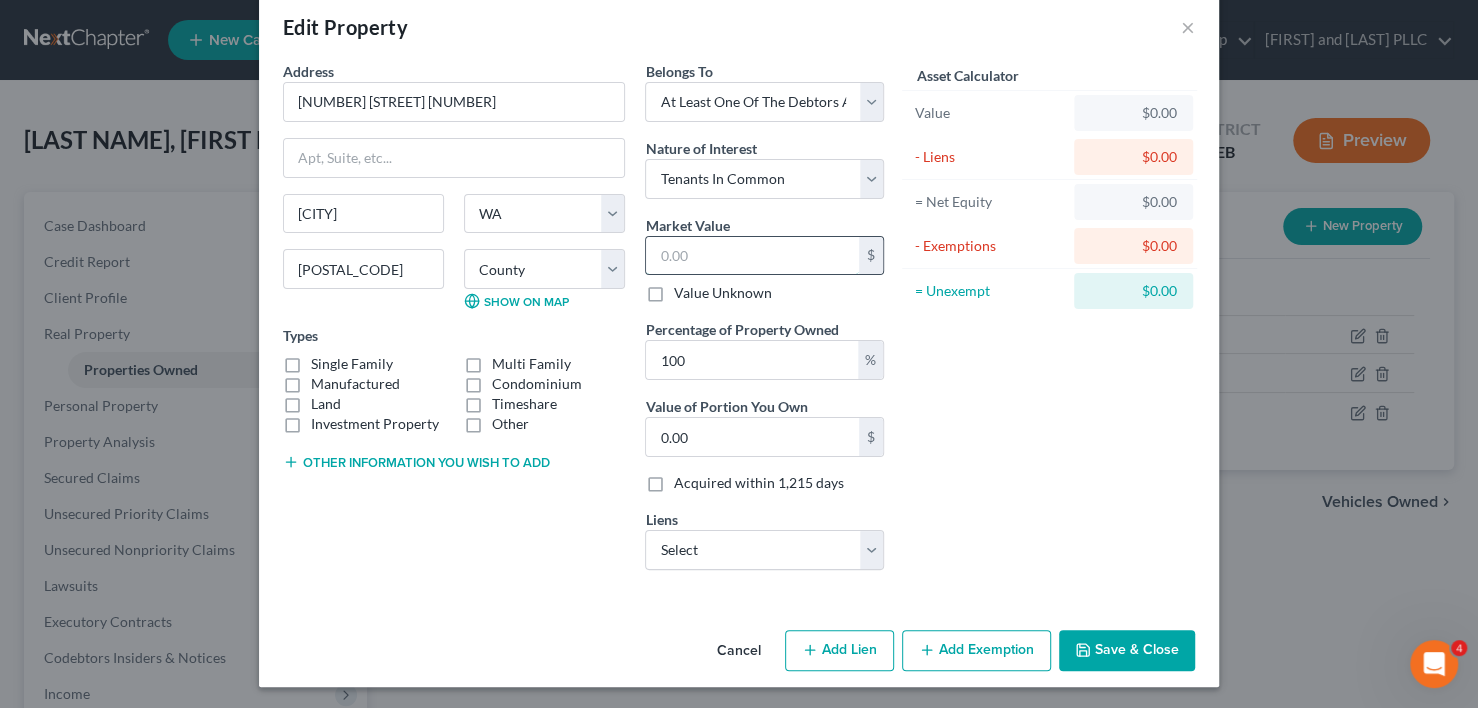 type on "3" 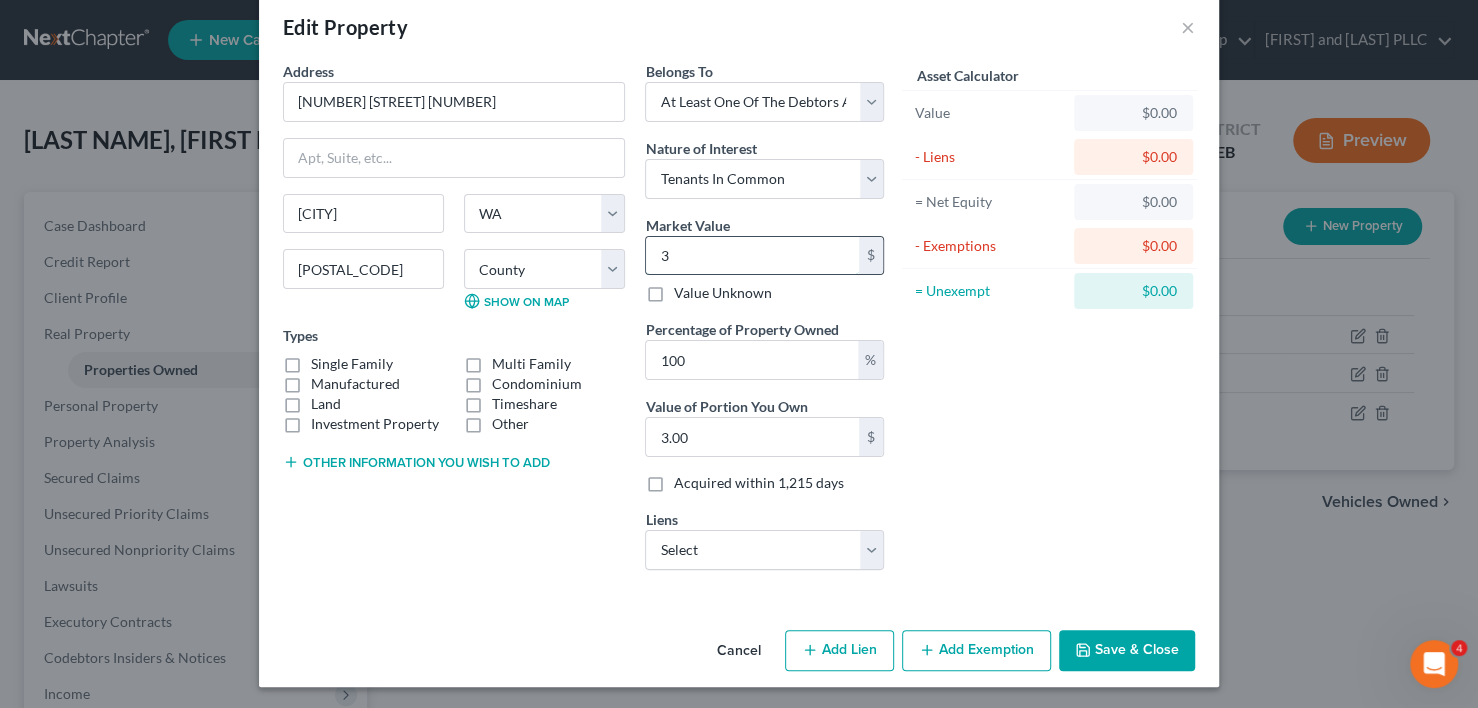 type on "33" 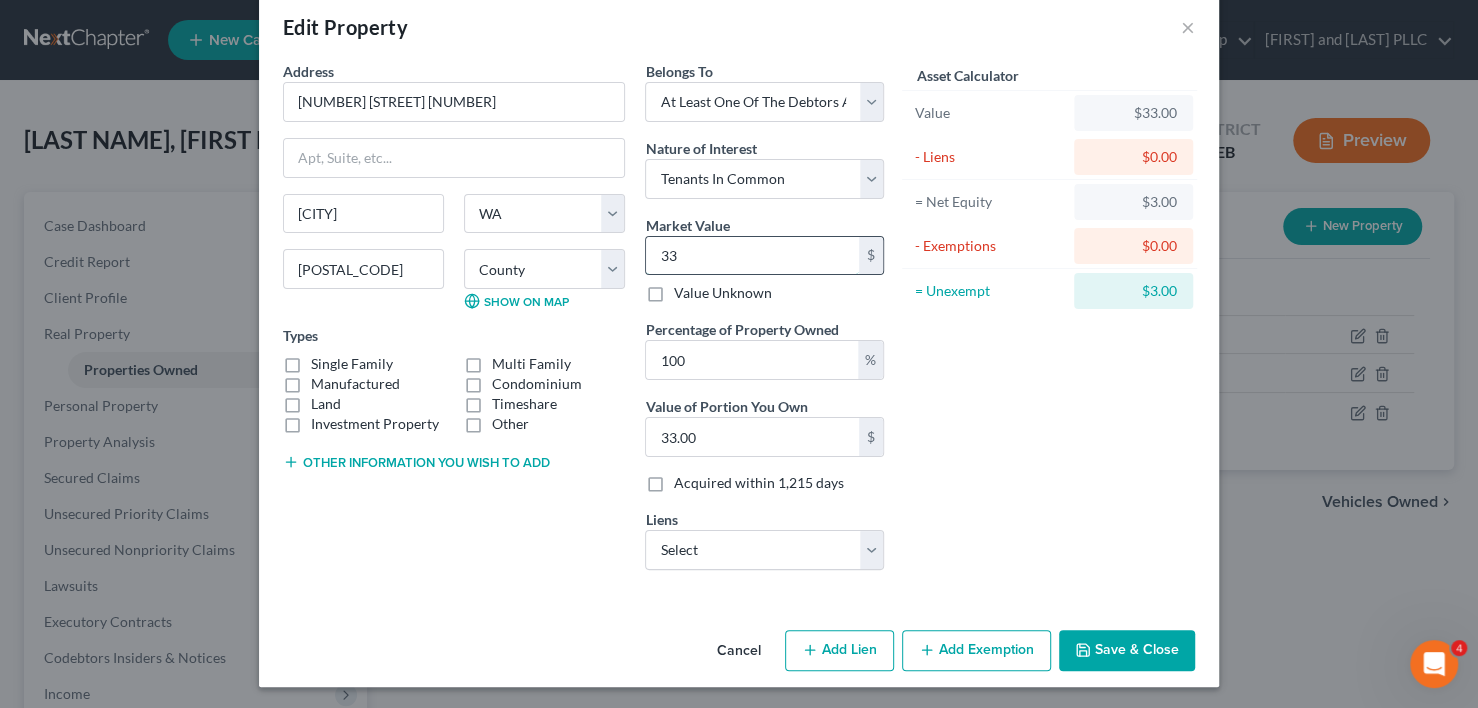 type on "336" 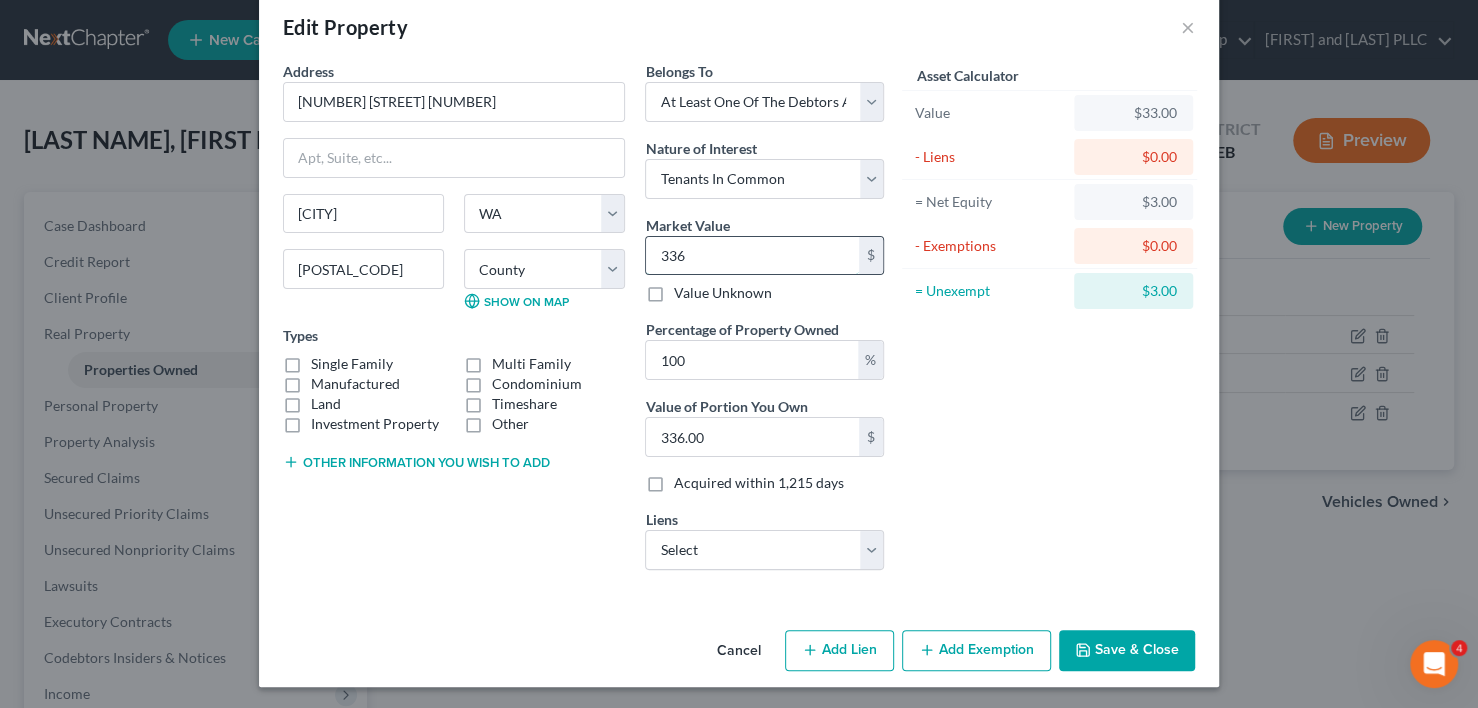 type on "3362" 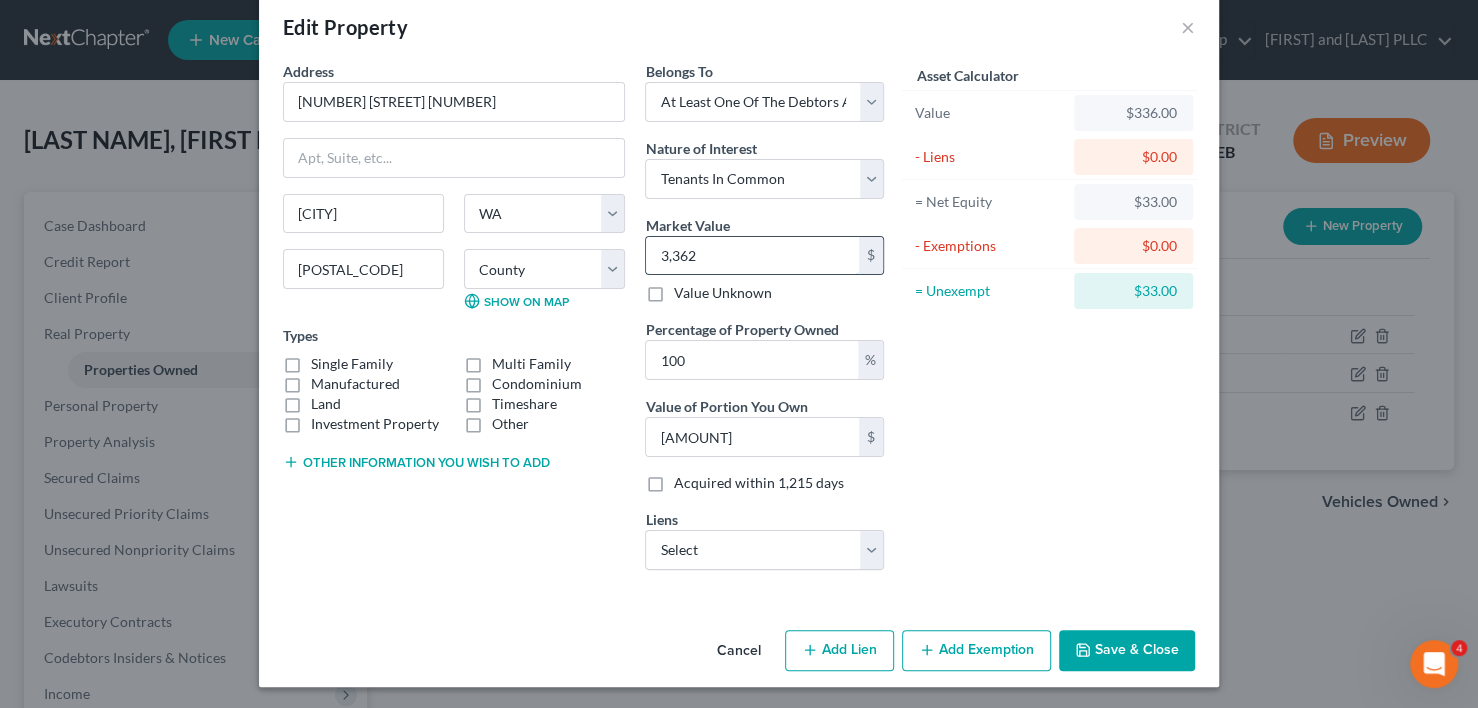 type on "3,3623" 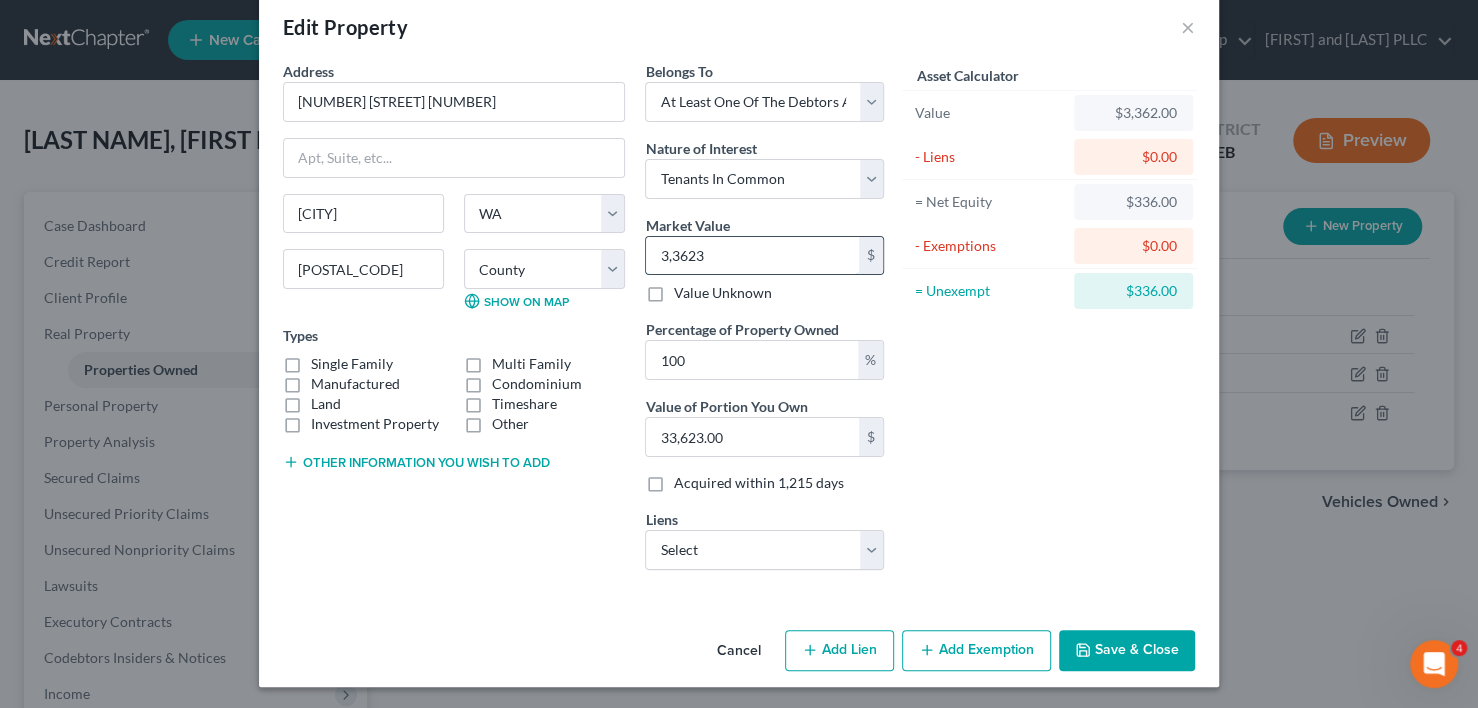 type on "3,36232" 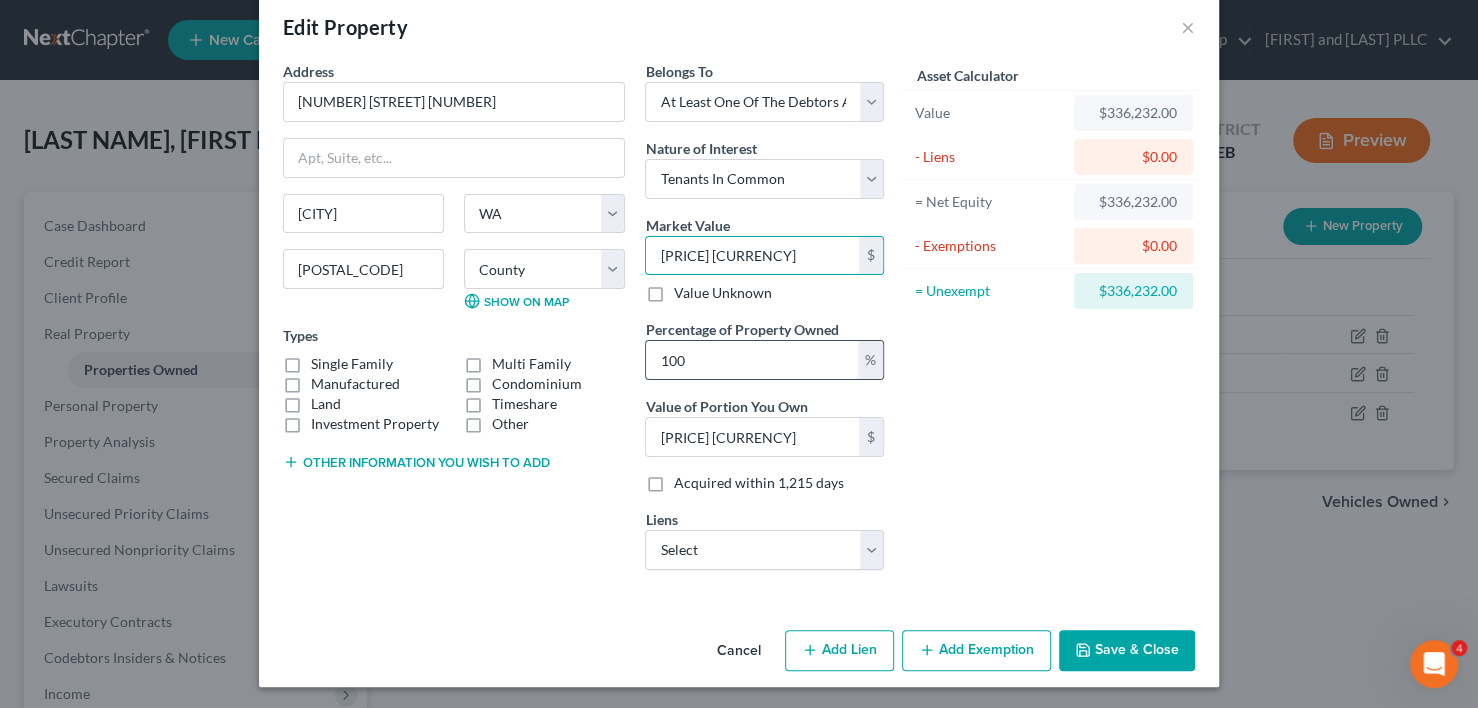 type on "[PRICE] [CURRENCY]" 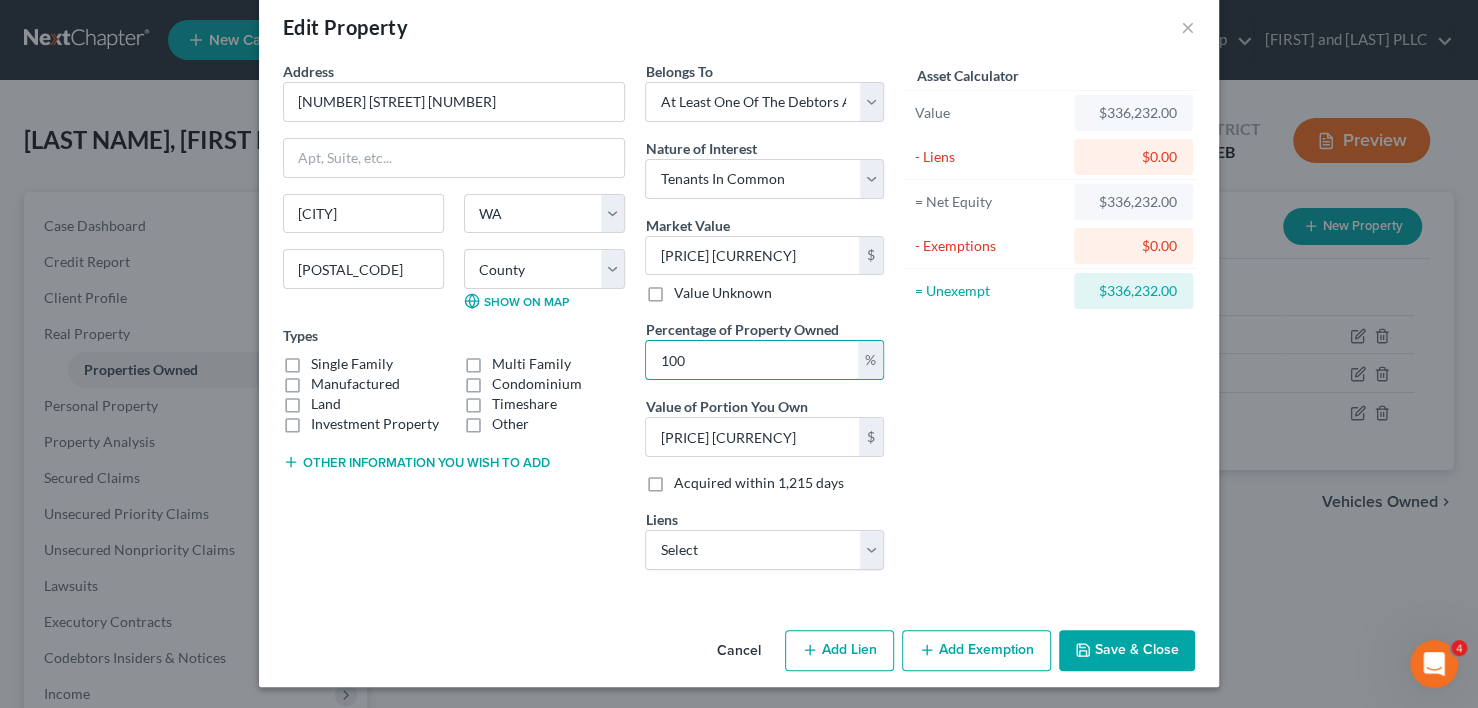 drag, startPoint x: 716, startPoint y: 354, endPoint x: 617, endPoint y: 372, distance: 100.62306 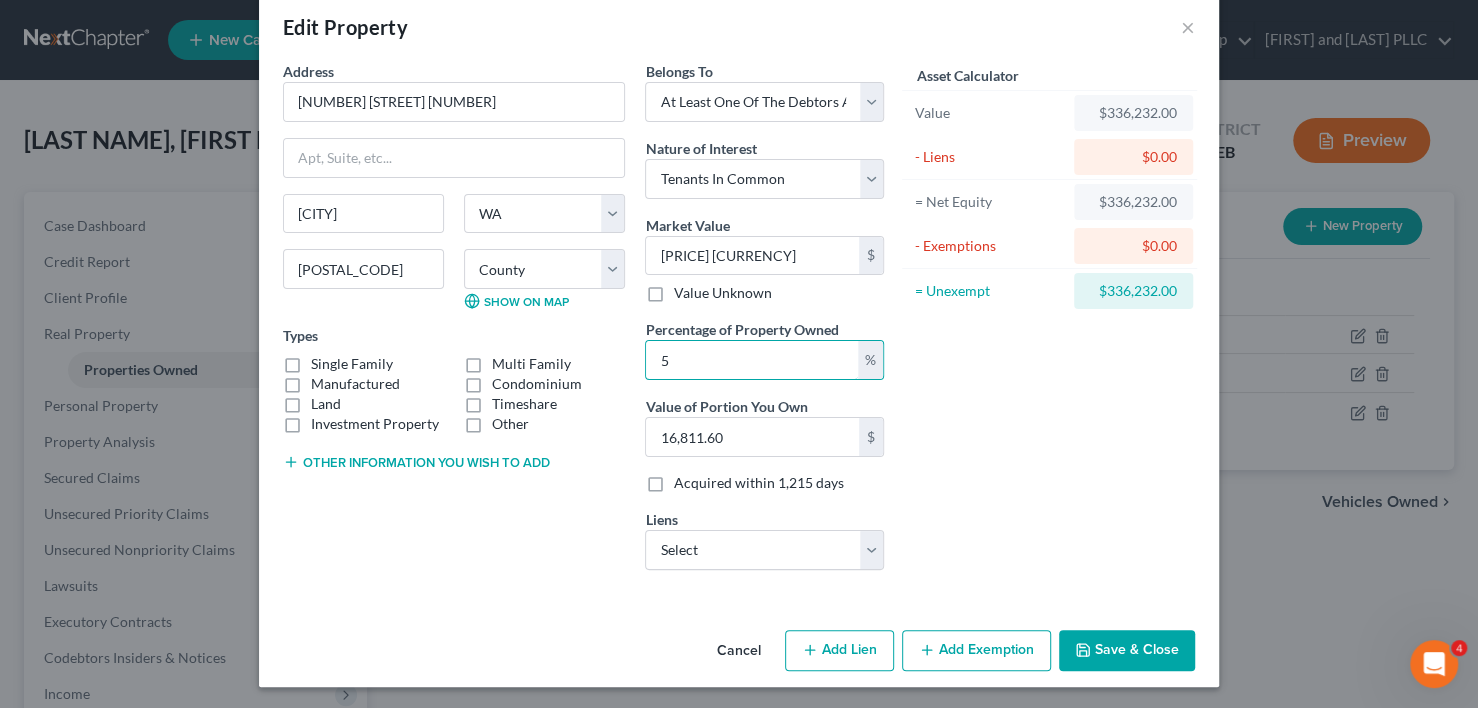type on "50" 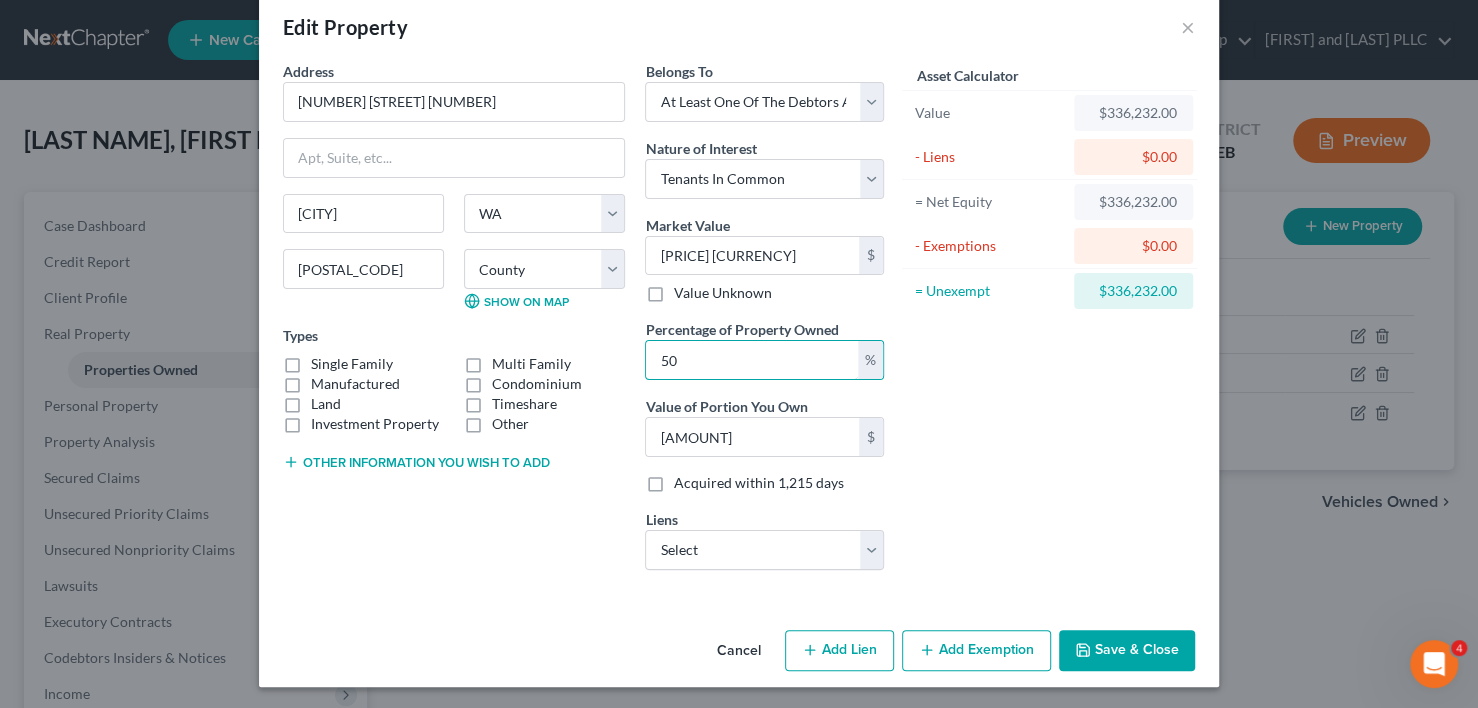 type on "50" 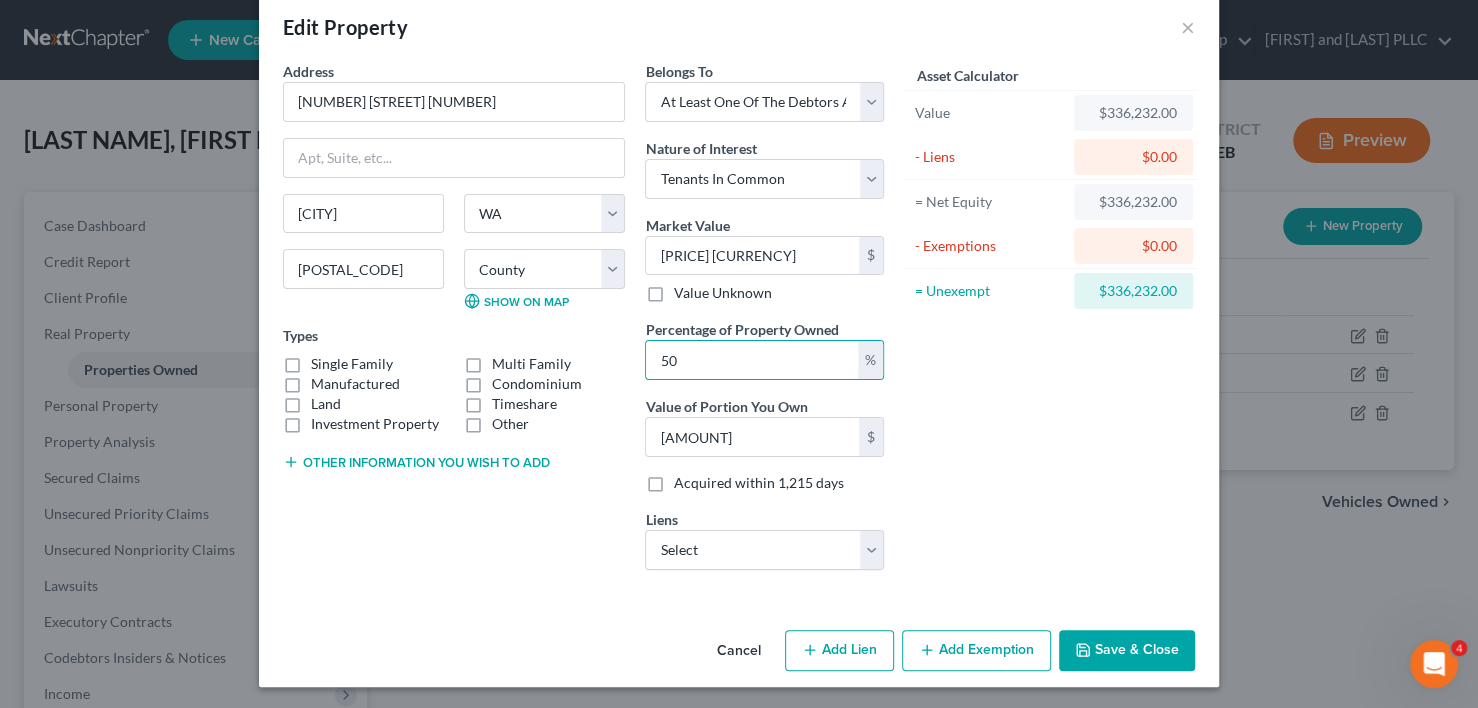 click on "Asset Calculator Value [PRICE] [CURRENCY] - Liens [PRICE] [CURRENCY] = Net Equity [PRICE] [CURRENCY] - Exemptions [PRICE] [CURRENCY] = Unexempt [PRICE] [CURRENCY]" at bounding box center (1049, 323) 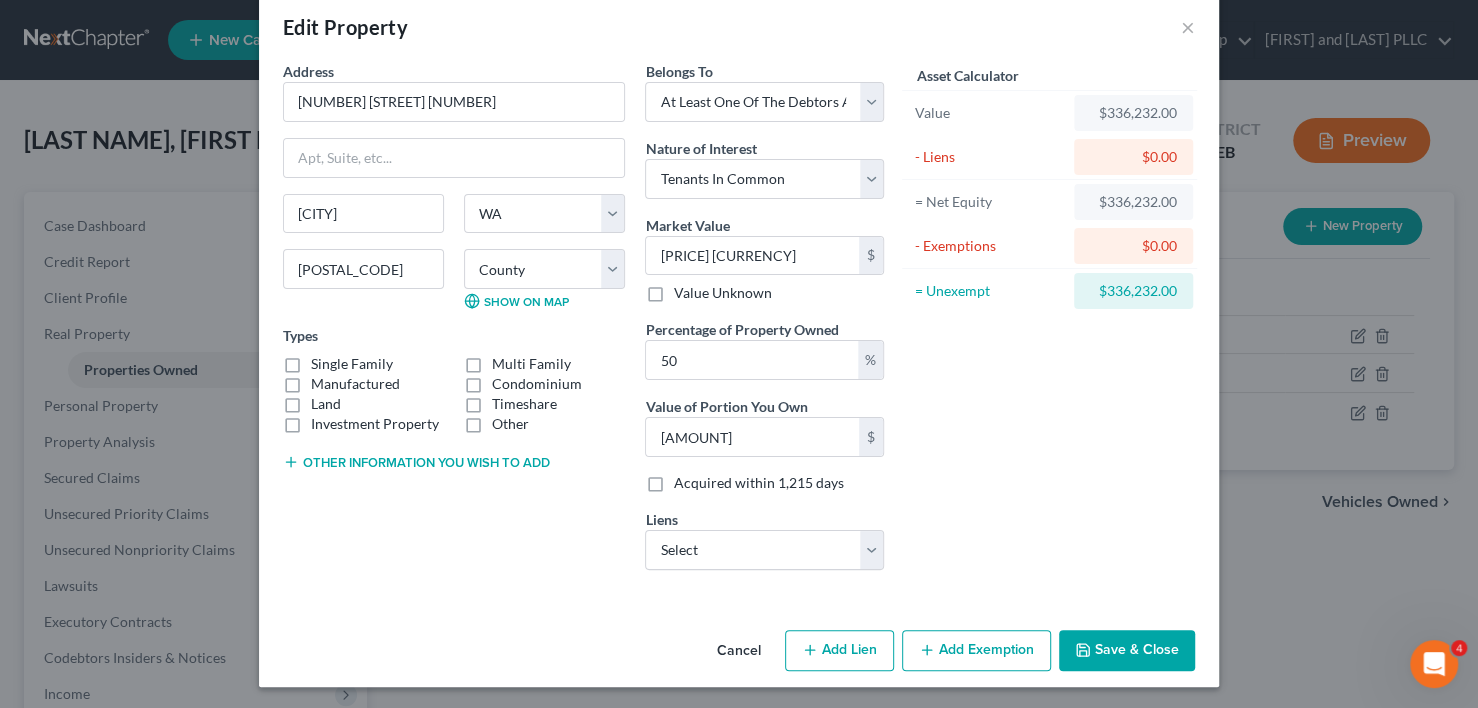 click on "Single Family" at bounding box center (352, 364) 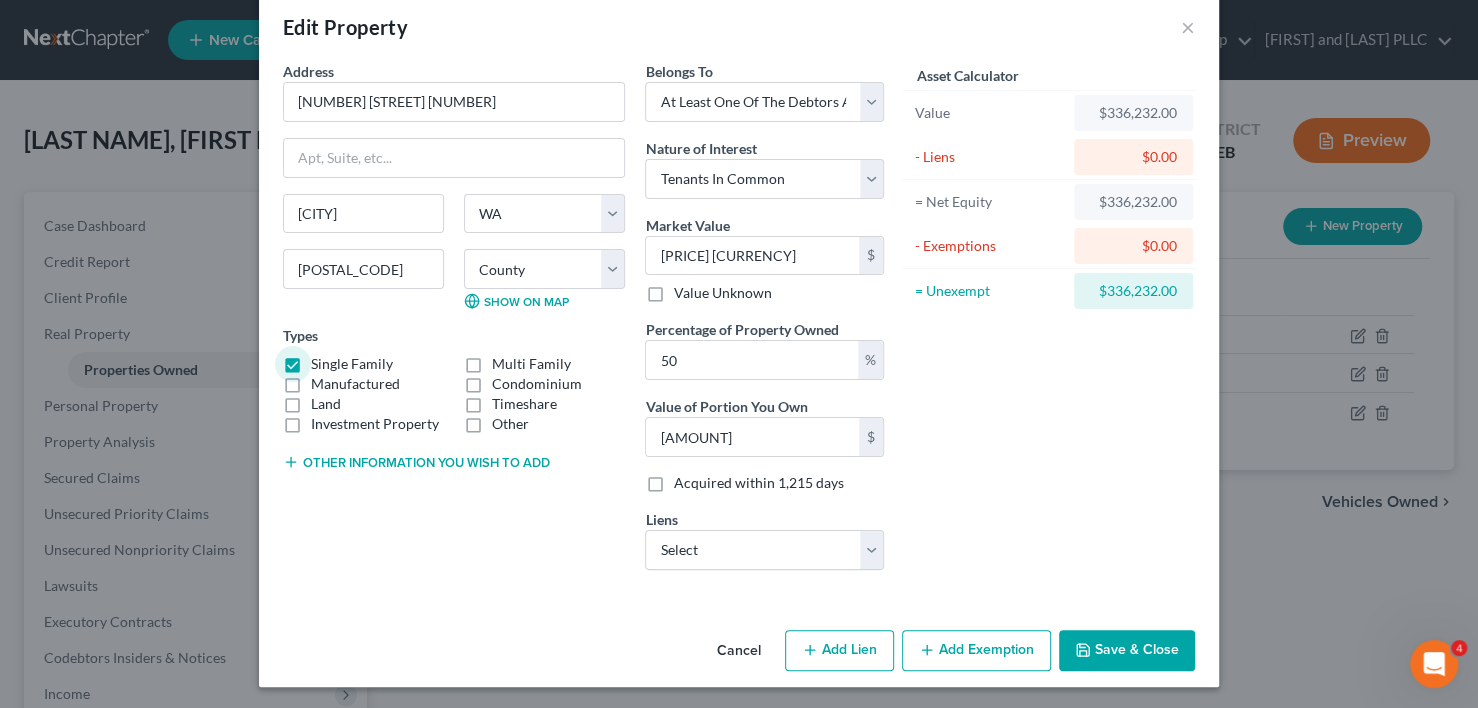 click on "Add Exemption" at bounding box center [976, 651] 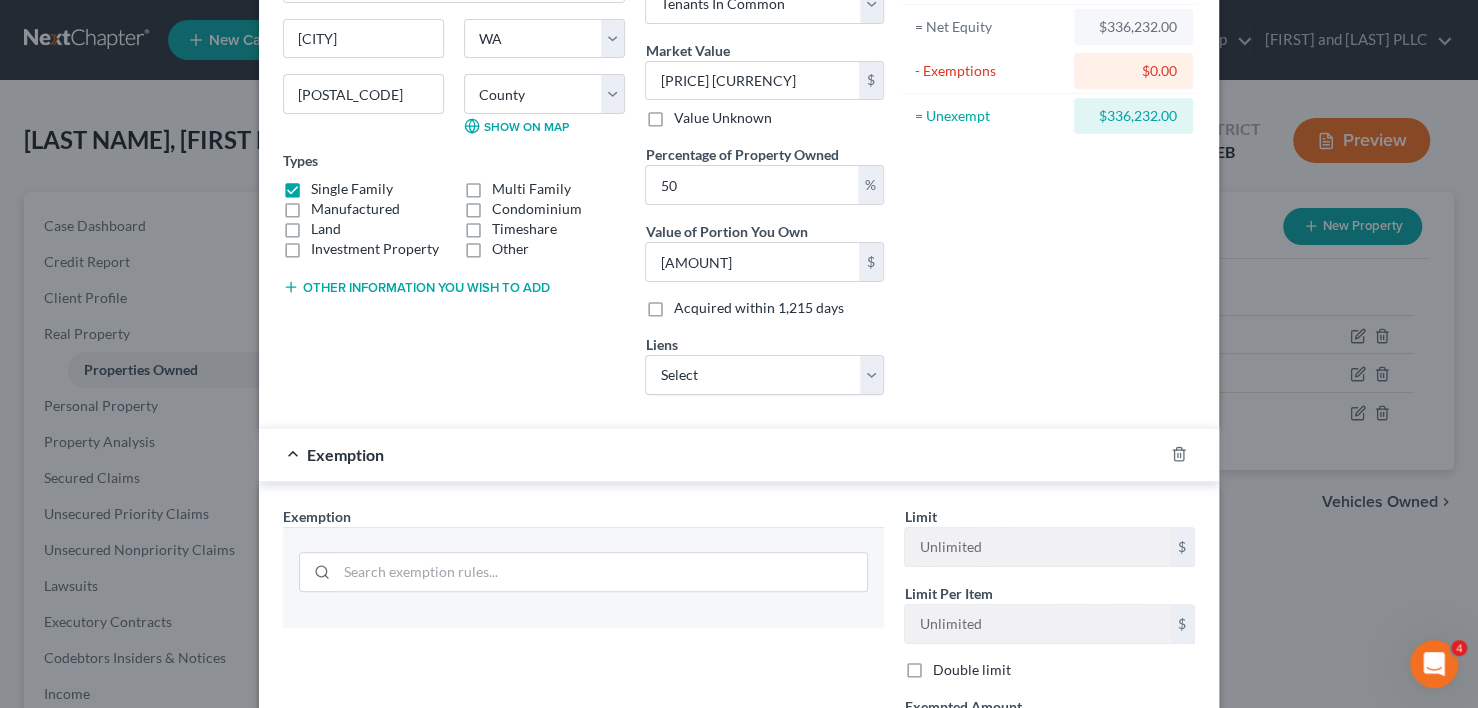 scroll, scrollTop: 431, scrollLeft: 0, axis: vertical 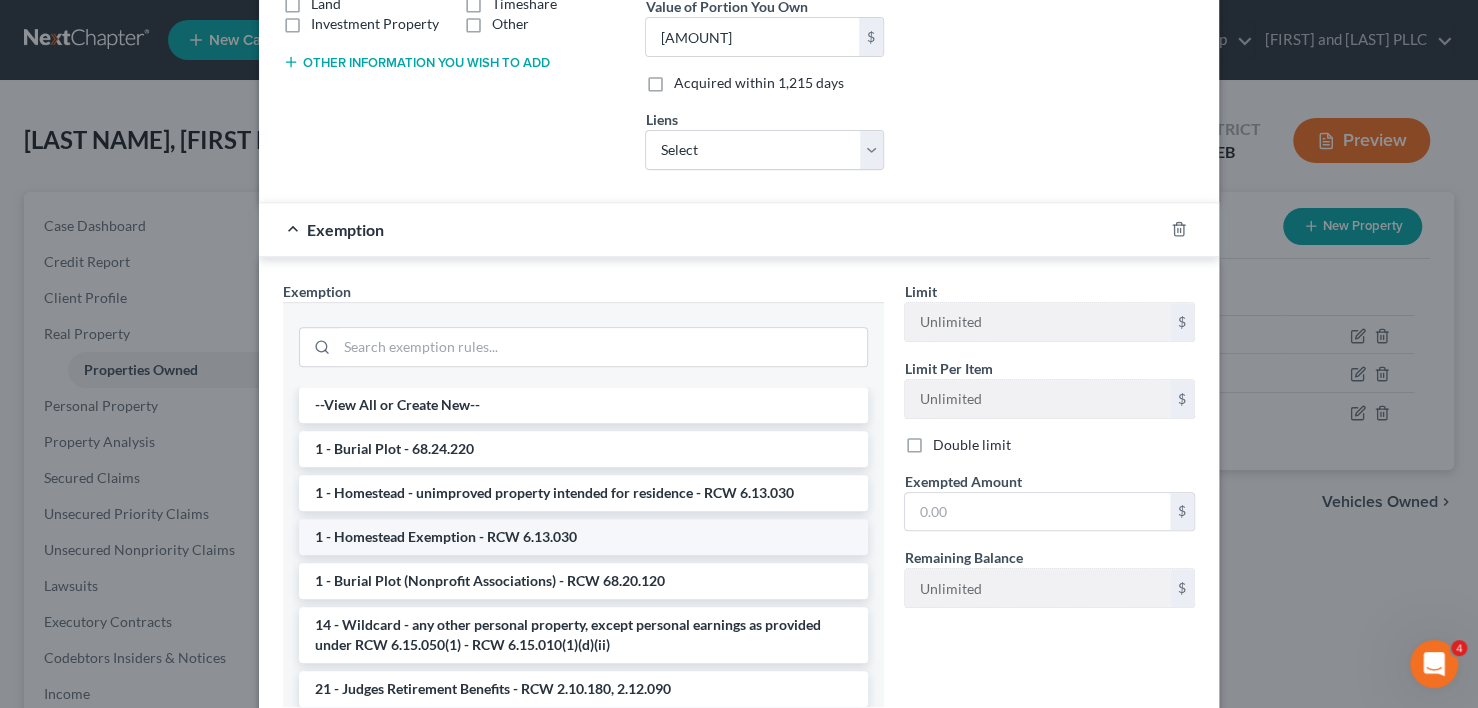 click on "1 - Homestead Exemption - RCW 6.13.030" at bounding box center (583, 537) 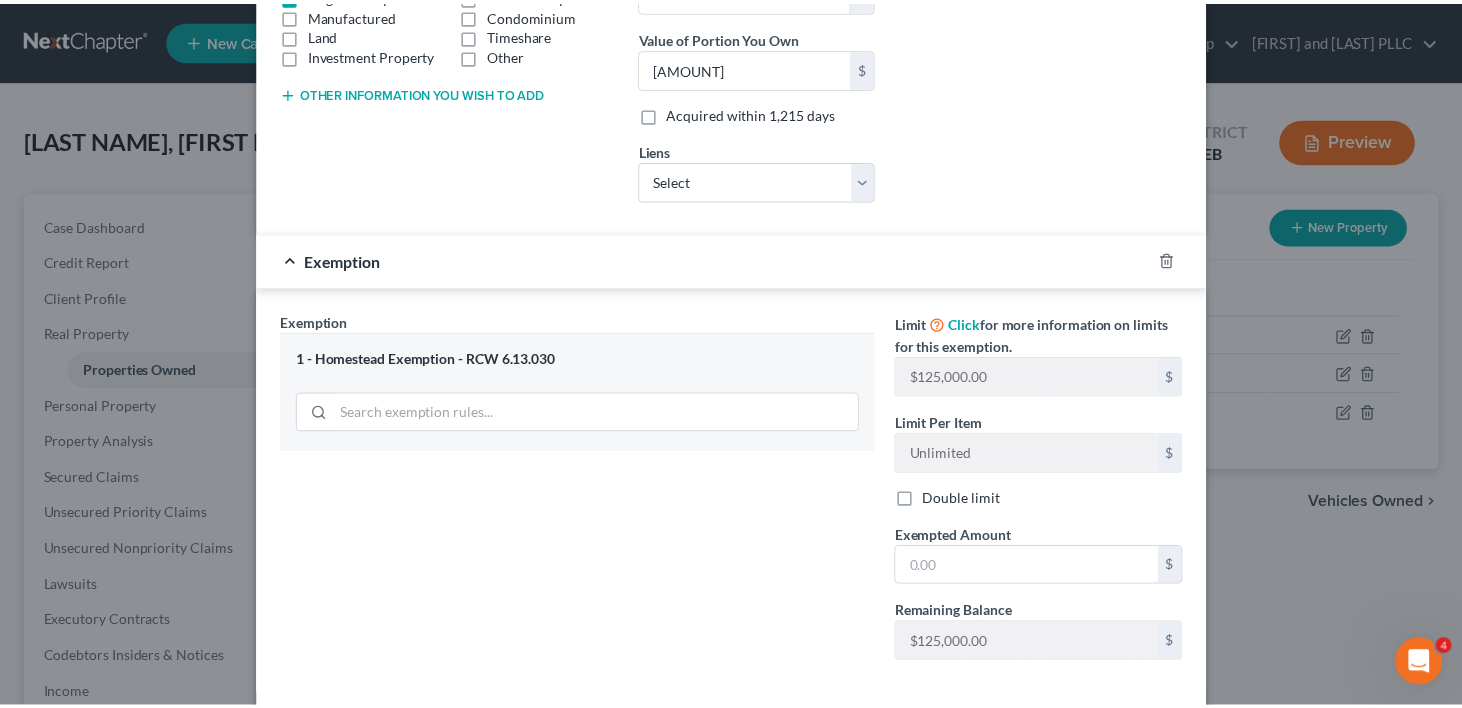 scroll, scrollTop: 493, scrollLeft: 0, axis: vertical 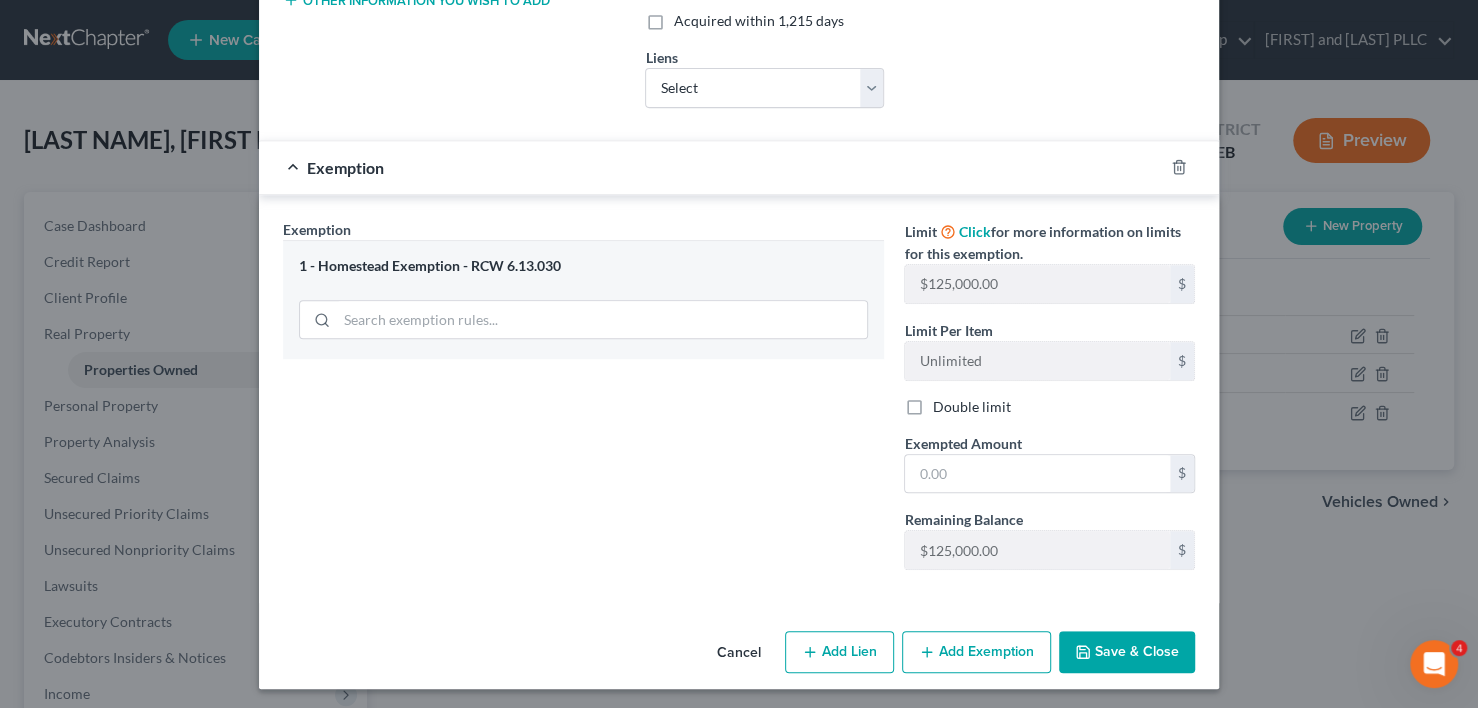 click on "Cancel" at bounding box center (739, 653) 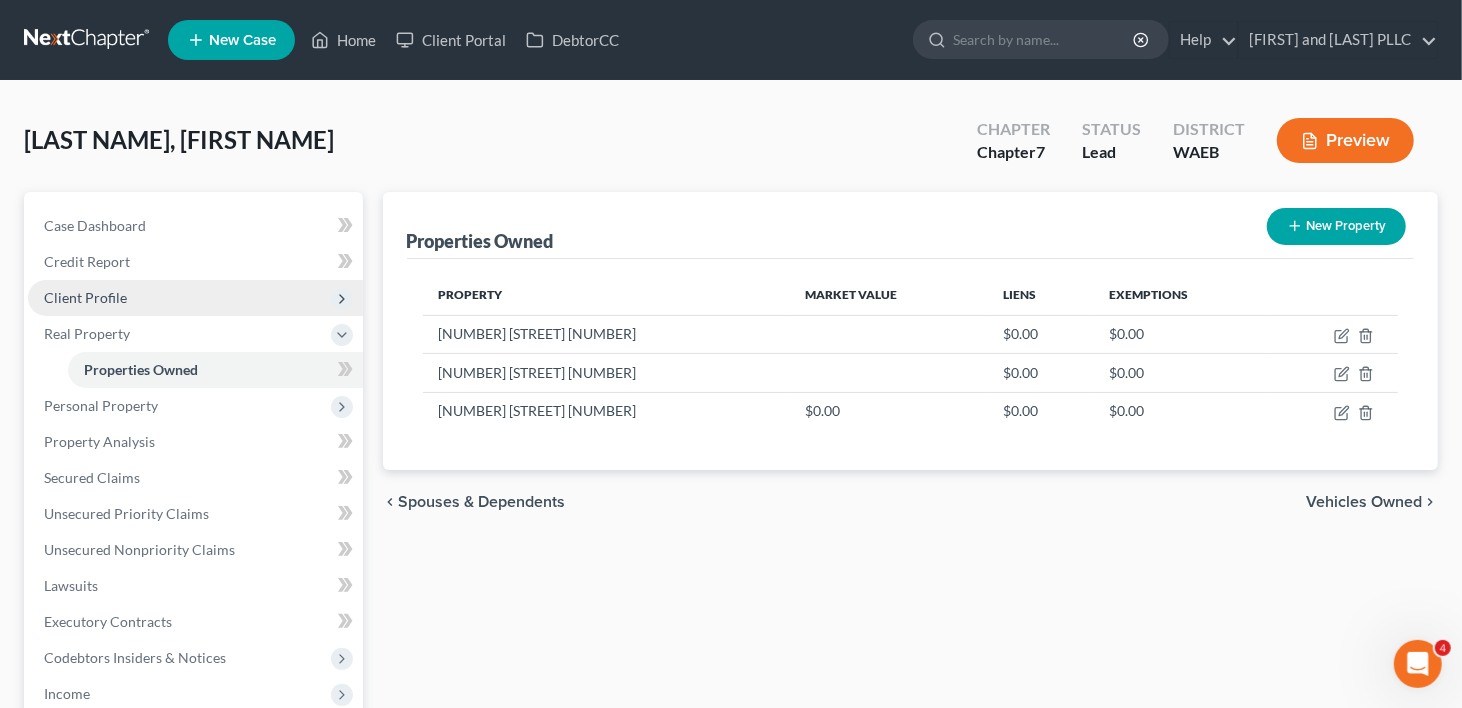 click on "Client Profile" at bounding box center [195, 298] 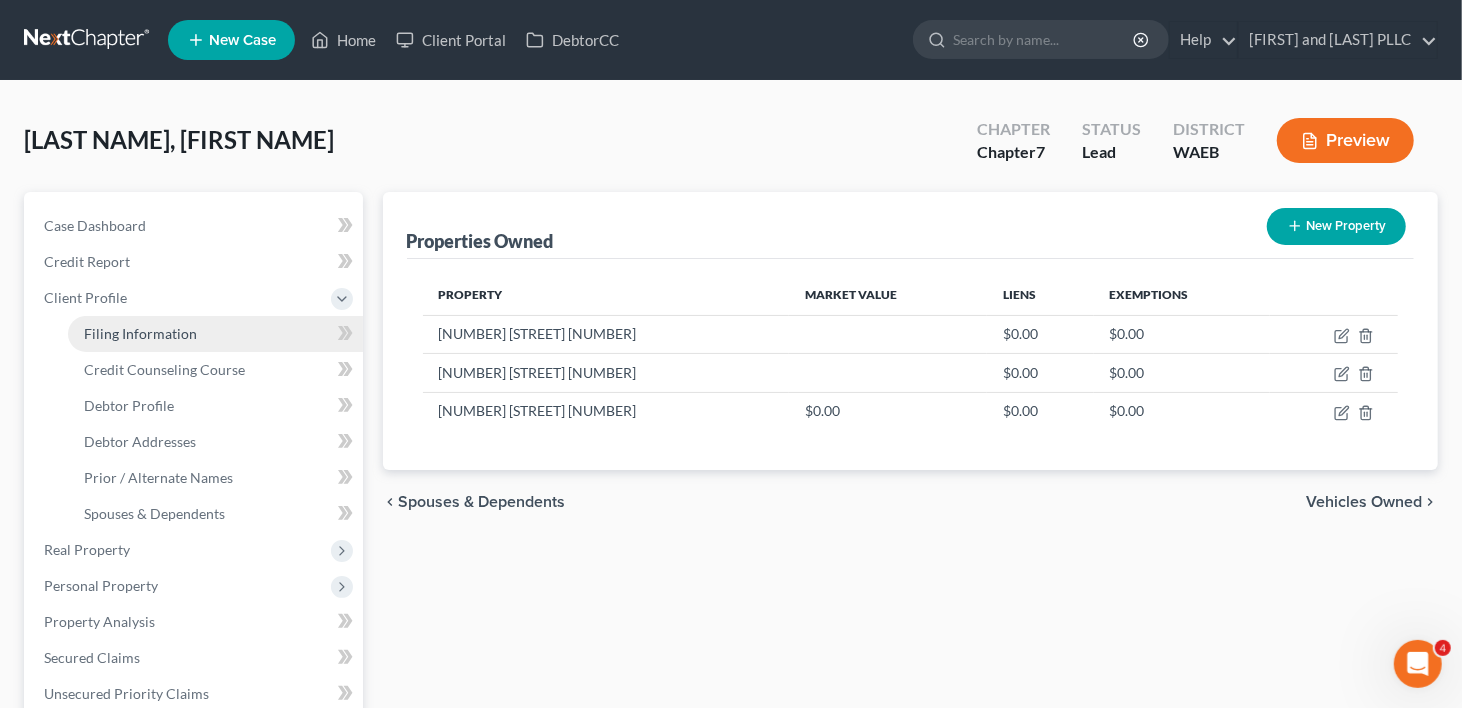 click on "Filing Information" at bounding box center (140, 333) 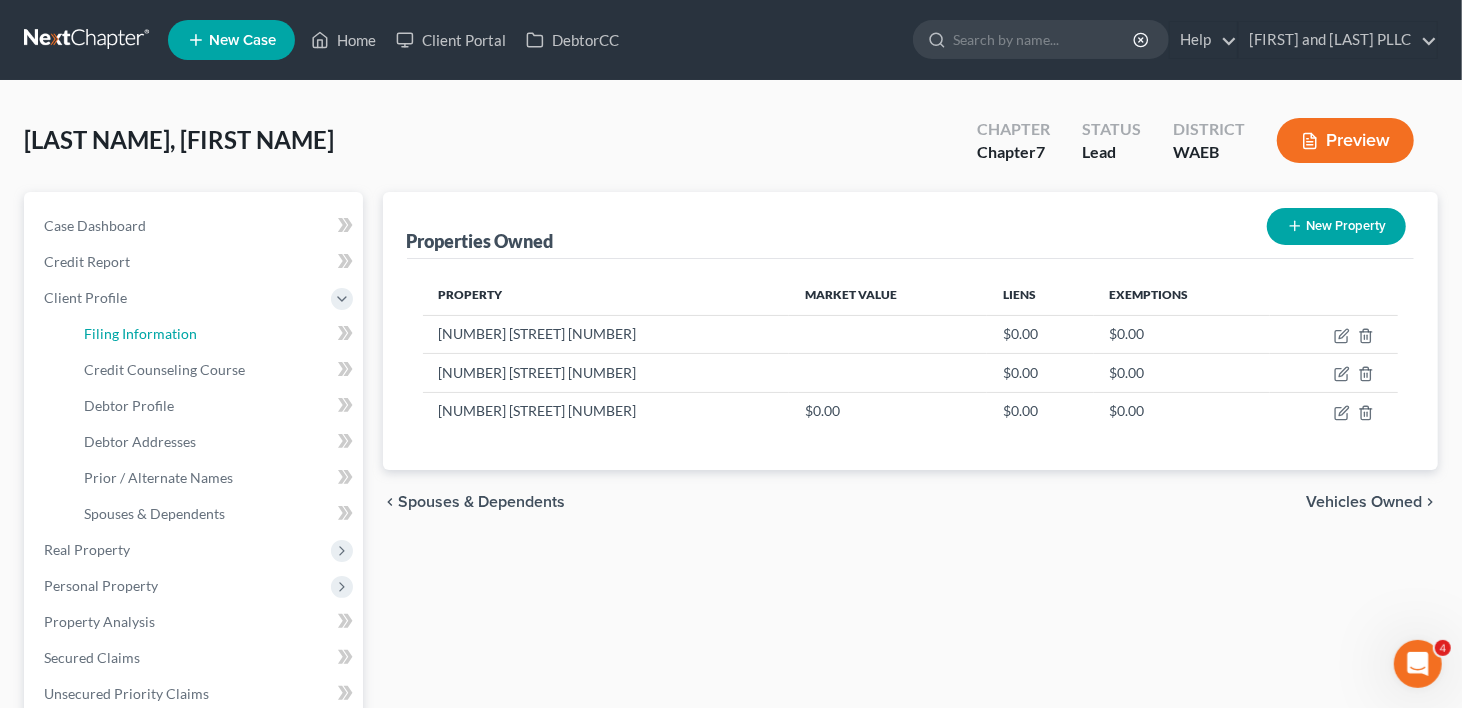 select on "1" 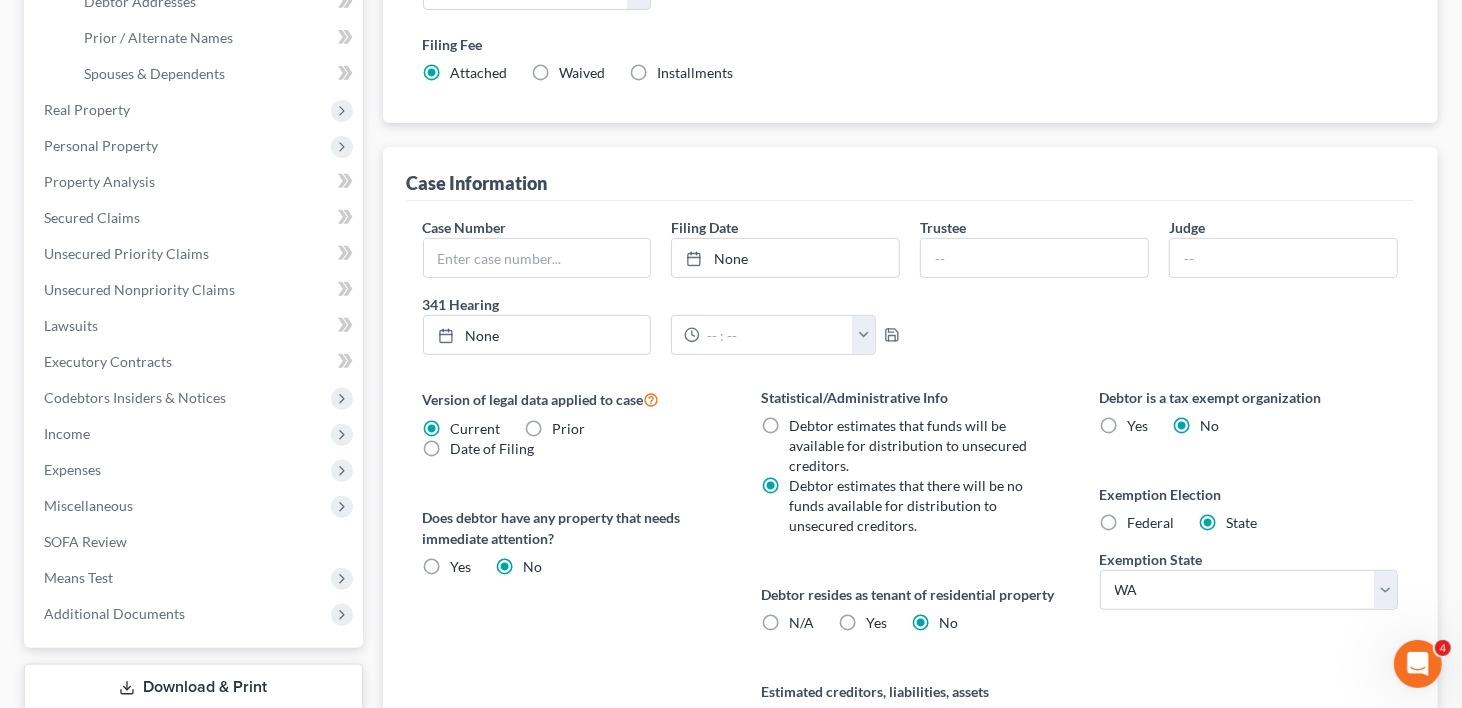 scroll, scrollTop: 600, scrollLeft: 0, axis: vertical 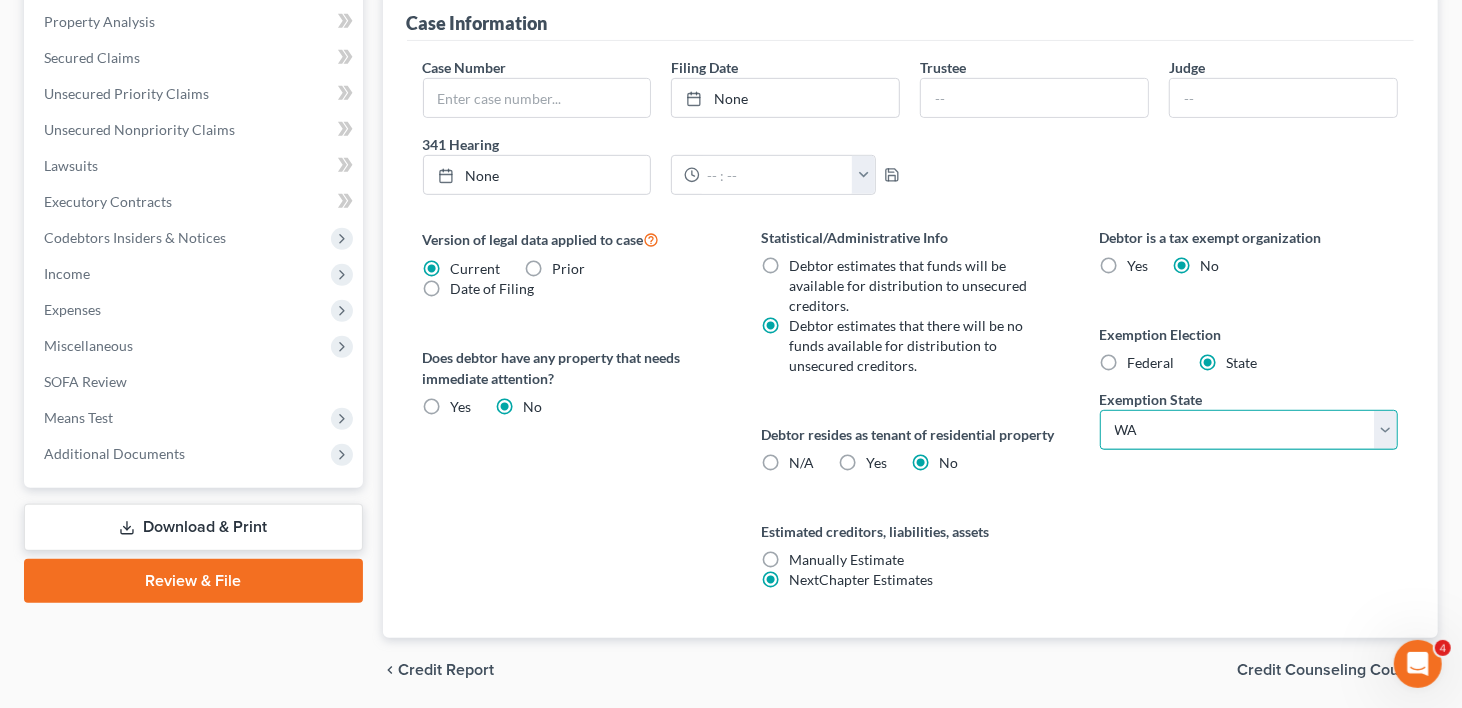 click on "State AL AK AR AZ CA CO CT DE DC FL GA GU HI ID IL IN IA KS KY LA ME MD MA MI MN MS MO MT NC ND NE NV NH NJ NM NY OH OK OR PA PR RI SC SD TN TX UT VI VA VT WA WV WI WY" at bounding box center (1249, 430) 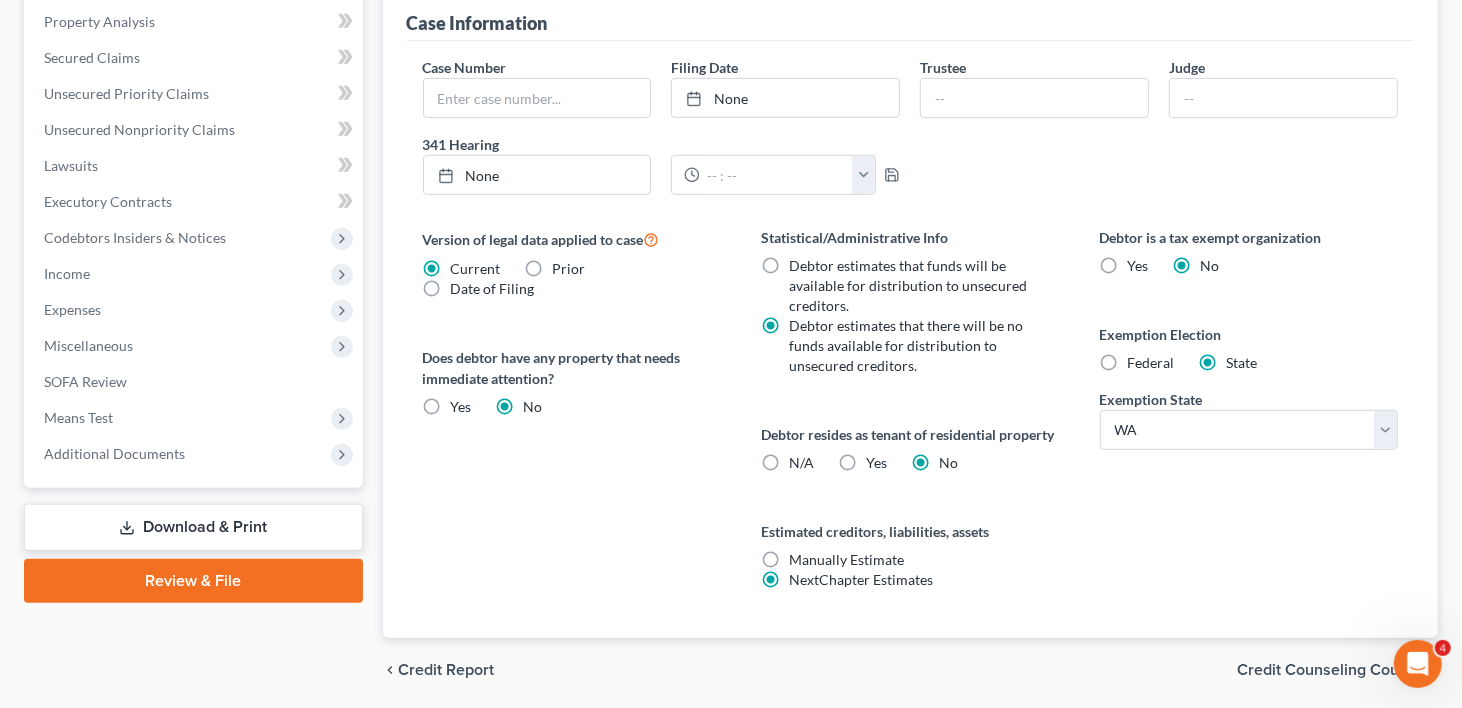 click on "Debtor is a tax exempt organization Yes No Exemption Election Federal State Exemption State State AL AK AR AZ CA CO CT DE DC FL GA GU HI ID IL IN IA KS KY LA ME MD MA MI MN MS MO MT NC ND NE NV NH NJ NM NY OH OK OR PA PR RI SC SD TN TX UT VI VA VT WA WV WI WY Exemption Set Select" at bounding box center [1249, 432] 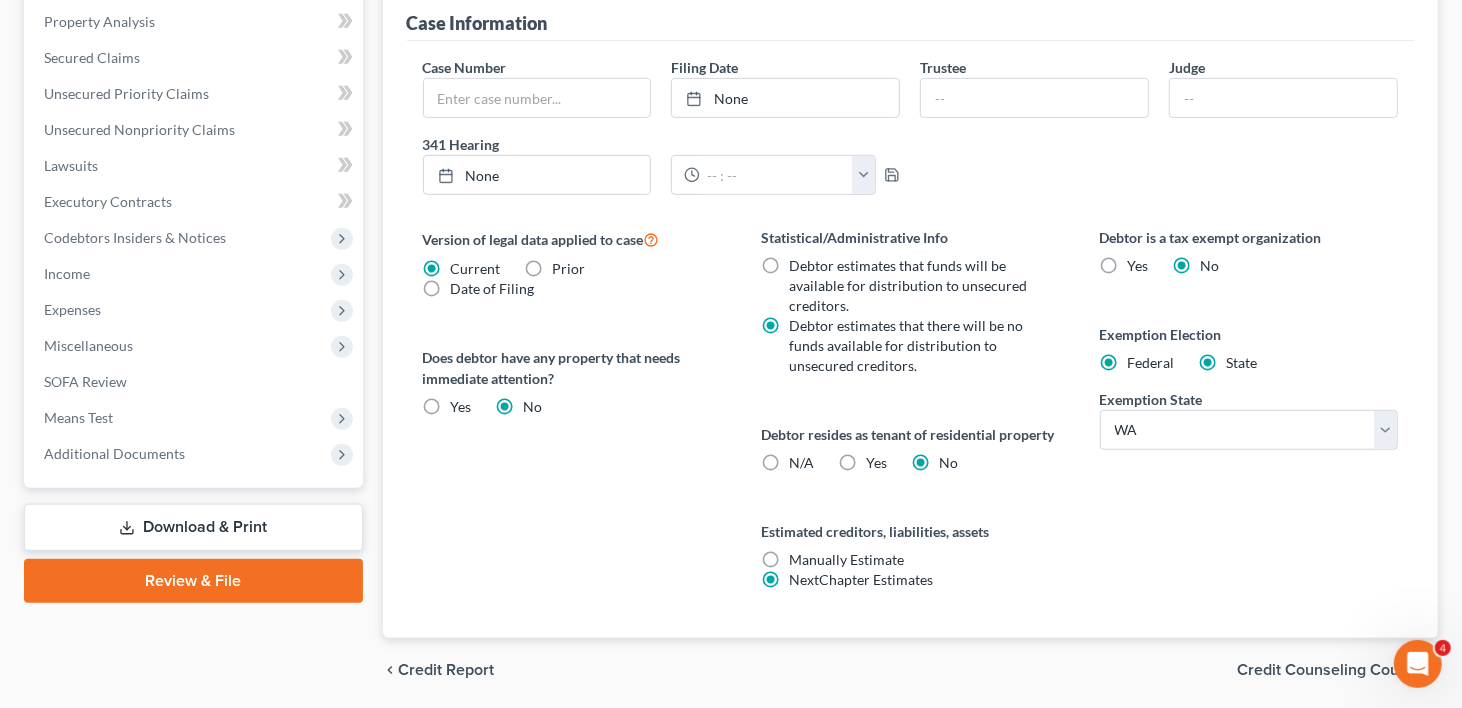 radio on "false" 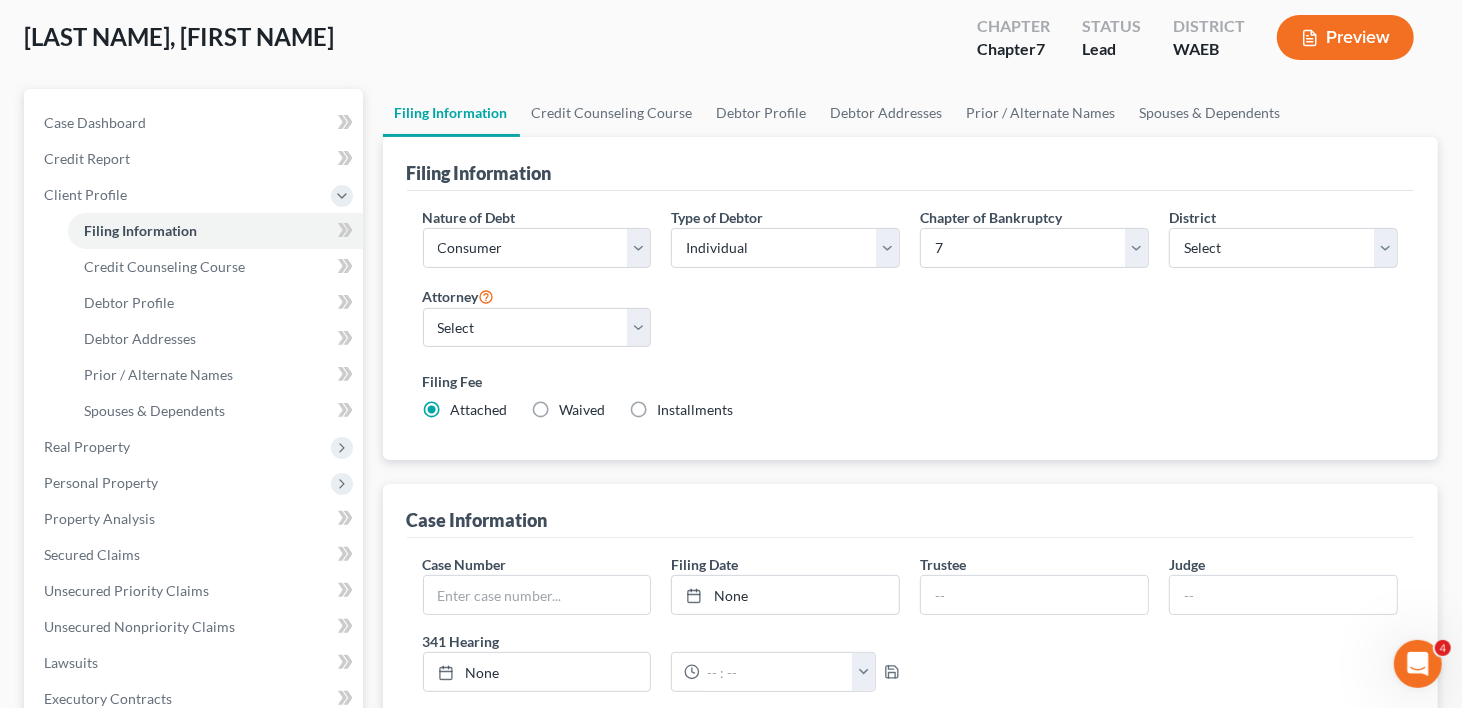 scroll, scrollTop: 100, scrollLeft: 0, axis: vertical 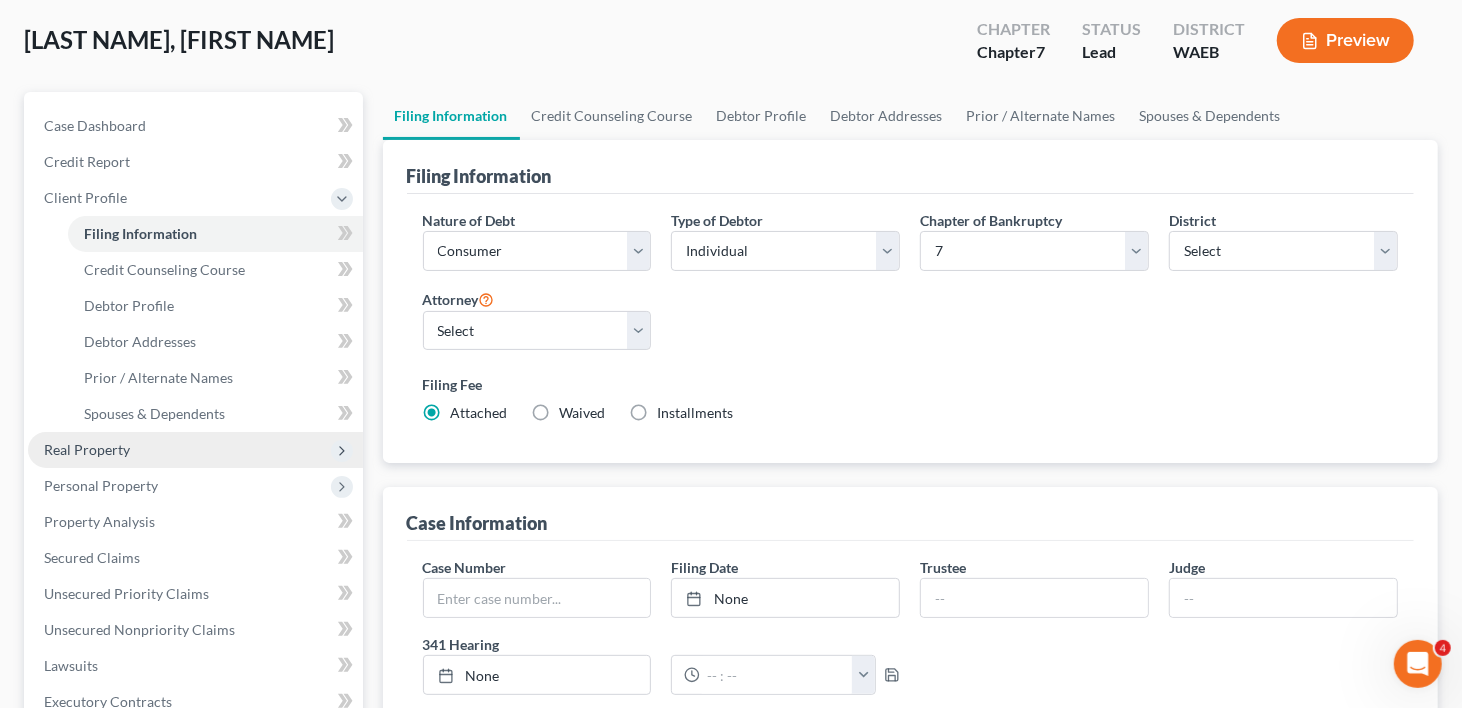 click on "Real Property" at bounding box center (87, 449) 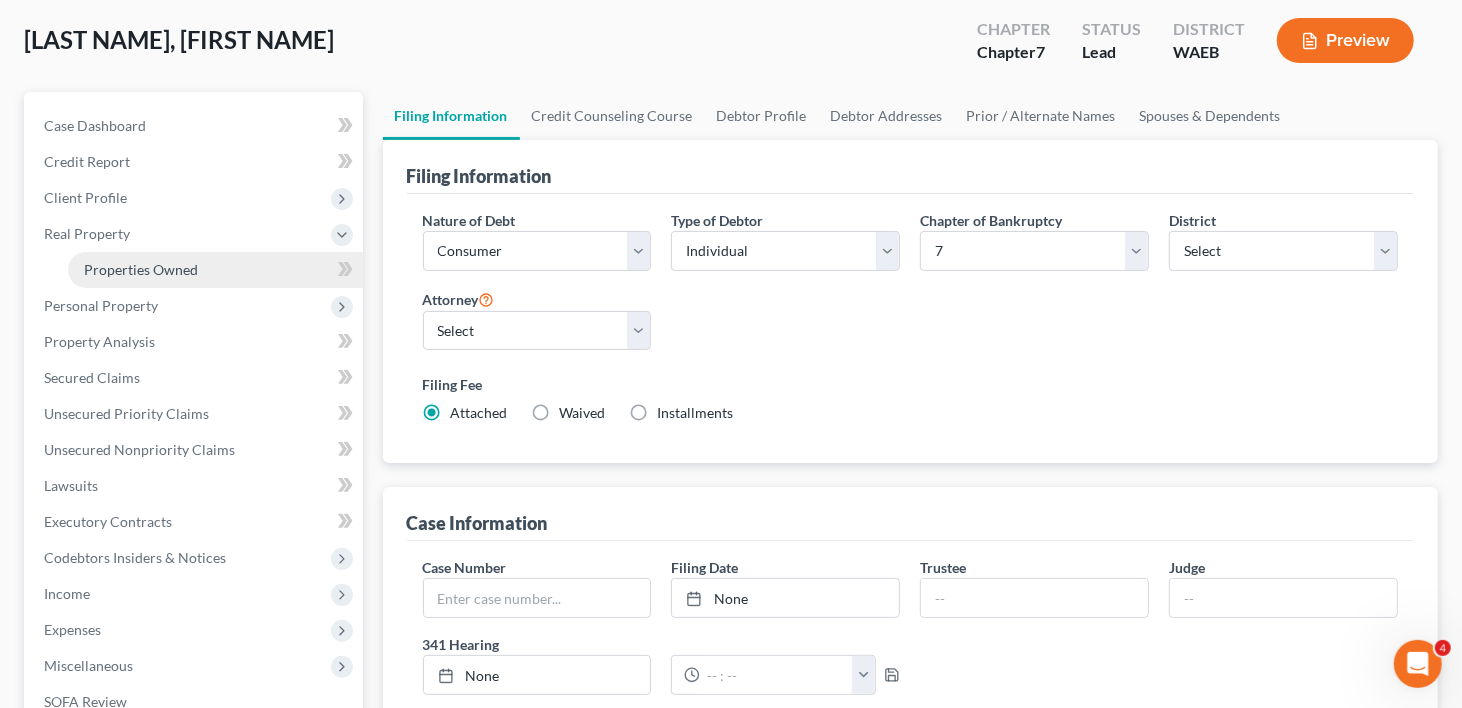 click on "Properties Owned" at bounding box center [141, 269] 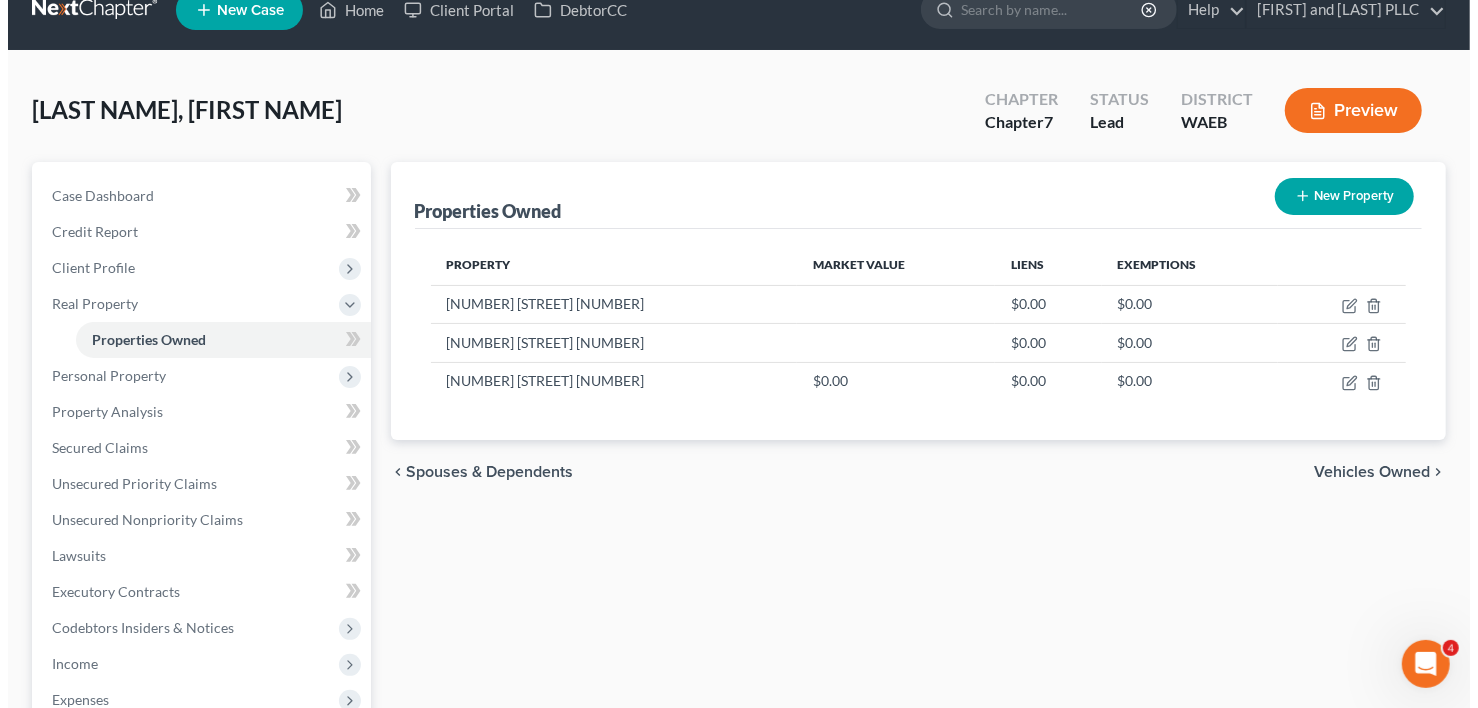 scroll, scrollTop: 0, scrollLeft: 0, axis: both 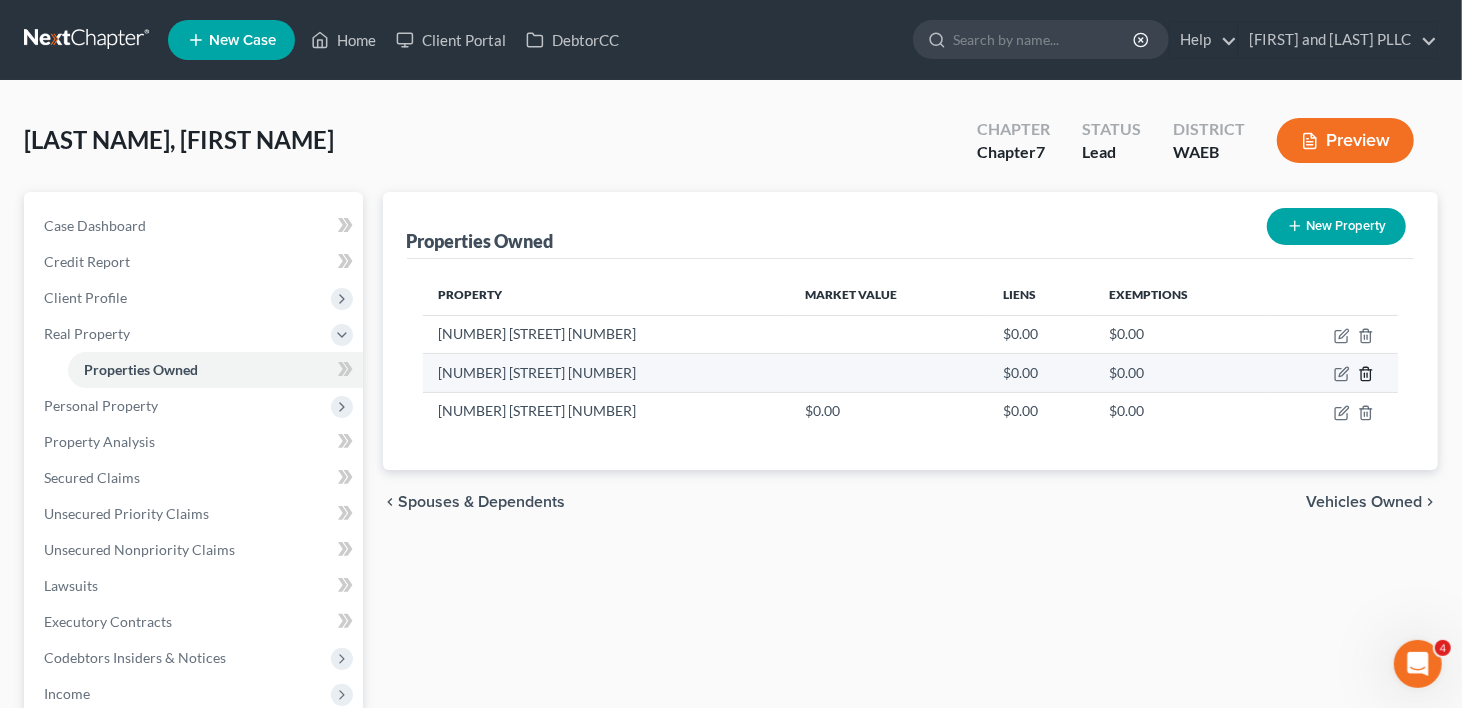 click 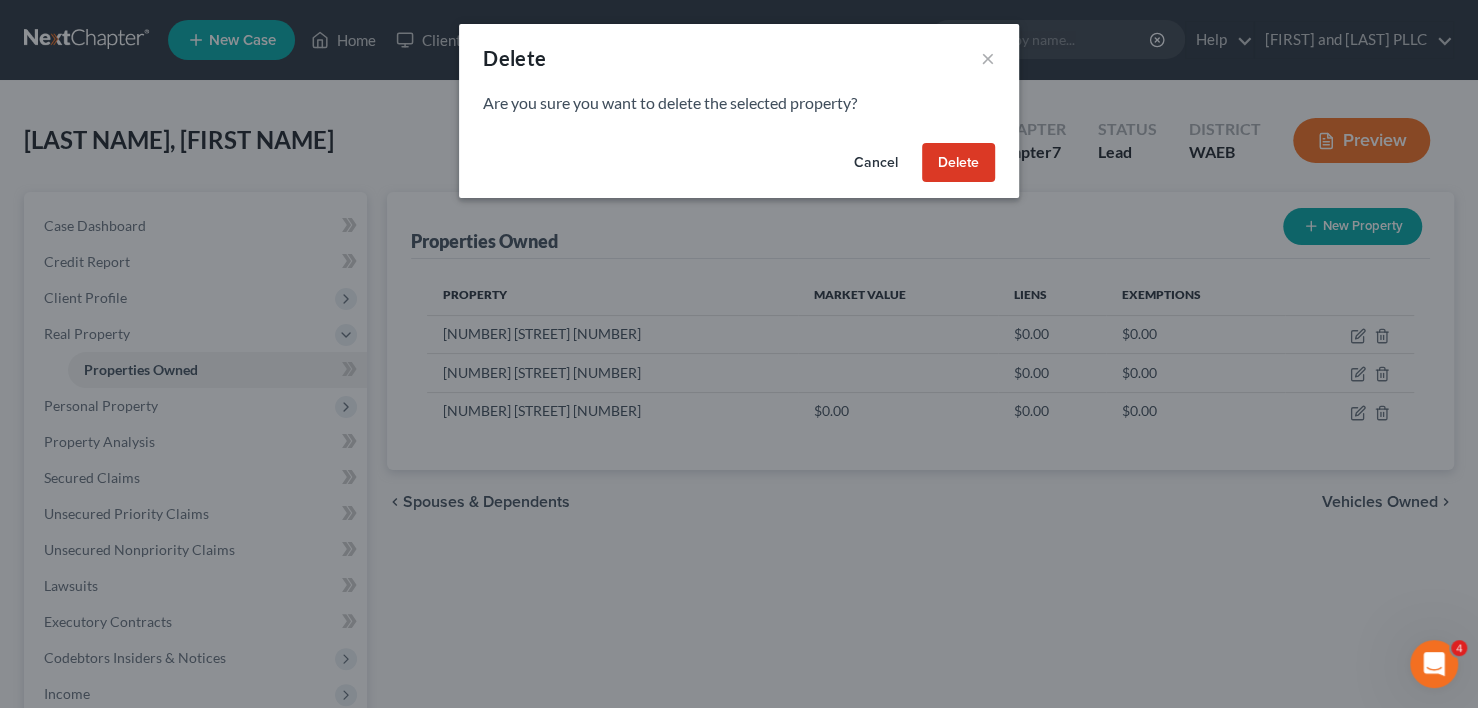 click on "Delete" at bounding box center [958, 163] 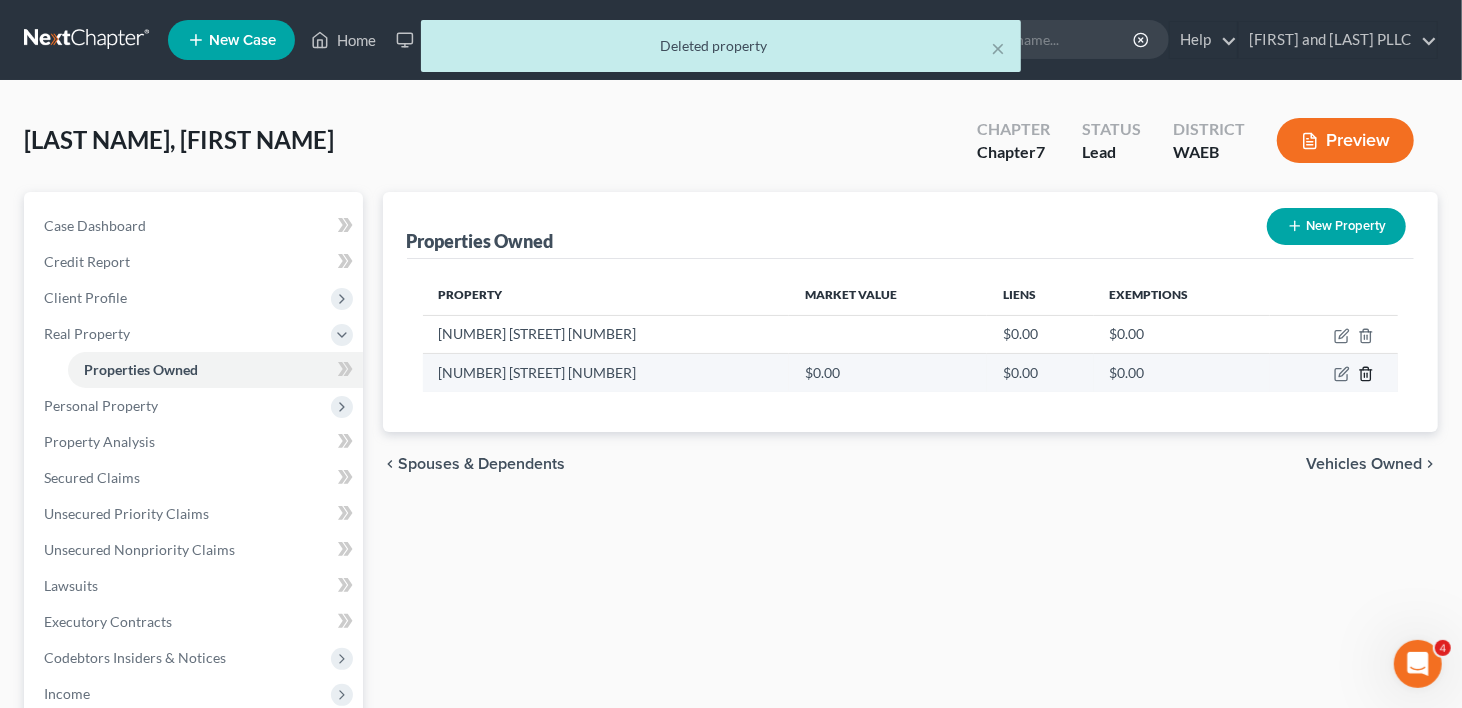 click 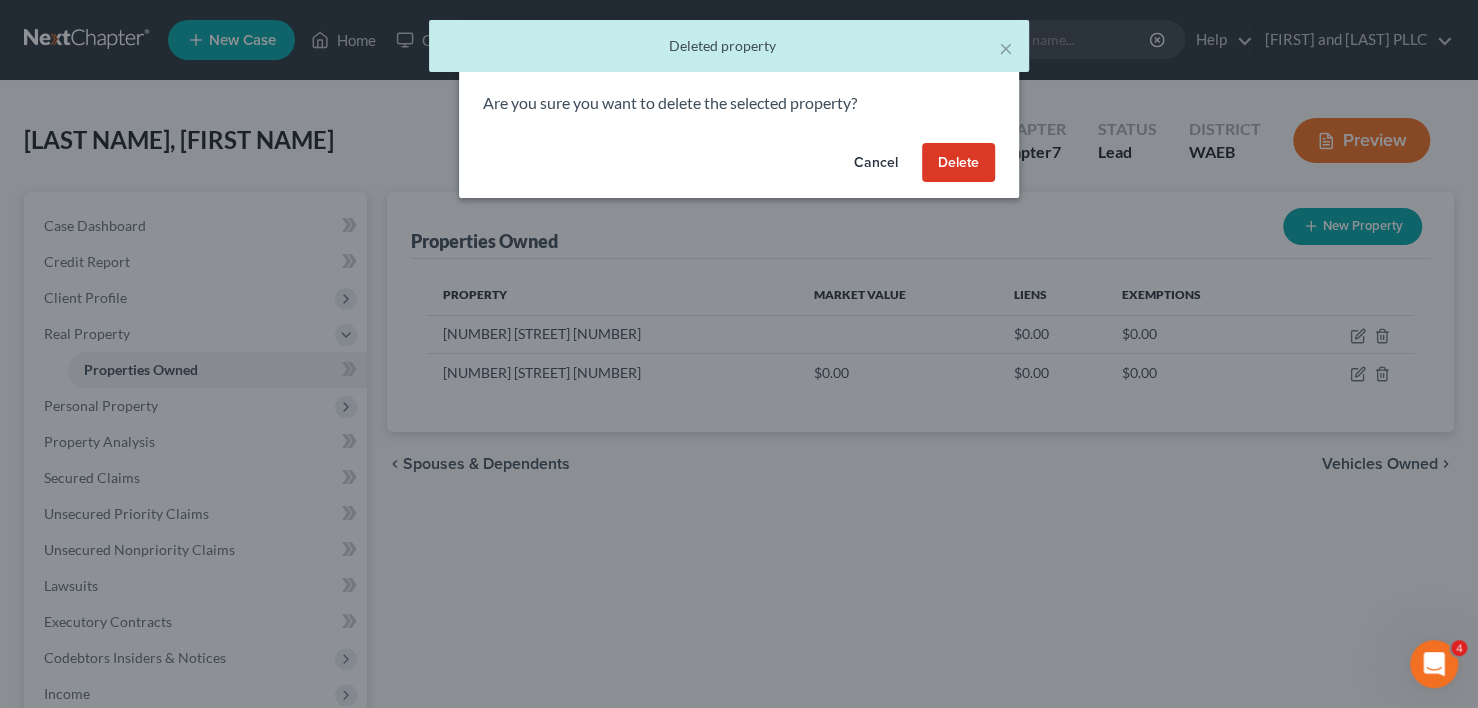 click on "Delete" at bounding box center [958, 163] 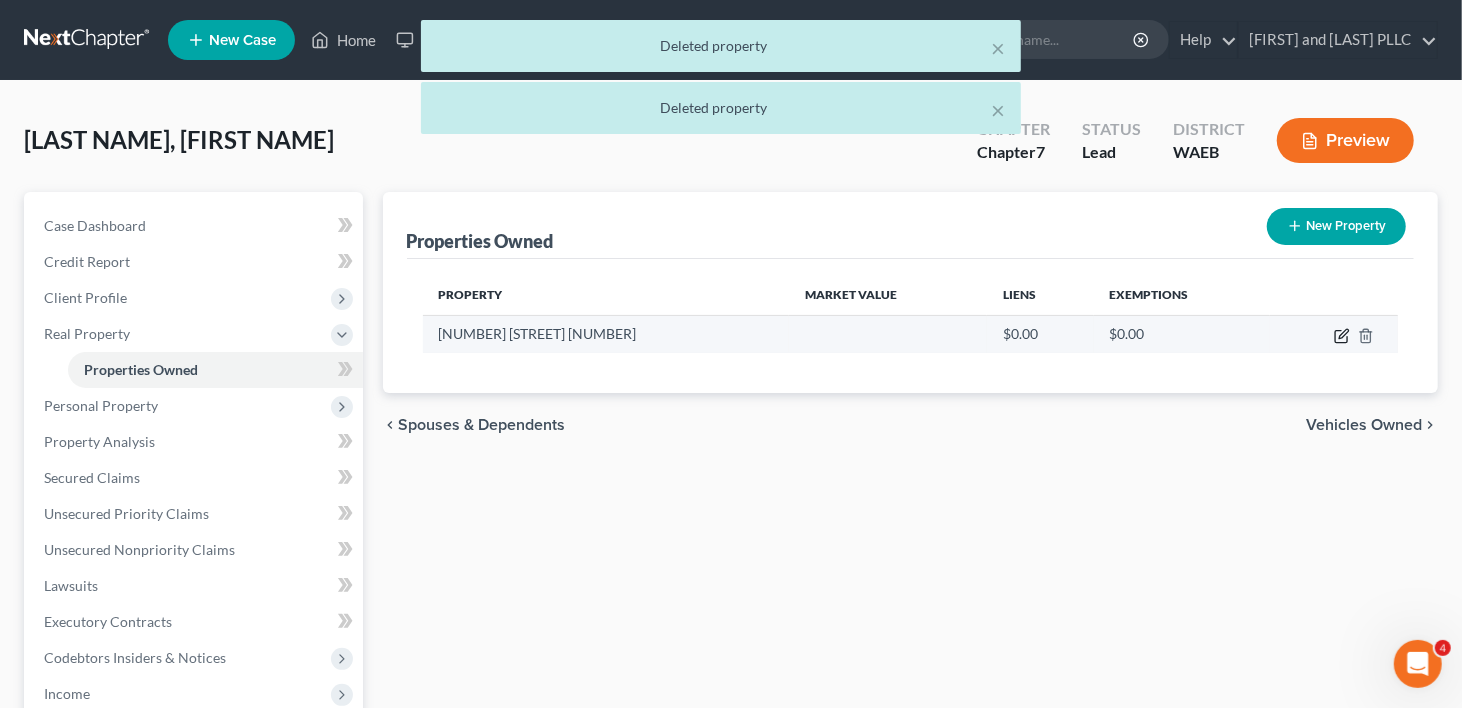 click 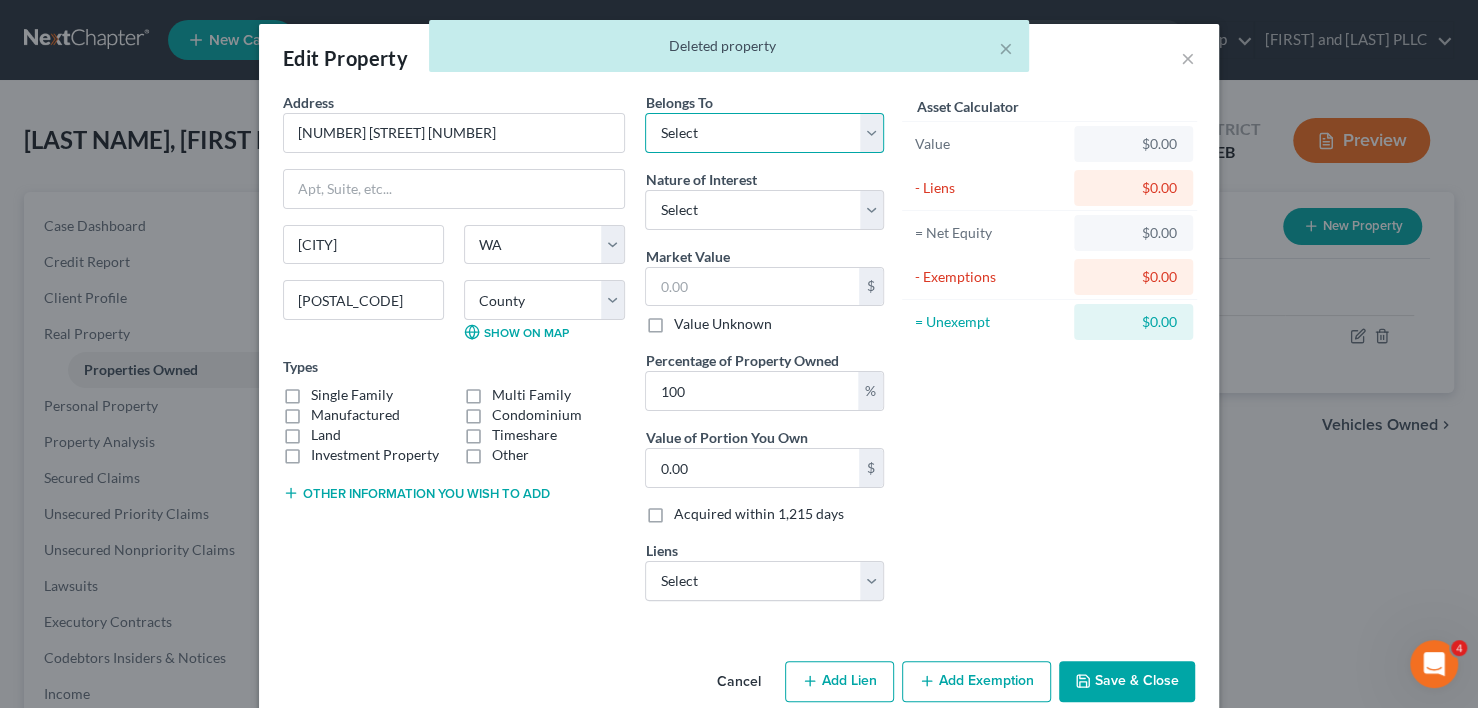 click on "Select Debtor 1 Only Debtor 2 Only Debtor 1 And Debtor 2 Only At Least One Of The Debtors And Another Community Property" at bounding box center [764, 133] 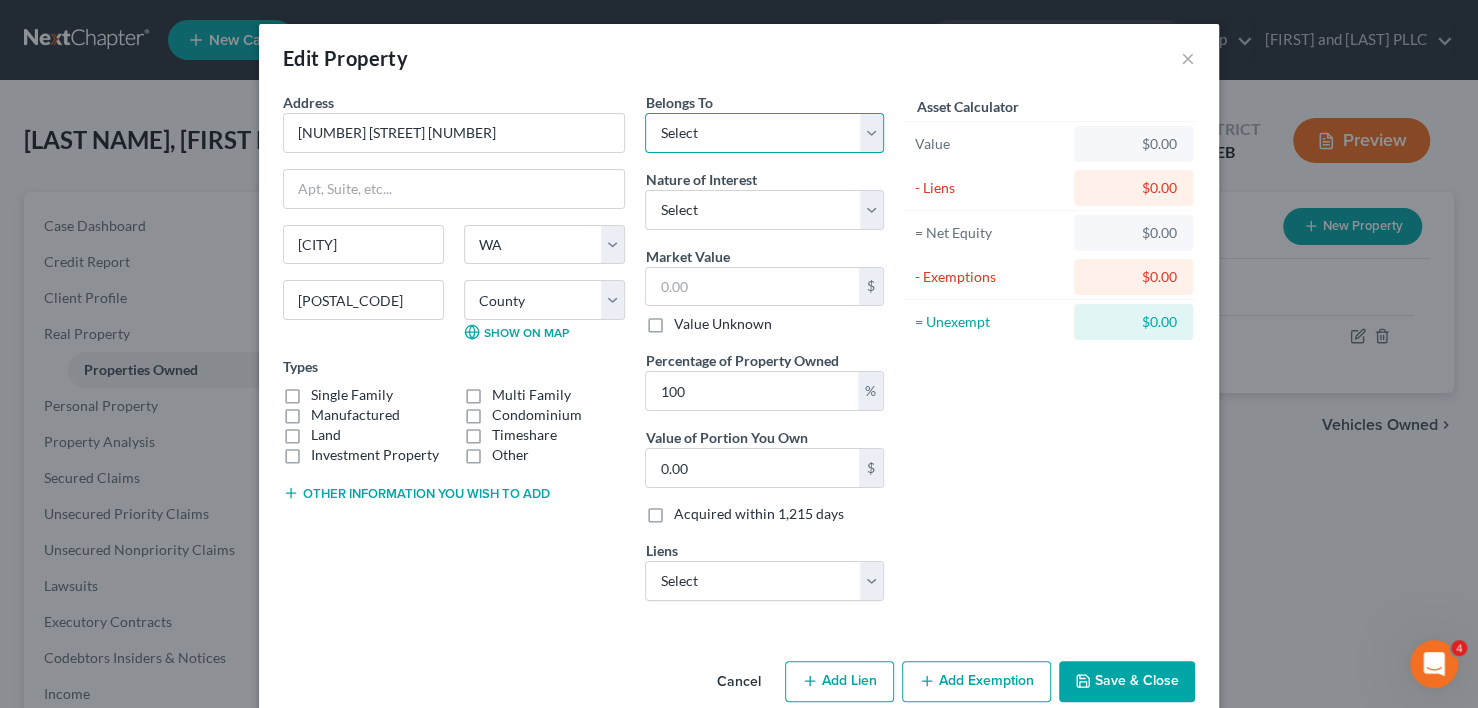select on "3" 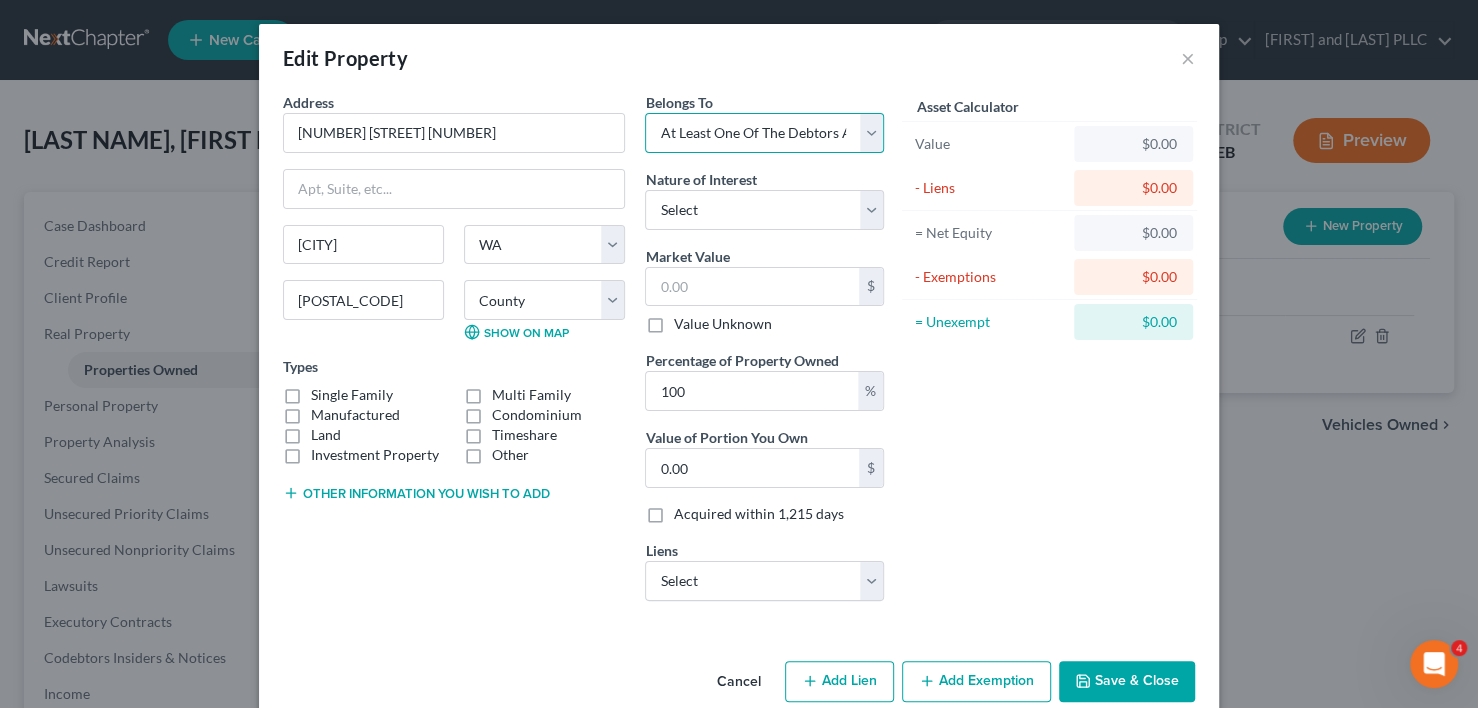 click on "Select Debtor 1 Only Debtor 2 Only Debtor 1 And Debtor 2 Only At Least One Of The Debtors And Another Community Property" at bounding box center [764, 133] 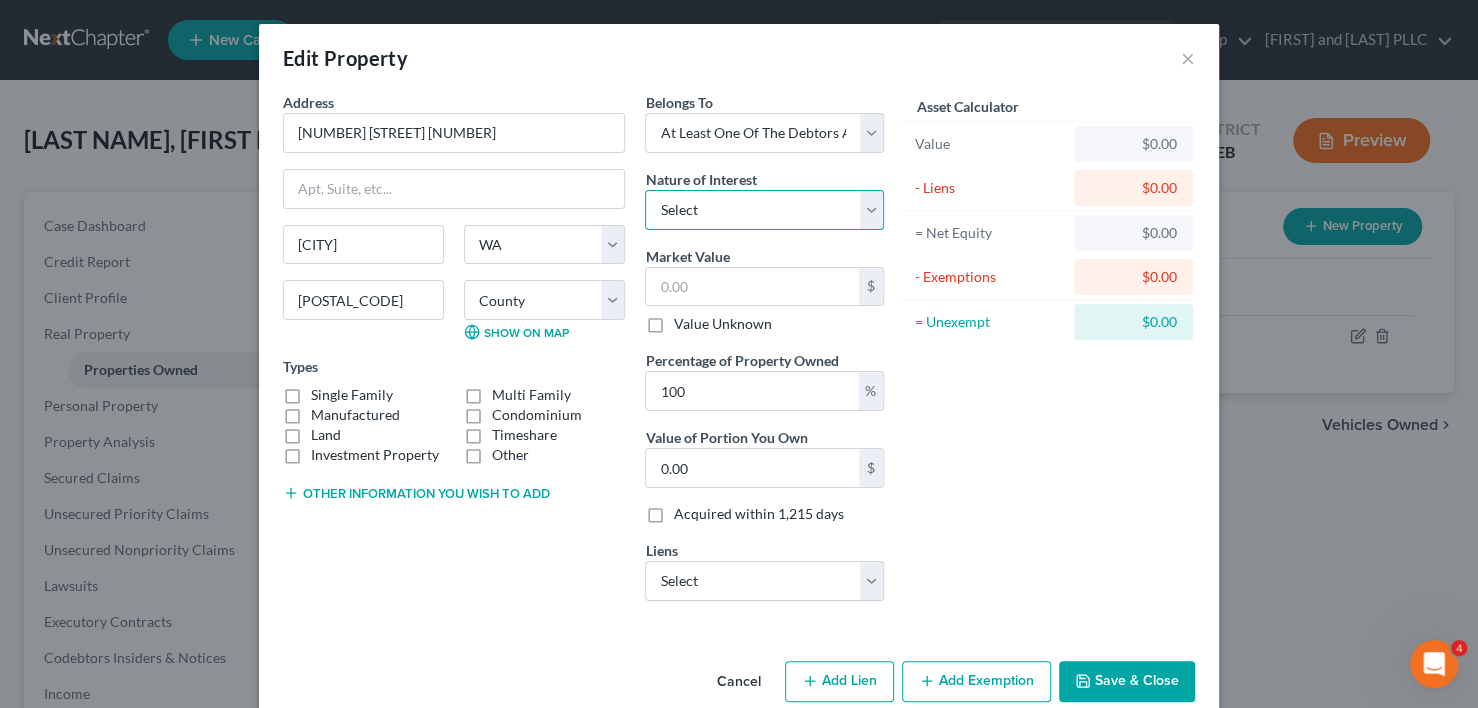 click on "Select Fee Simple Joint Tenant Life Estate Equitable Interest Future Interest Tenancy By The Entireties Tenants In Common Other" at bounding box center (764, 210) 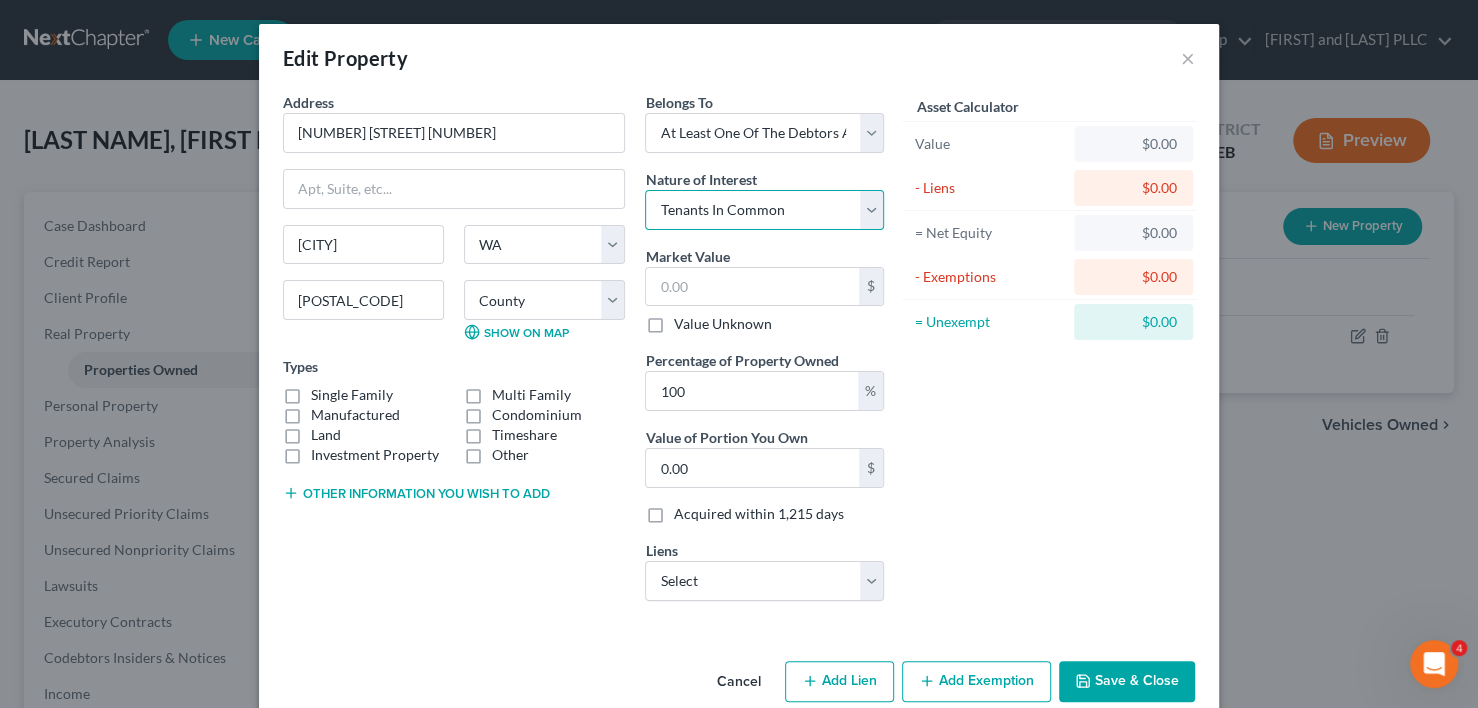 click on "Select Fee Simple Joint Tenant Life Estate Equitable Interest Future Interest Tenancy By The Entireties Tenants In Common Other" at bounding box center (764, 210) 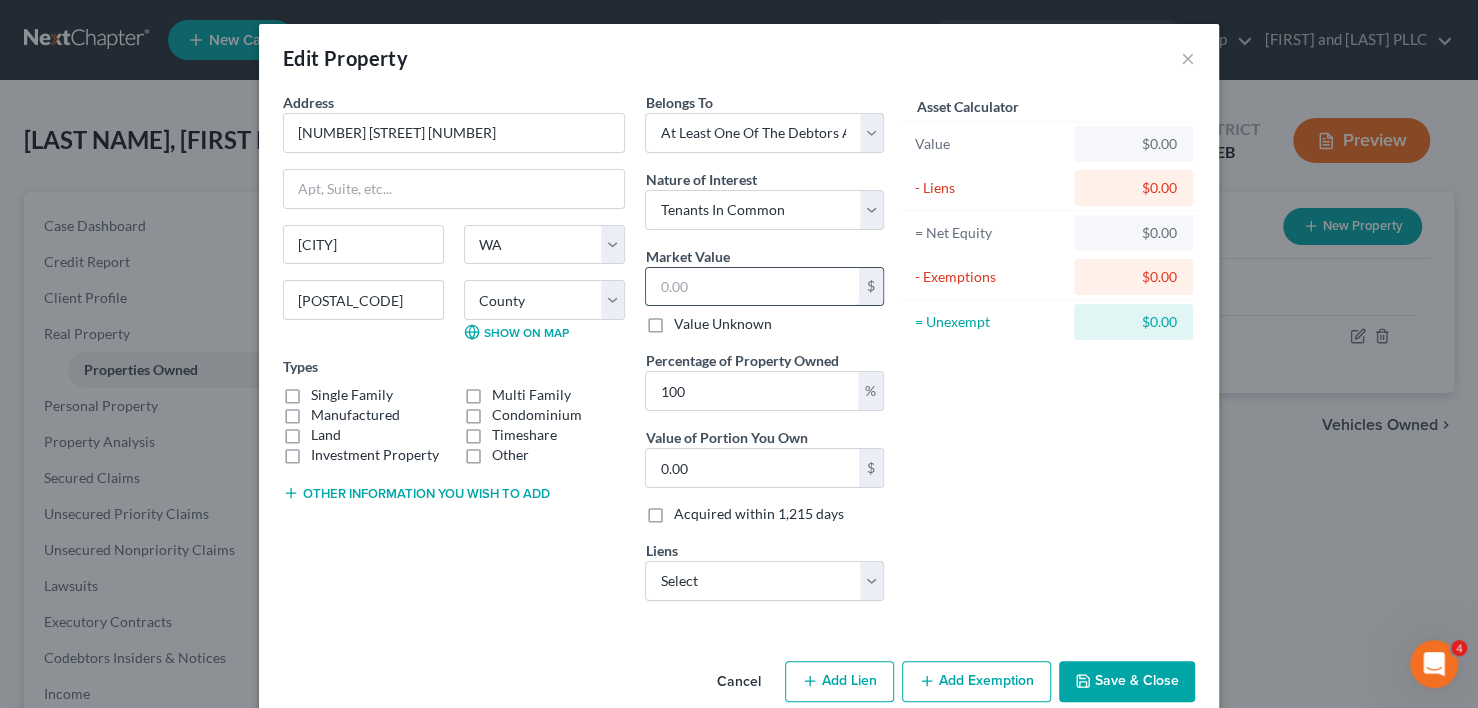 click at bounding box center [752, 287] 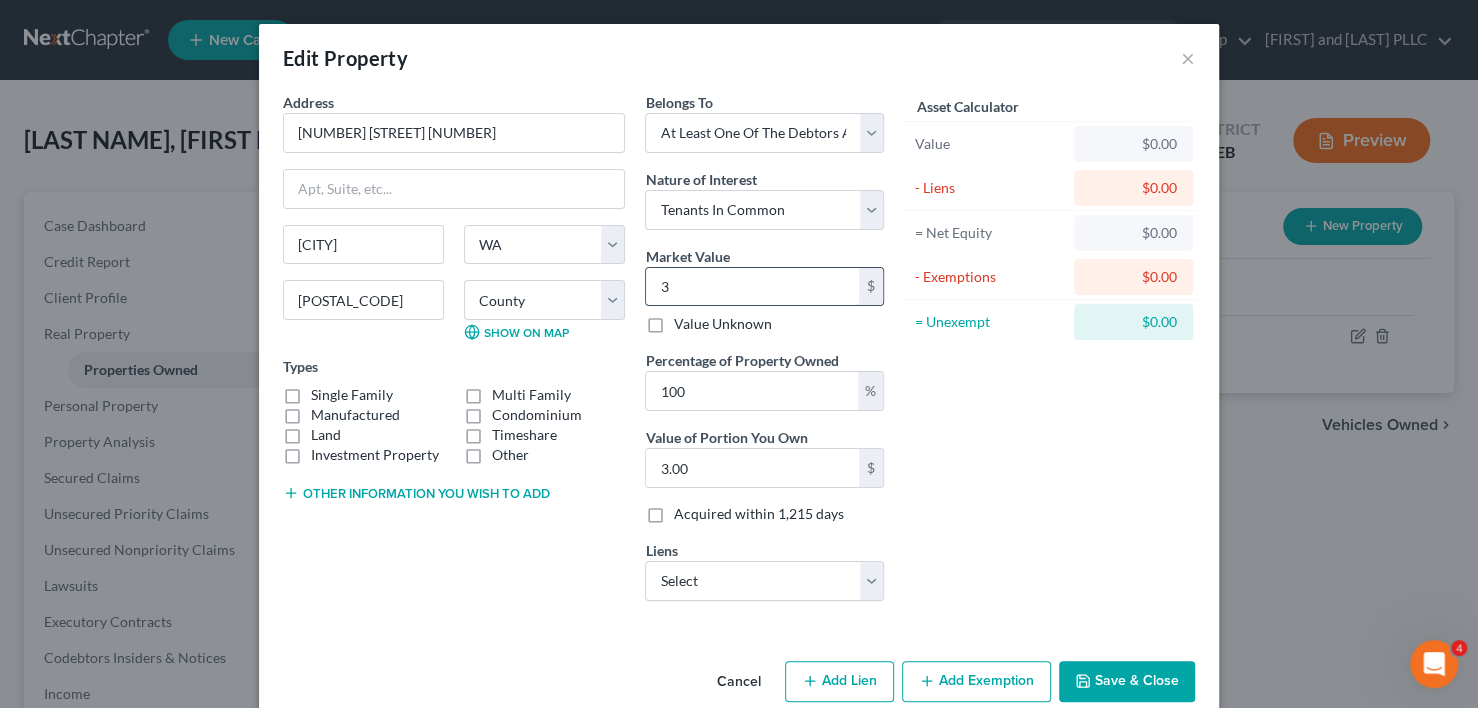 type on "36" 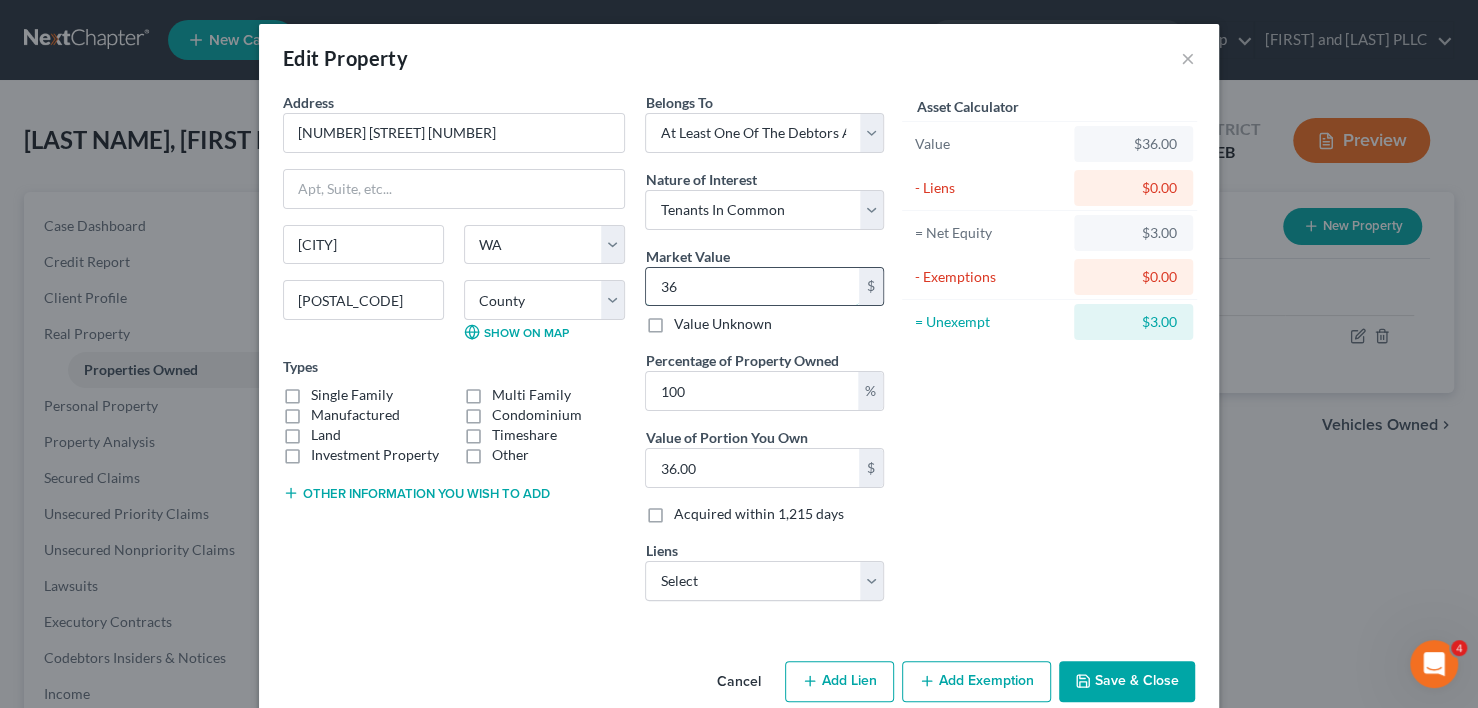 type on "3" 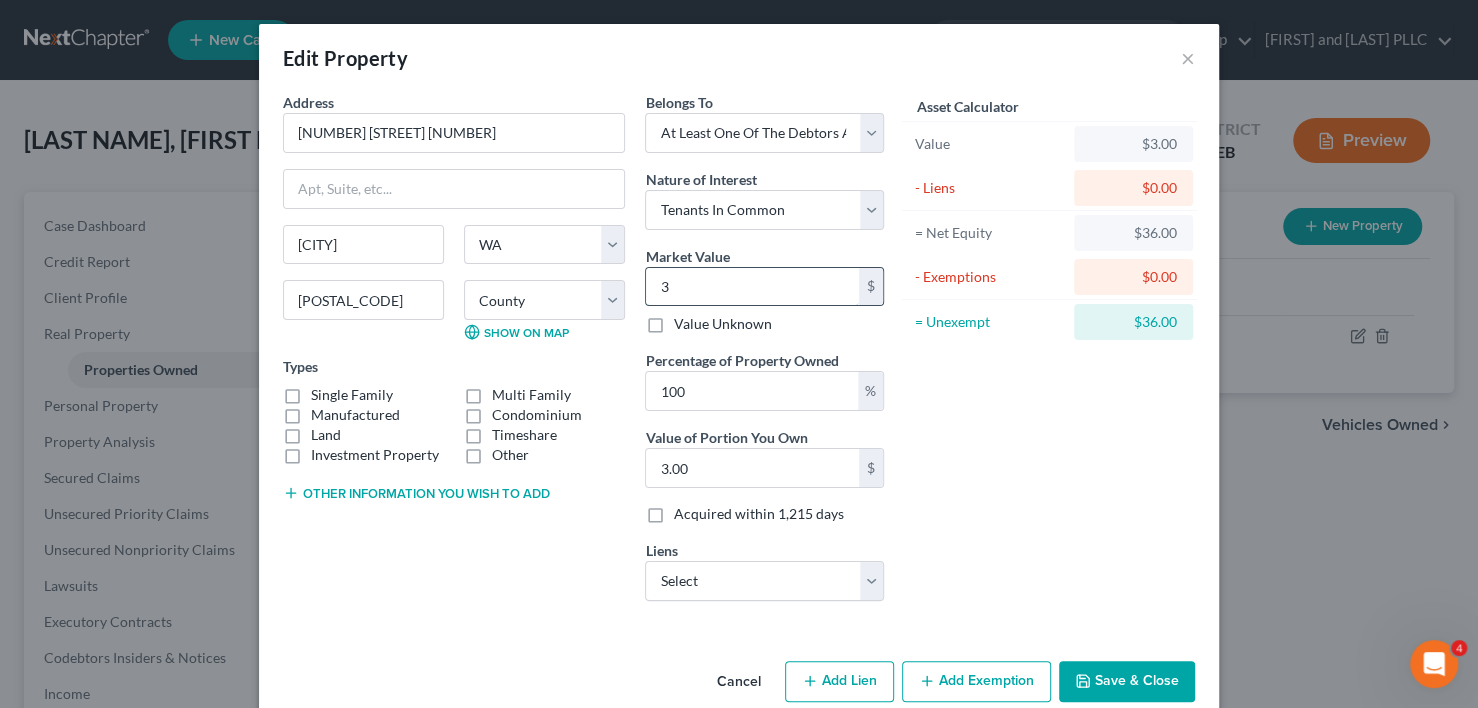 type on "33" 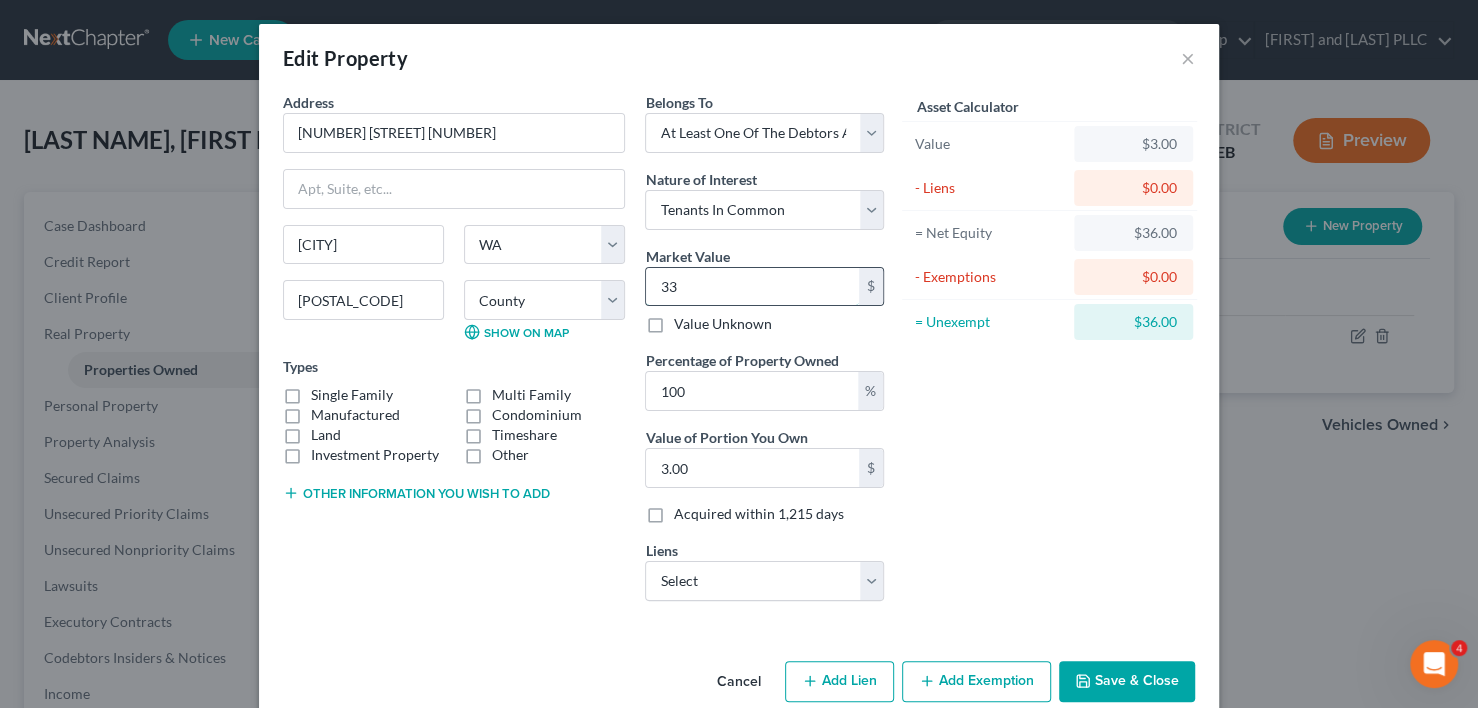 type on "33.00" 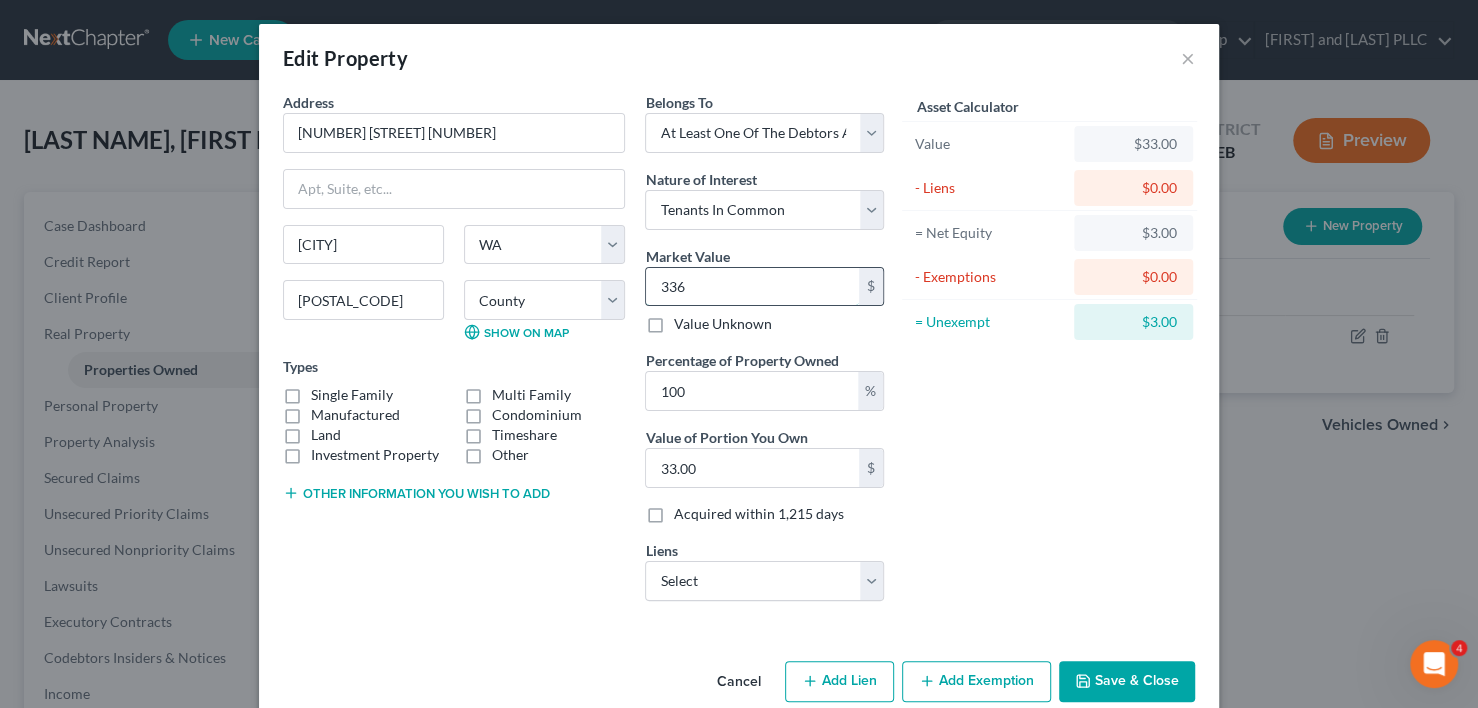 type on "336+" 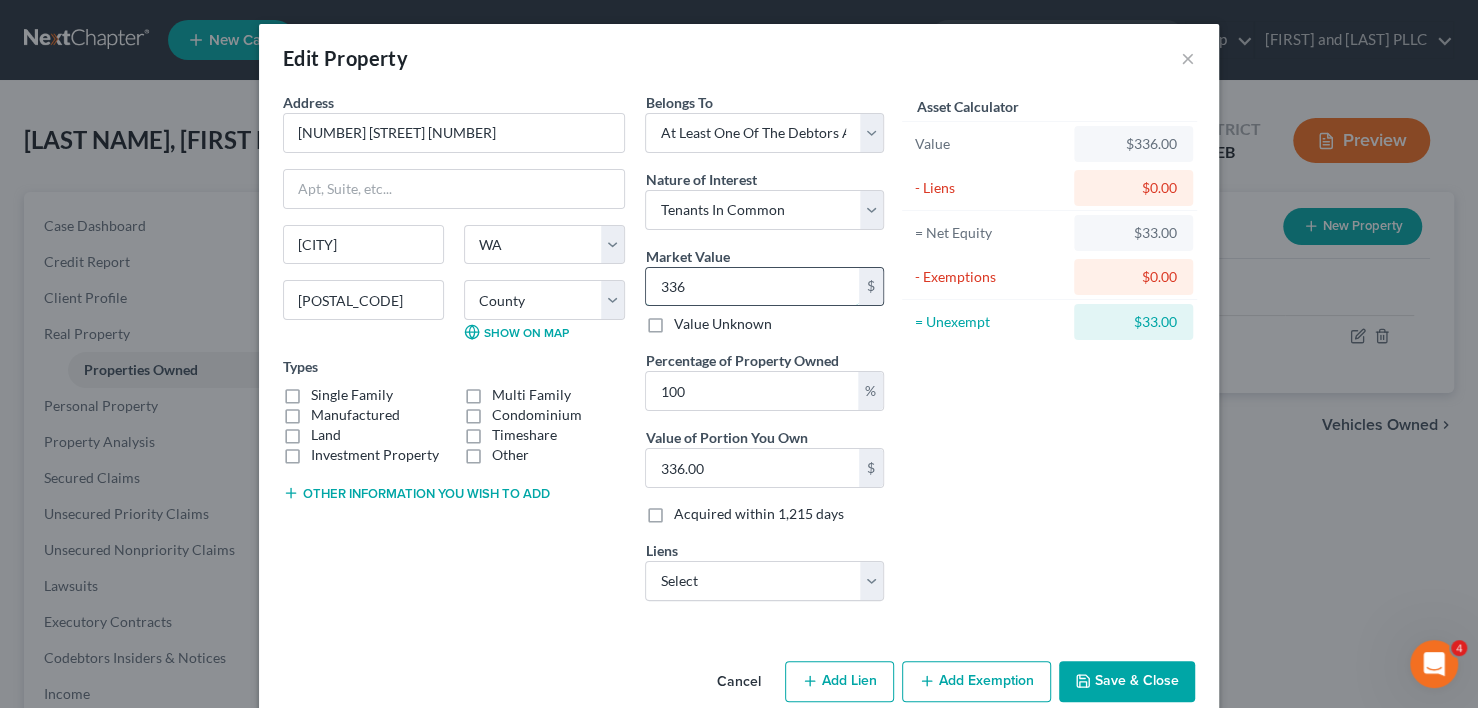 type on "3362" 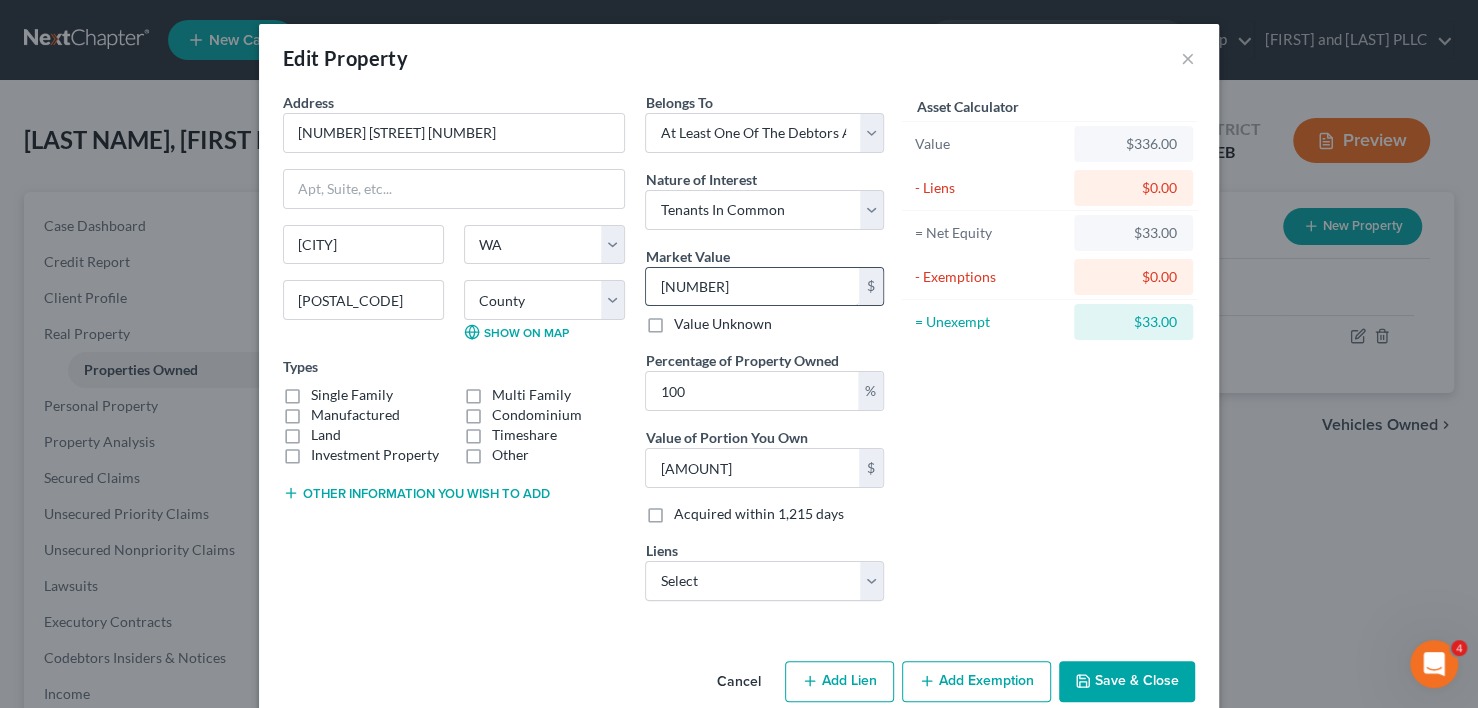 type on "33,623" 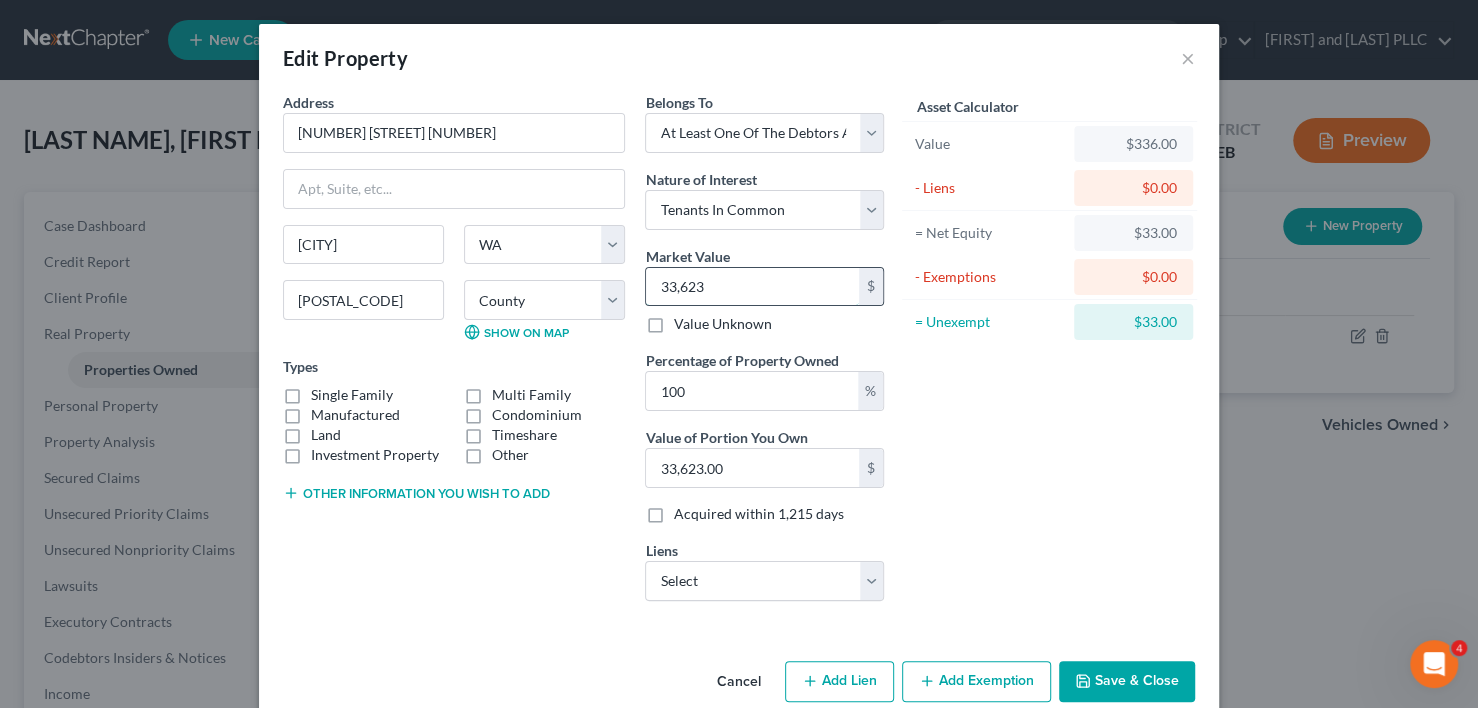 type on "33,6232" 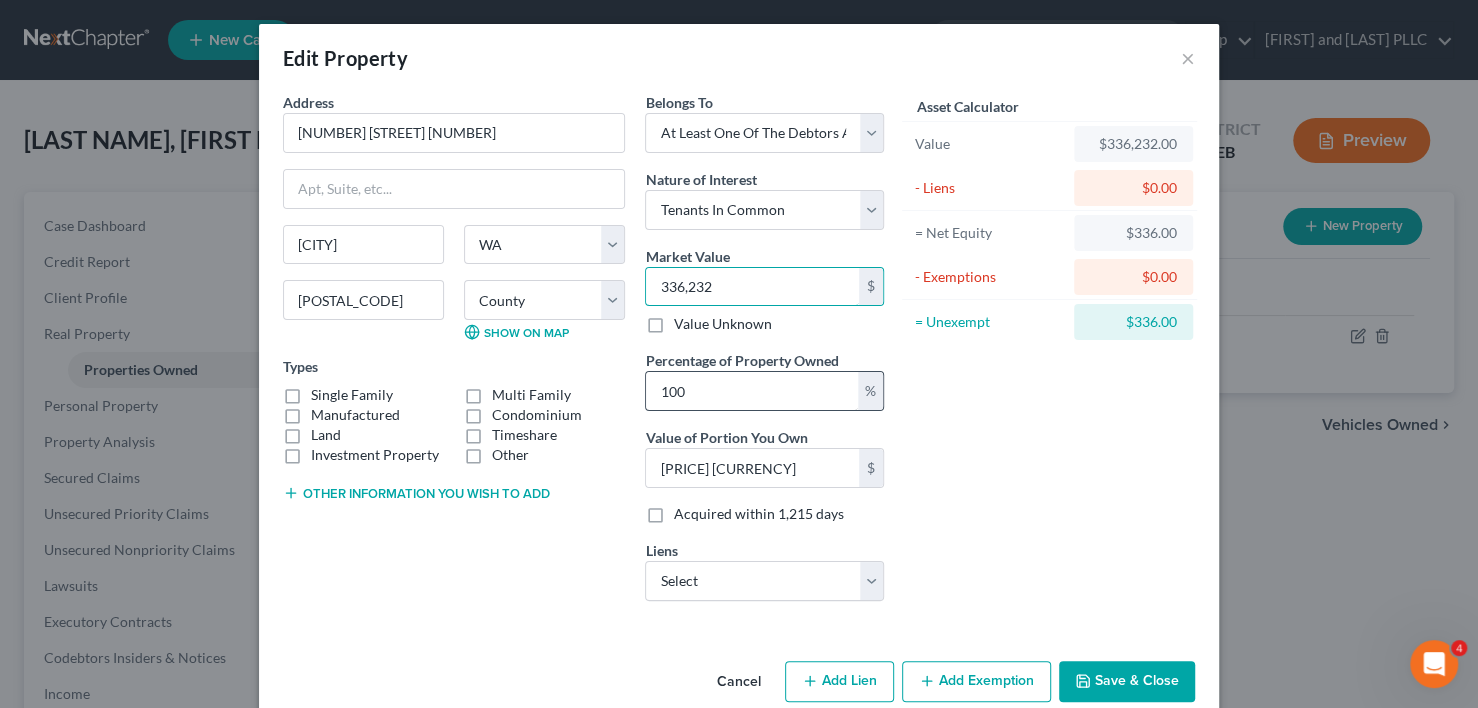 type on "336,232" 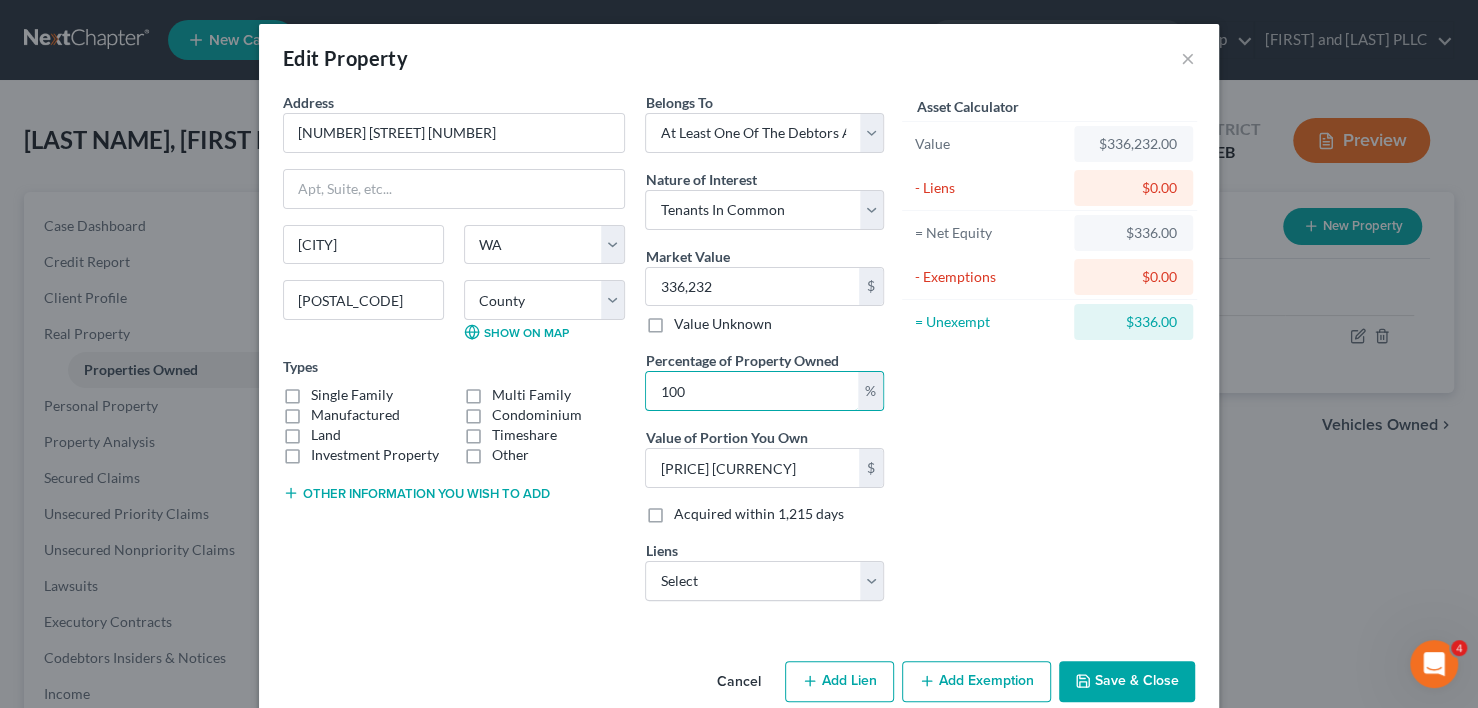 drag, startPoint x: 701, startPoint y: 386, endPoint x: 623, endPoint y: 394, distance: 78.40918 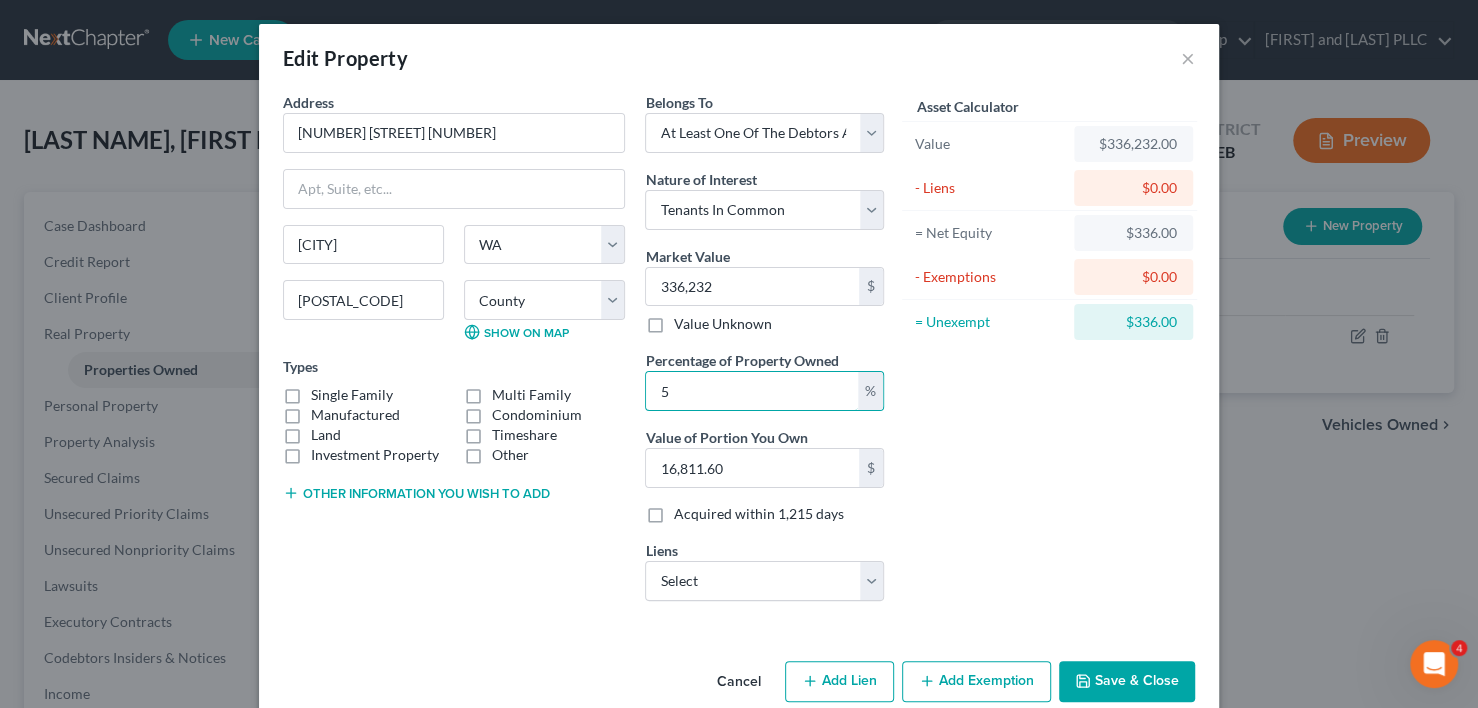 type on "50" 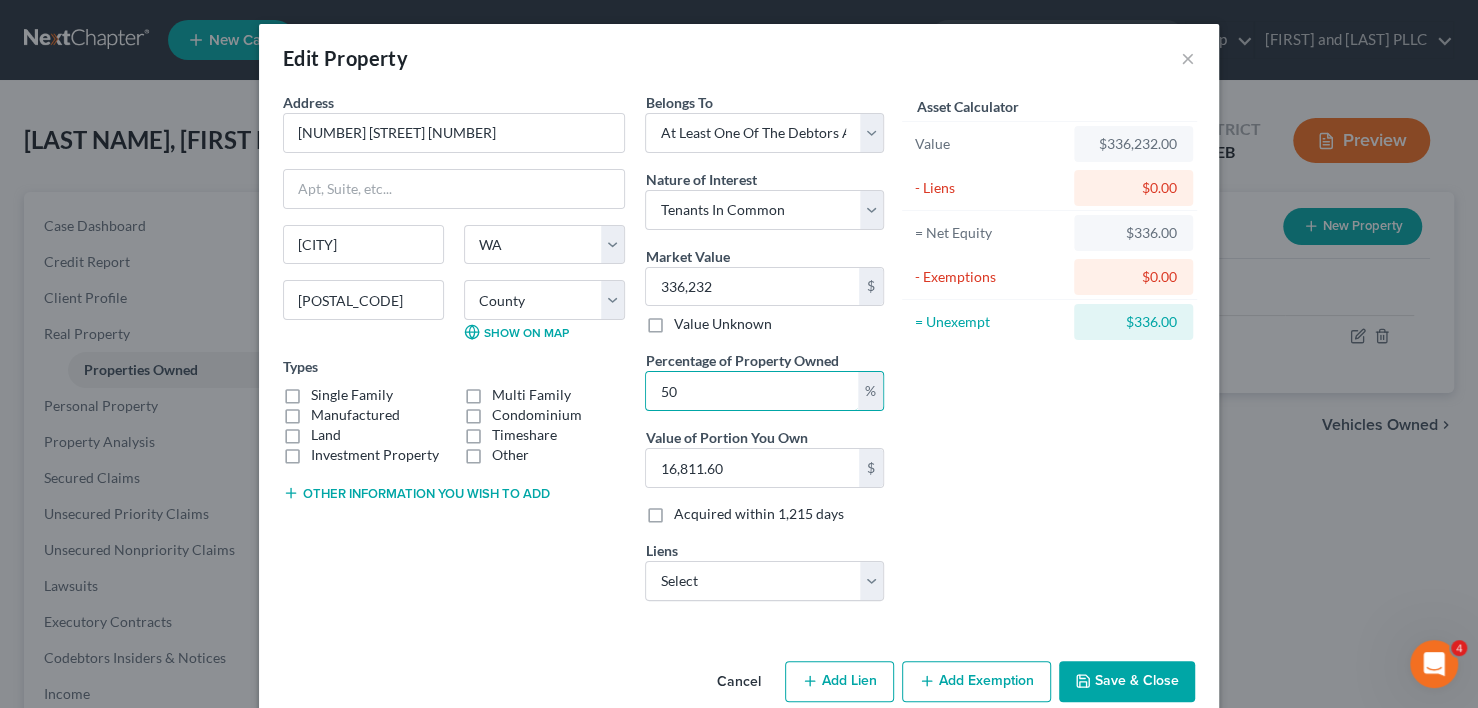 type on "[AMOUNT]" 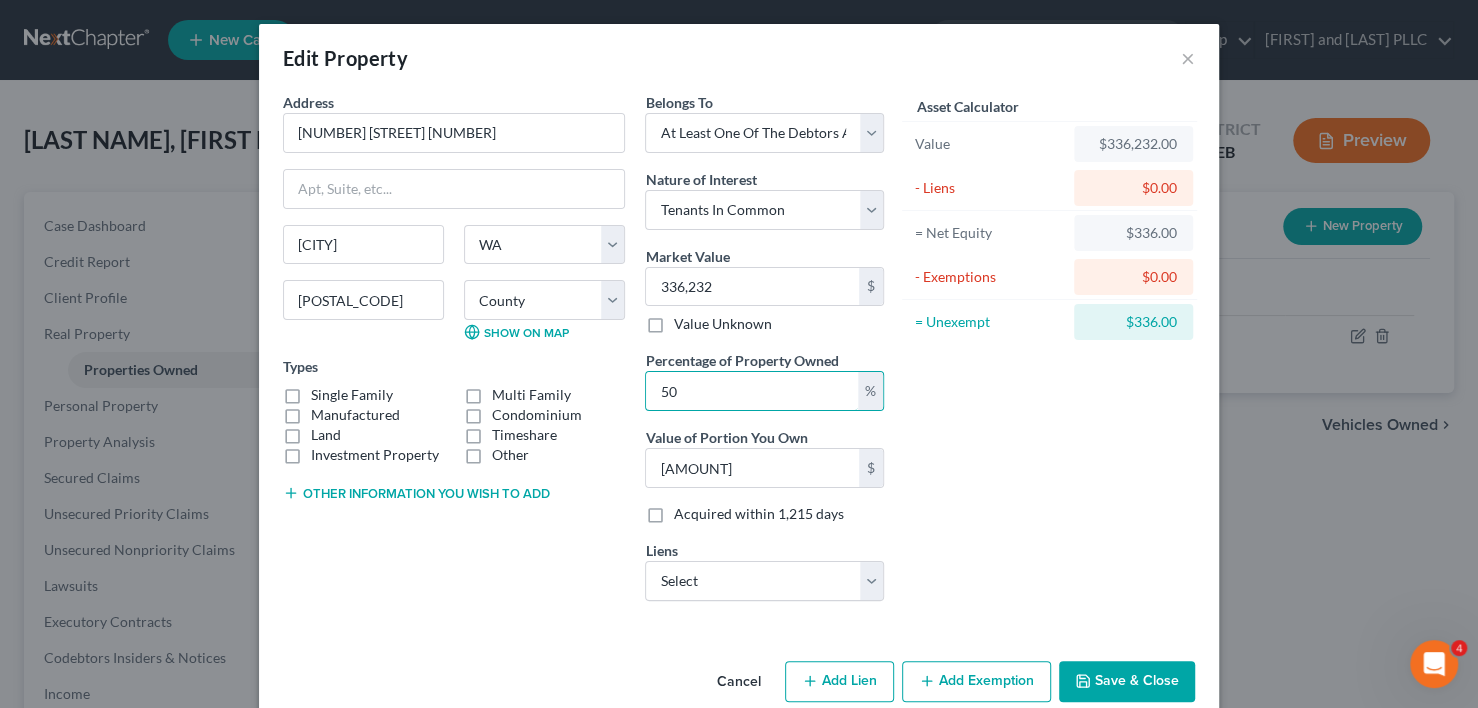 type on "50" 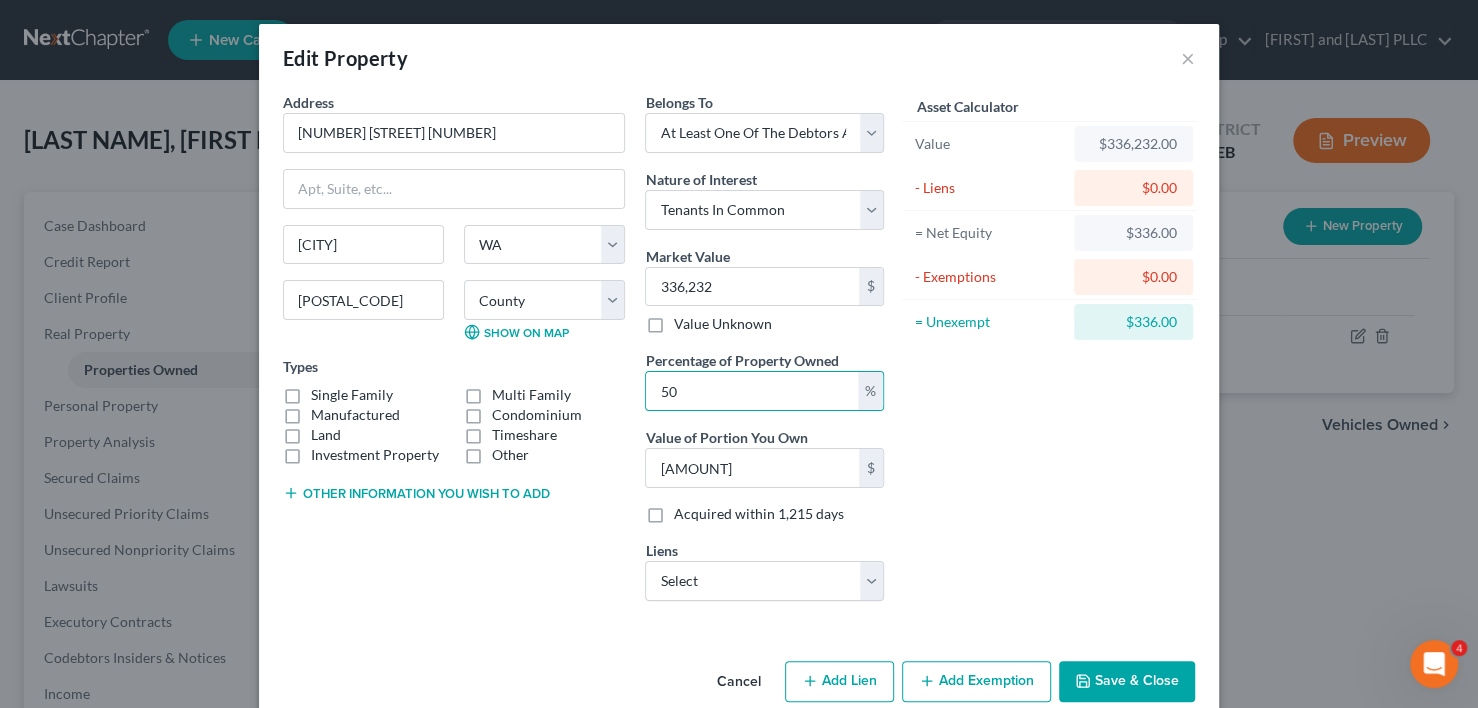 click on "Asset Calculator Value [PRICE] [CURRENCY] - Liens [PRICE] [CURRENCY] = Net Equity [PRICE] [CURRENCY] - Exemptions [PRICE] [CURRENCY] = Unexempt [PRICE] [CURRENCY]" at bounding box center (1049, 354) 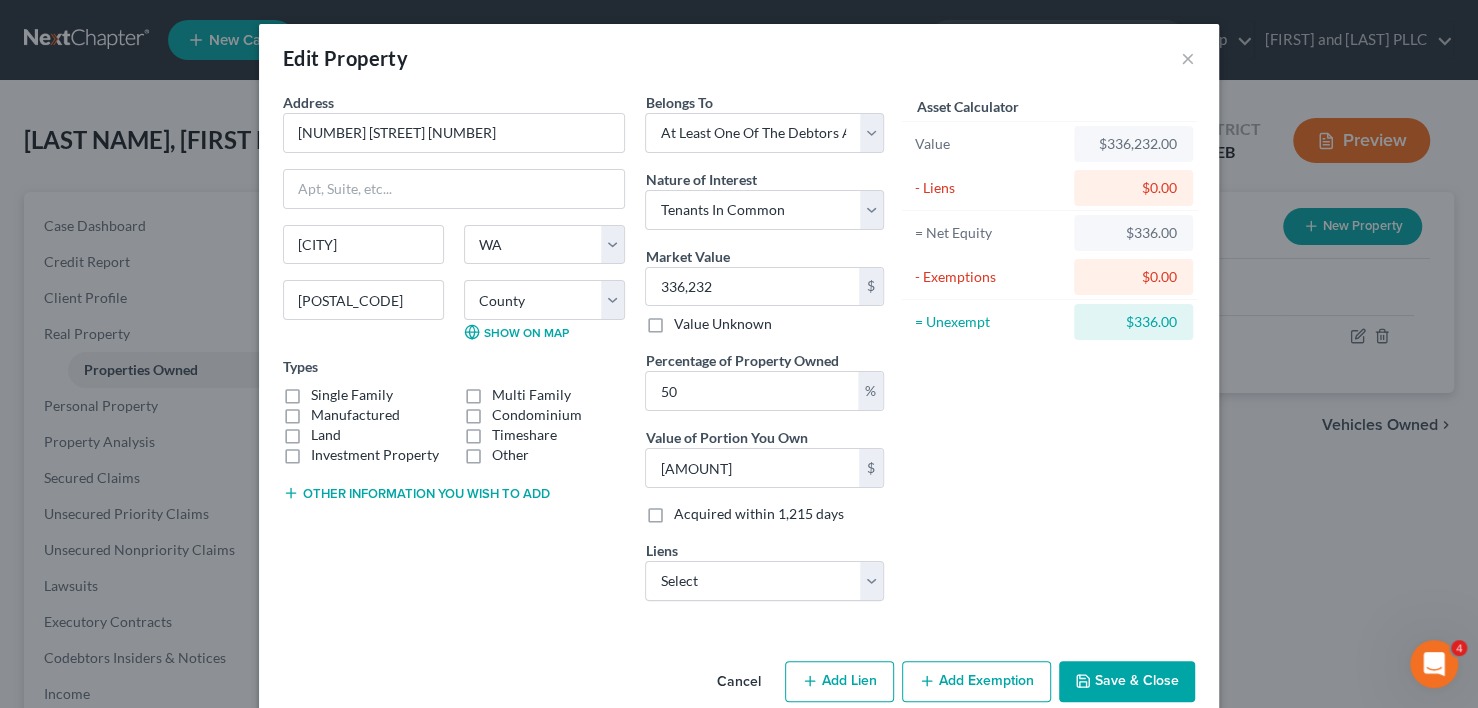scroll, scrollTop: 31, scrollLeft: 0, axis: vertical 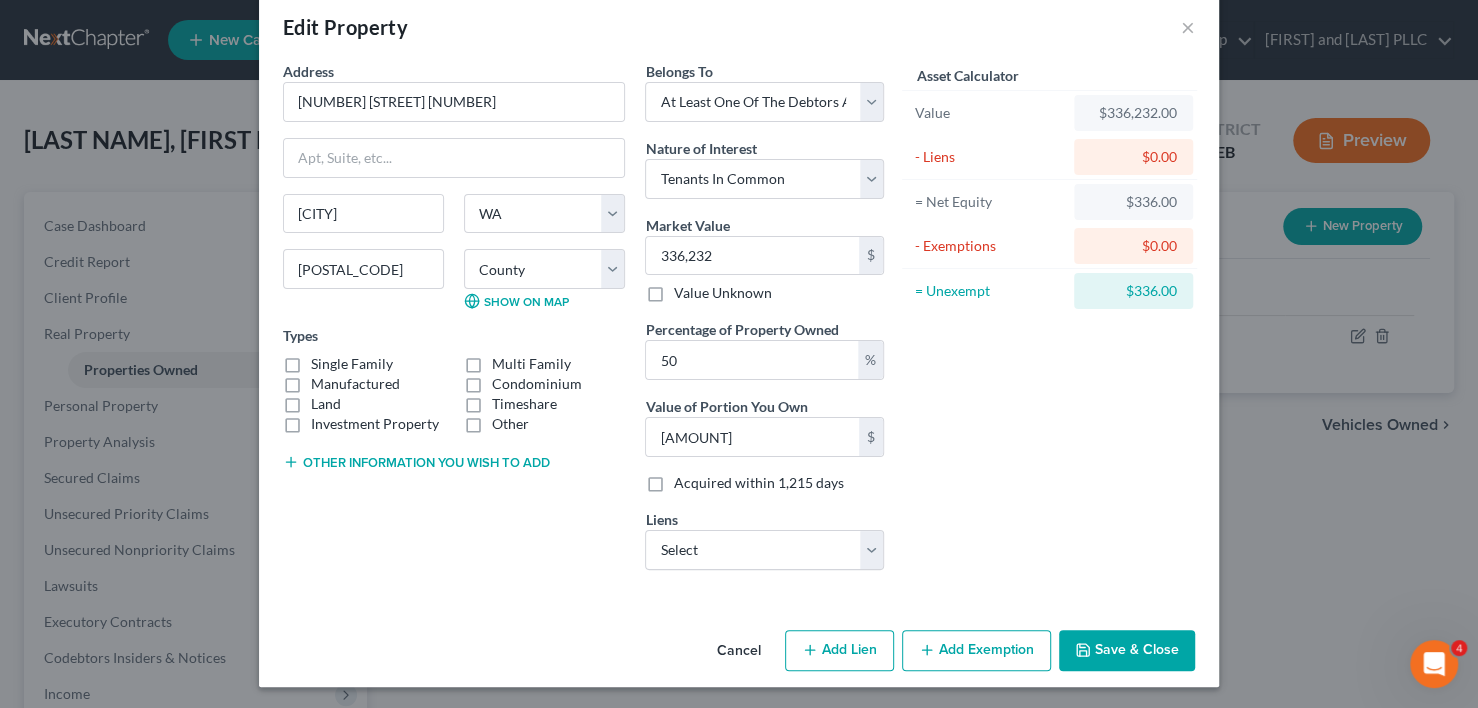 click on "Add Exemption" at bounding box center [976, 651] 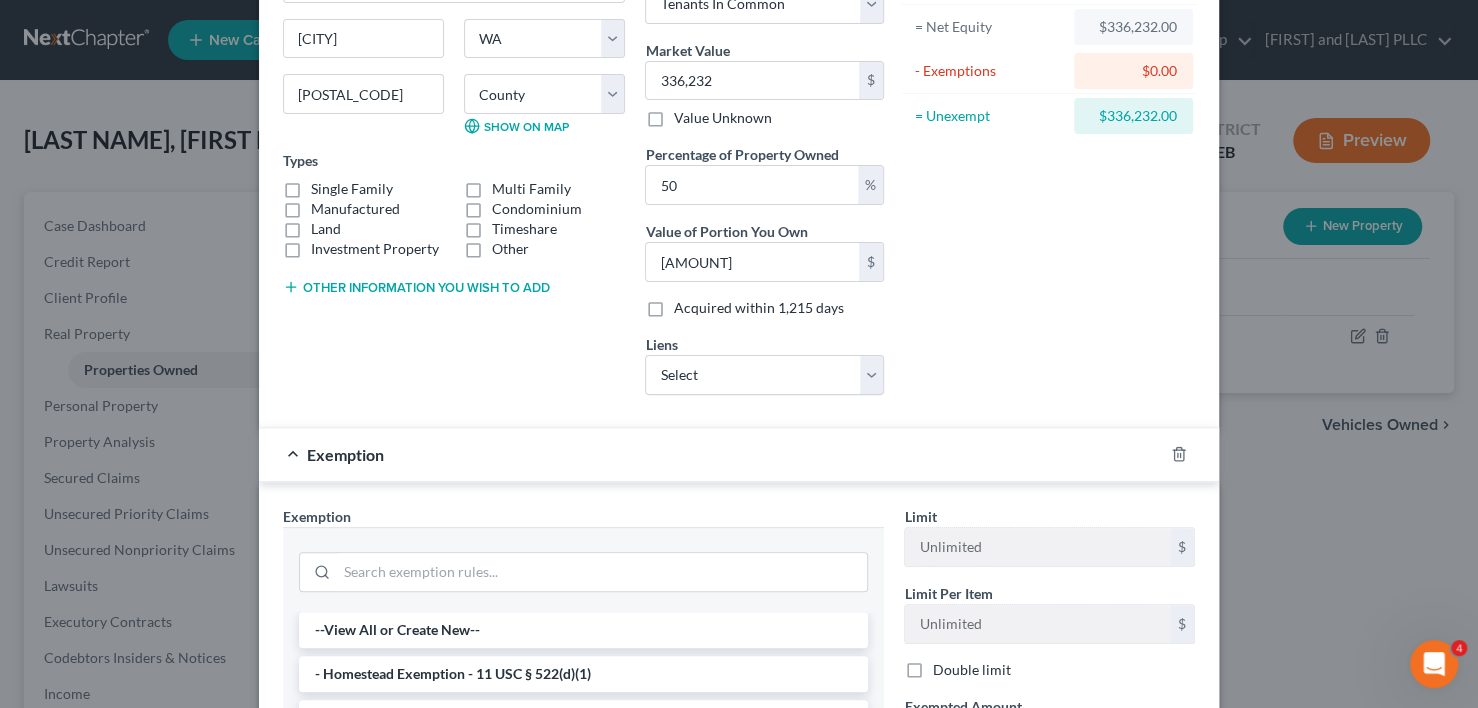 scroll, scrollTop: 431, scrollLeft: 0, axis: vertical 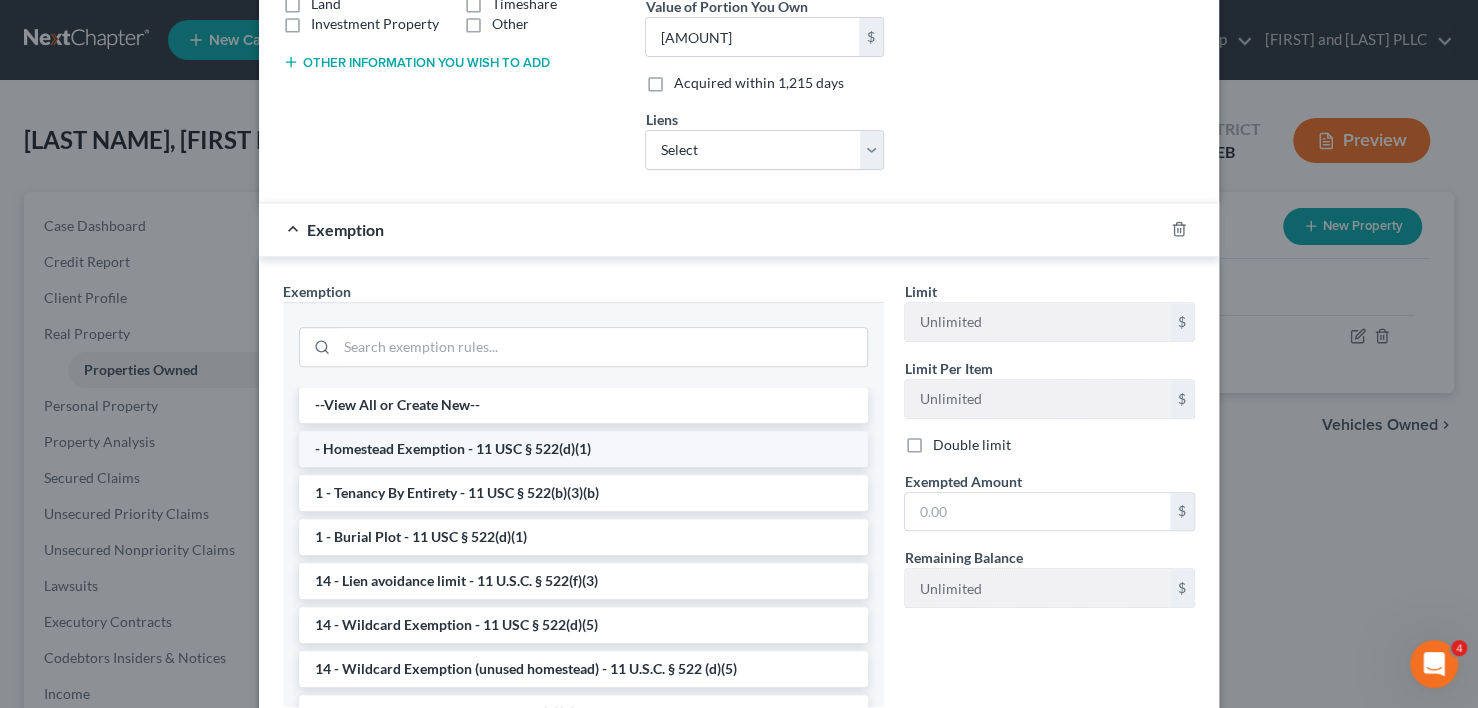 click on "- Homestead Exemption - 11 USC § 522(d)(1)" at bounding box center (583, 449) 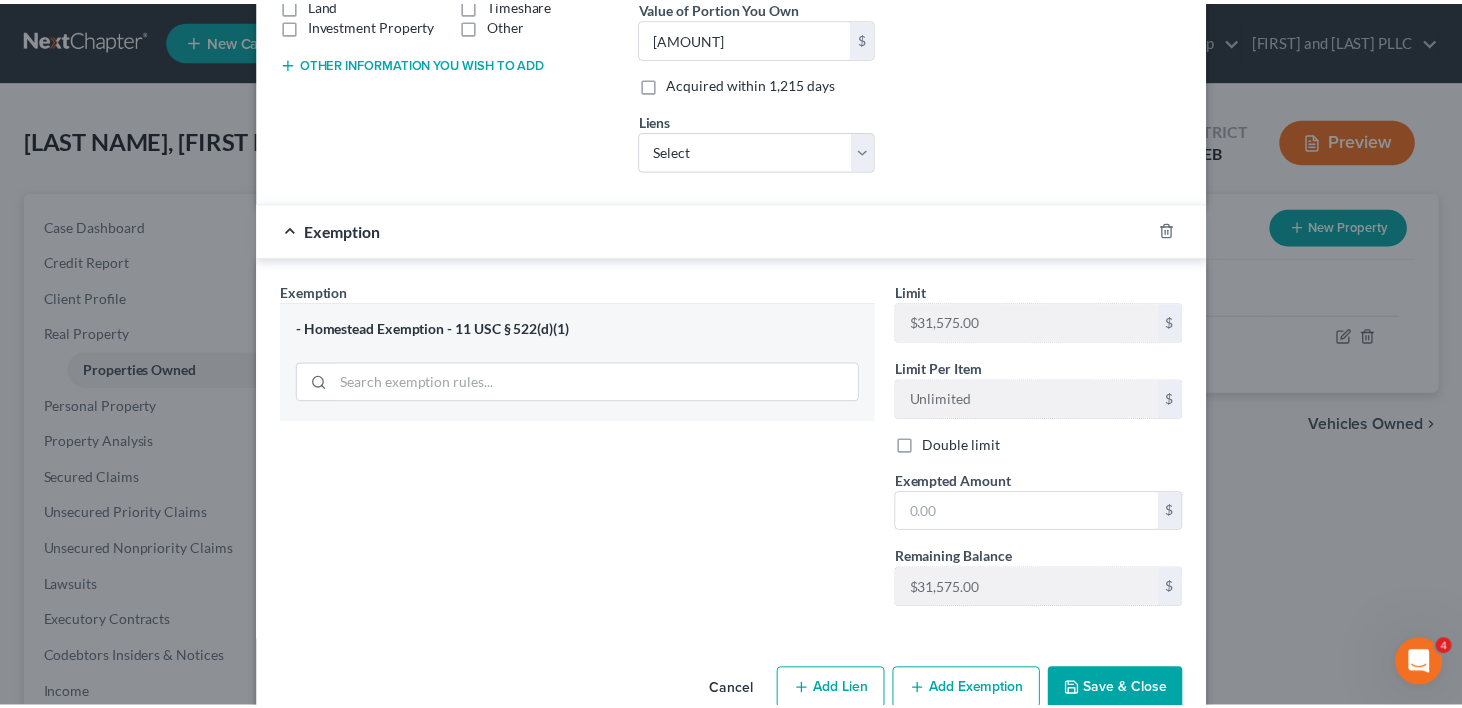 scroll, scrollTop: 0, scrollLeft: 0, axis: both 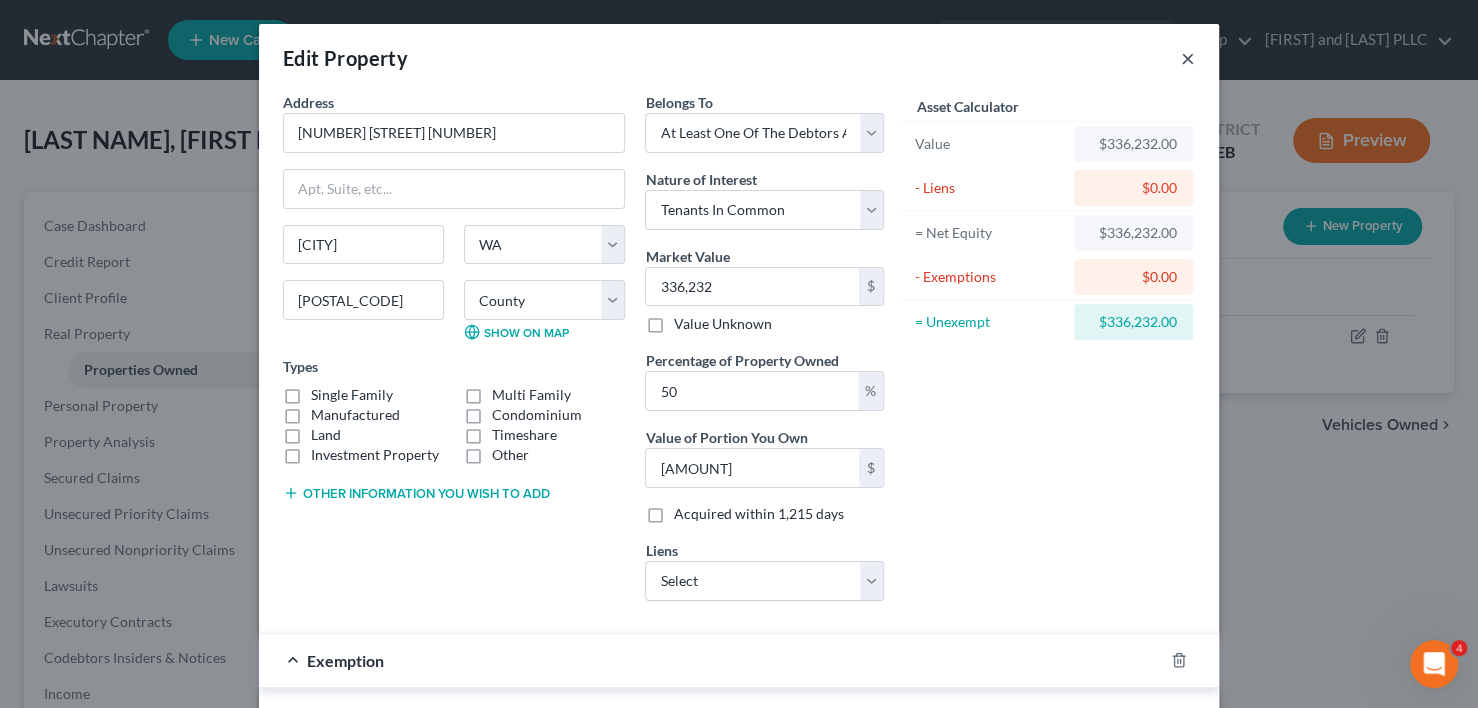 click on "×" at bounding box center (1188, 58) 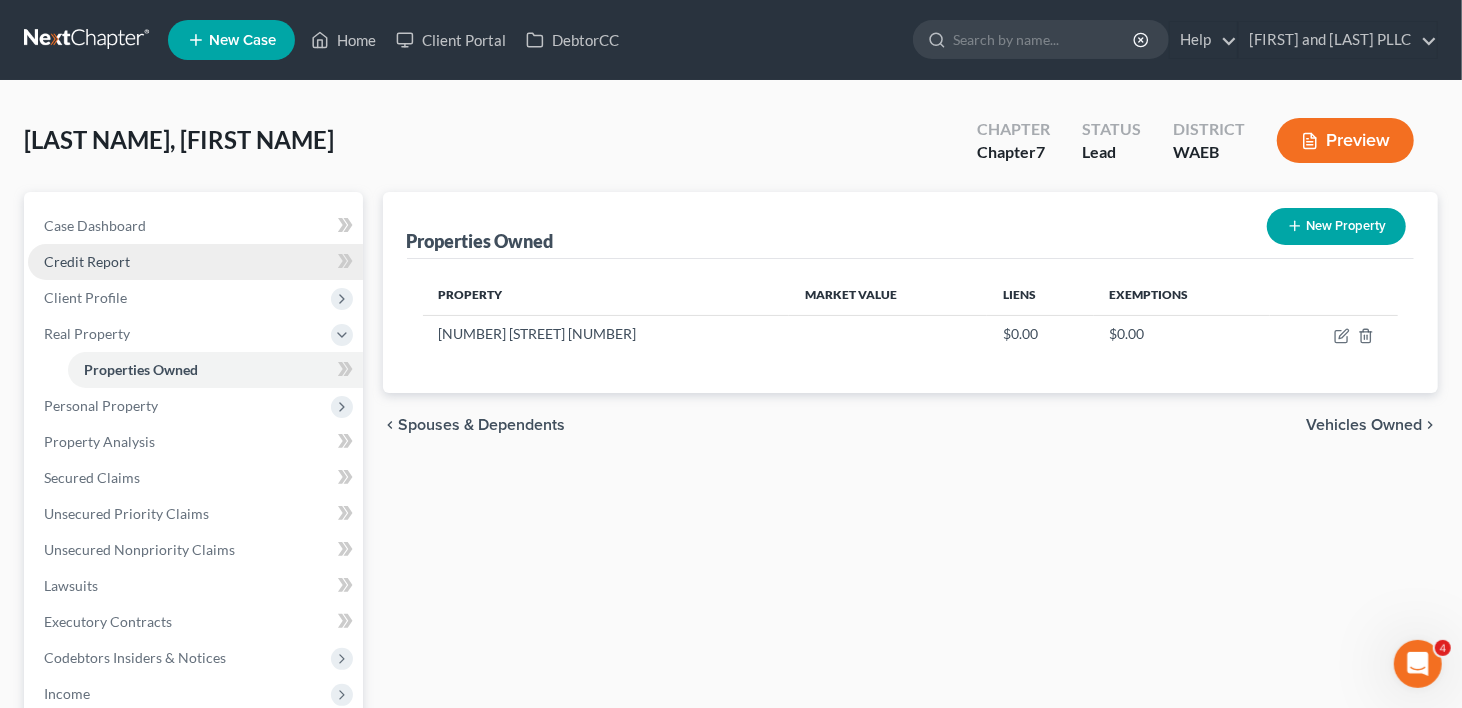 click on "Credit Report" at bounding box center [87, 261] 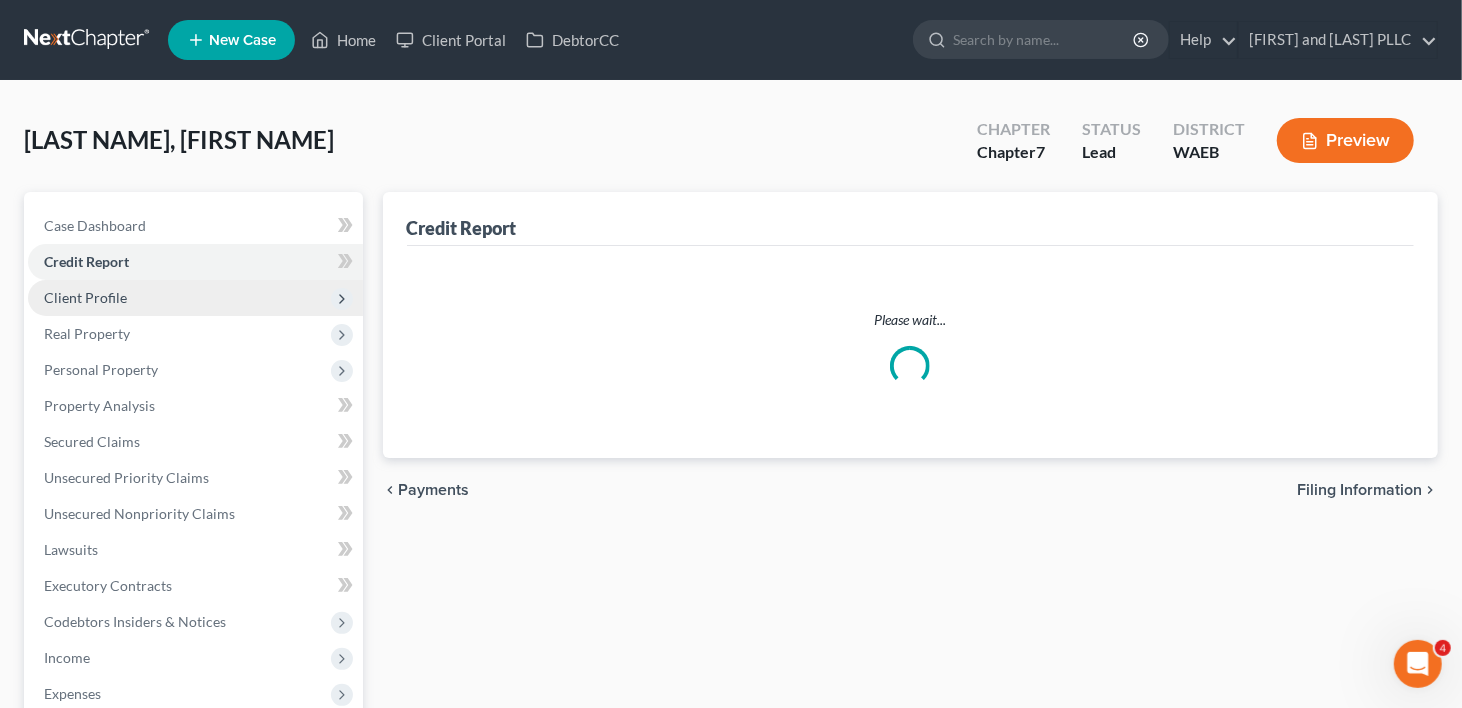 click on "Client Profile" at bounding box center [85, 297] 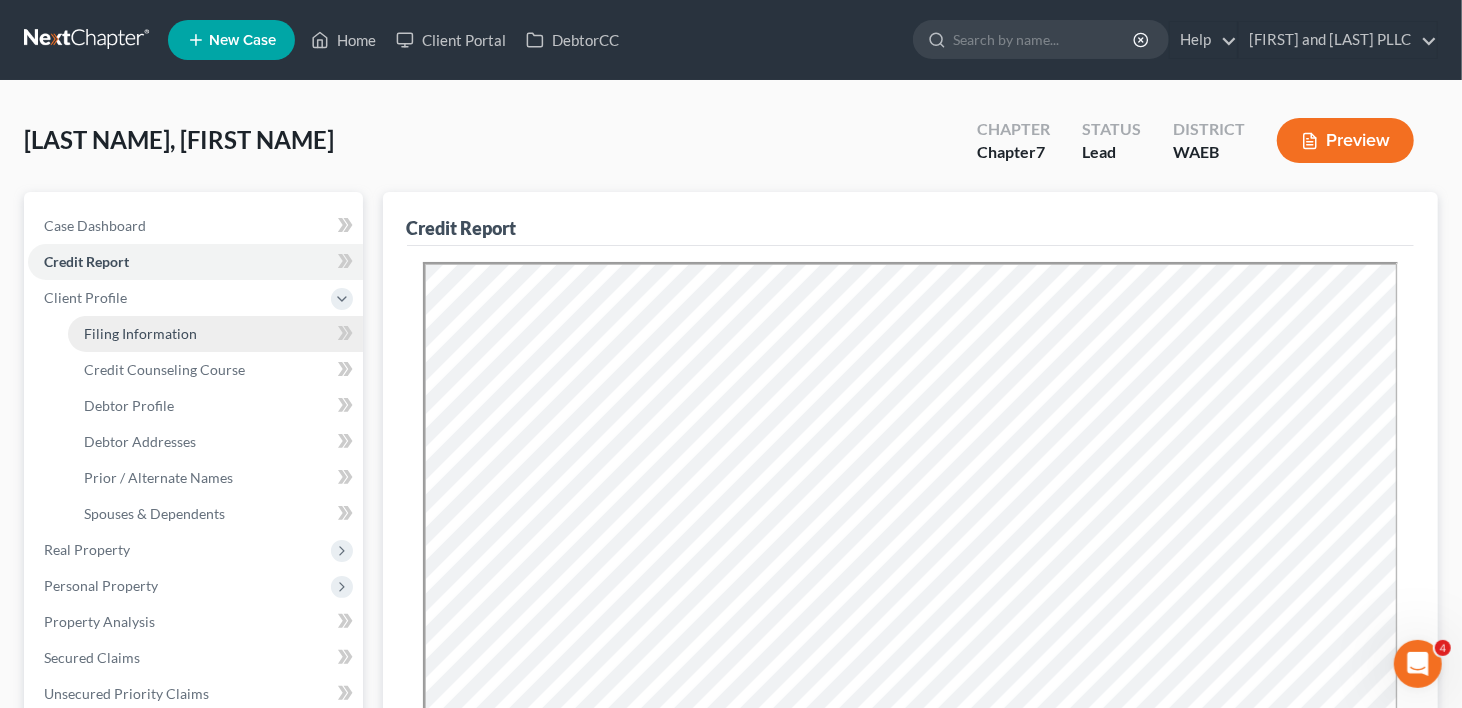 scroll, scrollTop: 0, scrollLeft: 0, axis: both 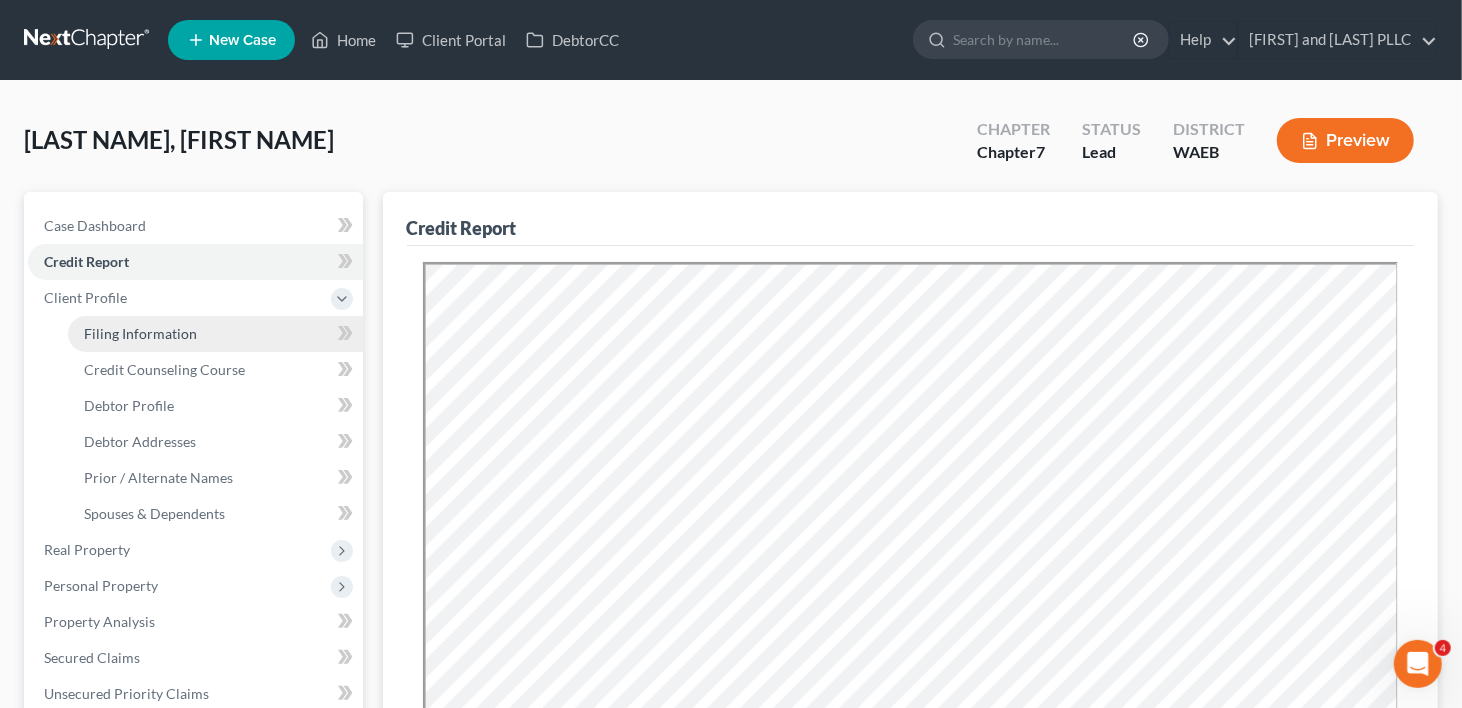 click on "Filing Information" at bounding box center [140, 333] 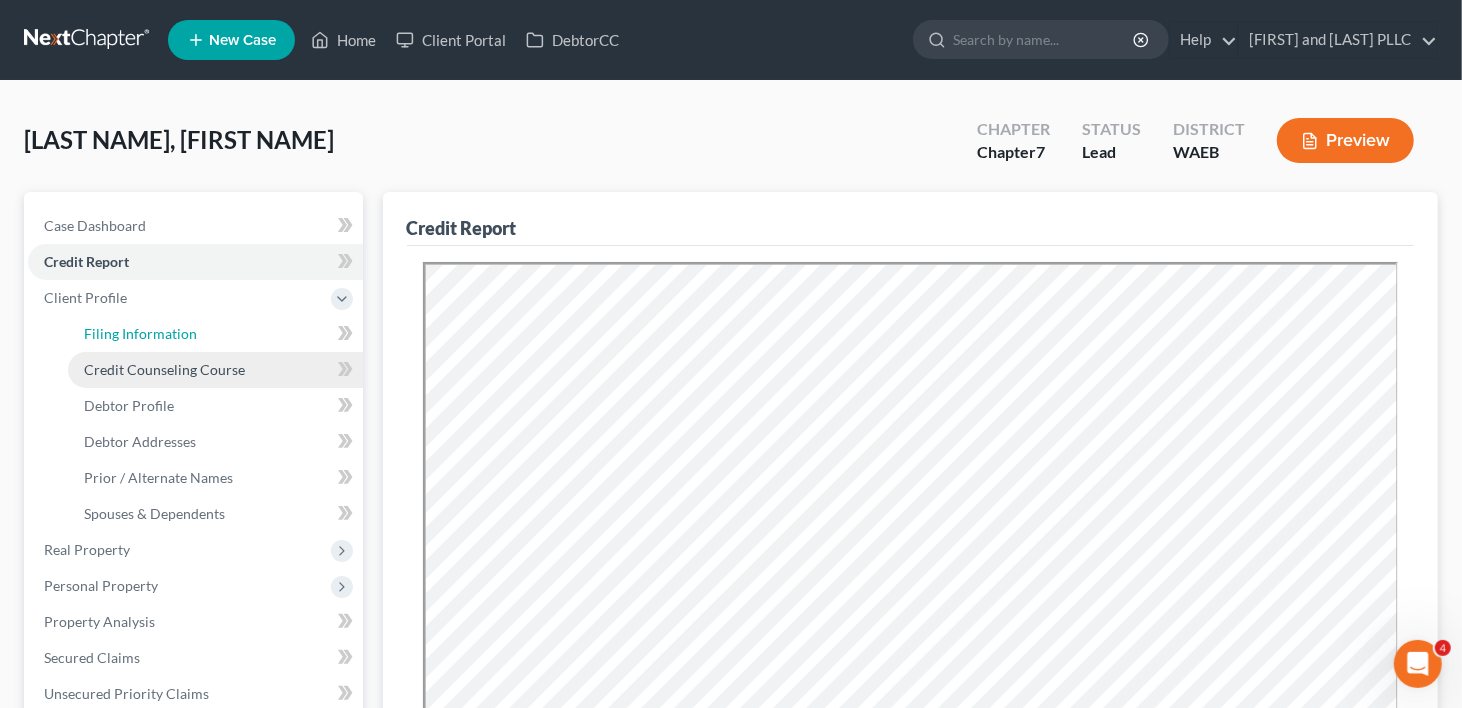 select on "1" 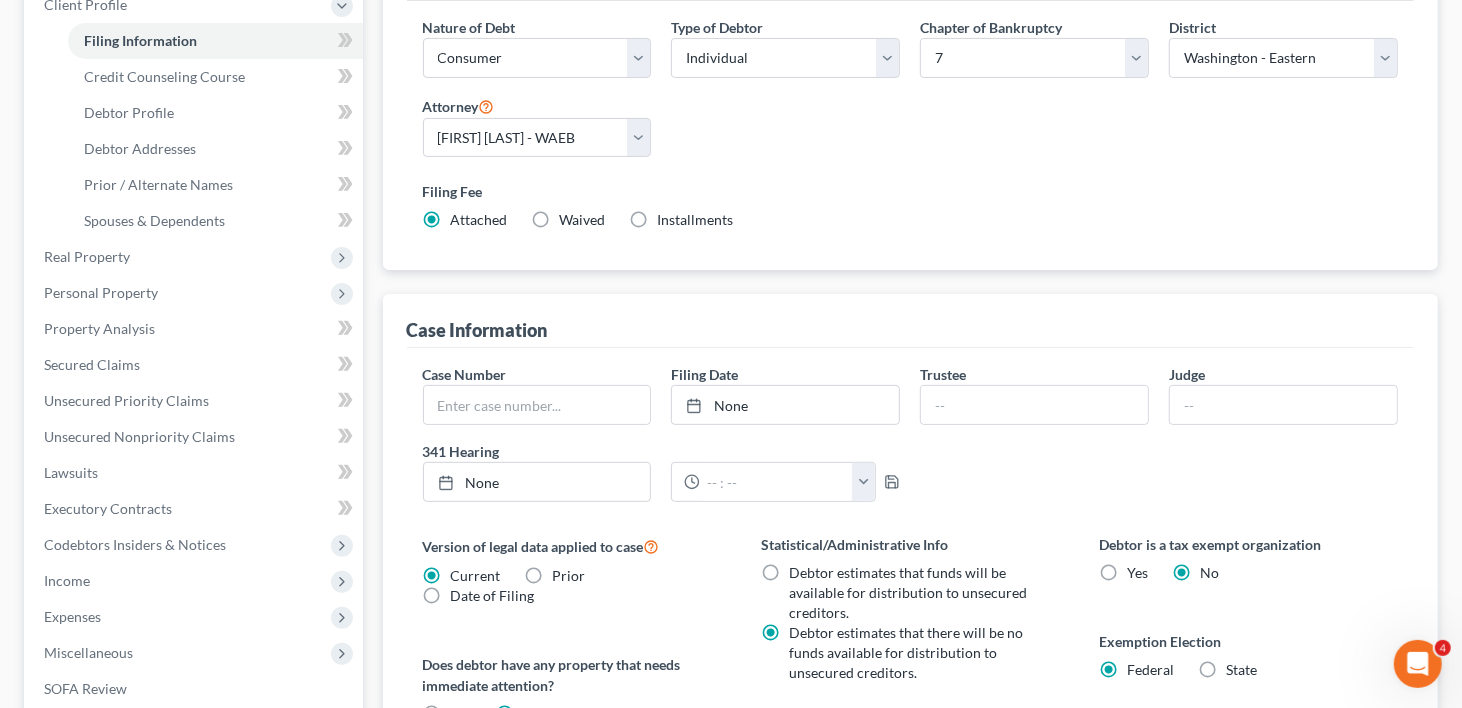 scroll, scrollTop: 500, scrollLeft: 0, axis: vertical 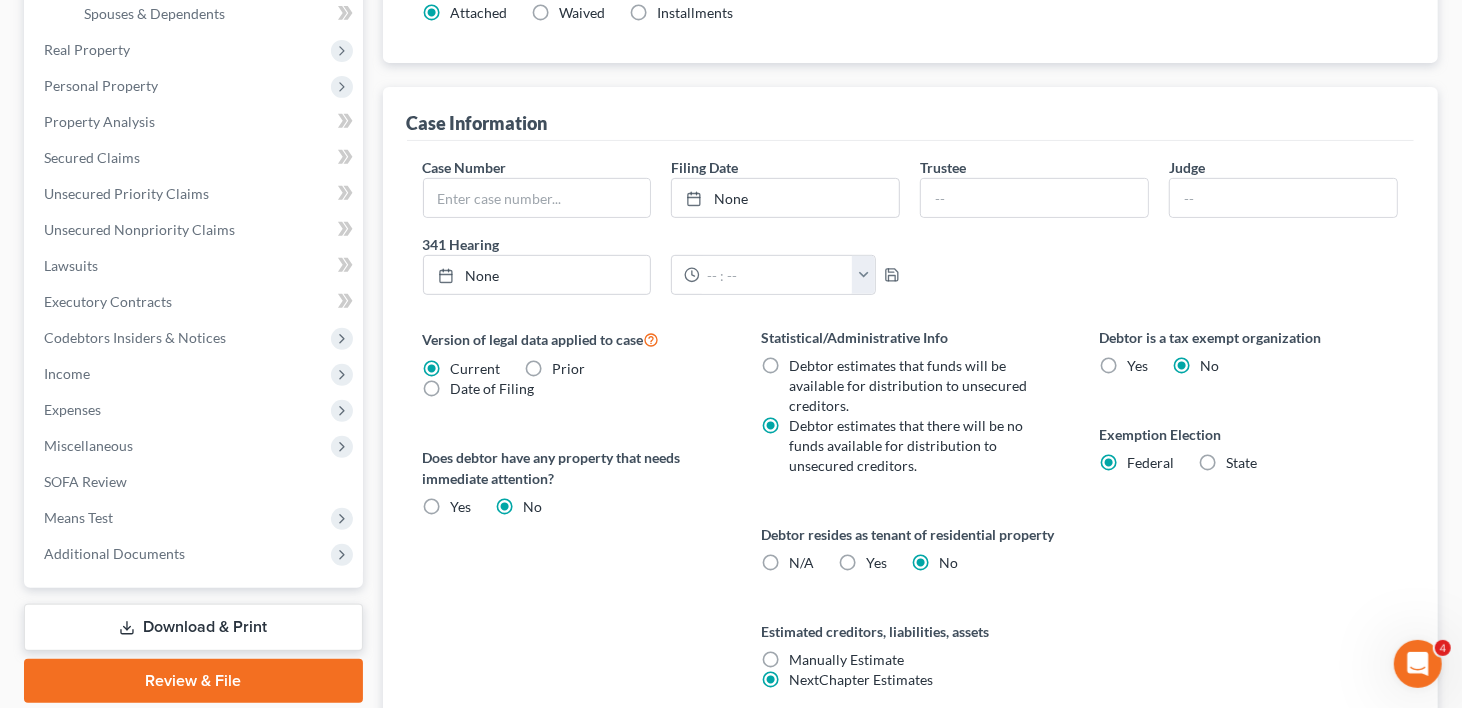 click on "State" at bounding box center (1242, 463) 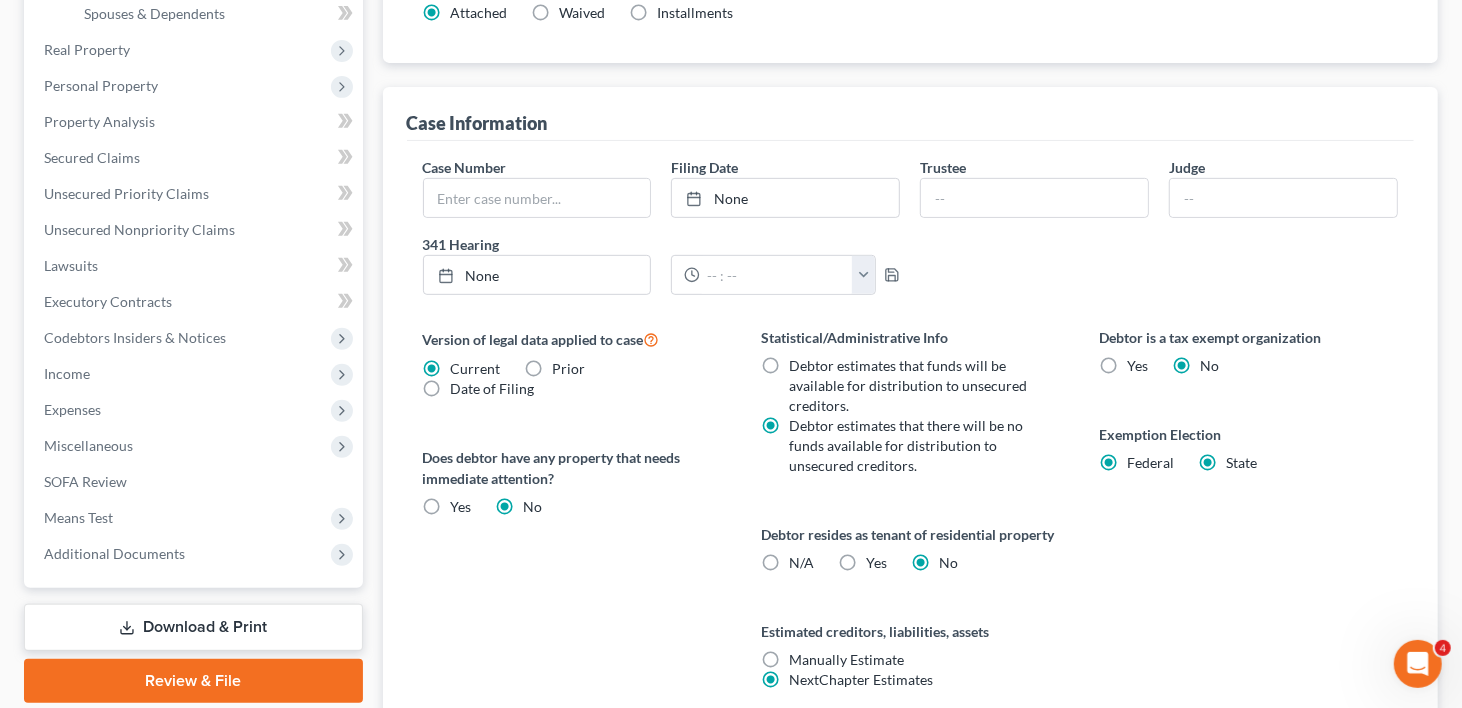 radio on "false" 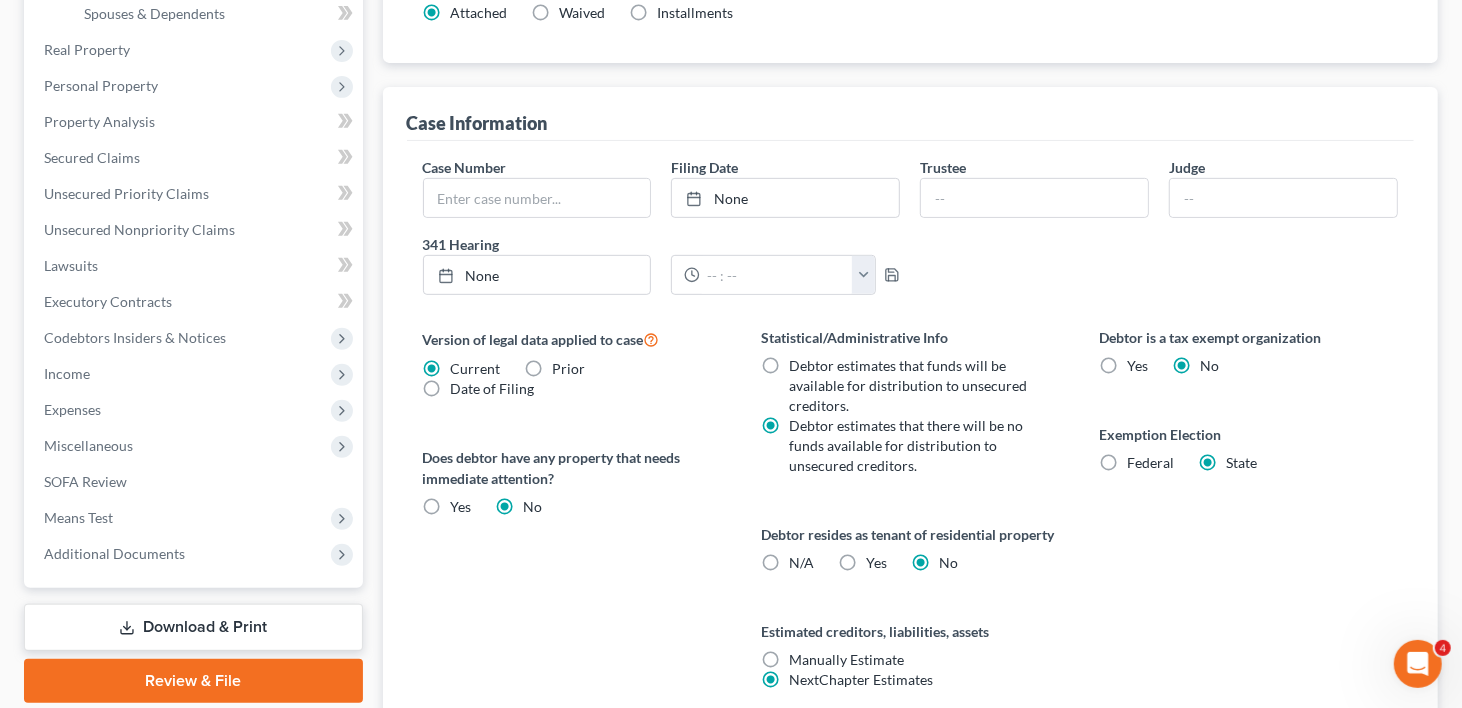 select on "50" 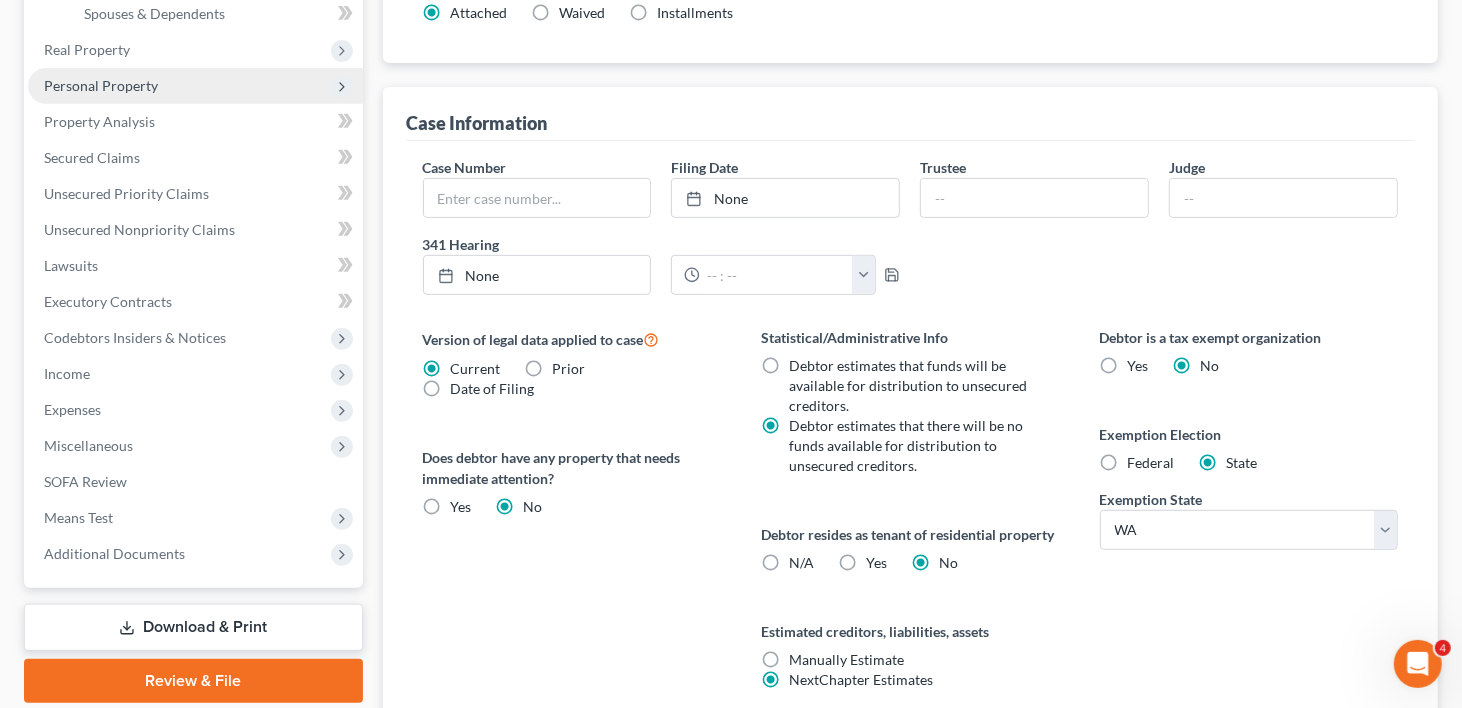 click on "Personal Property" at bounding box center [101, 85] 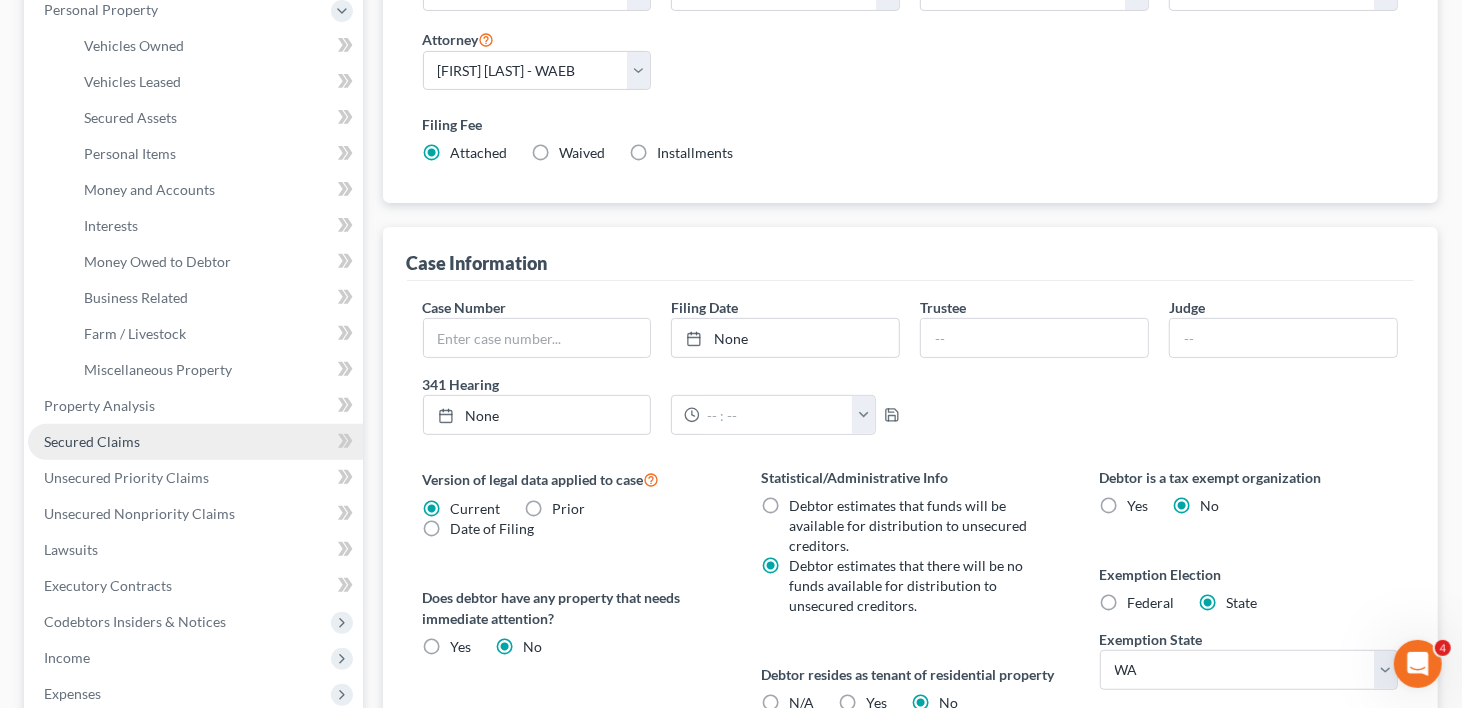 scroll, scrollTop: 200, scrollLeft: 0, axis: vertical 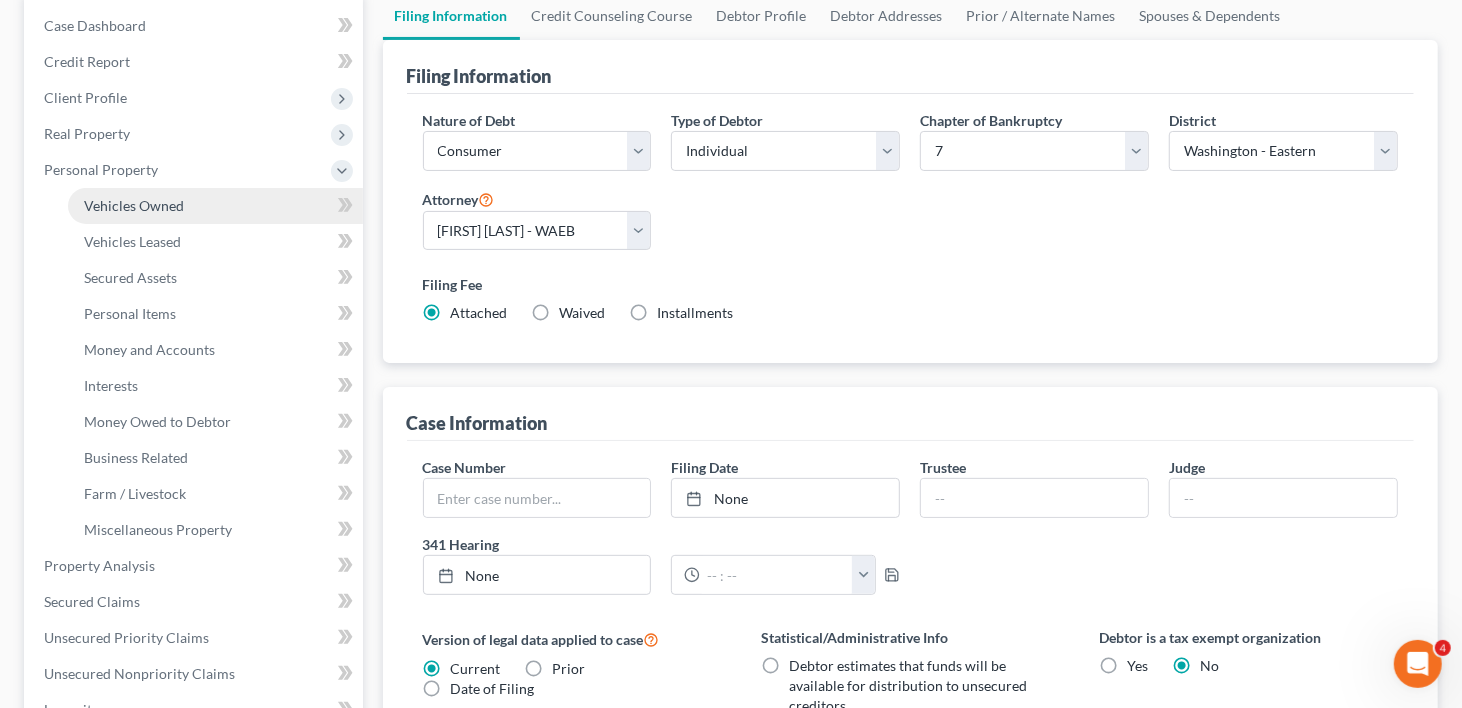 click on "Vehicles Owned" at bounding box center (134, 205) 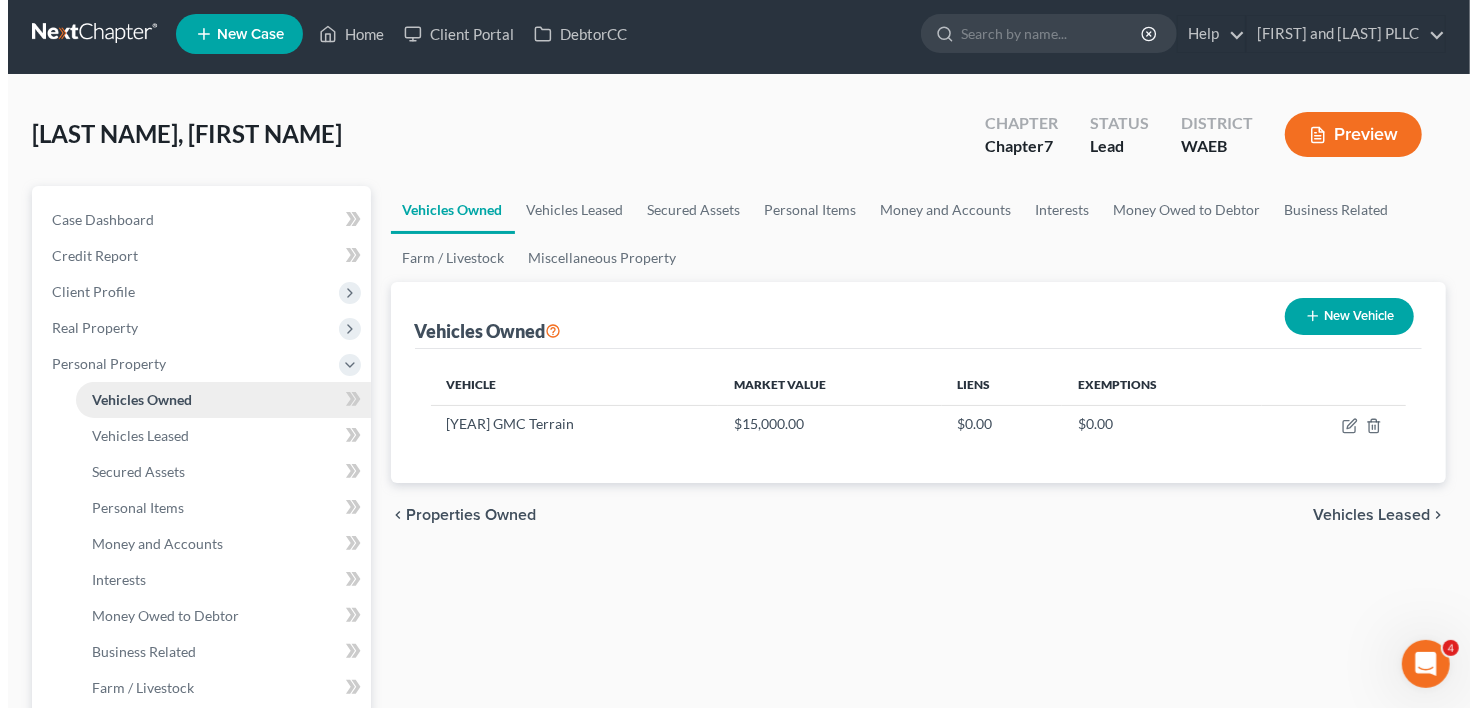 scroll, scrollTop: 0, scrollLeft: 0, axis: both 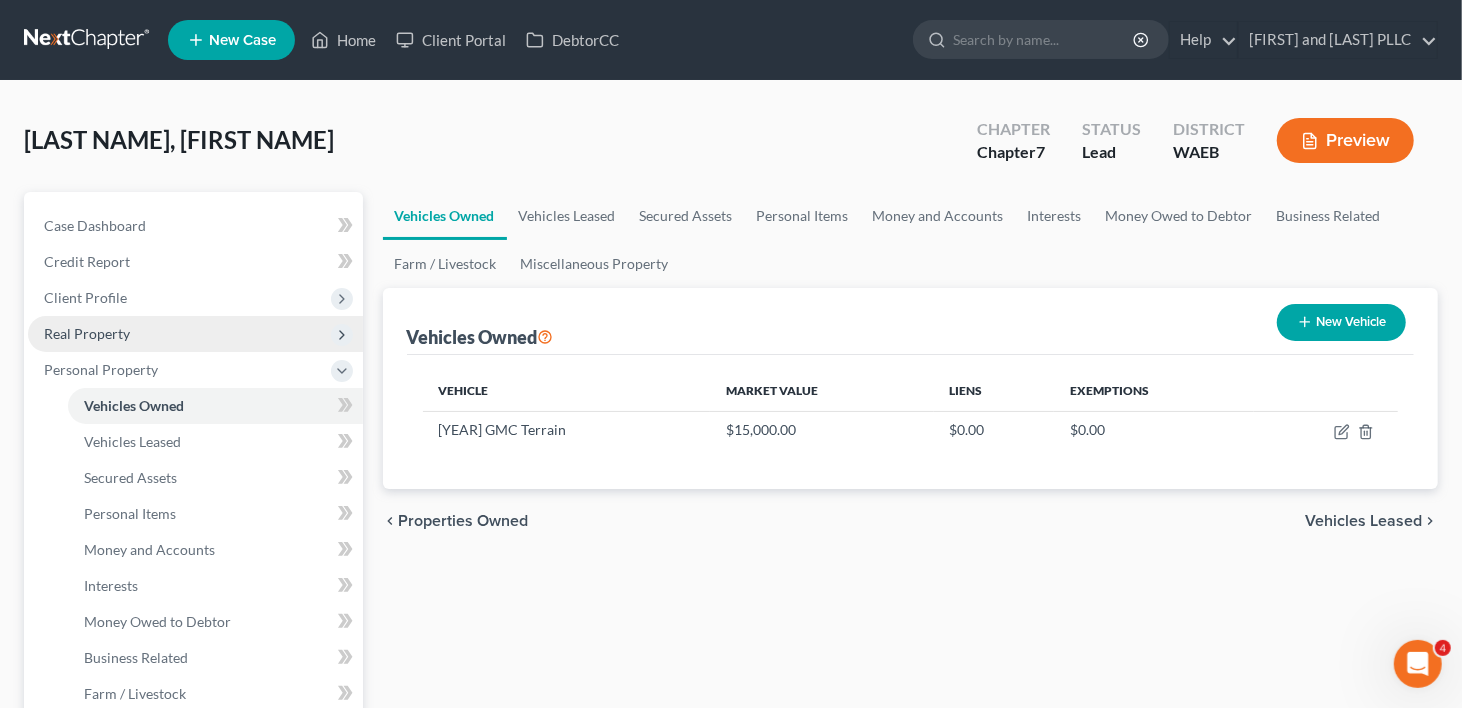 click on "Real Property" at bounding box center [87, 333] 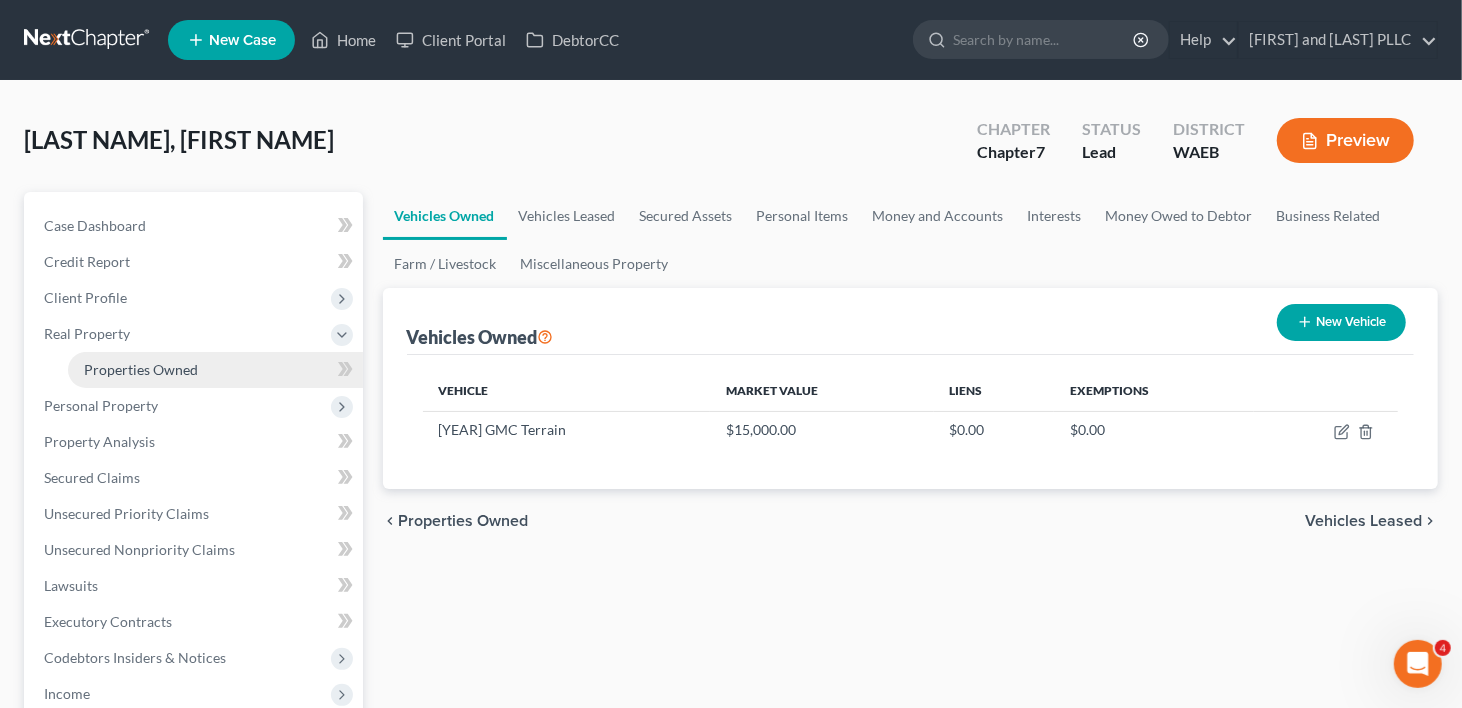 click on "Properties Owned" at bounding box center [141, 369] 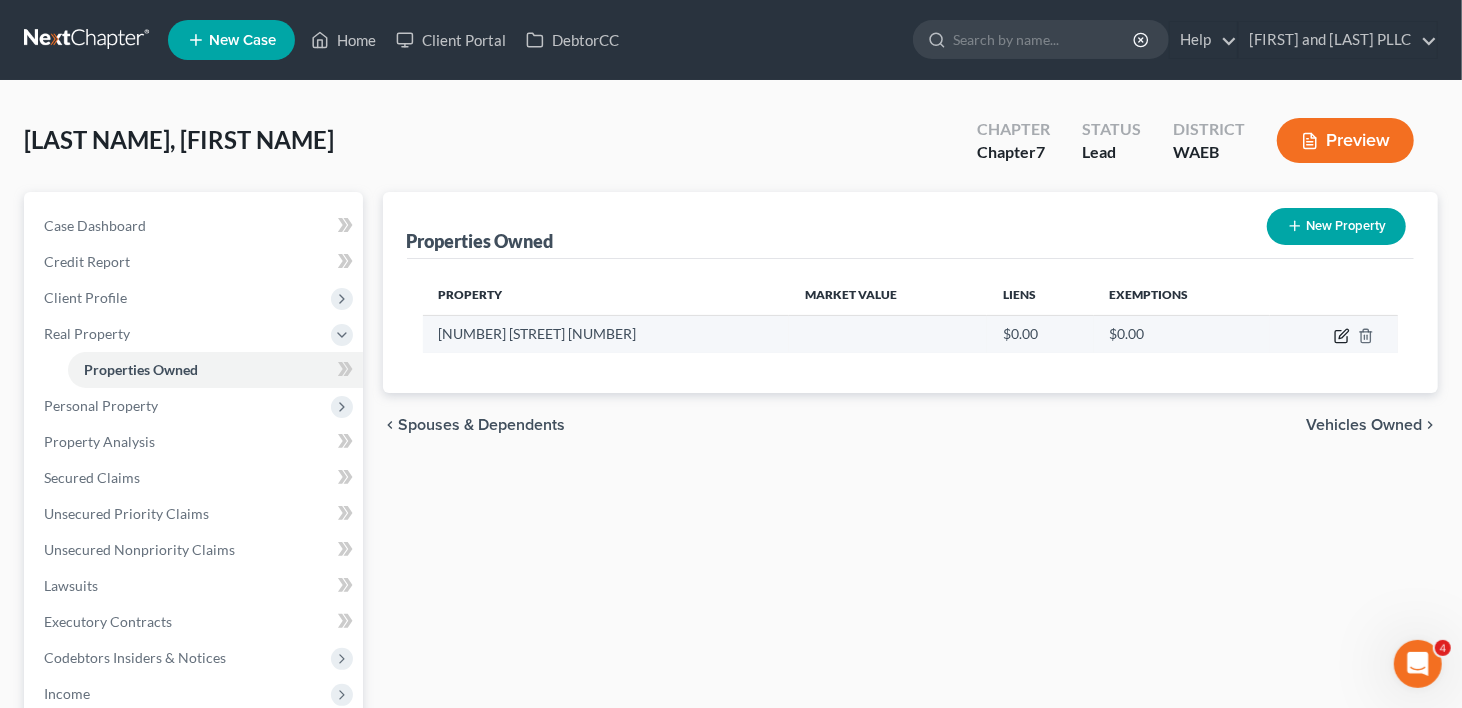 click 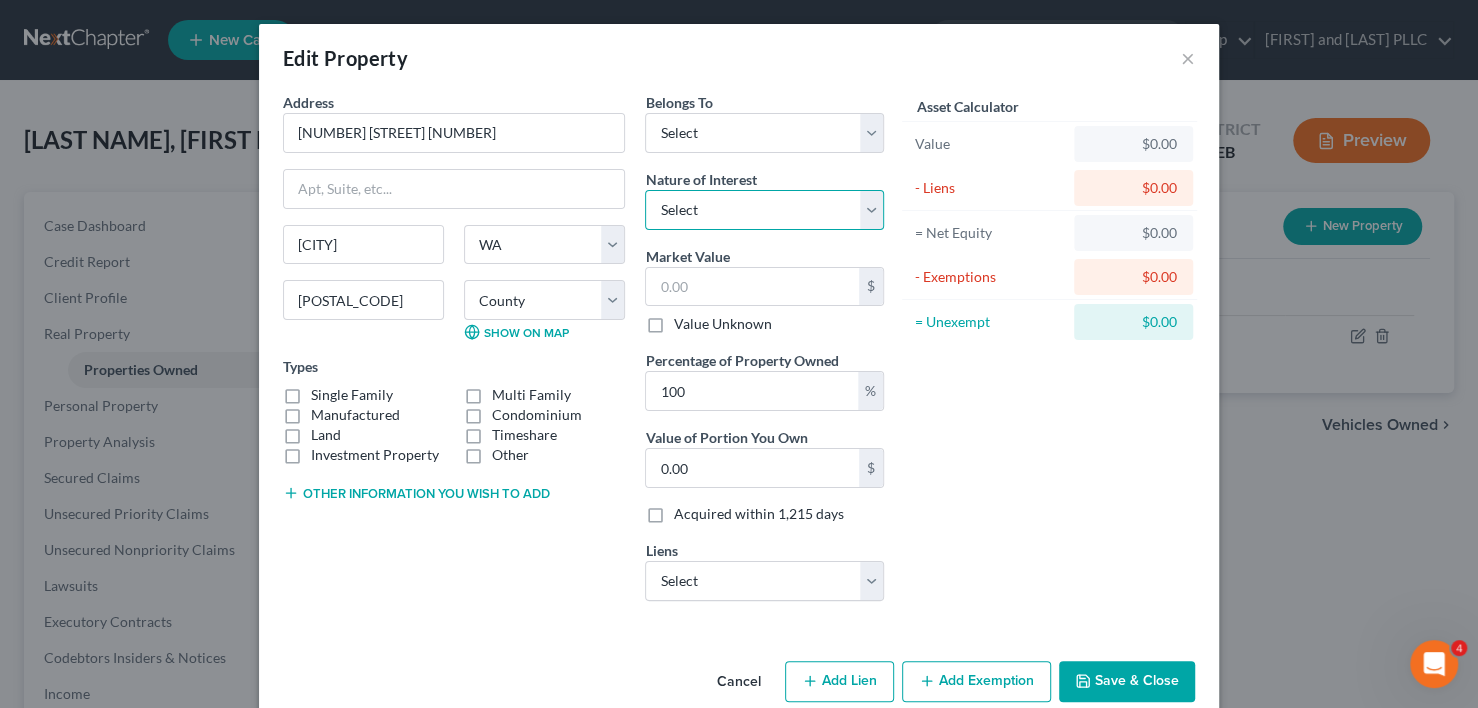 click on "Select Fee Simple Joint Tenant Life Estate Equitable Interest Future Interest Tenancy By The Entireties Tenants In Common Other" at bounding box center [764, 210] 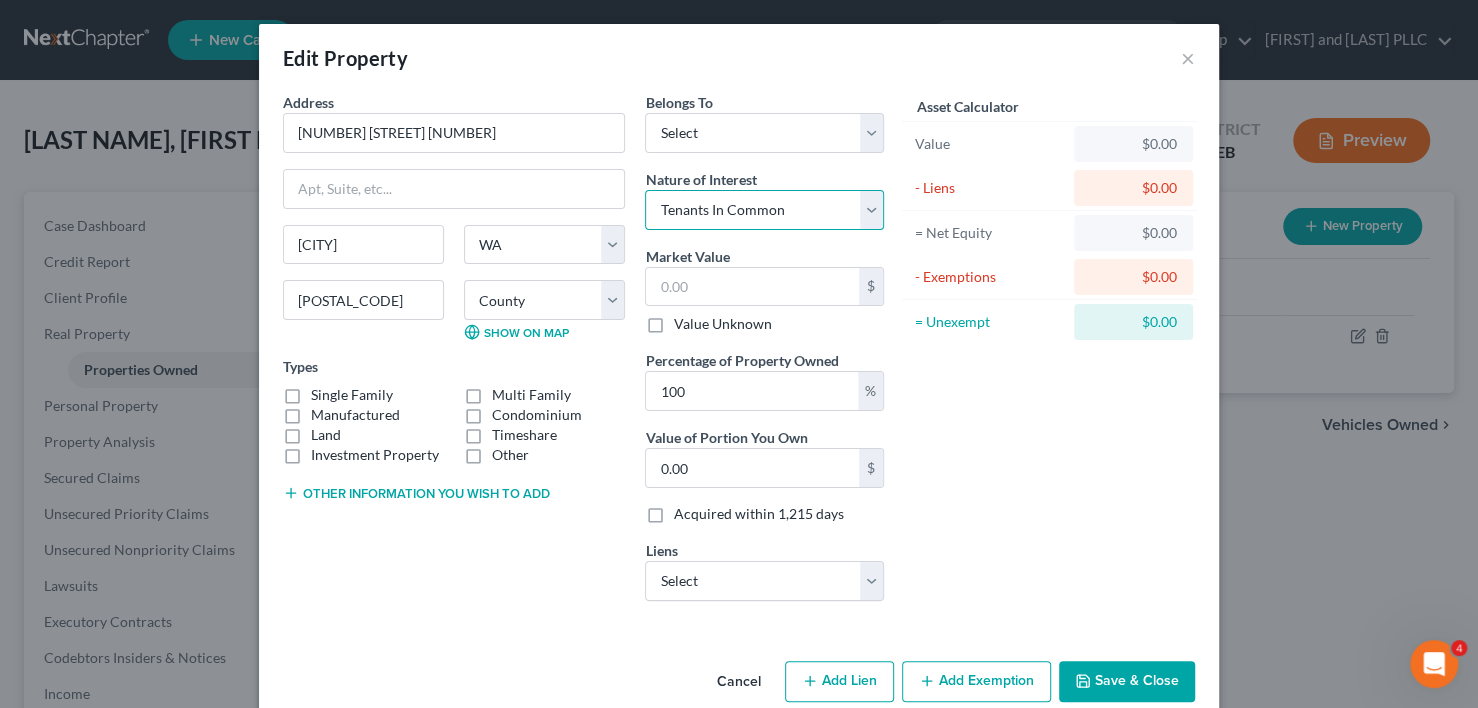 click on "Select Fee Simple Joint Tenant Life Estate Equitable Interest Future Interest Tenancy By The Entireties Tenants In Common Other" at bounding box center [764, 210] 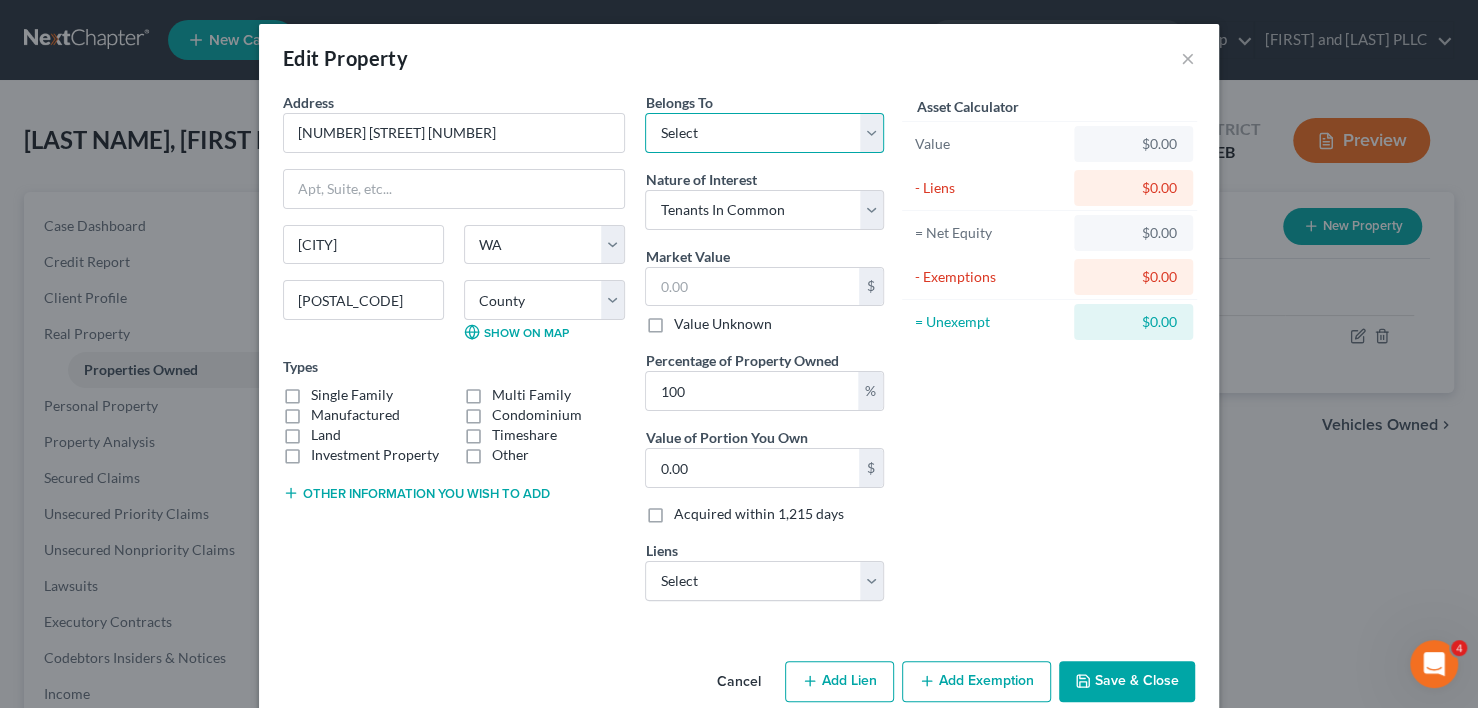 click on "Select Debtor 1 Only Debtor 2 Only Debtor 1 And Debtor 2 Only At Least One Of The Debtors And Another Community Property" at bounding box center (764, 133) 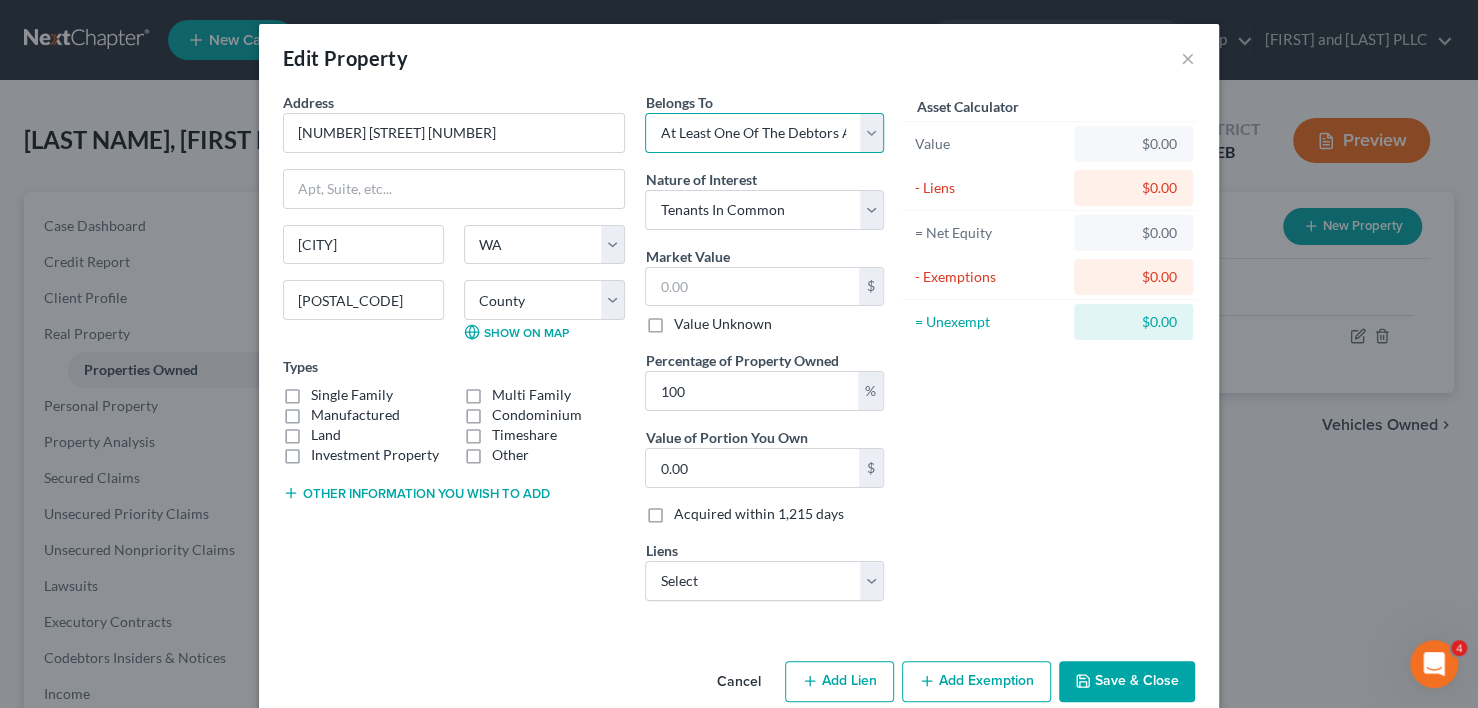 click on "Select Debtor 1 Only Debtor 2 Only Debtor 1 And Debtor 2 Only At Least One Of The Debtors And Another Community Property" at bounding box center [764, 133] 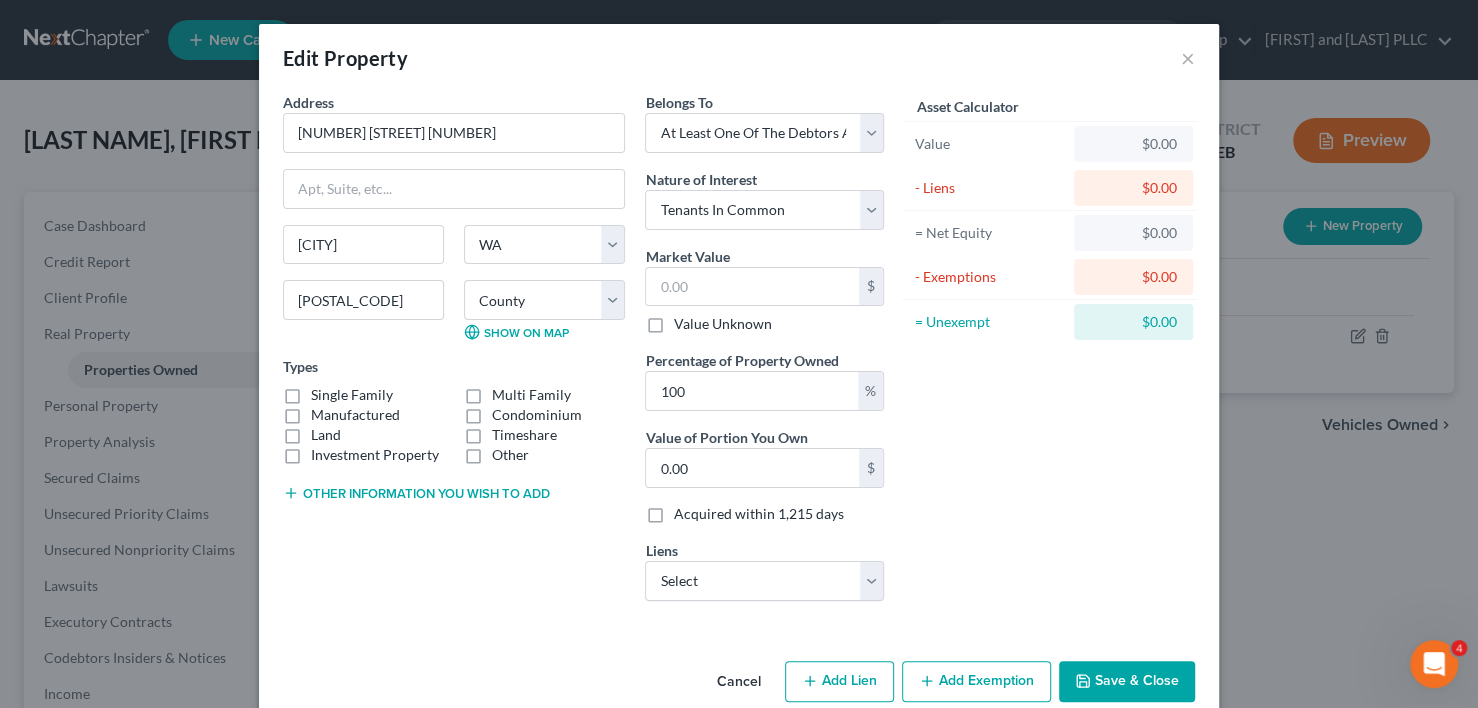 click on "Single Family" at bounding box center [352, 395] 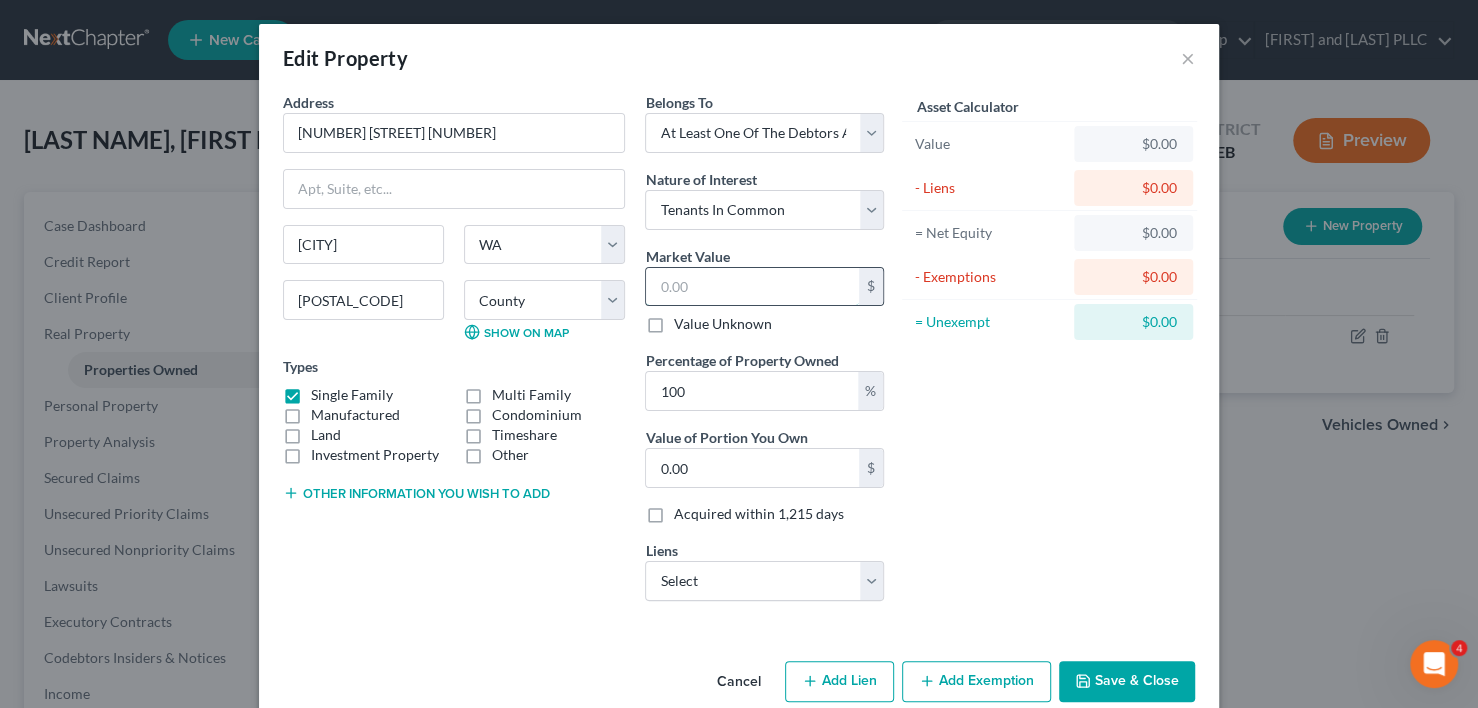 click at bounding box center (752, 287) 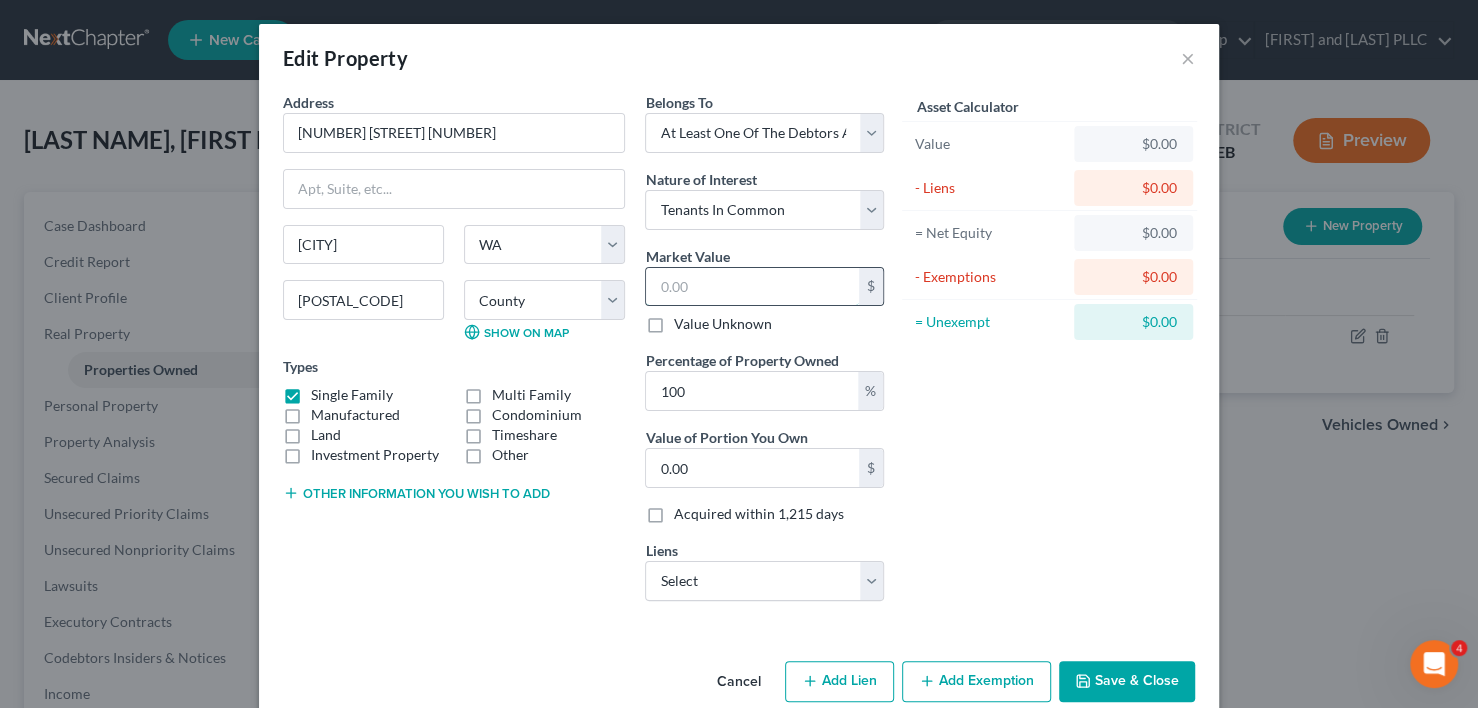 type on "3" 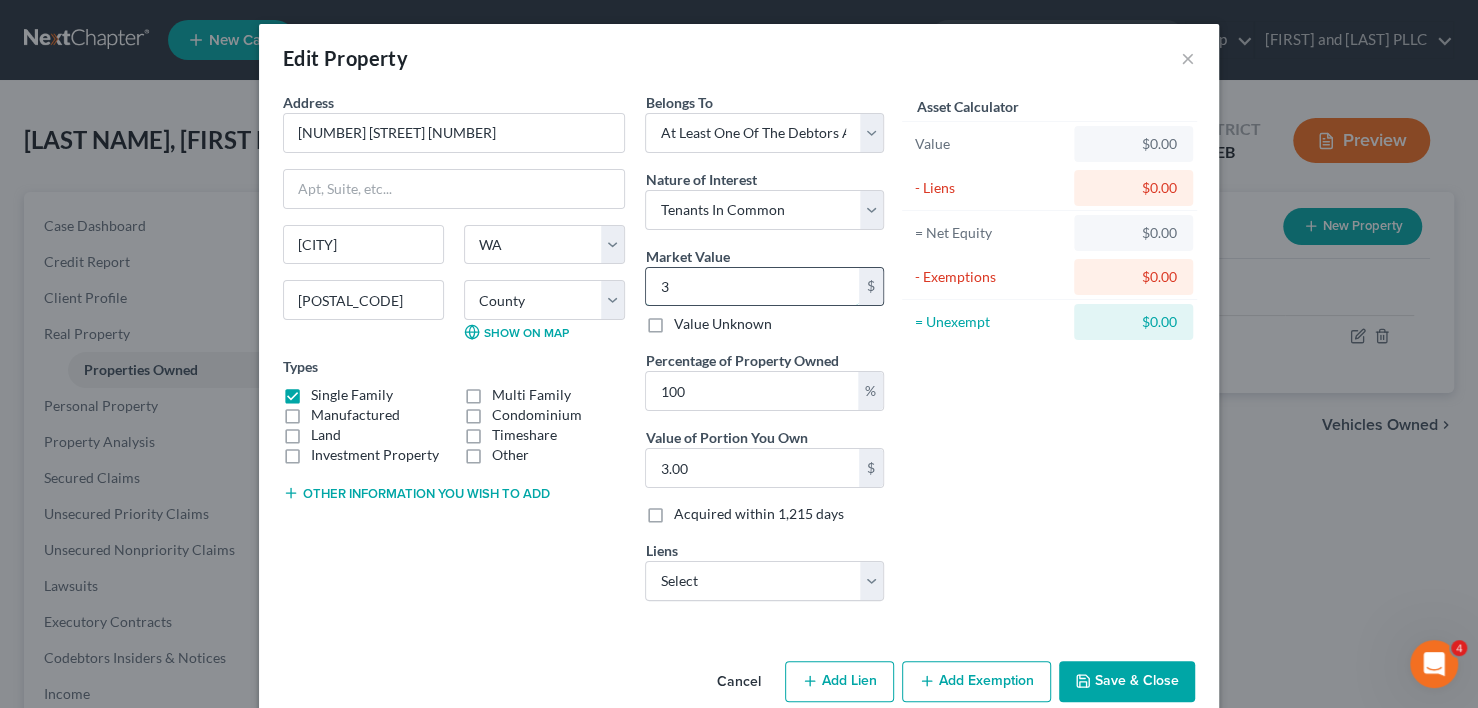type on "33" 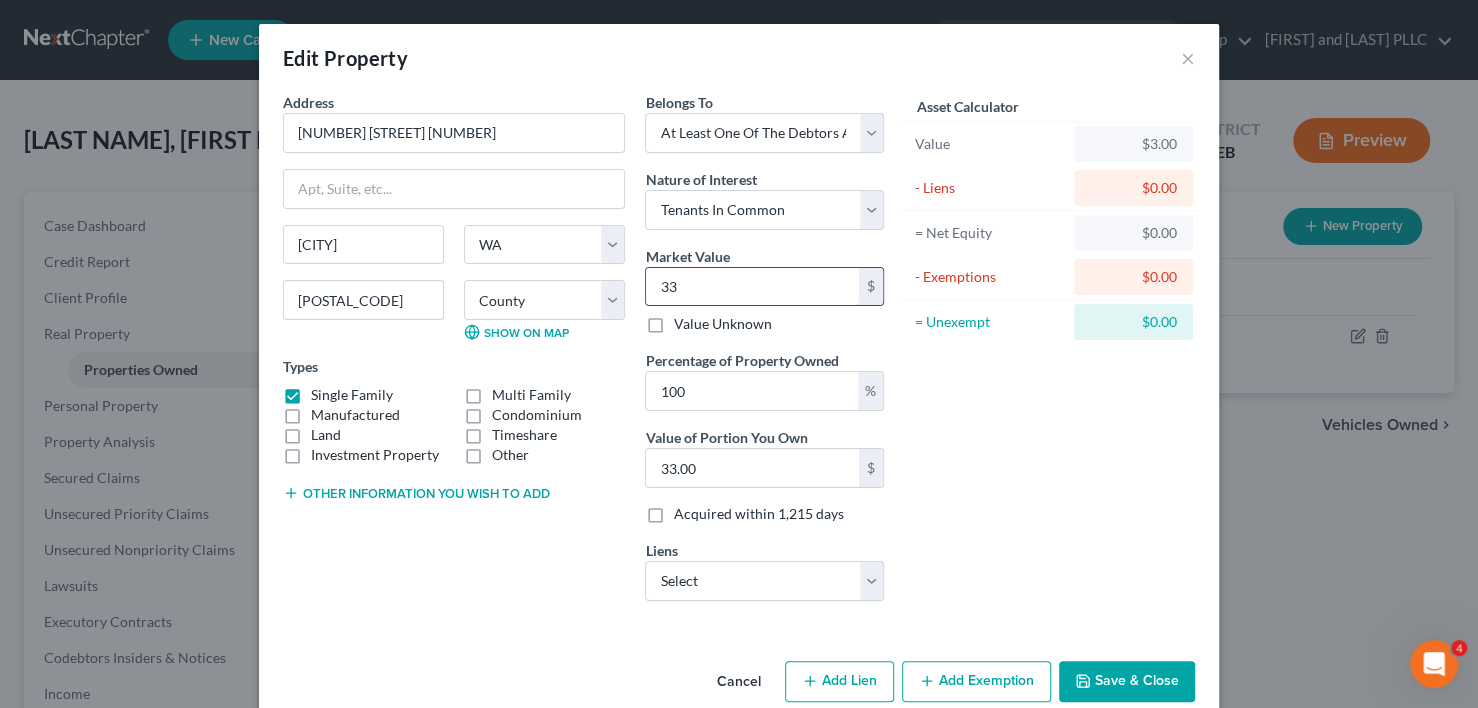 type on "336" 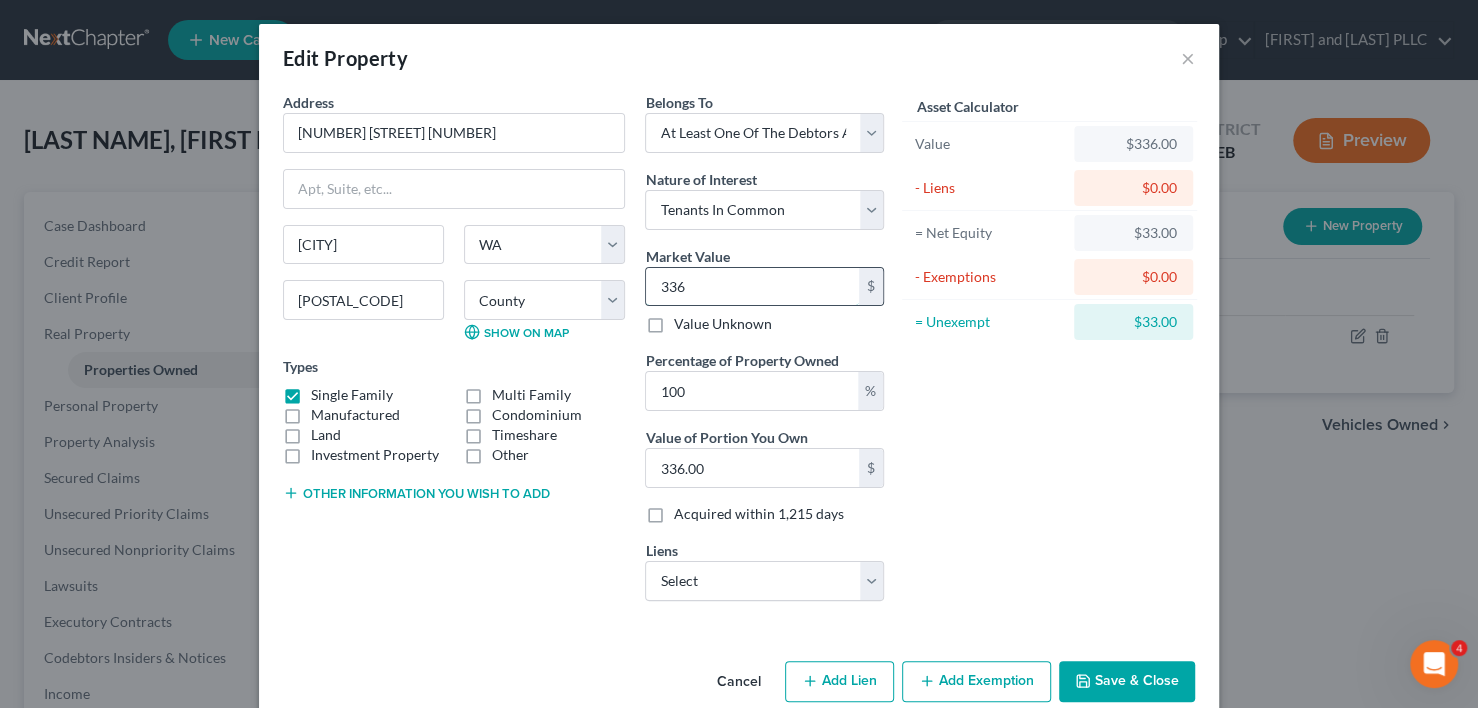 type on "3362" 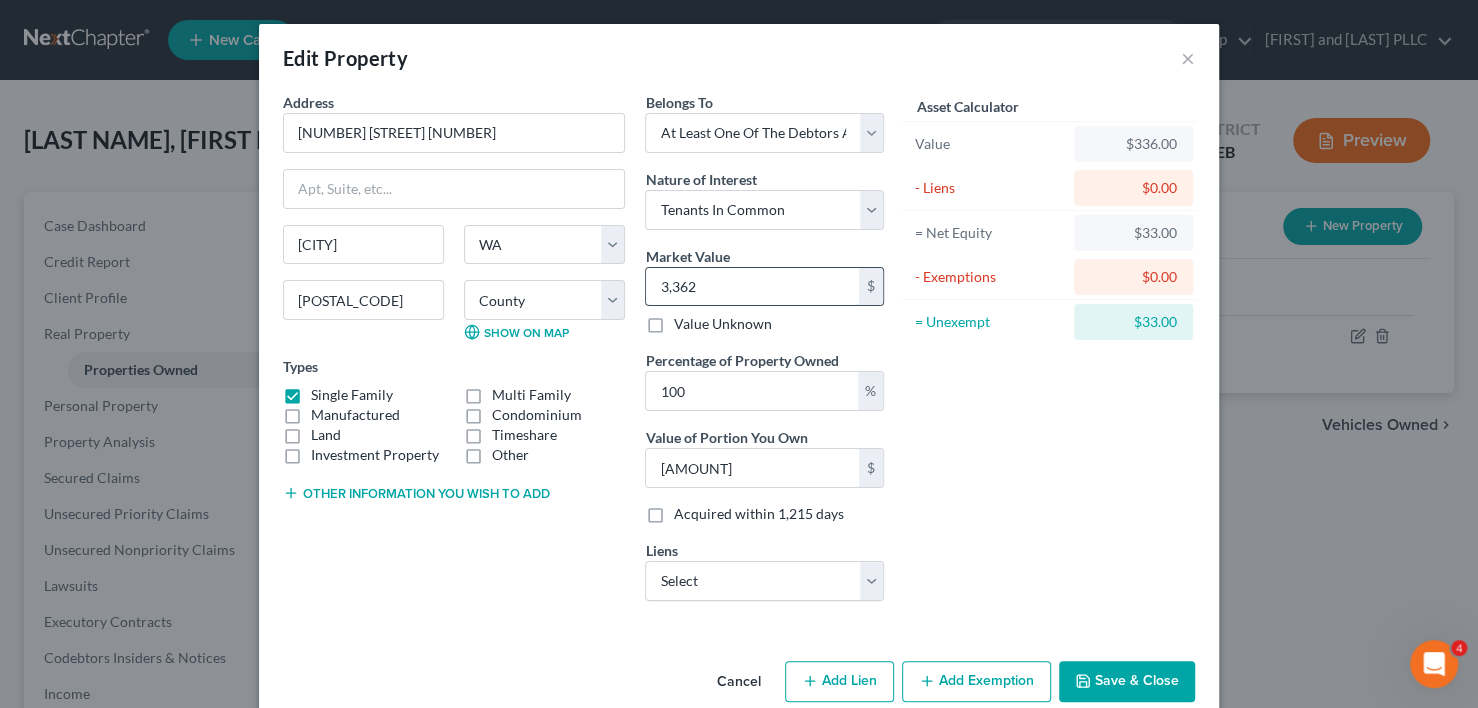 type on "3,3623" 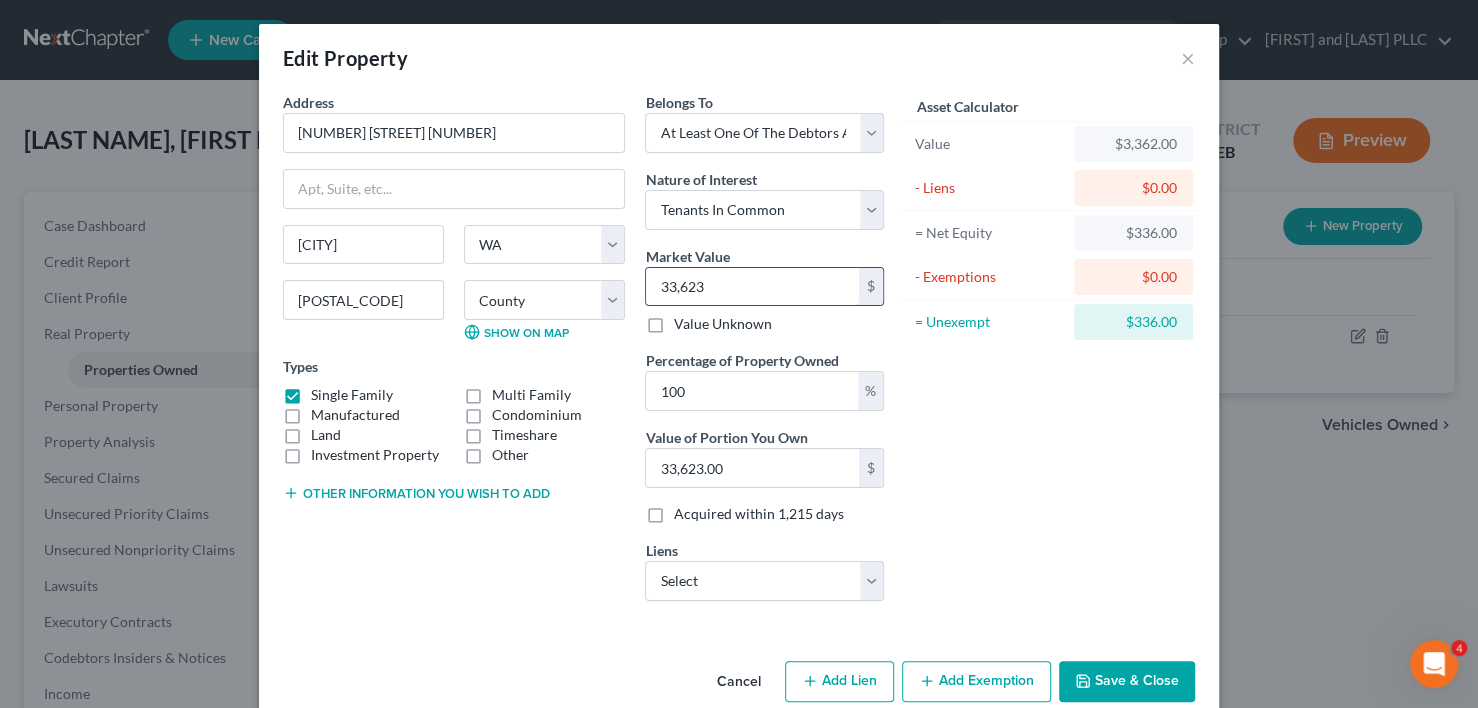 type on "33,6232" 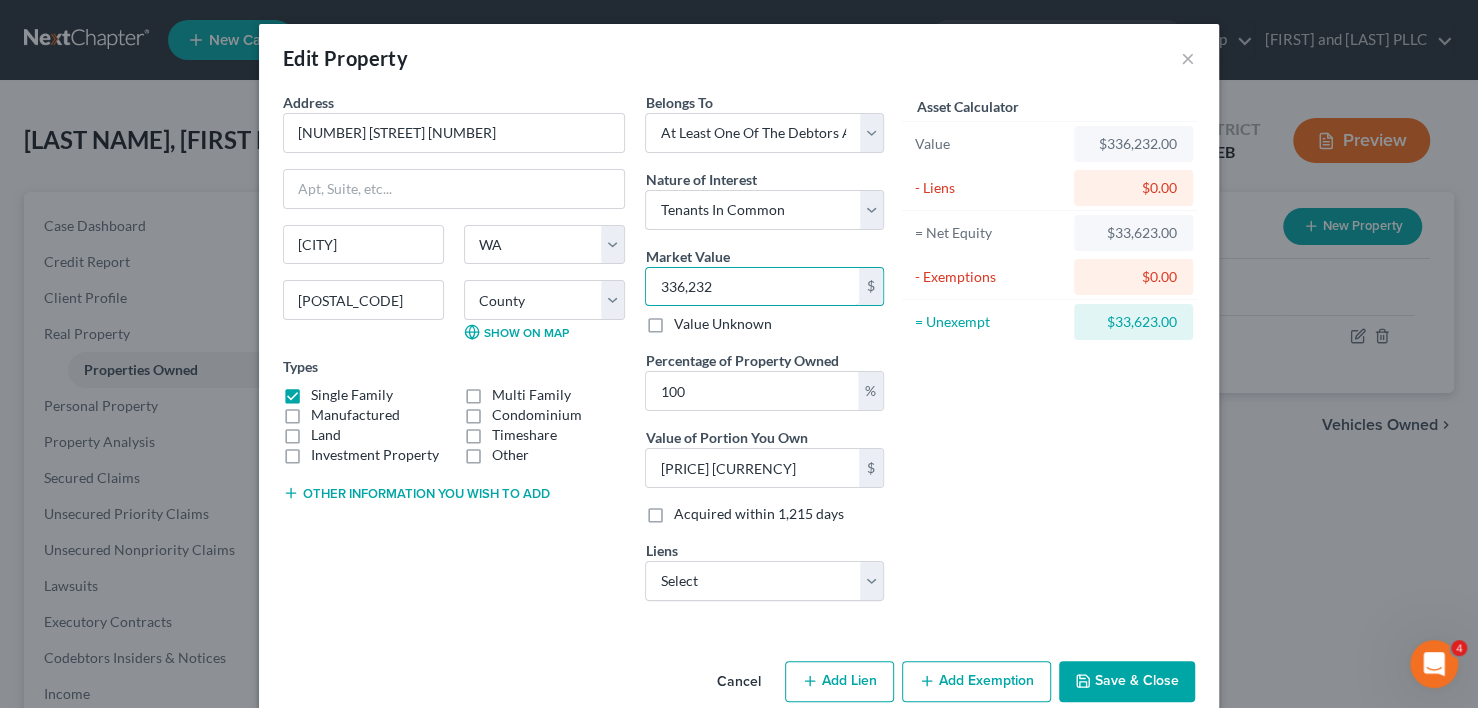 type on "336,232" 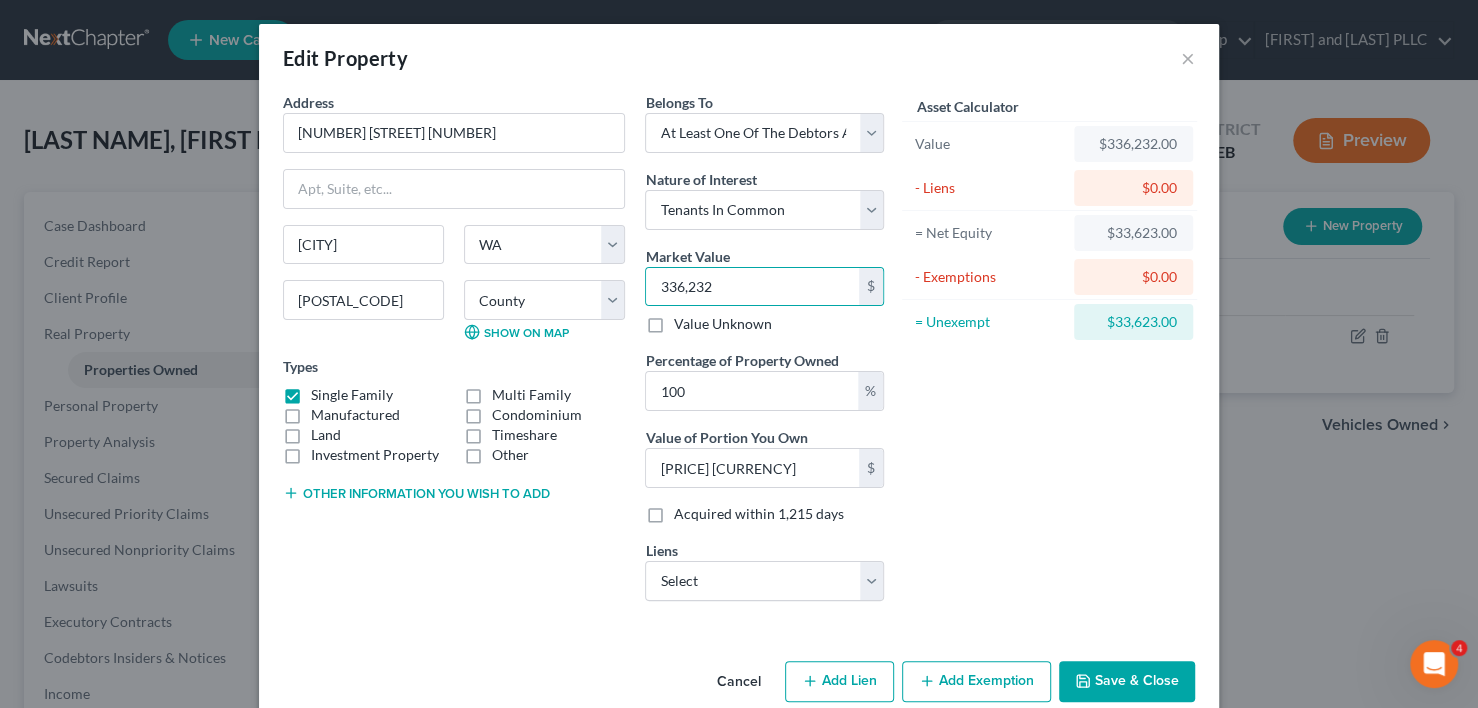 click on "Asset Calculator Value [AMOUNT] - Liens [AMOUNT] = Net Equity [AMOUNT] - Exemptions [AMOUNT] = Unexempt [AMOUNT]" at bounding box center [1049, 354] 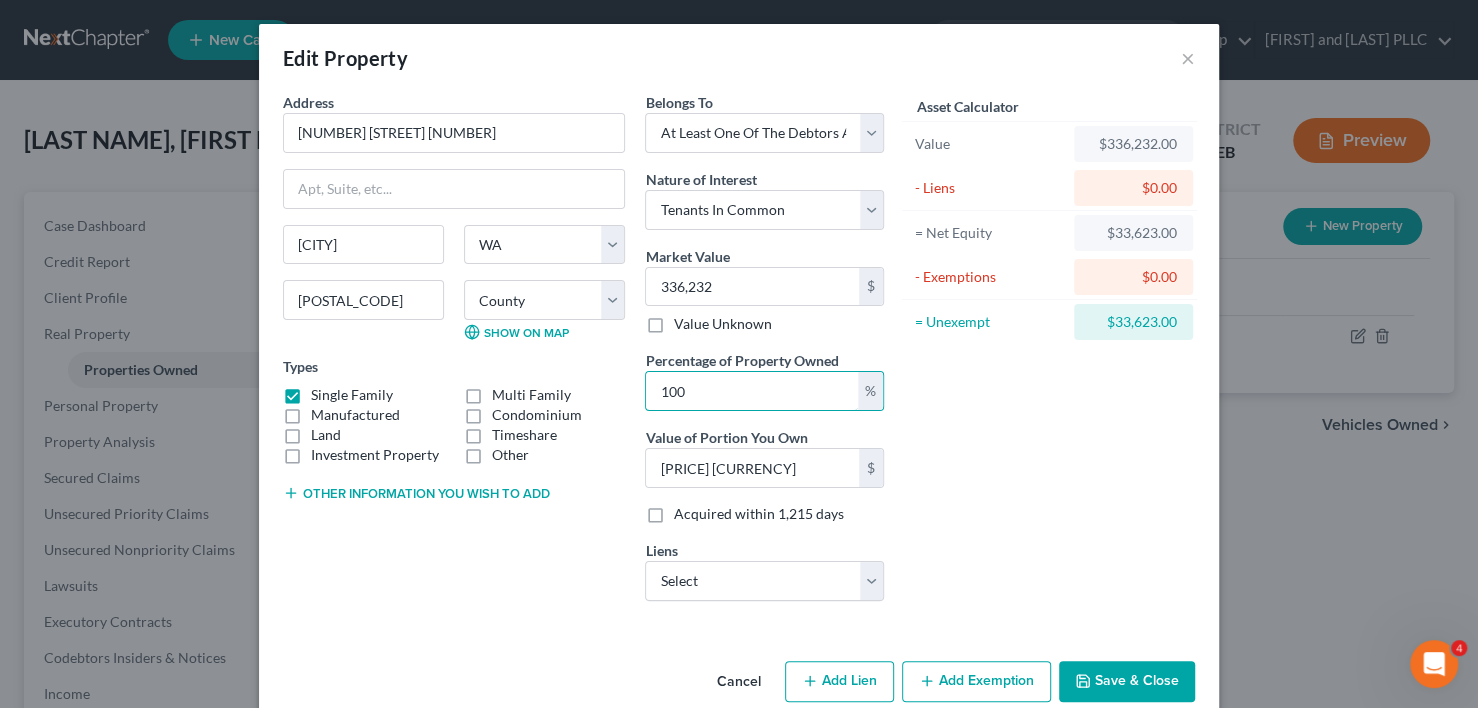 drag, startPoint x: 702, startPoint y: 393, endPoint x: 590, endPoint y: 390, distance: 112.04017 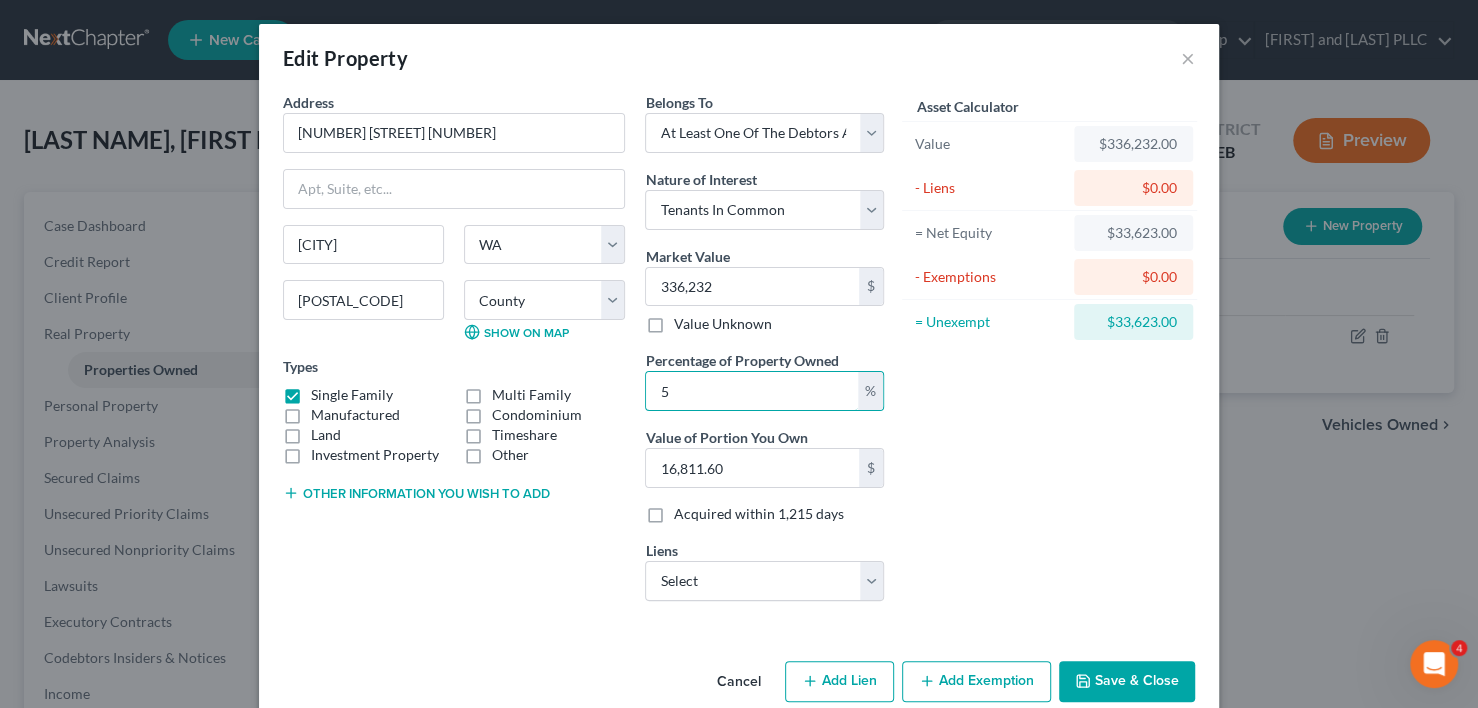 type on "50" 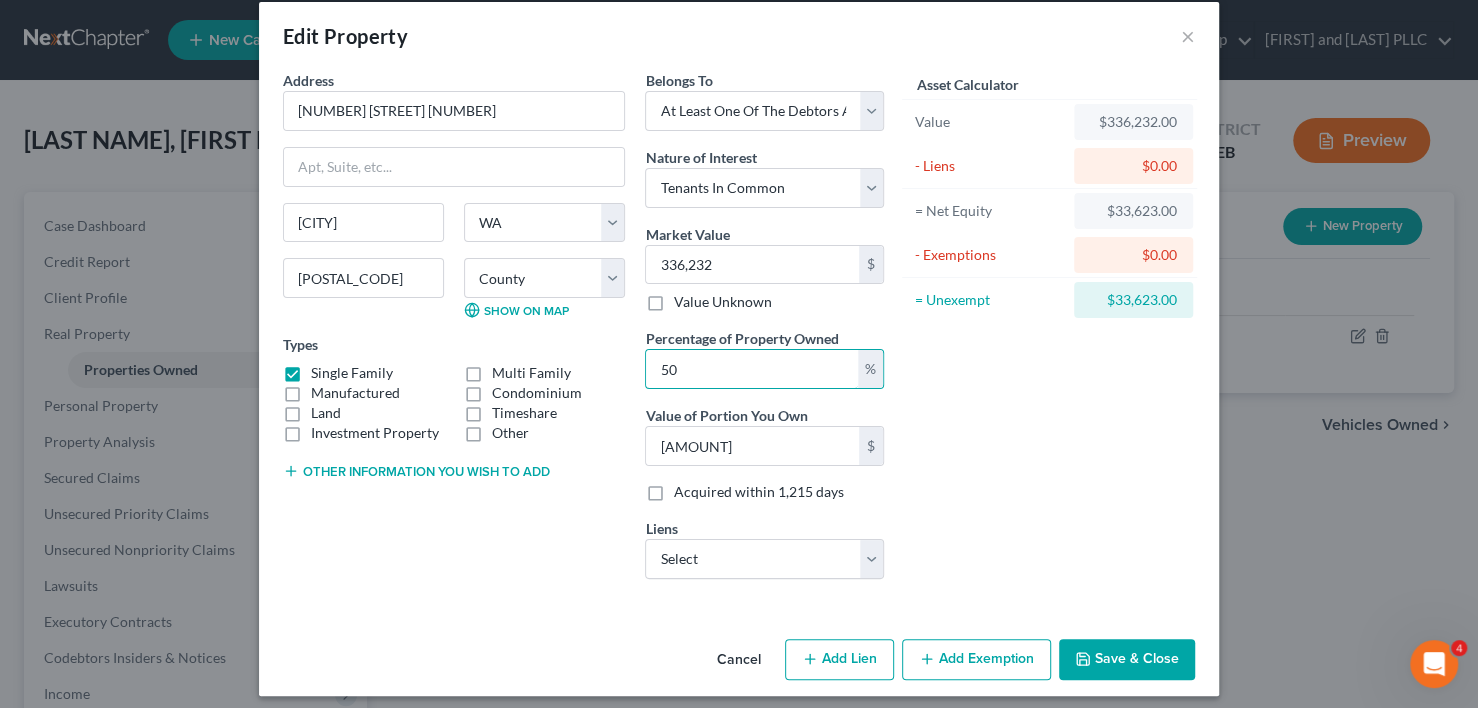 scroll, scrollTop: 31, scrollLeft: 0, axis: vertical 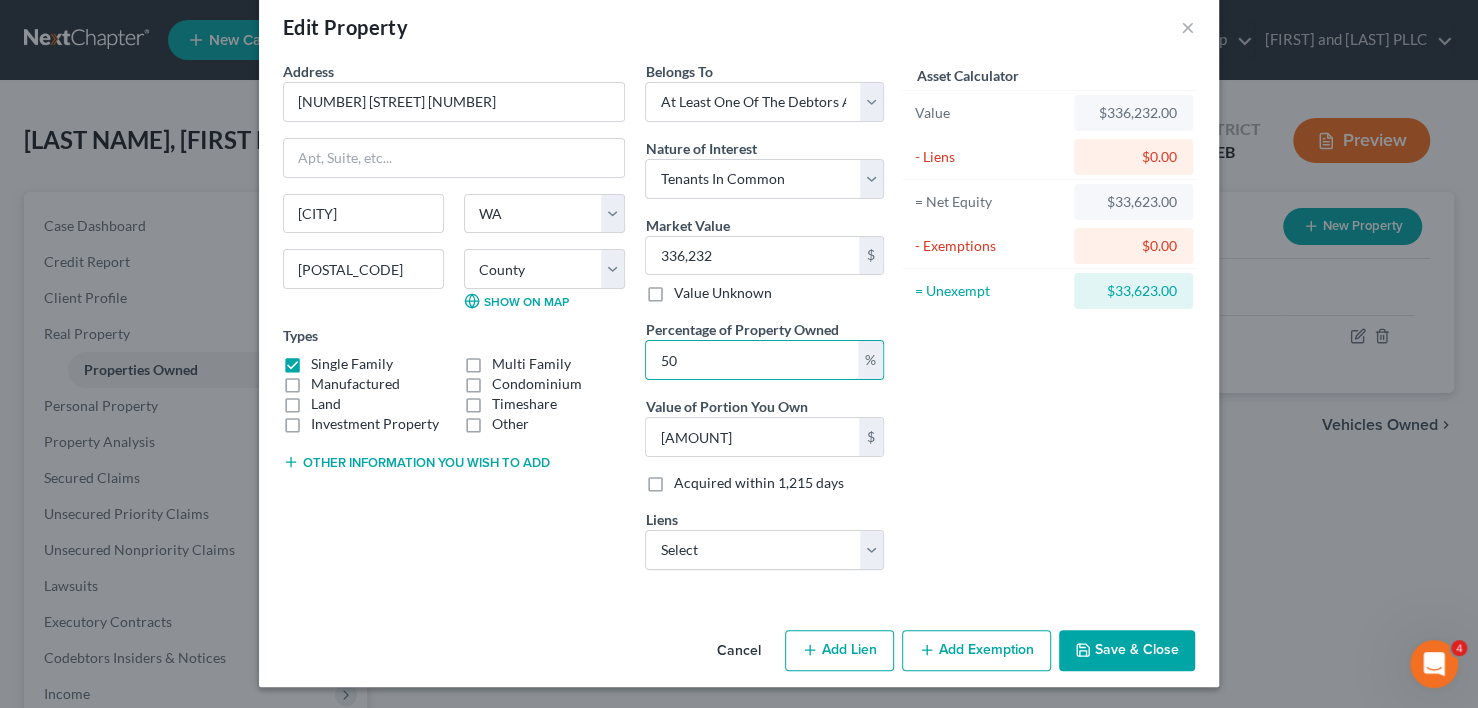 type on "50" 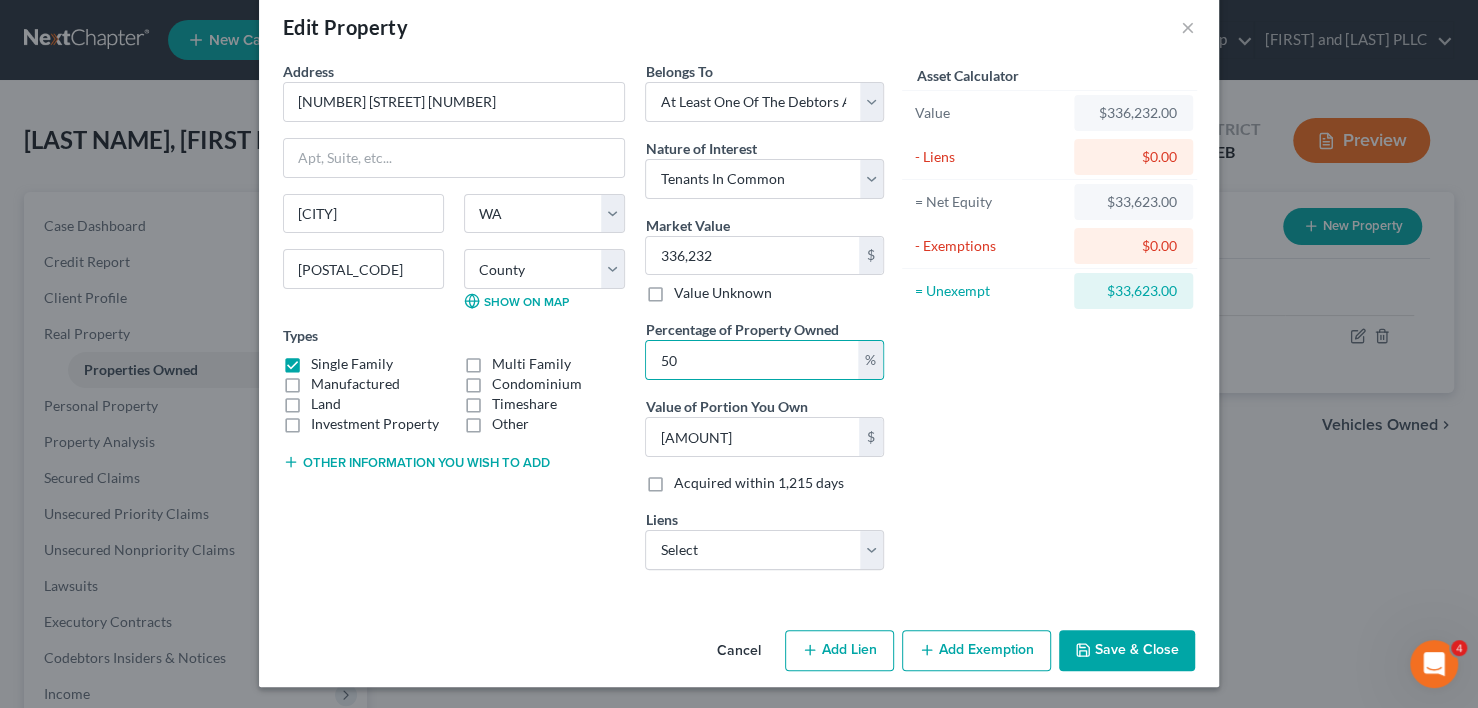 click on "Add Exemption" at bounding box center [976, 651] 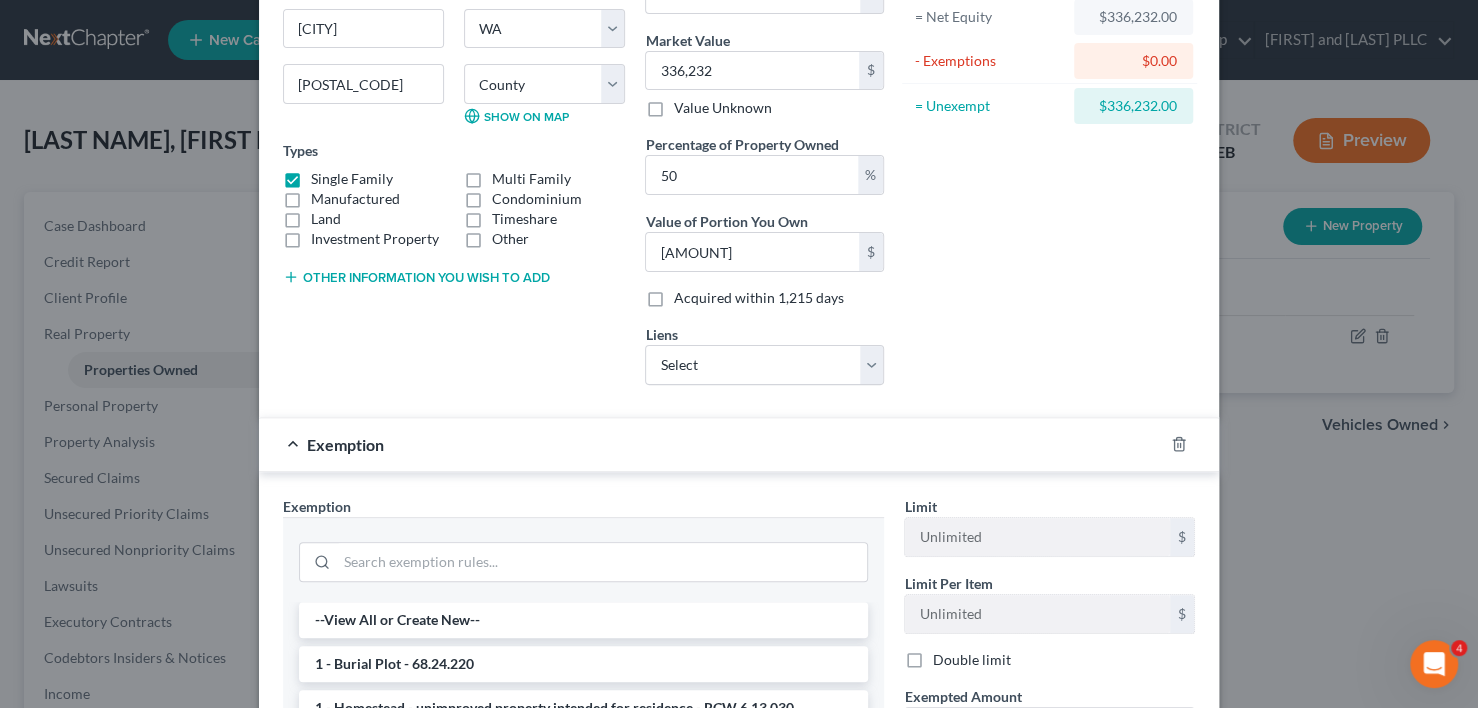 scroll, scrollTop: 568, scrollLeft: 0, axis: vertical 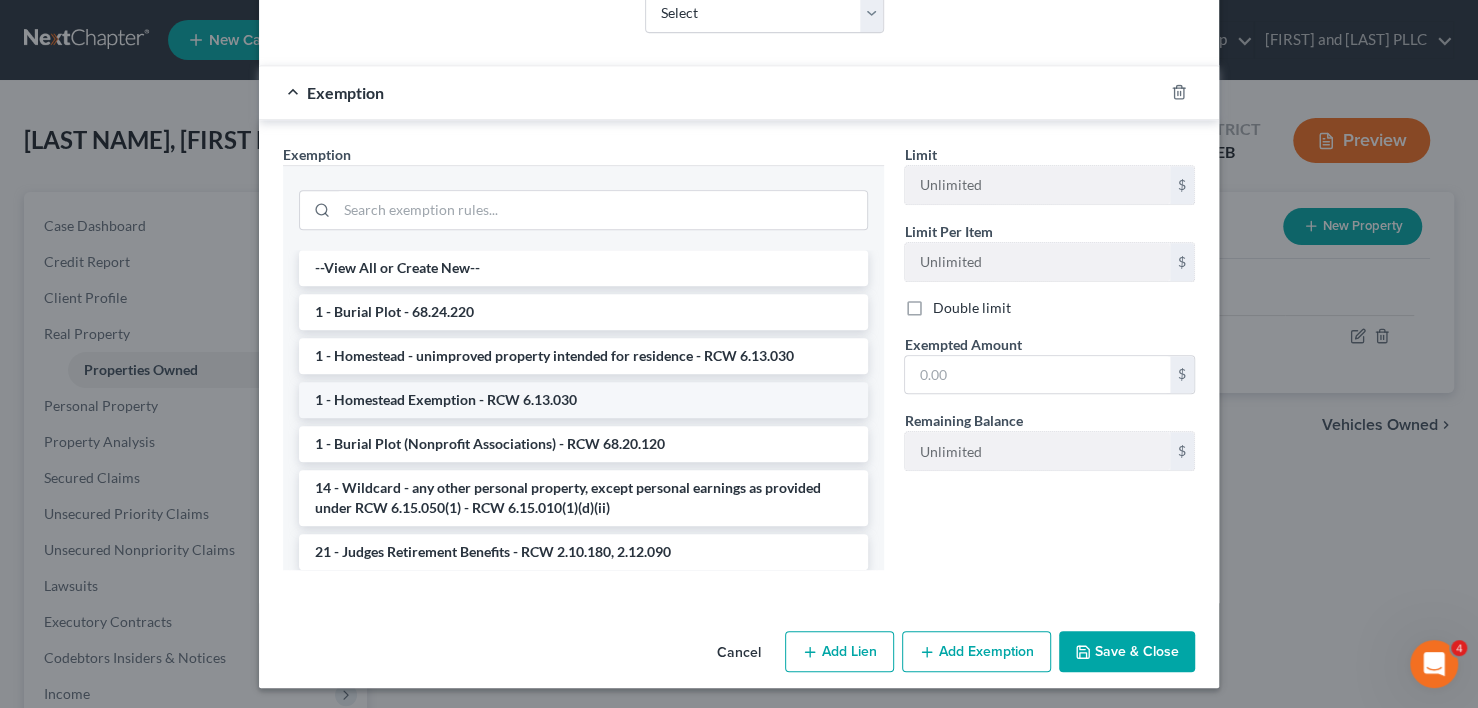 click on "1 - Homestead Exemption - RCW 6.13.030" at bounding box center (583, 400) 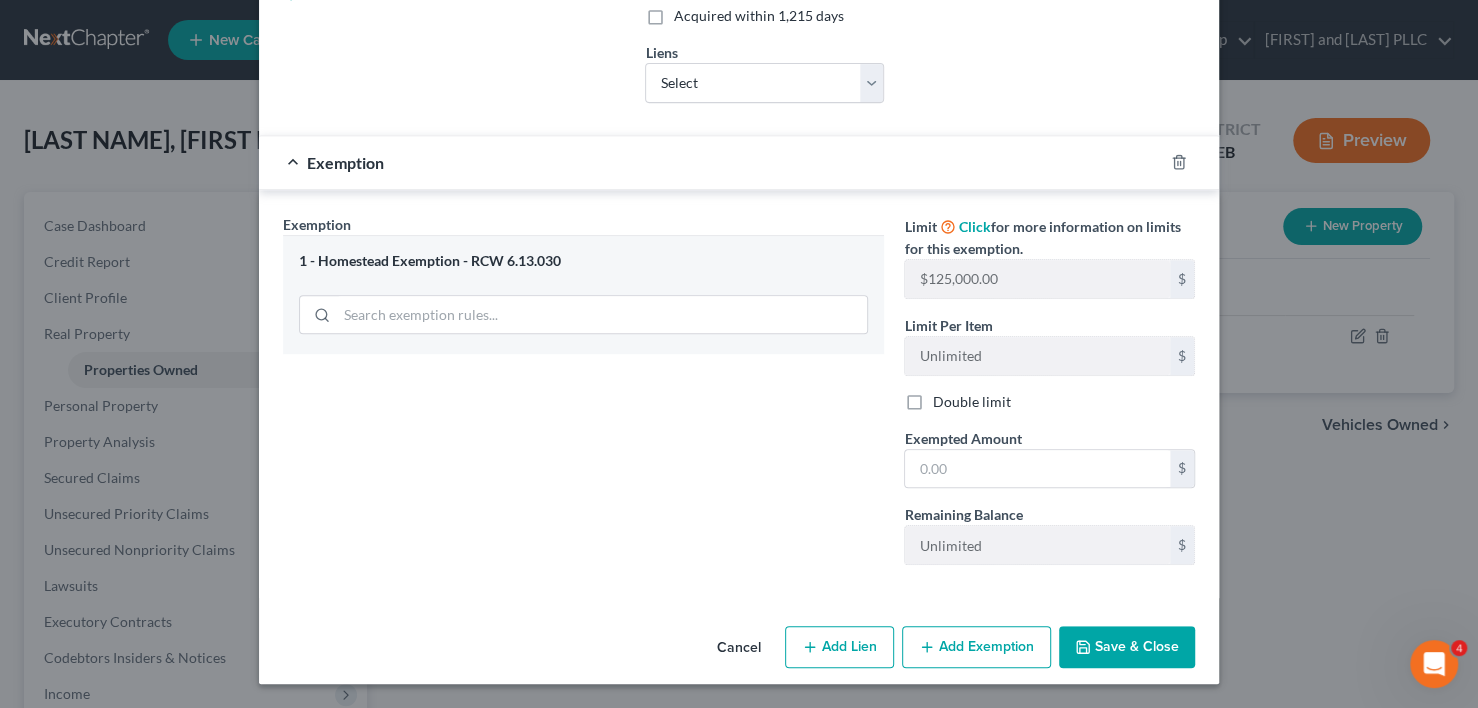 scroll, scrollTop: 493, scrollLeft: 0, axis: vertical 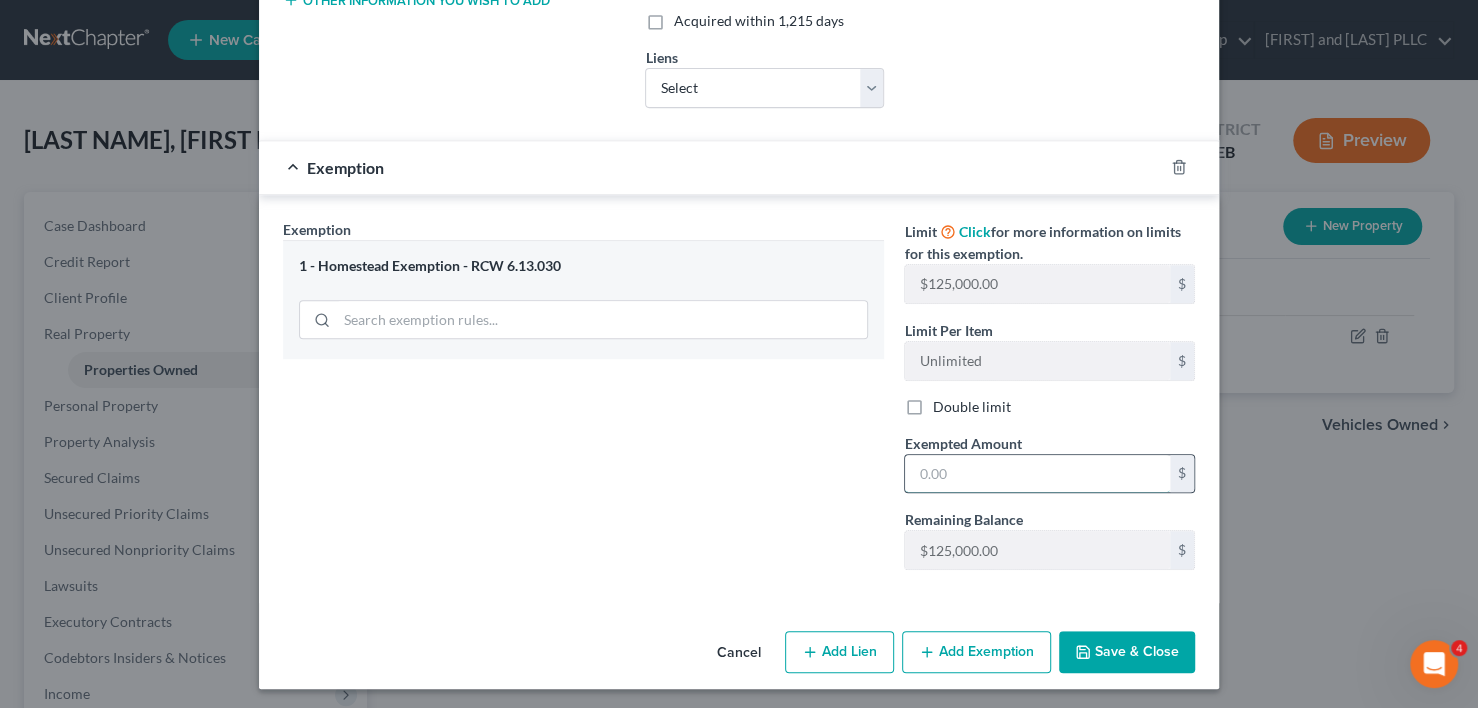 click at bounding box center (1037, 474) 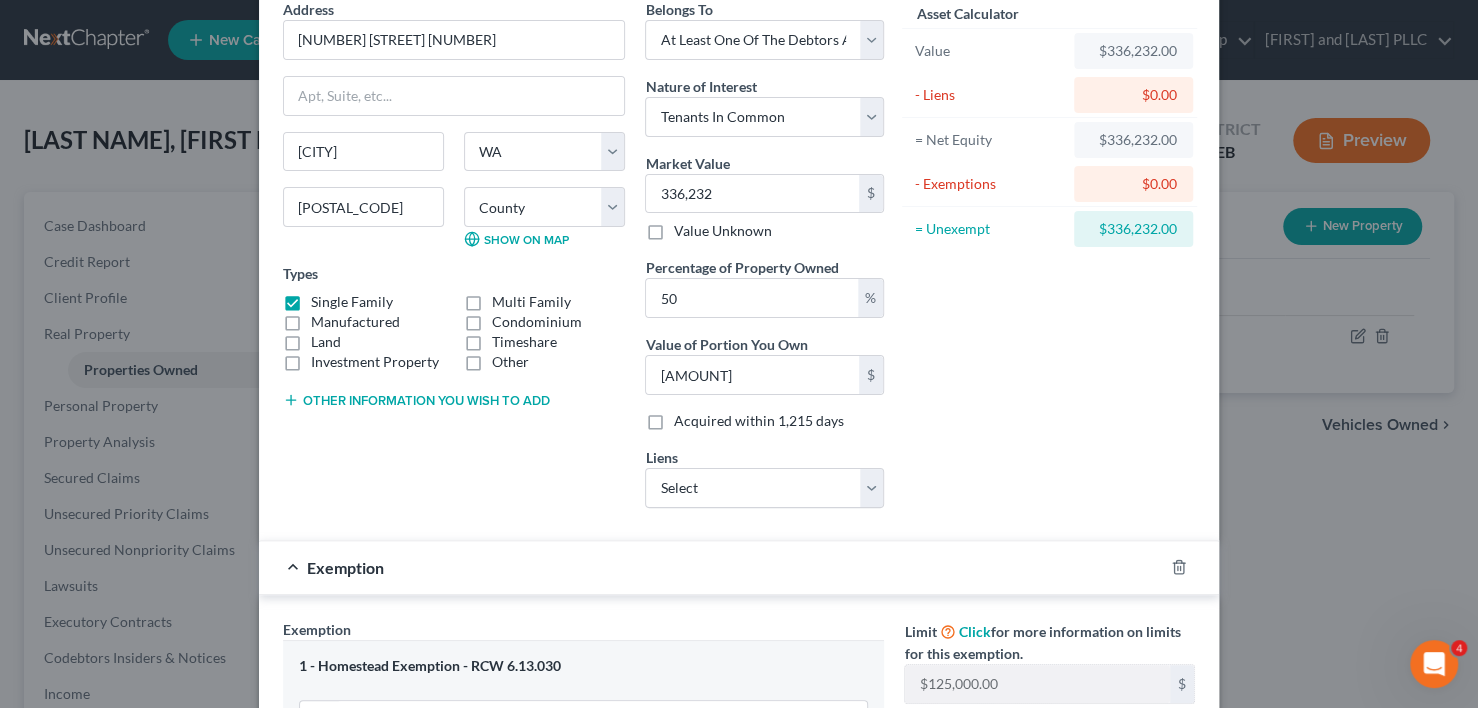 scroll, scrollTop: 493, scrollLeft: 0, axis: vertical 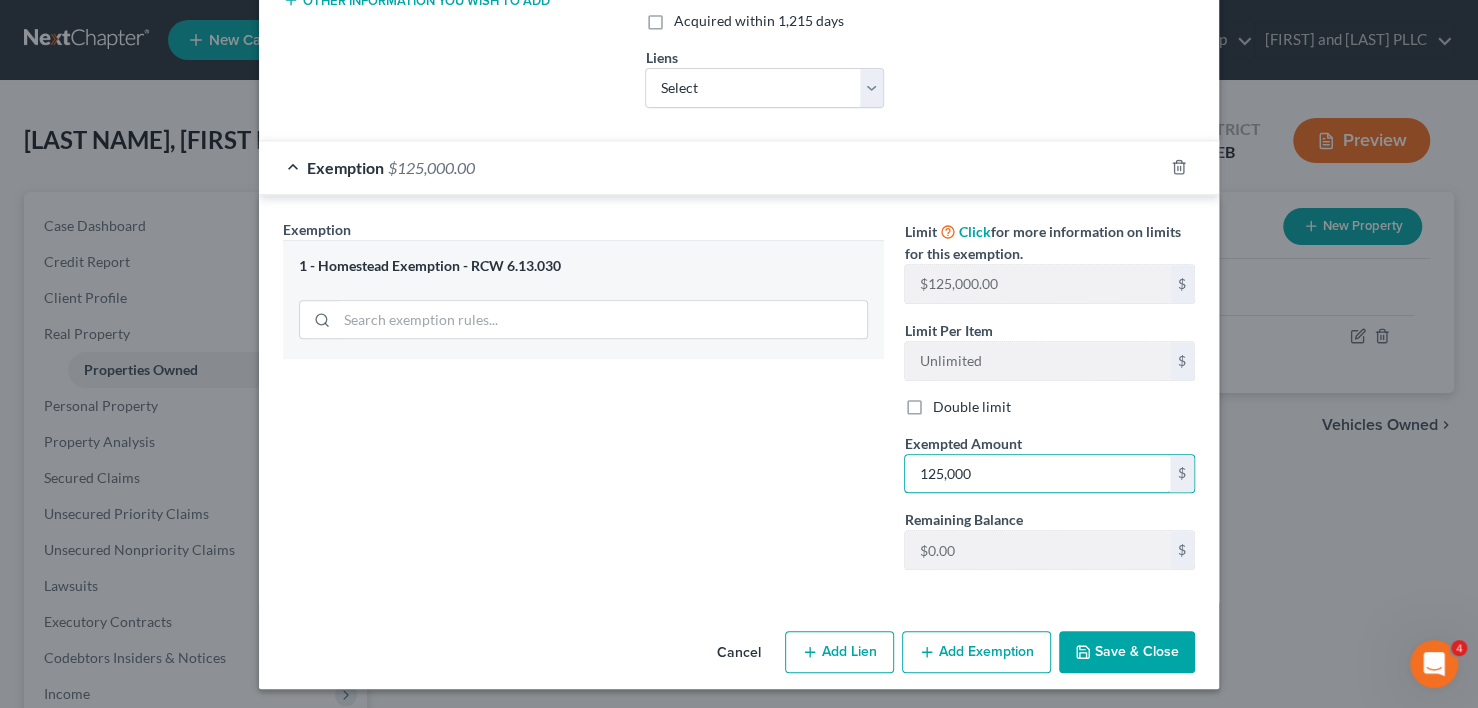 type on "125,000" 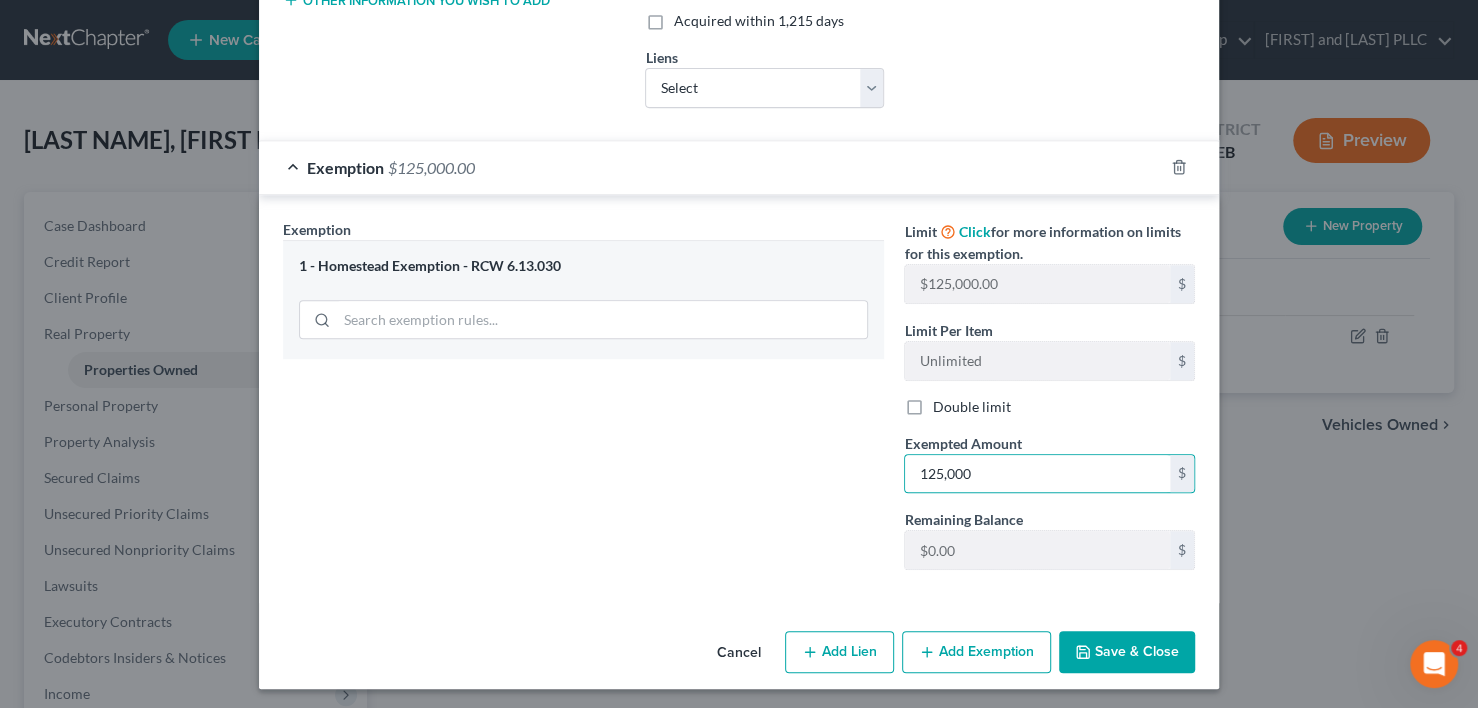 click on "Save & Close" at bounding box center [1127, 652] 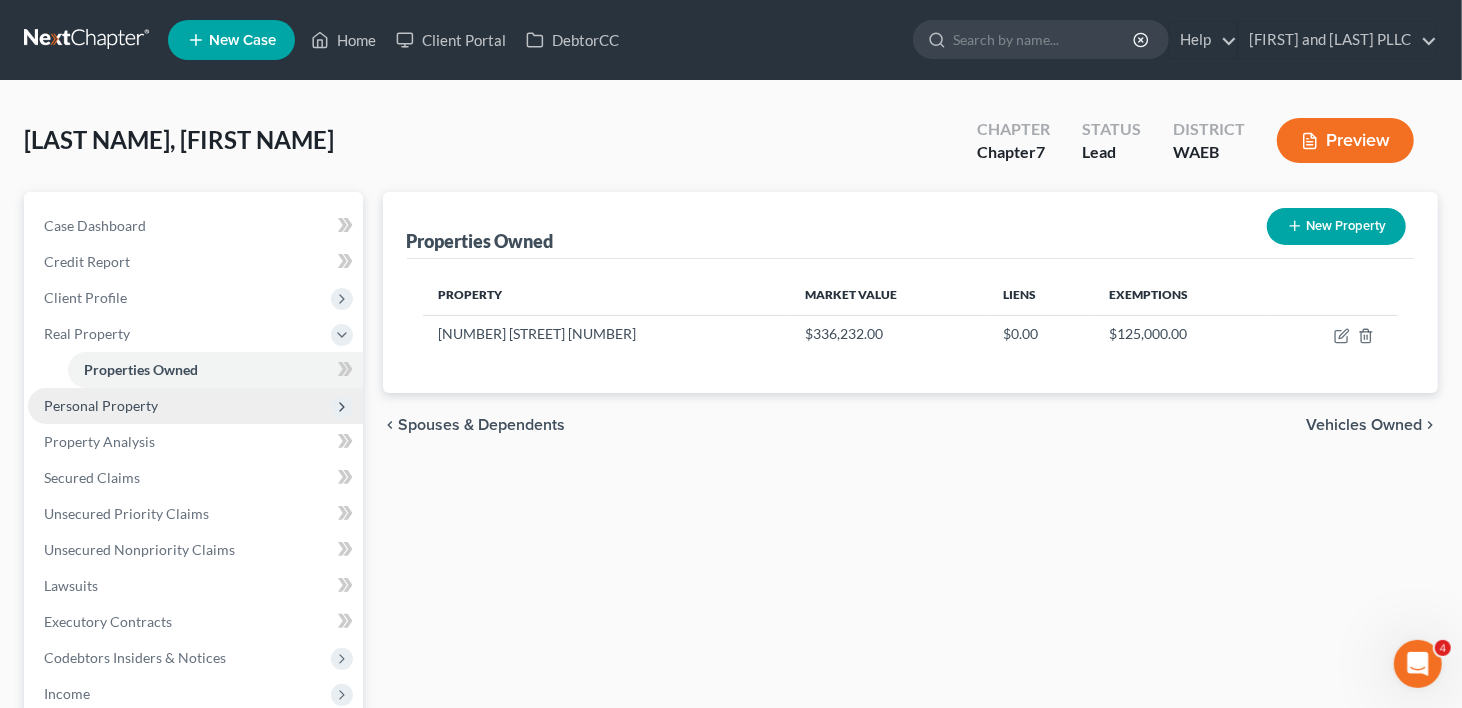 click on "Personal Property" at bounding box center [101, 405] 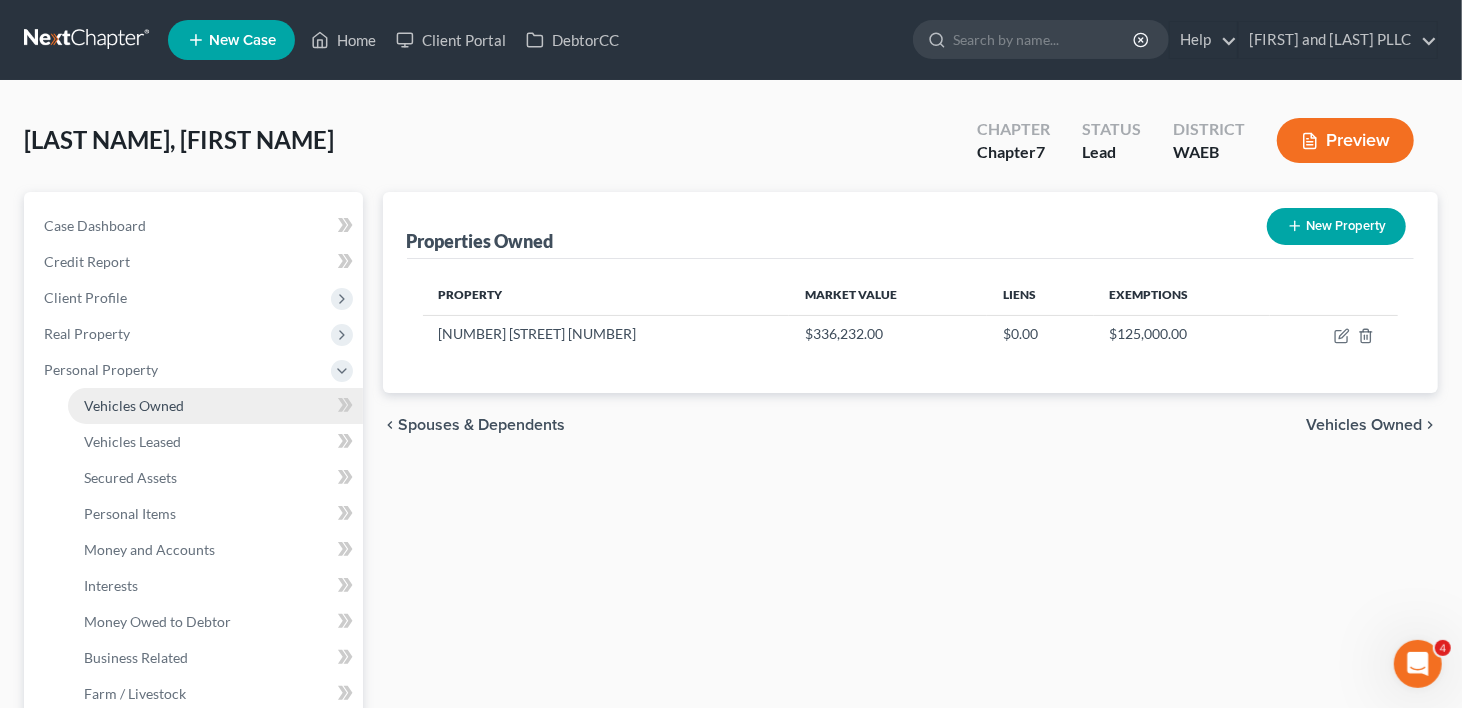 click on "Vehicles Owned" at bounding box center [134, 405] 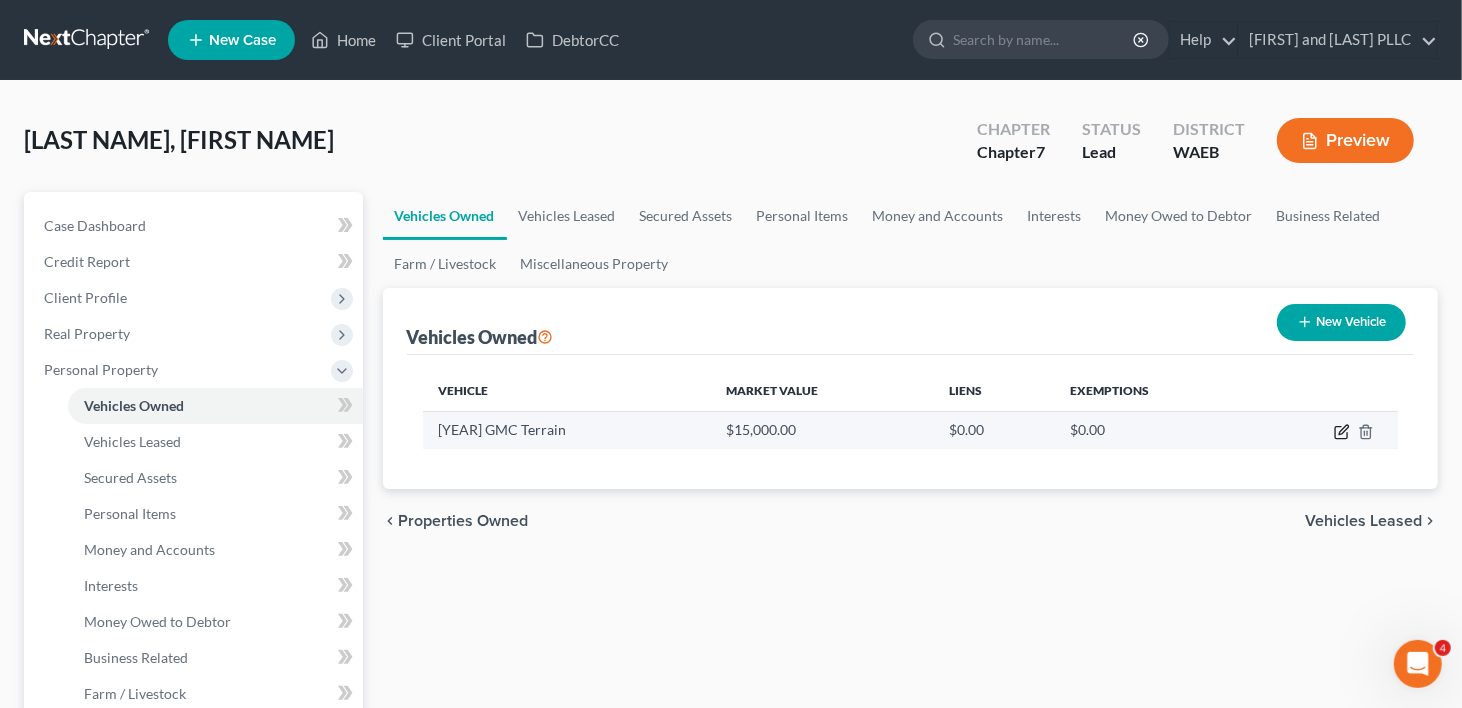 click 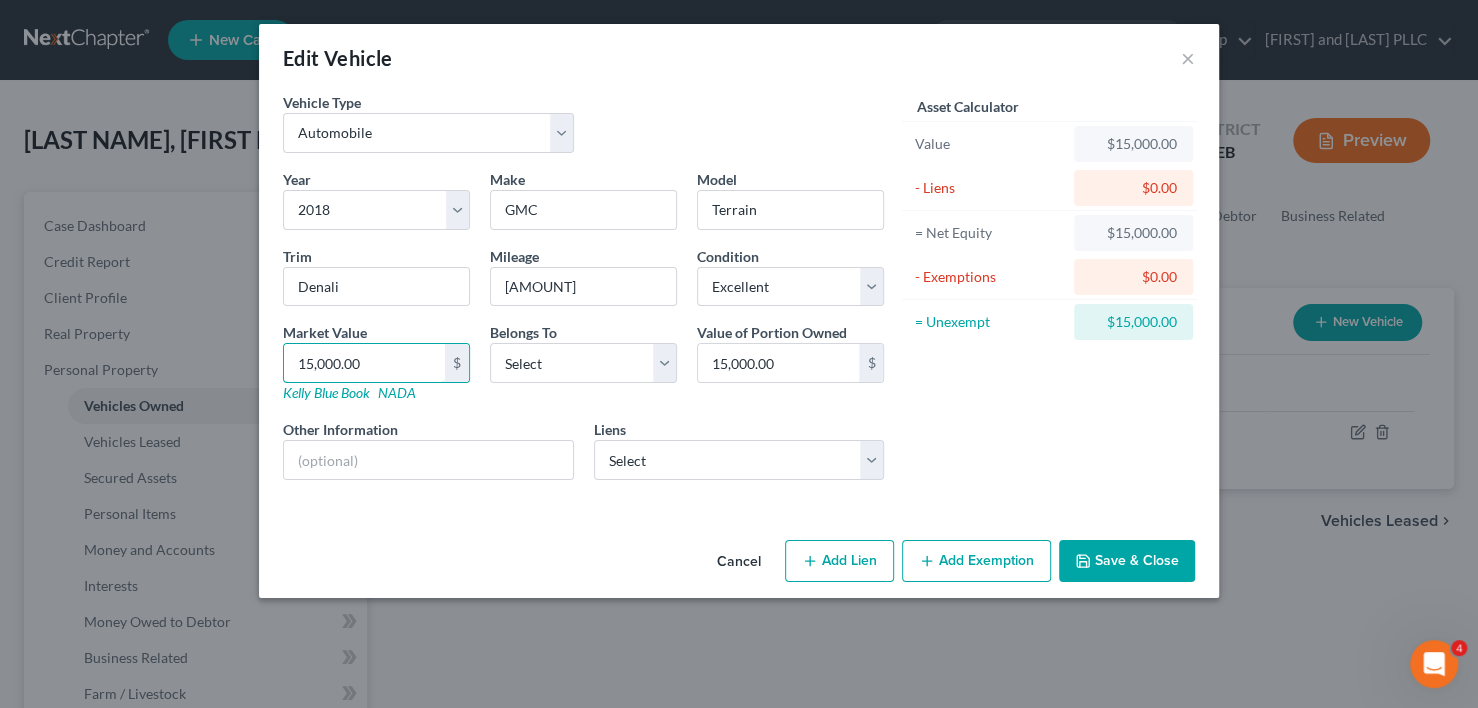 type on "1" 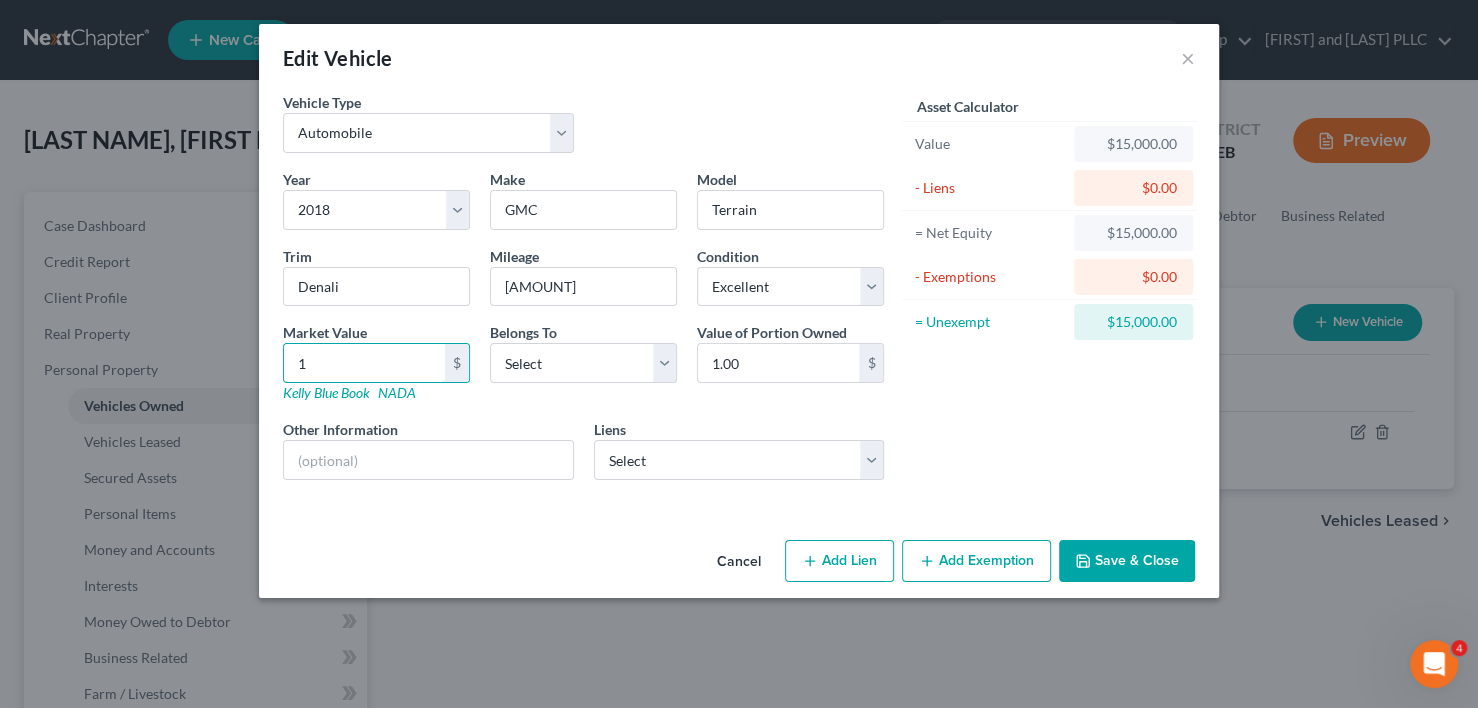 type on "15" 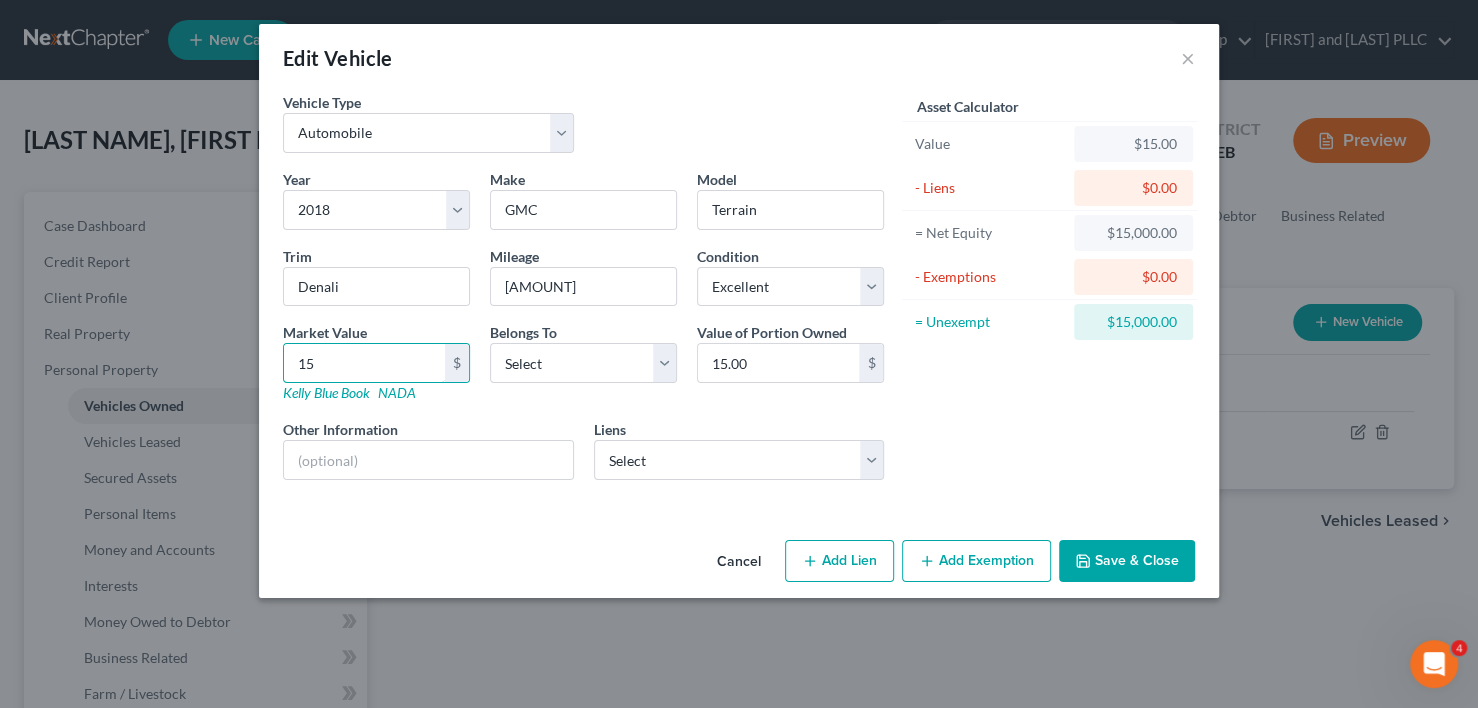 type on "158" 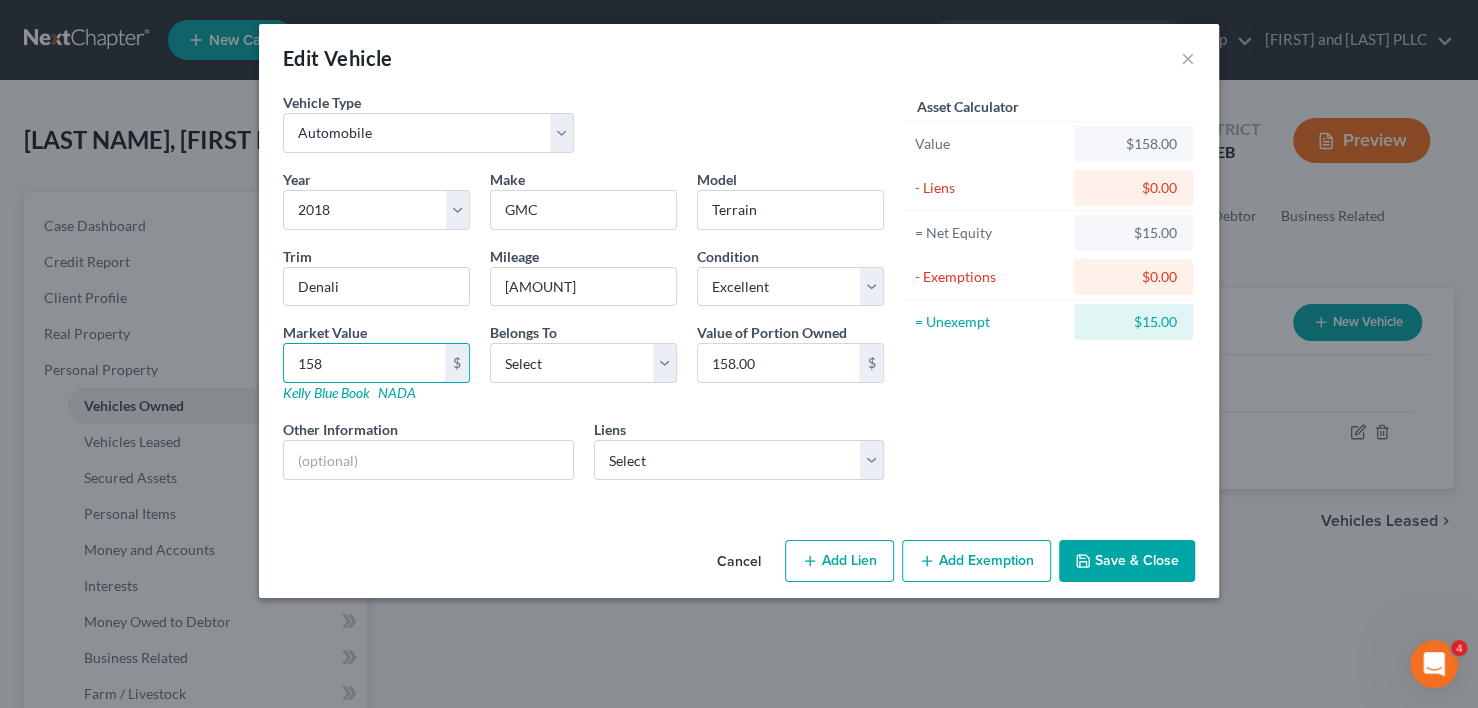 type on "1583" 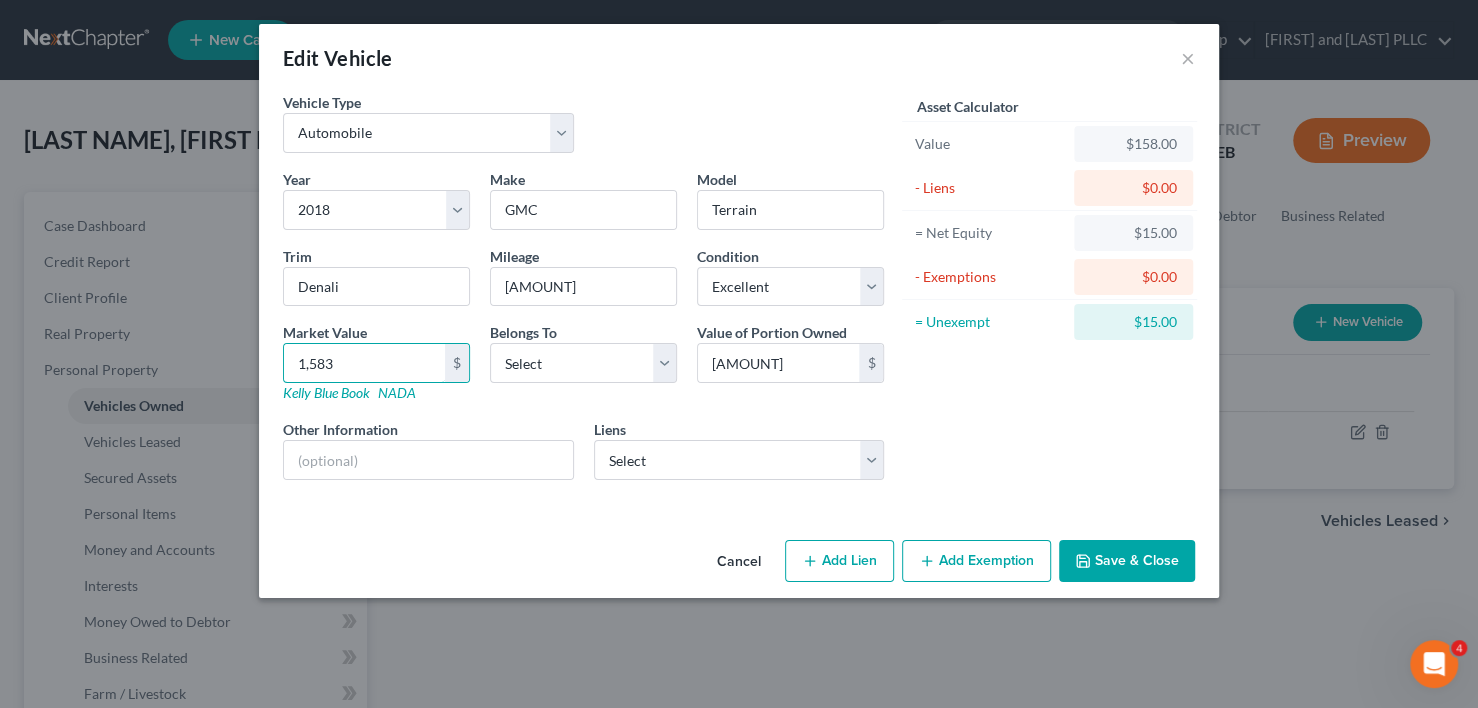 type on "[NUMBER]" 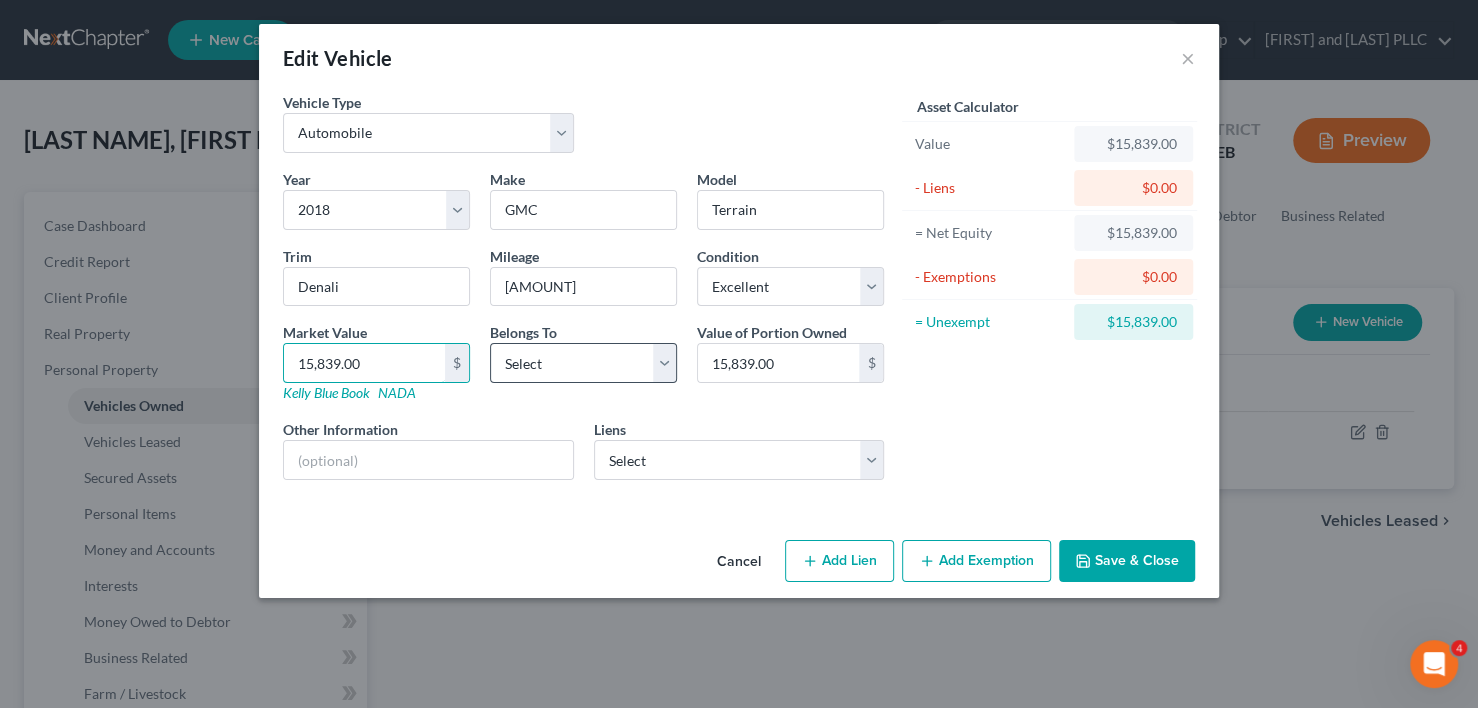 type on "15,839.00" 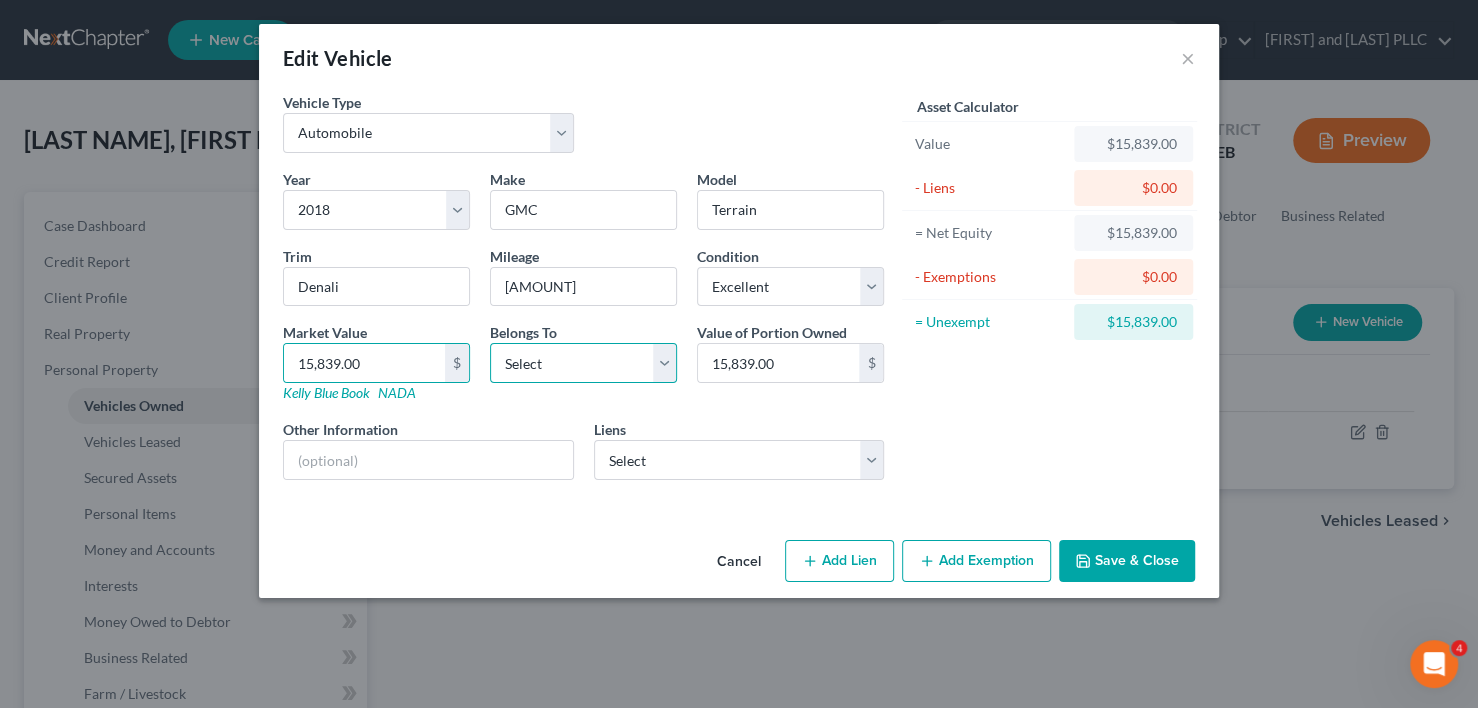 click on "Select Debtor 1 Only Debtor 2 Only Debtor 1 And Debtor 2 Only At Least One Of The Debtors And Another Community Property" at bounding box center [583, 363] 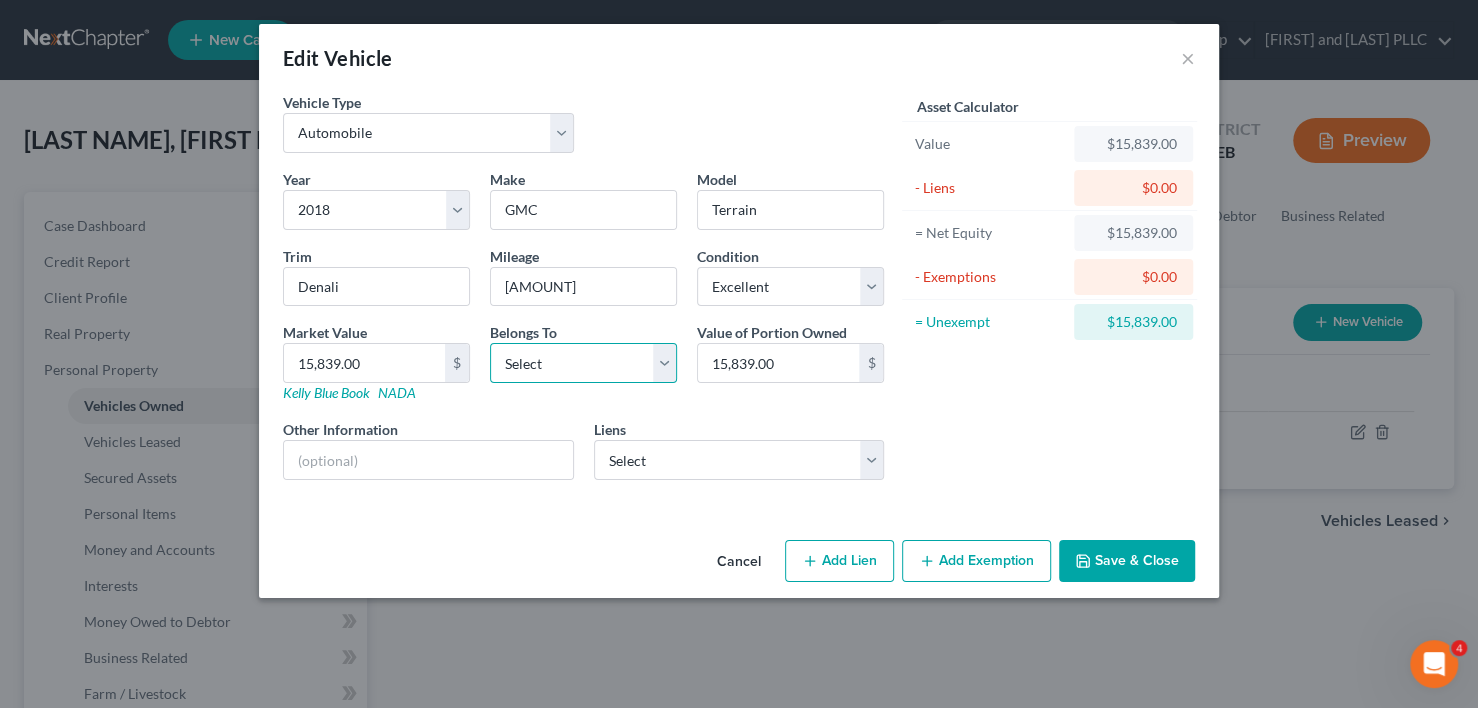 drag, startPoint x: 674, startPoint y: 356, endPoint x: 645, endPoint y: 363, distance: 29.832869 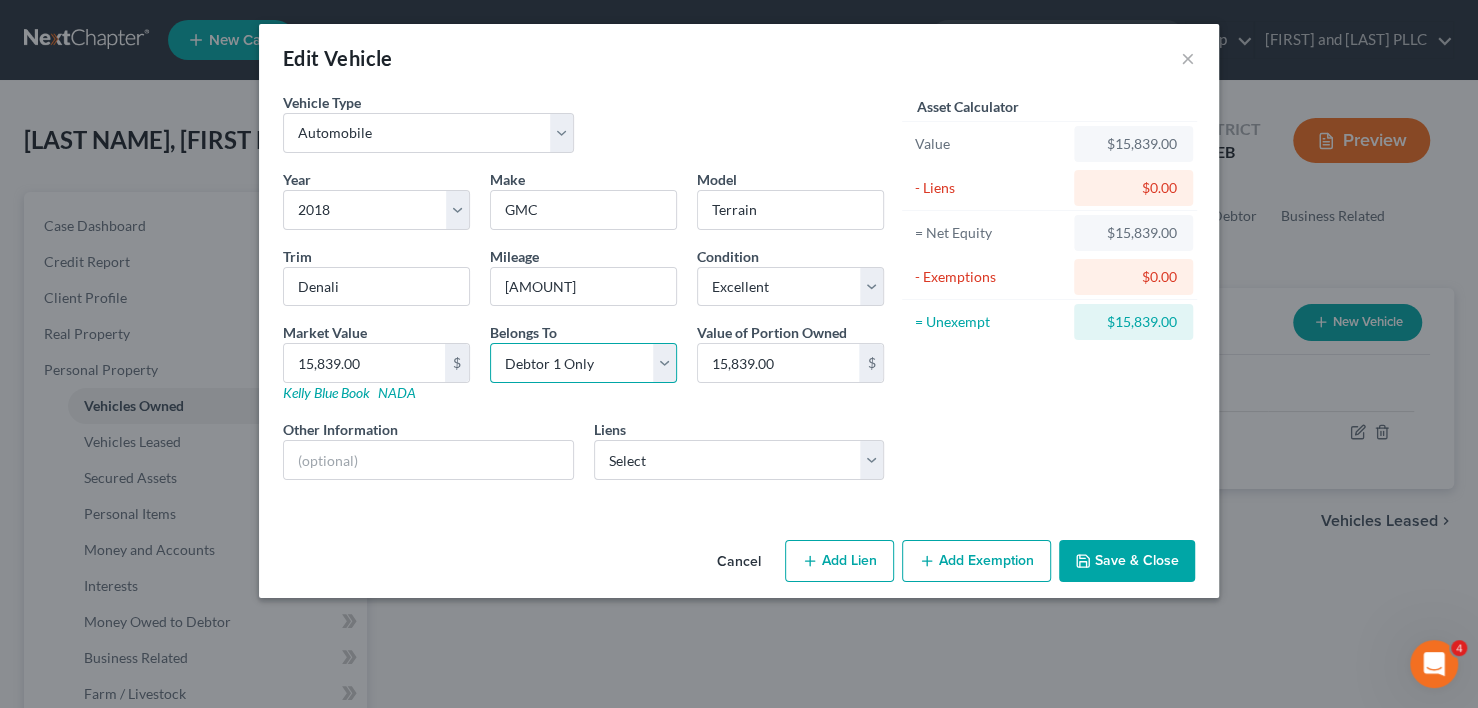 click on "Select Debtor 1 Only Debtor 2 Only Debtor 1 And Debtor 2 Only At Least One Of The Debtors And Another Community Property" at bounding box center (583, 363) 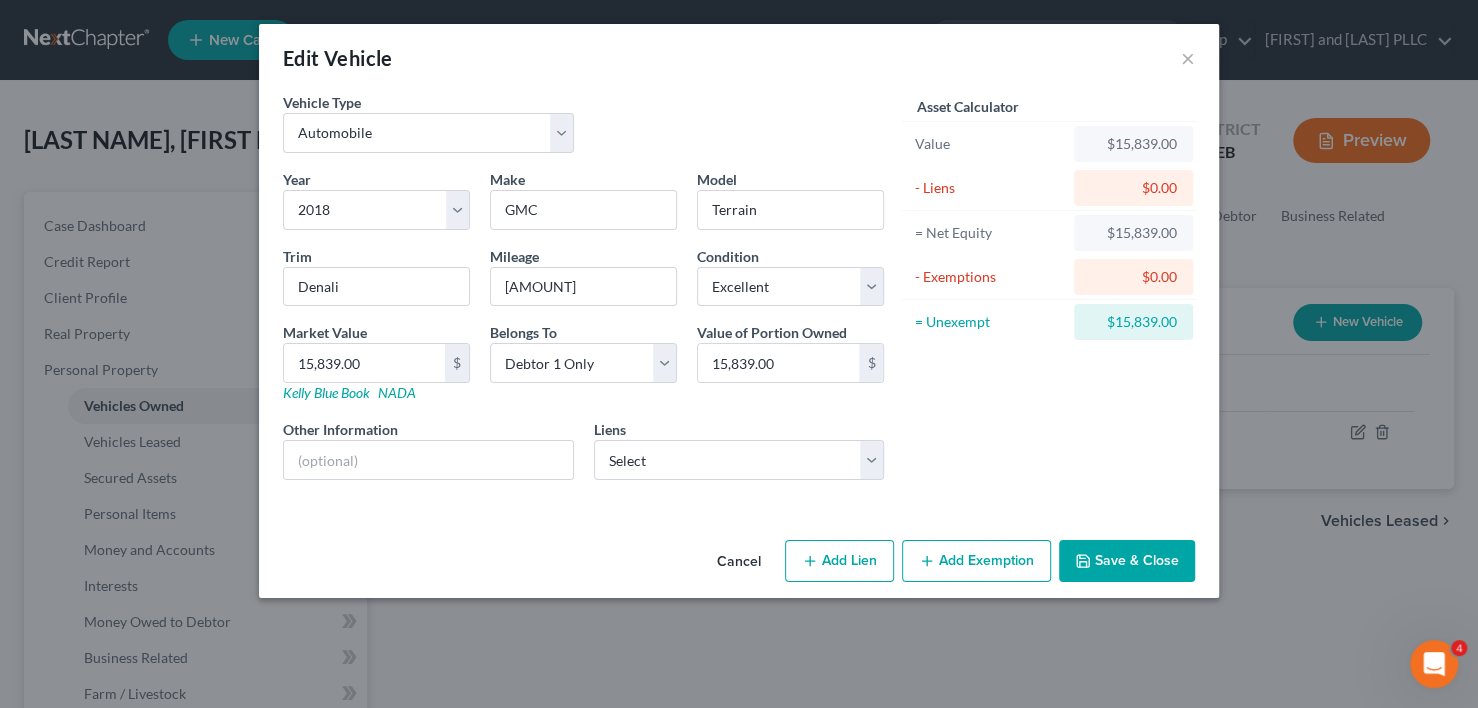 click on "Add Exemption" at bounding box center [976, 561] 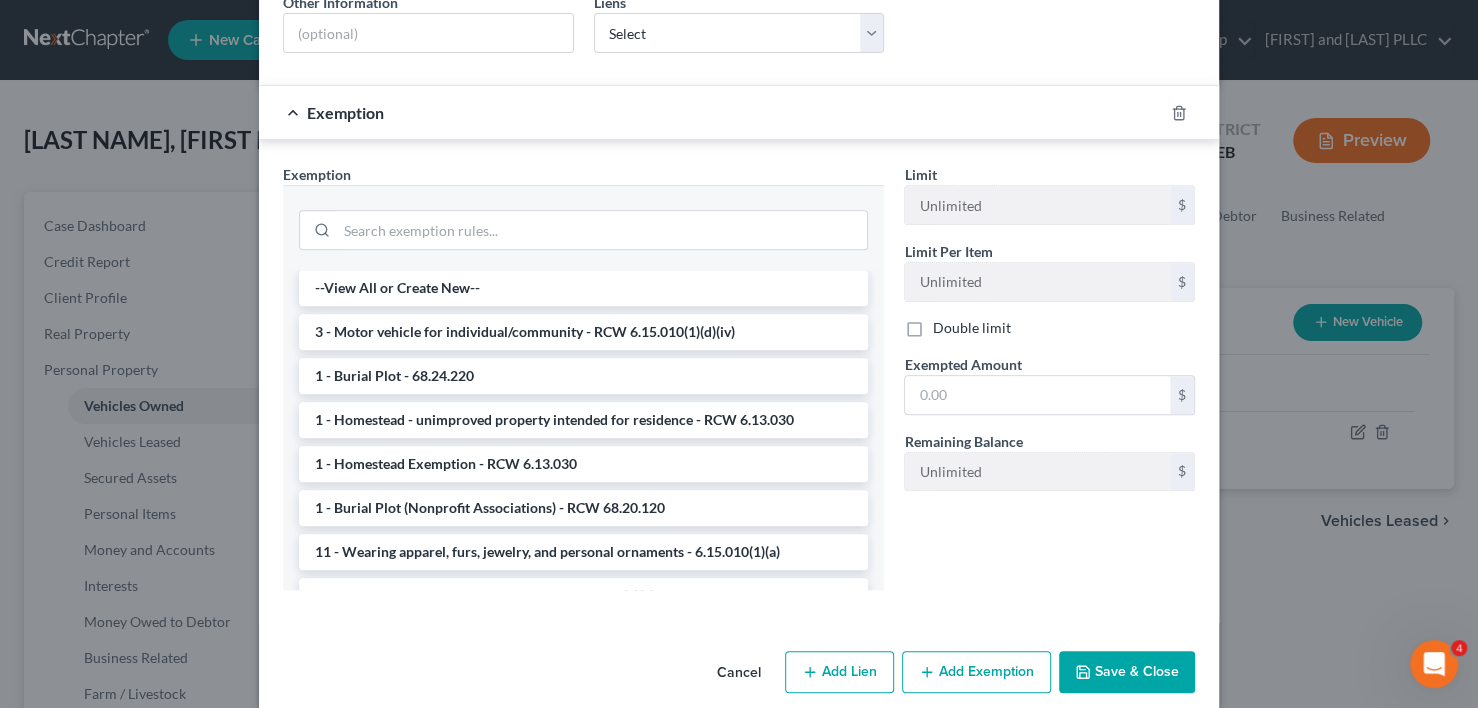 scroll, scrollTop: 448, scrollLeft: 0, axis: vertical 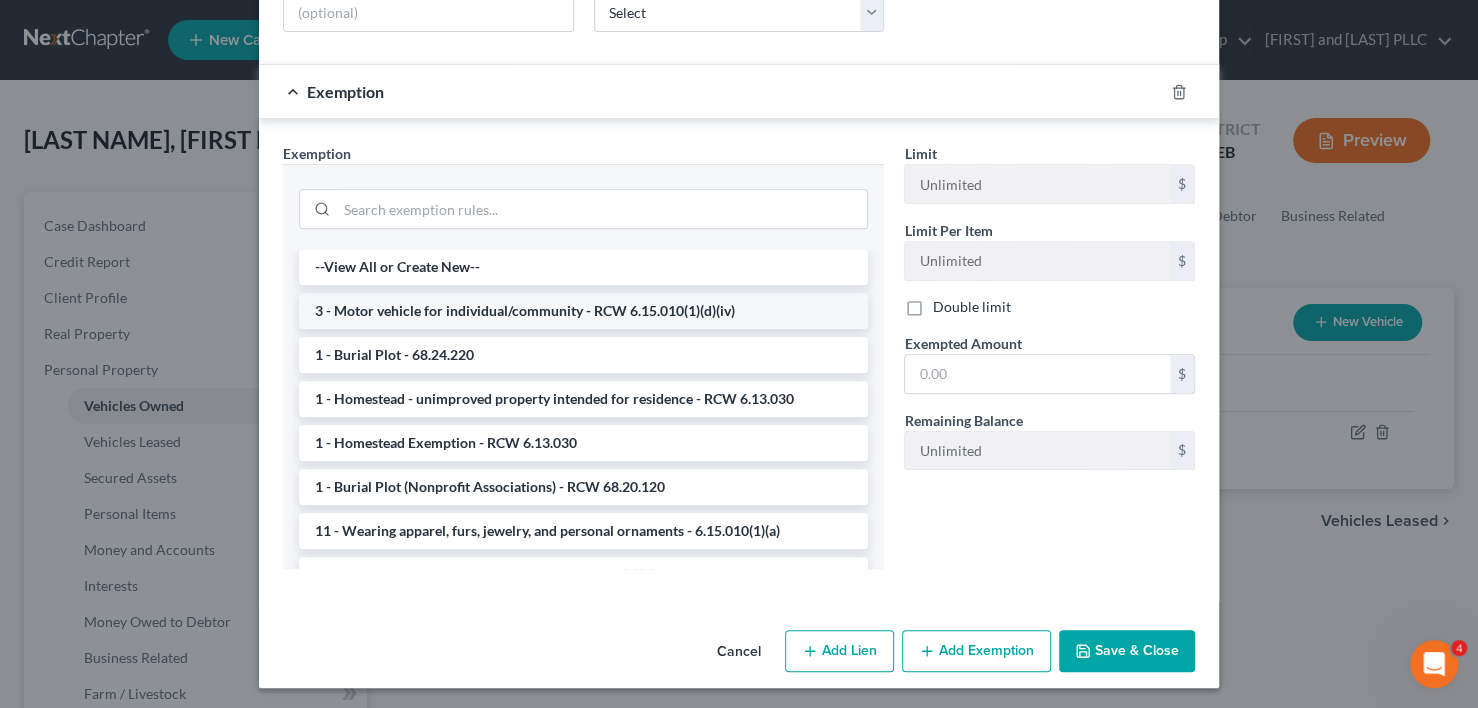click on "3 - Motor vehicle for individual/community - RCW 6.15.010(1)(d)(iv)" at bounding box center (583, 311) 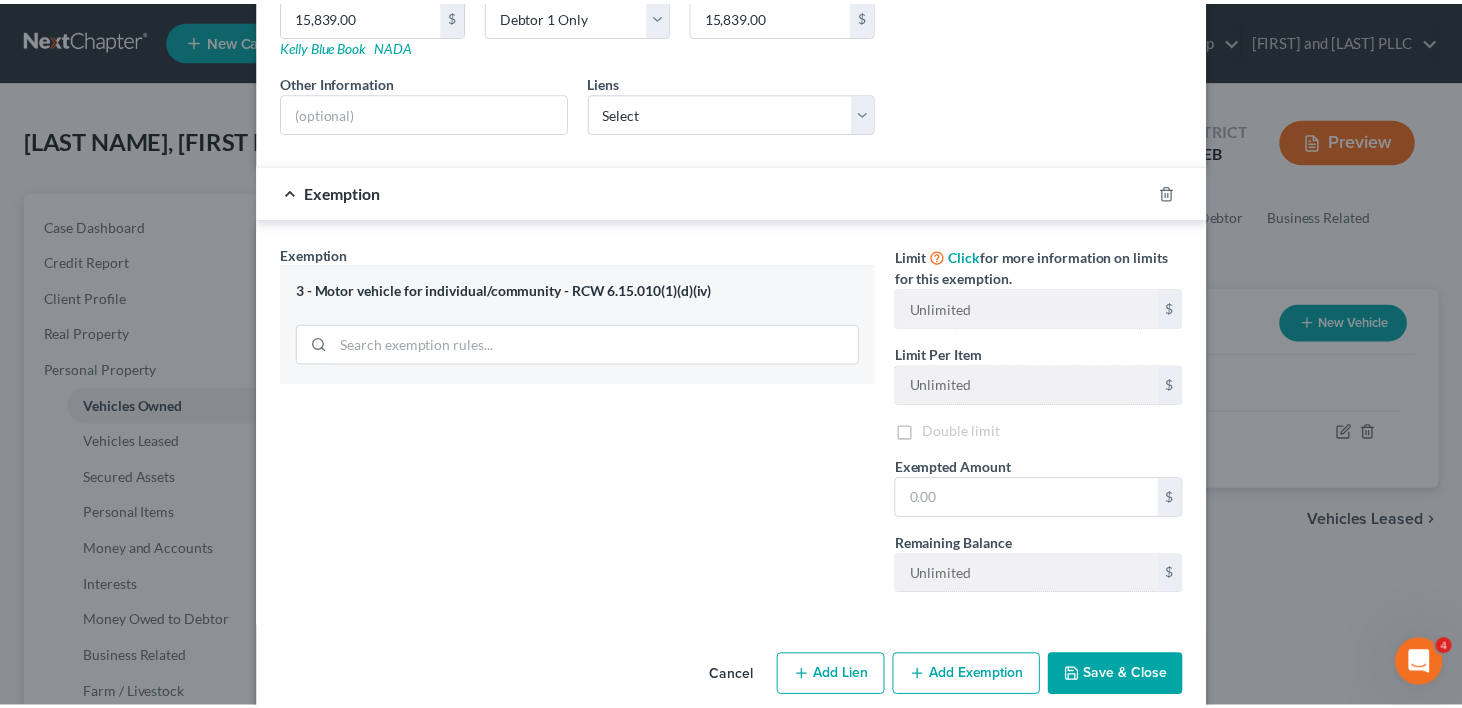 scroll, scrollTop: 372, scrollLeft: 0, axis: vertical 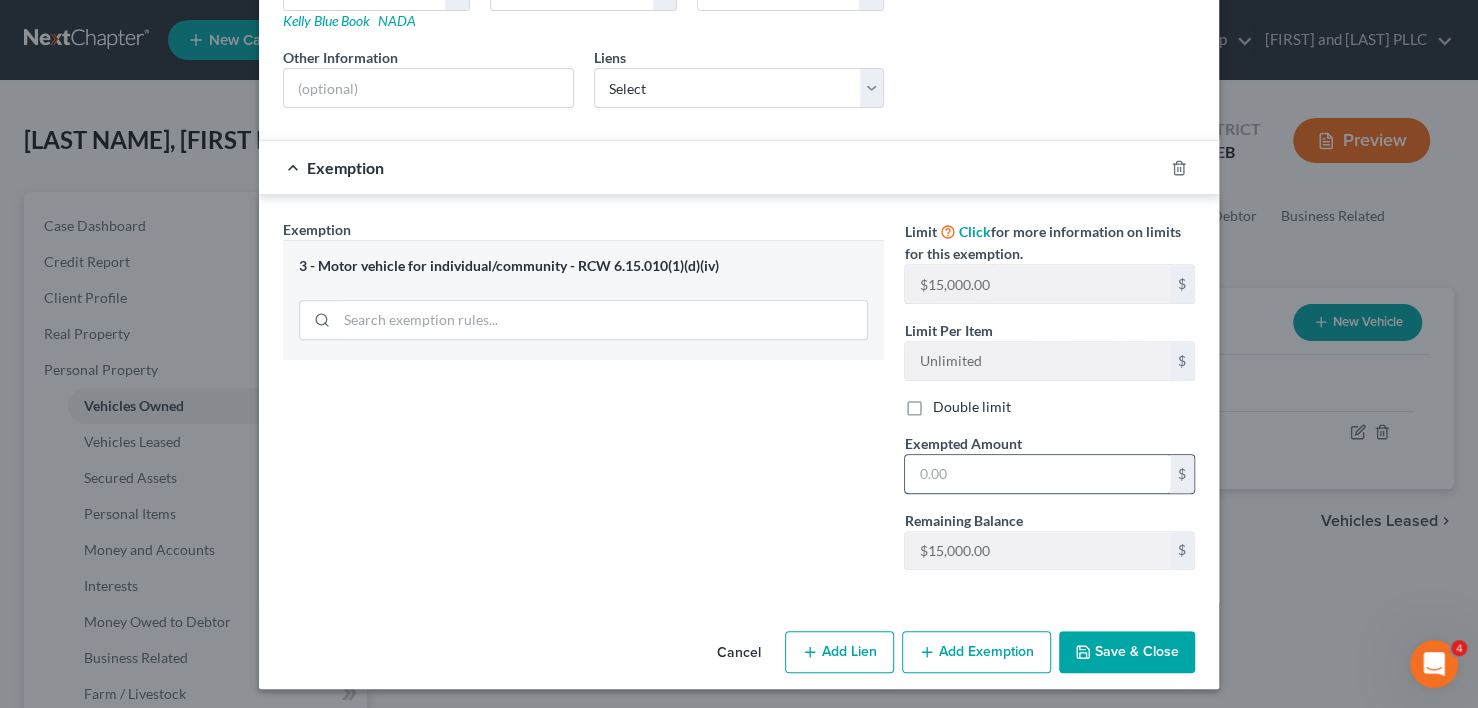 click at bounding box center (1037, 474) 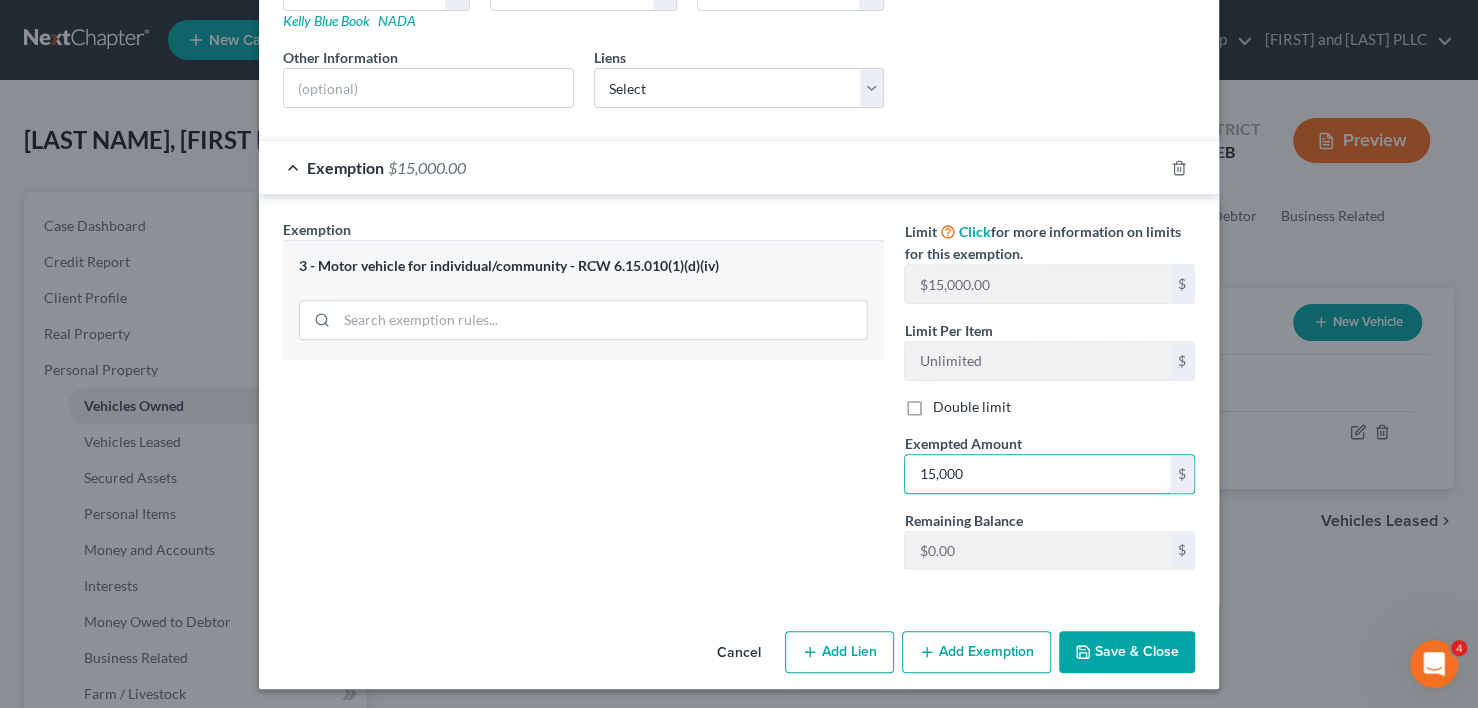 type on "15,000" 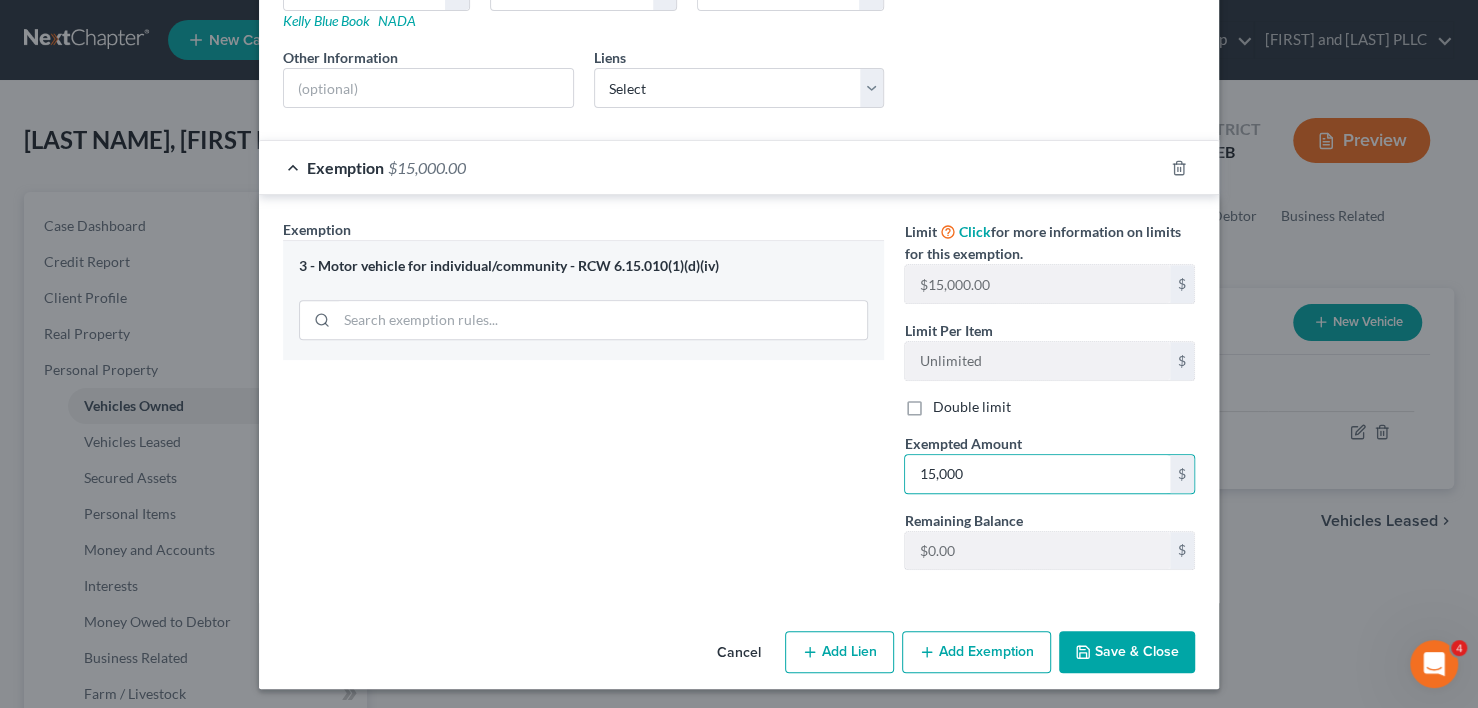 click on "Save & Close" at bounding box center (1127, 652) 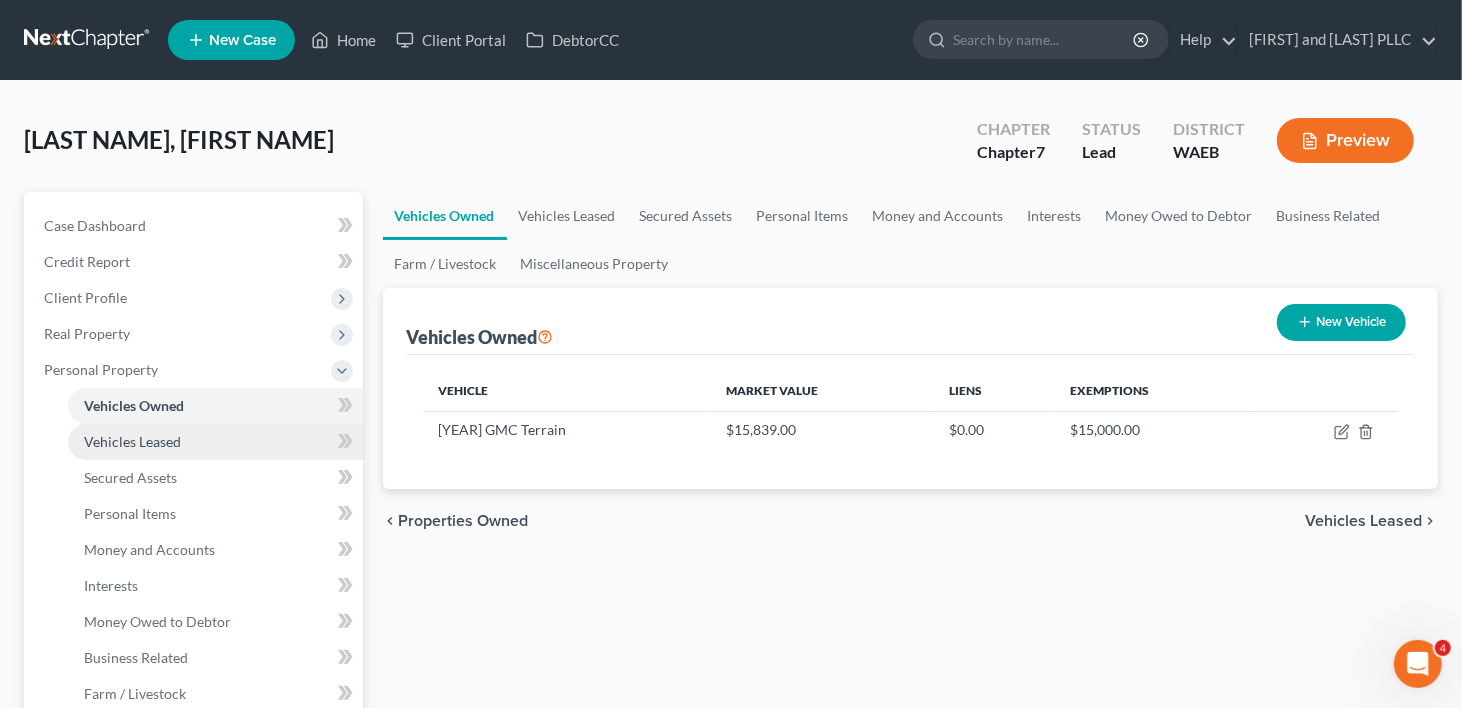 click on "Vehicles Leased" at bounding box center [132, 441] 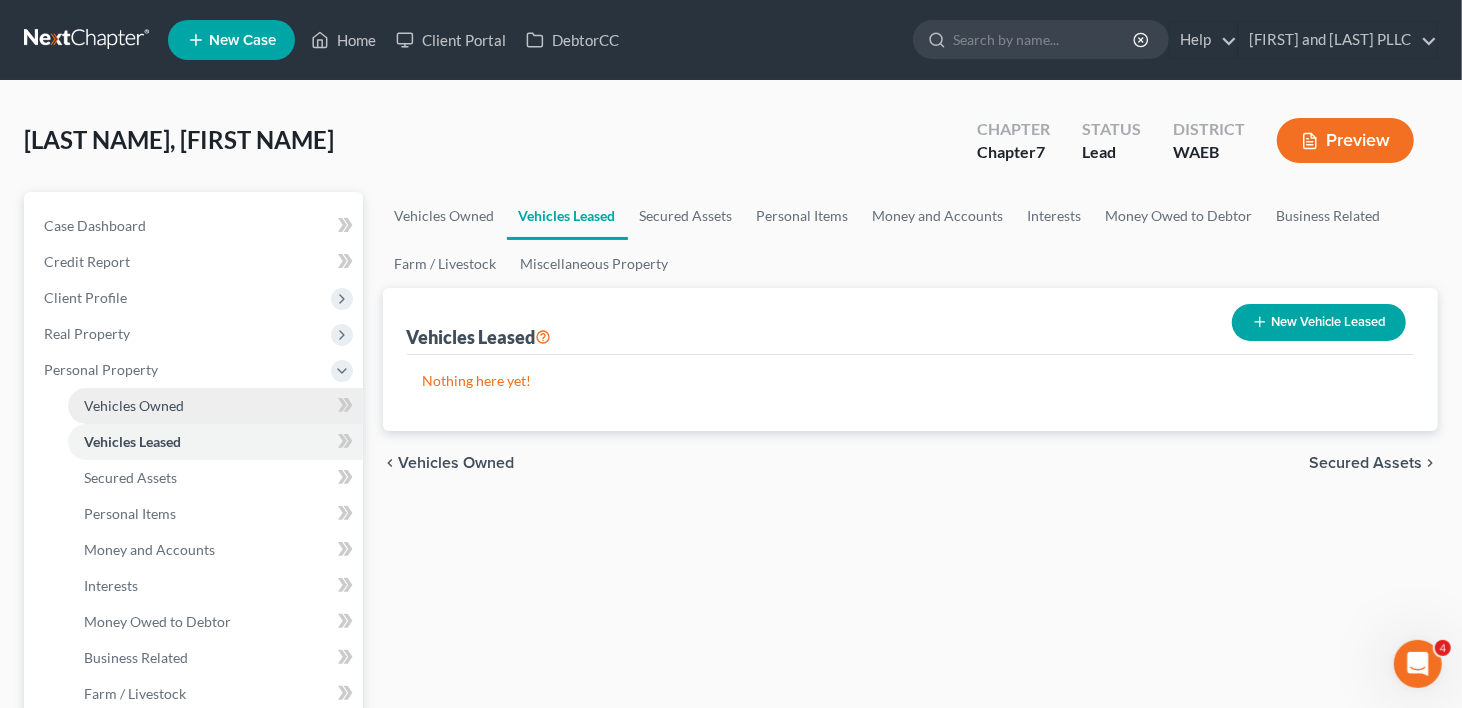 click on "Vehicles Owned" at bounding box center (134, 405) 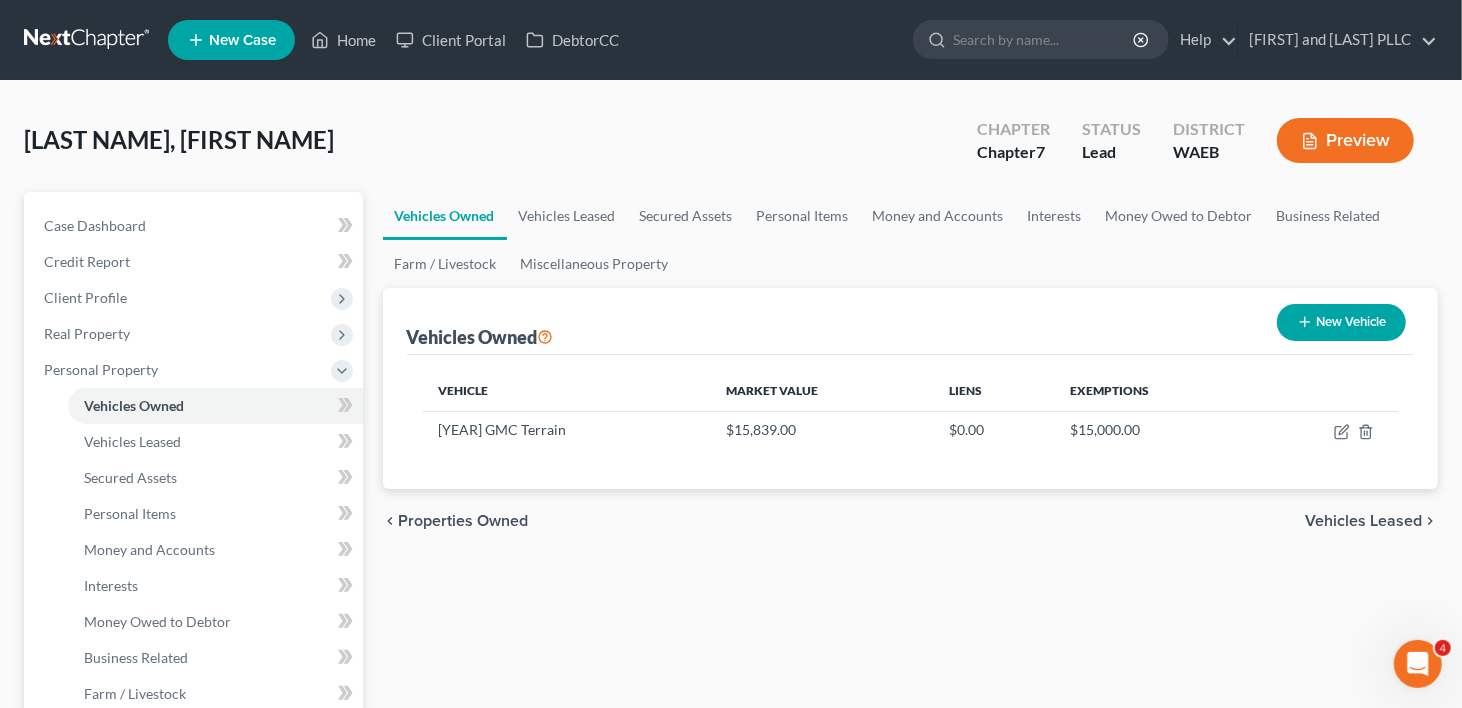 click on "New Vehicle" at bounding box center [1341, 322] 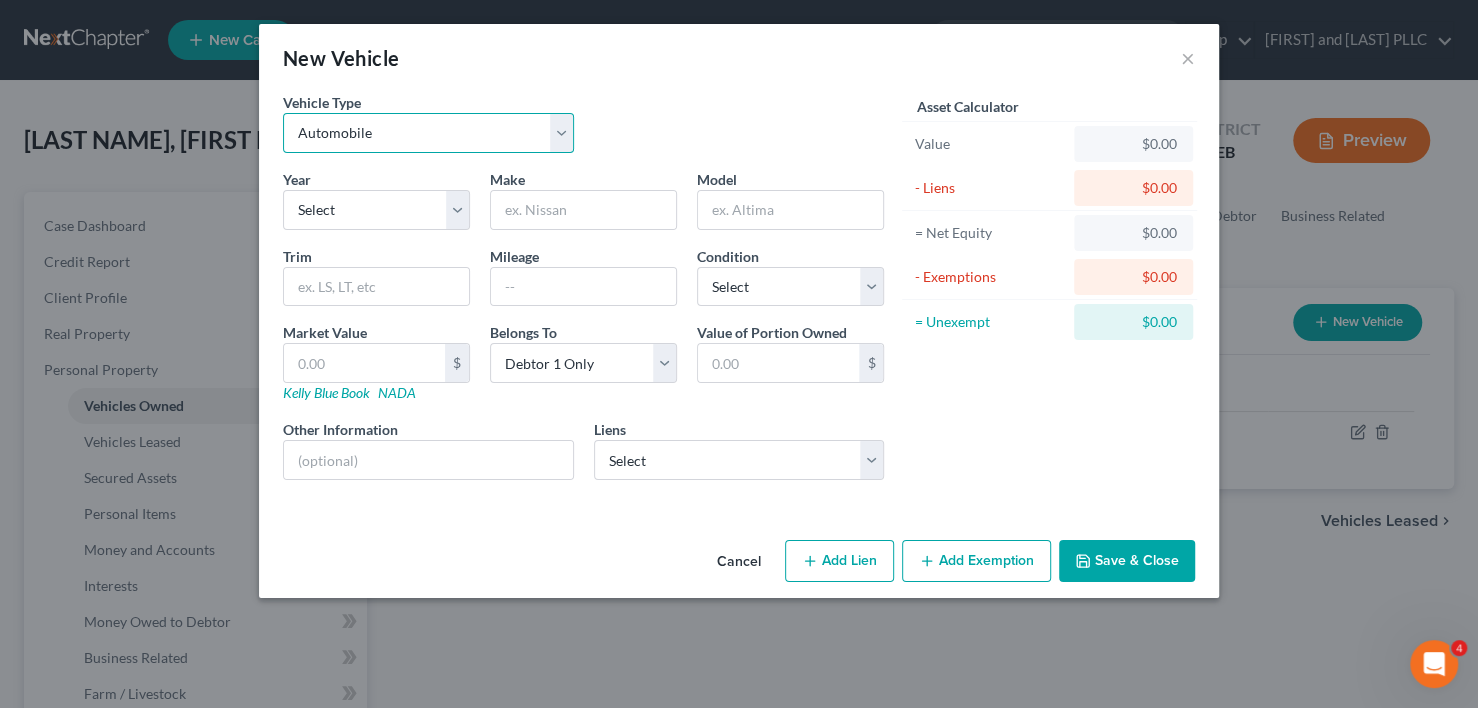 click on "Select Automobile Truck Trailer Watercraft Aircraft Motor Home Atv Other Vehicle" at bounding box center (428, 133) 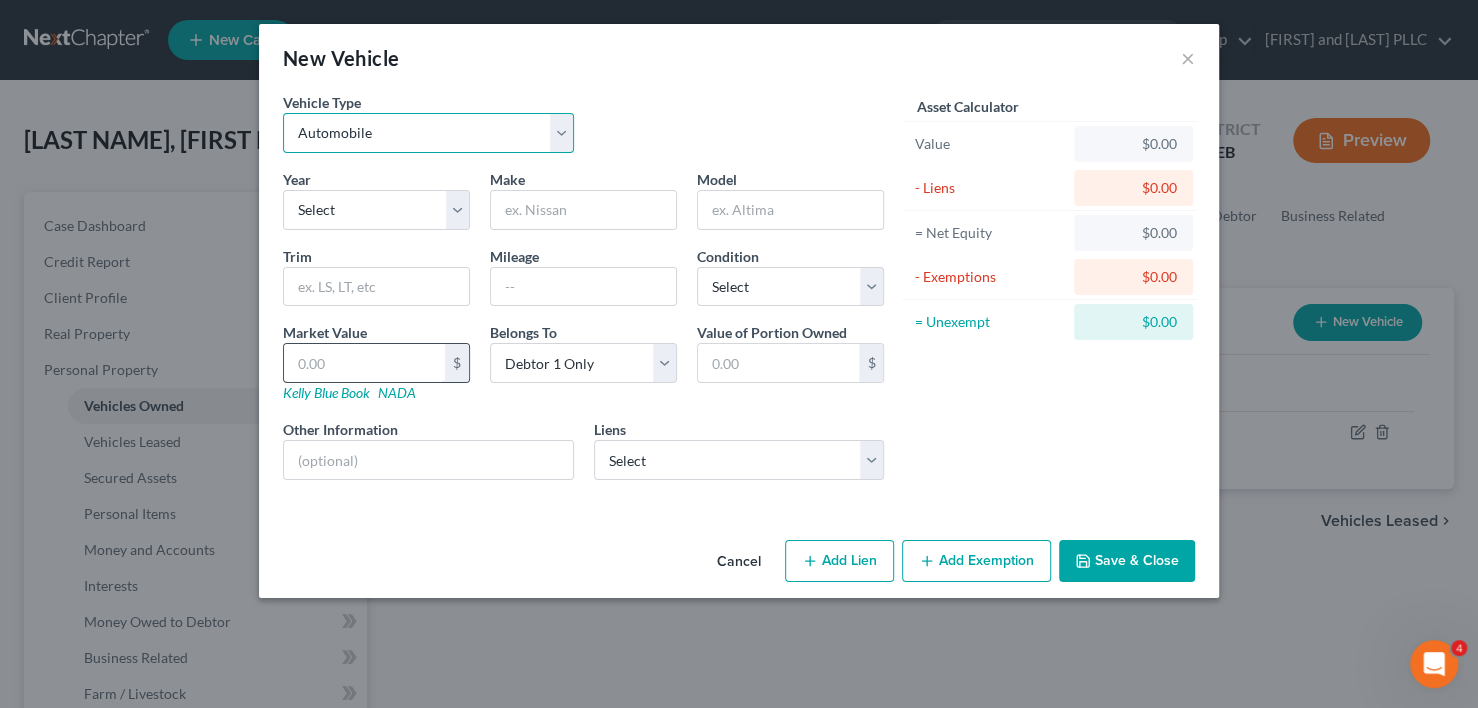 select on "6" 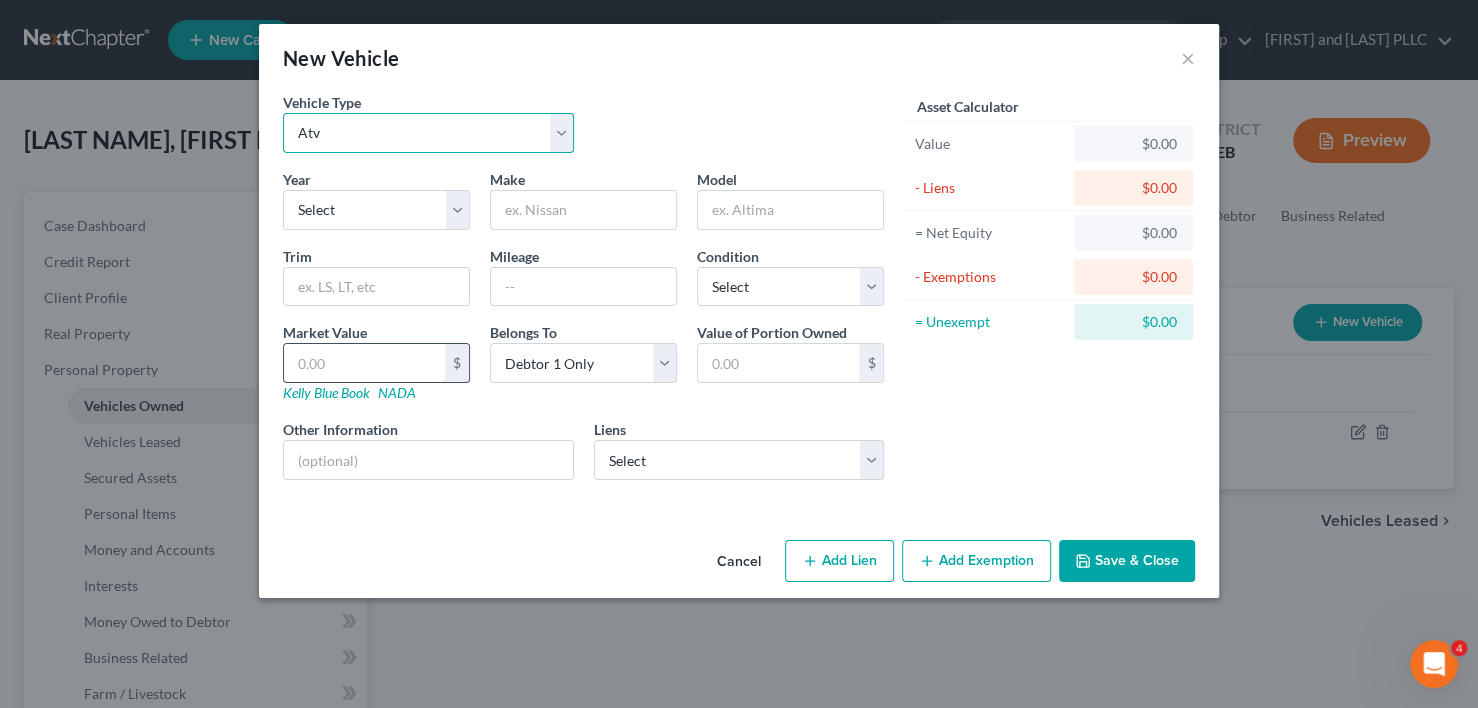 click on "Select Automobile Truck Trailer Watercraft Aircraft Motor Home Atv Other Vehicle" at bounding box center [428, 133] 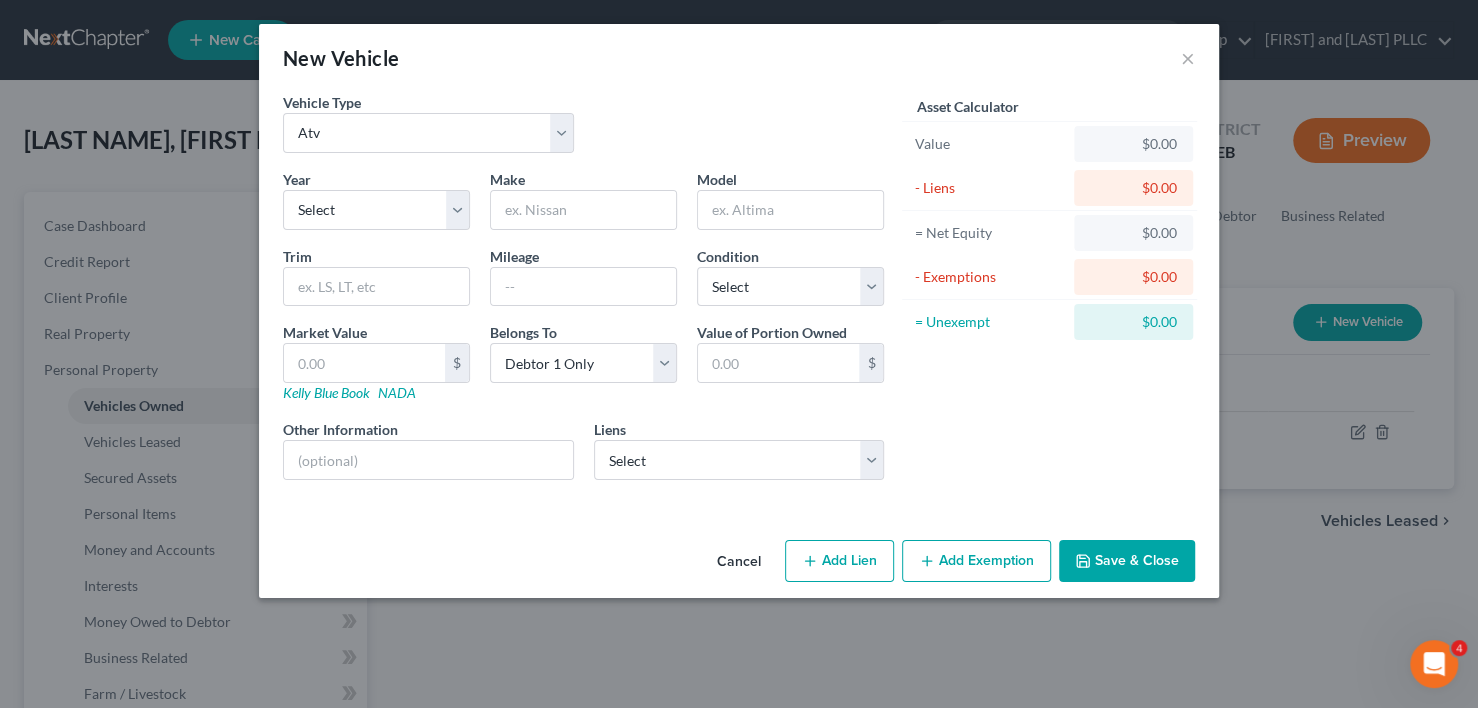 click on "Save & Close" at bounding box center [1127, 561] 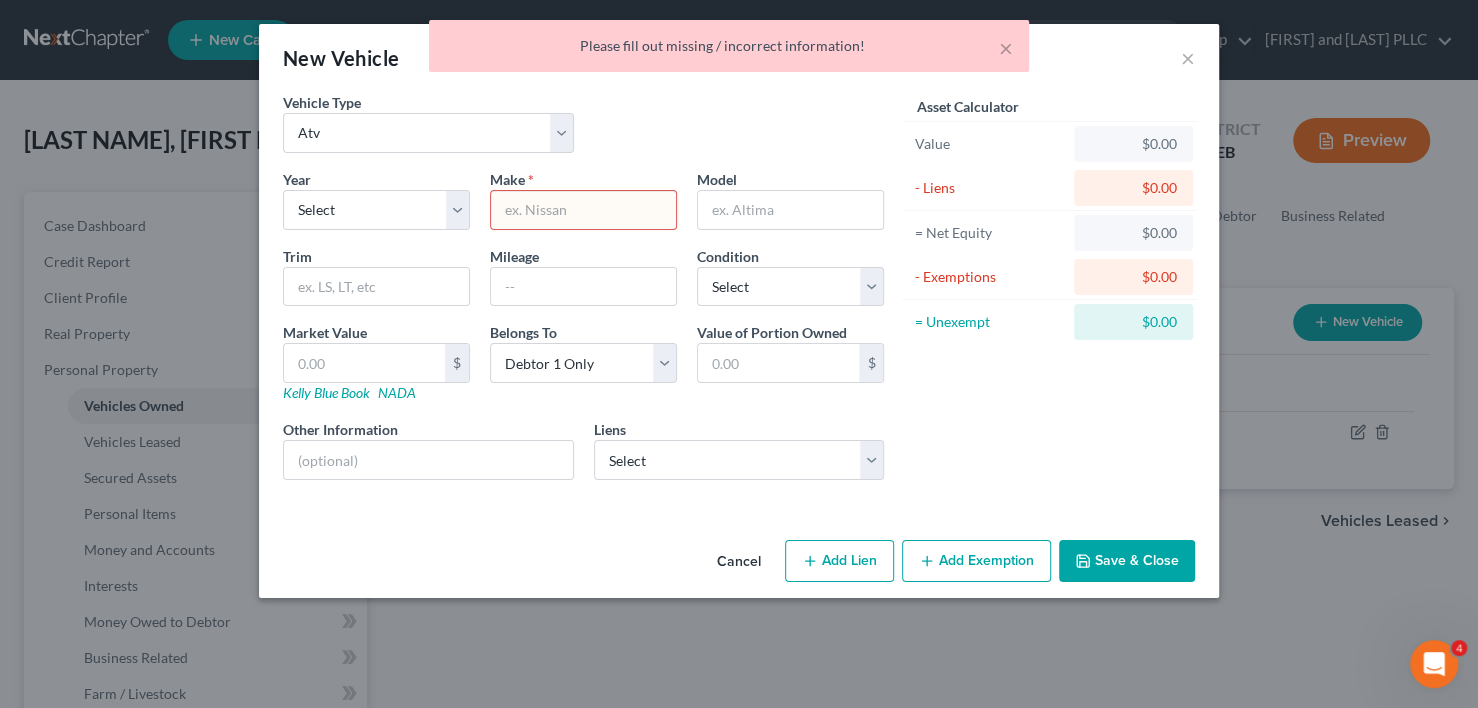 click on "×                     Please fill out missing / incorrect information!" at bounding box center [729, 51] 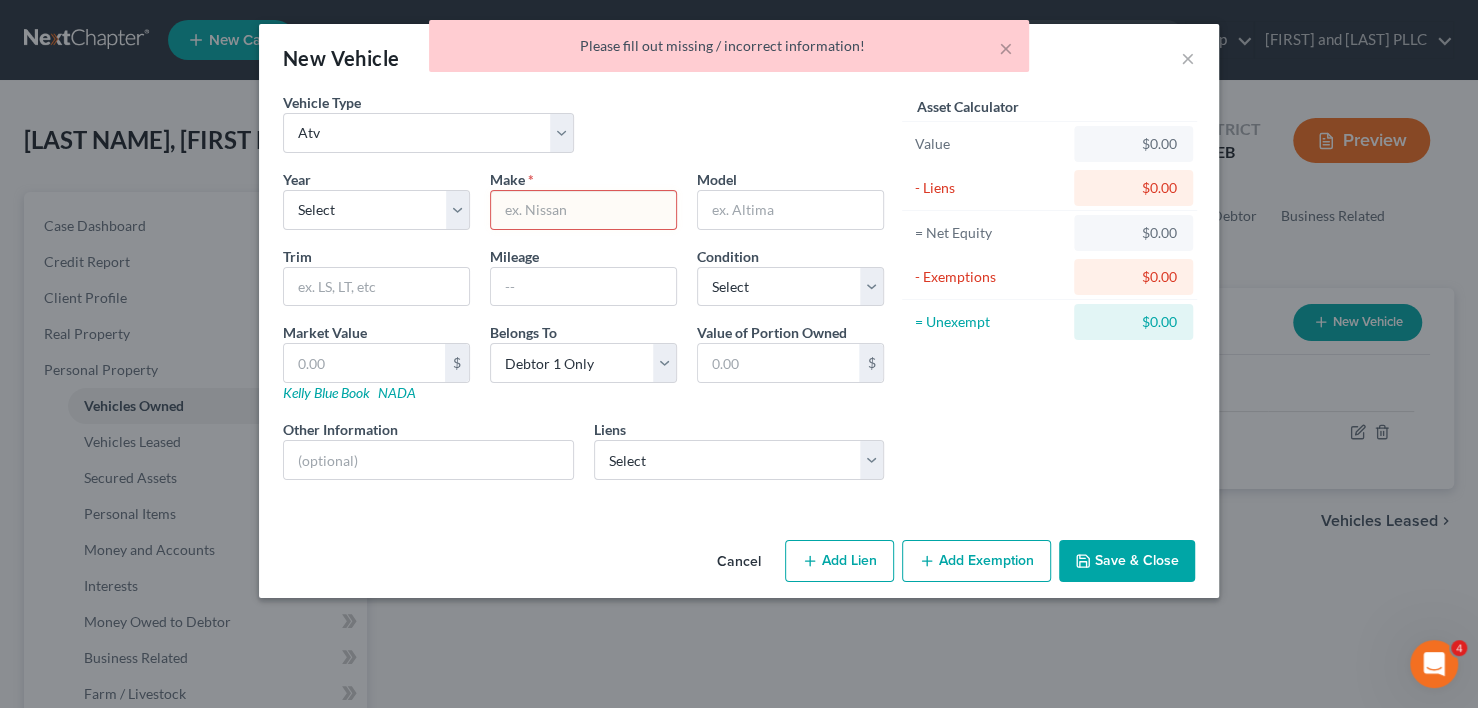click on "Cancel" at bounding box center (739, 562) 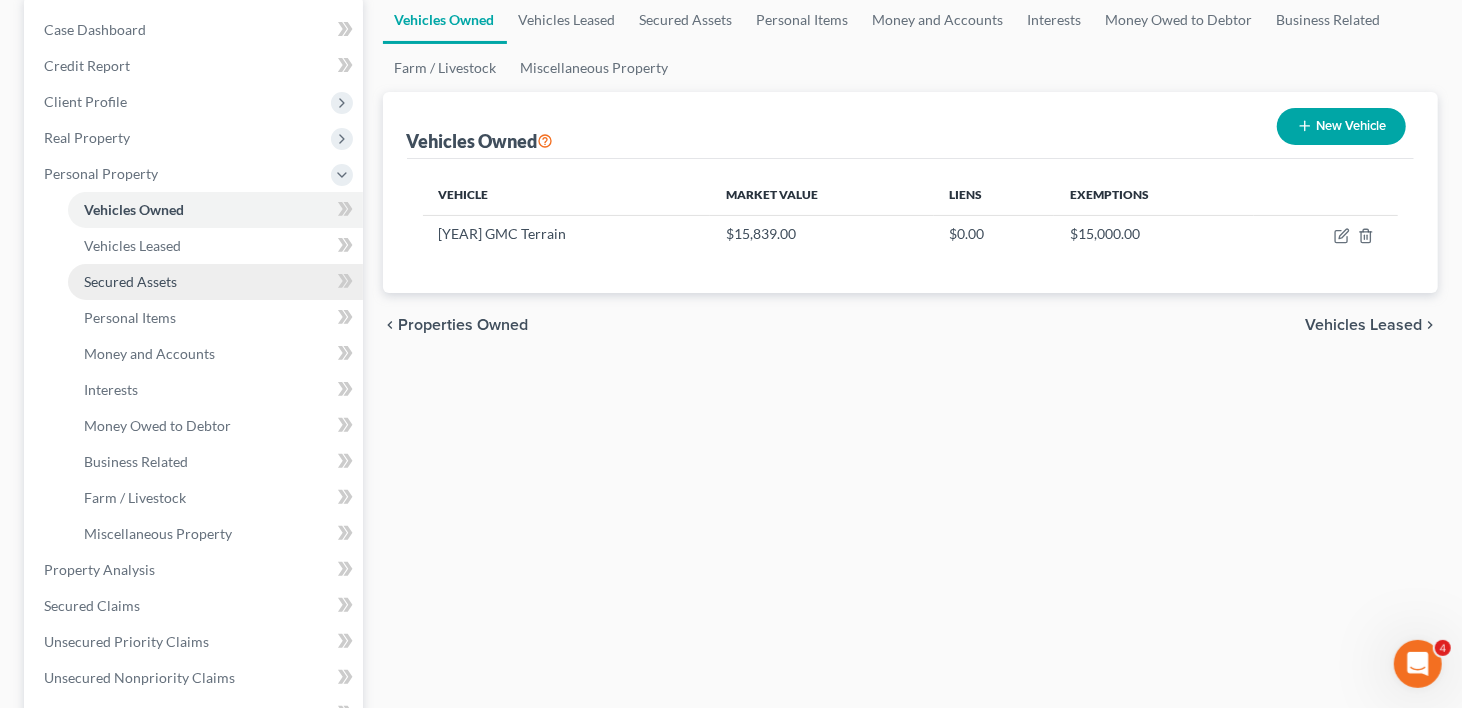 scroll, scrollTop: 200, scrollLeft: 0, axis: vertical 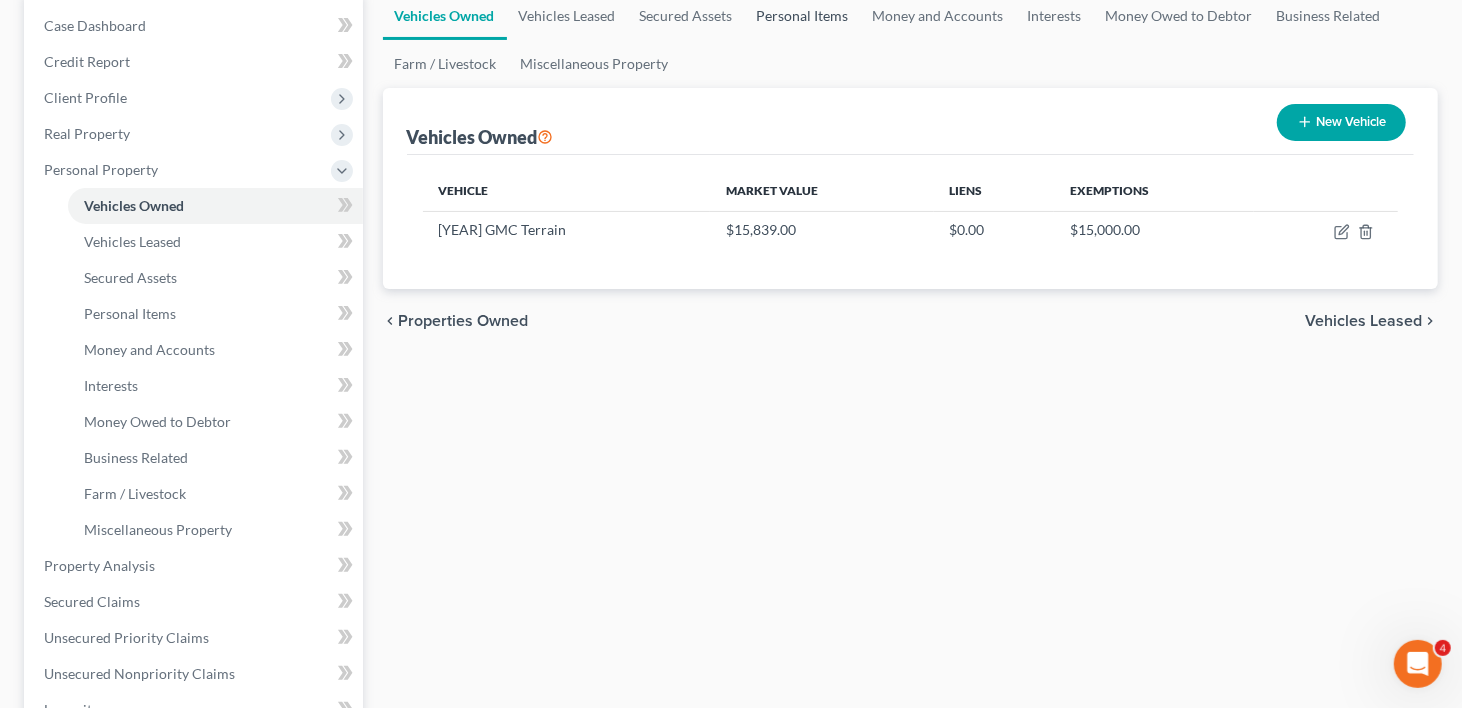 click on "Personal Items" at bounding box center (803, 16) 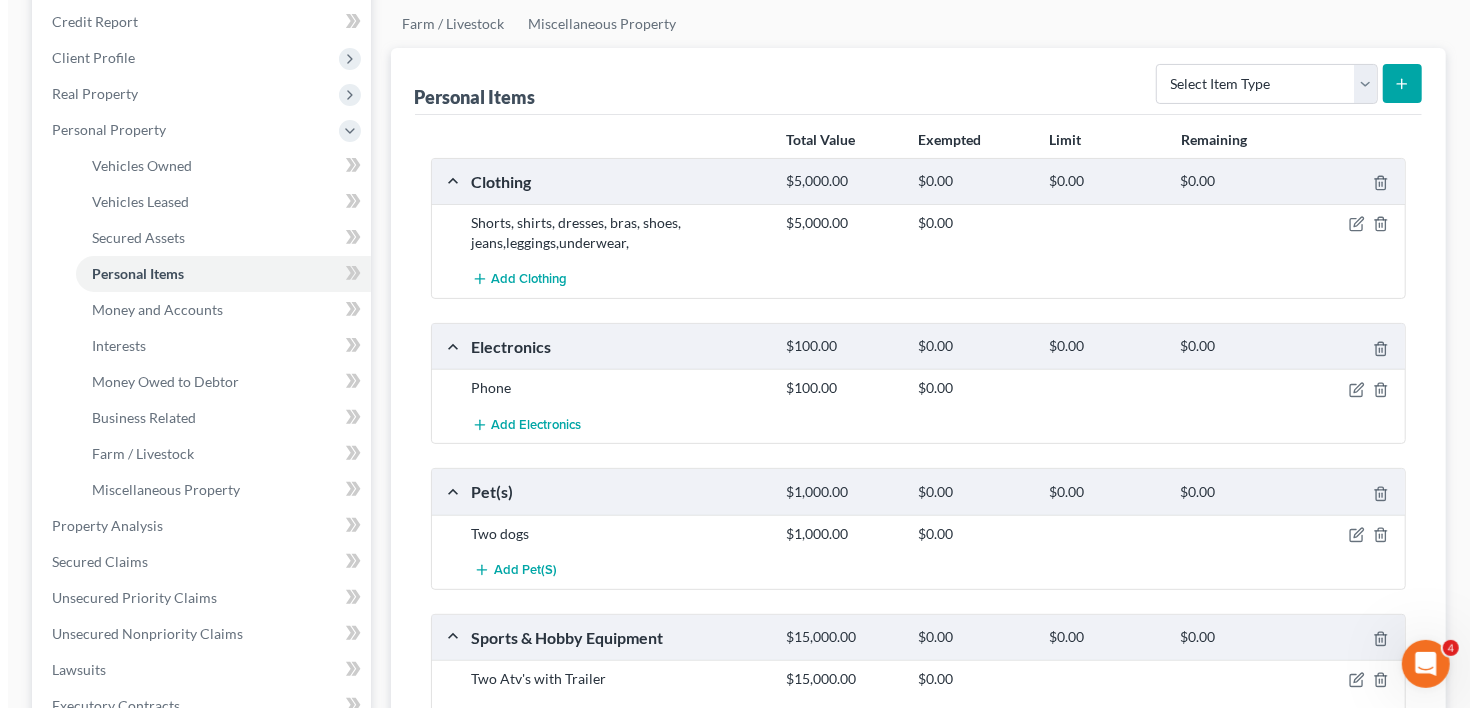 scroll, scrollTop: 300, scrollLeft: 0, axis: vertical 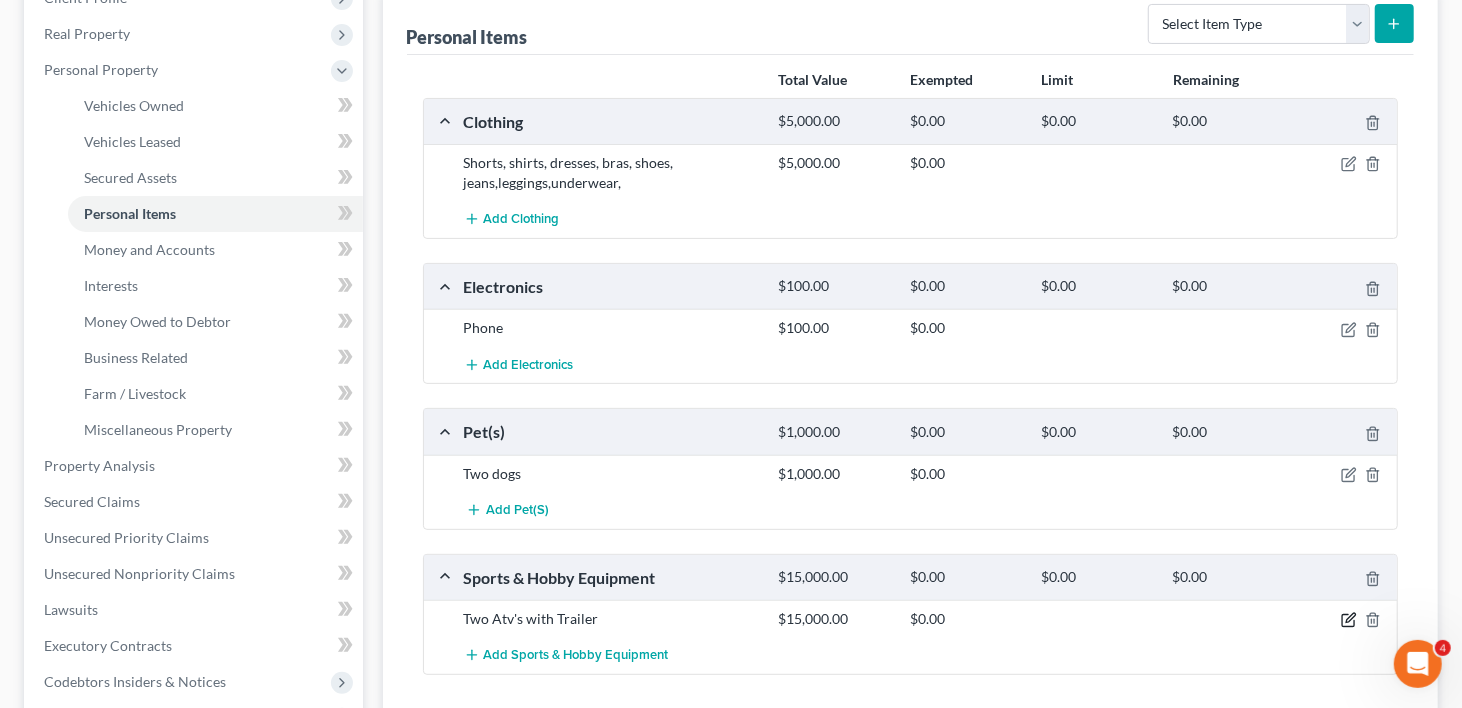 click 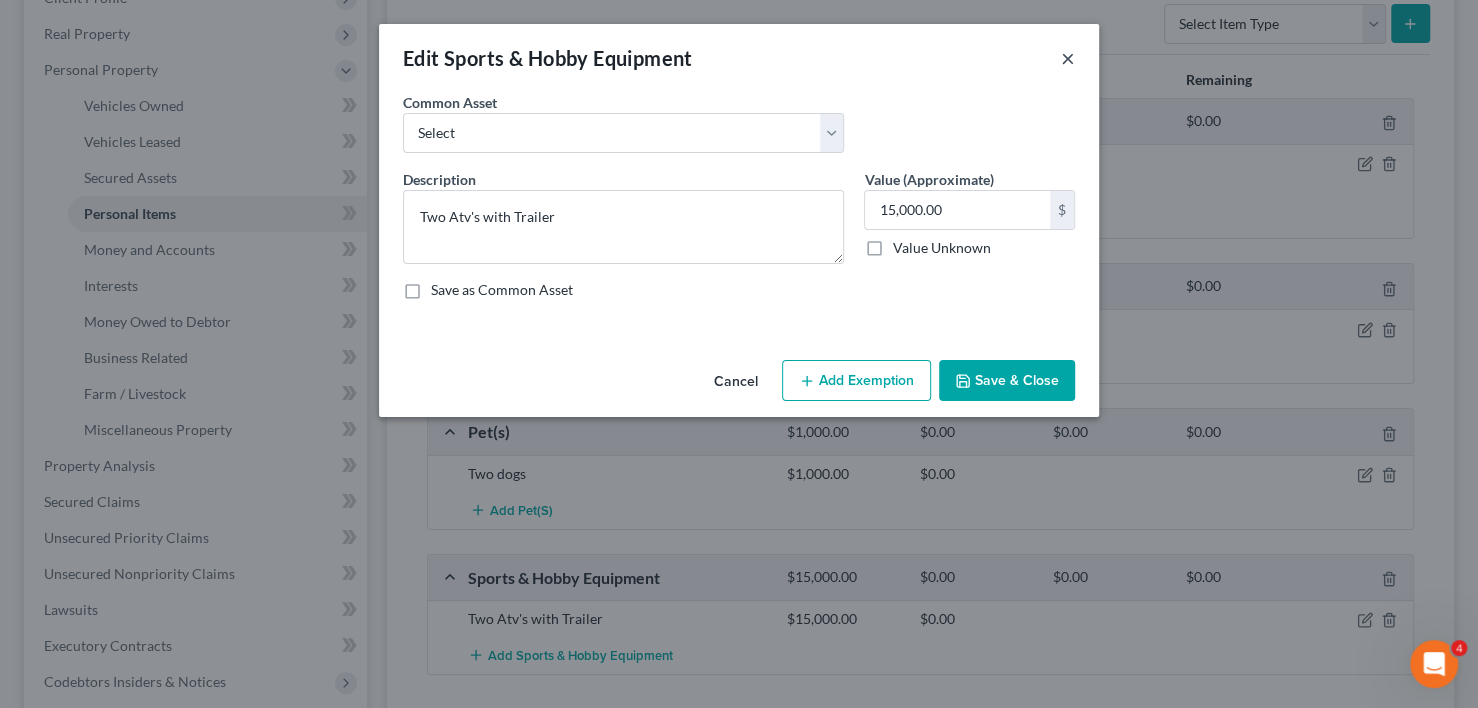 click on "×" at bounding box center (1068, 58) 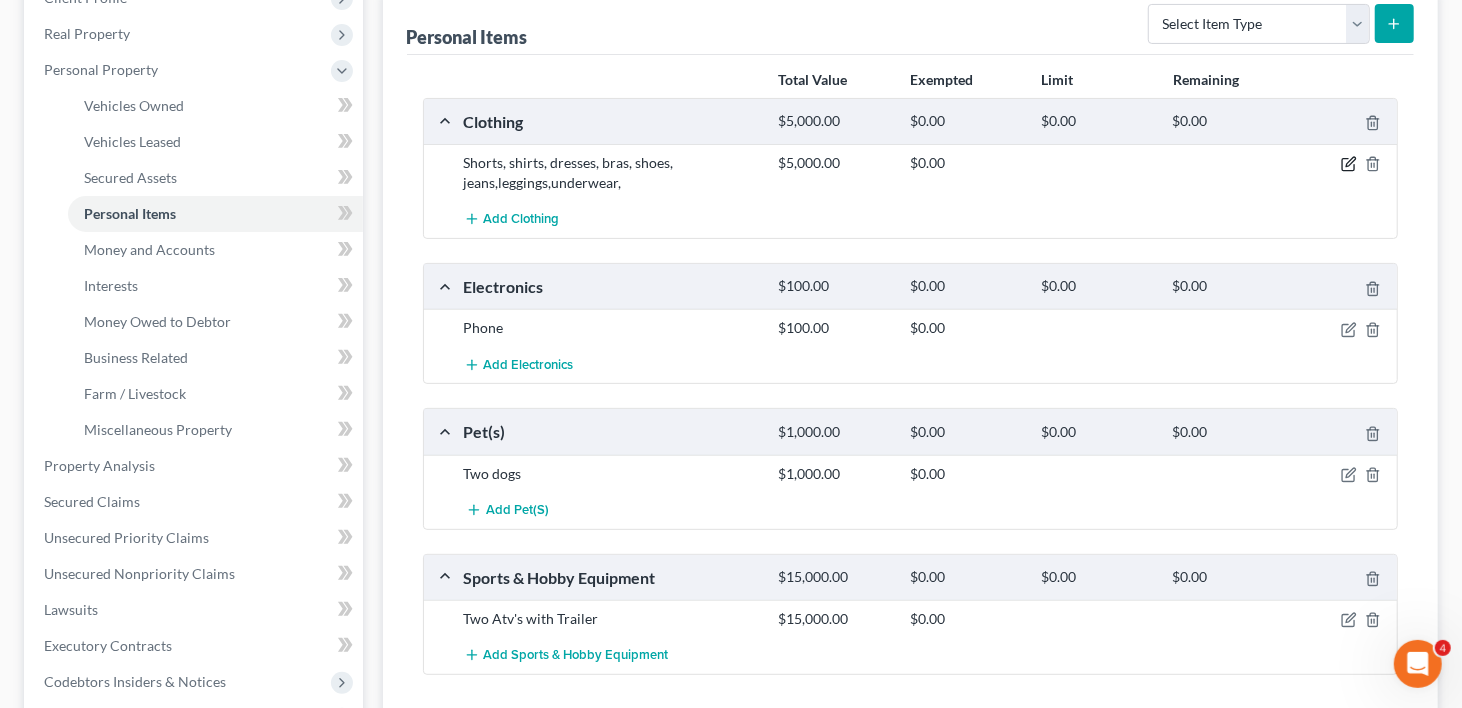 click 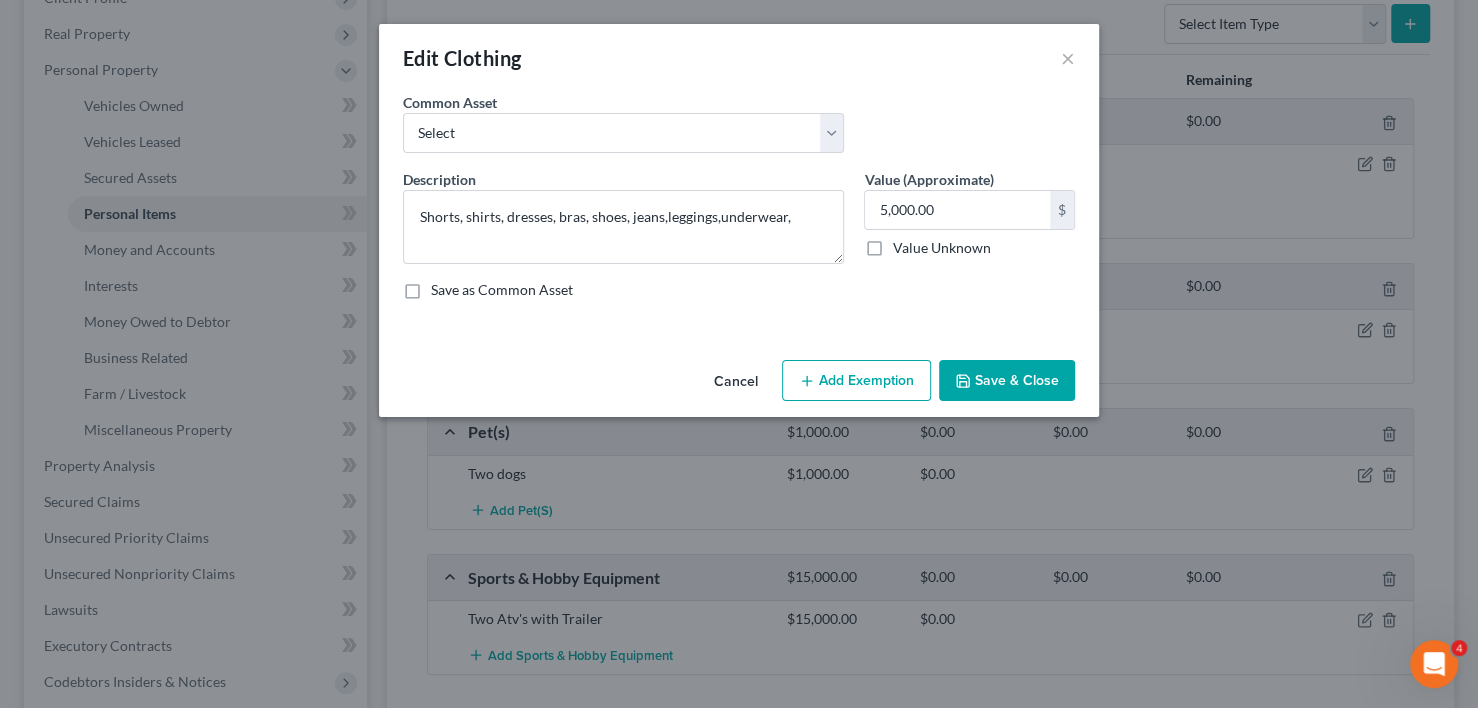 click on "Add Exemption" at bounding box center (856, 381) 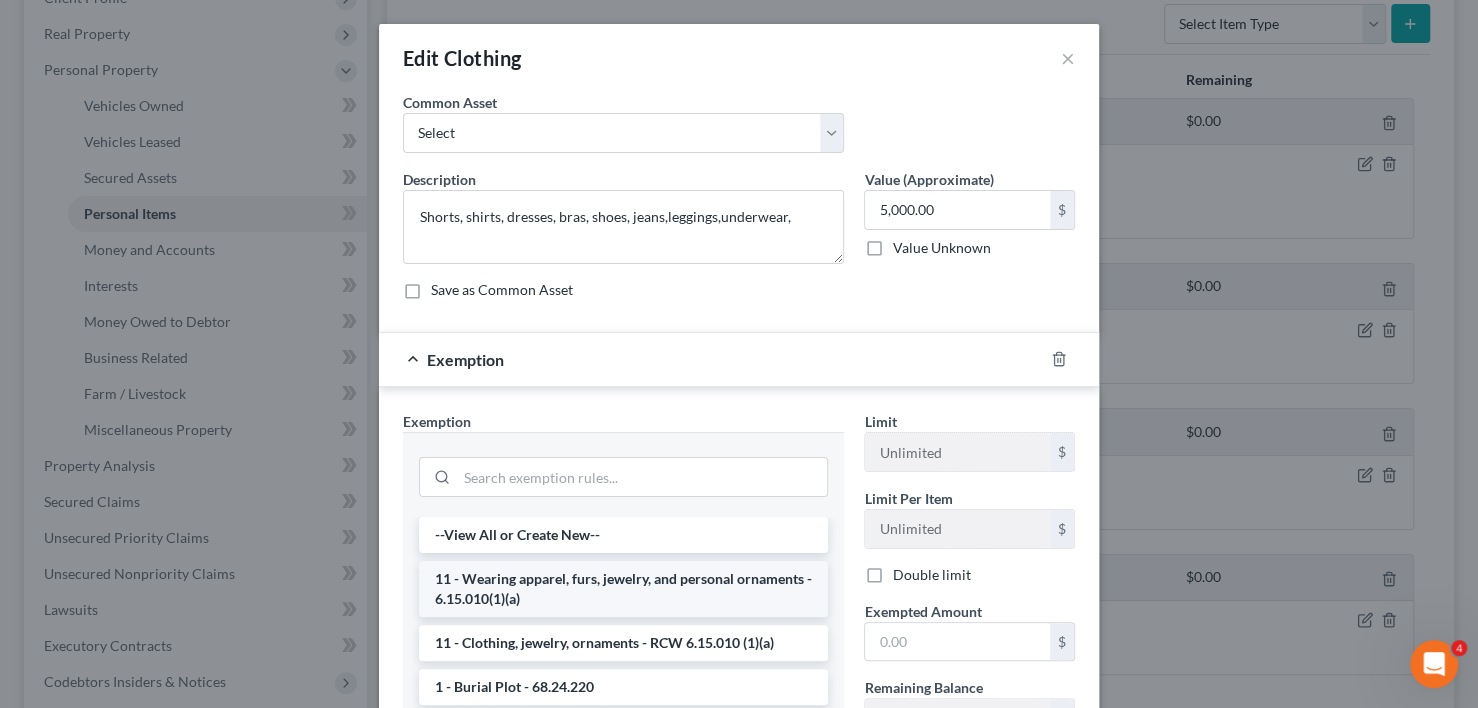 click on "11 - Wearing apparel, furs, jewelry, and personal ornaments - 6.15.010(1)(a)" at bounding box center [623, 589] 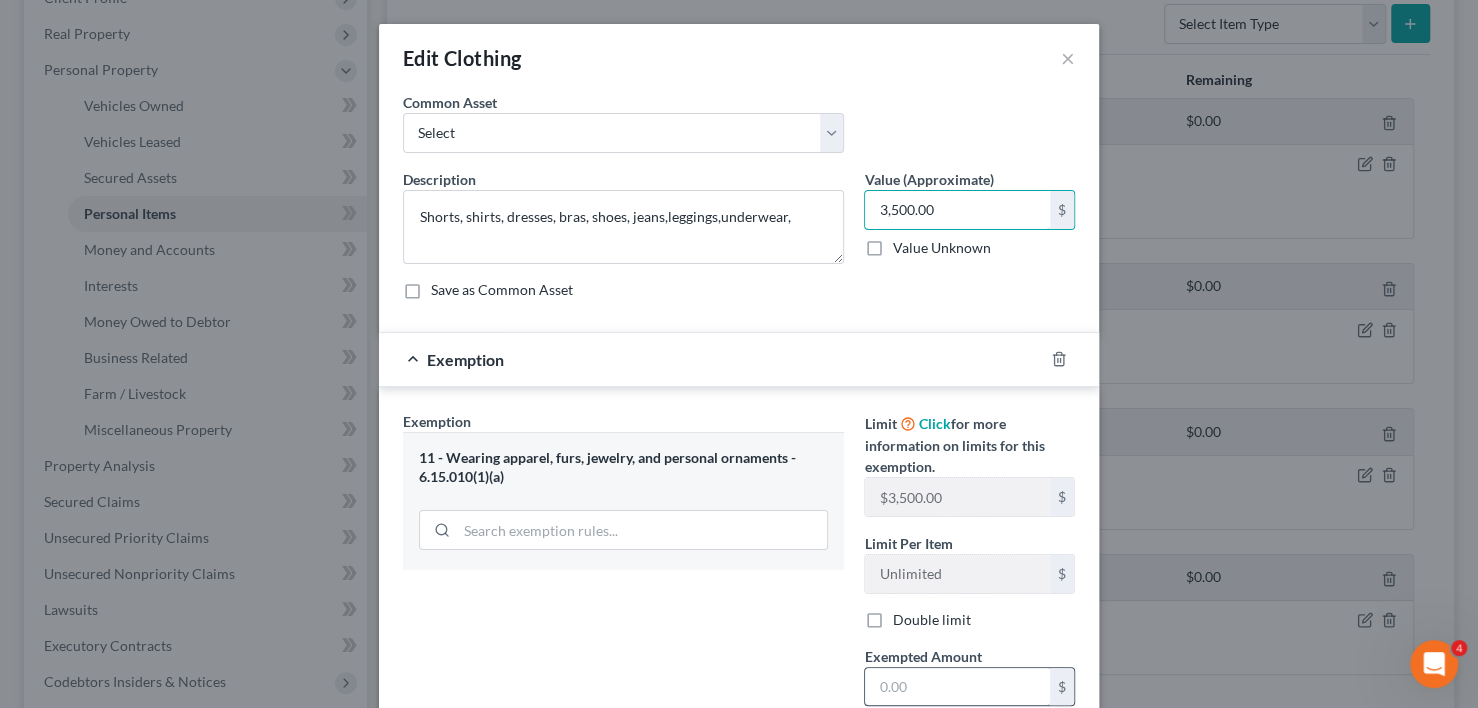 type on "3,500.00" 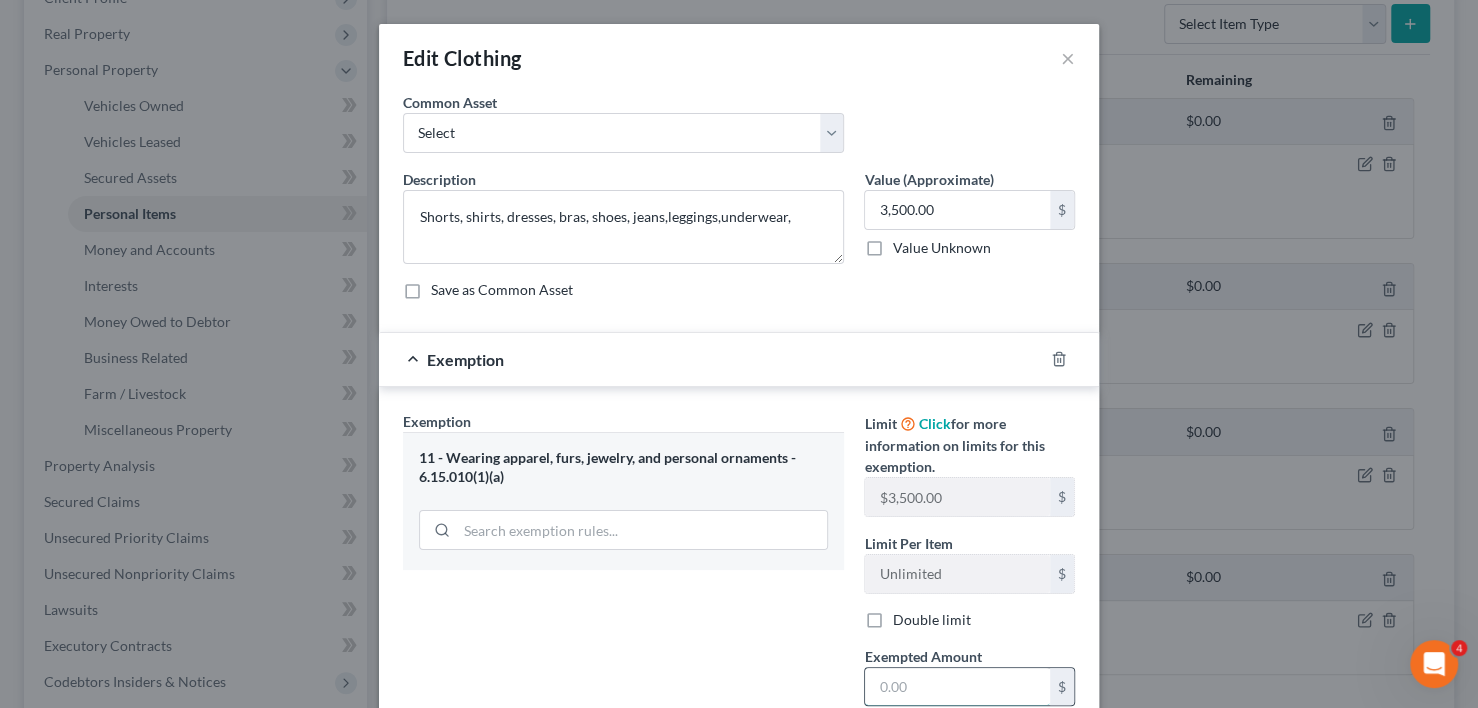 click at bounding box center (957, 687) 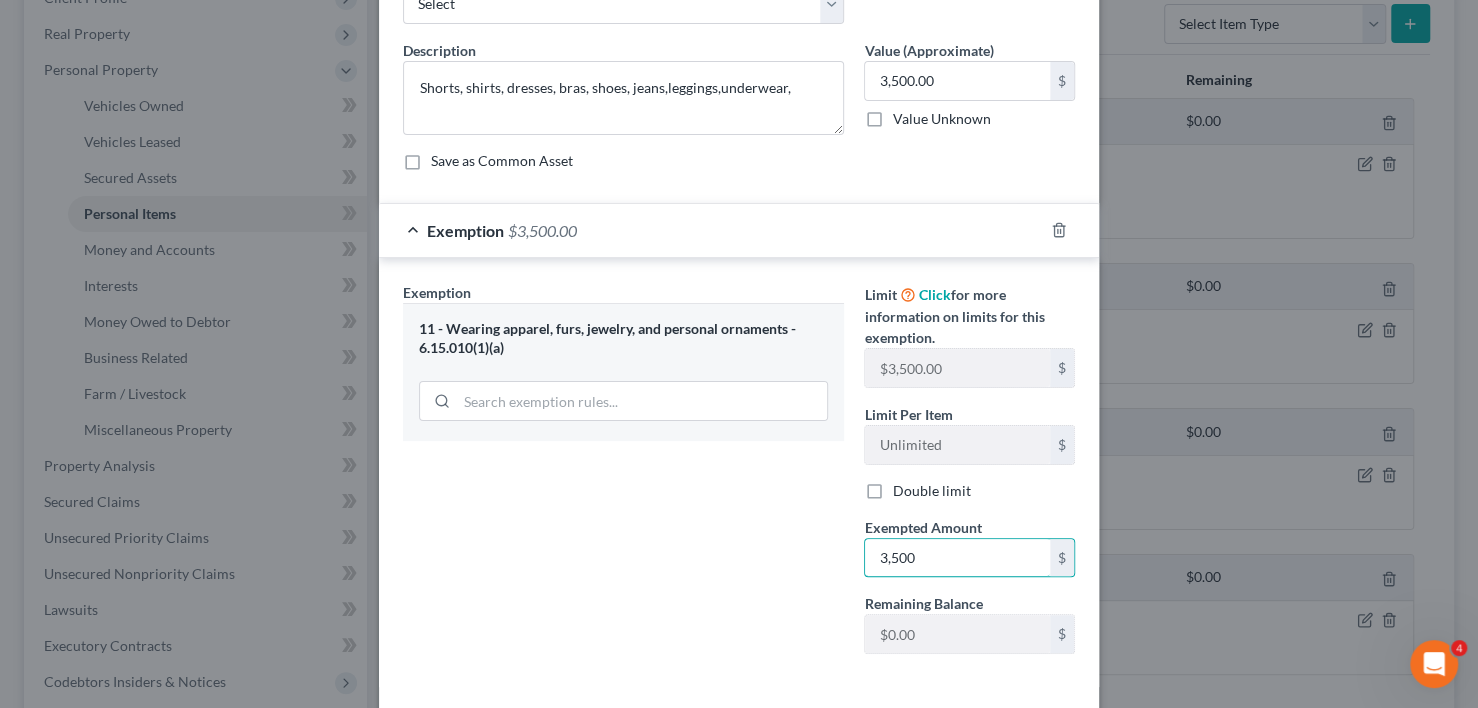 scroll, scrollTop: 214, scrollLeft: 0, axis: vertical 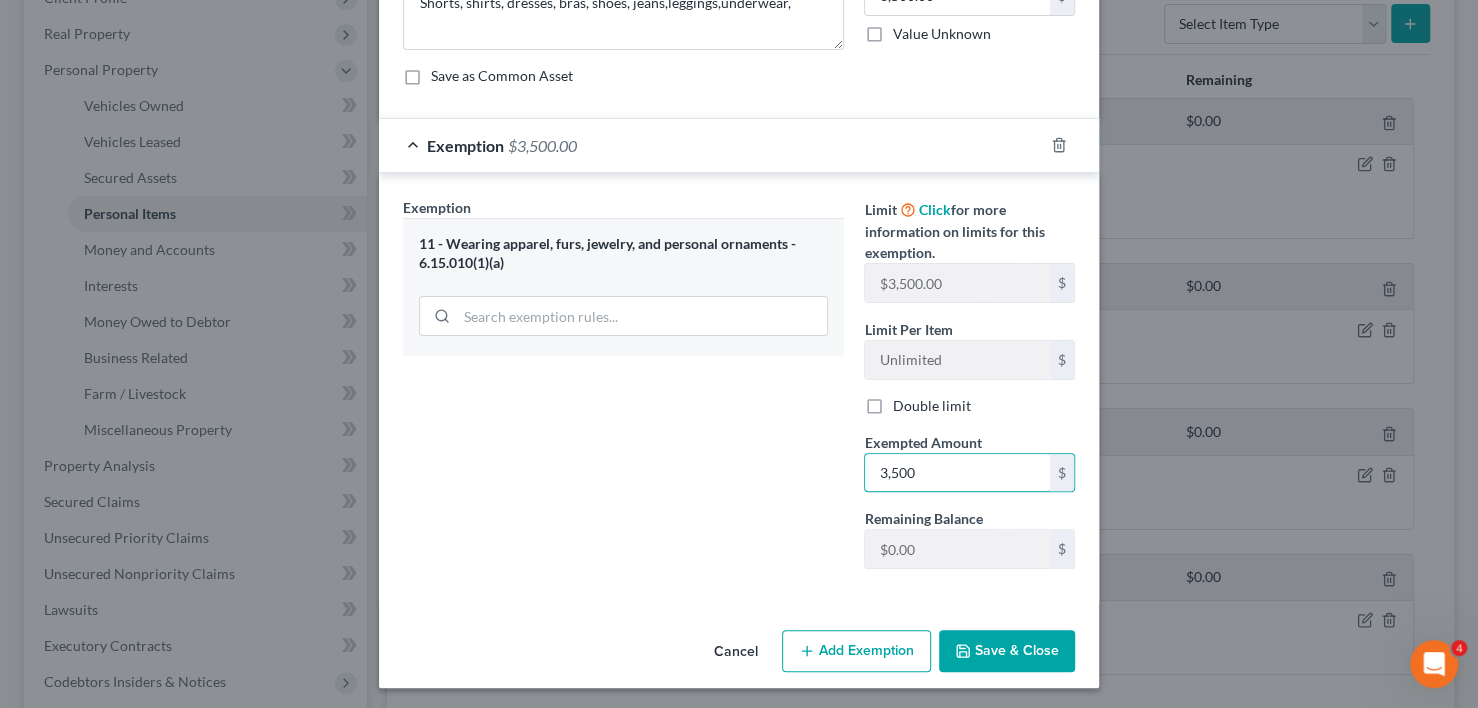 type on "3,500" 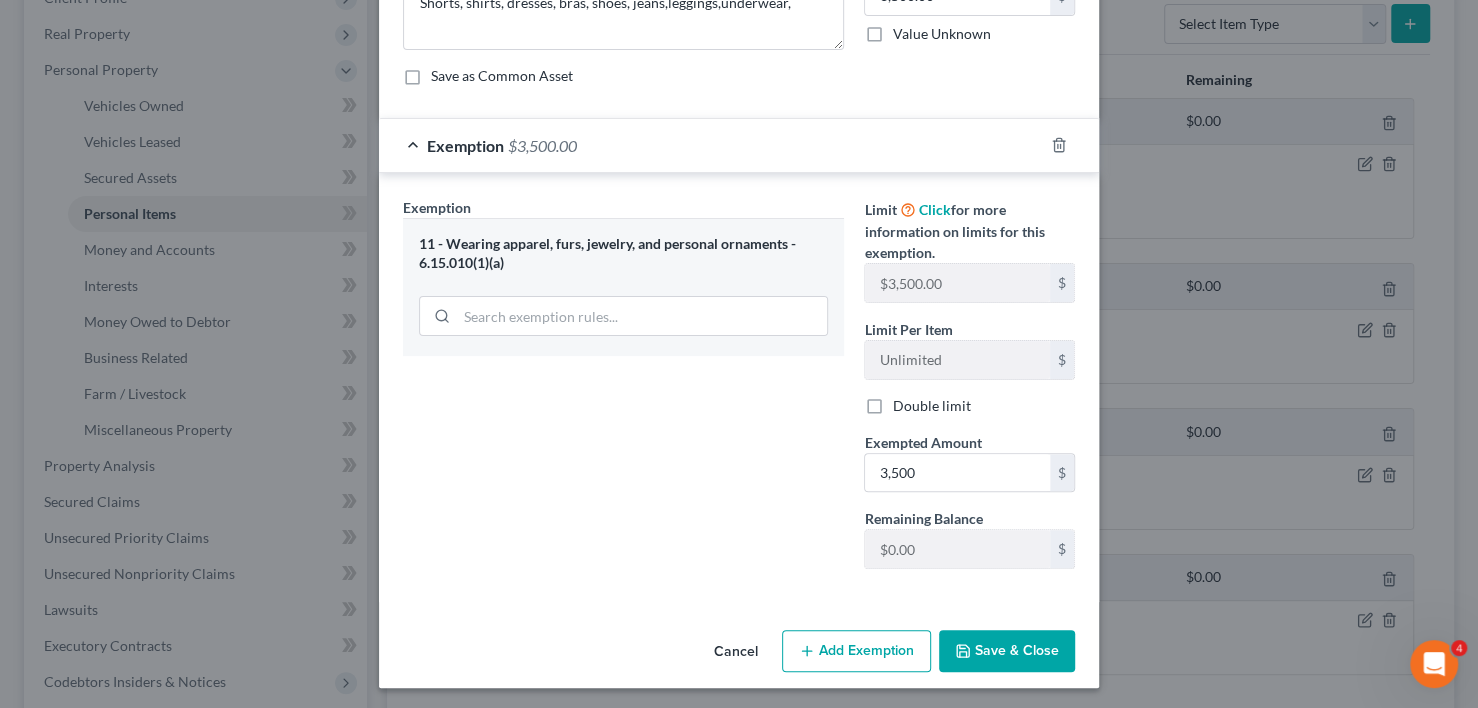 click on "Save & Close" at bounding box center [1007, 651] 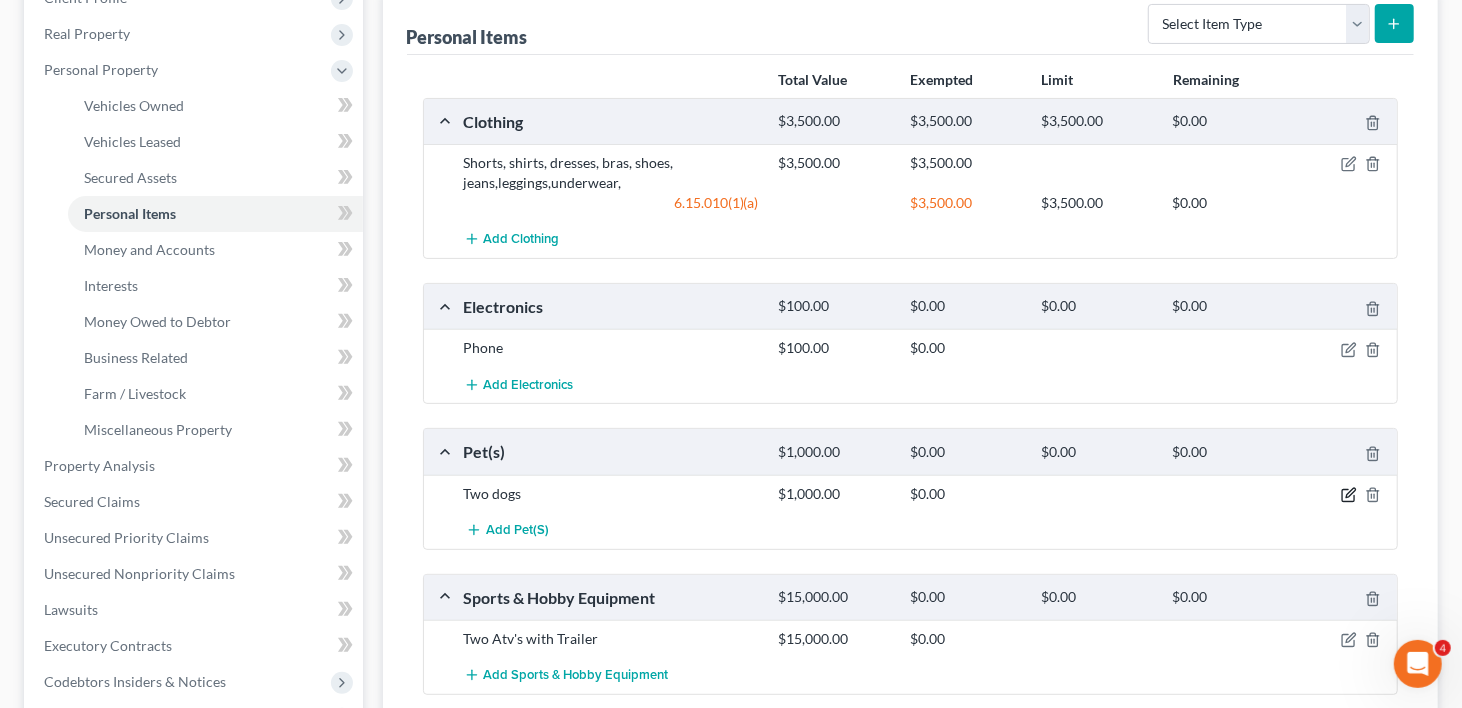 click 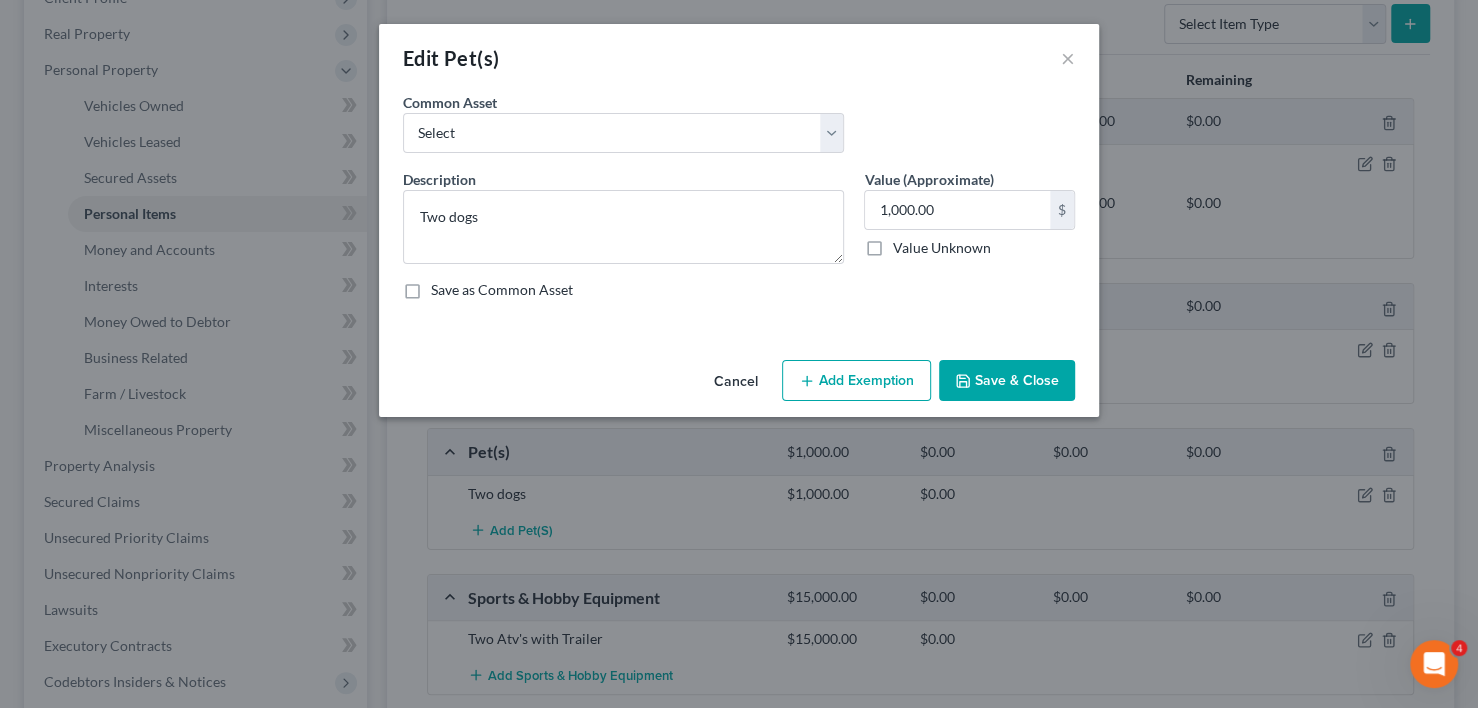 click on "Add Exemption" at bounding box center (856, 381) 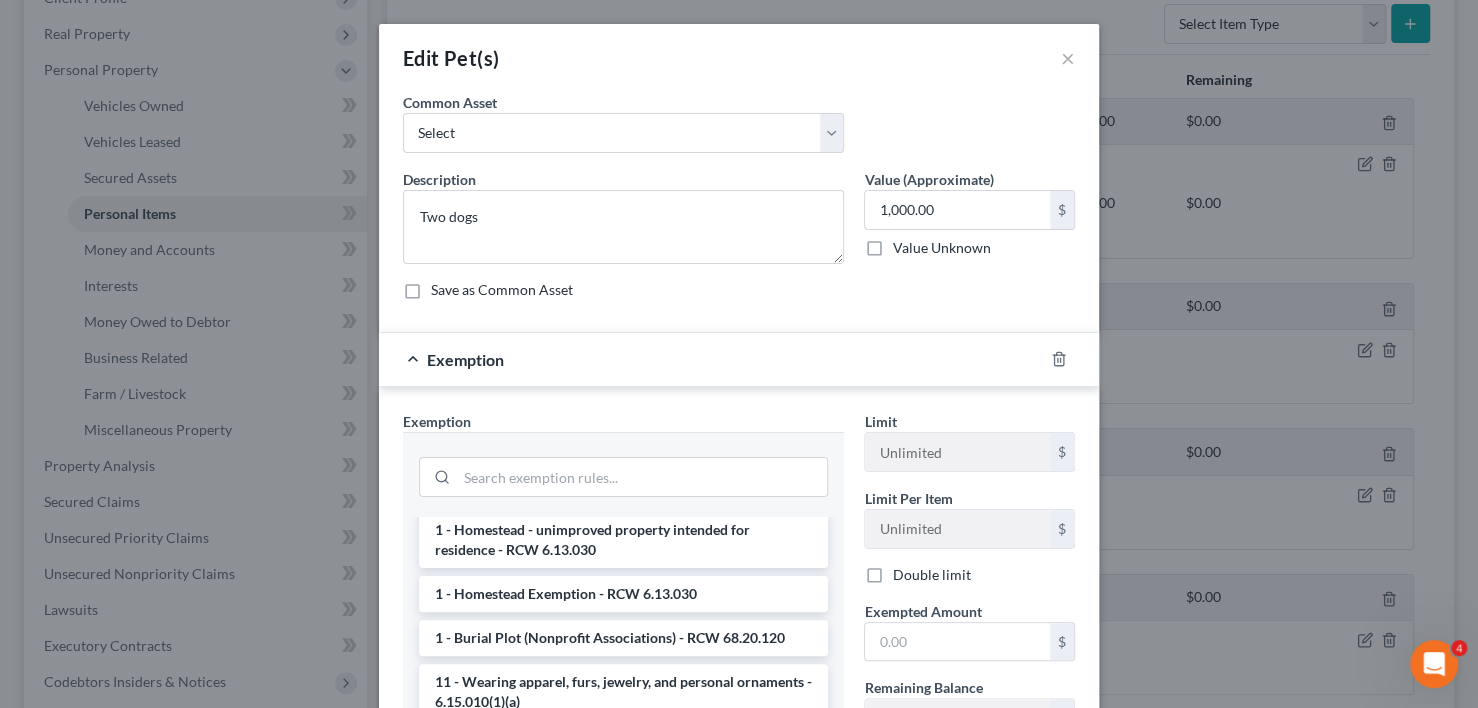 scroll, scrollTop: 200, scrollLeft: 0, axis: vertical 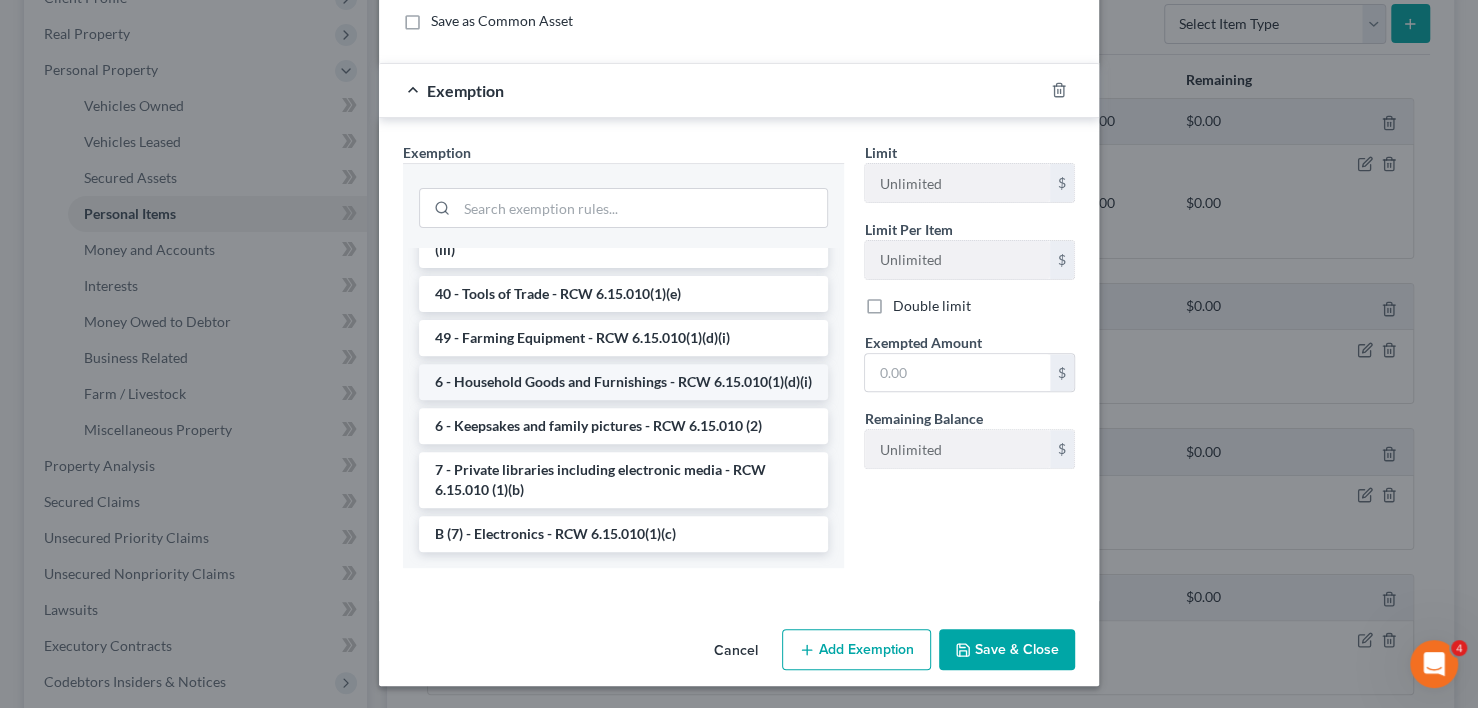 click on "6 - Household Goods and Furnishings - RCW 6.15.010(1)(d)(i)" at bounding box center [623, 382] 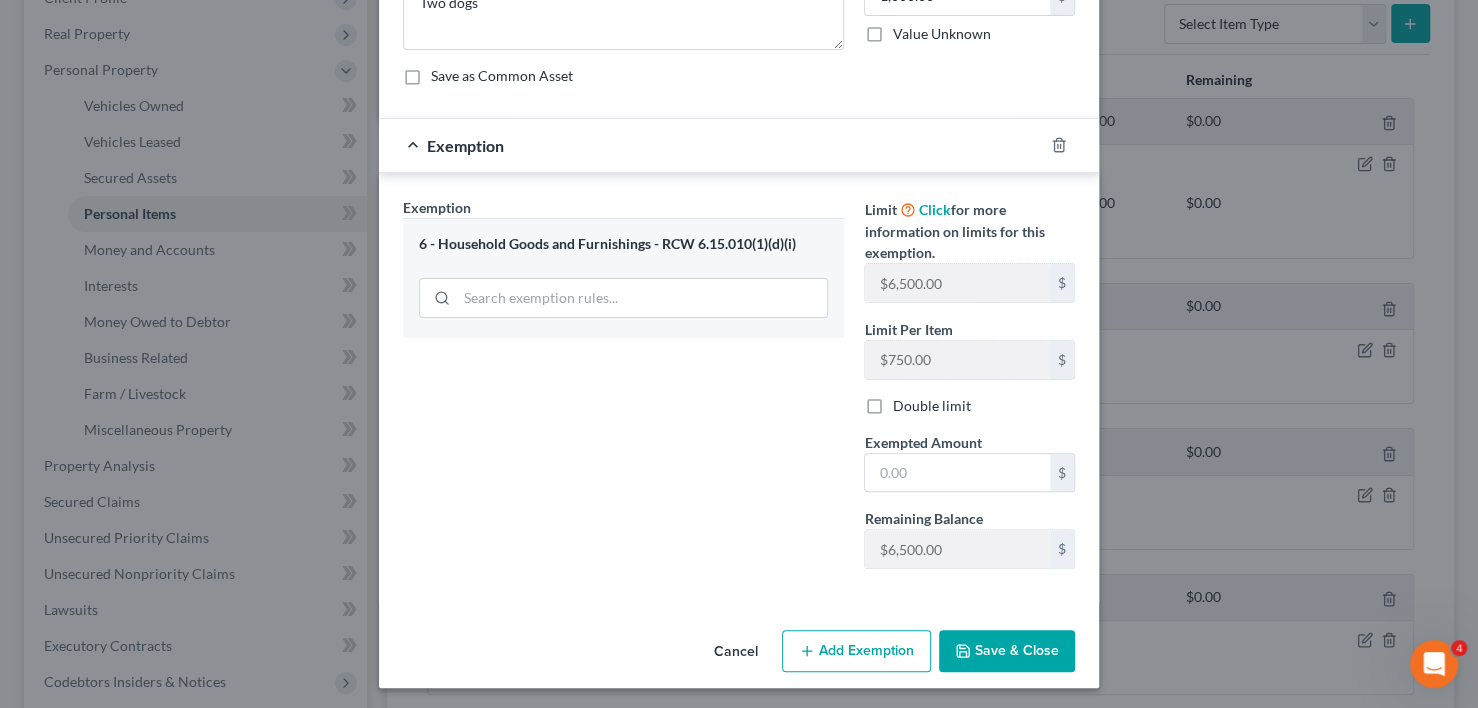 scroll, scrollTop: 0, scrollLeft: 0, axis: both 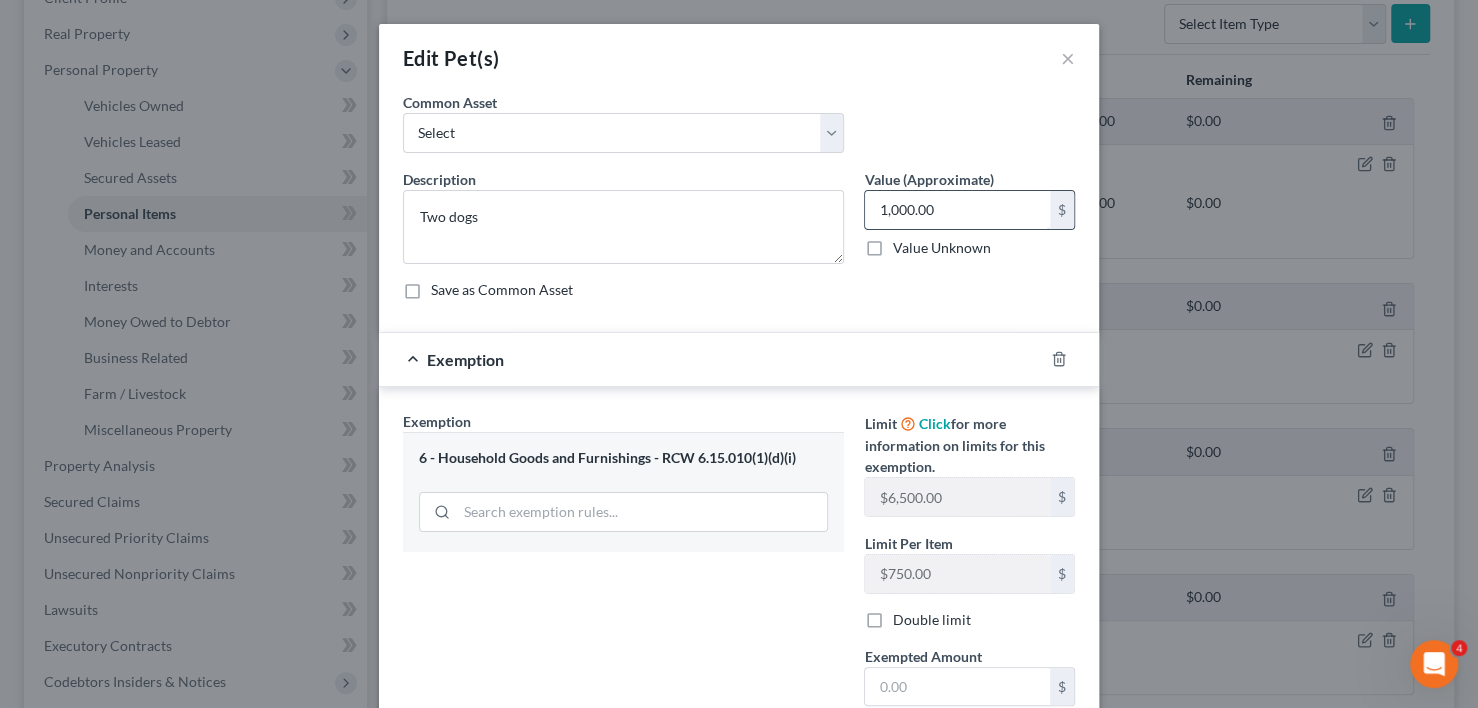type 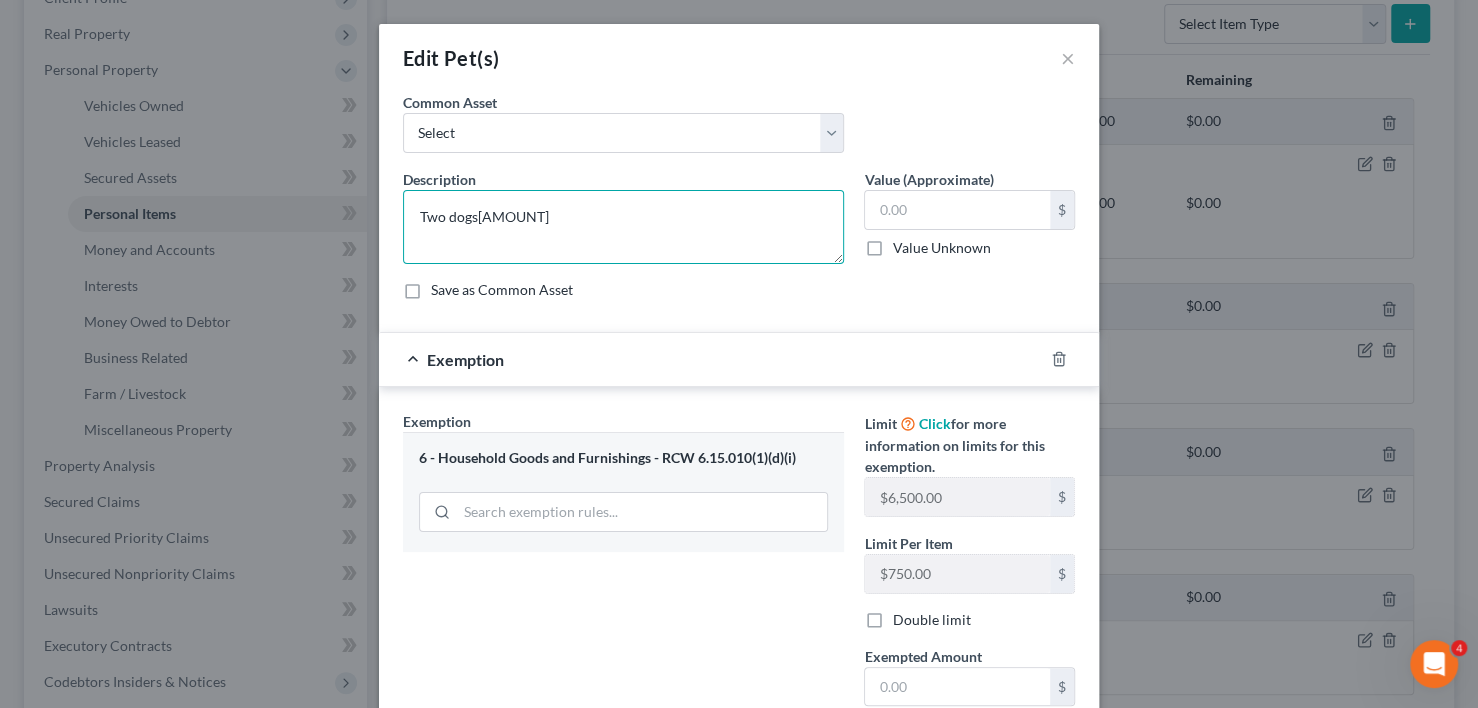 type on "Two dogs" 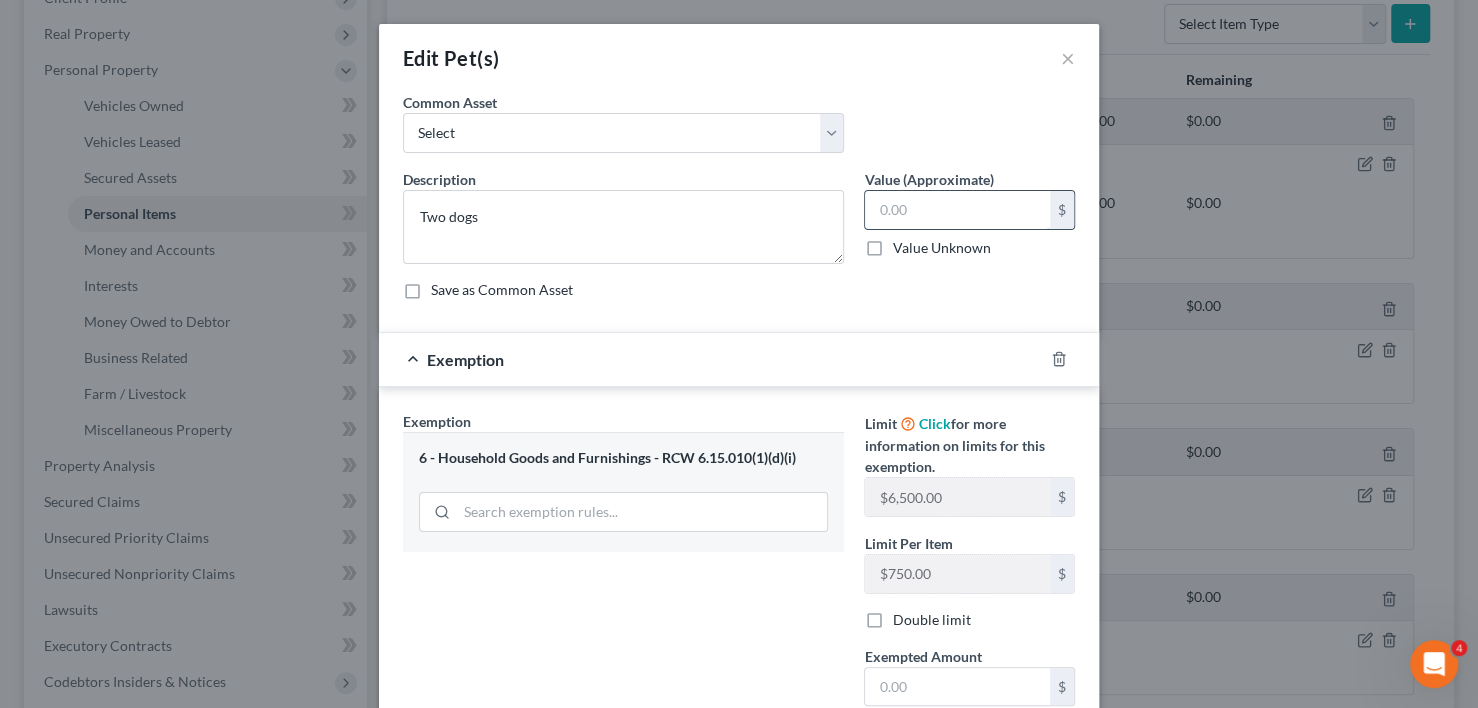 click at bounding box center [957, 210] 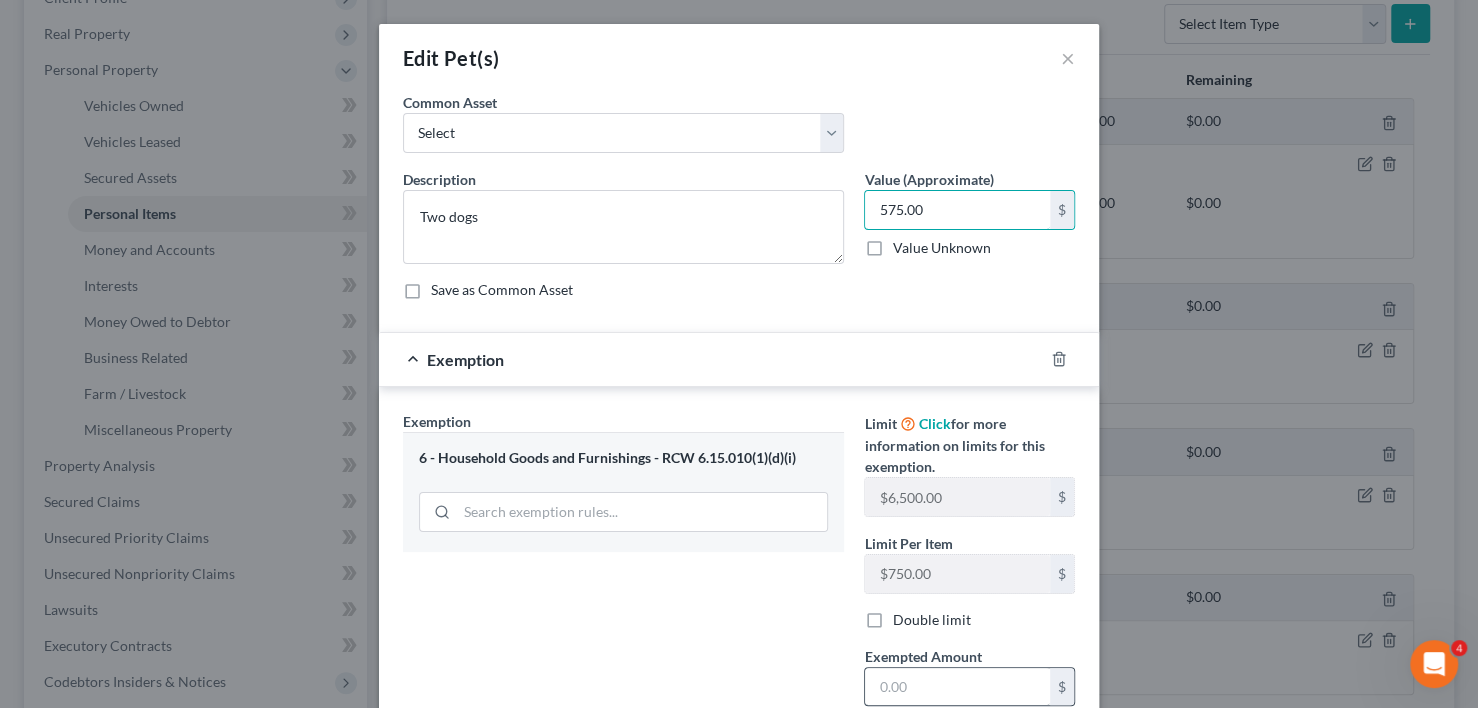 type on "575.00" 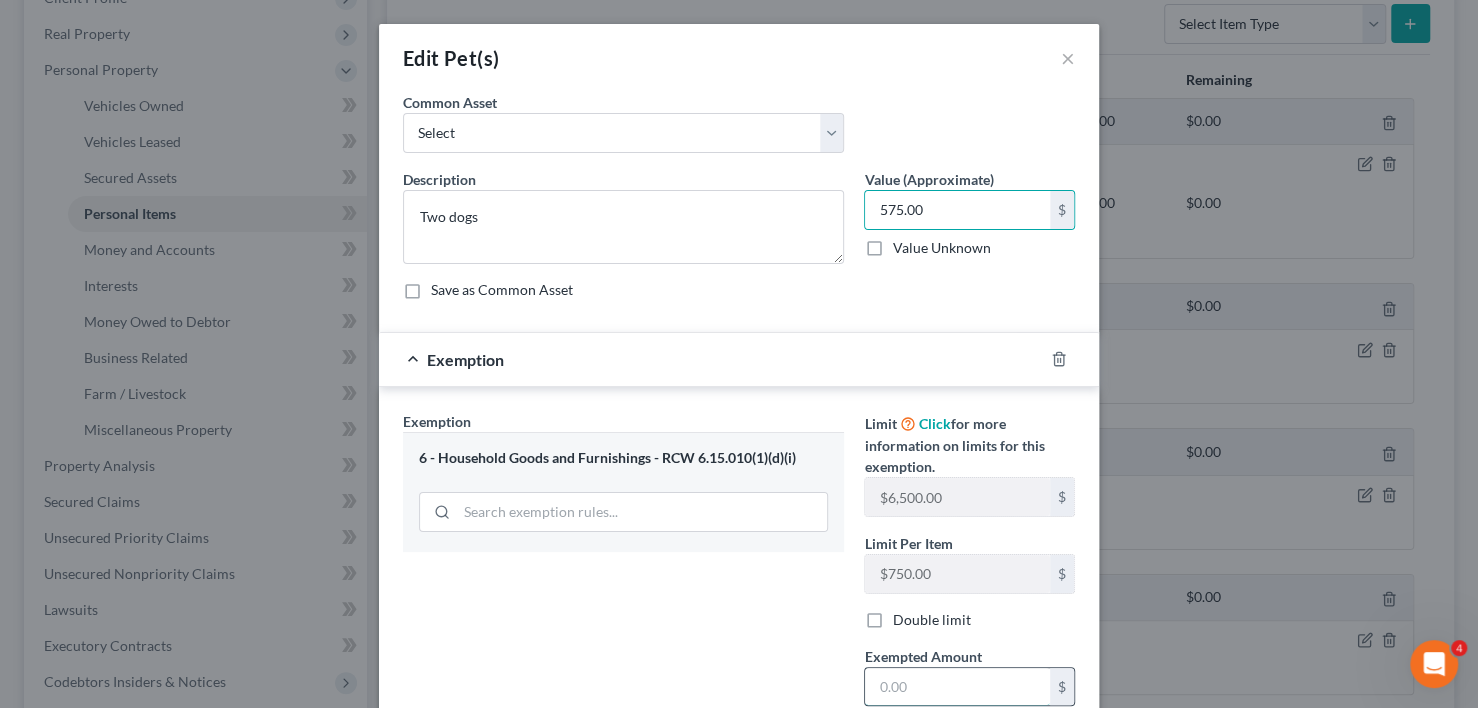 click at bounding box center (957, 687) 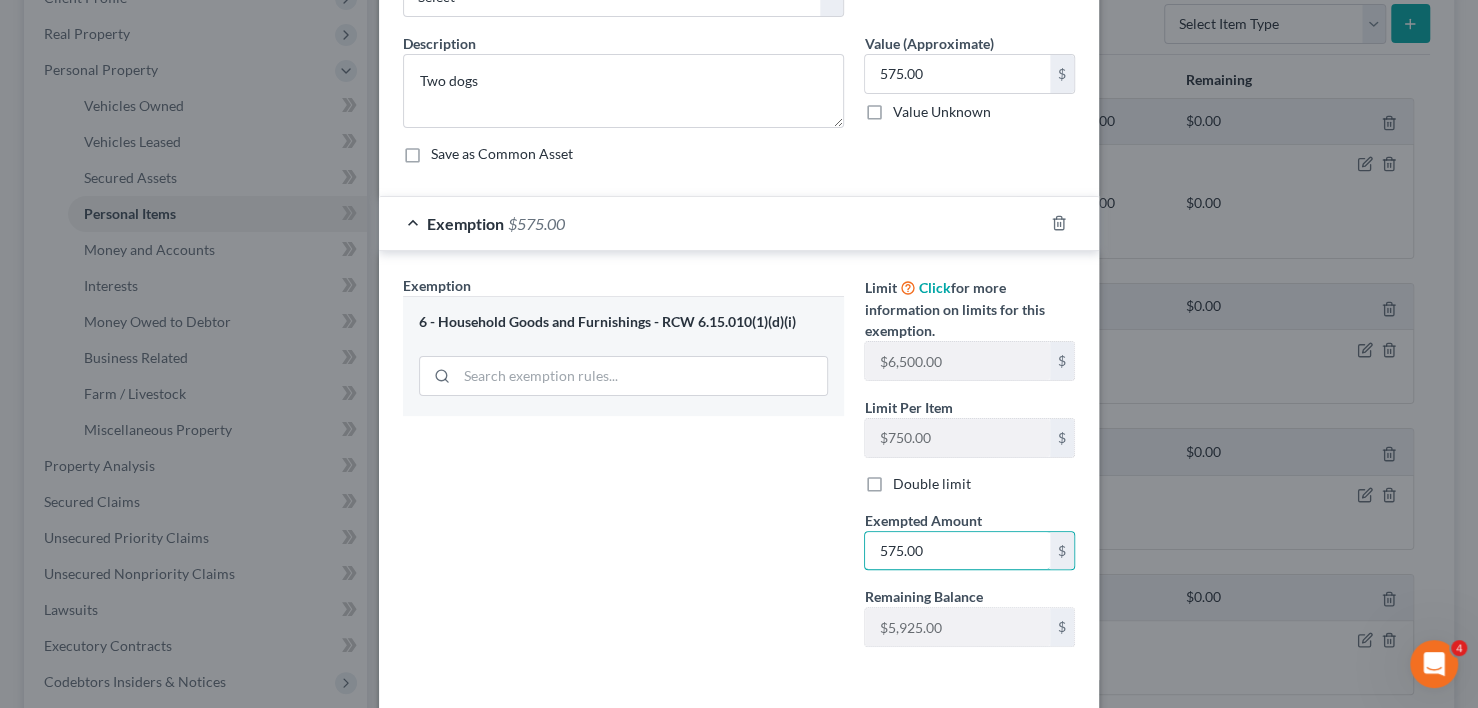 scroll, scrollTop: 214, scrollLeft: 0, axis: vertical 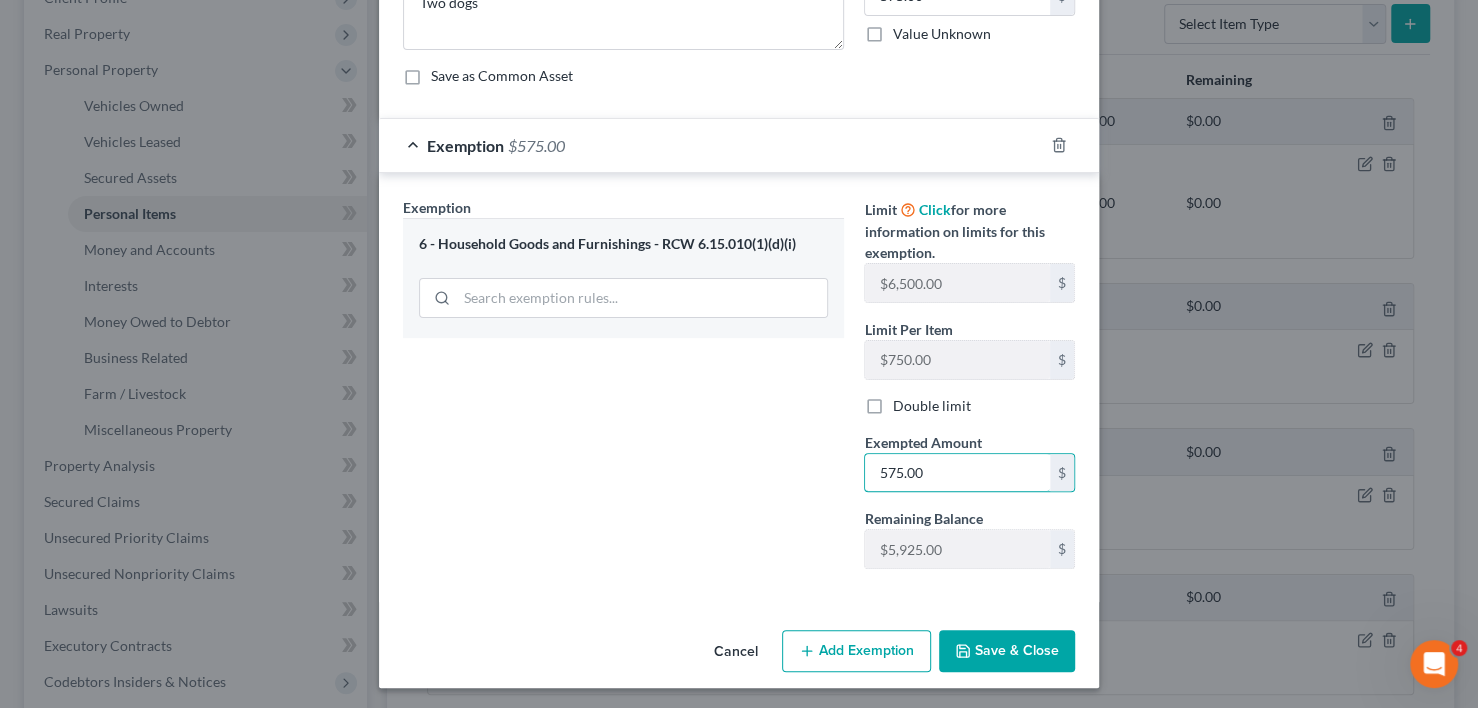 type on "575.00" 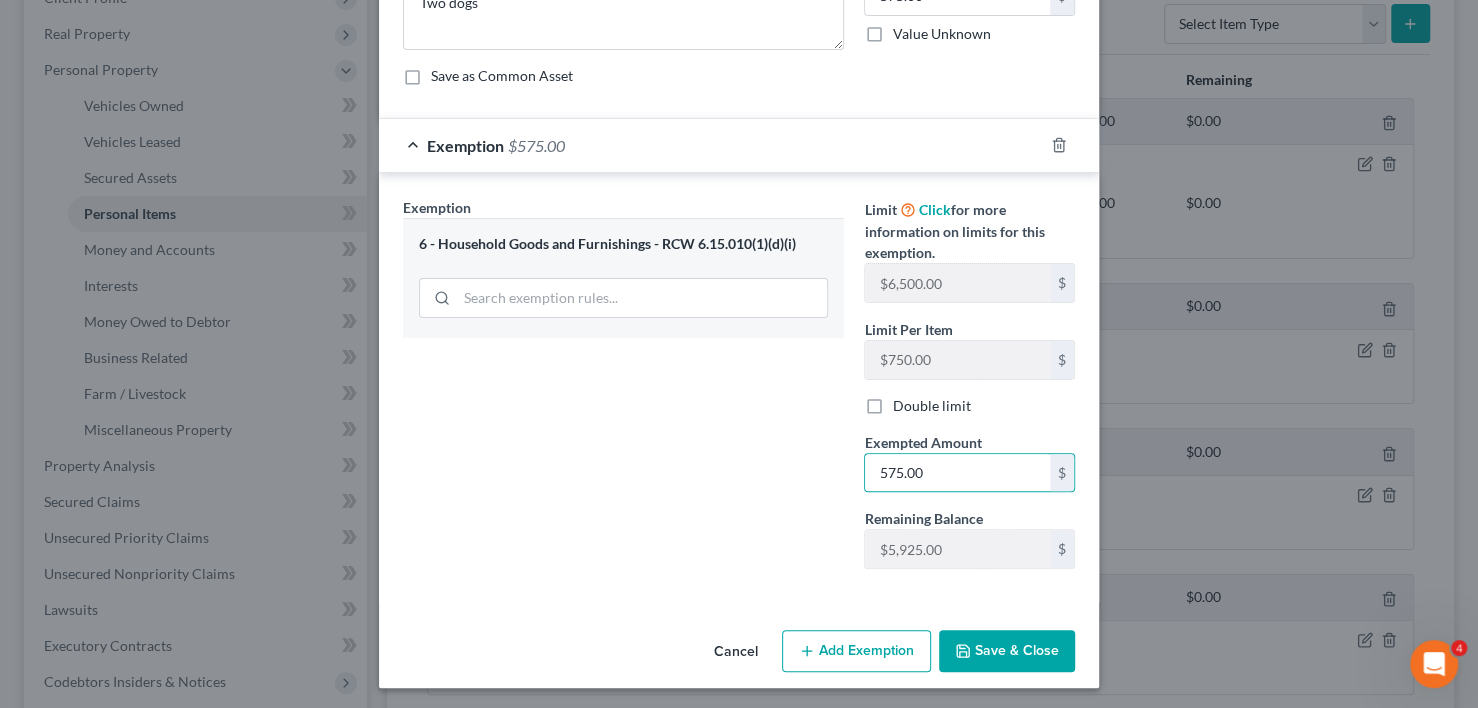 click on "Save & Close" at bounding box center (1007, 651) 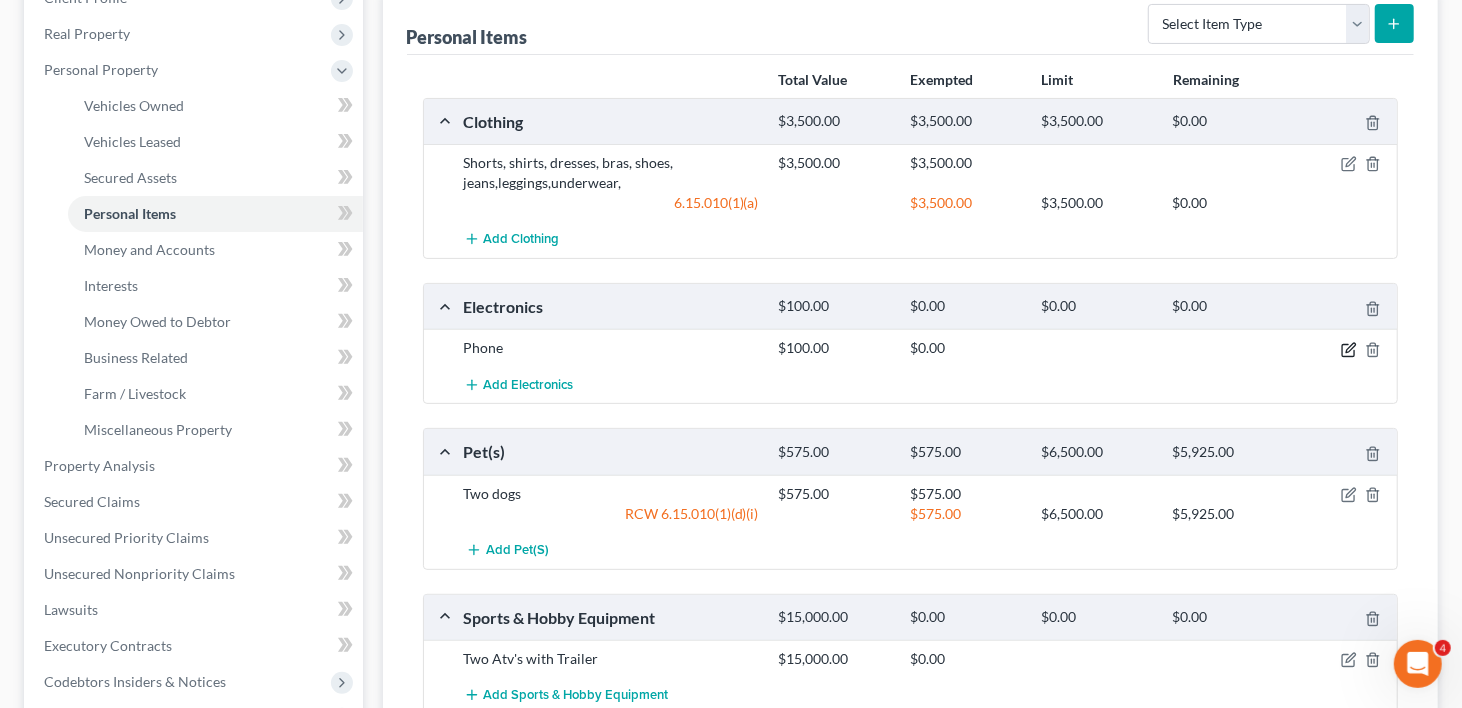 click 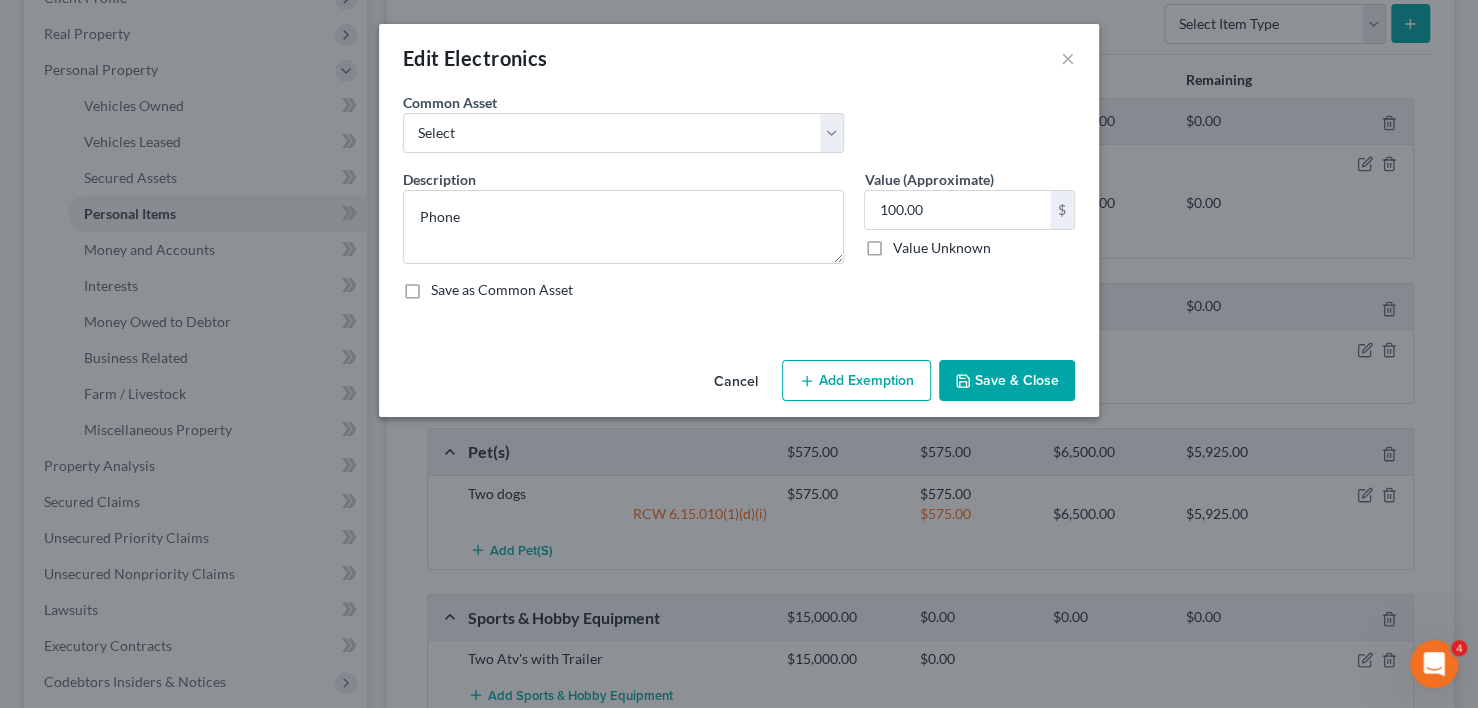 click on "Add Exemption" at bounding box center (856, 381) 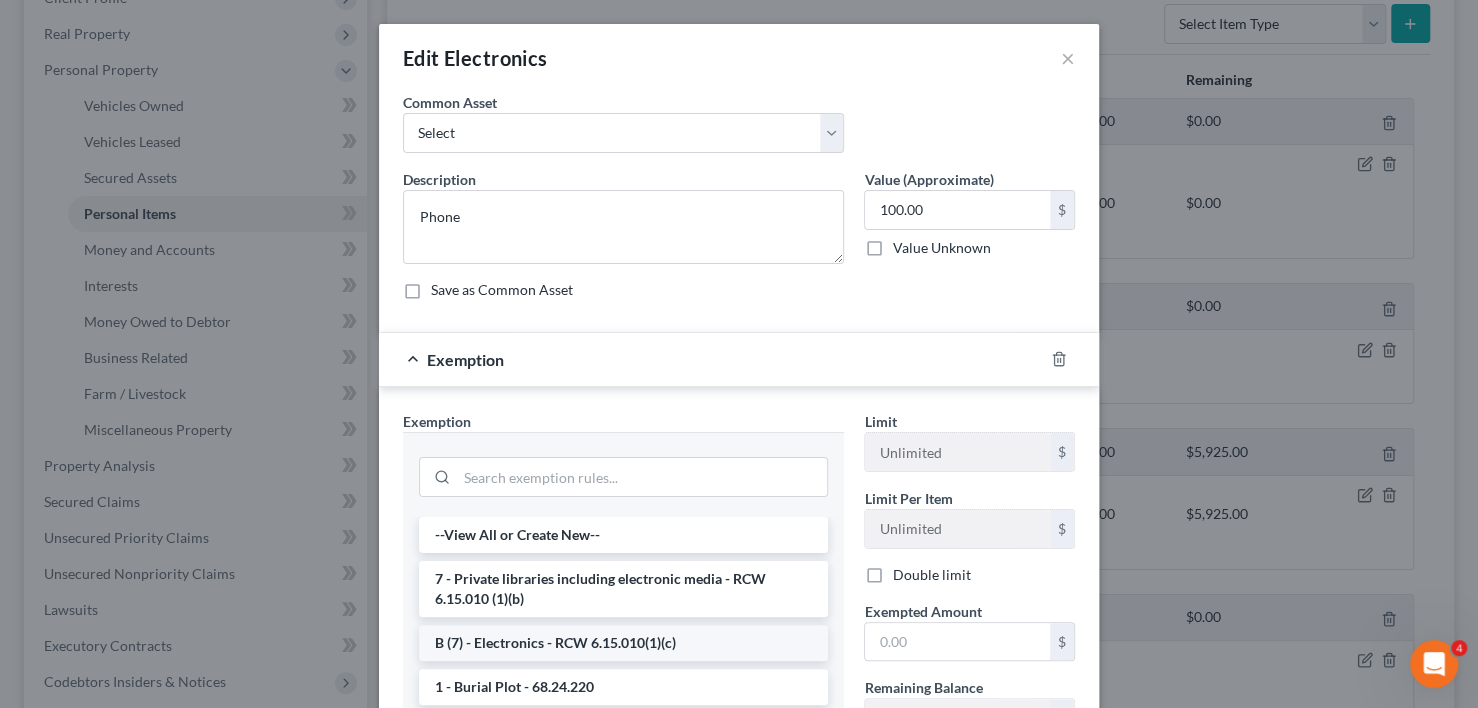 click on "B (7) - Electronics  - RCW 6.15.010(1)(c)" at bounding box center [623, 643] 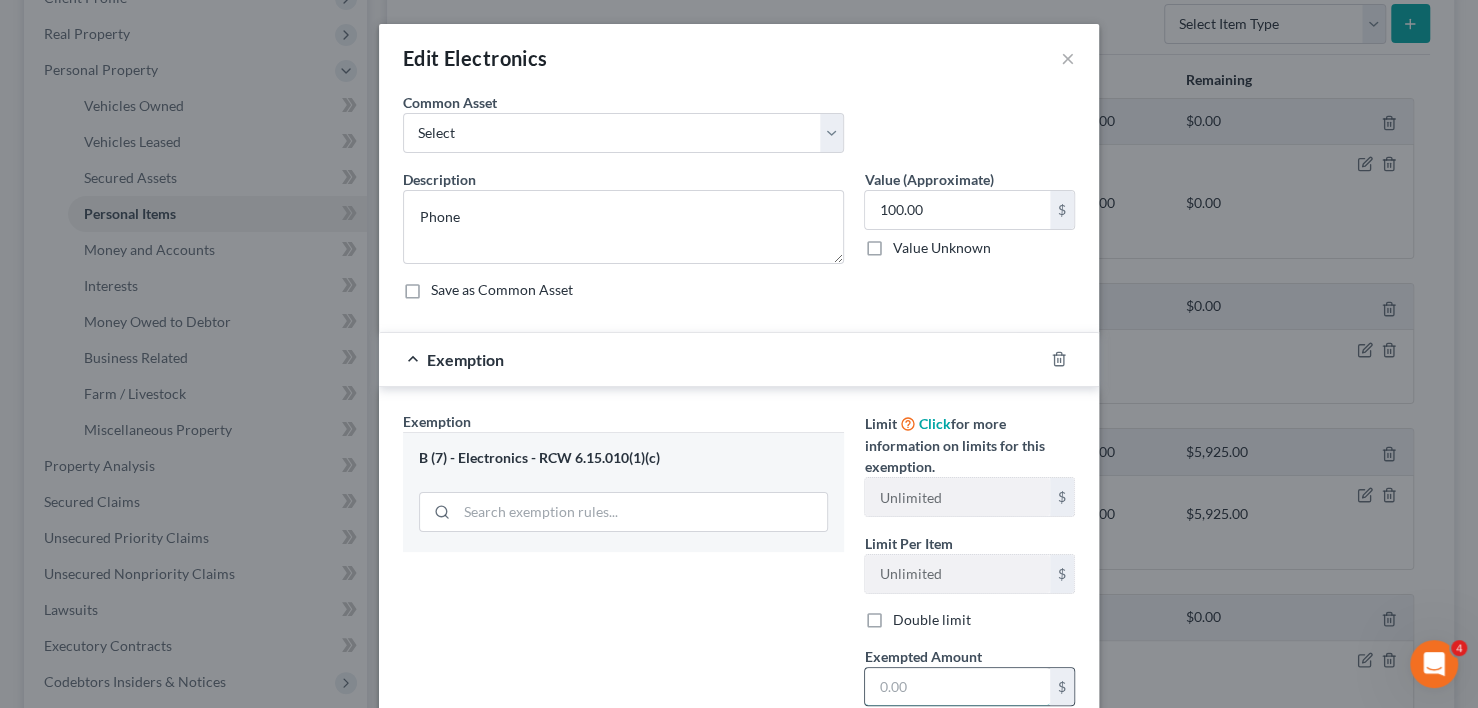 click at bounding box center [957, 687] 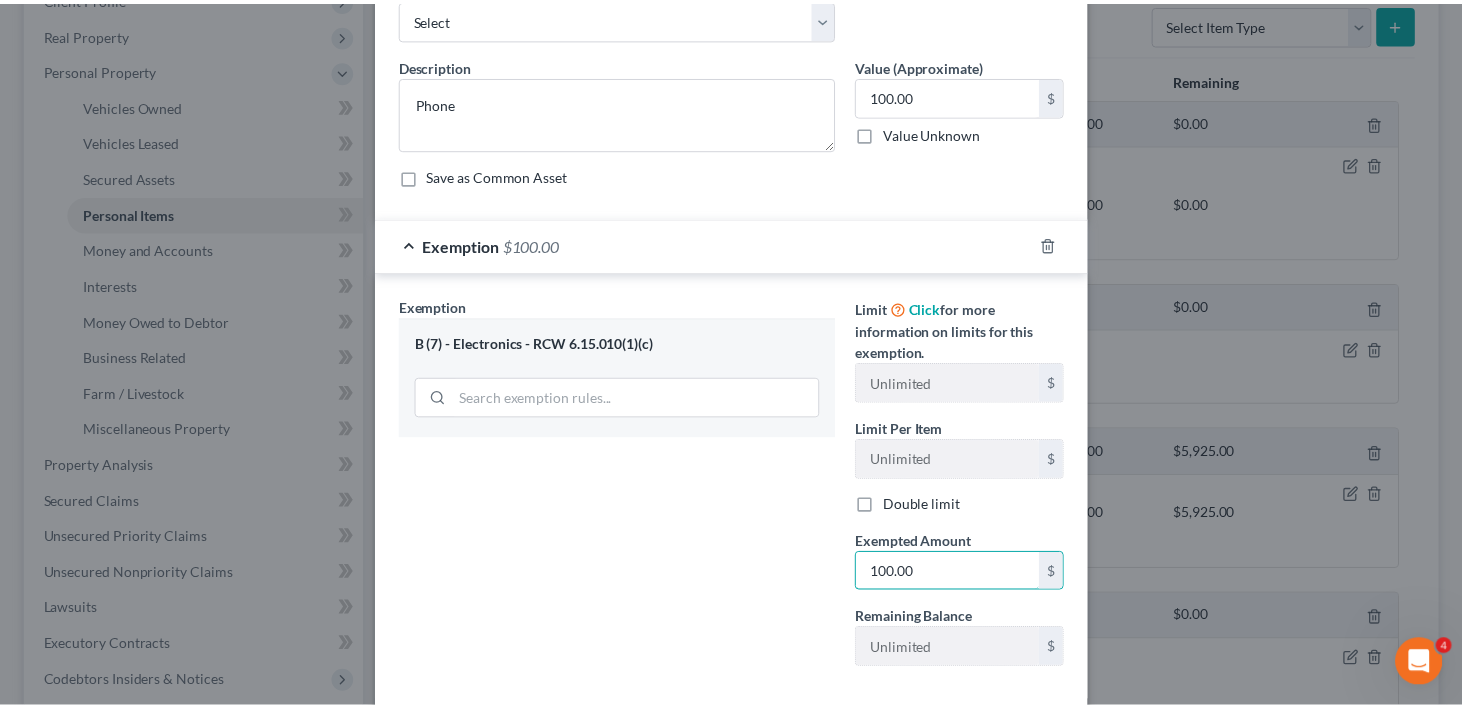 scroll, scrollTop: 214, scrollLeft: 0, axis: vertical 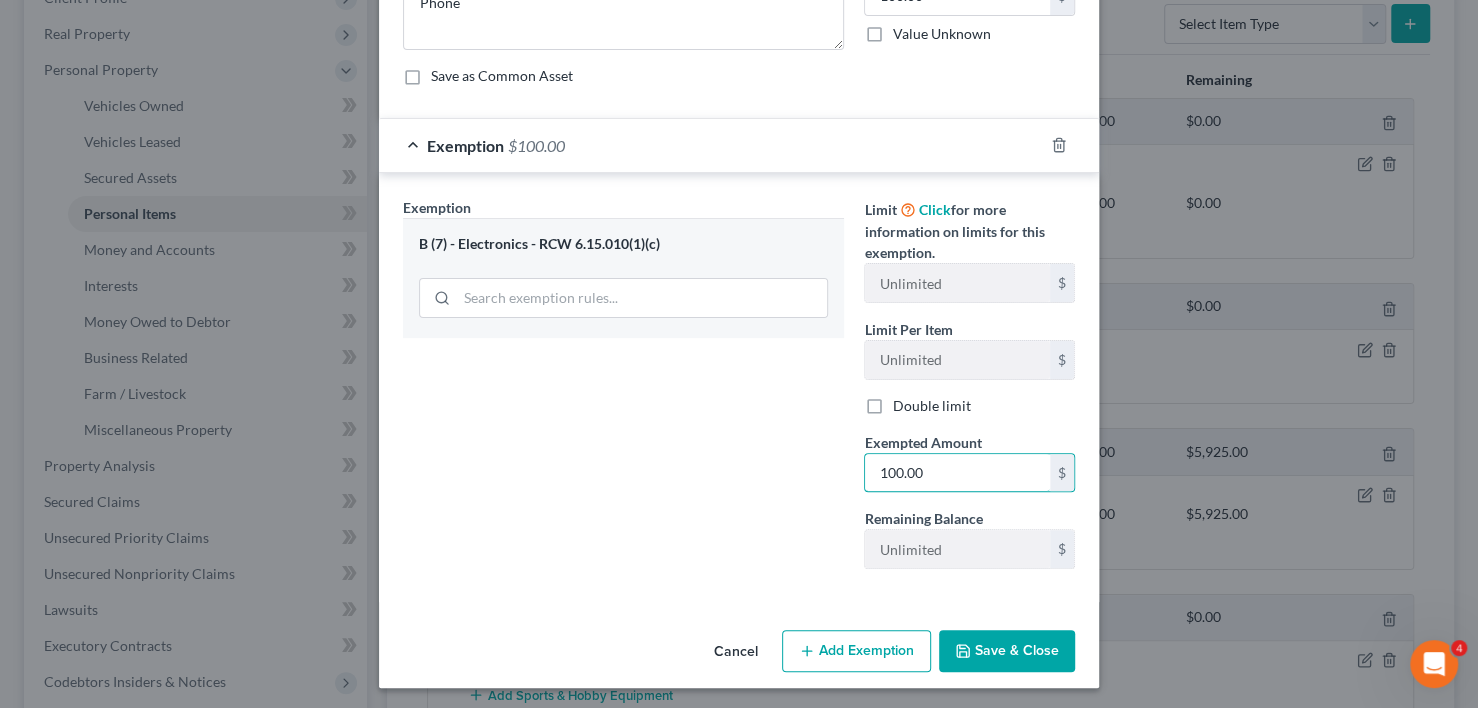 type on "100.00" 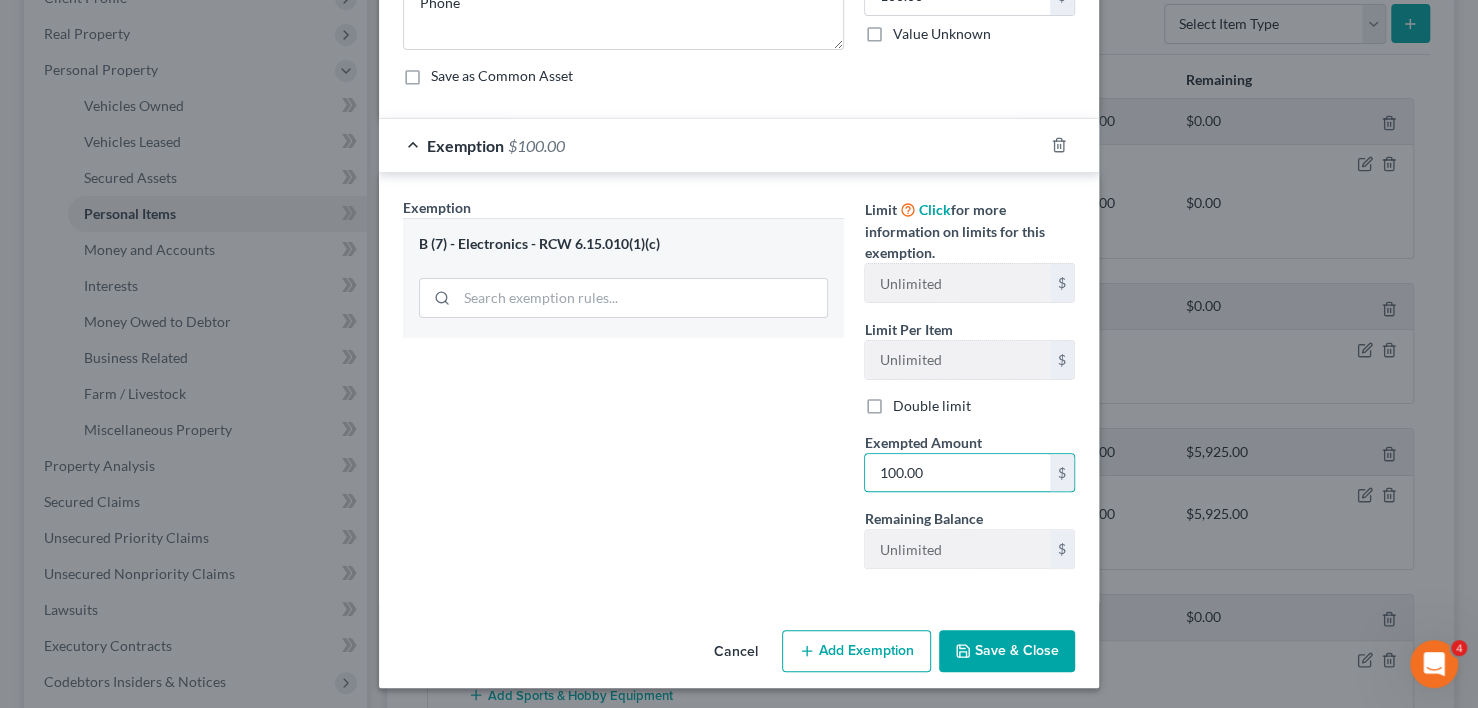 click on "Save & Close" at bounding box center (1007, 651) 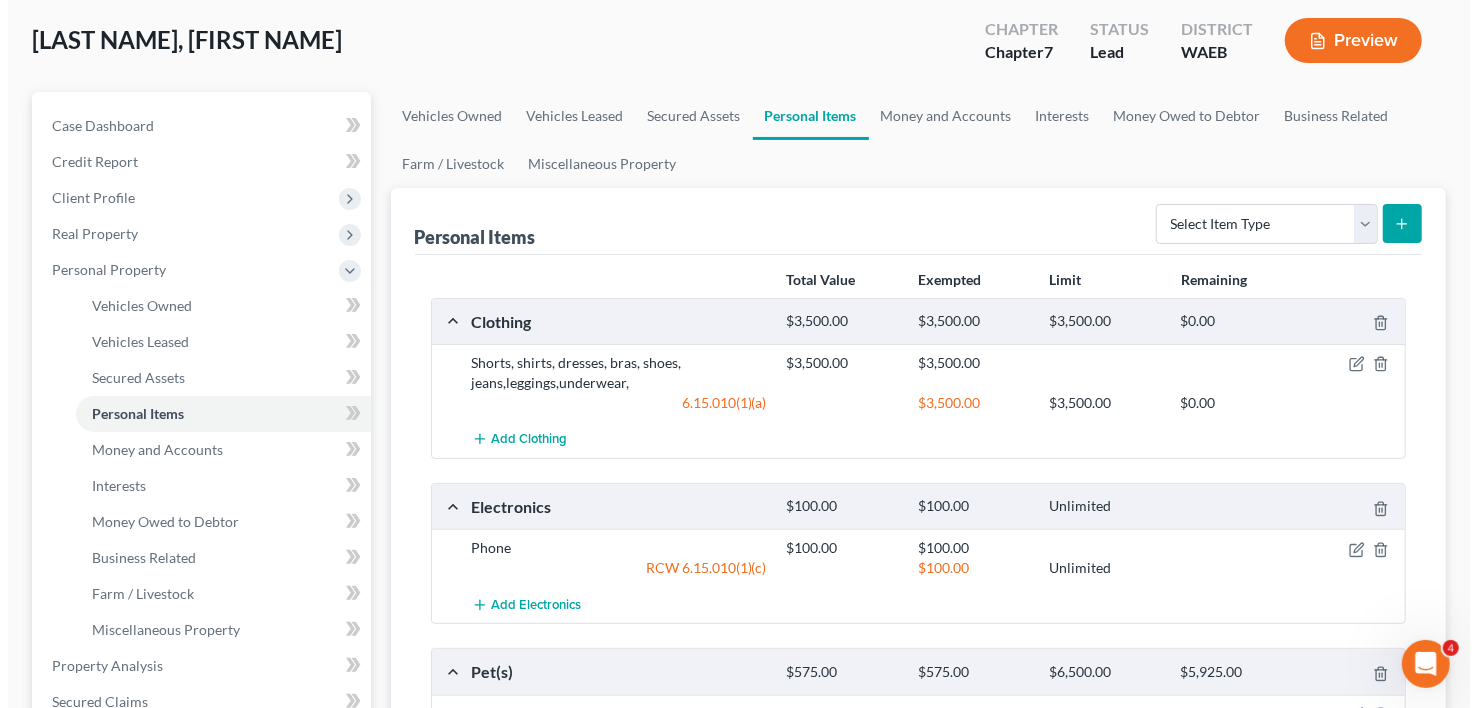 scroll, scrollTop: 100, scrollLeft: 0, axis: vertical 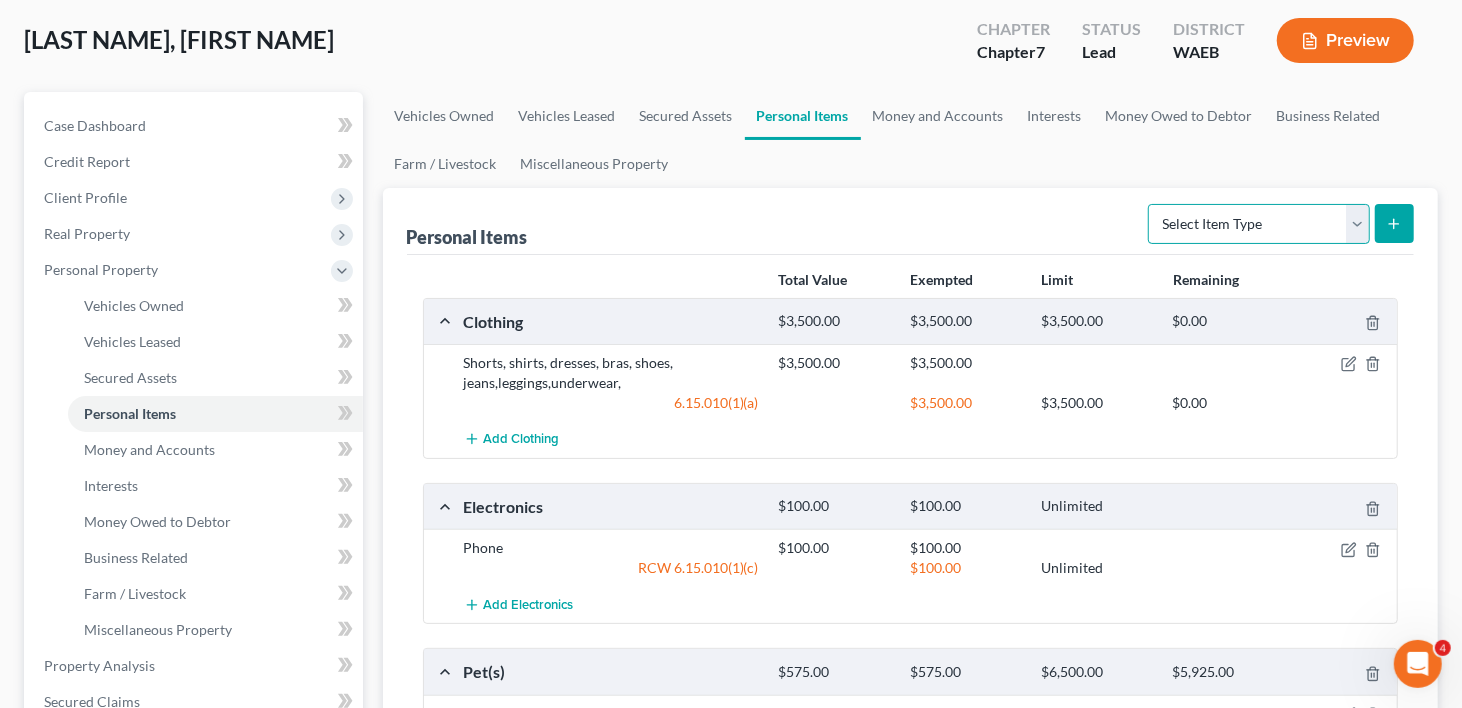 click on "Select Item Type Clothing Collectibles Of Value Electronics Firearms Household Goods Jewelry Other Pet(s) Sports & Hobby Equipment" at bounding box center [1259, 224] 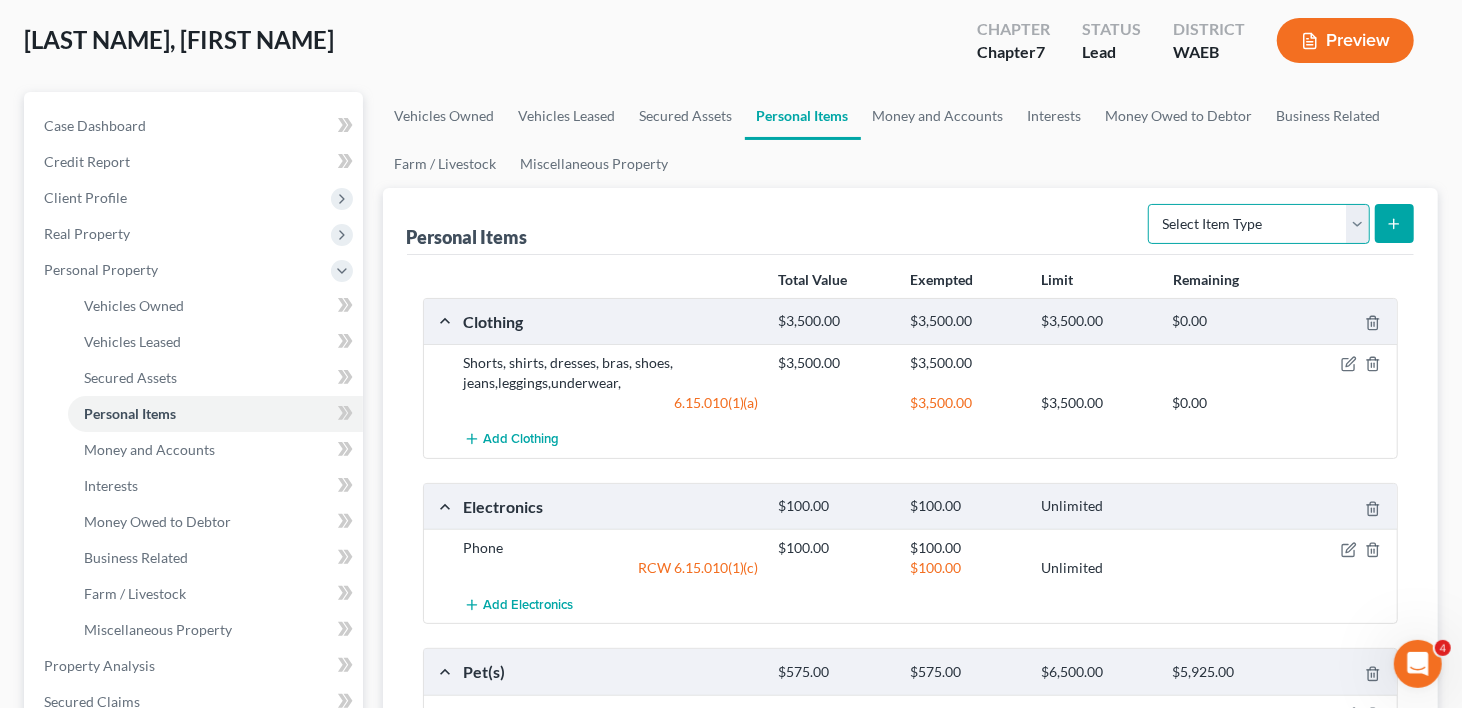 select on "household_goods" 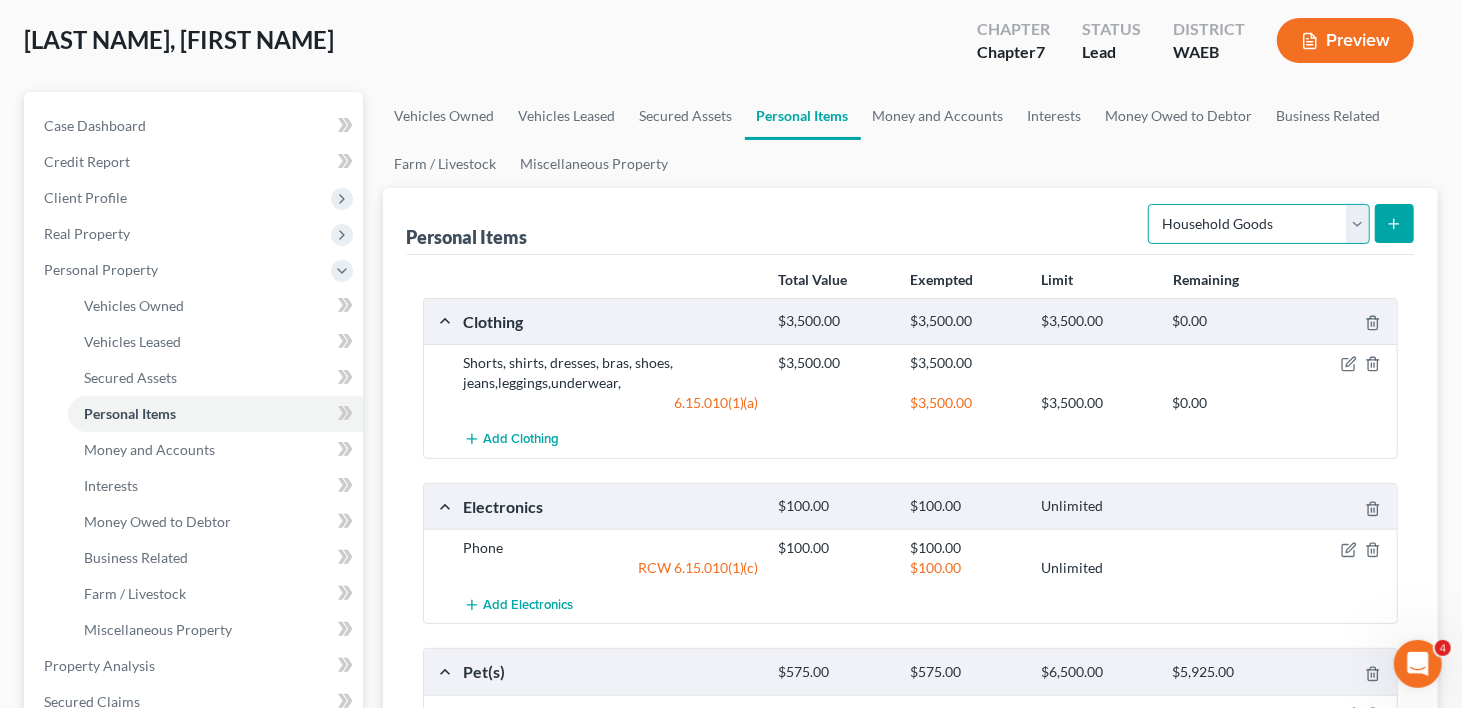 click on "Select Item Type Clothing Collectibles Of Value Electronics Firearms Household Goods Jewelry Other Pet(s) Sports & Hobby Equipment" at bounding box center (1259, 224) 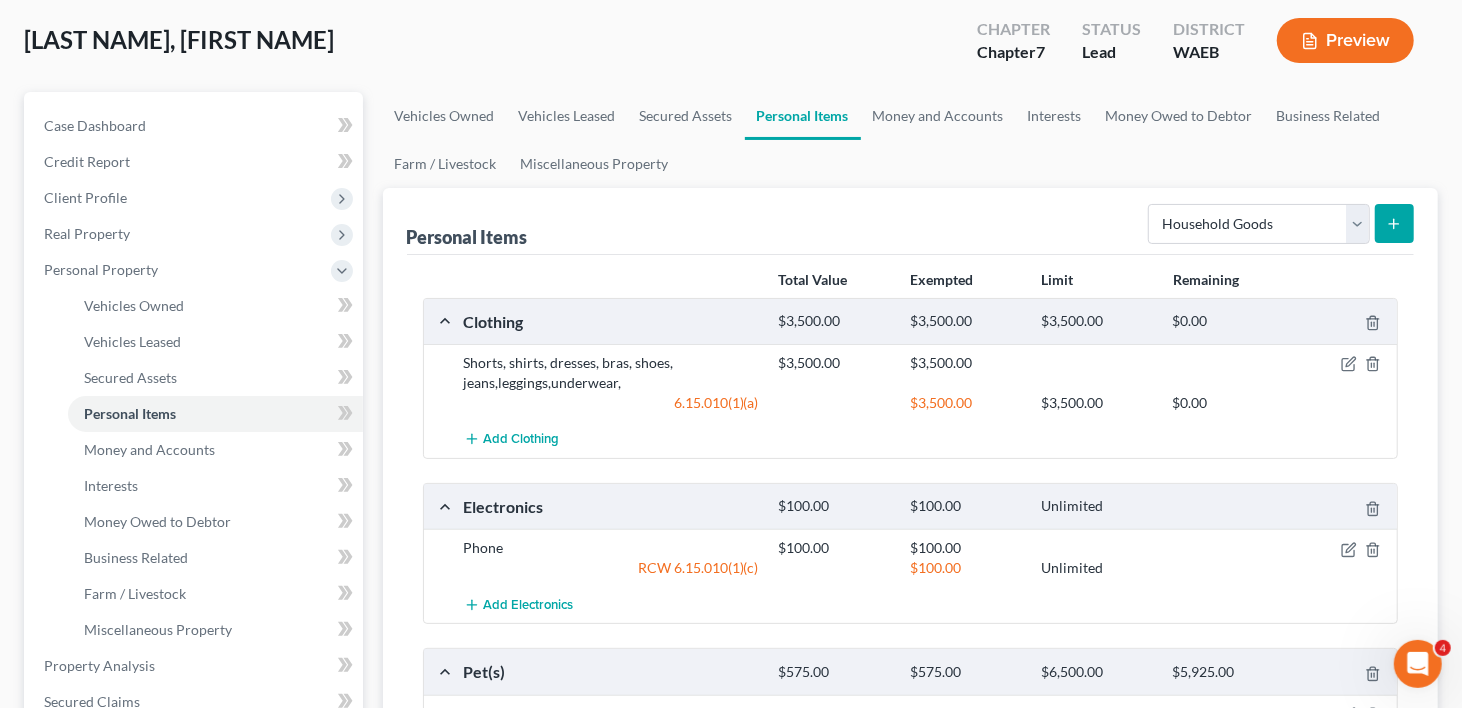 click at bounding box center [1394, 223] 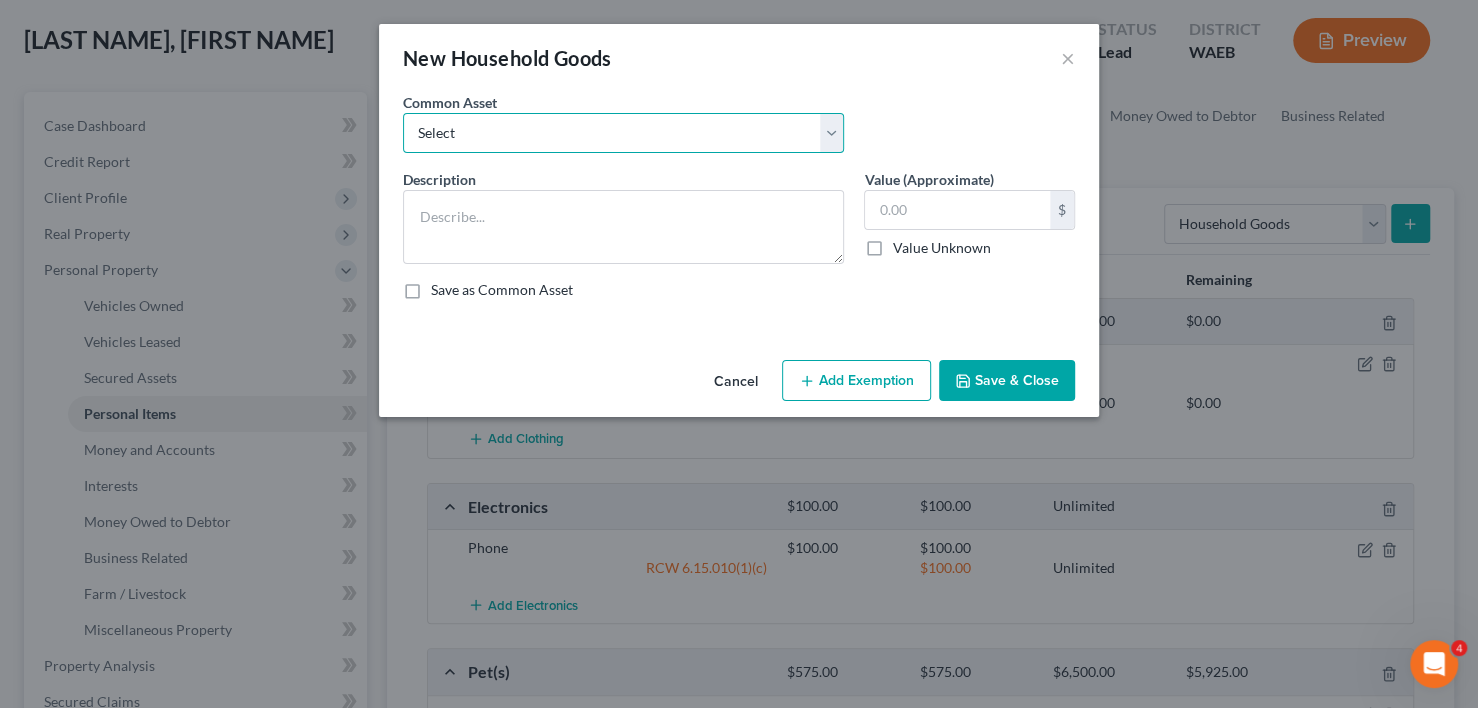 click on "Select Bedroom and living room furniture and decor, dishes, kitchen utensils, bedding, washer, dryer, dishwasher.  Kitchen Items, Washer And Dryer , Tools , Furniture" at bounding box center [623, 133] 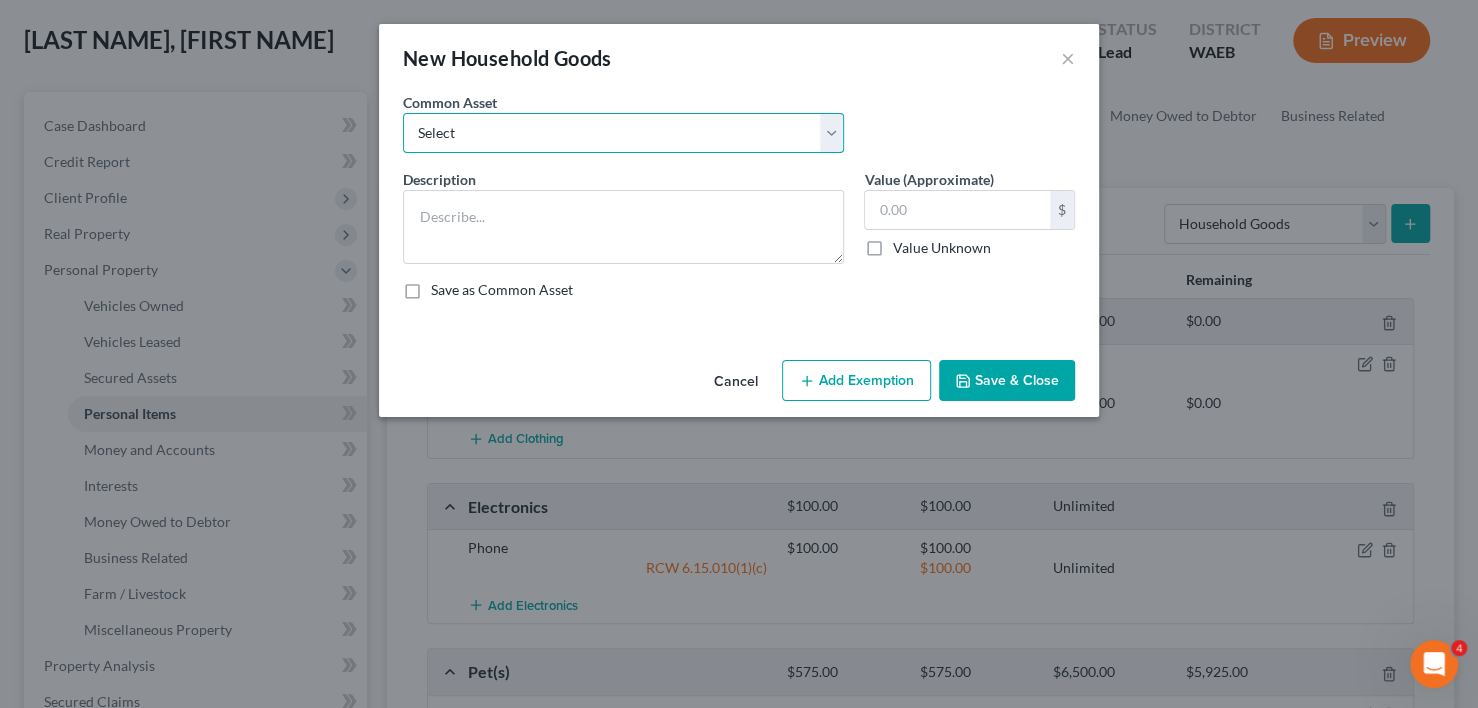 select on "0" 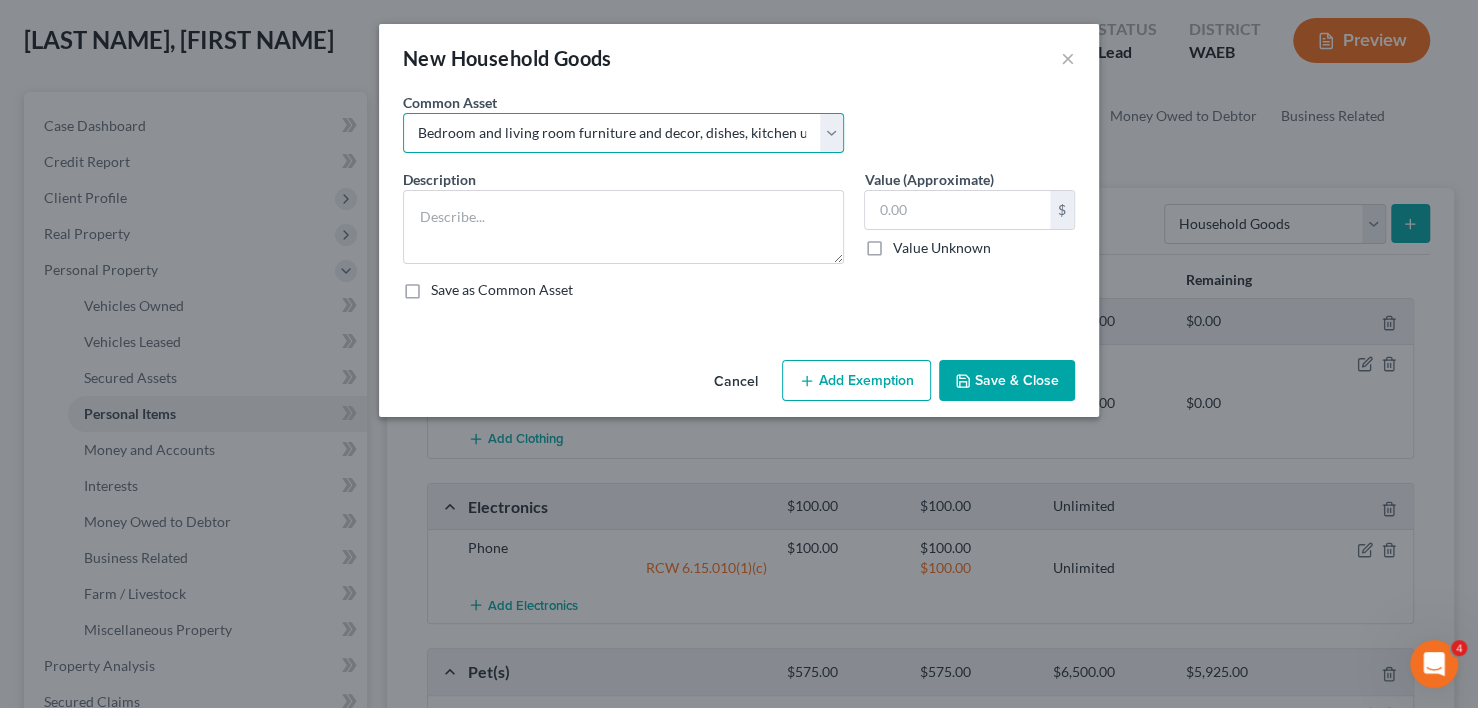 click on "Select Bedroom and living room furniture and decor, dishes, kitchen utensils, bedding, washer, dryer, dishwasher.  Kitchen Items, Washer And Dryer , Tools , Furniture" at bounding box center (623, 133) 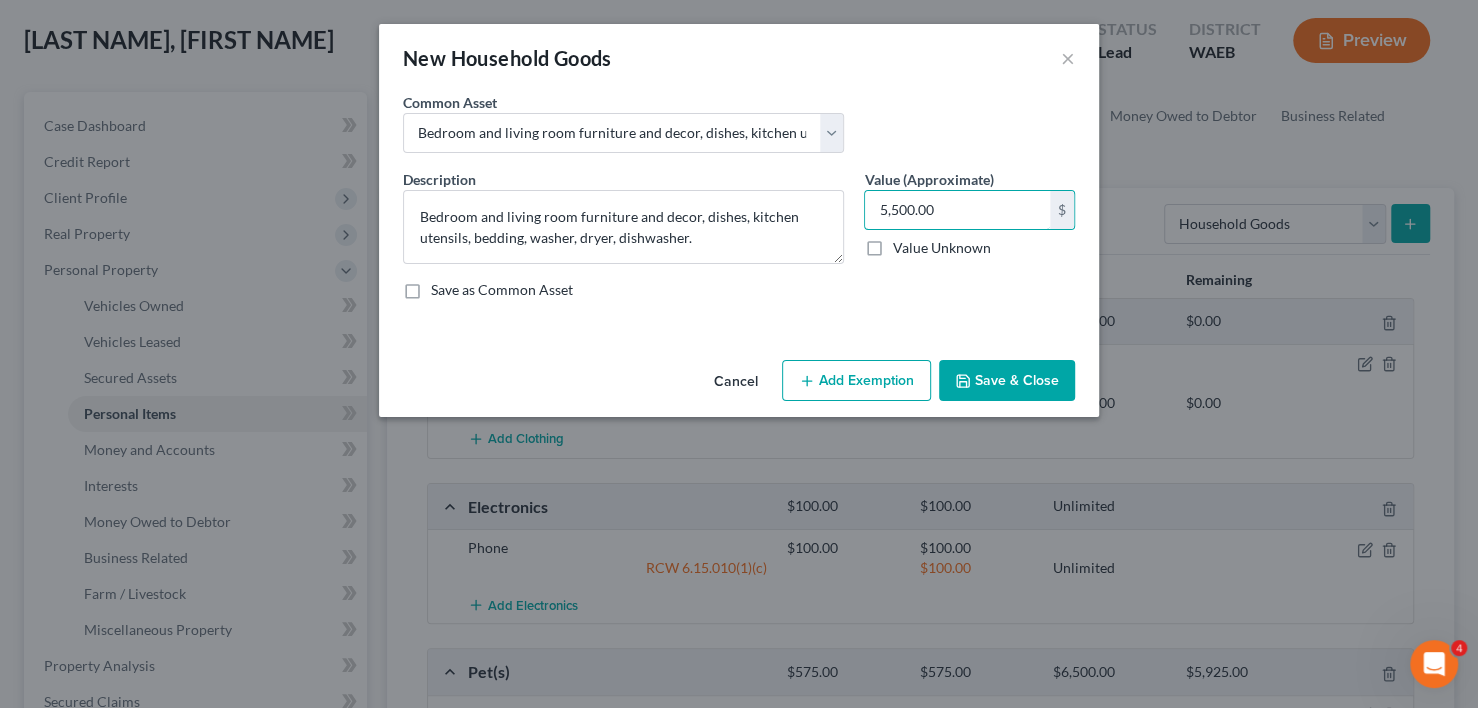 type on "5,500.00" 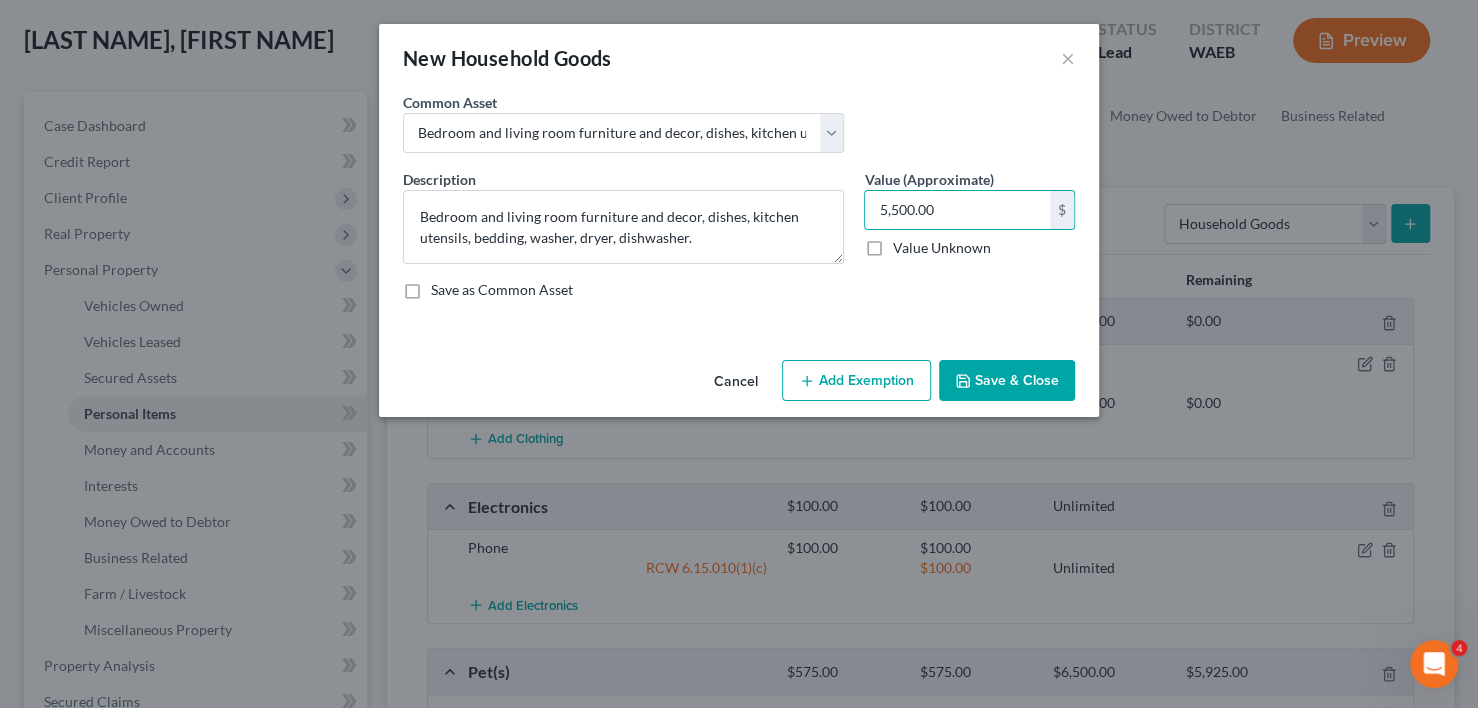 click on "Add Exemption" at bounding box center (856, 381) 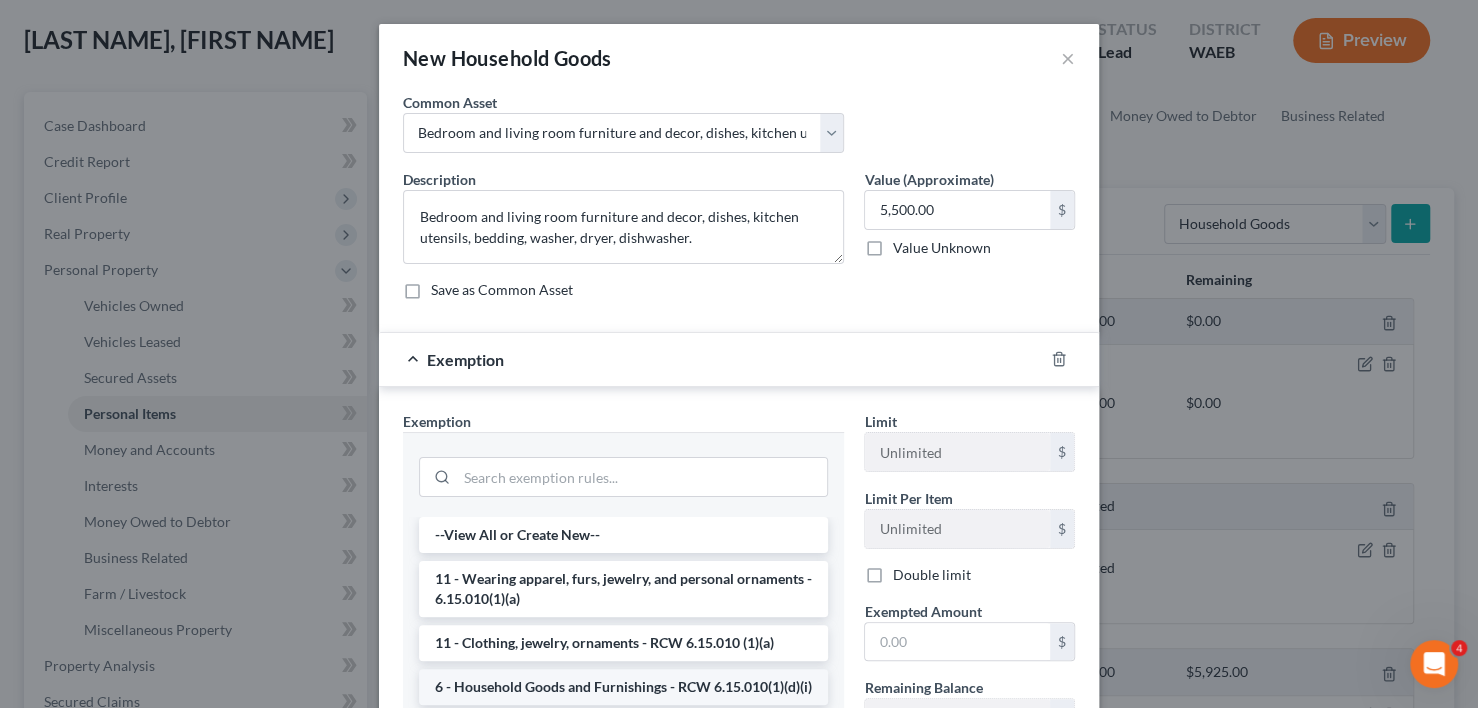 click on "6 - Household Goods and Furnishings - RCW 6.15.010(1)(d)(i)" at bounding box center (623, 687) 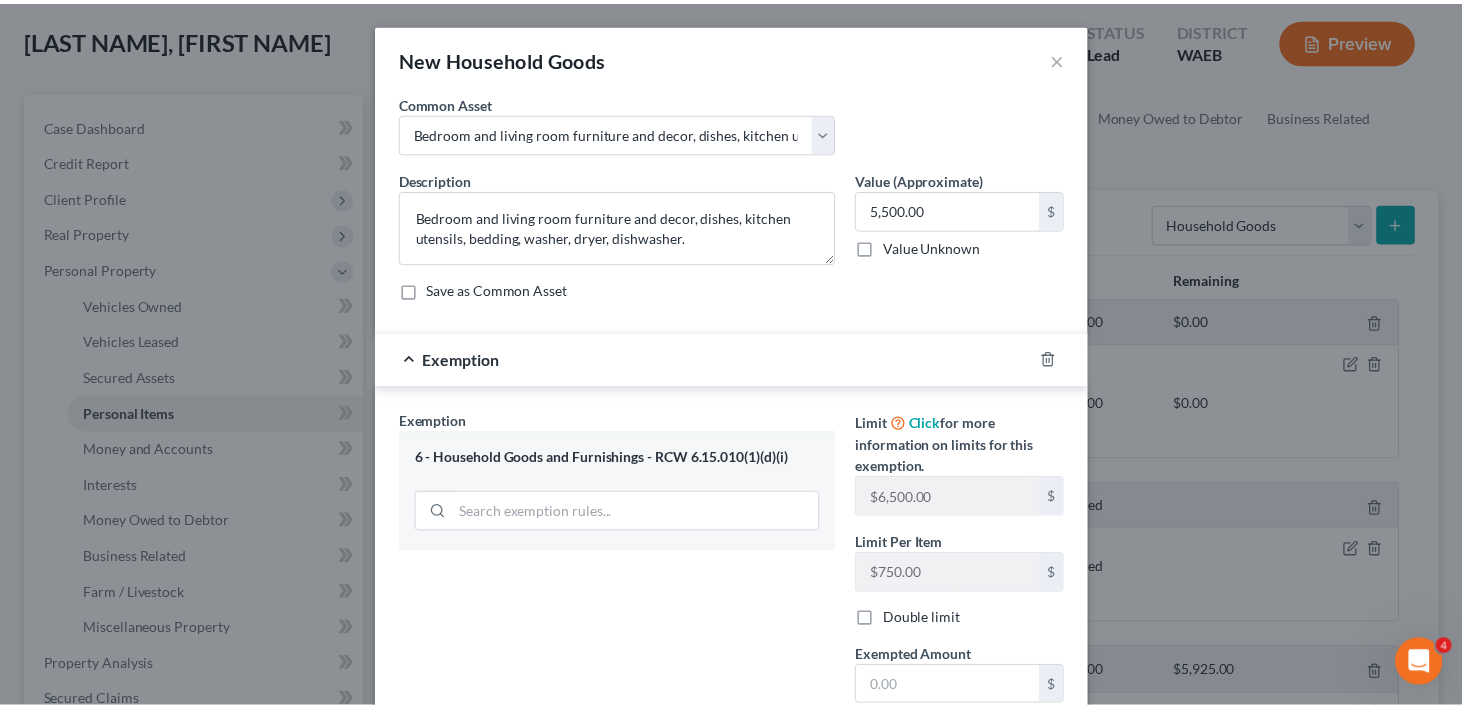scroll, scrollTop: 200, scrollLeft: 0, axis: vertical 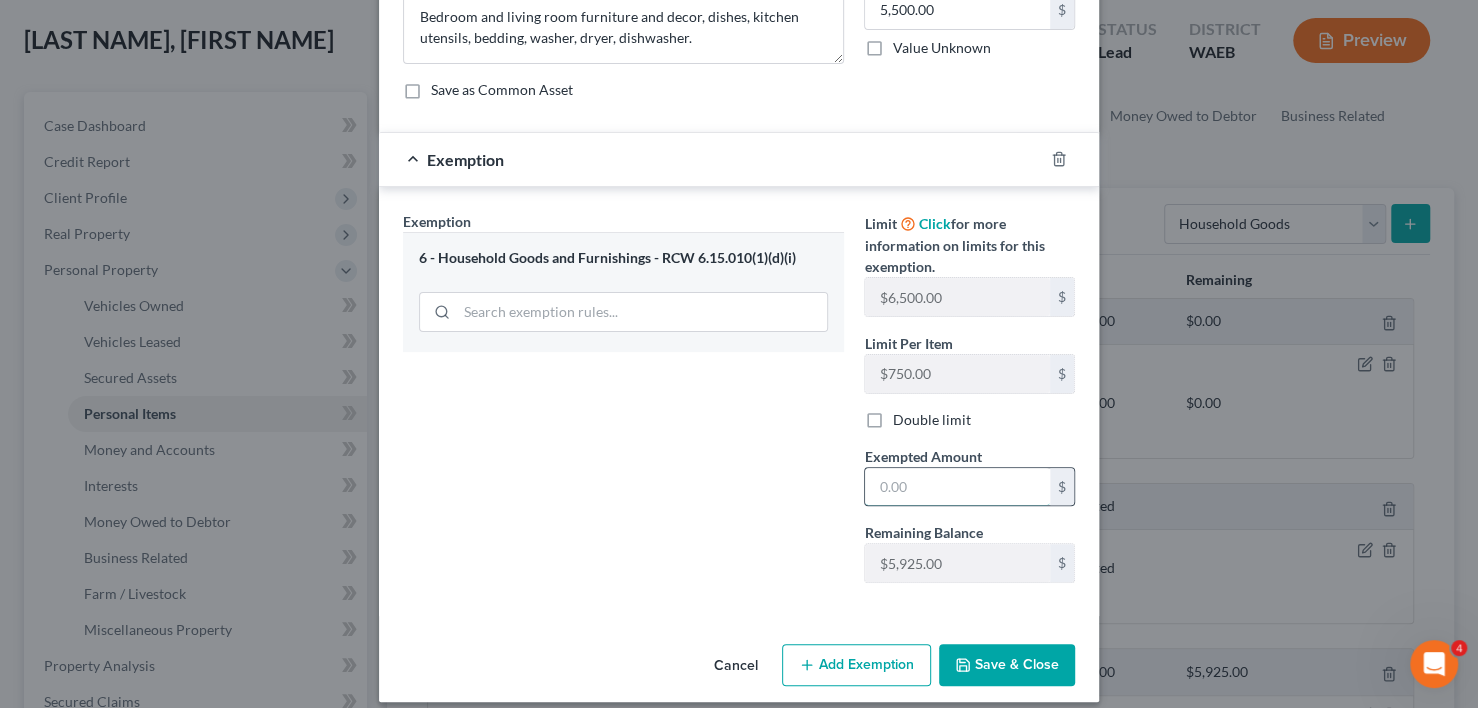 click at bounding box center (957, 487) 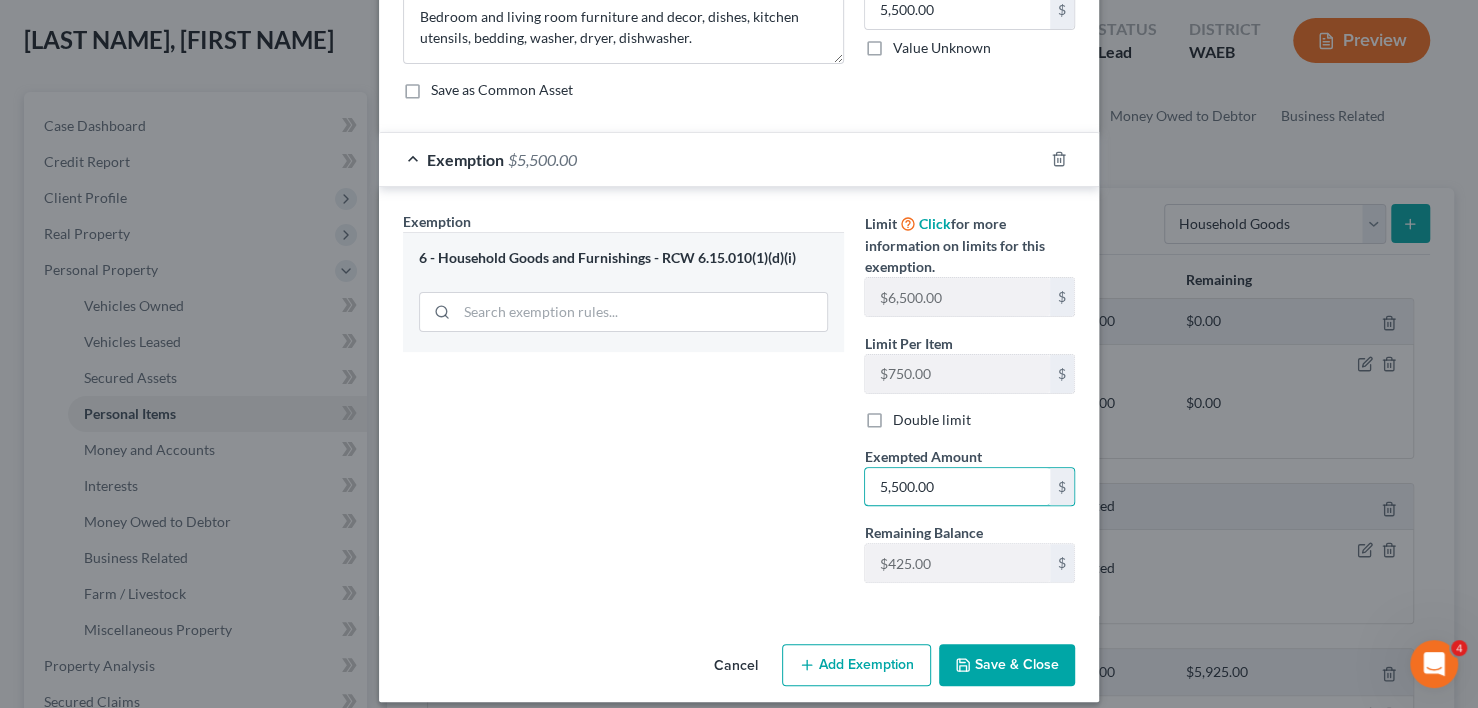 type on "5,500.00" 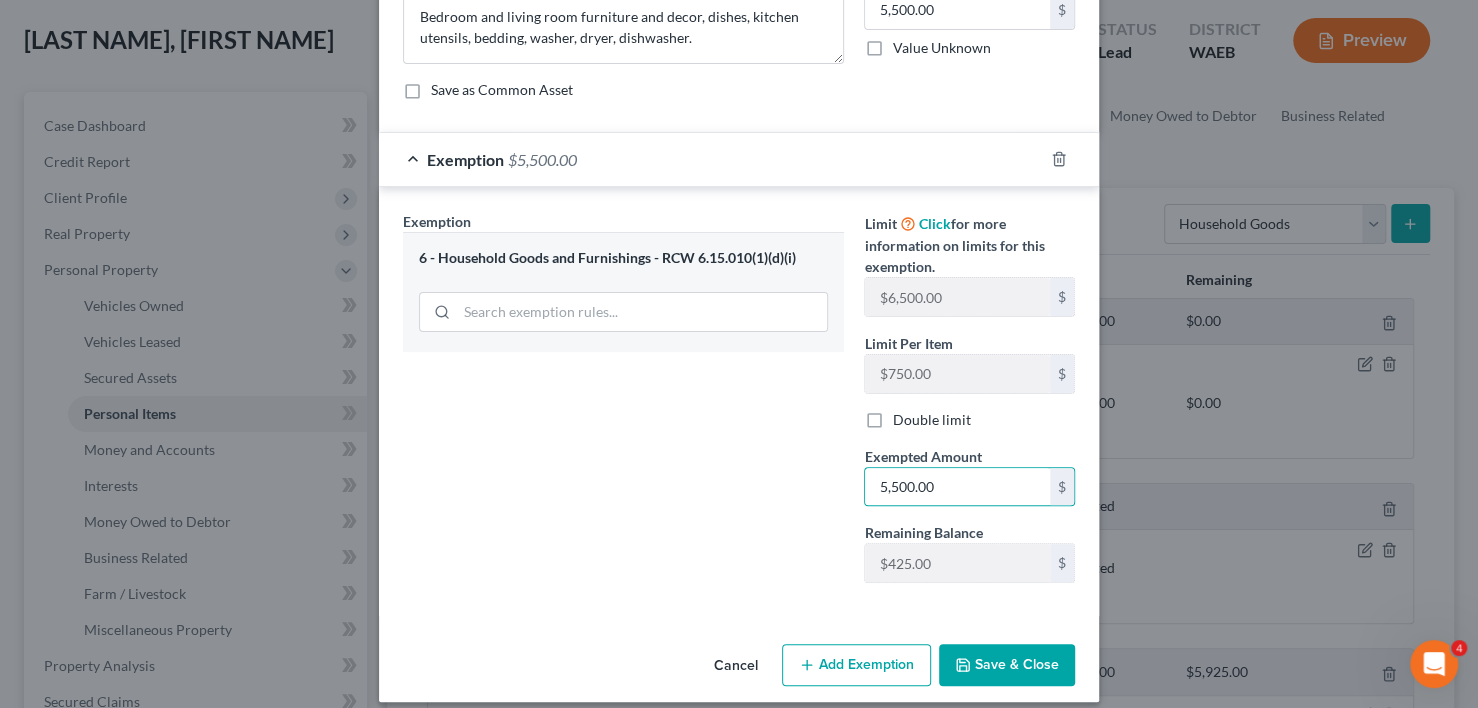 click on "Save & Close" at bounding box center (1007, 665) 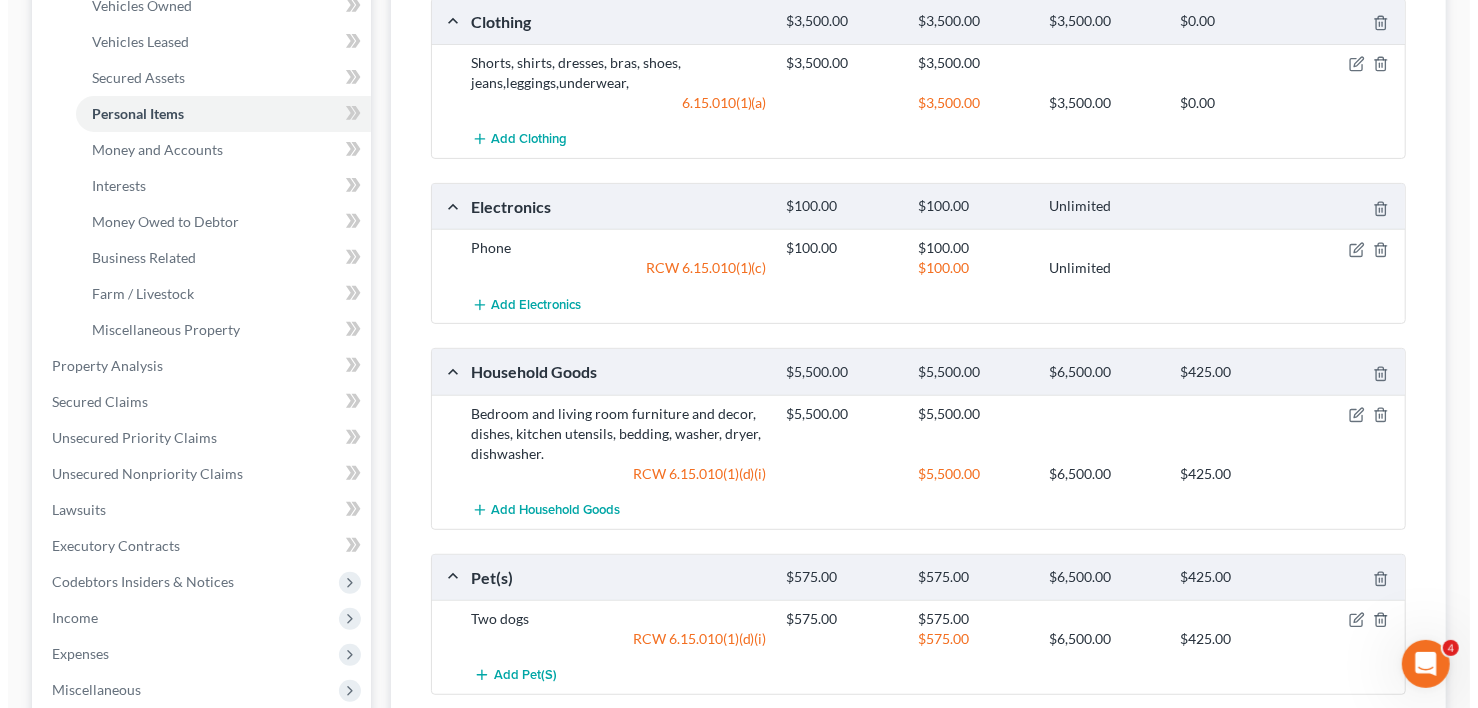 scroll, scrollTop: 600, scrollLeft: 0, axis: vertical 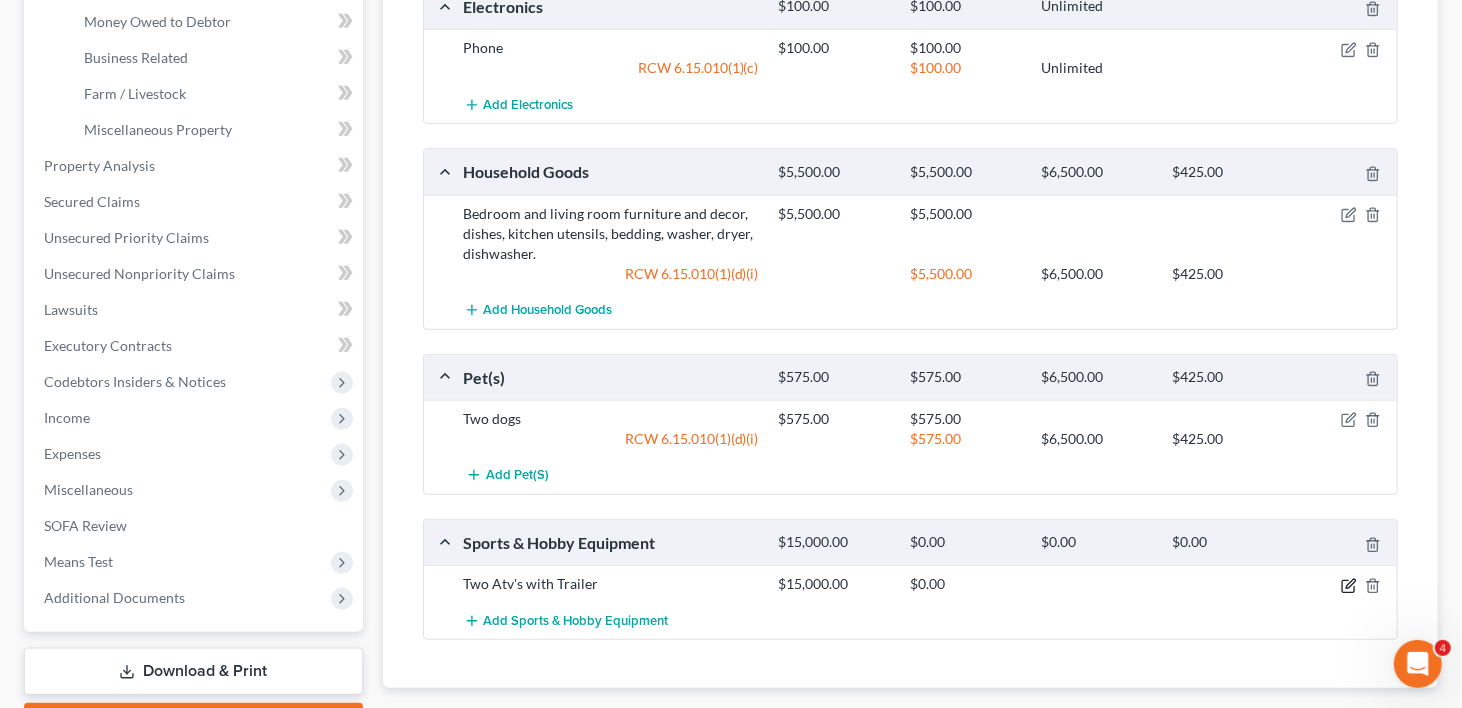 click 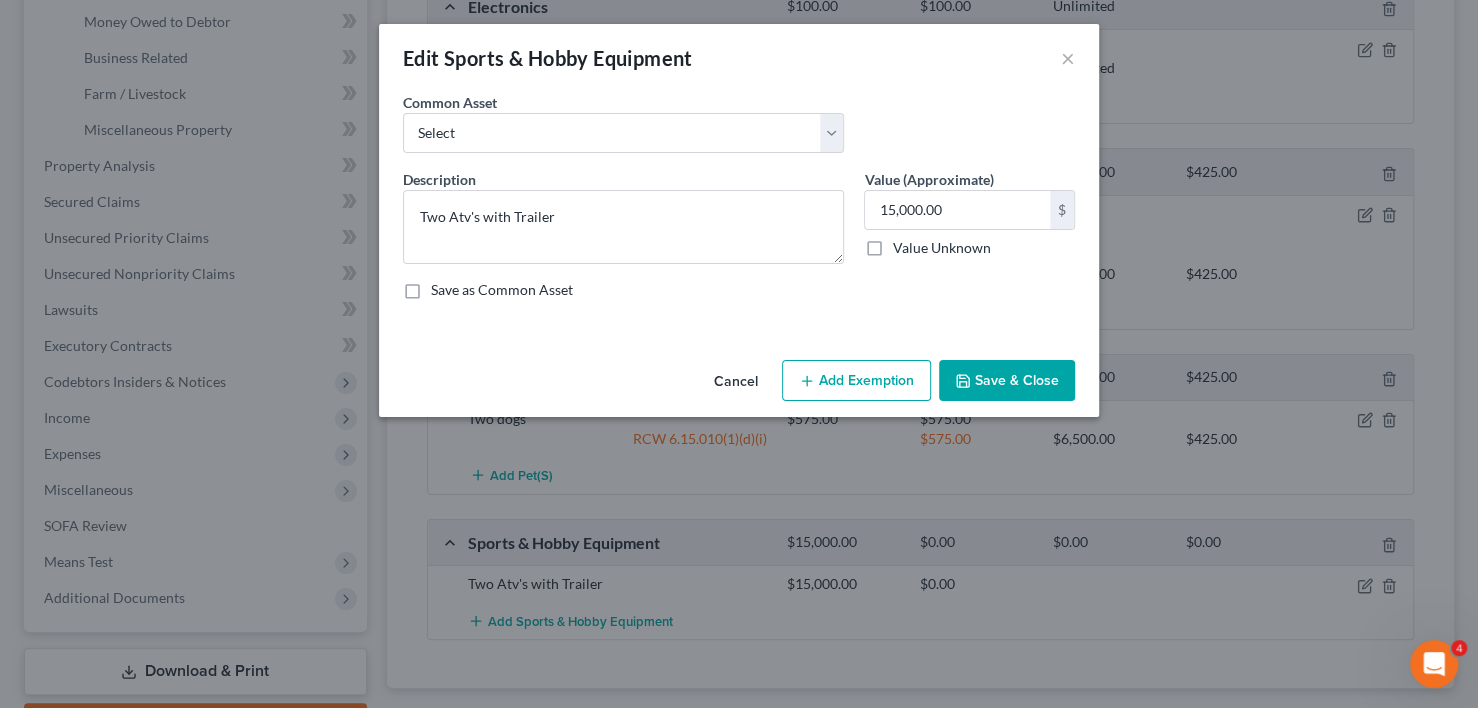 click on "Add Exemption" at bounding box center [856, 381] 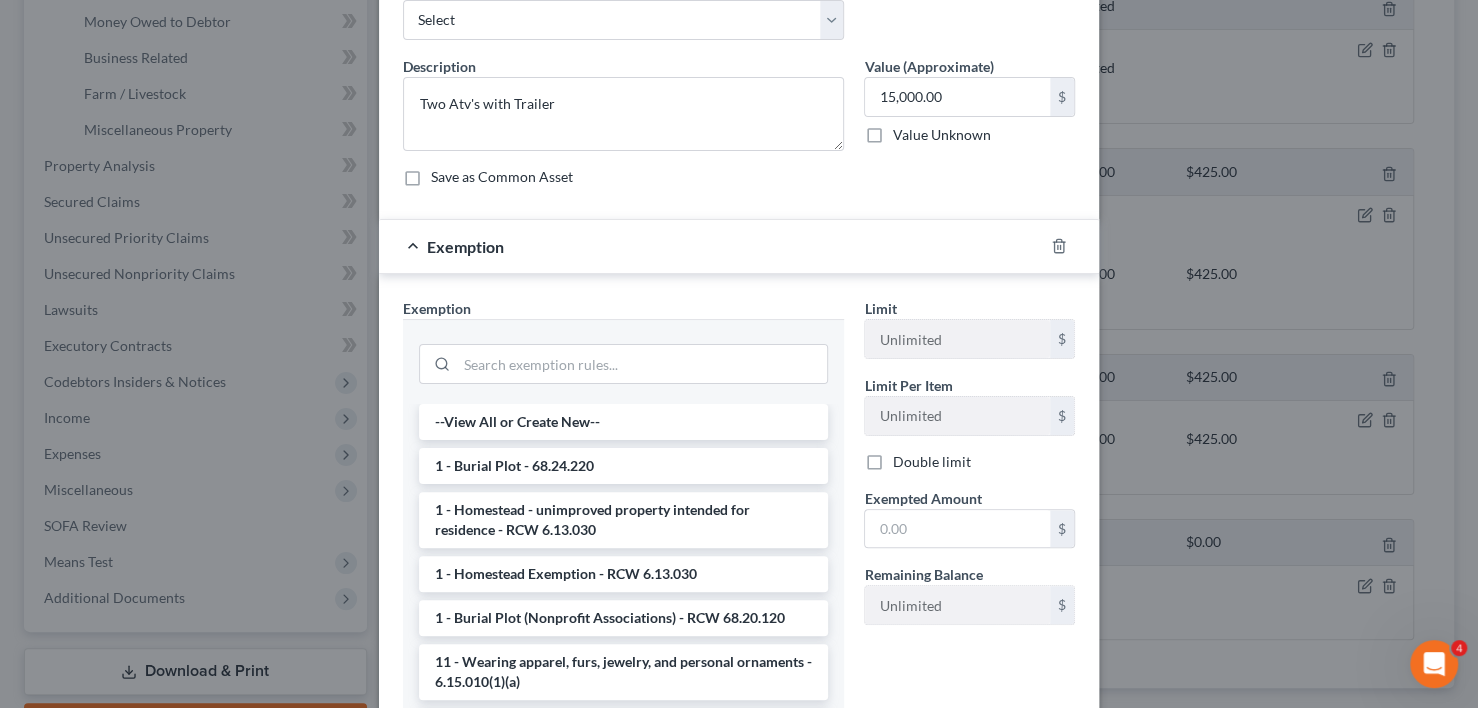 scroll, scrollTop: 269, scrollLeft: 0, axis: vertical 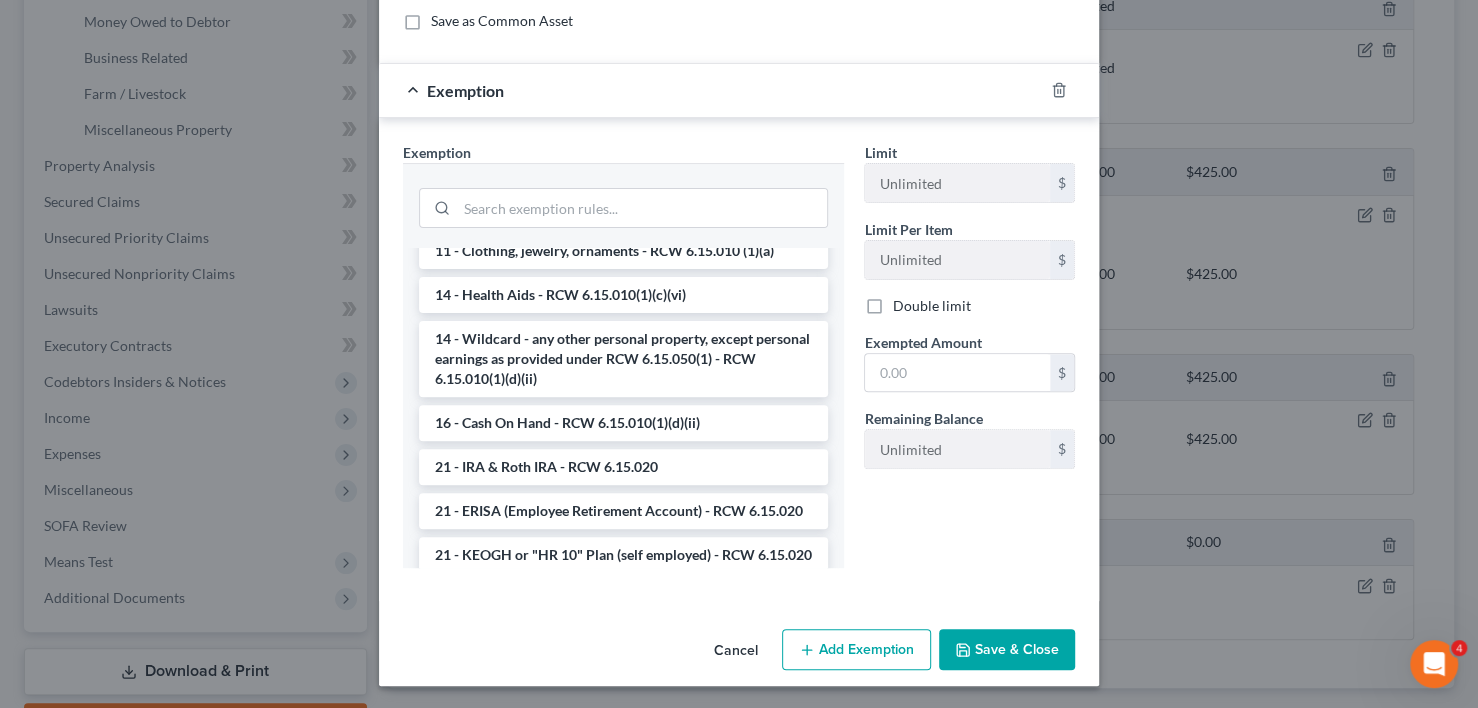 click on "14 - Wildcard - any other personal property, except personal earnings as provided under RCW 6.15.050(1) - RCW 6.15.010(1)(d)(ii)" at bounding box center [623, 359] 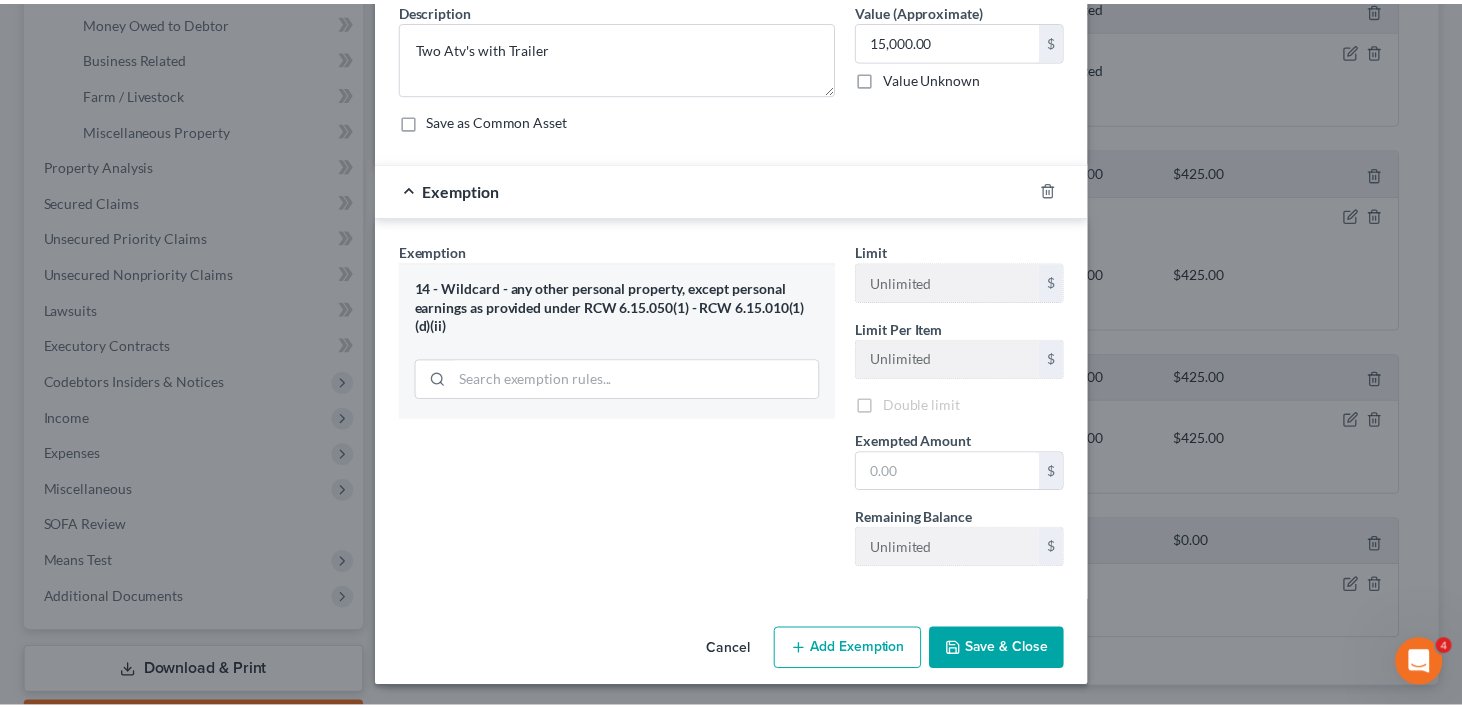 scroll, scrollTop: 214, scrollLeft: 0, axis: vertical 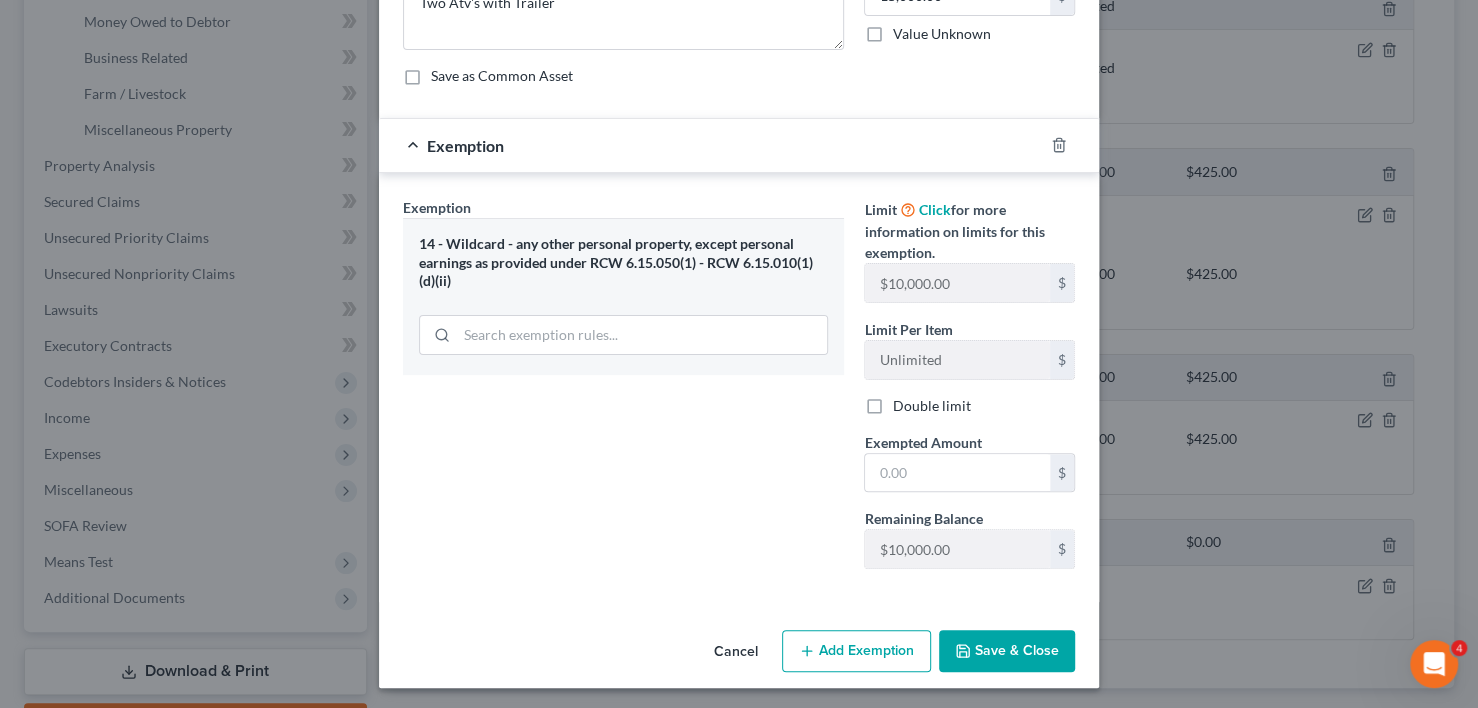 click on "Cancel" at bounding box center [736, 652] 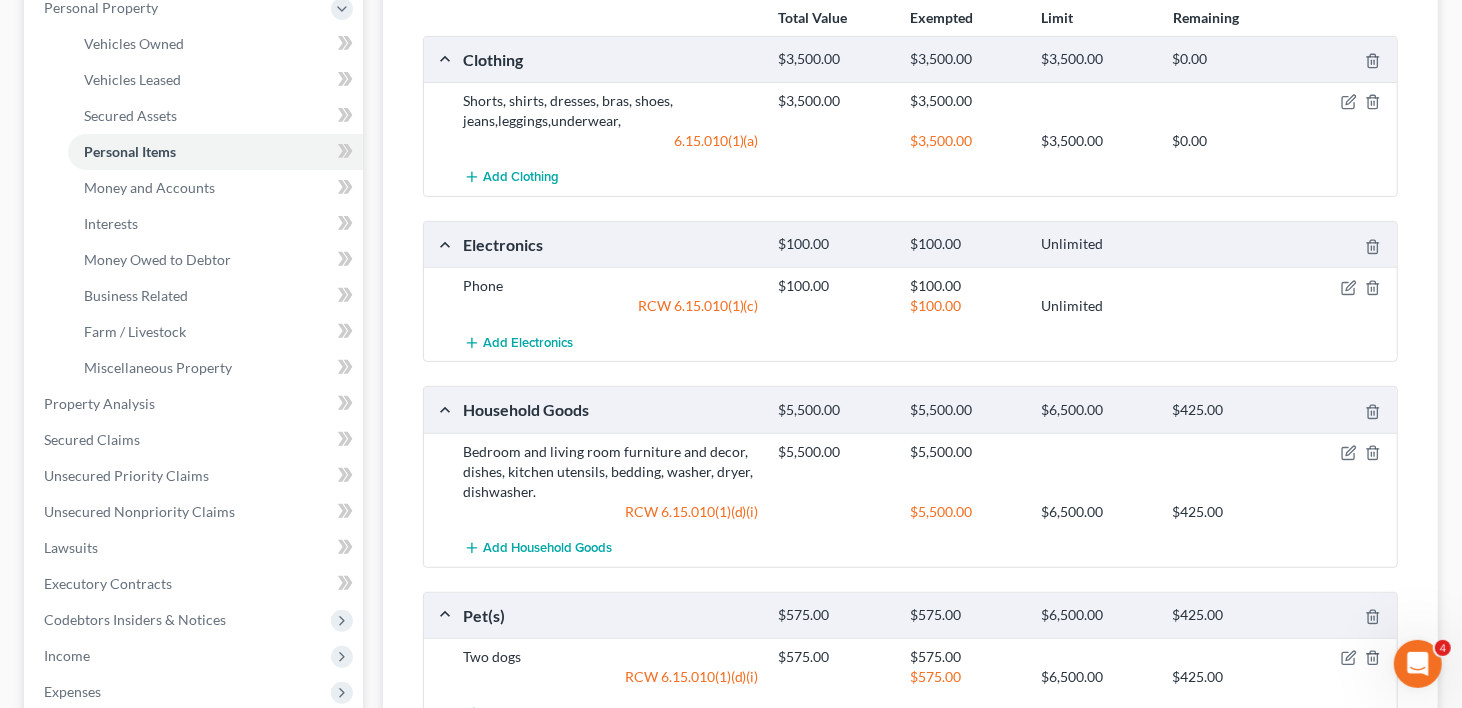scroll, scrollTop: 100, scrollLeft: 0, axis: vertical 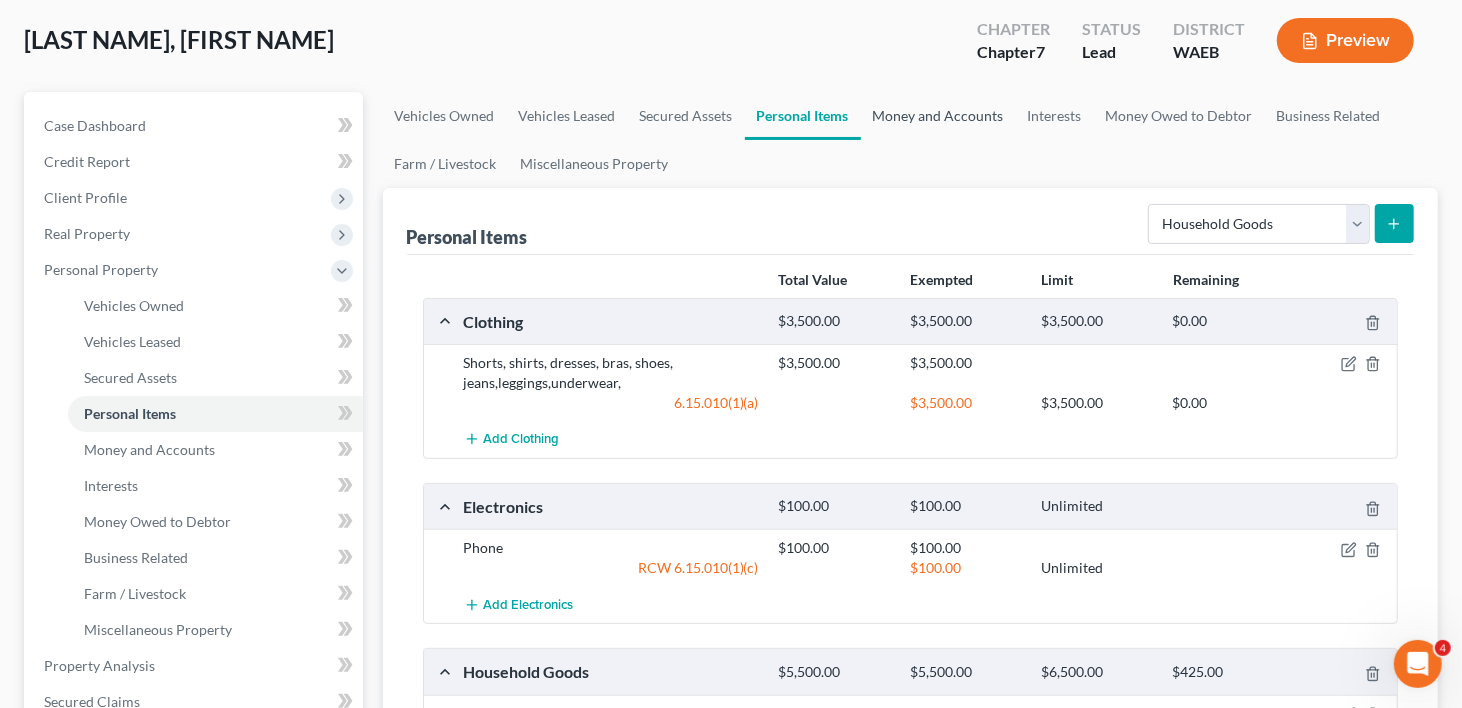 click on "Money and Accounts" at bounding box center (938, 116) 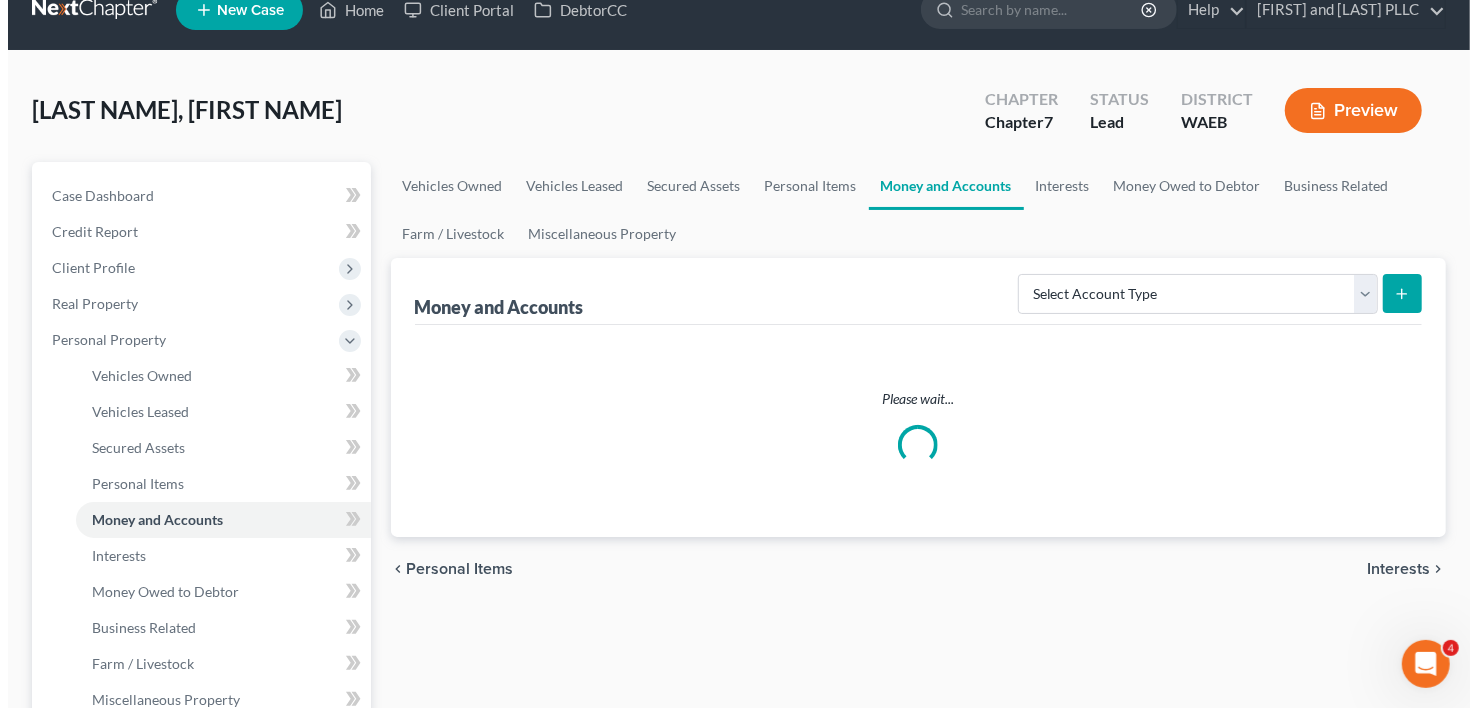scroll, scrollTop: 0, scrollLeft: 0, axis: both 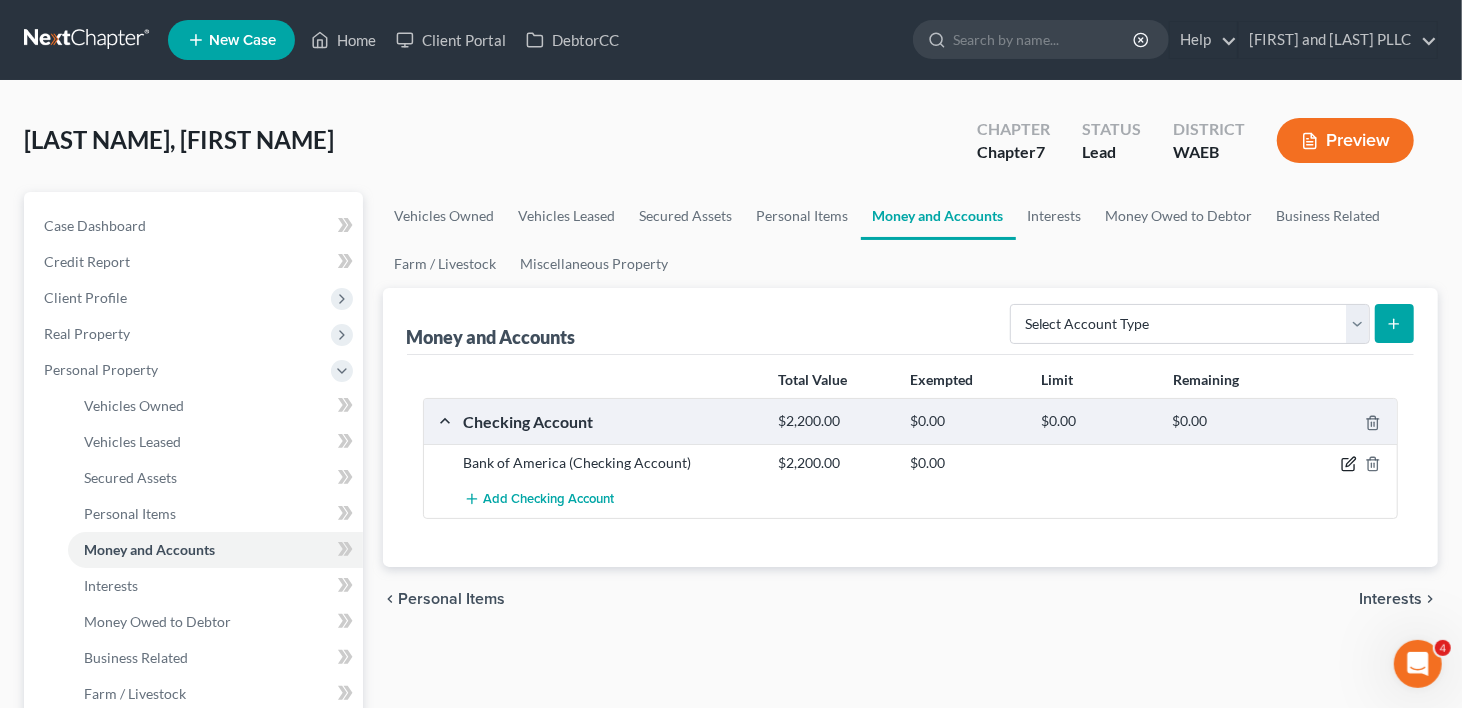 click 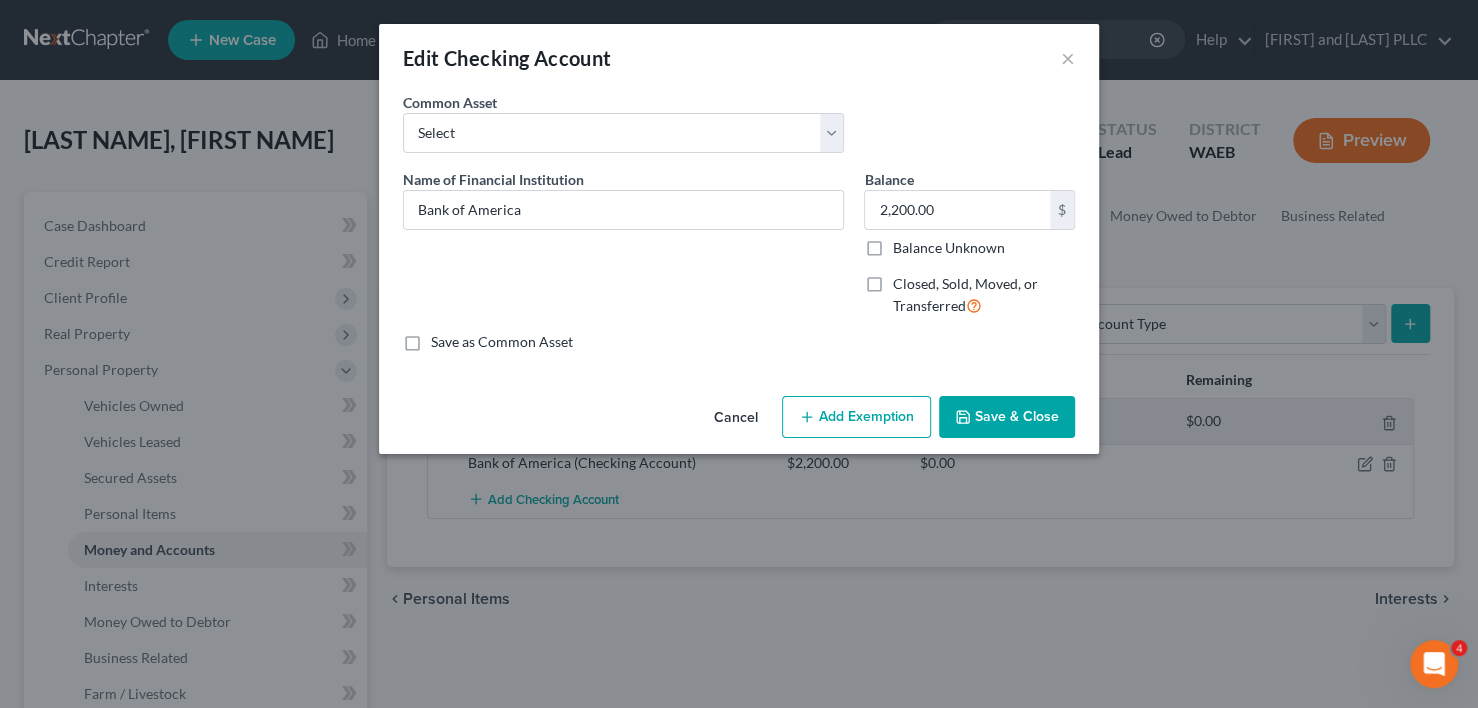 click on "Add Exemption" at bounding box center (856, 417) 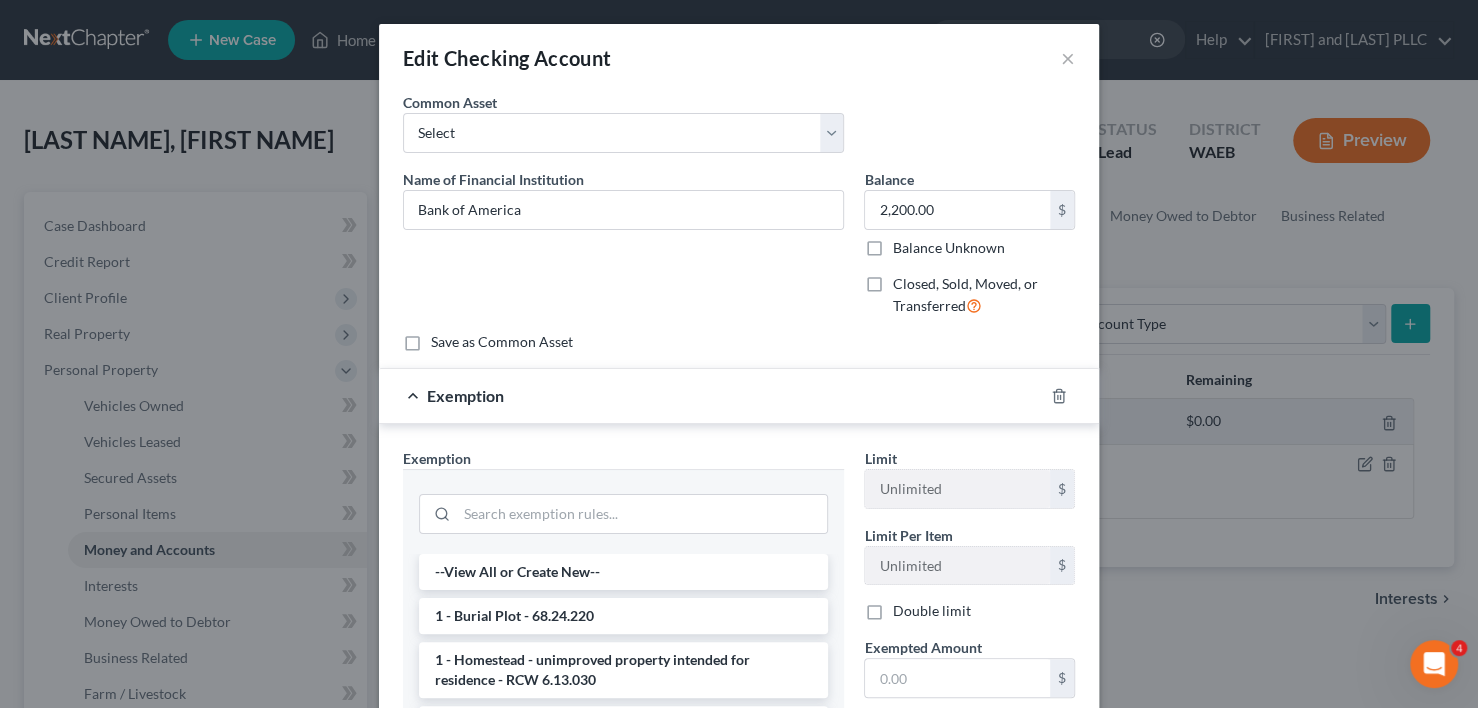 scroll, scrollTop: 100, scrollLeft: 0, axis: vertical 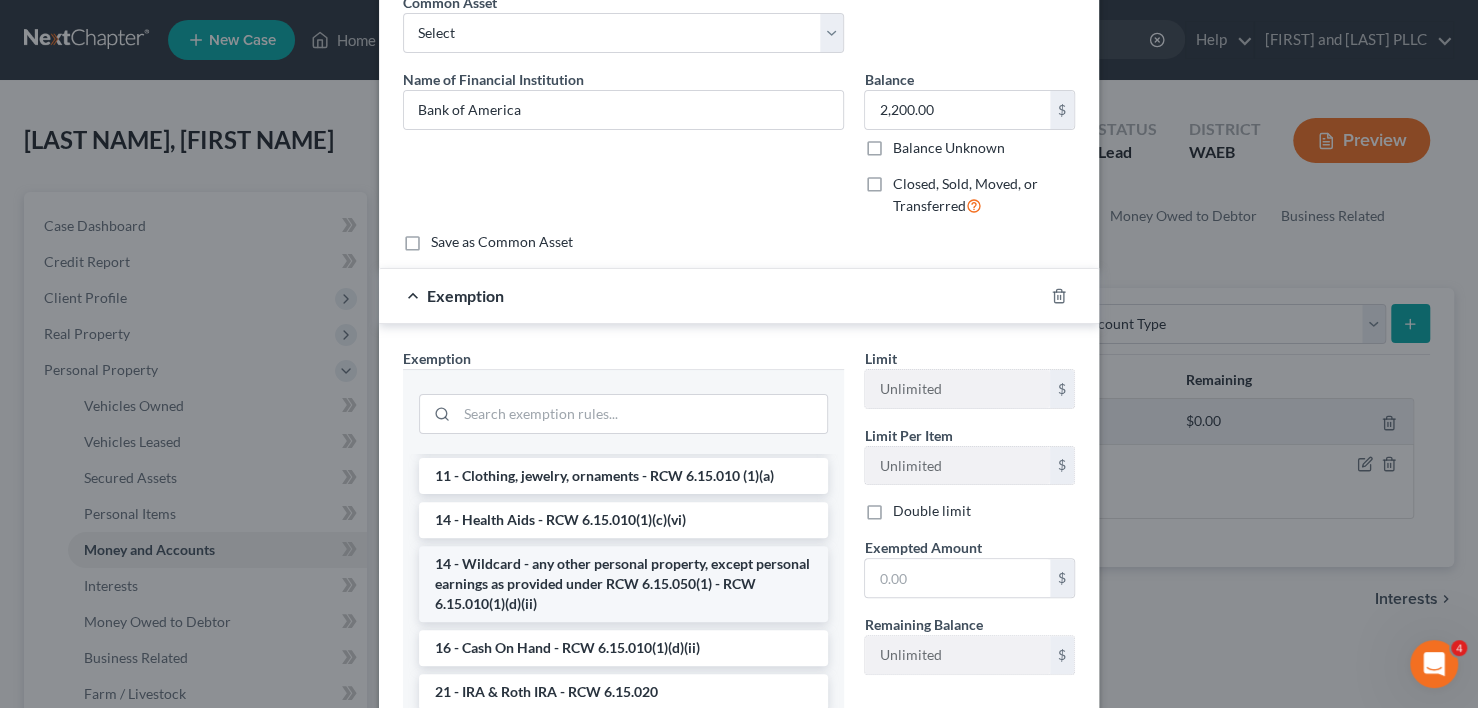 click on "14 - Wildcard - any other personal property, except personal earnings as provided under RCW 6.15.050(1) - RCW 6.15.010(1)(d)(ii)" at bounding box center (623, 584) 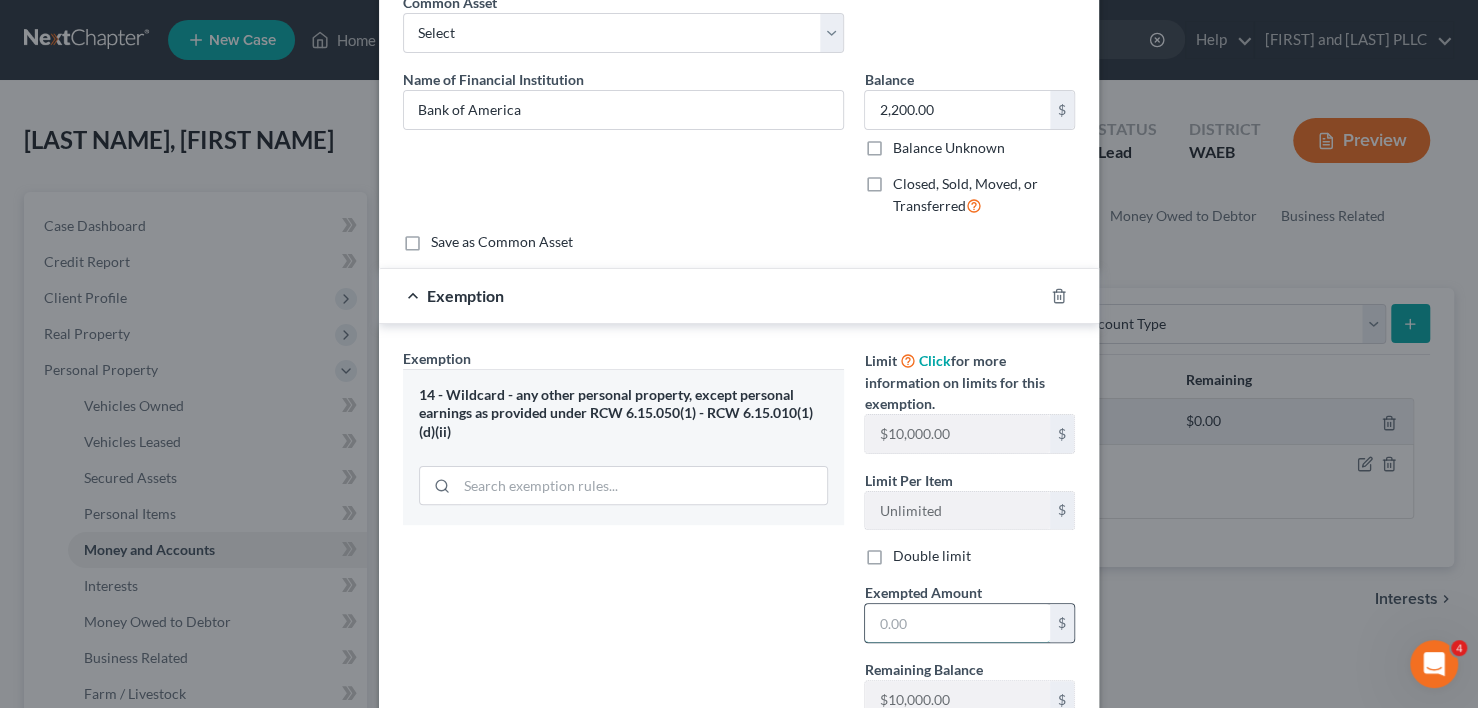 click at bounding box center (957, 623) 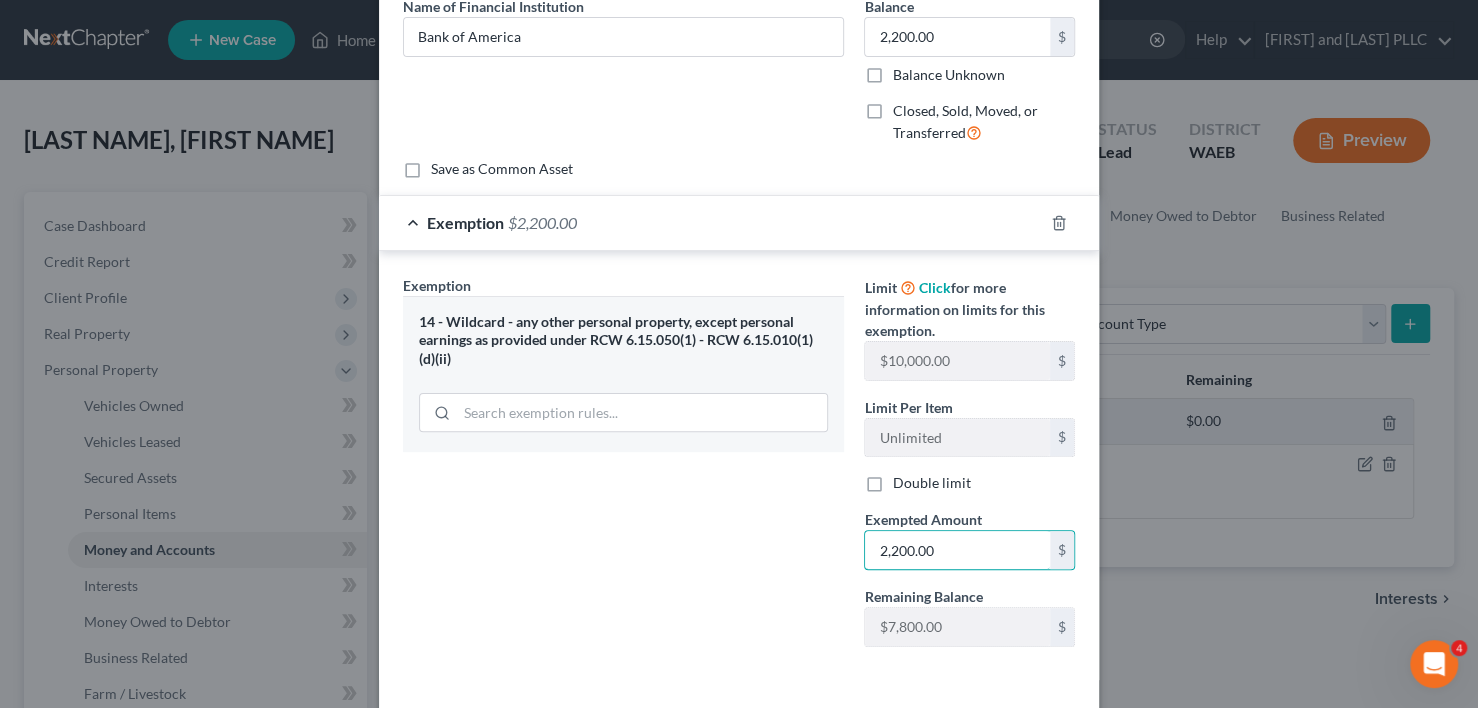 scroll, scrollTop: 251, scrollLeft: 0, axis: vertical 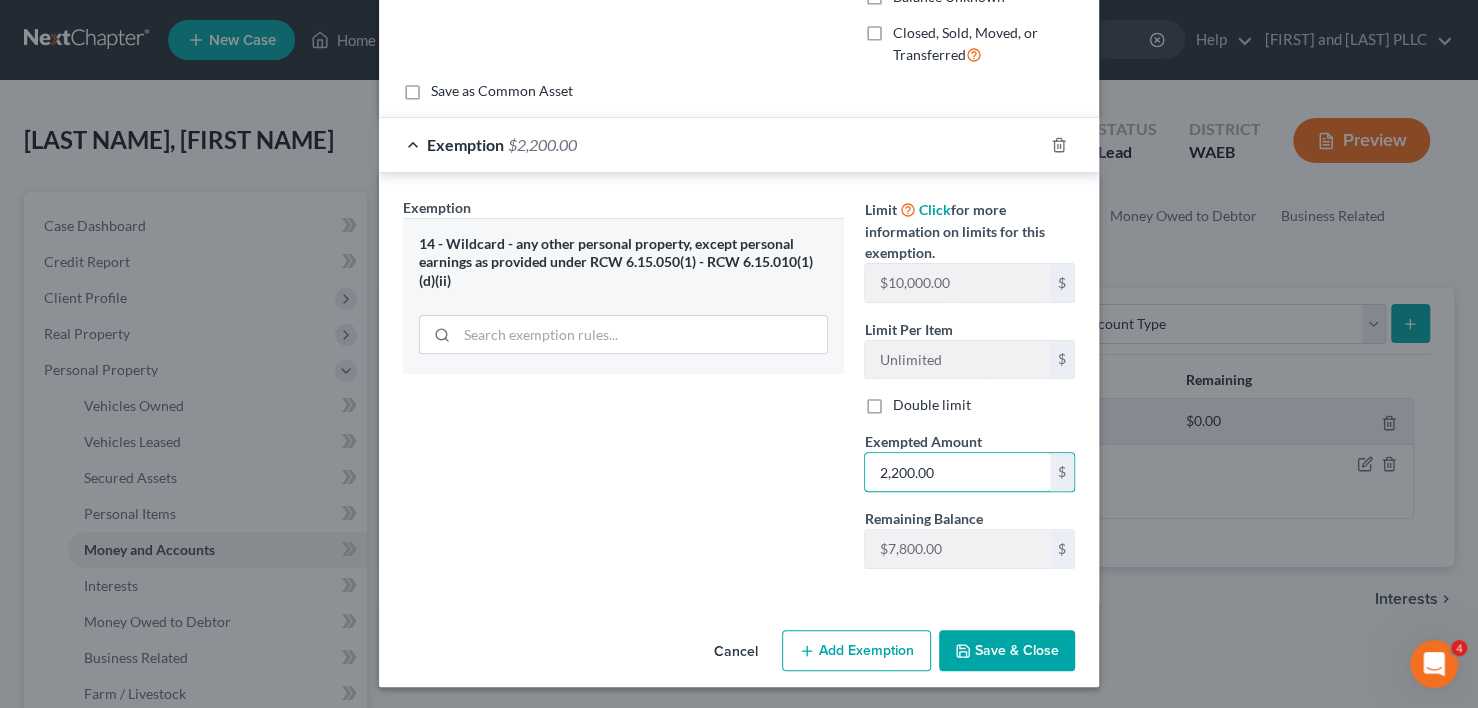 type on "2,200.00" 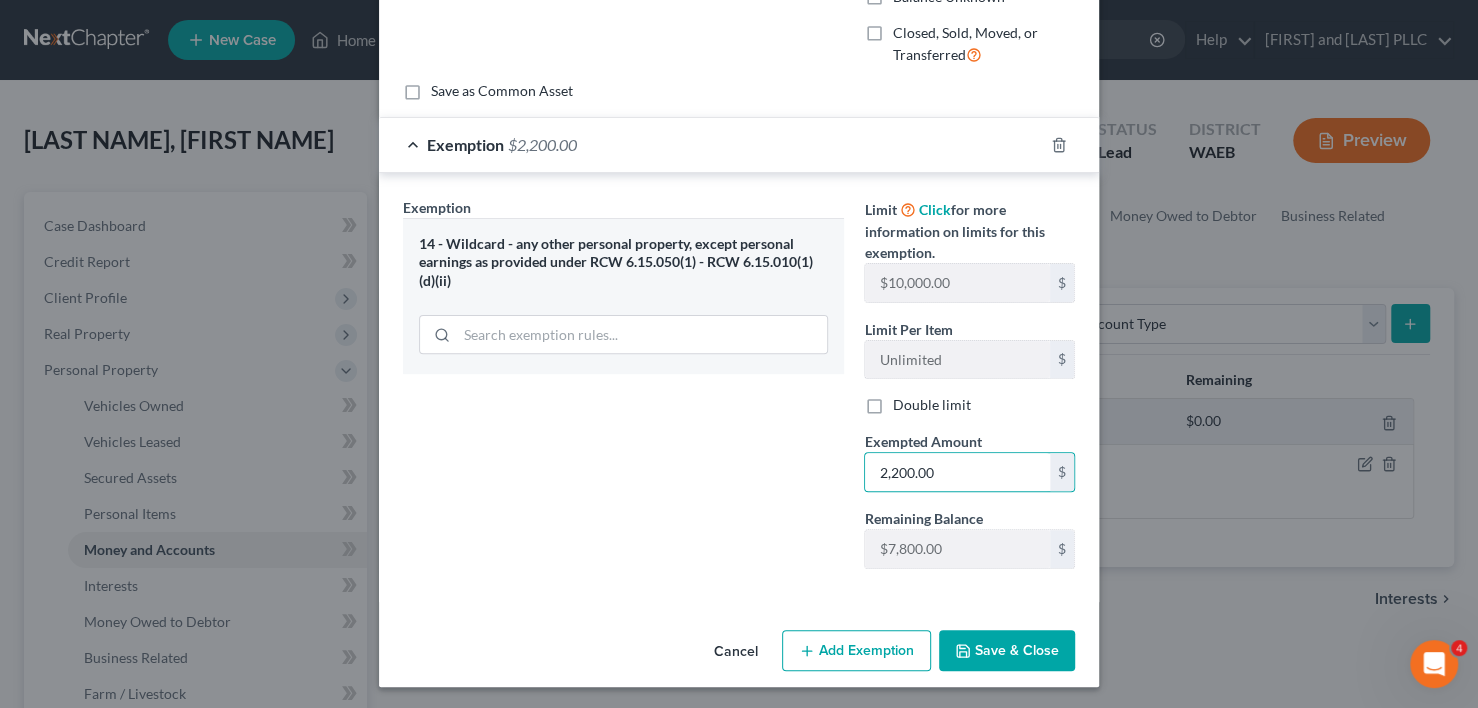 click on "Save & Close" at bounding box center [1007, 651] 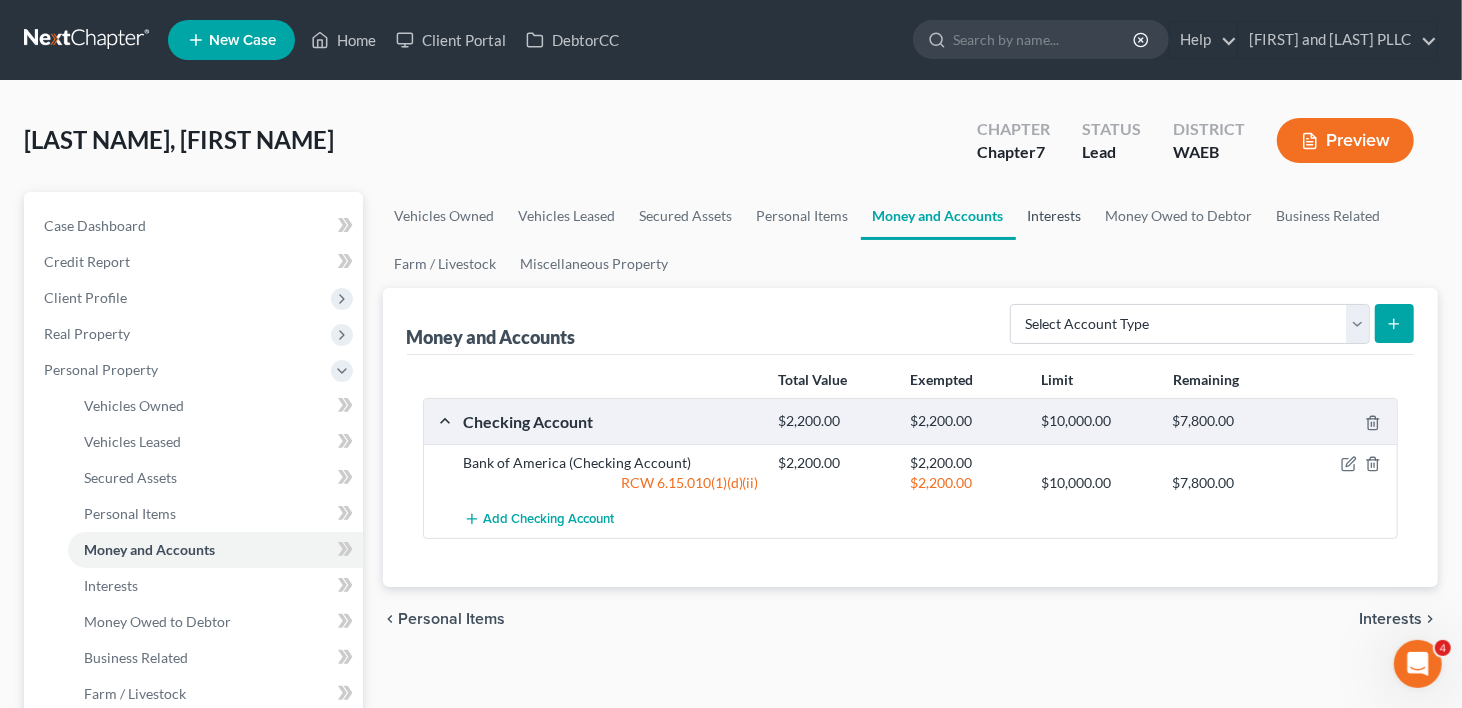 click on "Interests" at bounding box center [1055, 216] 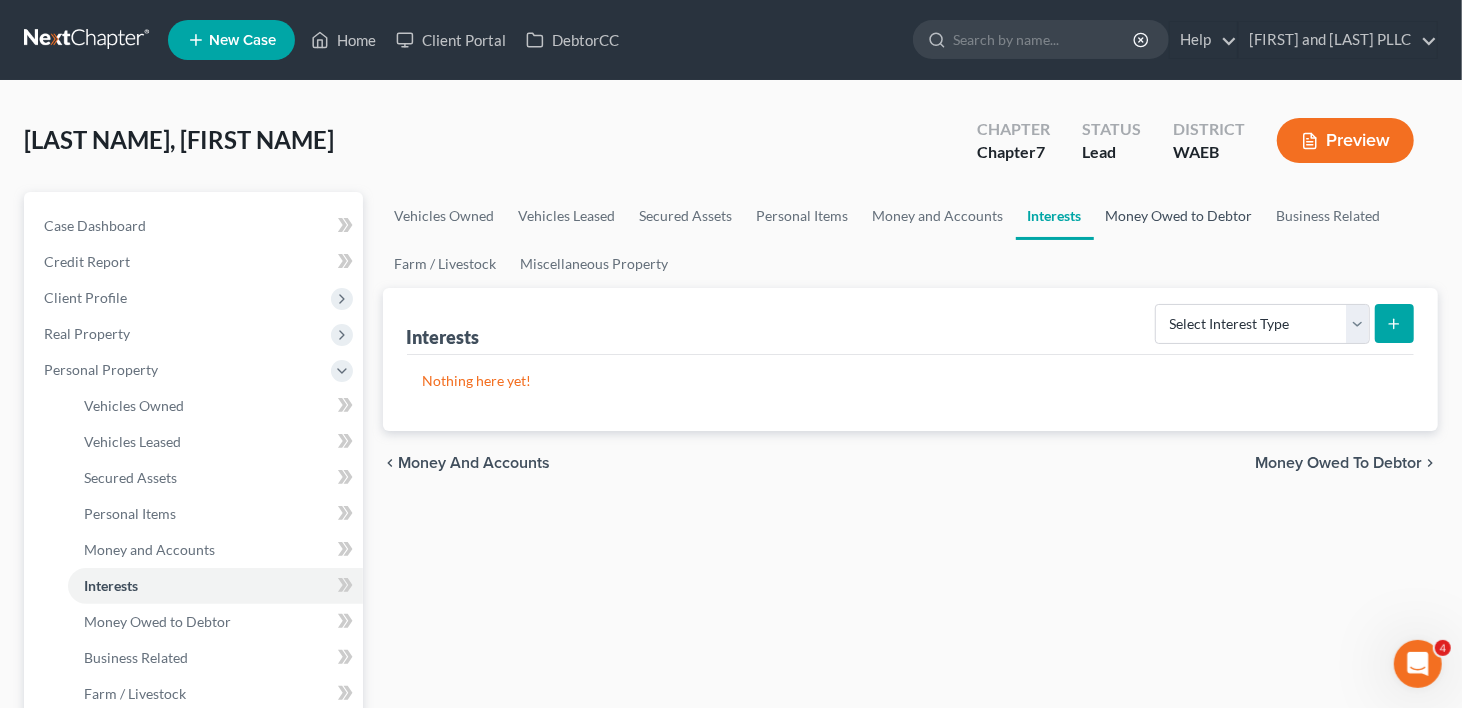 click on "Money Owed to Debtor" at bounding box center [1179, 216] 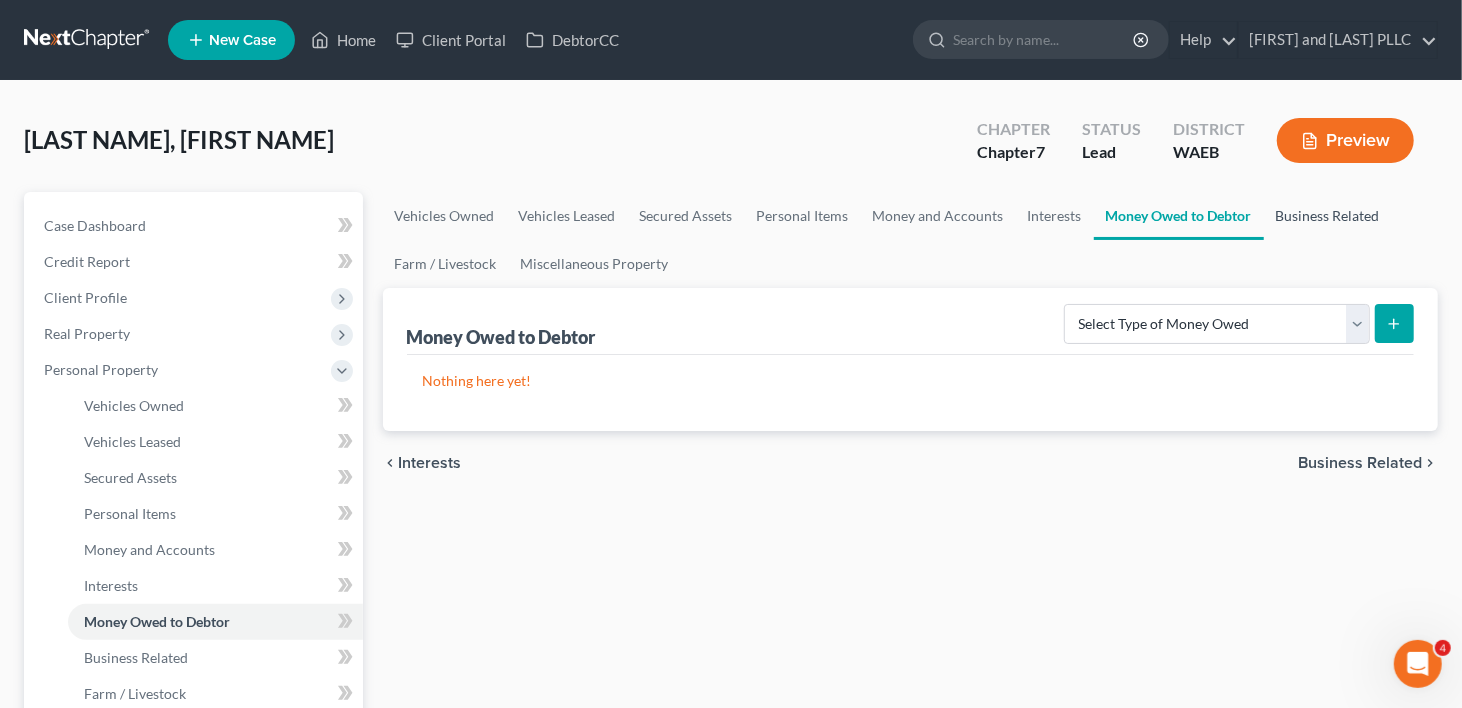 click on "Business Related" at bounding box center [1328, 216] 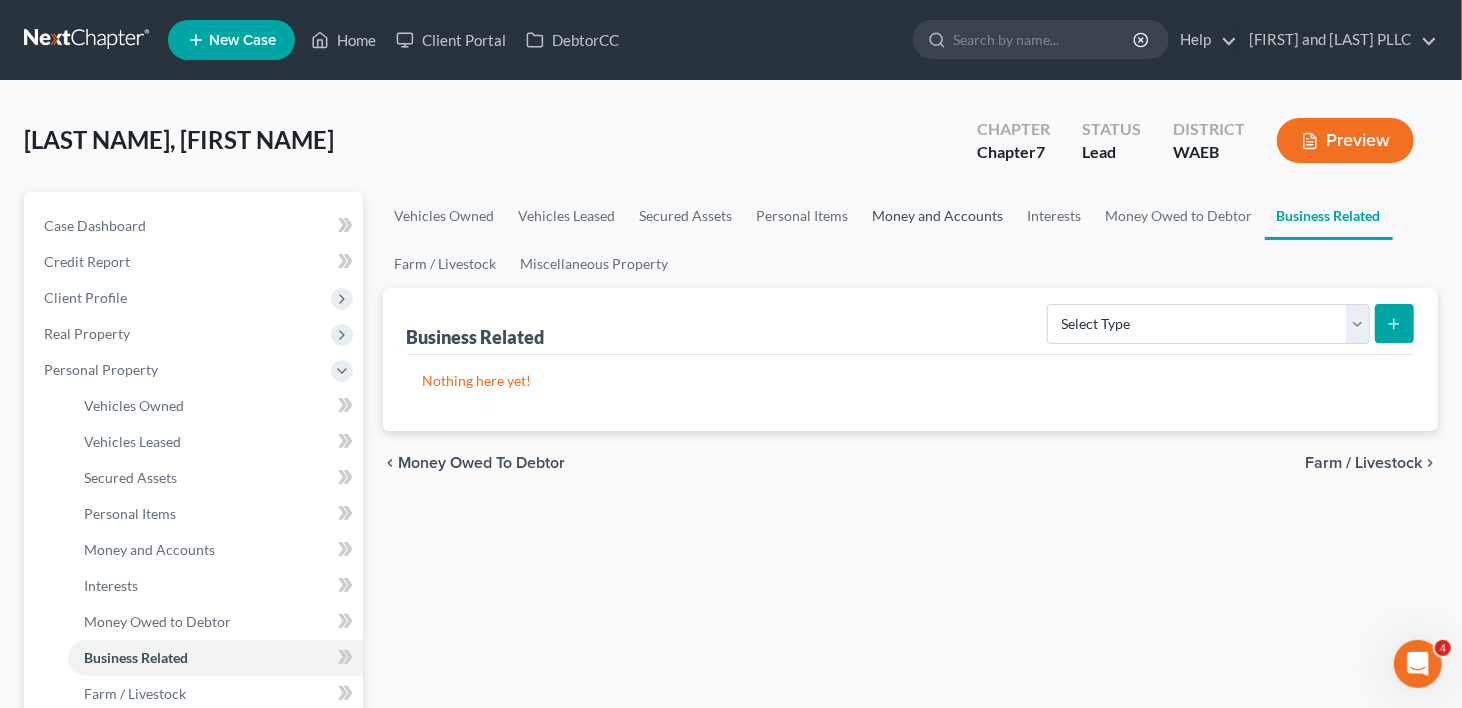 click on "Money and Accounts" at bounding box center (938, 216) 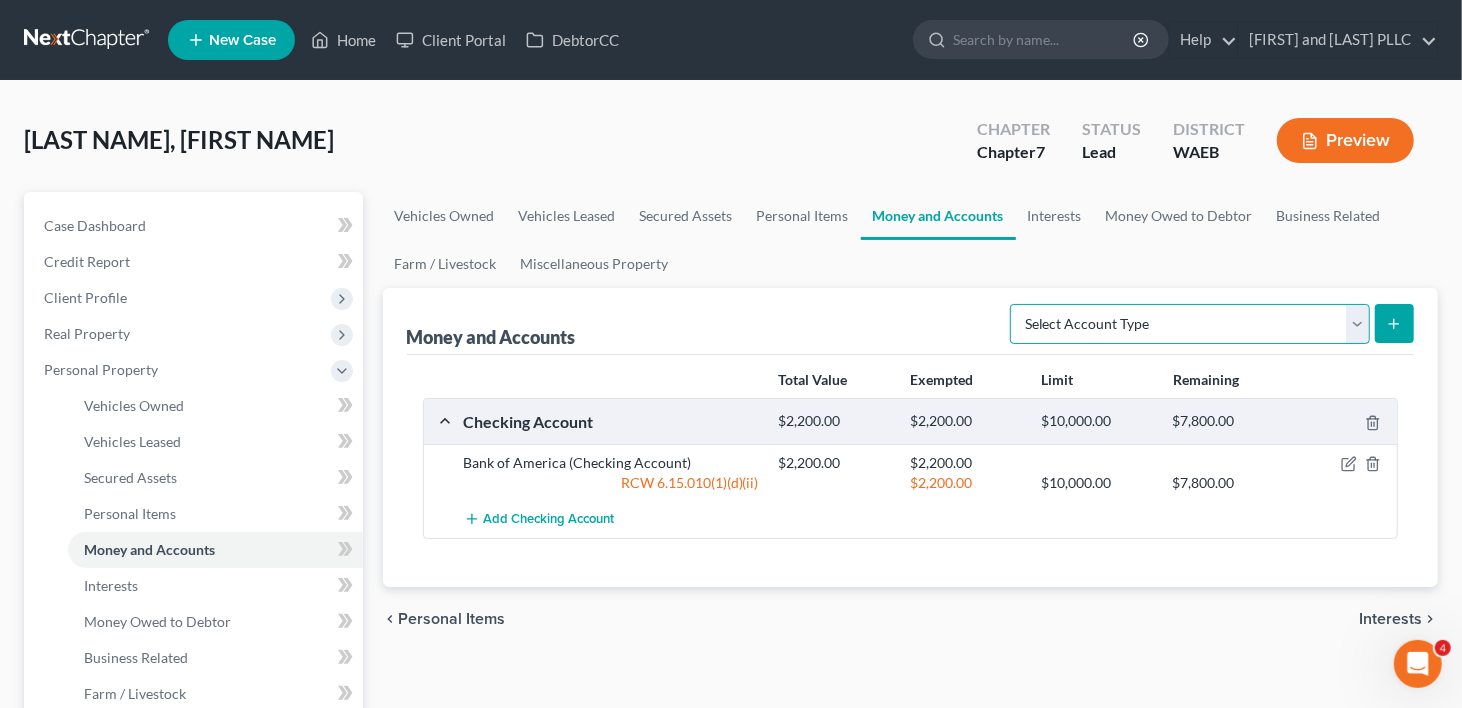 click on "Select Account Type Brokerage Cash on Hand Certificates of Deposit Checking Account Money Market Other (Credit Union, Health Savings Account, etc) Safe Deposit Box Savings Account Security Deposits or Prepayments" at bounding box center (1190, 324) 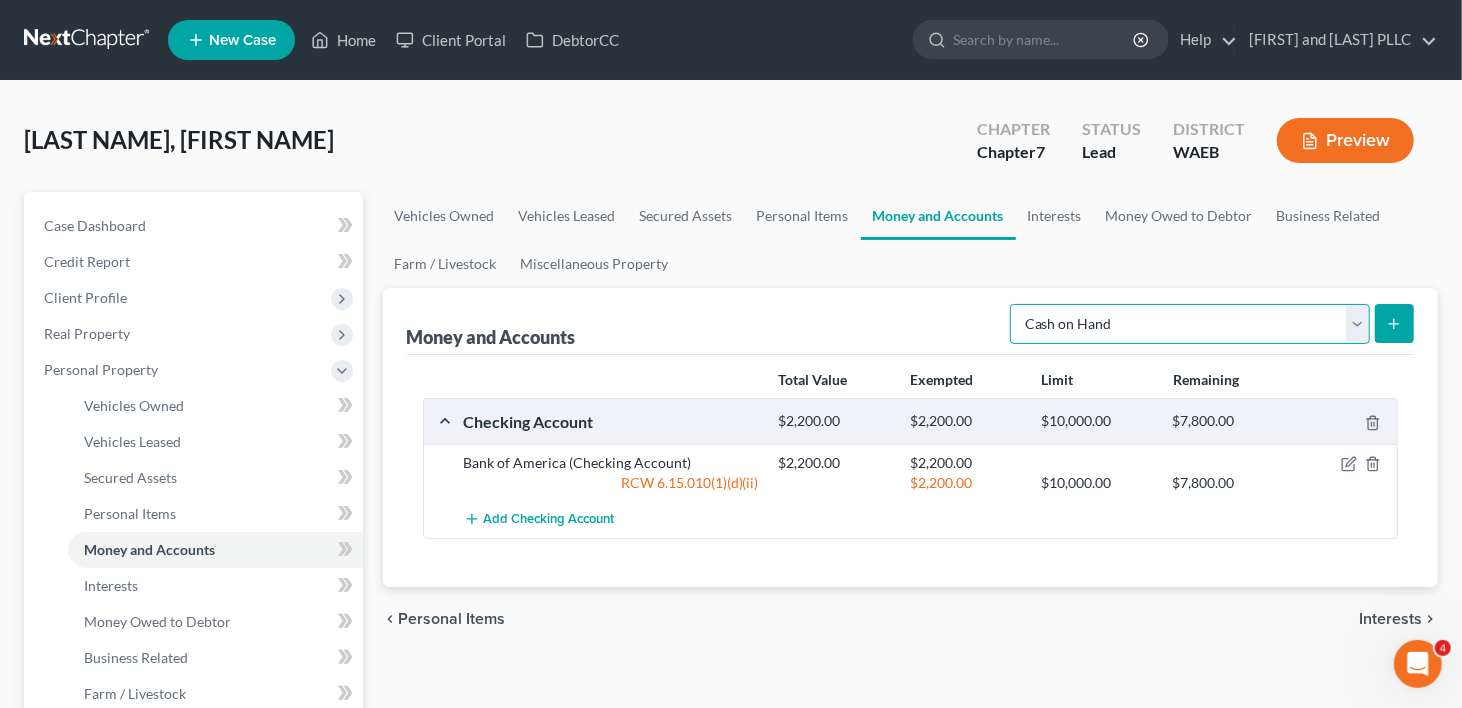 click on "Select Account Type Brokerage Cash on Hand Certificates of Deposit Checking Account Money Market Other (Credit Union, Health Savings Account, etc) Safe Deposit Box Savings Account Security Deposits or Prepayments" at bounding box center [1190, 324] 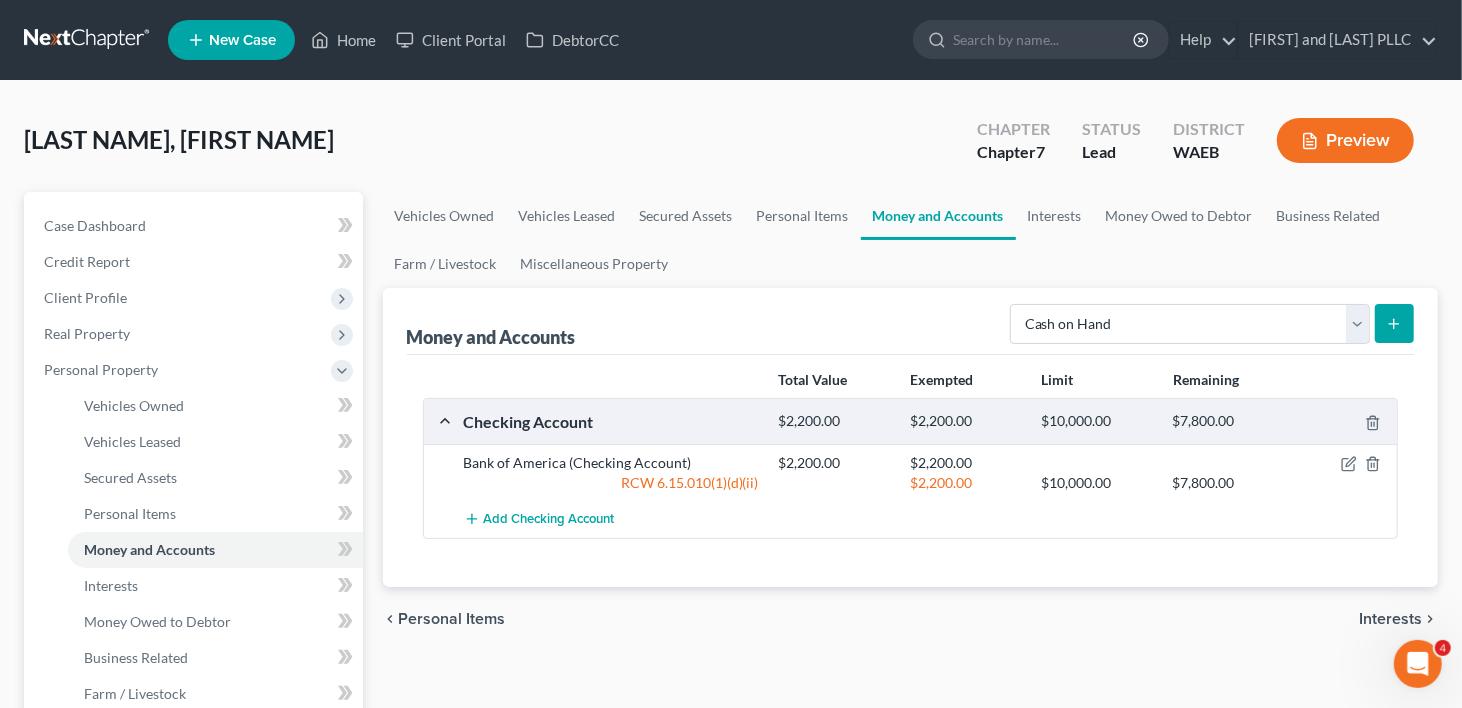 click at bounding box center [1394, 323] 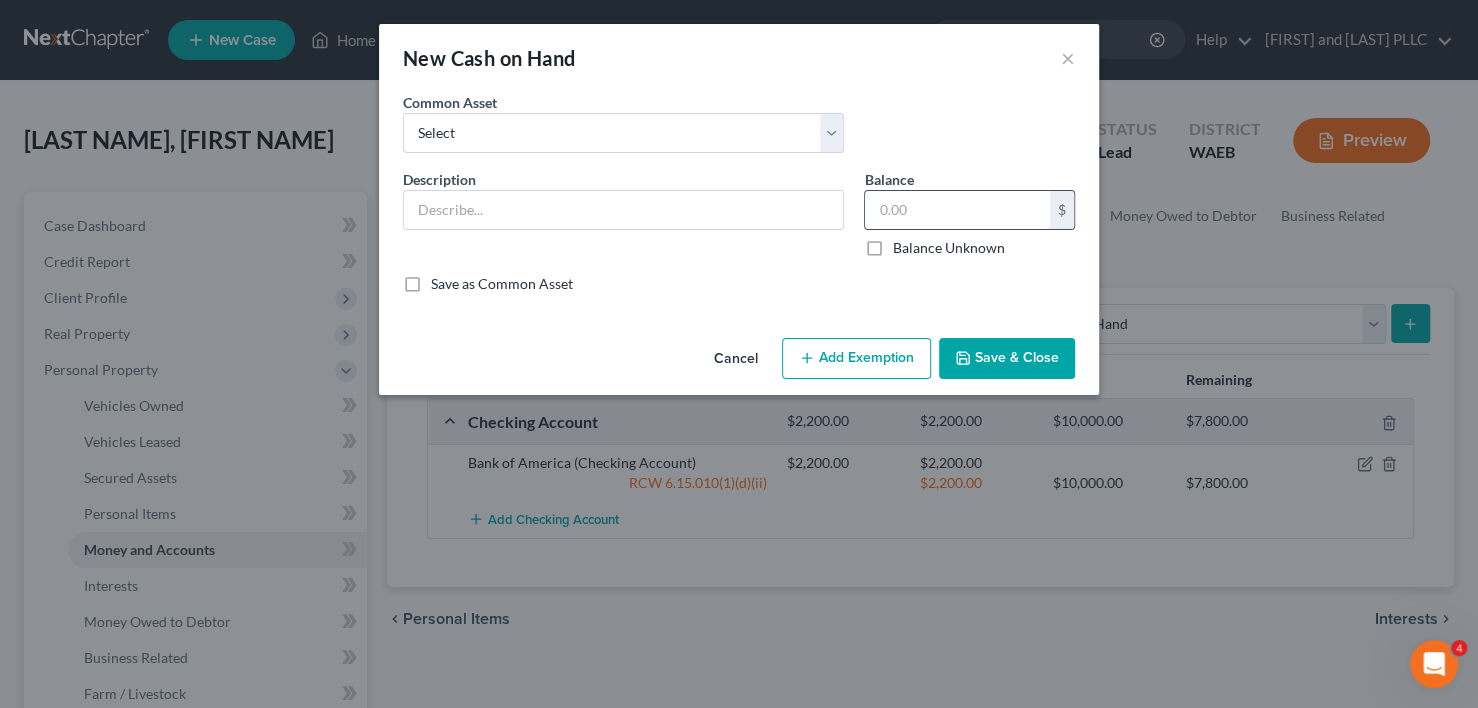 click at bounding box center [957, 210] 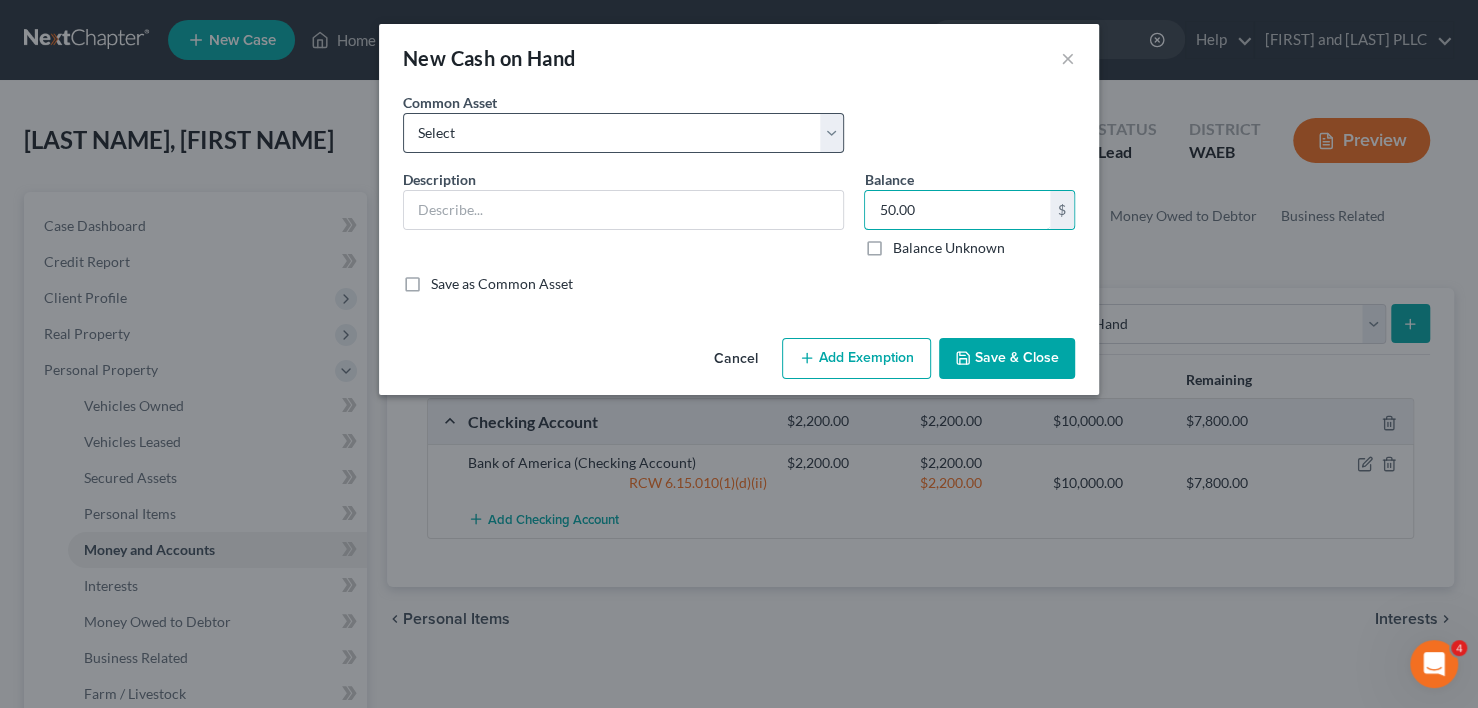 type on "50.00" 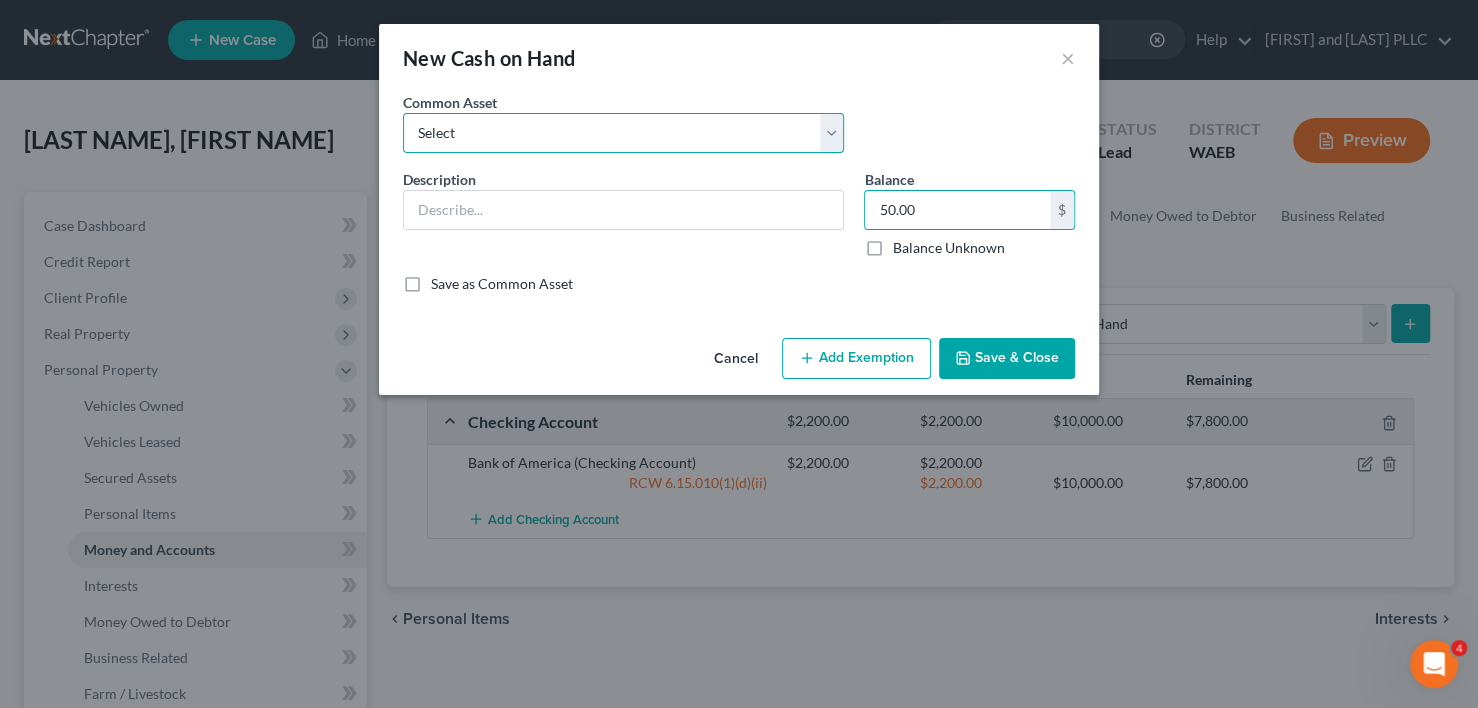 drag, startPoint x: 826, startPoint y: 124, endPoint x: 679, endPoint y: 131, distance: 147.16656 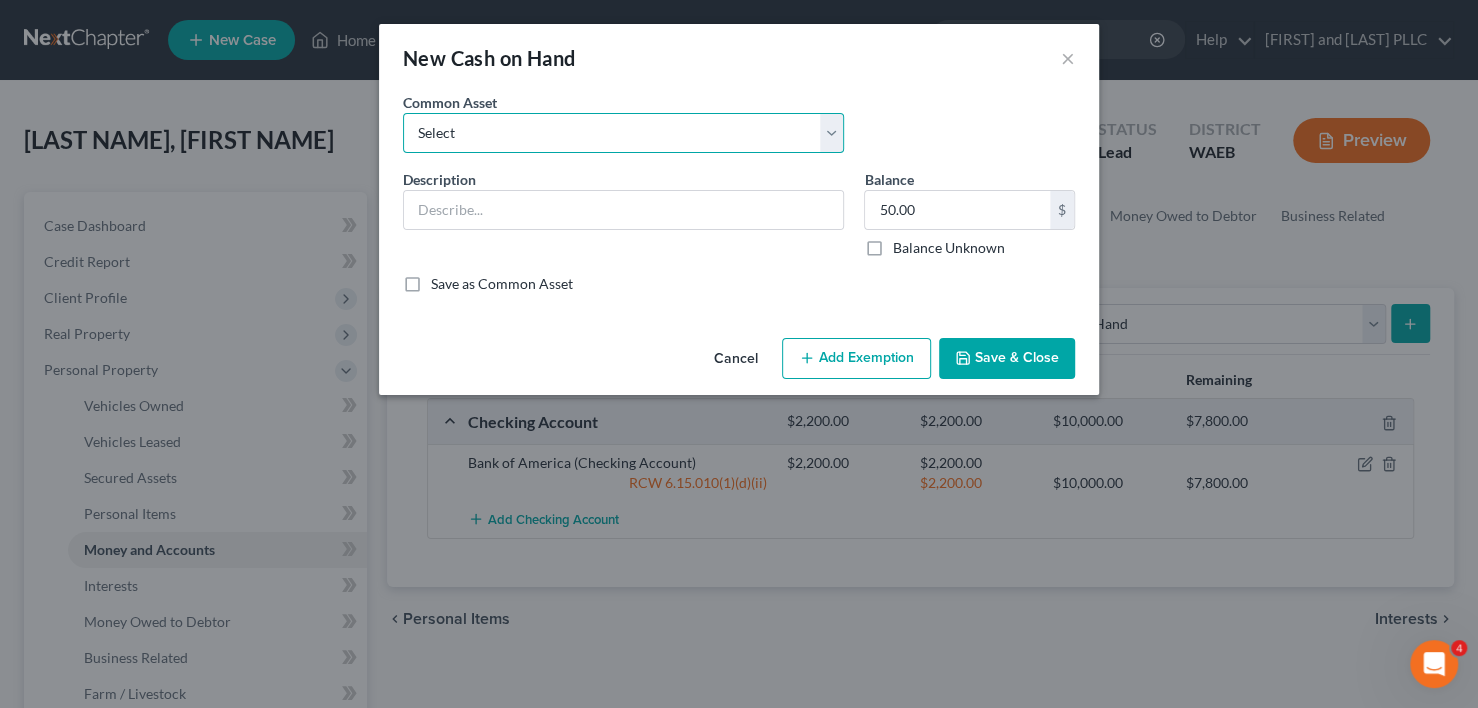select on "0" 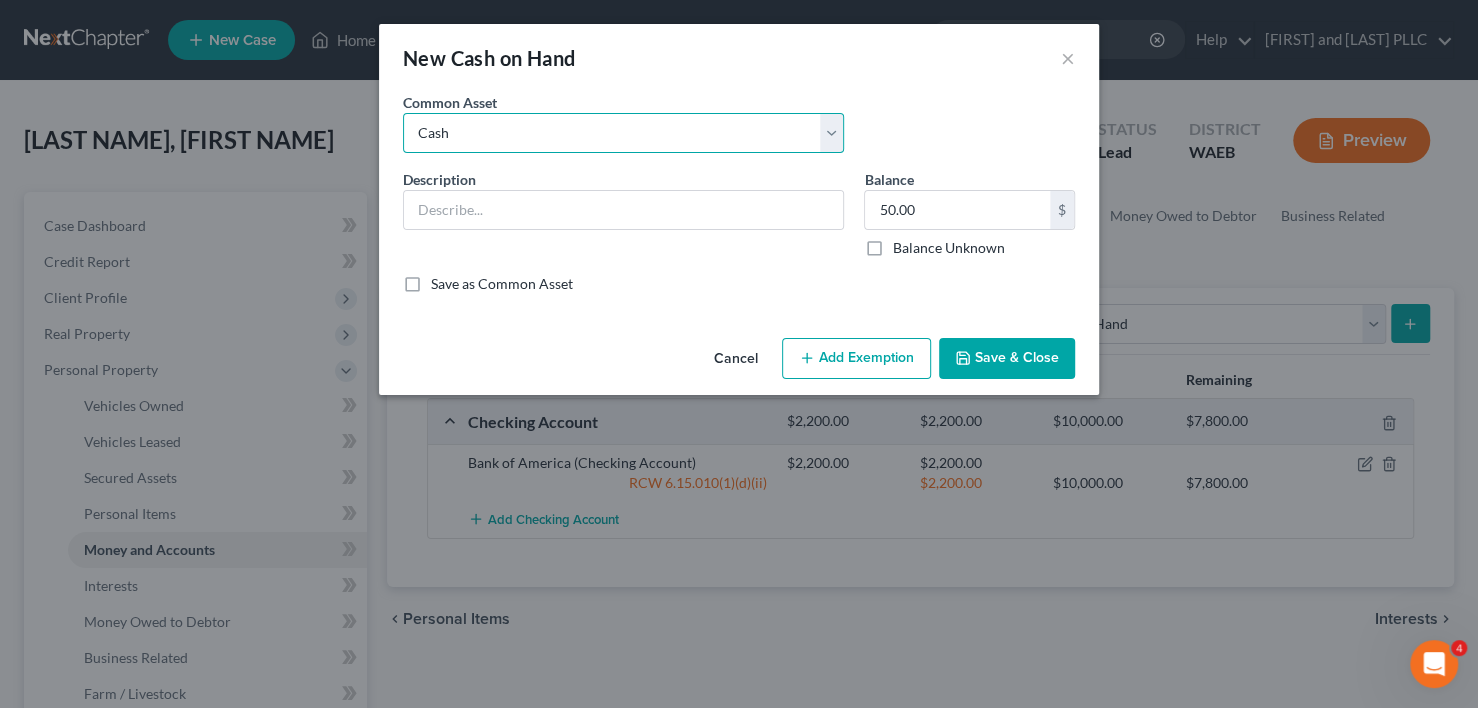 click on "Select Cash" at bounding box center [623, 133] 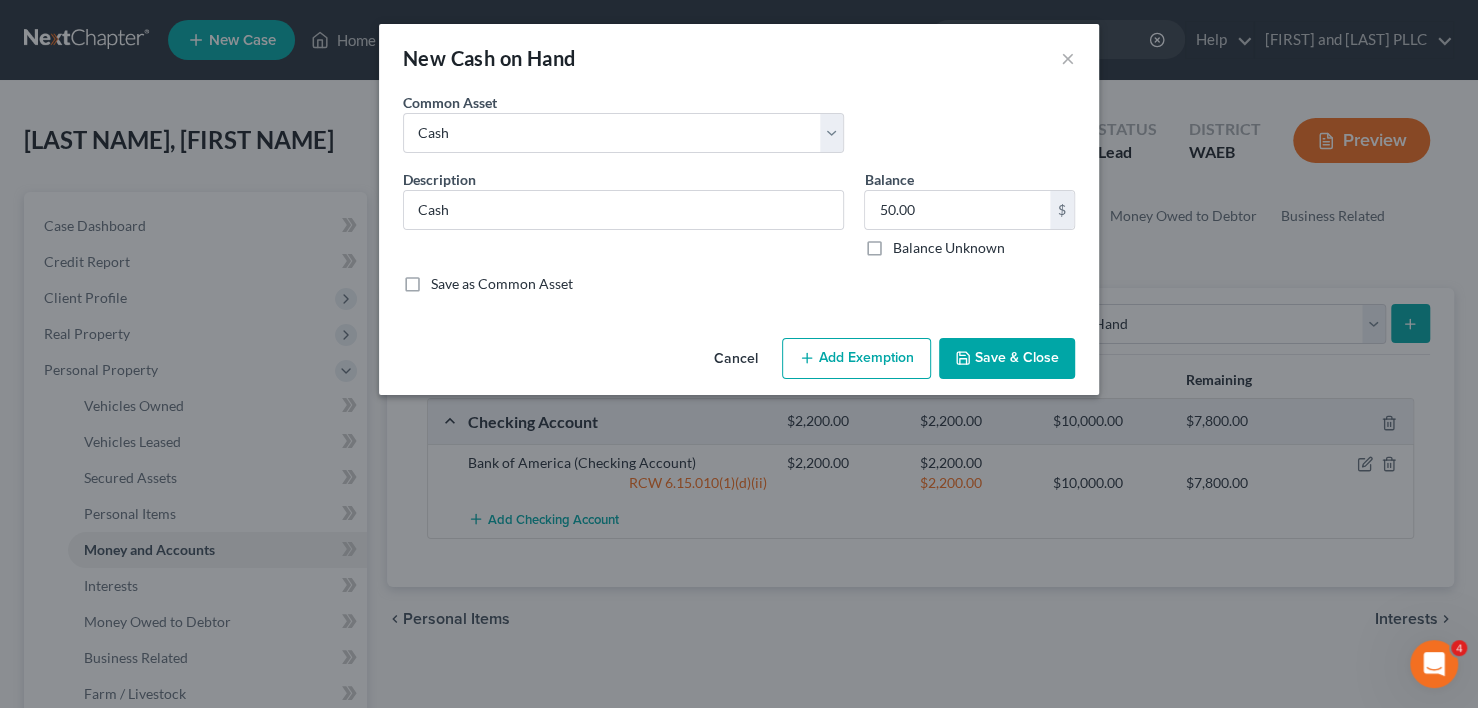 click on "Add Exemption" at bounding box center [856, 359] 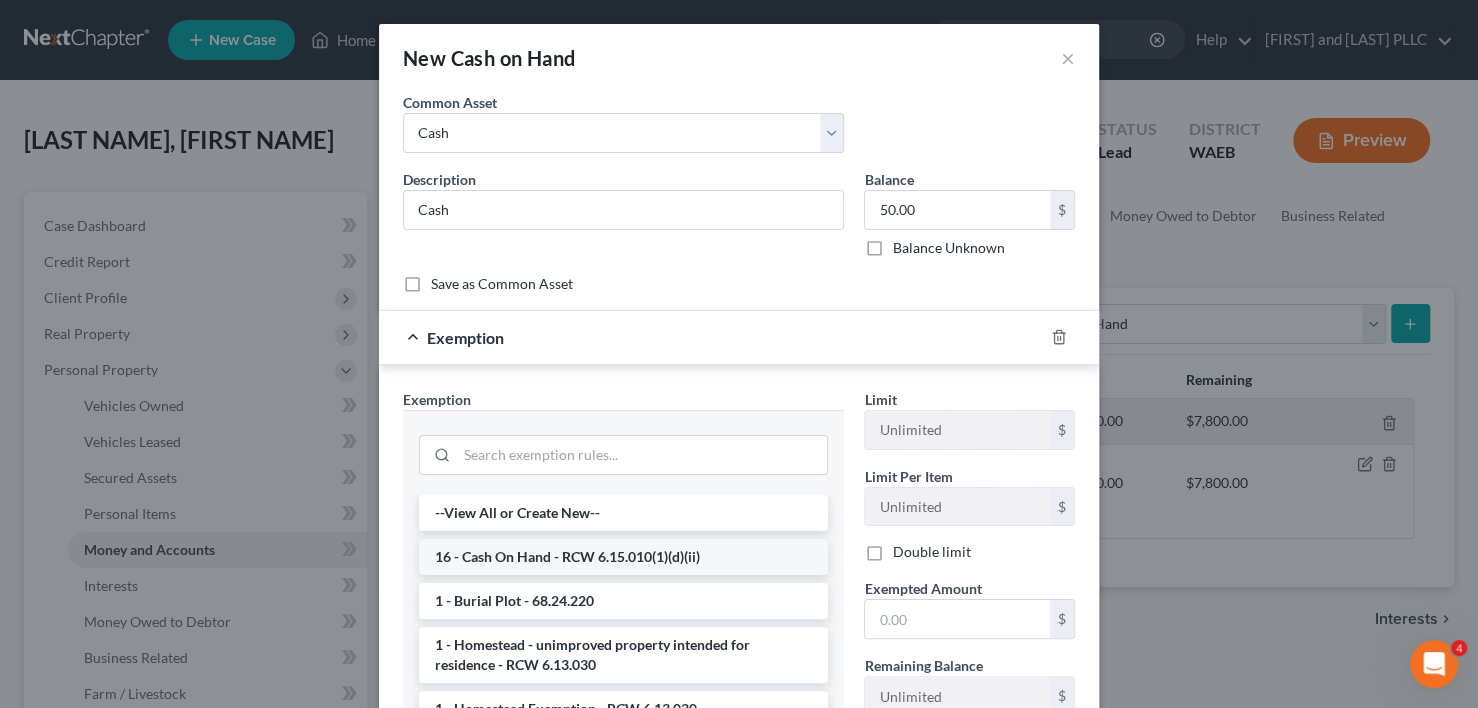 click on "16 - Cash On Hand - RCW 6.15.010(1)(d)(ii)" at bounding box center (623, 557) 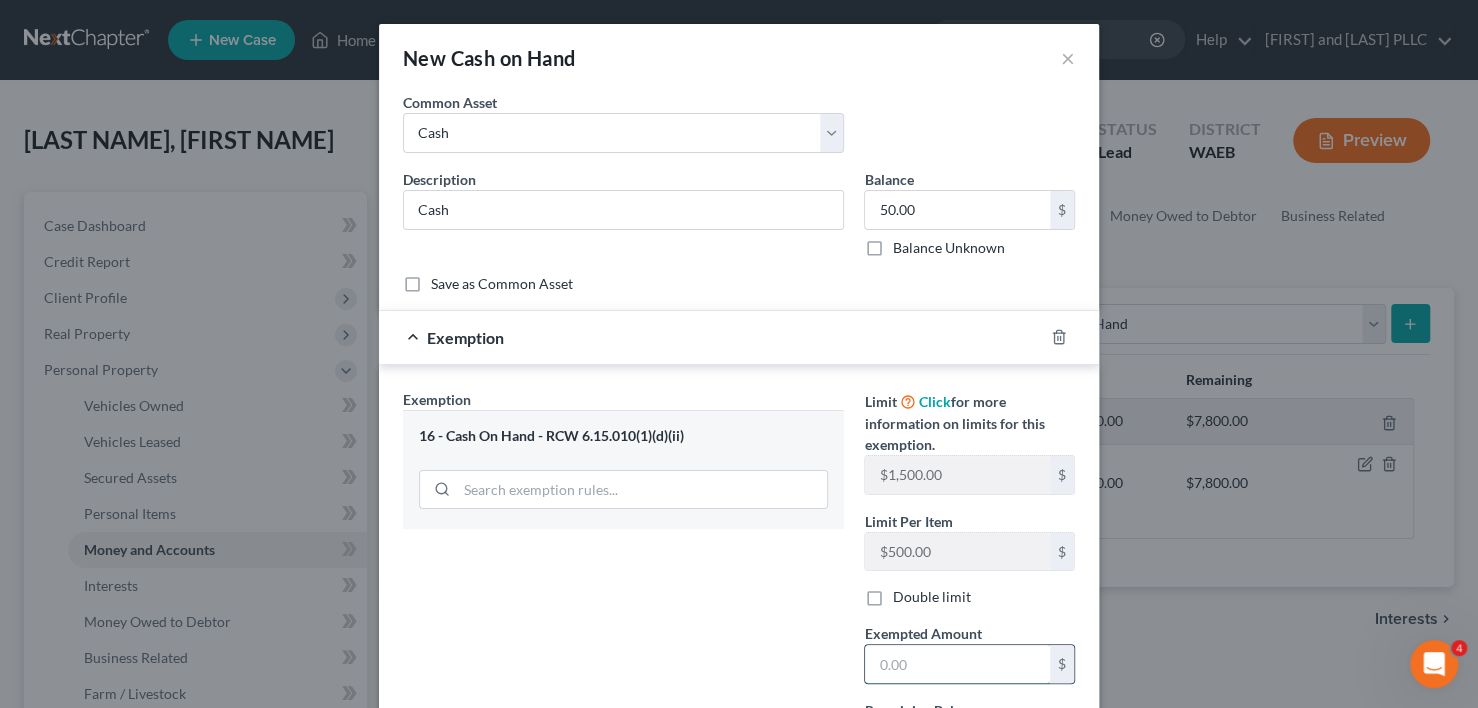 click at bounding box center [957, 664] 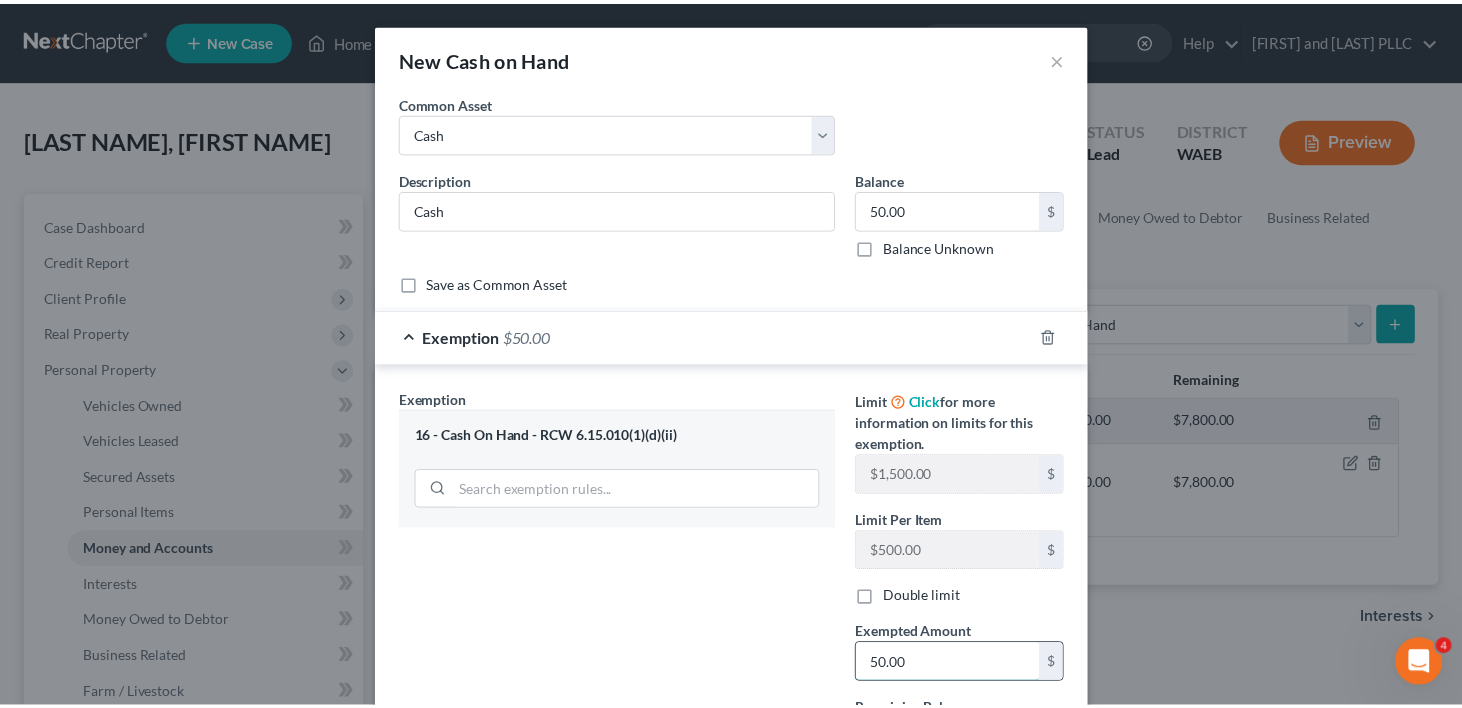 scroll, scrollTop: 192, scrollLeft: 0, axis: vertical 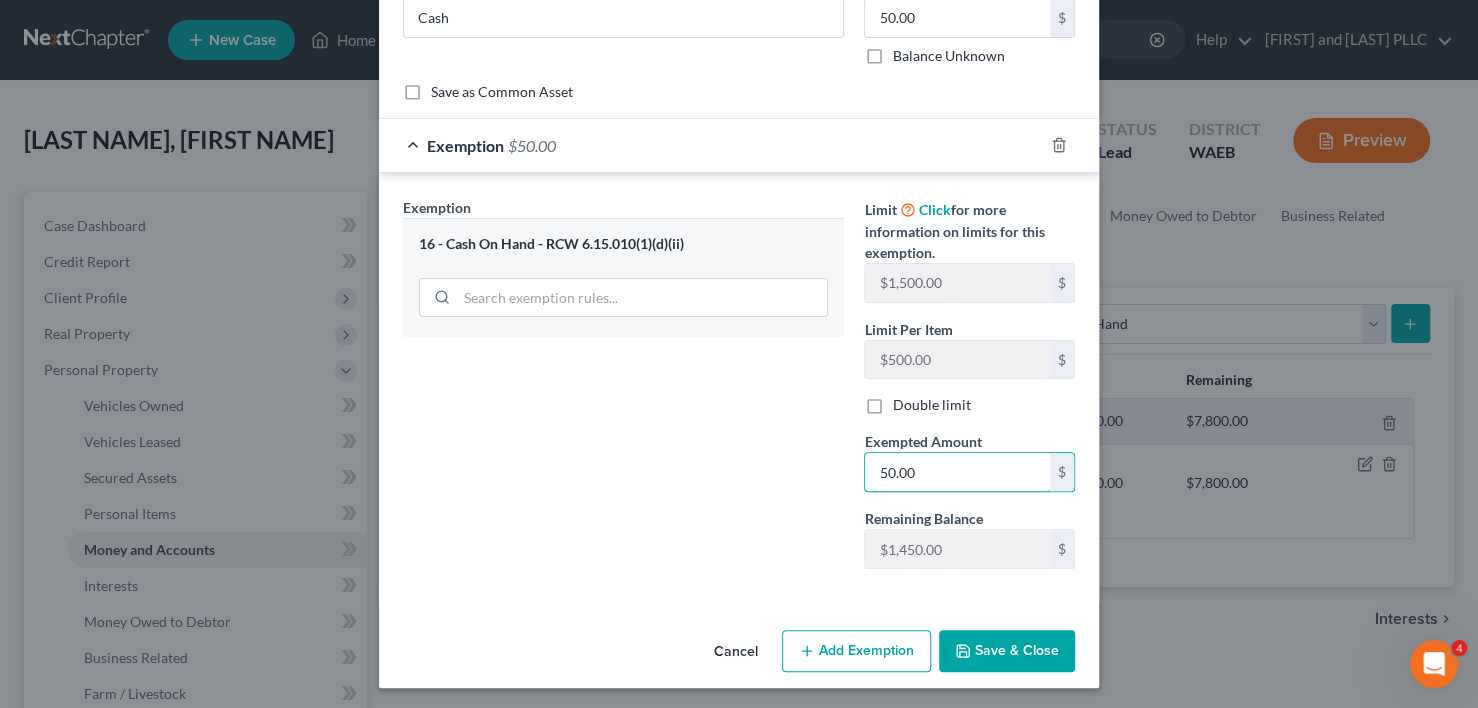 type on "50.00" 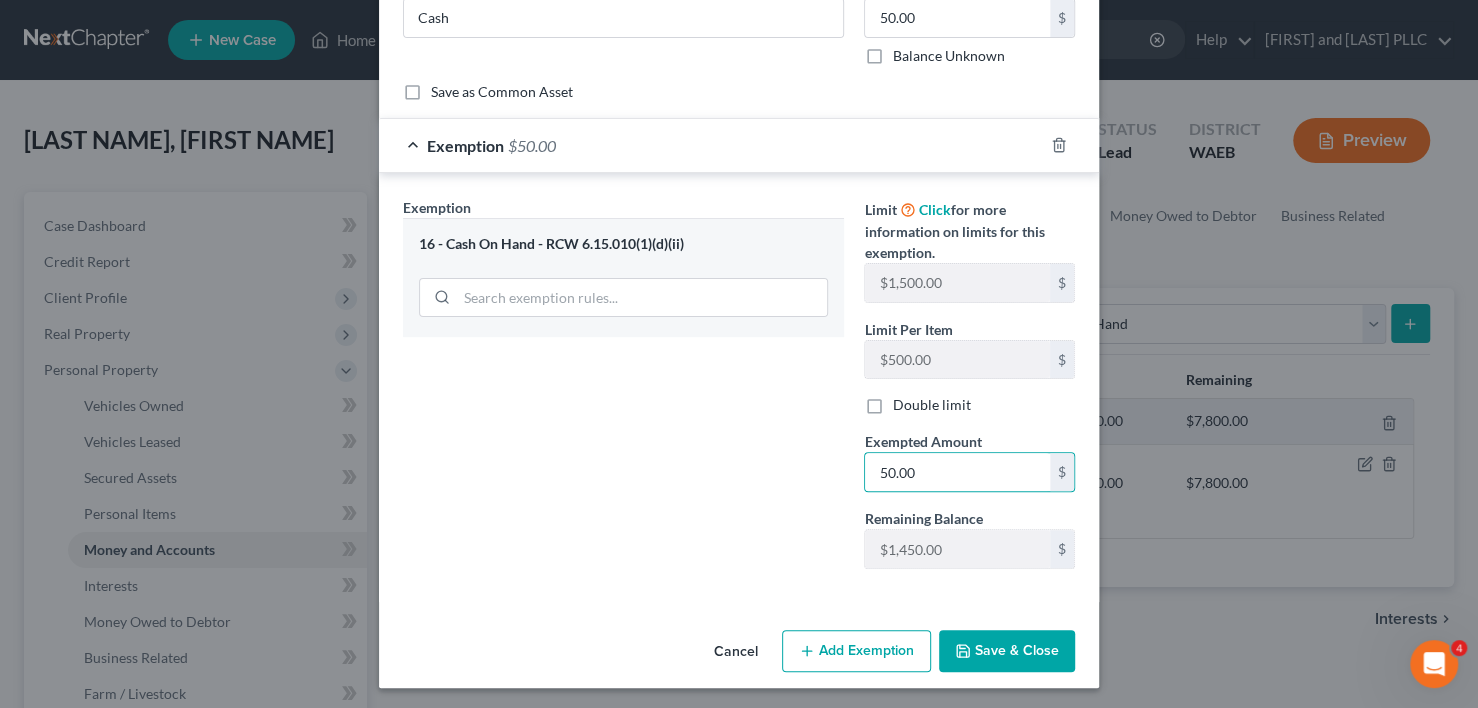 click on "Save & Close" at bounding box center (1007, 651) 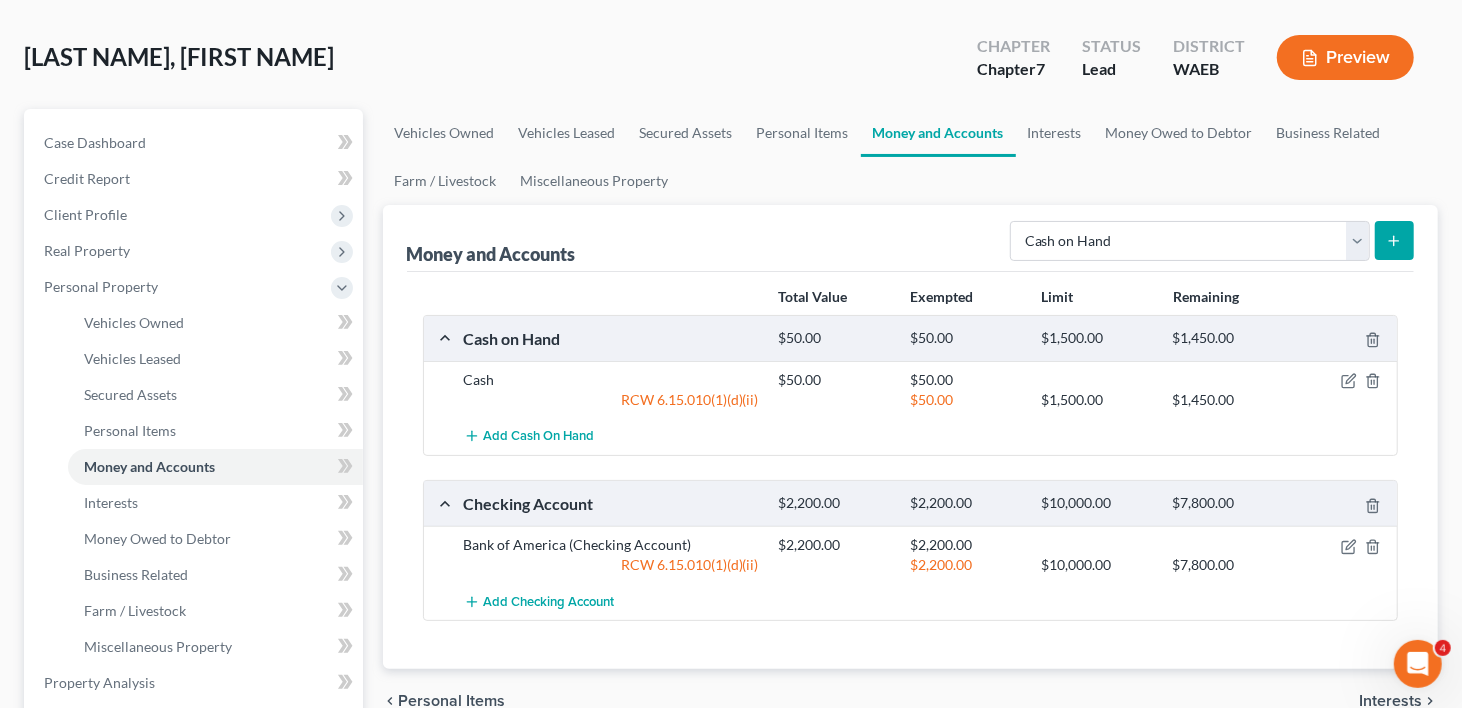scroll, scrollTop: 200, scrollLeft: 0, axis: vertical 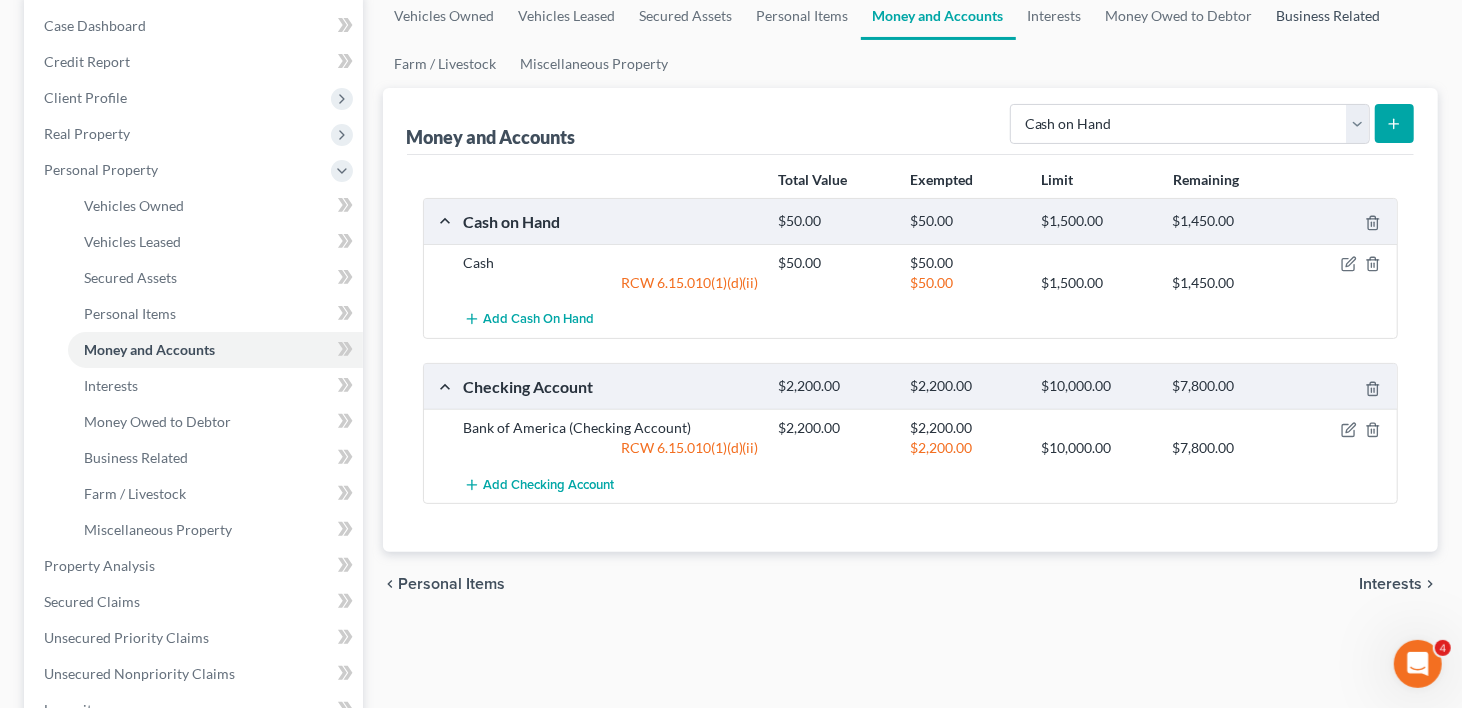 click on "Business Related" at bounding box center (1329, 16) 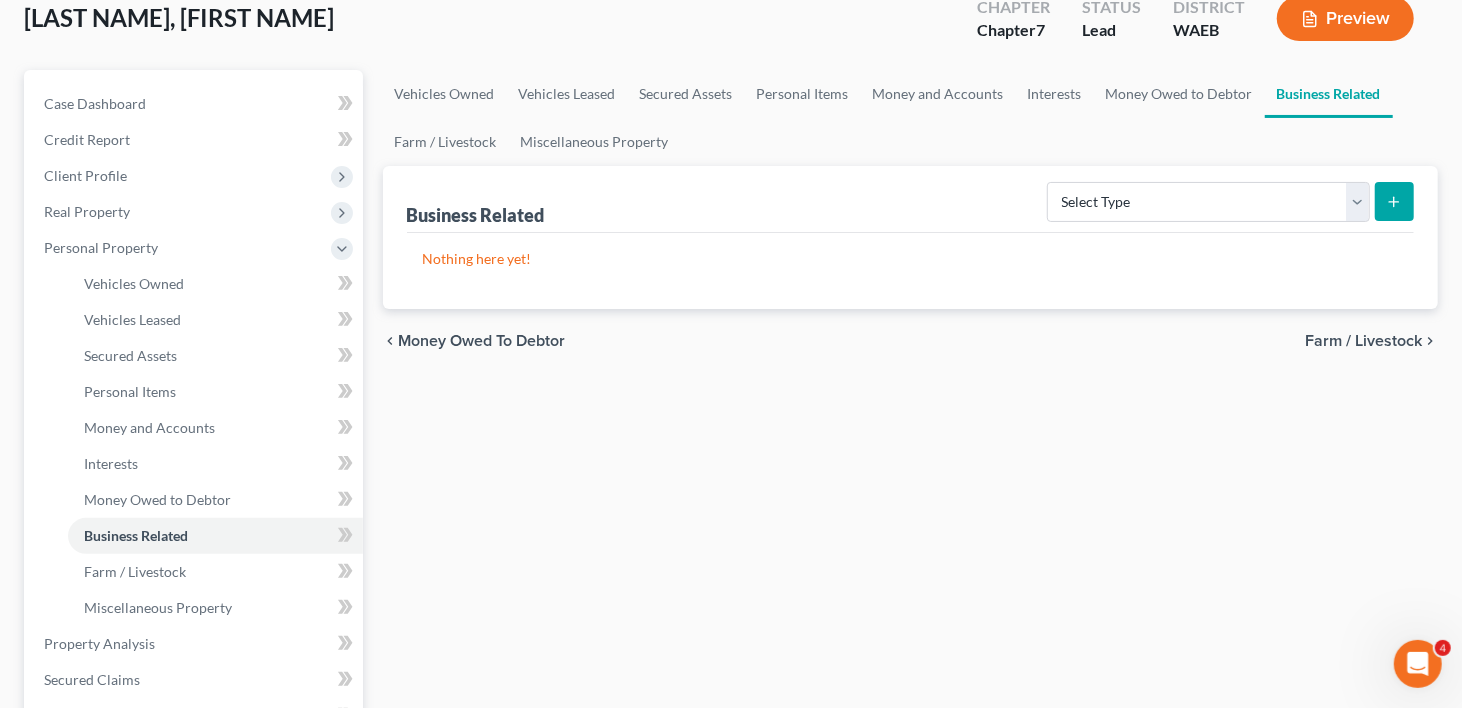 scroll, scrollTop: 0, scrollLeft: 0, axis: both 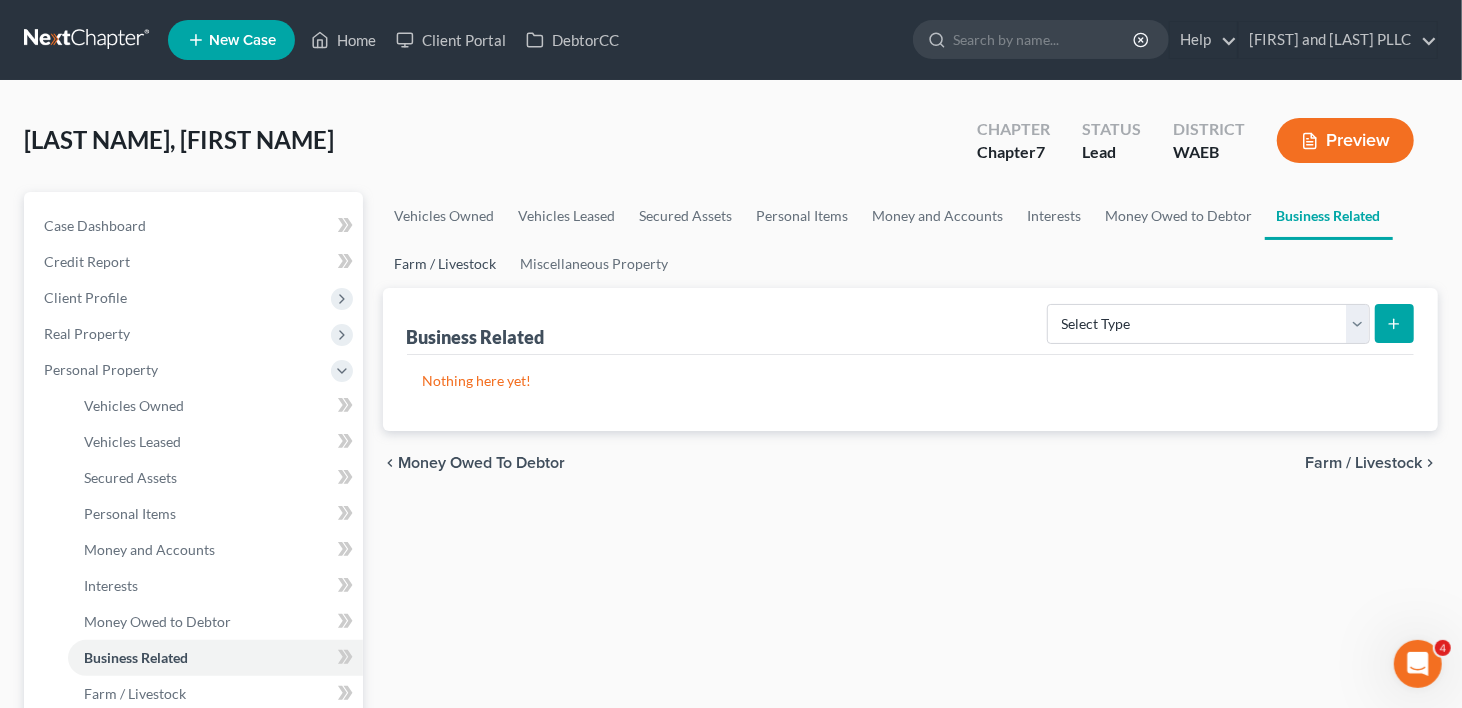 click on "Farm / Livestock" at bounding box center (446, 264) 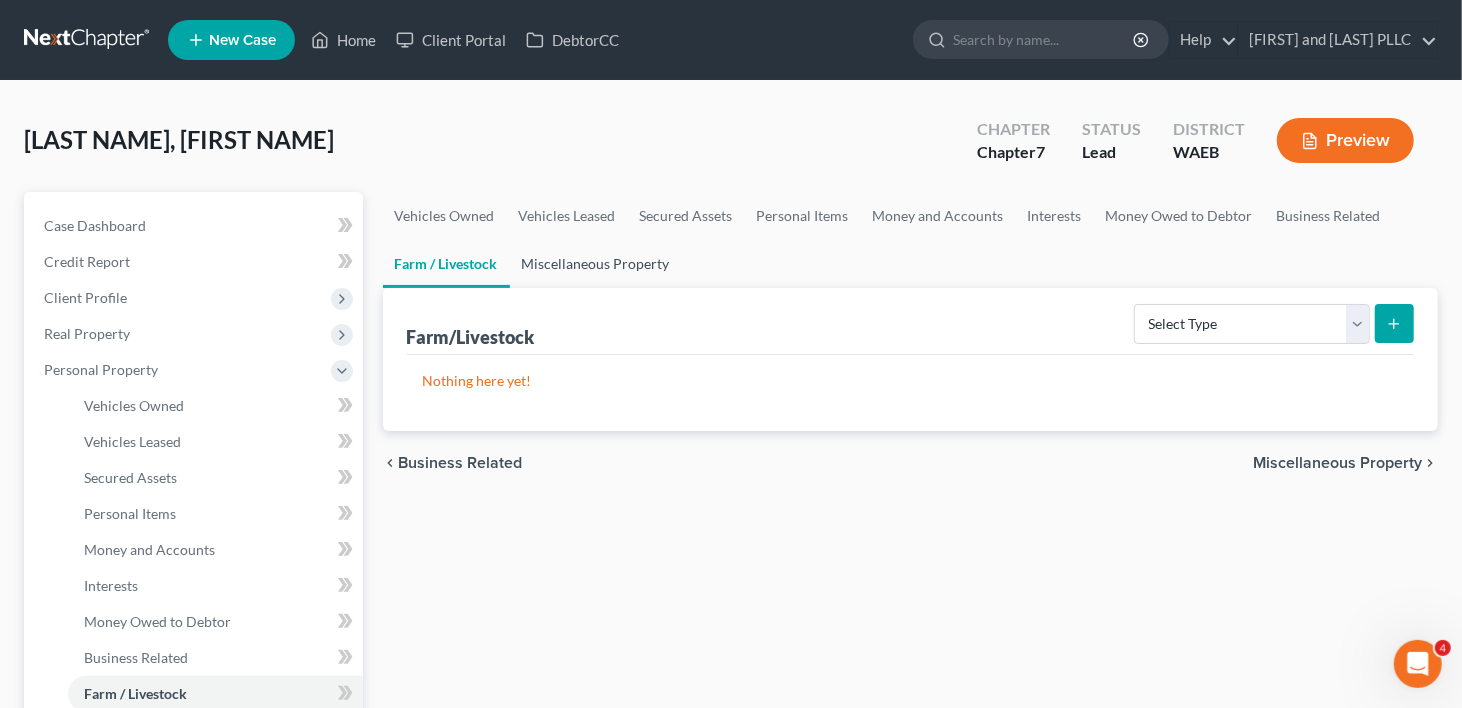 click on "Miscellaneous Property" at bounding box center [596, 264] 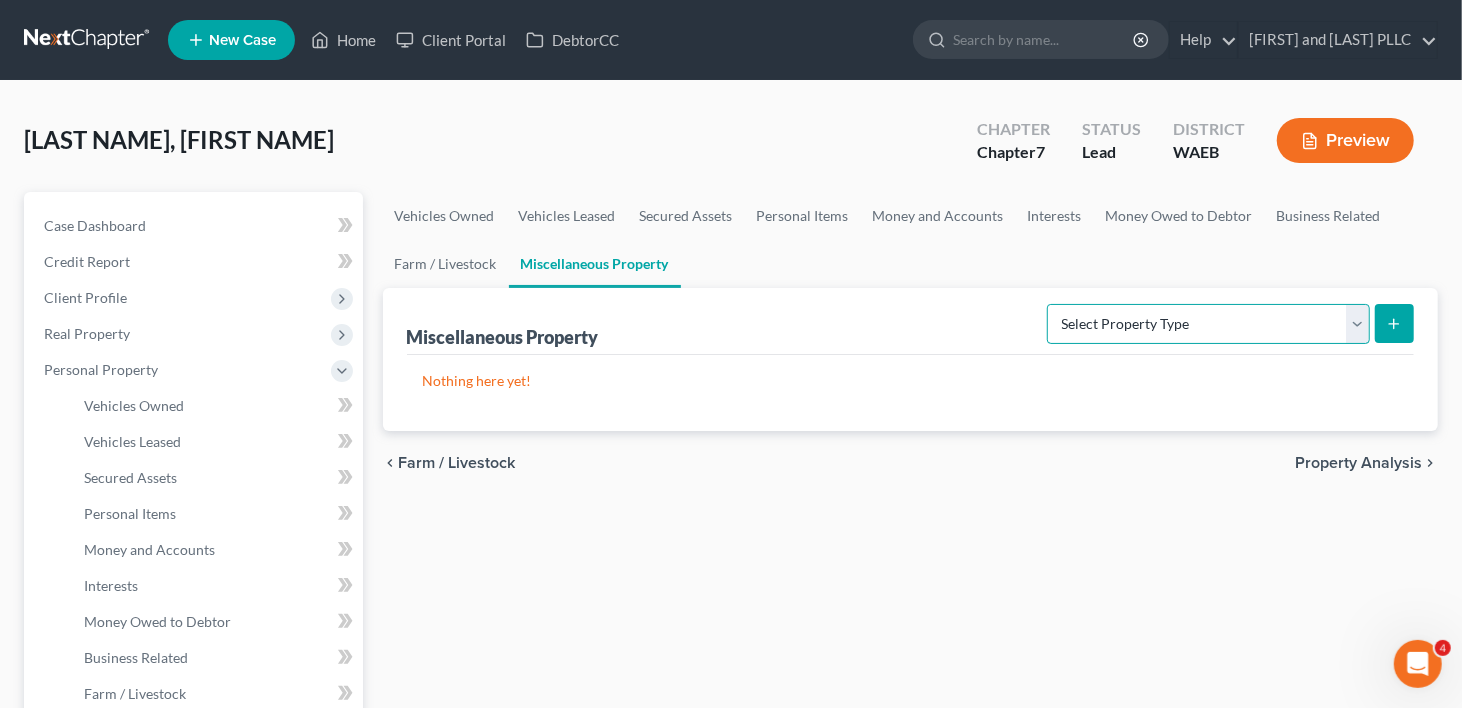 click on "Select Property Type Assigned for Creditor Benefit Within 1 Year Holding for Another Not Yet Listed Stored Within 1 Year Transferred" at bounding box center (1208, 324) 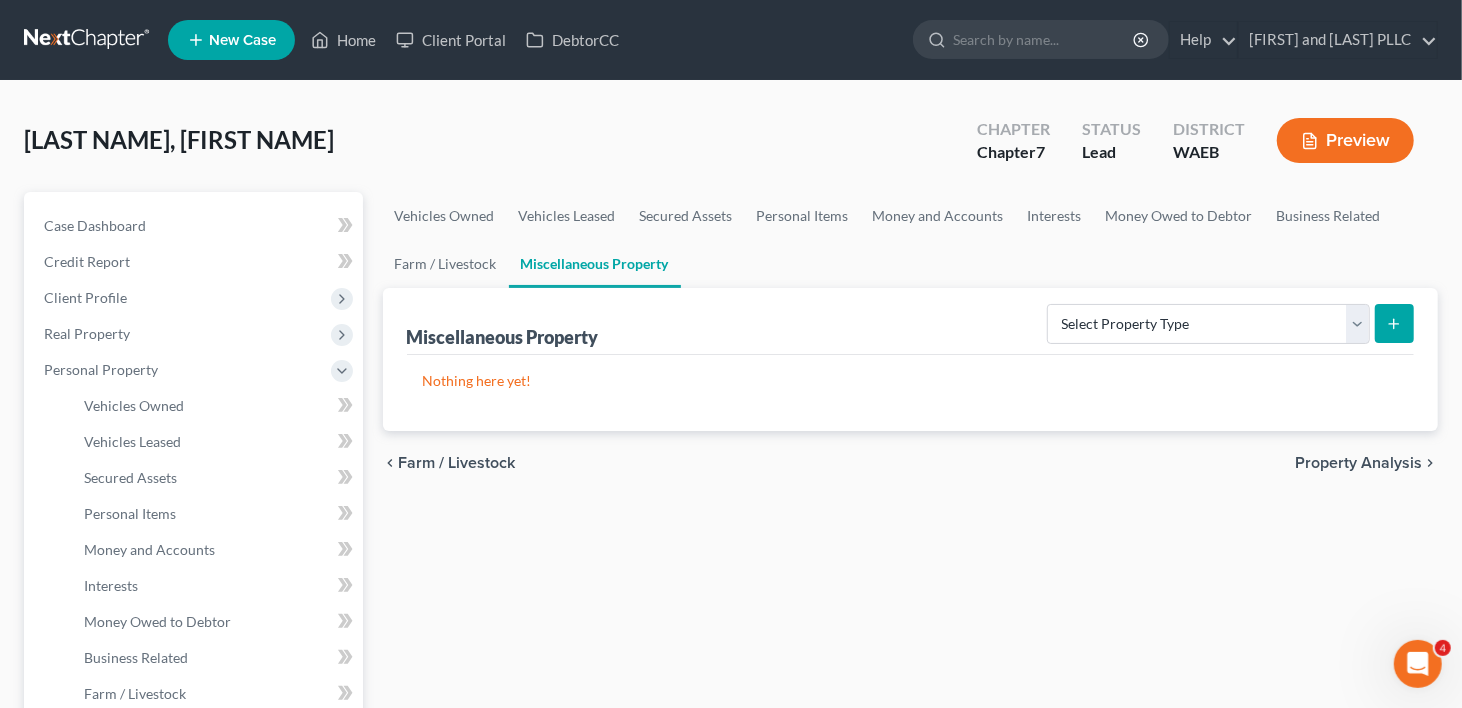 click on "Vehicles Owned
Vehicles Leased
Secured Assets
Personal Items
Money and Accounts
Interests
Money Owed to Debtor
Business Related
Farm / Livestock
Miscellaneous Property" at bounding box center [911, 240] 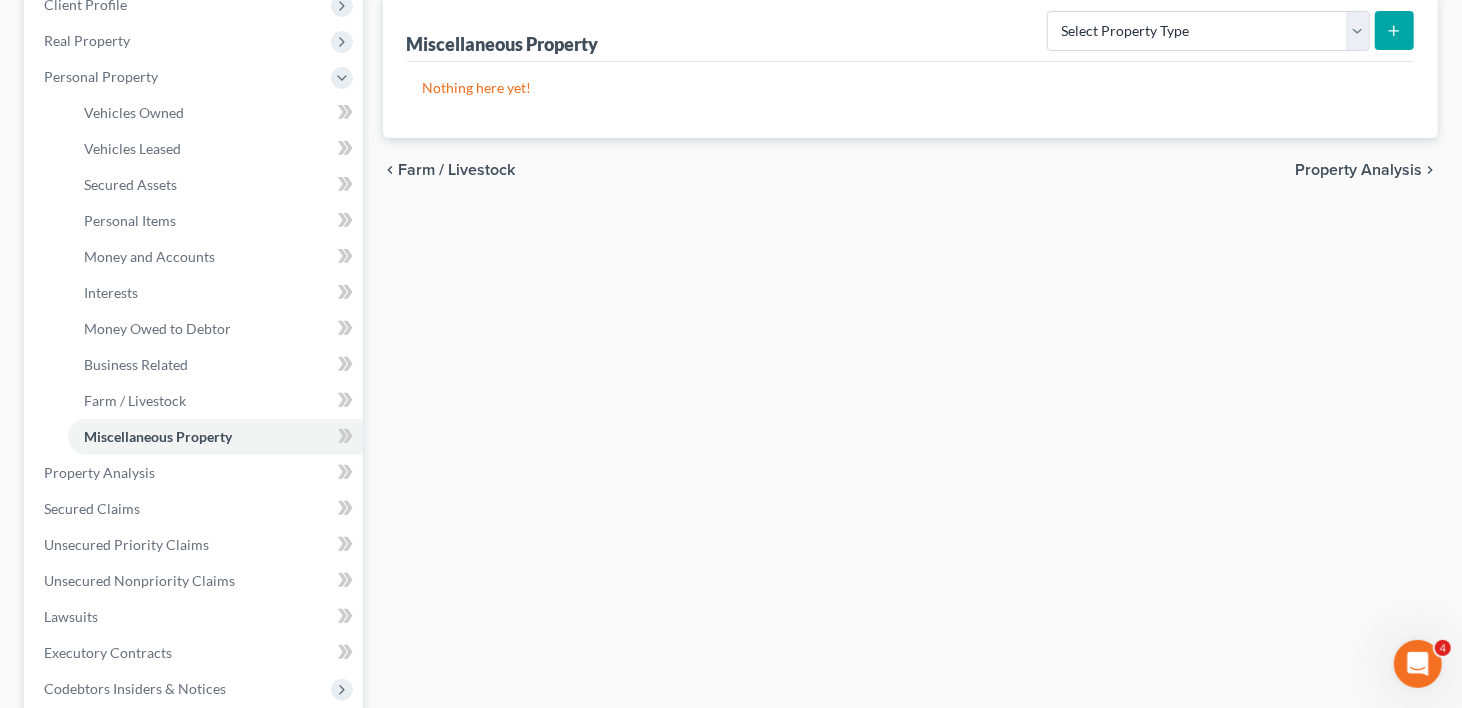 scroll, scrollTop: 300, scrollLeft: 0, axis: vertical 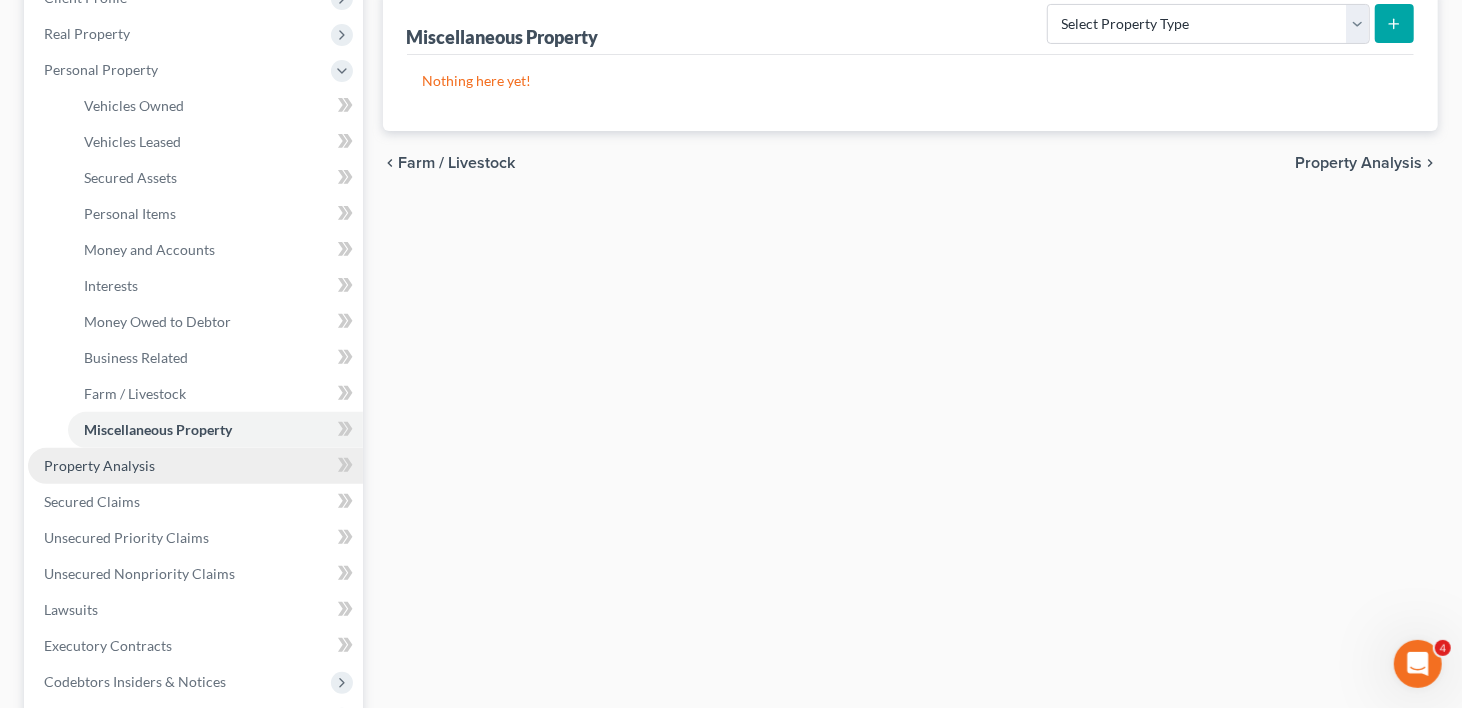 click on "Property Analysis" at bounding box center (99, 465) 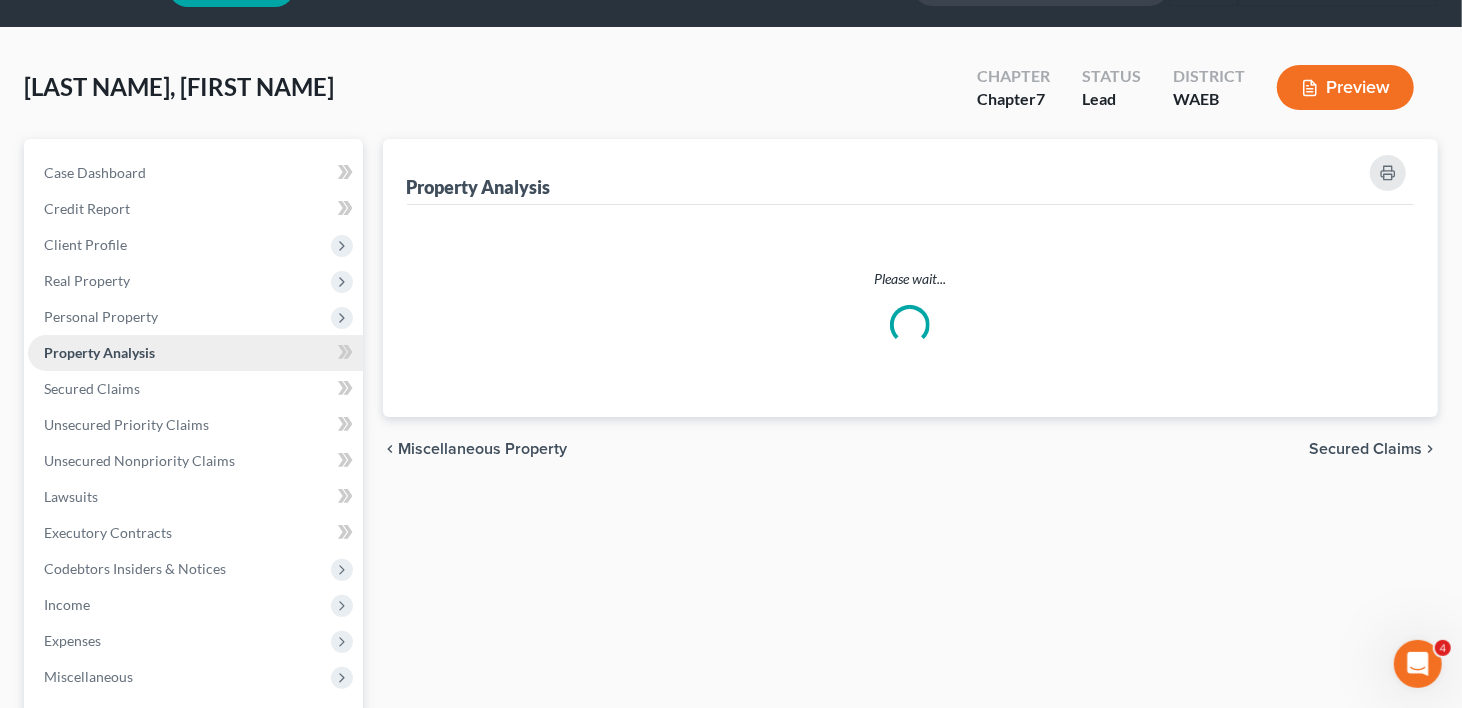scroll, scrollTop: 0, scrollLeft: 0, axis: both 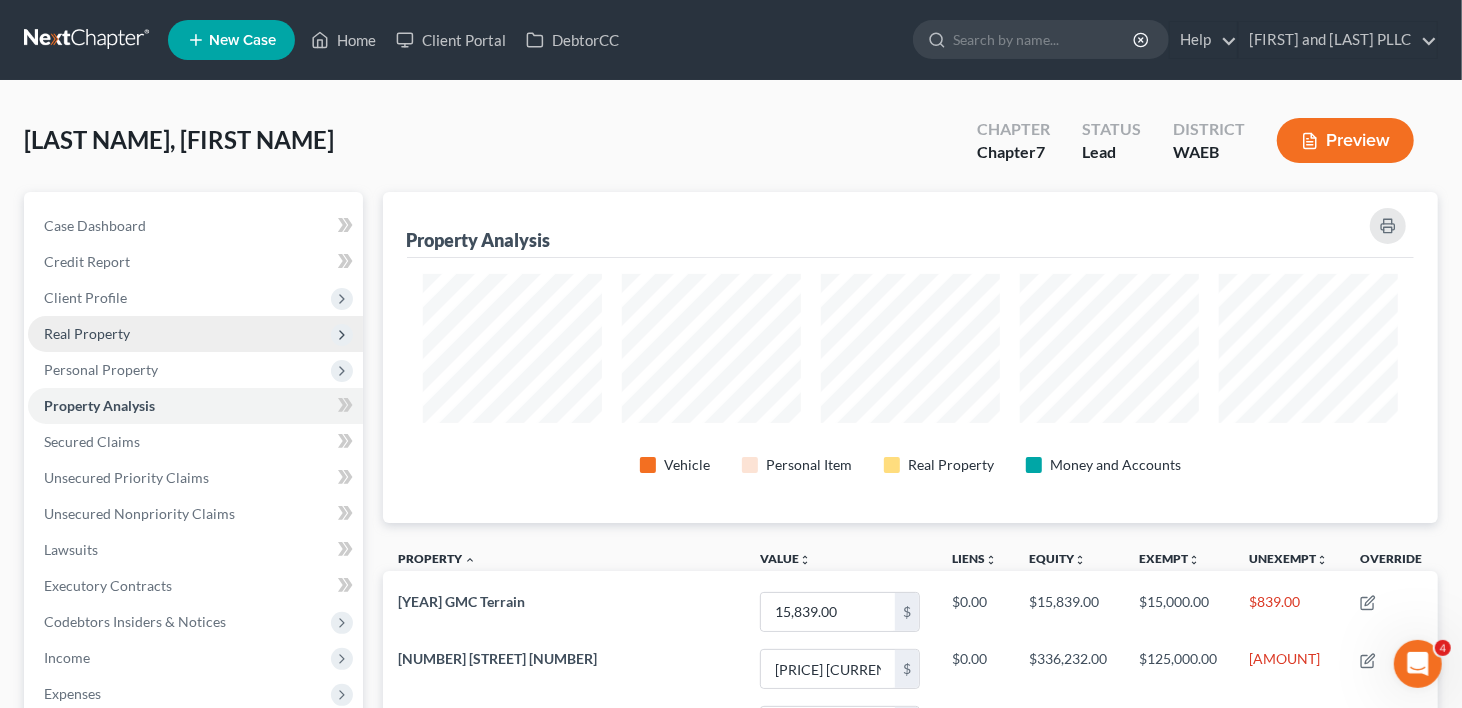 click on "Real Property" at bounding box center (87, 333) 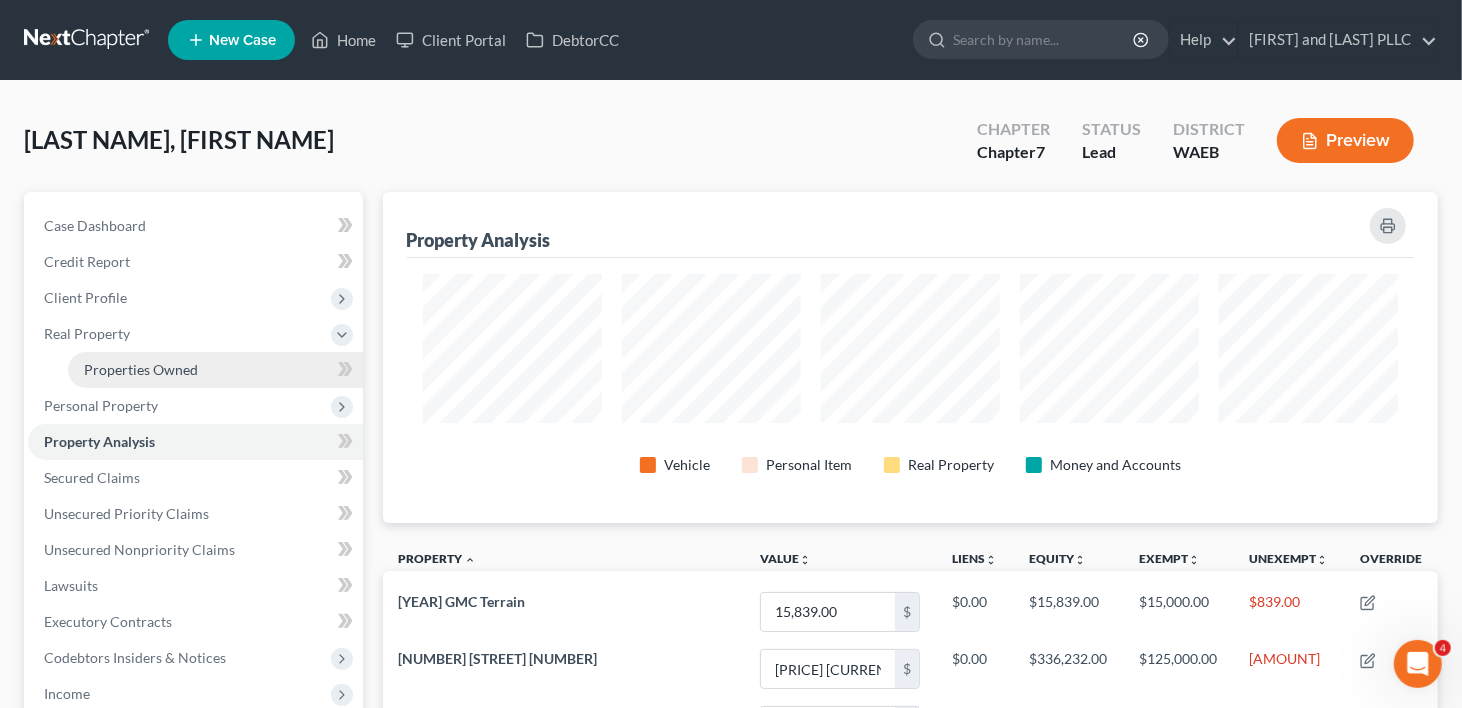 click on "Properties Owned" at bounding box center [141, 369] 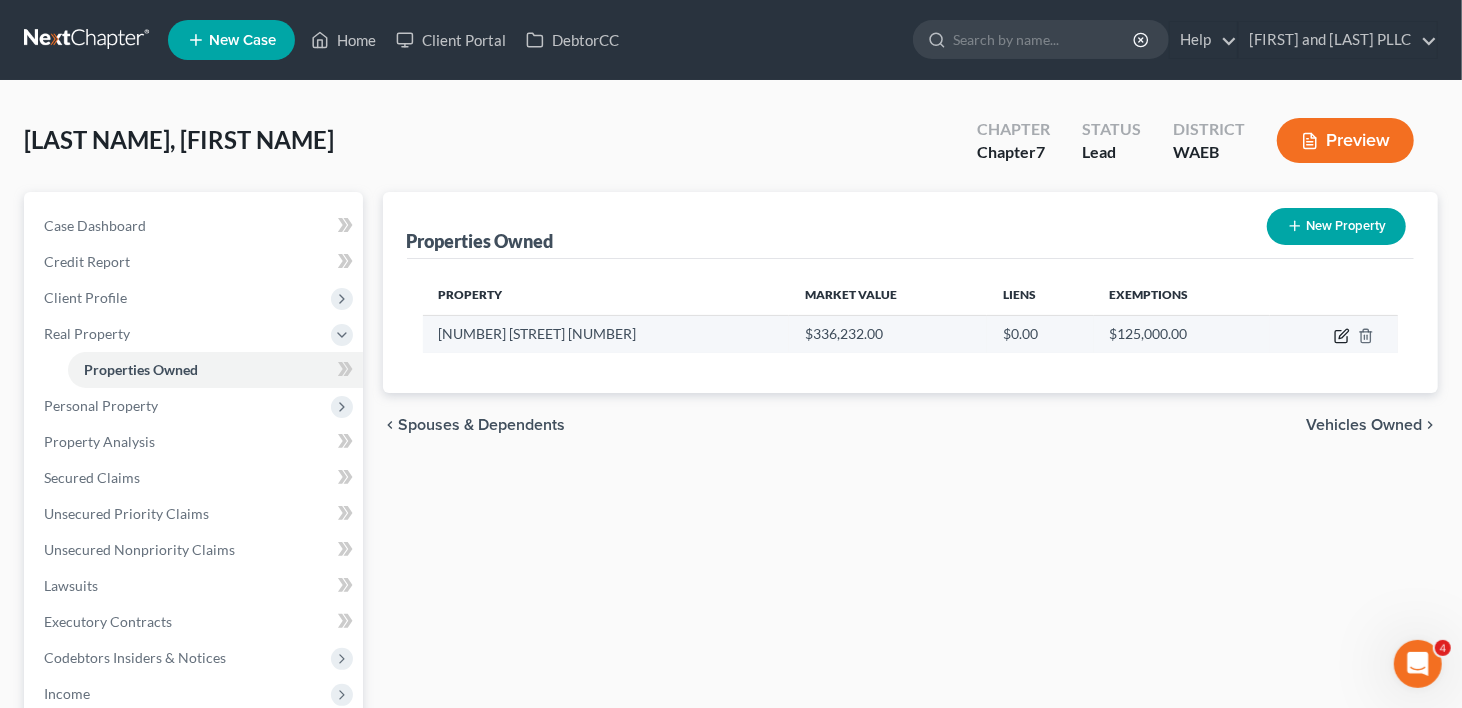 click 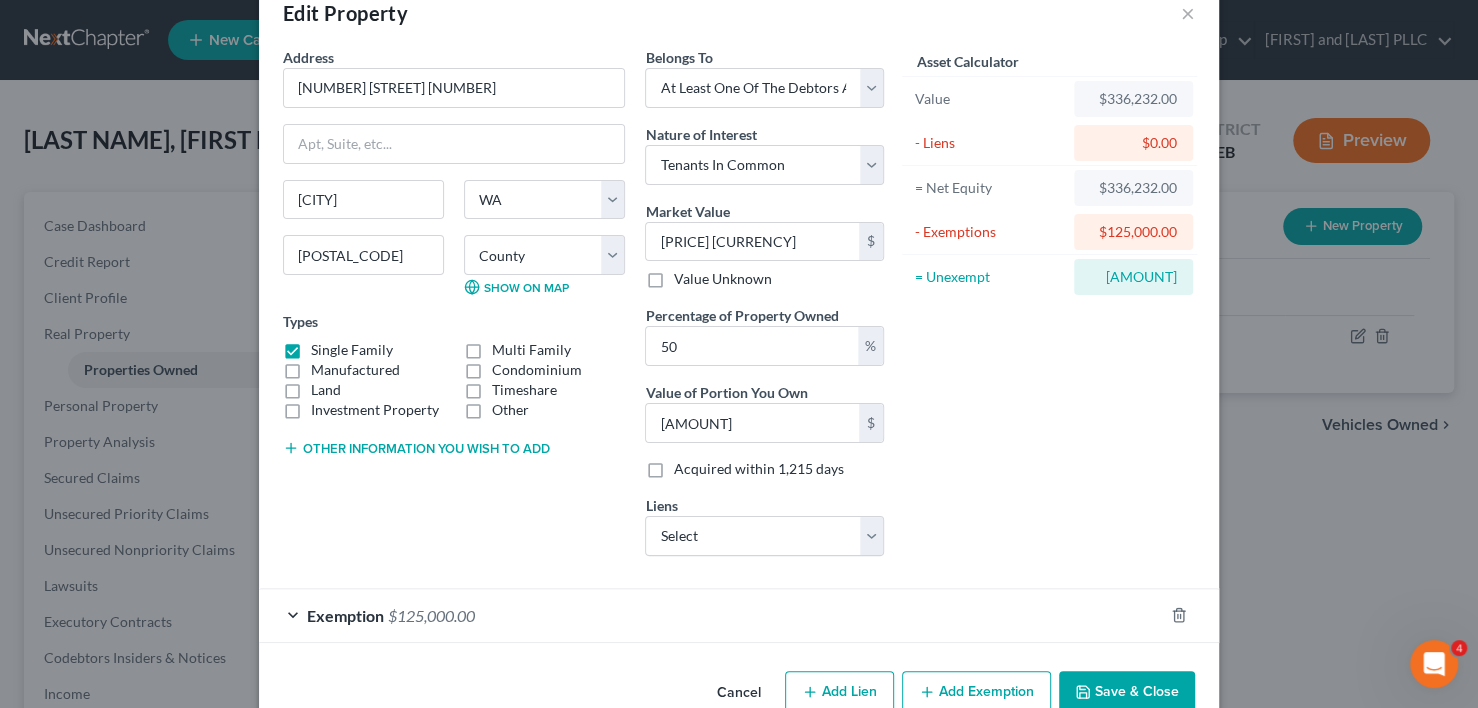 scroll, scrollTop: 86, scrollLeft: 0, axis: vertical 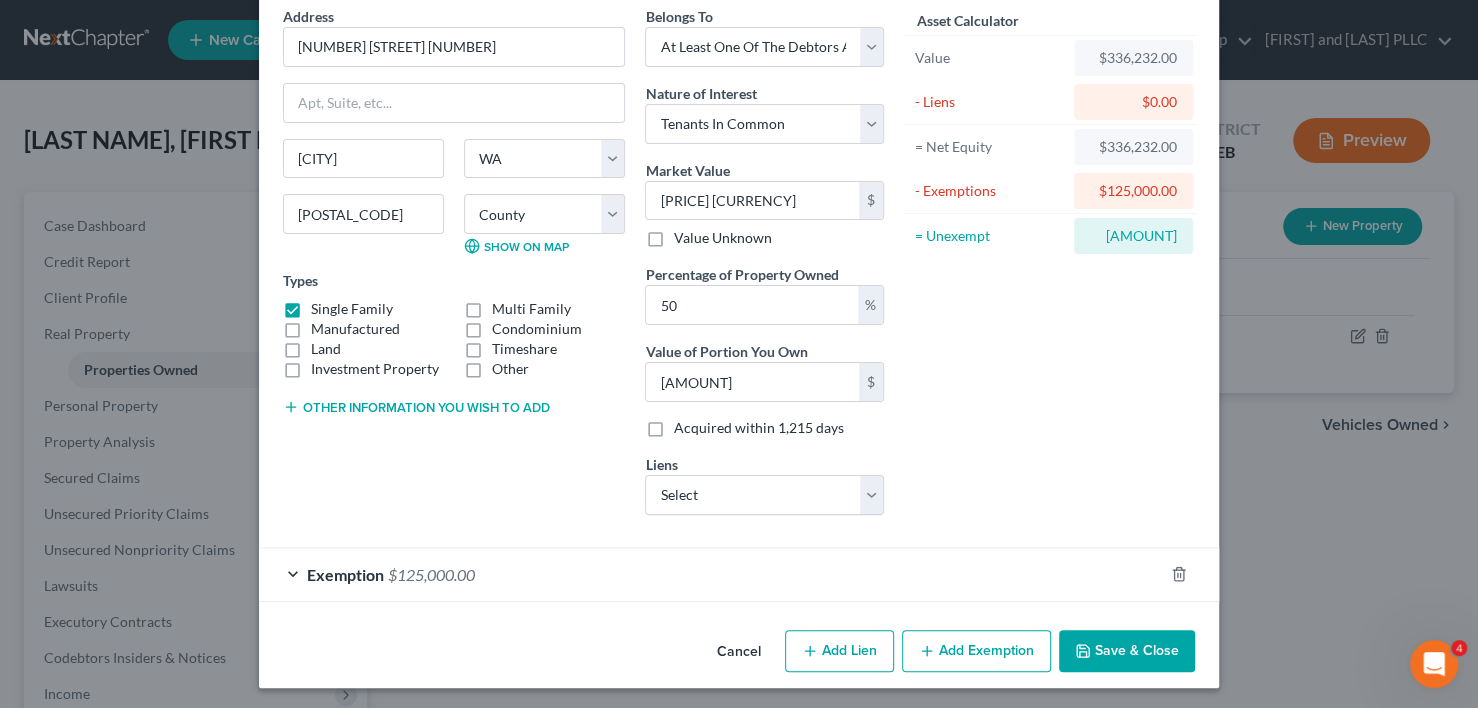 click on "Save & Close" at bounding box center [1127, 651] 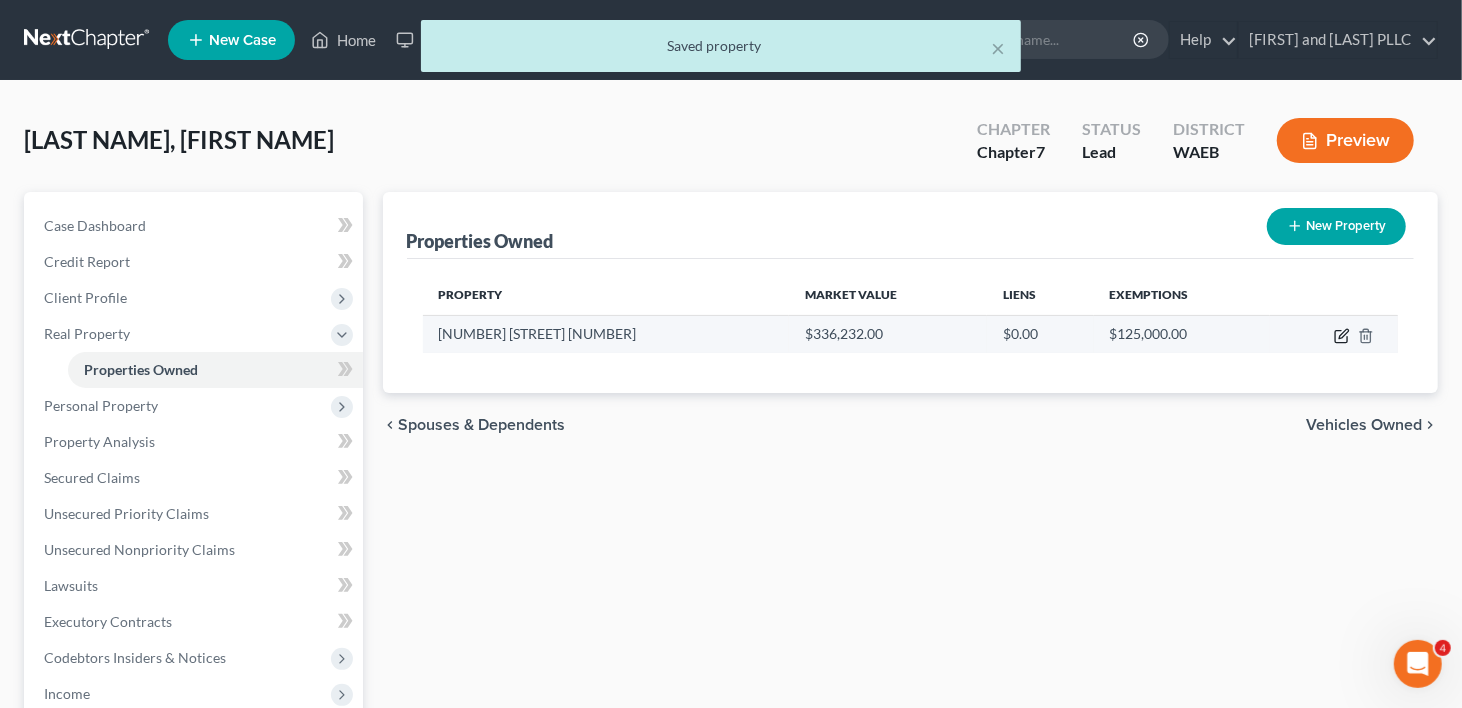 click 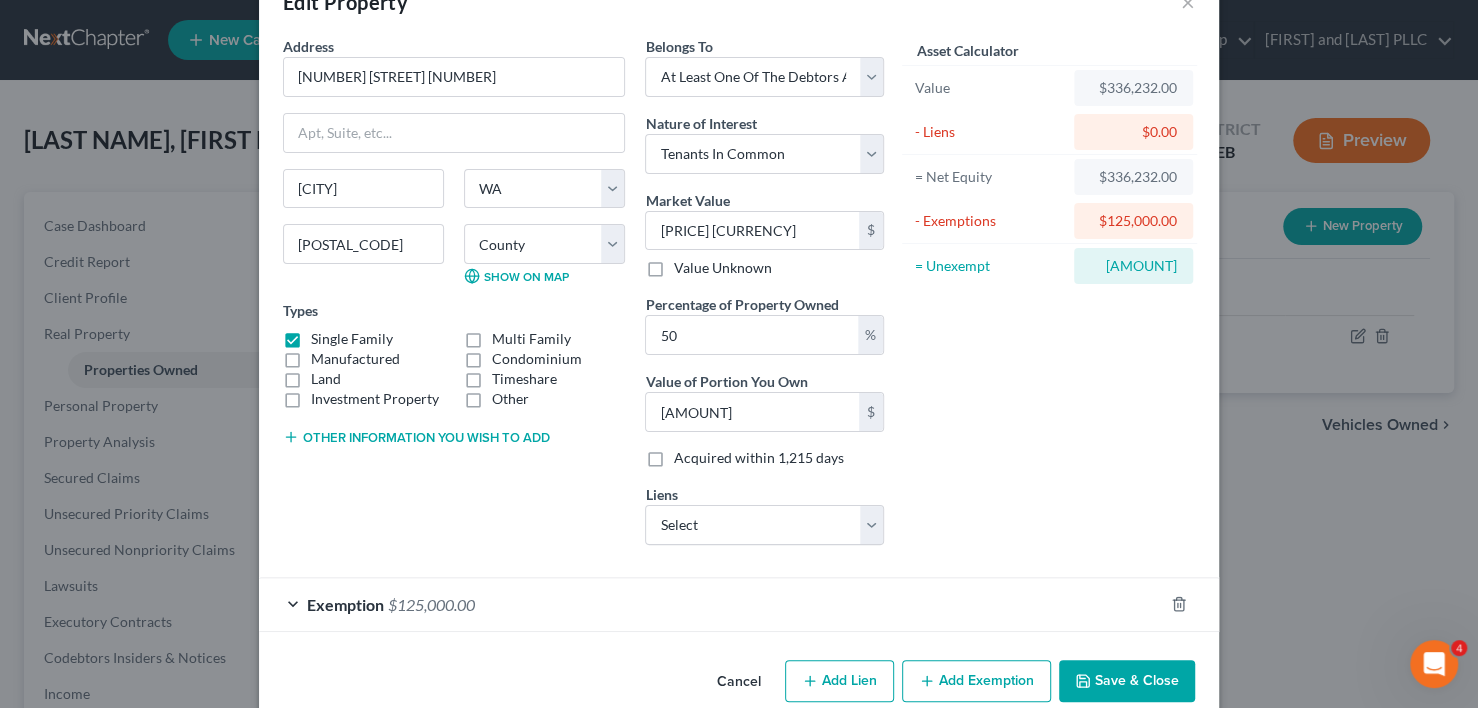 scroll, scrollTop: 86, scrollLeft: 0, axis: vertical 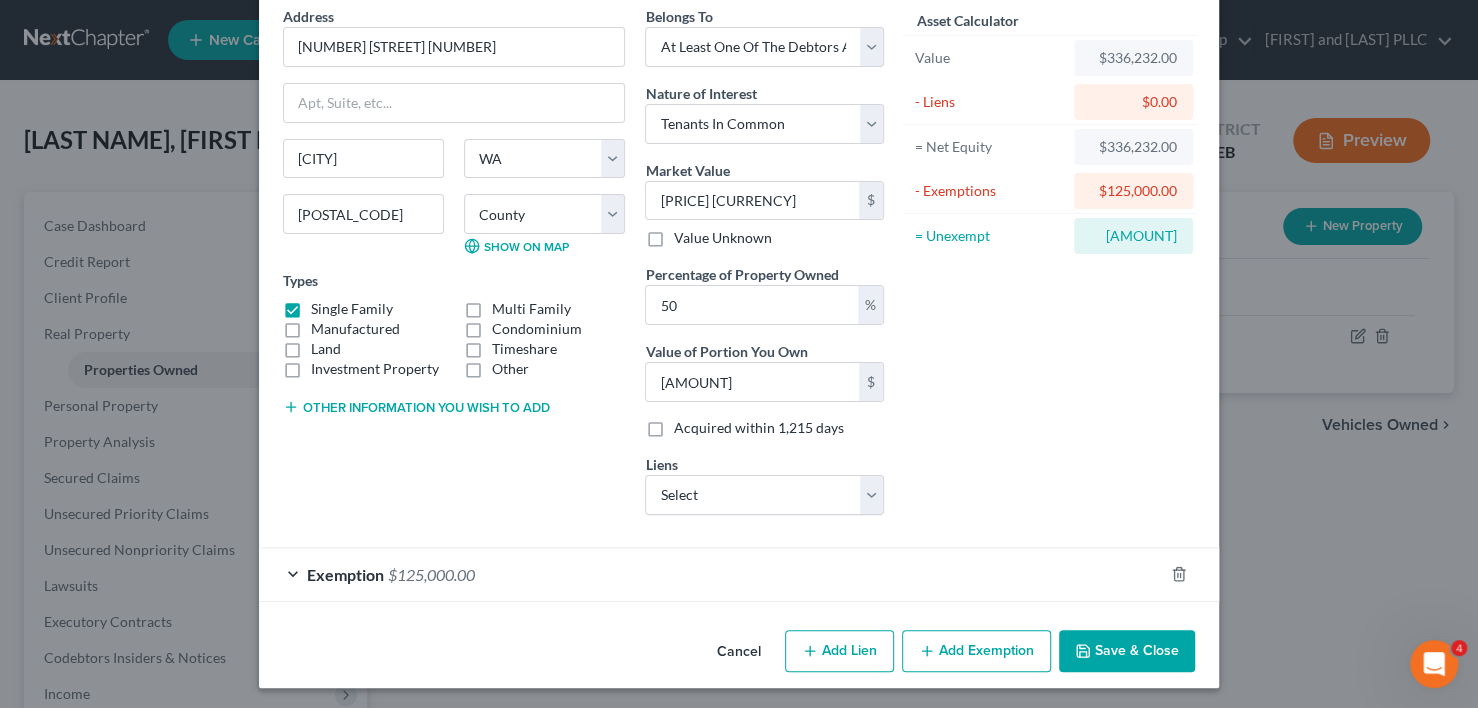 click on "Exemption $125,000.00" at bounding box center [711, 574] 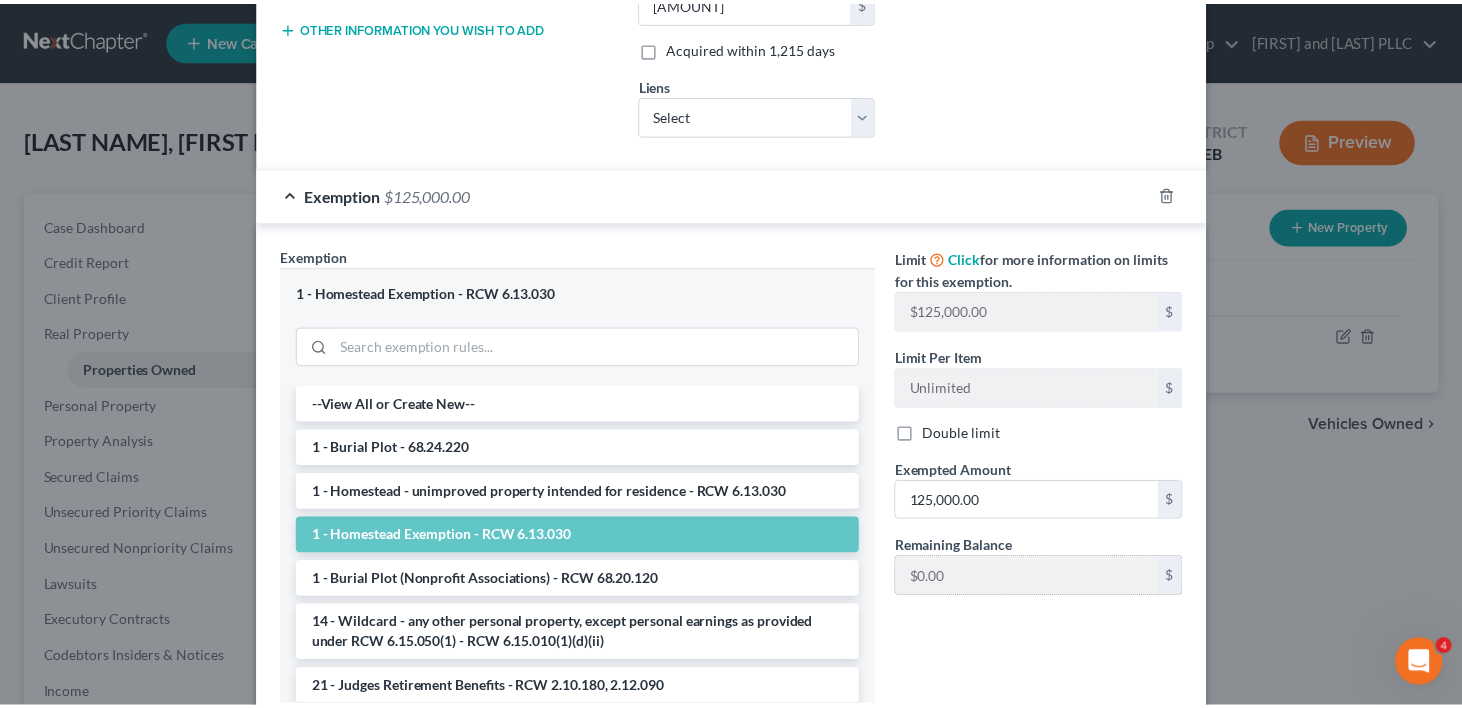 scroll, scrollTop: 603, scrollLeft: 0, axis: vertical 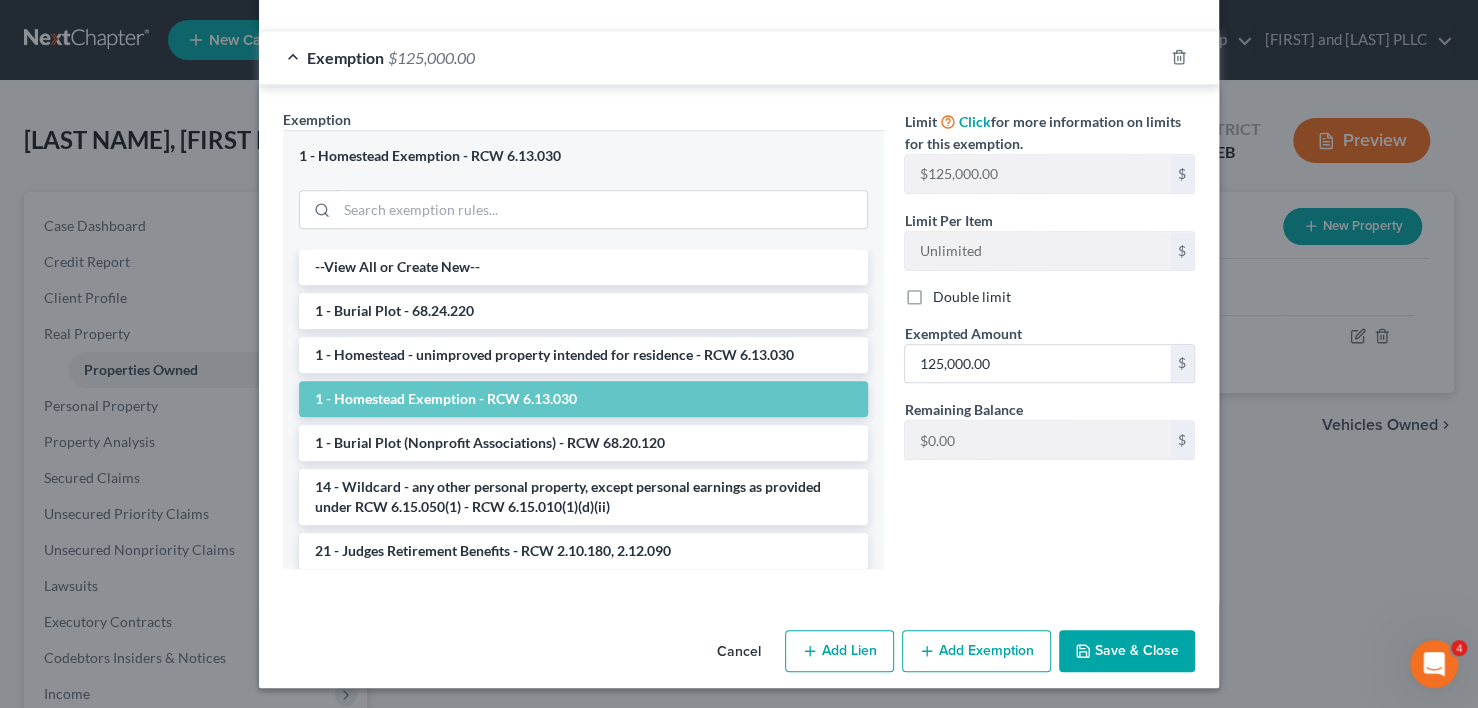 click on "Cancel" at bounding box center [739, 652] 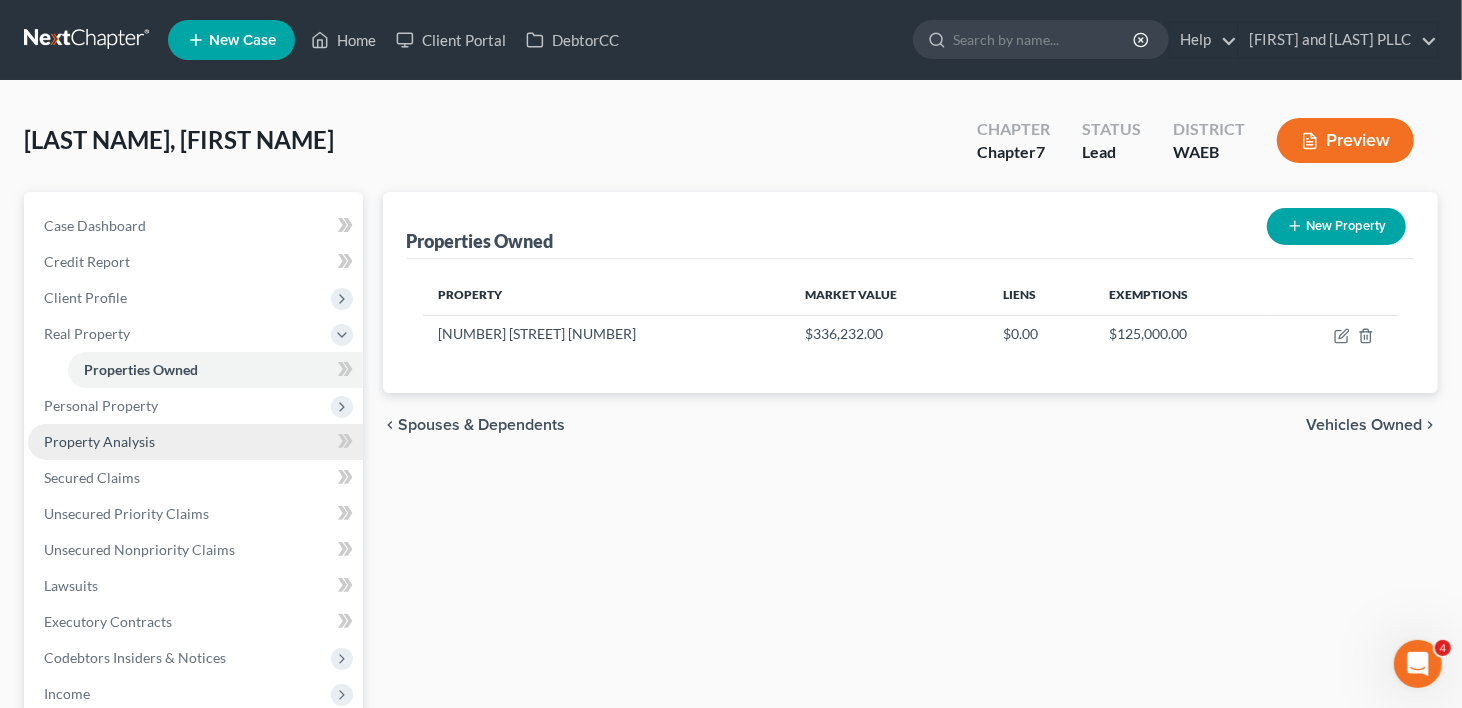 click on "Property Analysis" at bounding box center (99, 441) 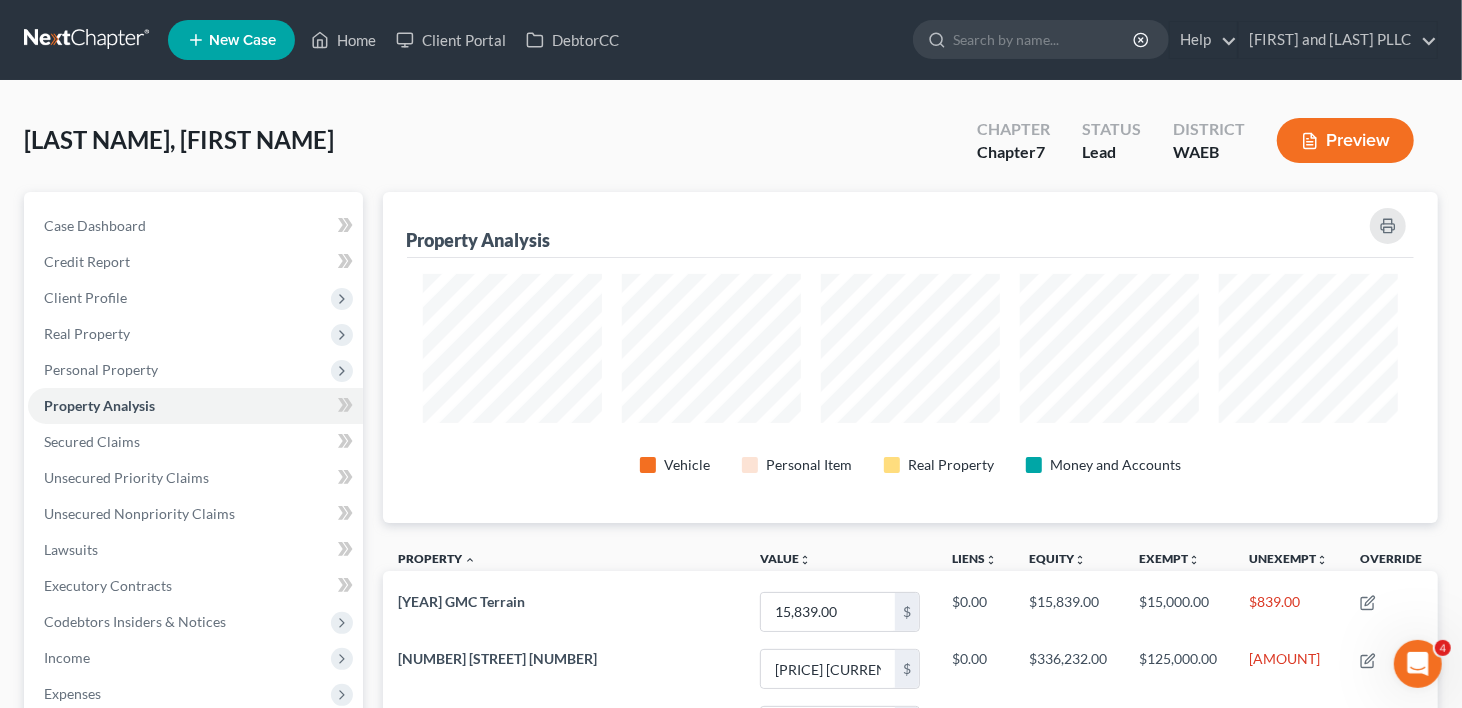 scroll, scrollTop: 999669, scrollLeft: 998944, axis: both 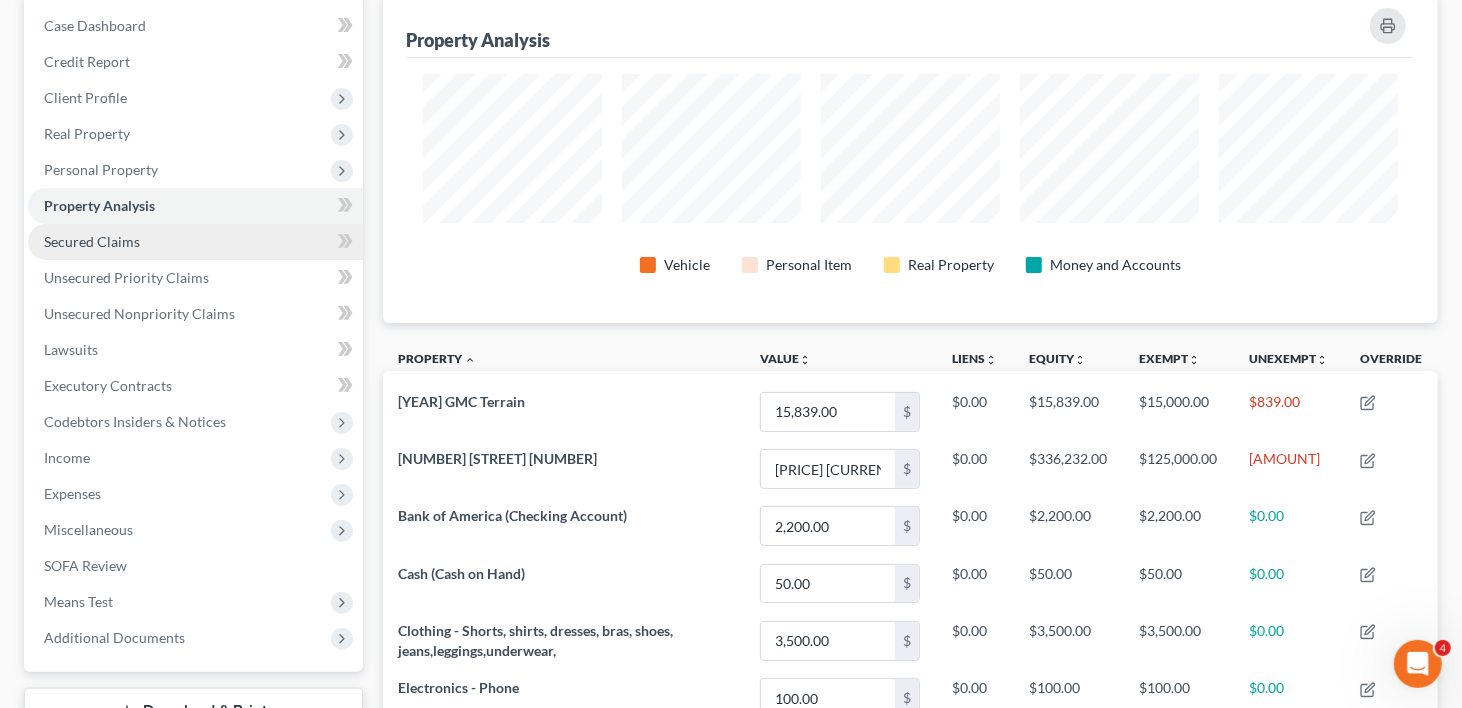 click on "Secured Claims" at bounding box center [195, 242] 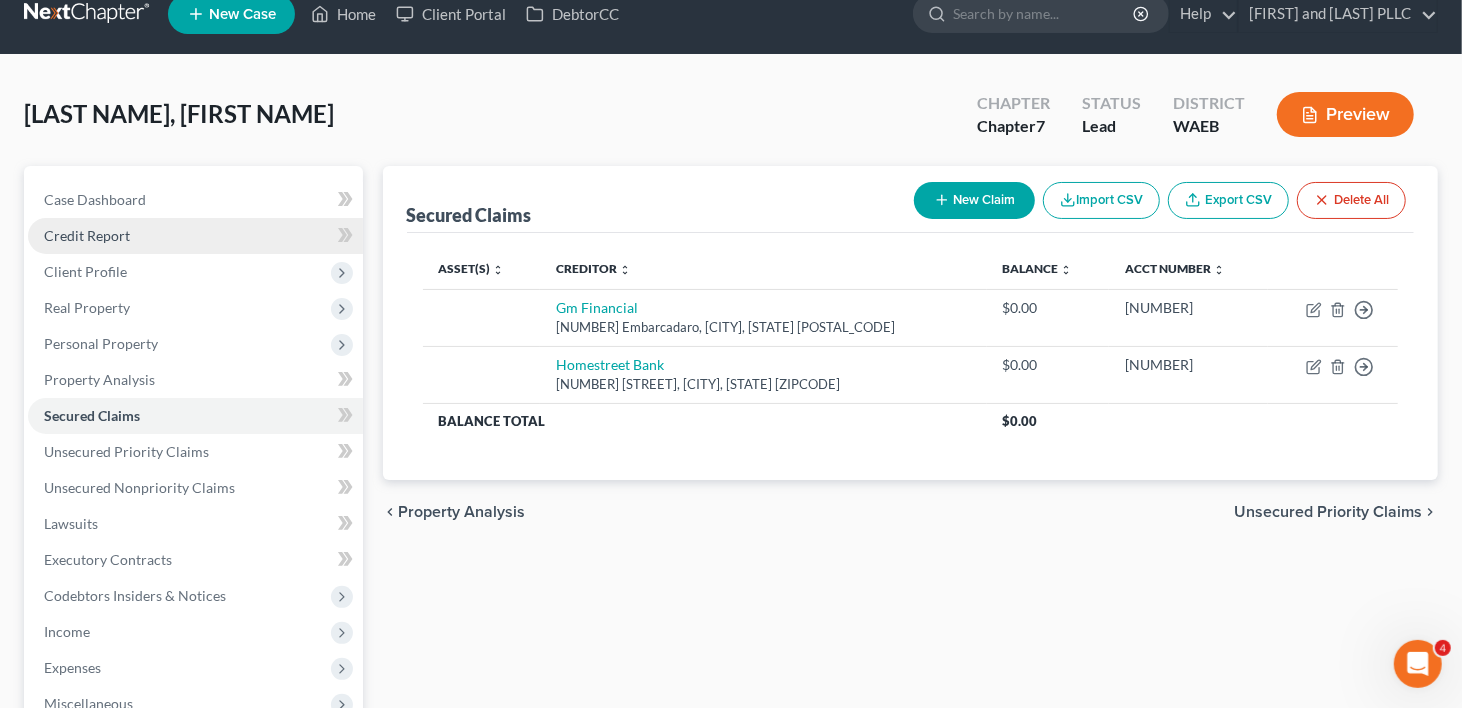scroll, scrollTop: 0, scrollLeft: 0, axis: both 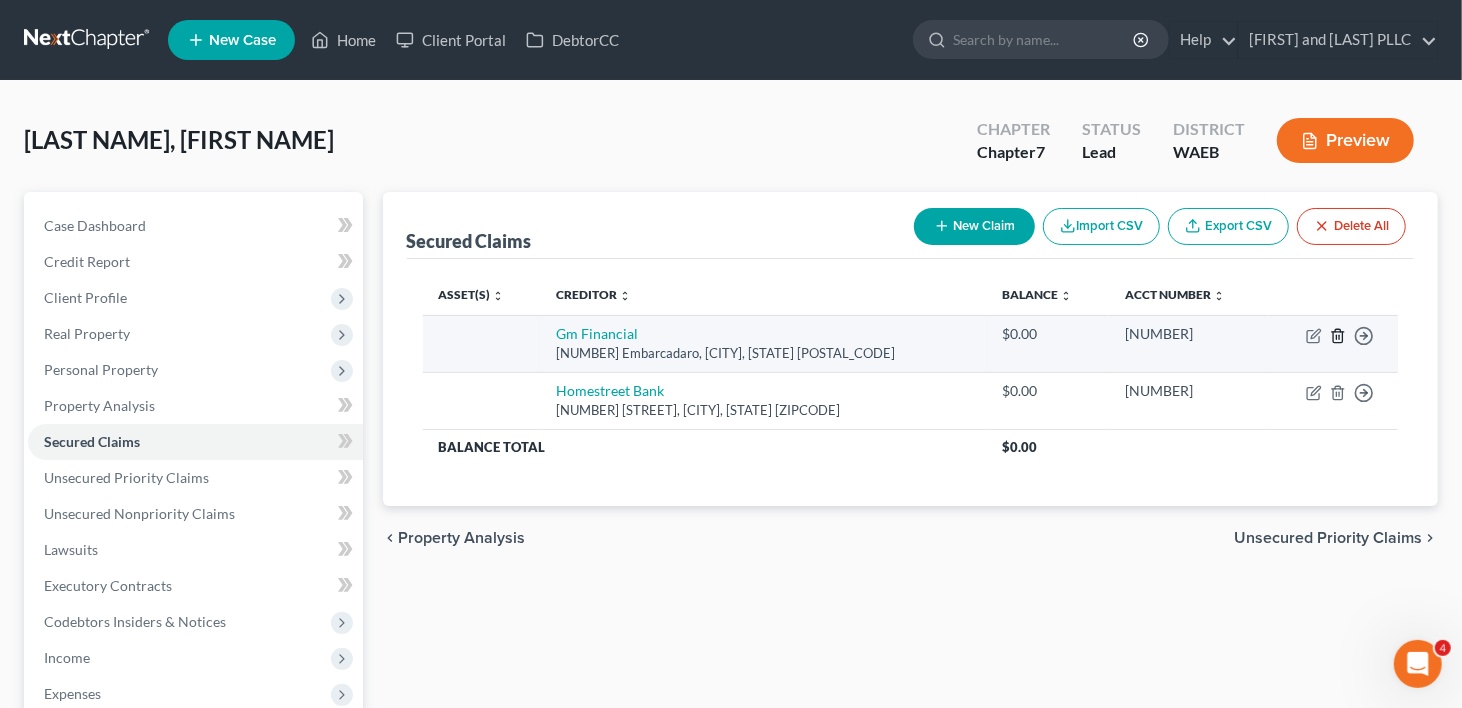 click 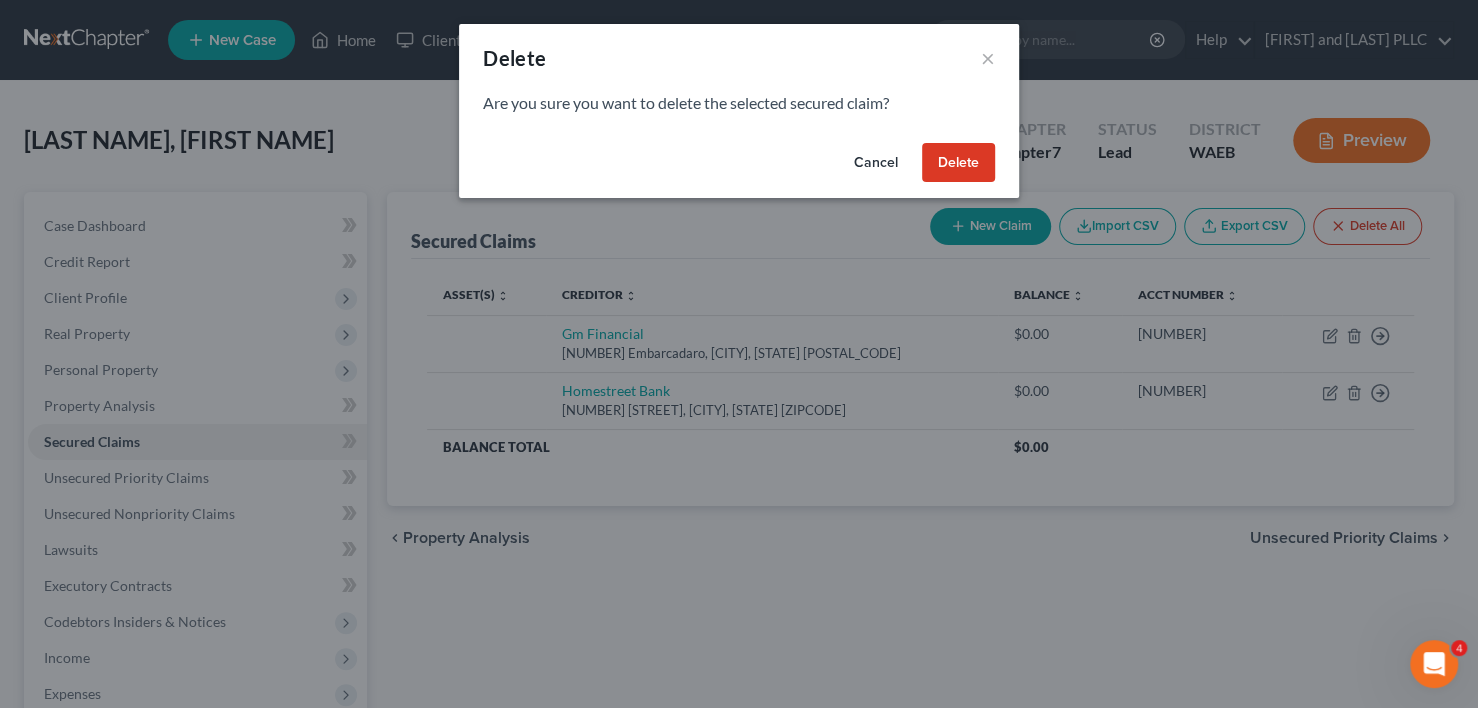 click on "Delete" at bounding box center (958, 163) 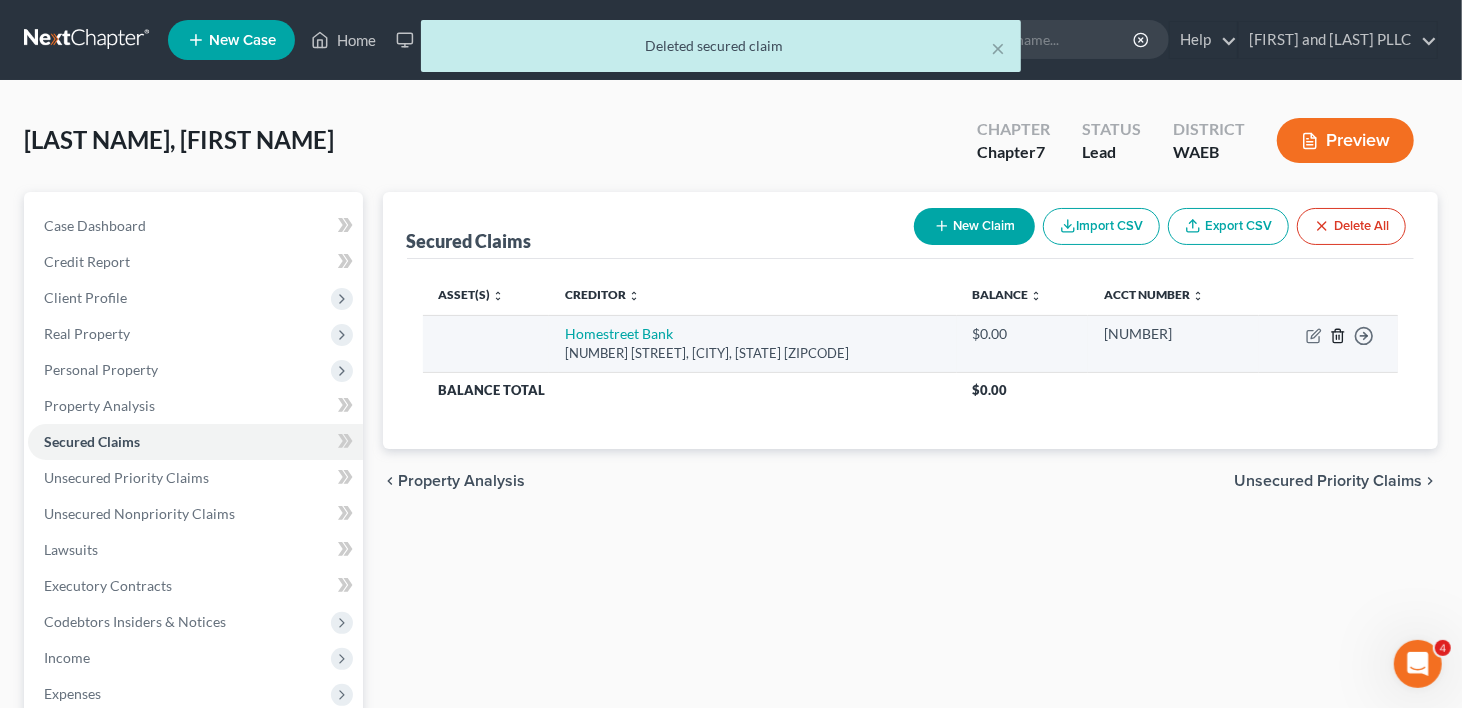 click 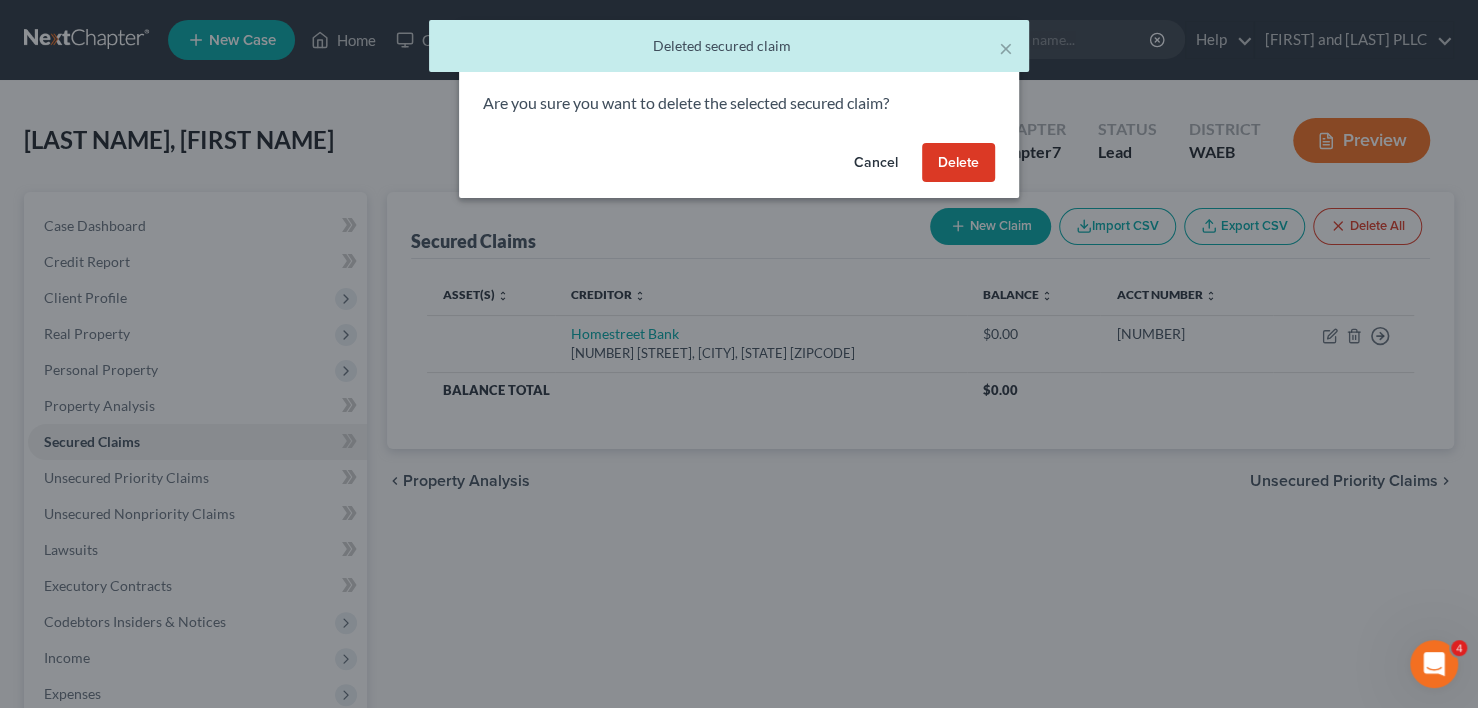 click on "Delete" at bounding box center (958, 163) 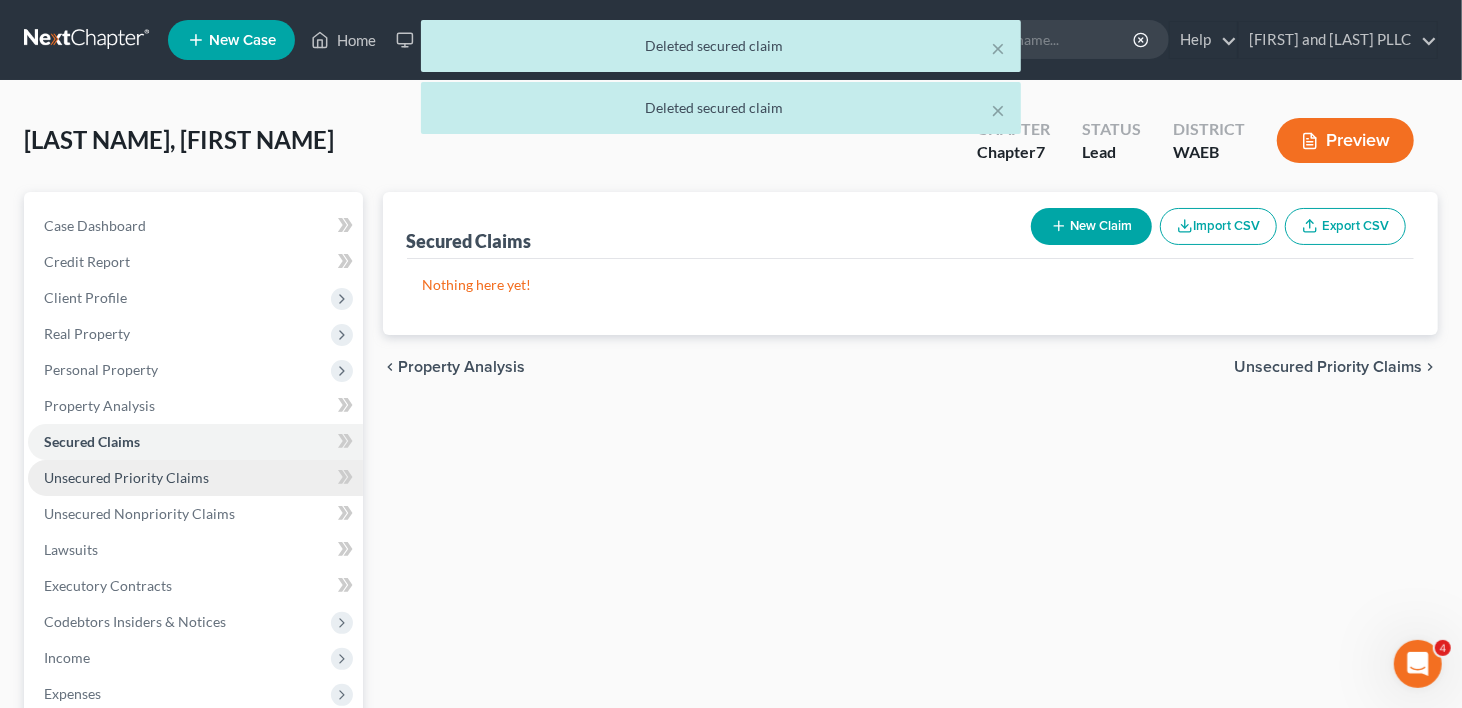 click on "Unsecured Priority Claims" at bounding box center [126, 477] 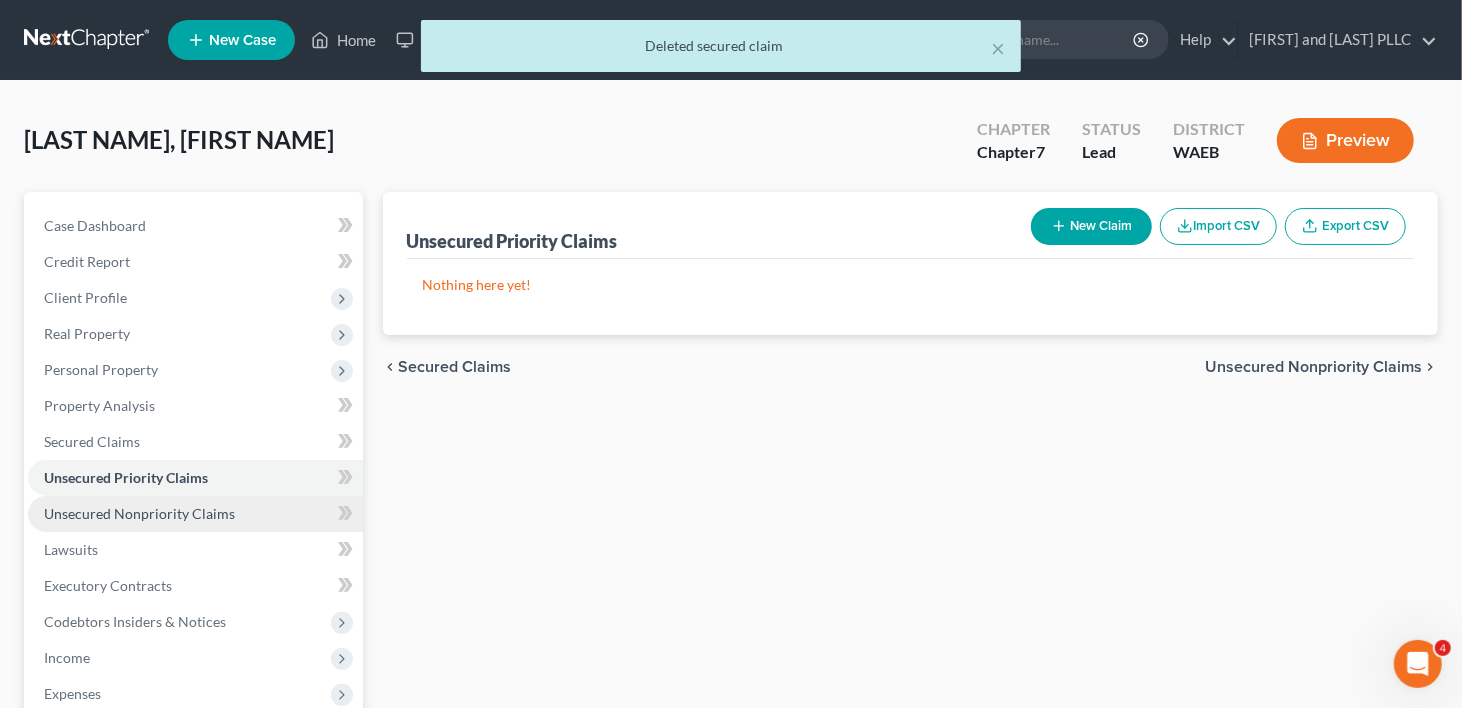 click on "Unsecured Nonpriority Claims" at bounding box center [139, 513] 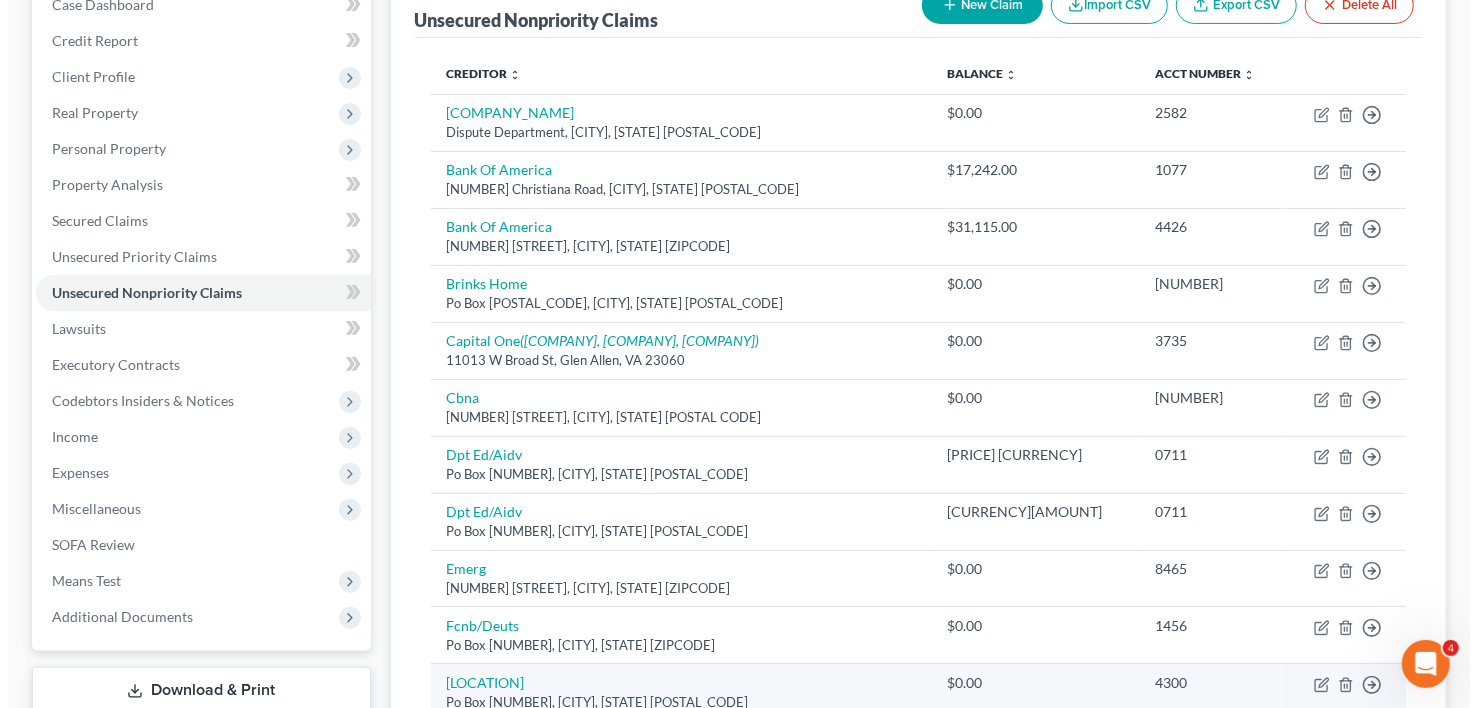 scroll, scrollTop: 216, scrollLeft: 0, axis: vertical 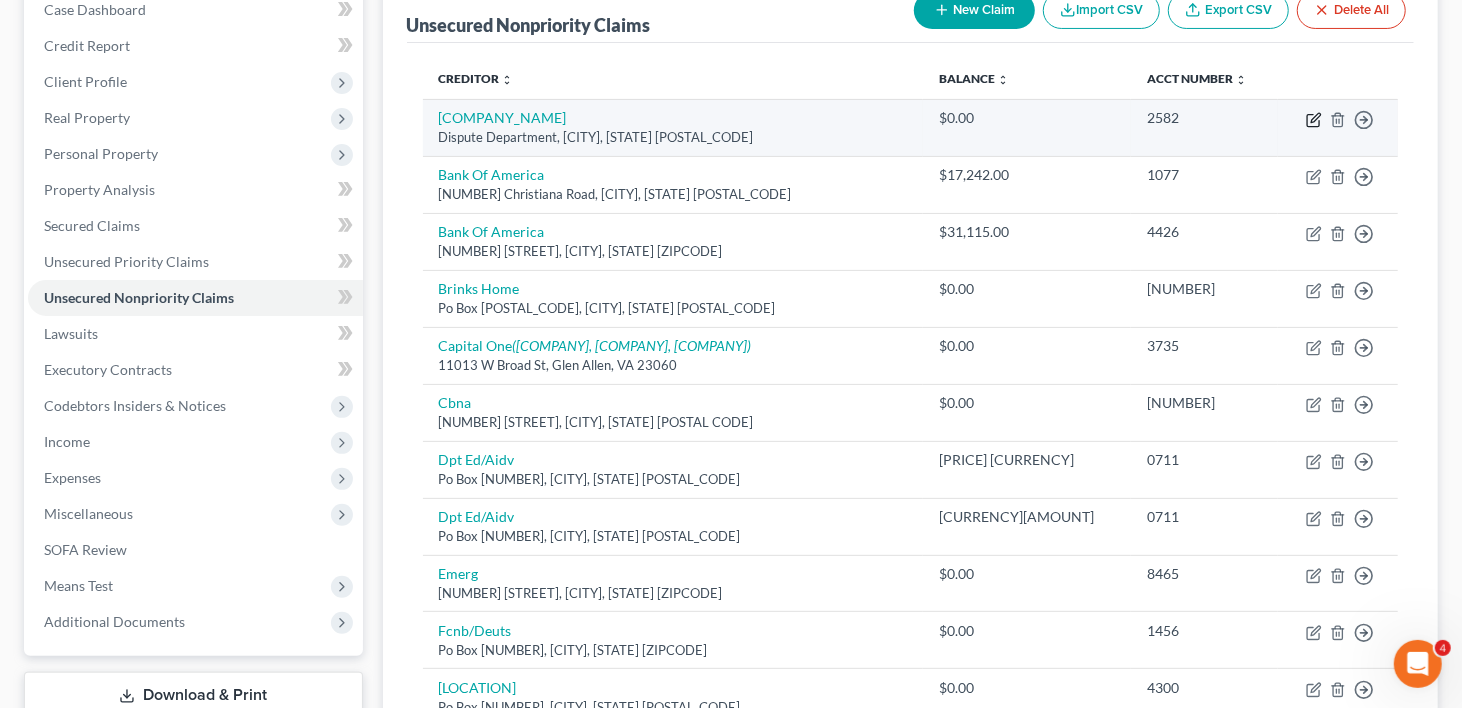 click 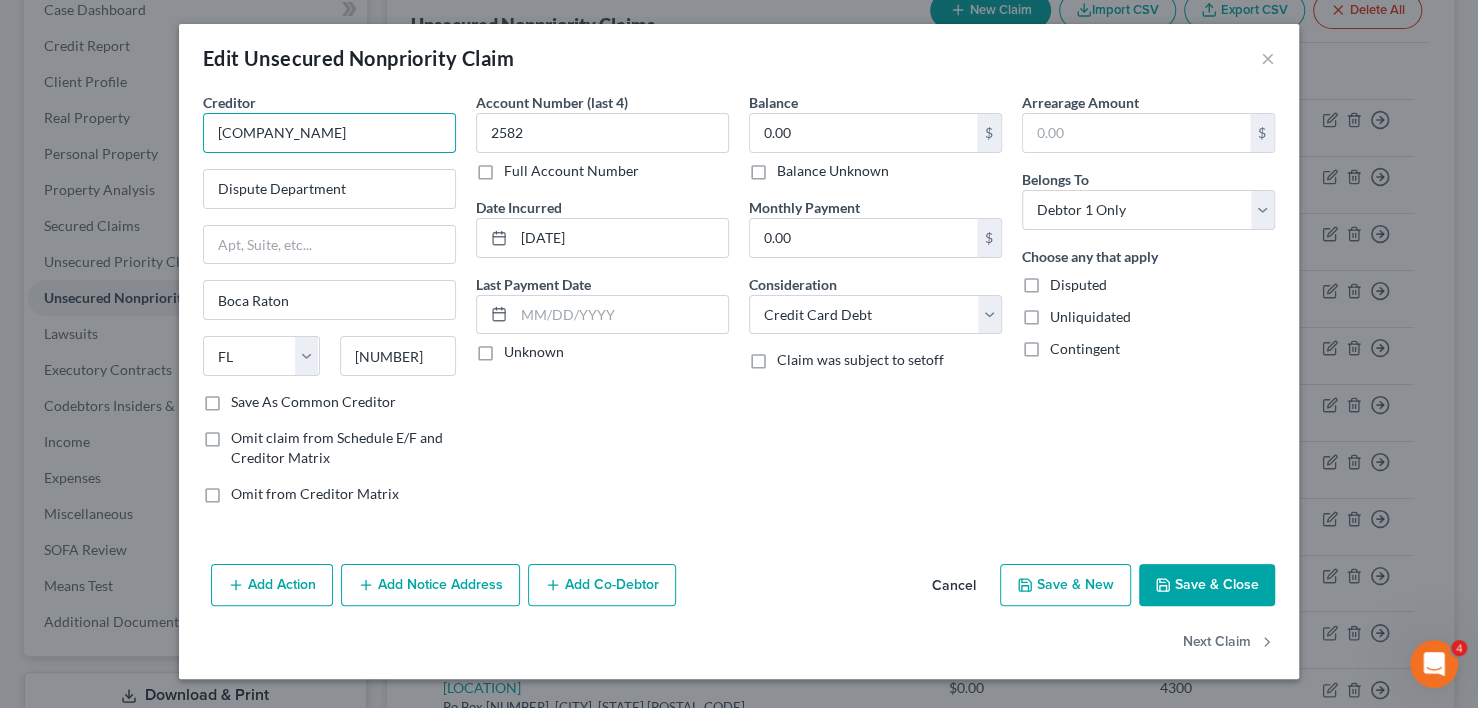 click on "[COMPANY_NAME]" at bounding box center [329, 133] 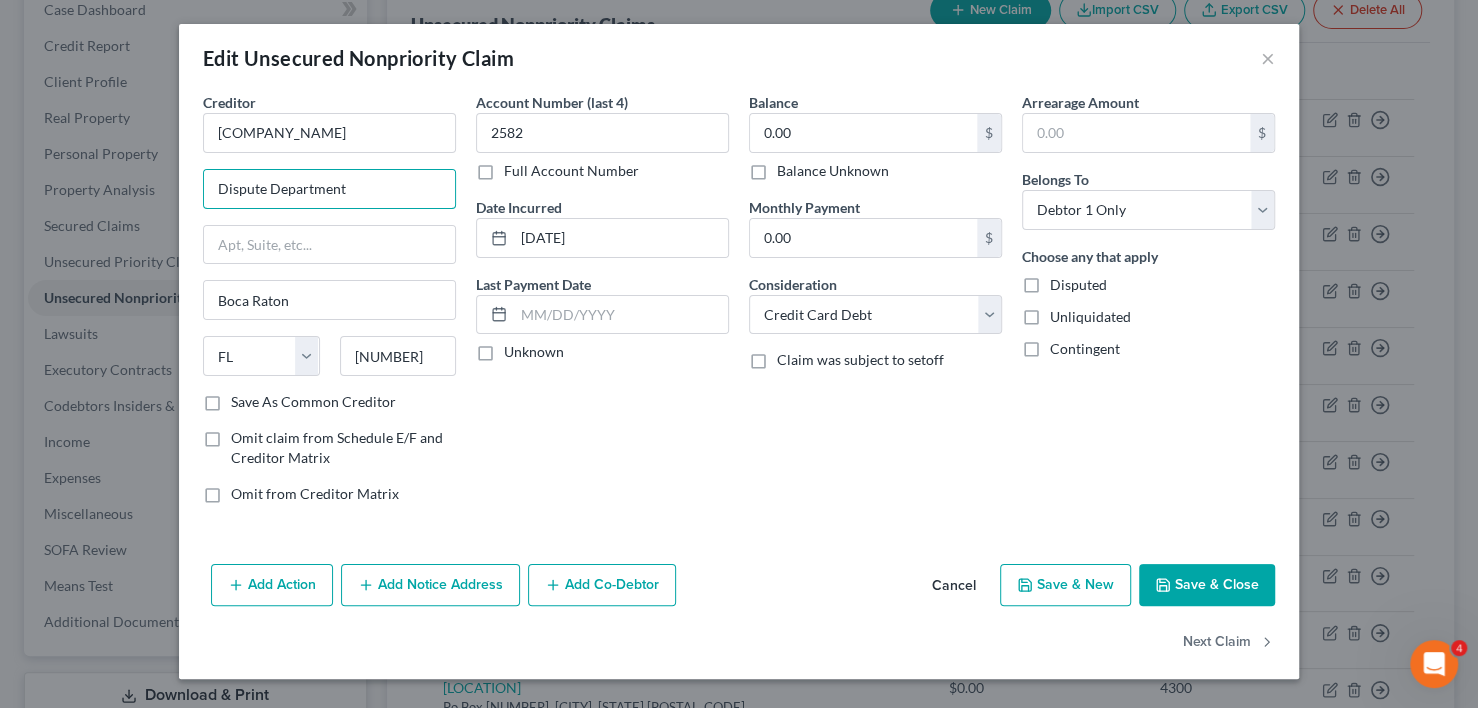 drag, startPoint x: 379, startPoint y: 196, endPoint x: 193, endPoint y: 192, distance: 186.043 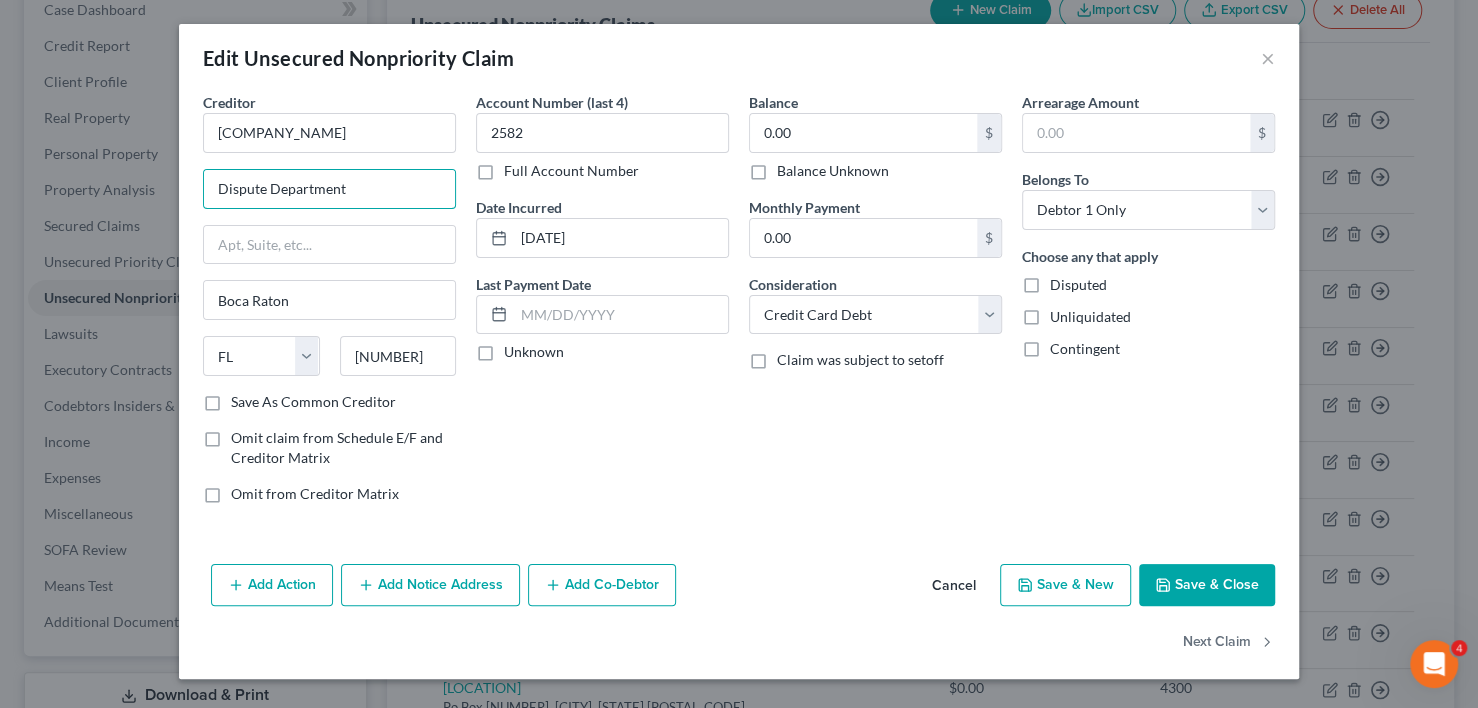 click on "Dispute Department [CITY] [STATE] [POSTAL_CODE] Save As Common Creditor Omit claim from Schedule E/F and Creditor Matrix Omit from Creditor Matrix" at bounding box center [329, 306] 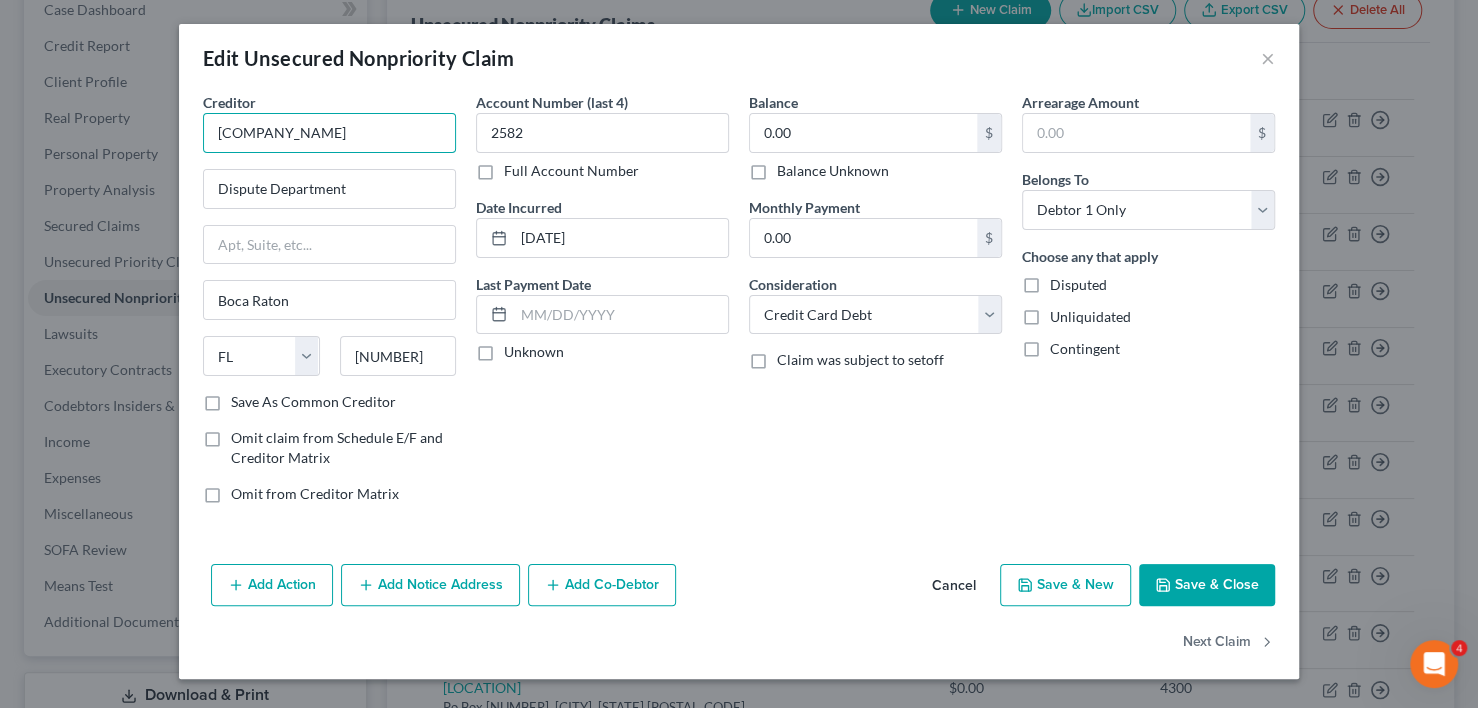 click on "[COMPANY_NAME]" at bounding box center (329, 133) 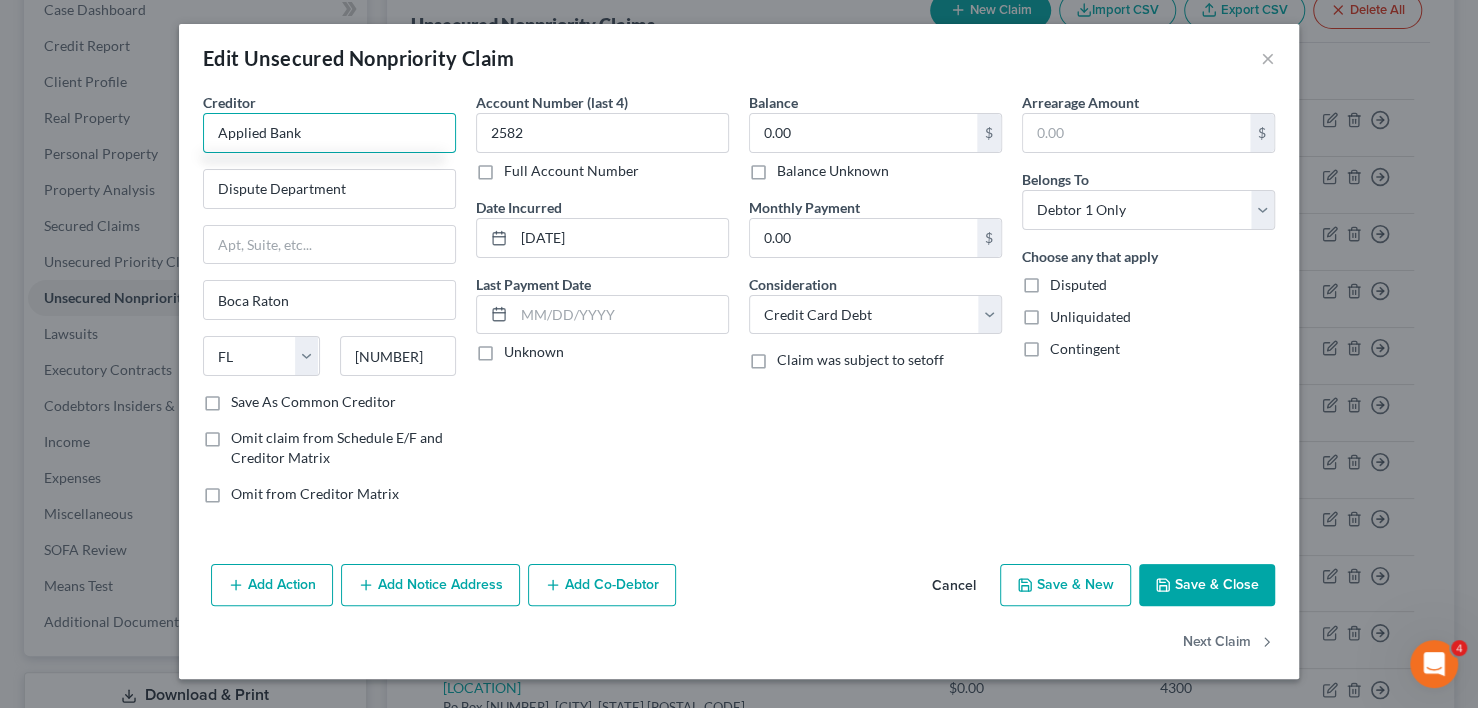 type on "Applied Bank" 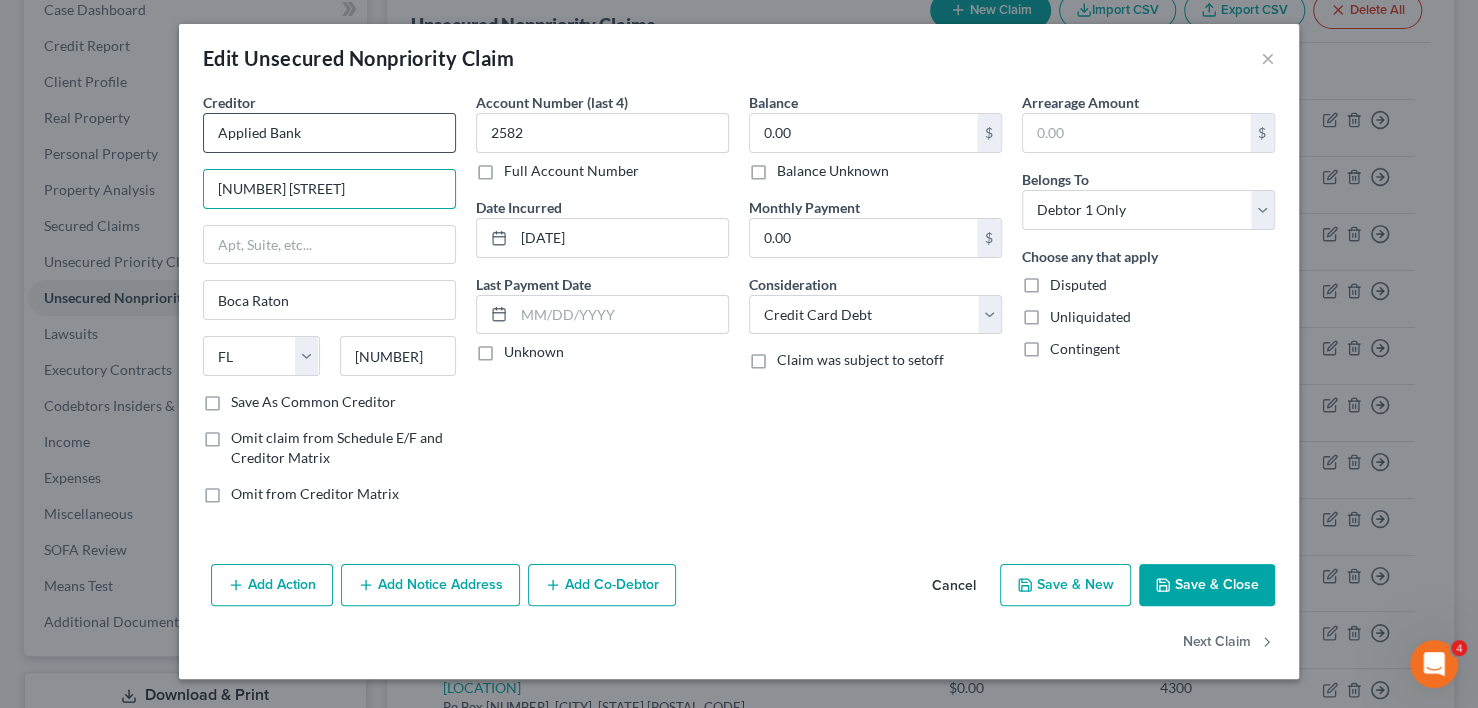 type on "[NUMBER] [STREET]" 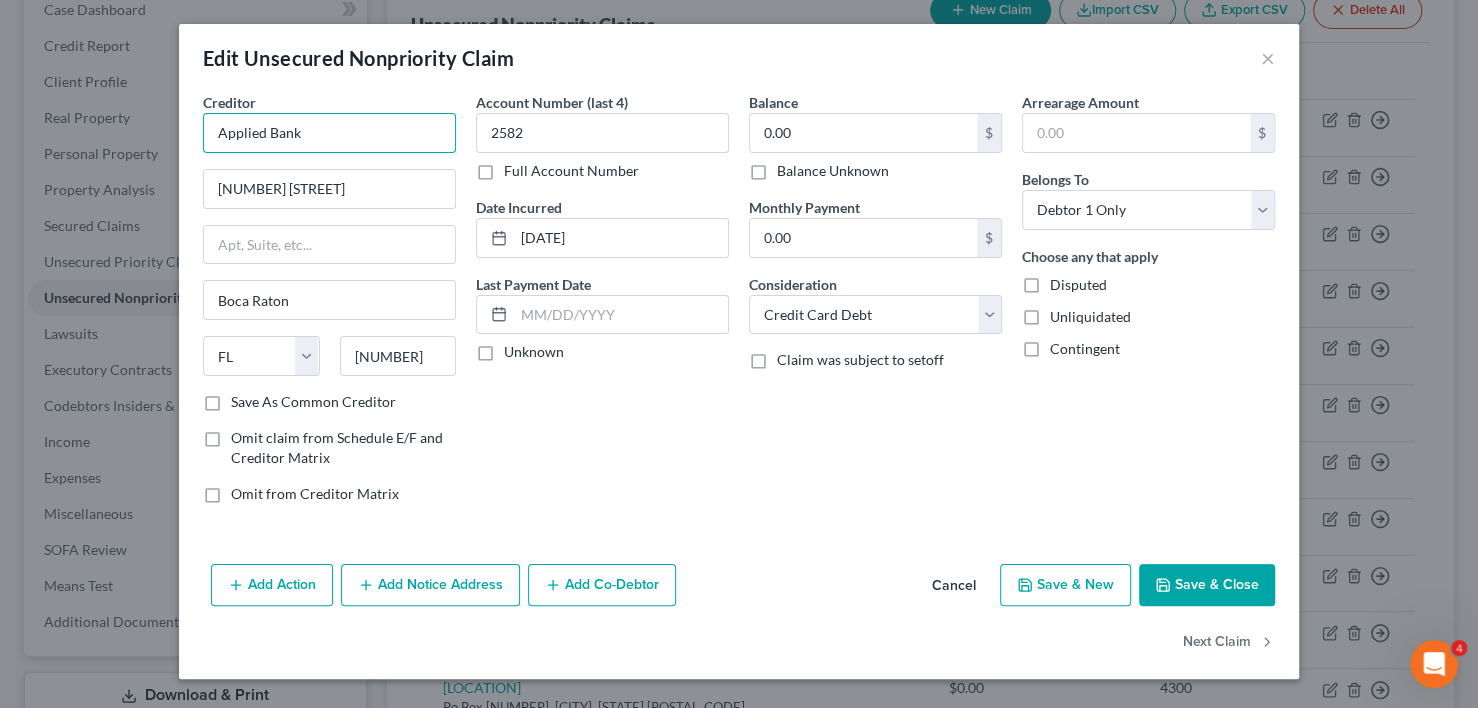 click on "Applied Bank" at bounding box center [329, 133] 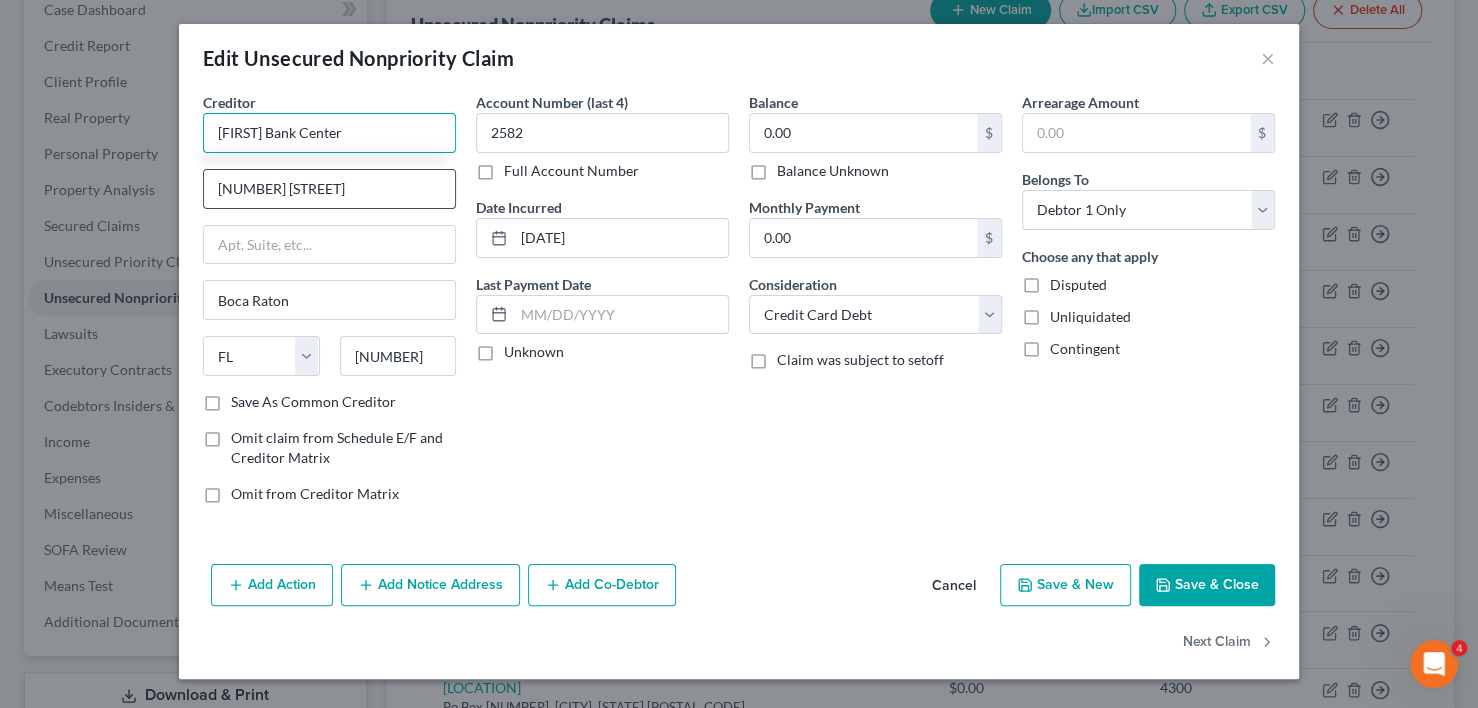 type on "[FIRST] Bank Center" 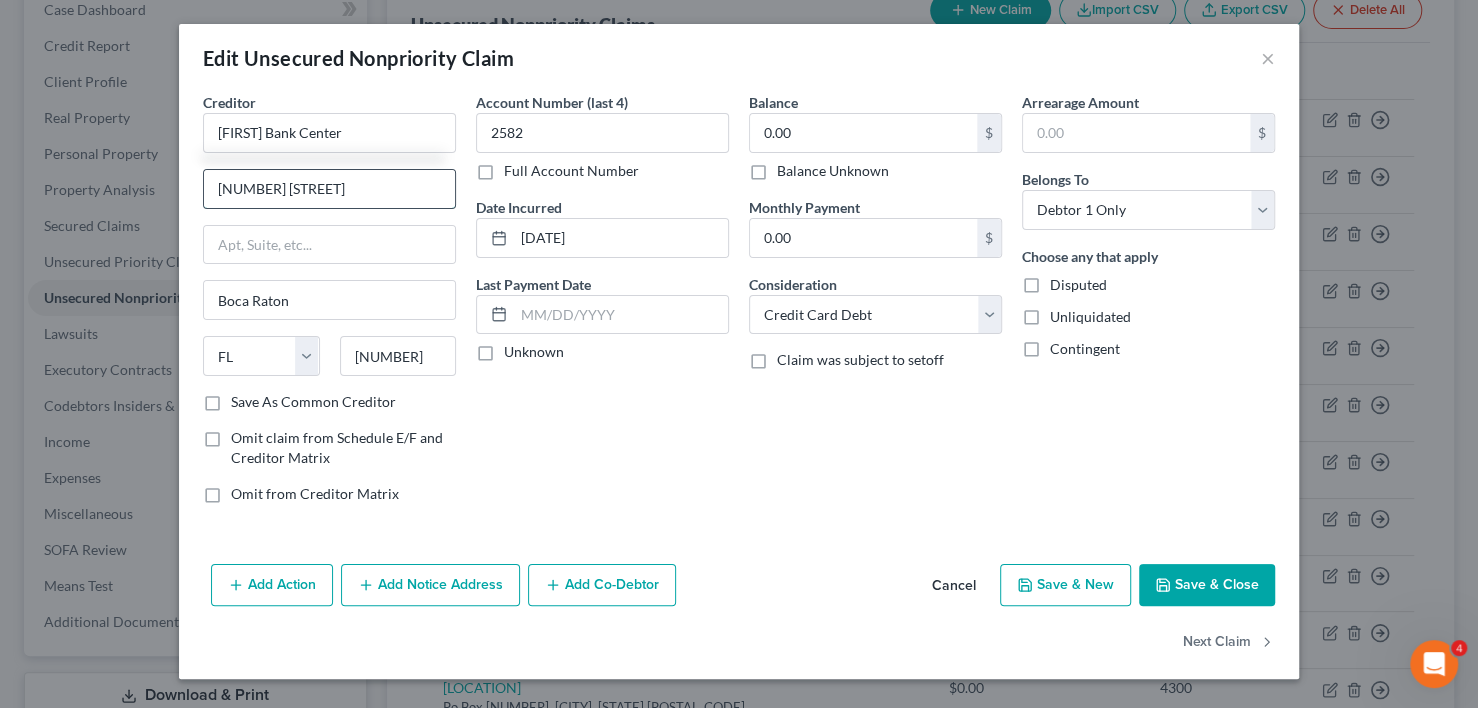 click on "[NUMBER] [STREET]" at bounding box center [329, 189] 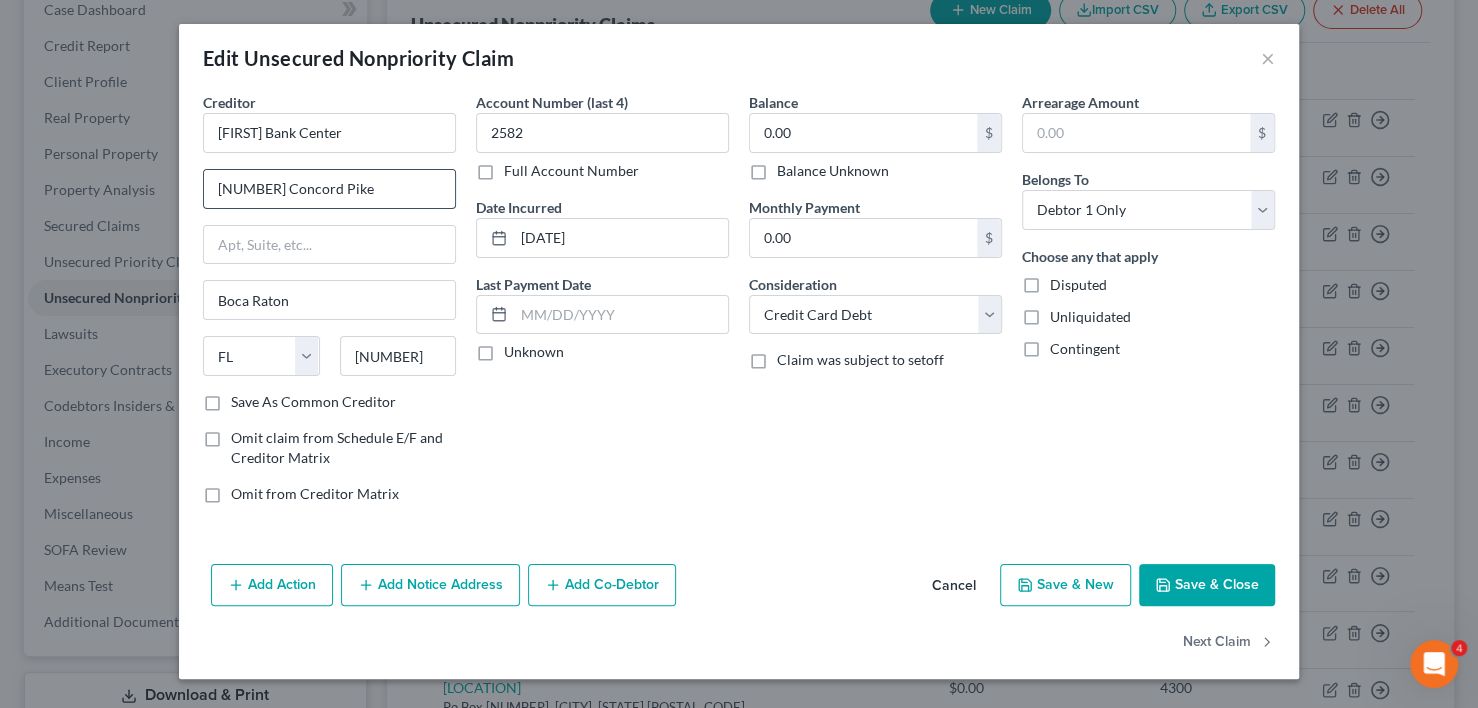 type on "[NUMBER] Concord Pike" 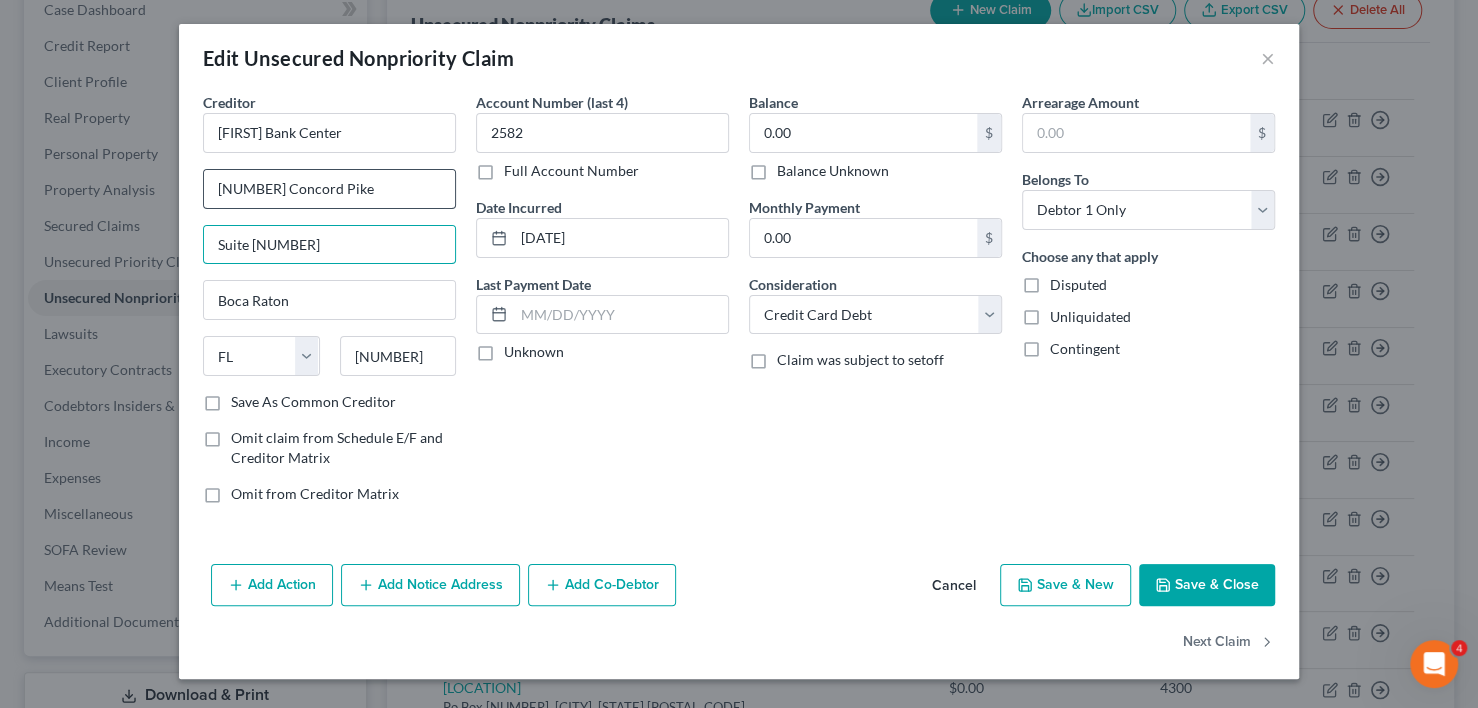 type on "Suite [NUMBER]" 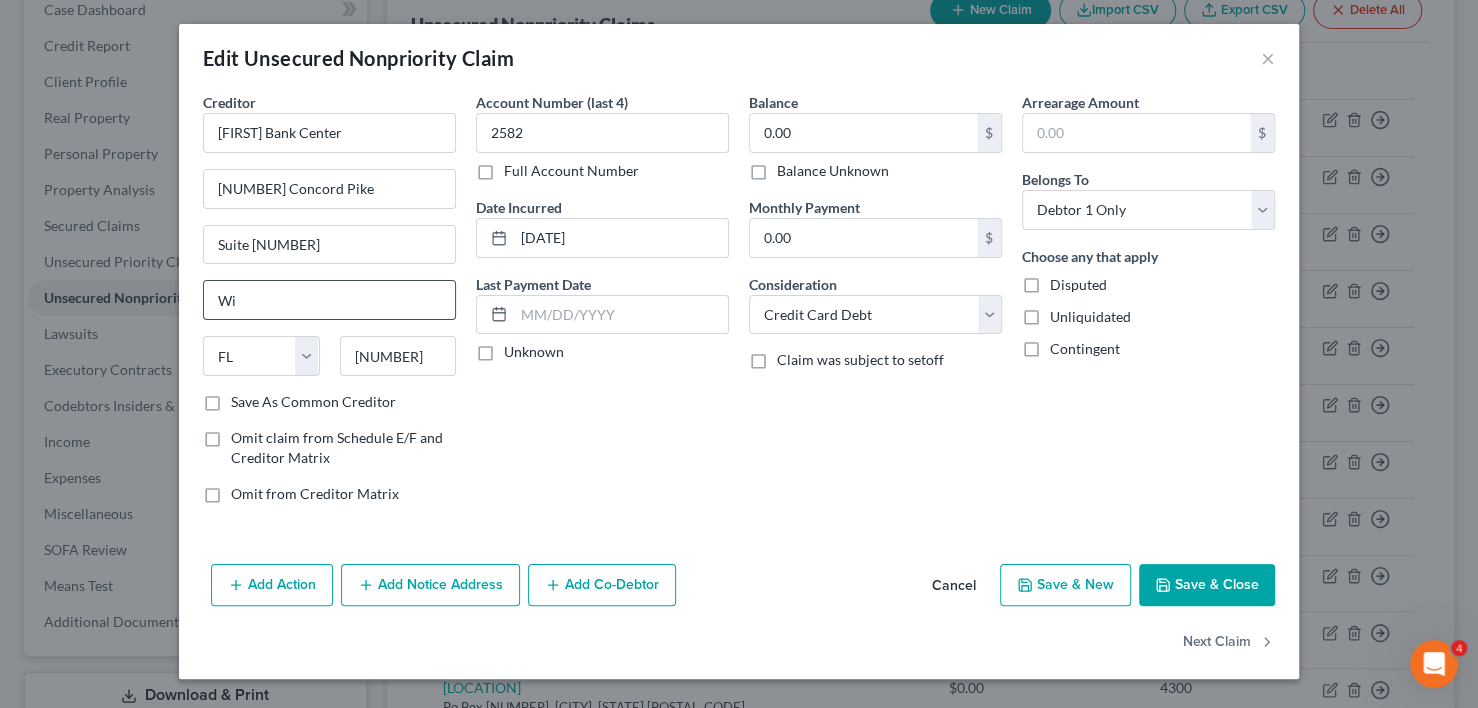 type on "Wilmington" 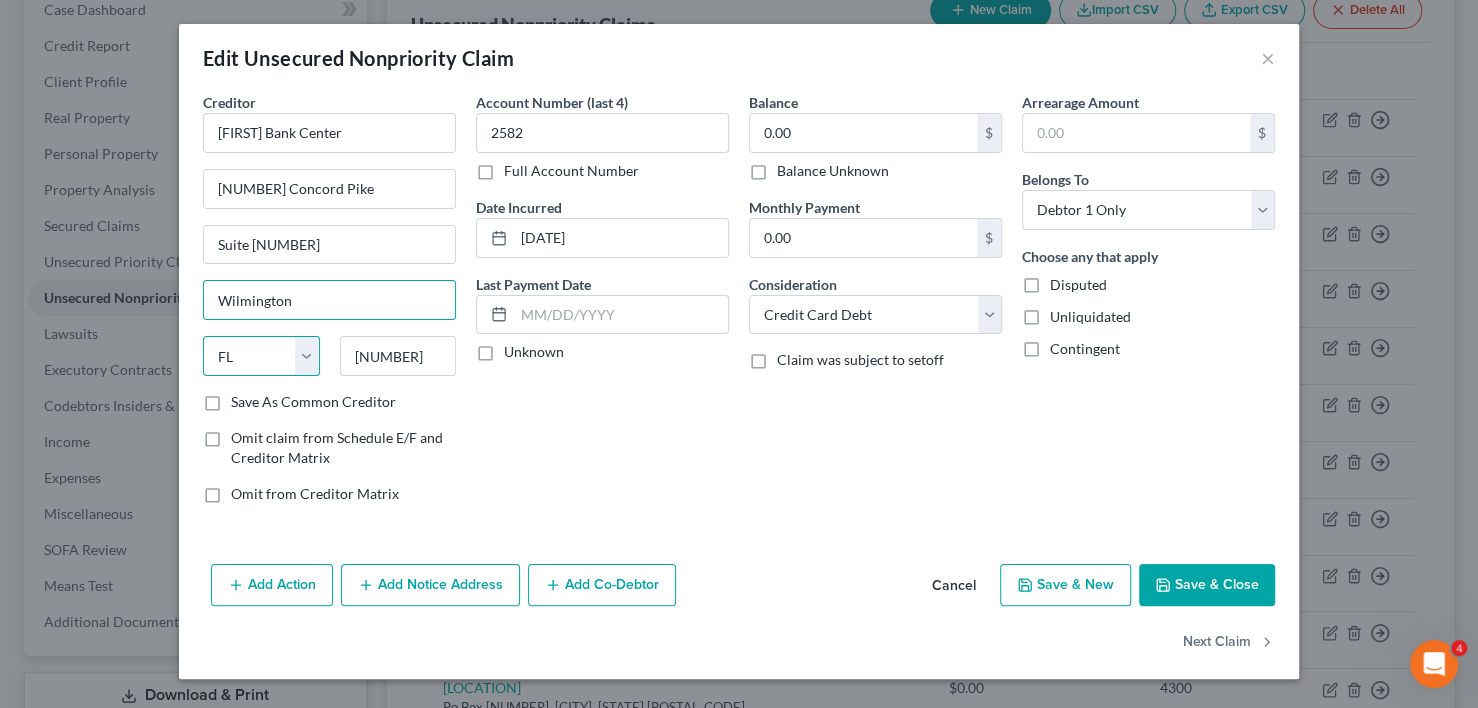 click on "State AL AK AR AZ CA CO CT DE DC FL GA GU HI ID IL IN IA KS KY LA ME MD MA MI MN MS MO MT NC ND NE NV NH NJ NM NY OH OK OR PA PR RI SC SD TN TX UT VI VA VT WA WV WI WY" at bounding box center [261, 356] 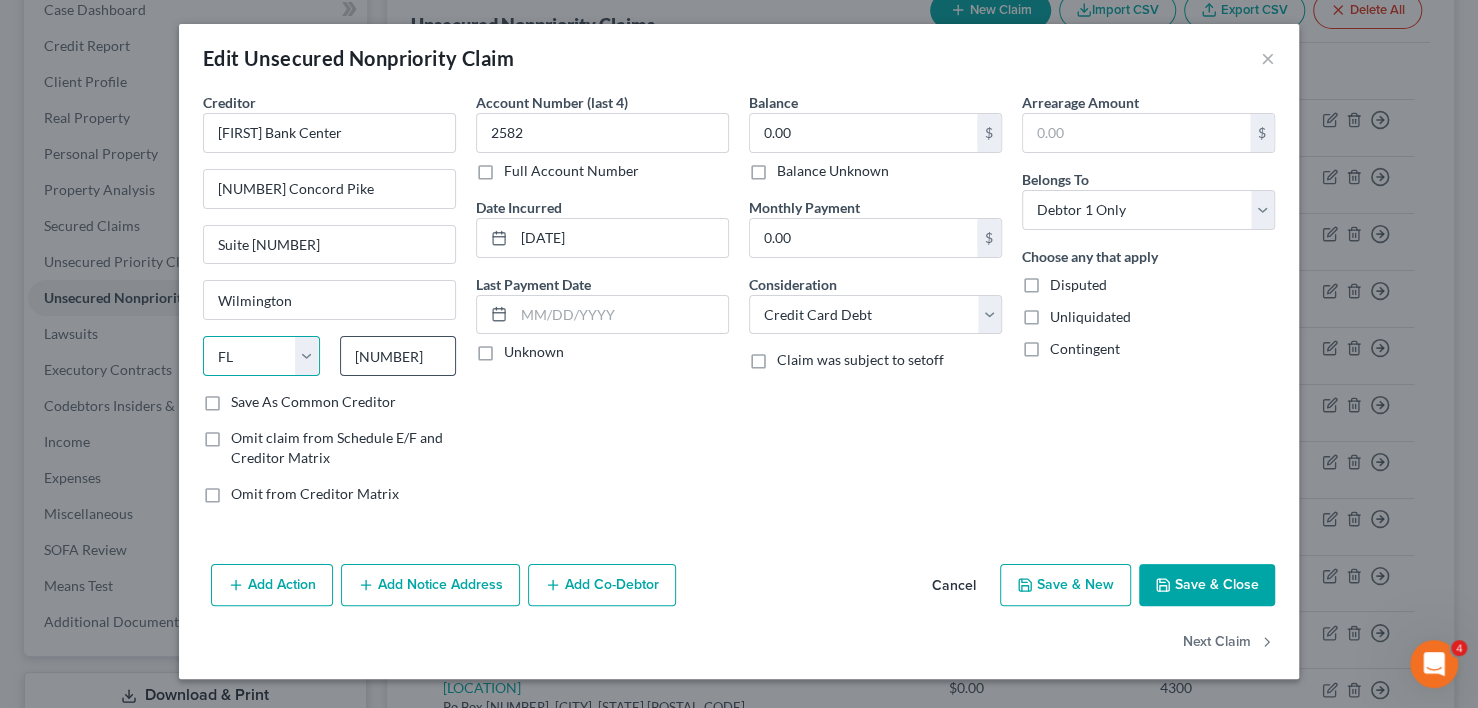 select on "7" 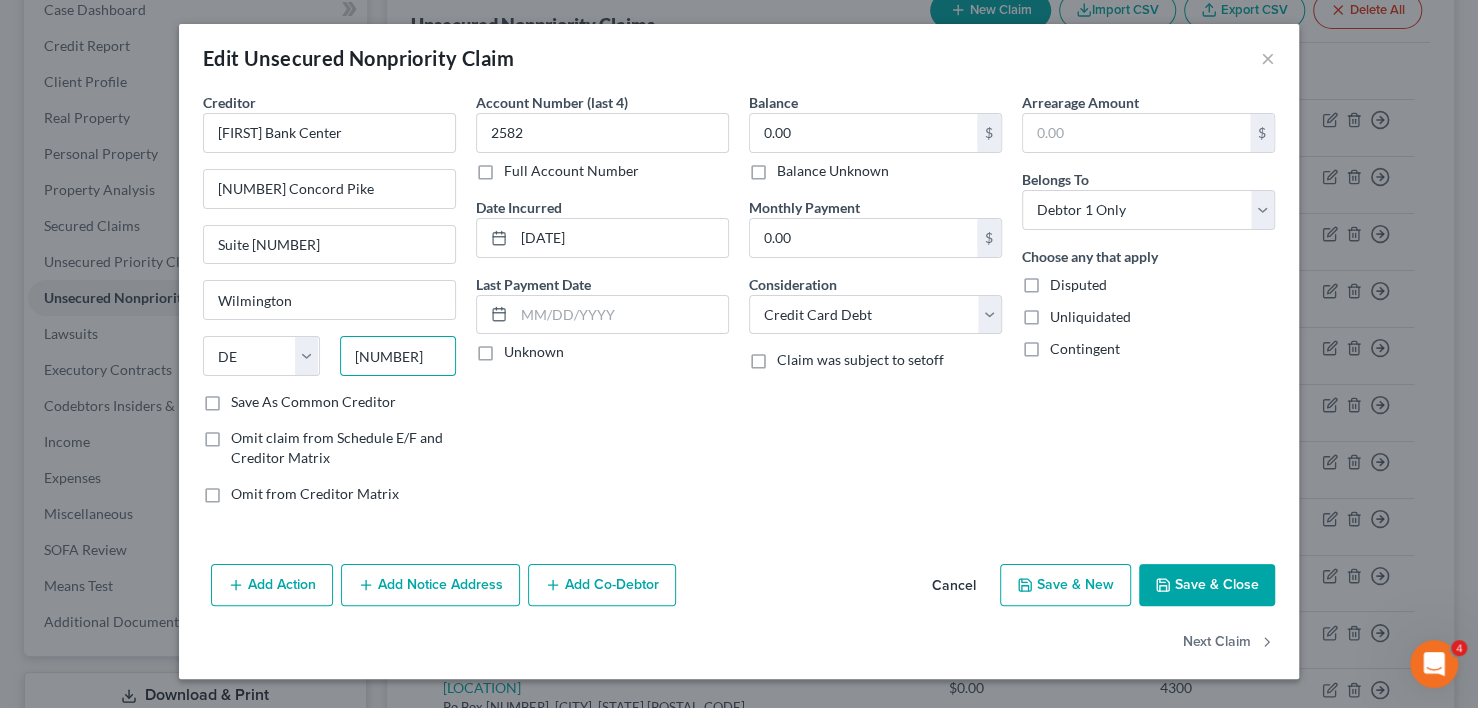 drag, startPoint x: 416, startPoint y: 349, endPoint x: 343, endPoint y: 356, distance: 73.33485 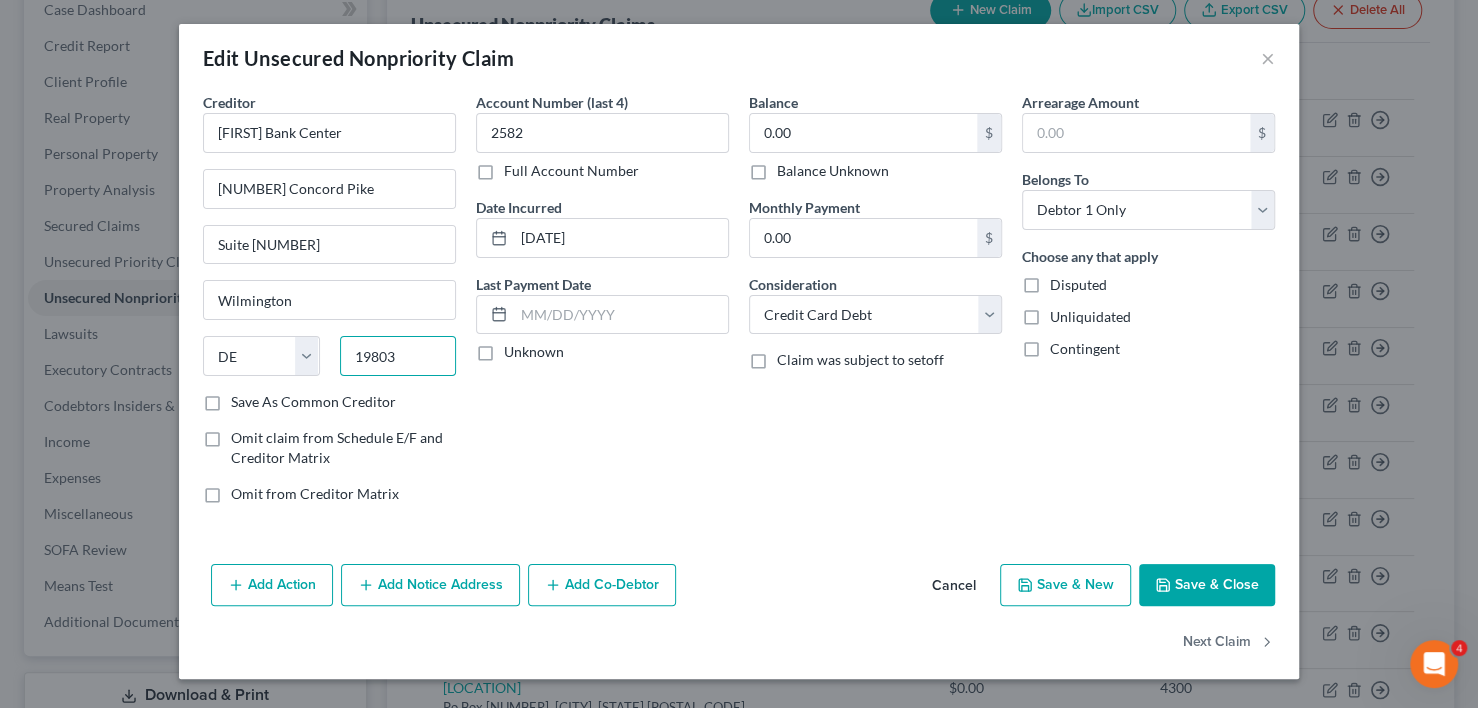 type on "19803" 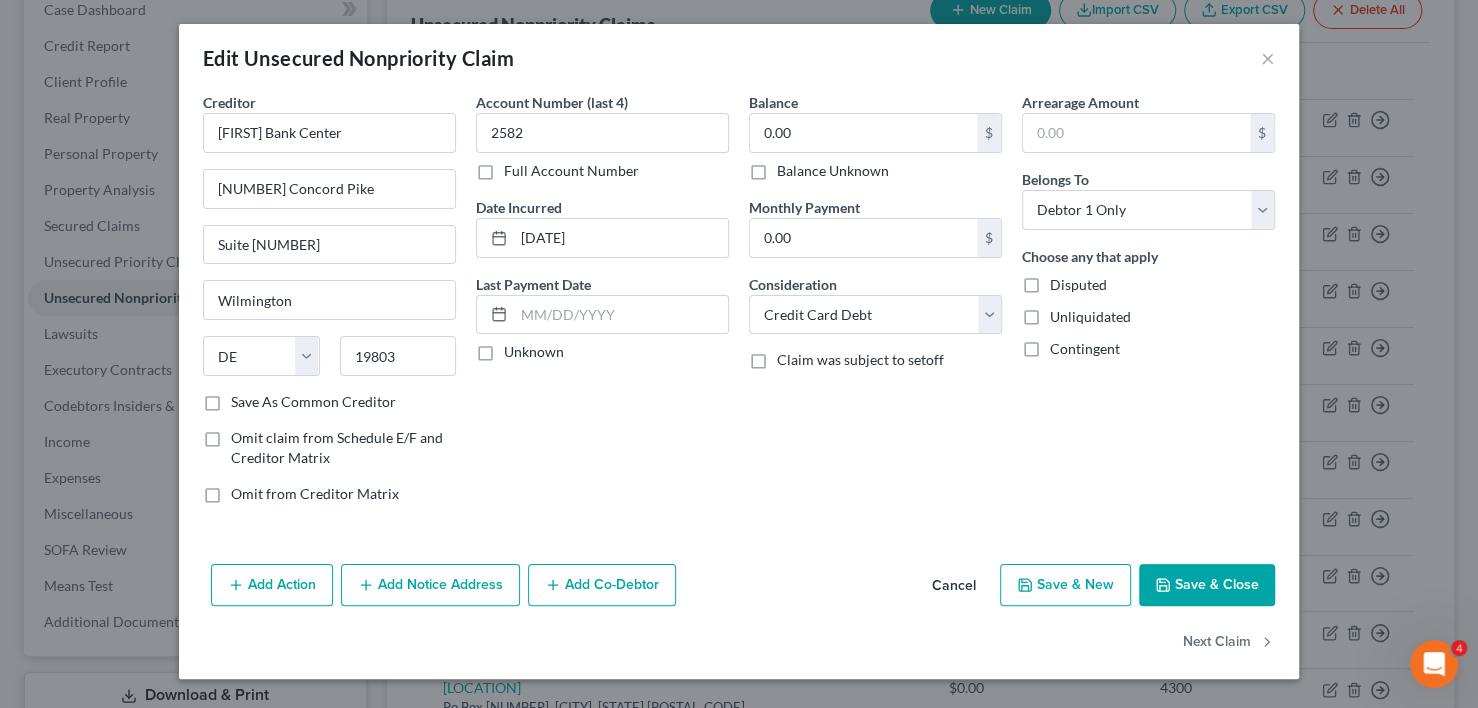 click on "Save As Common Creditor" at bounding box center (313, 402) 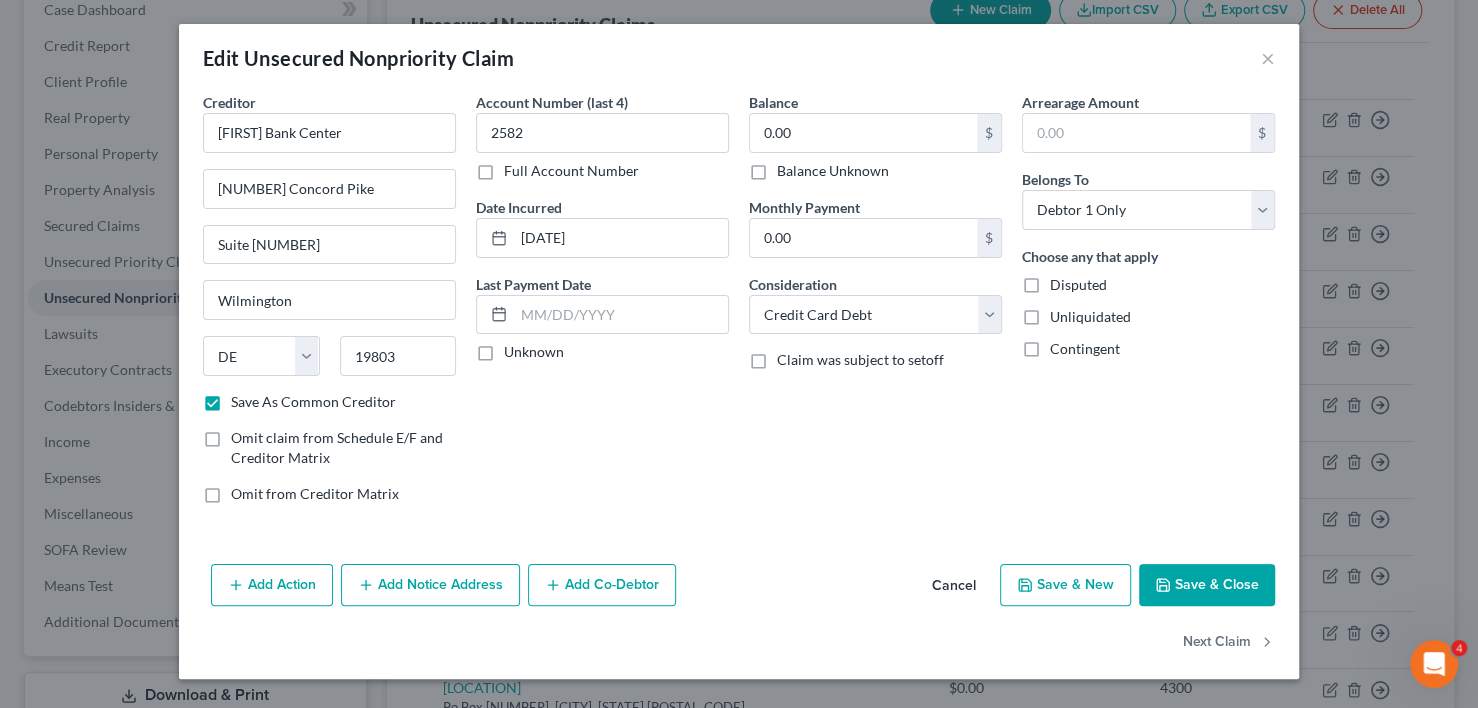 click on "Save & Close" at bounding box center [1207, 585] 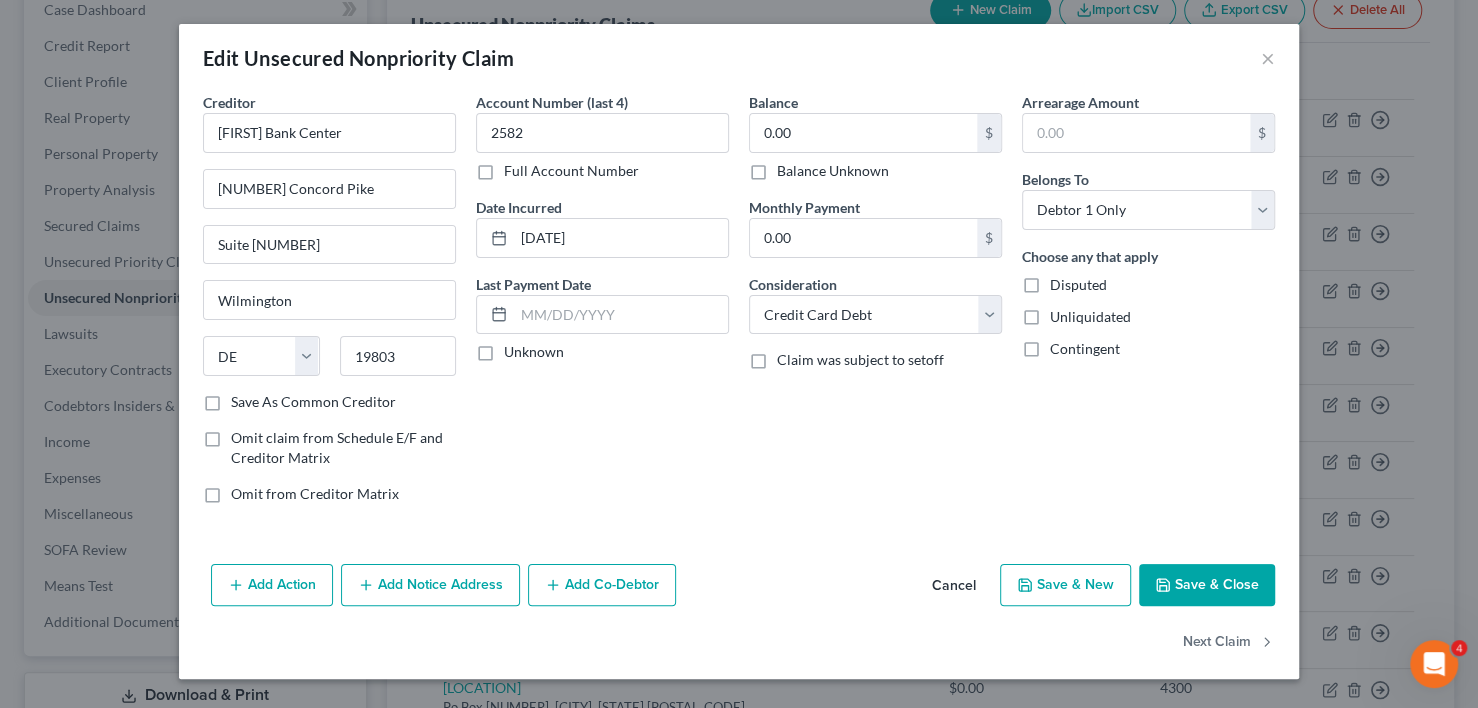 checkbox on "false" 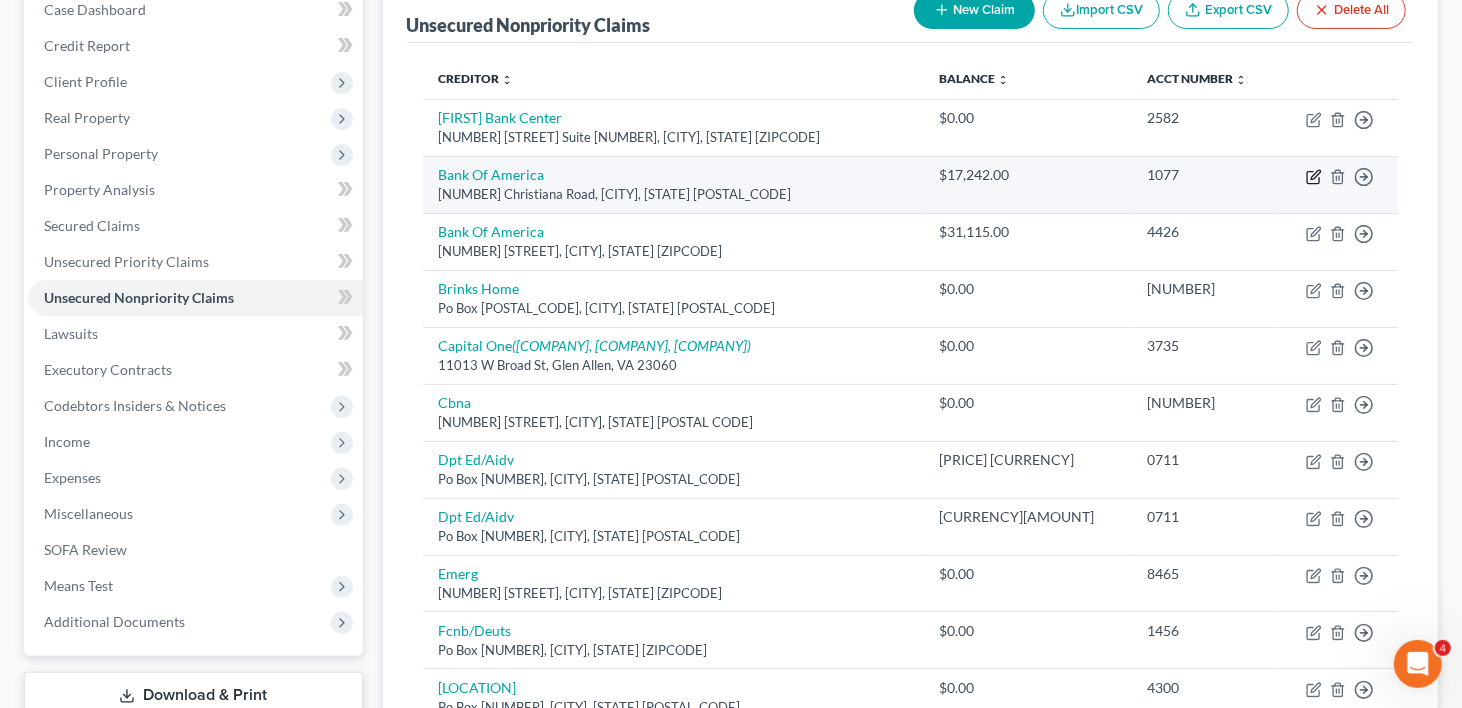 click 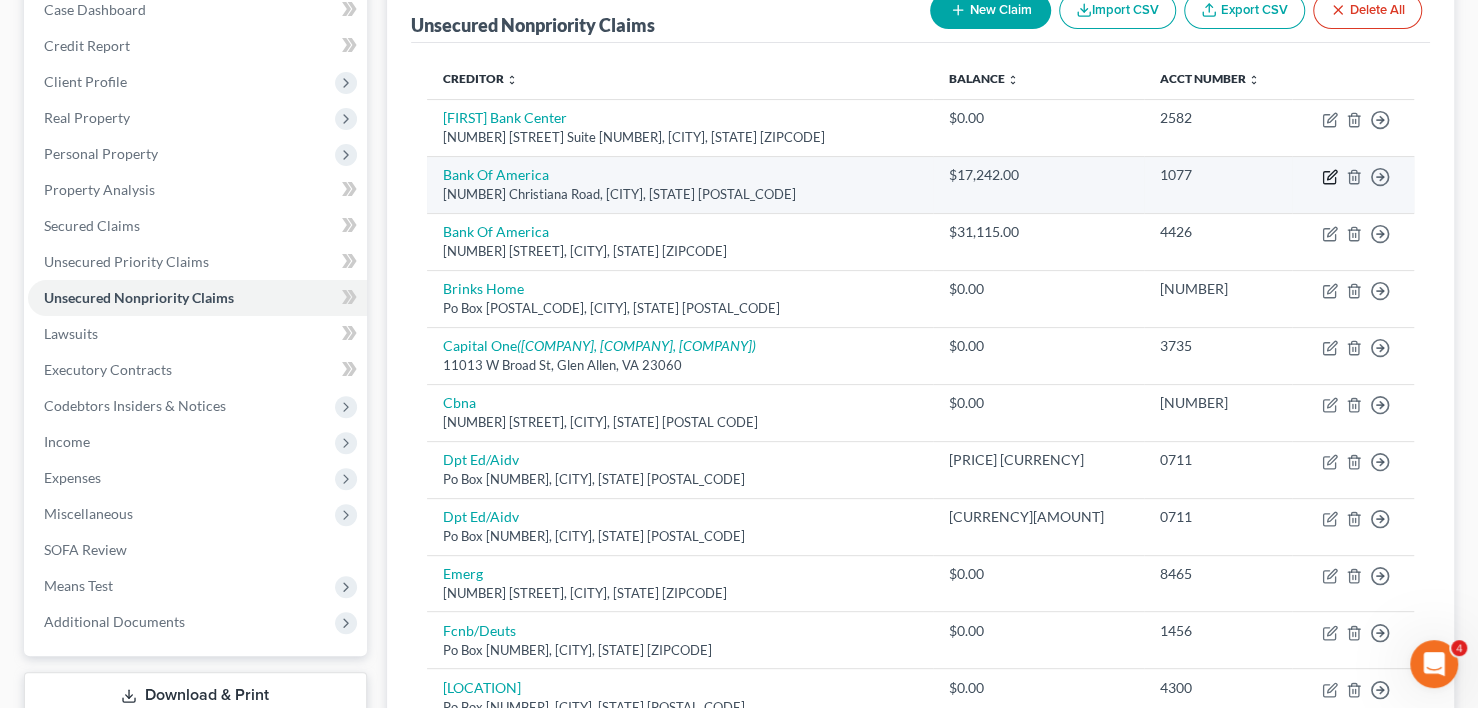 select on "7" 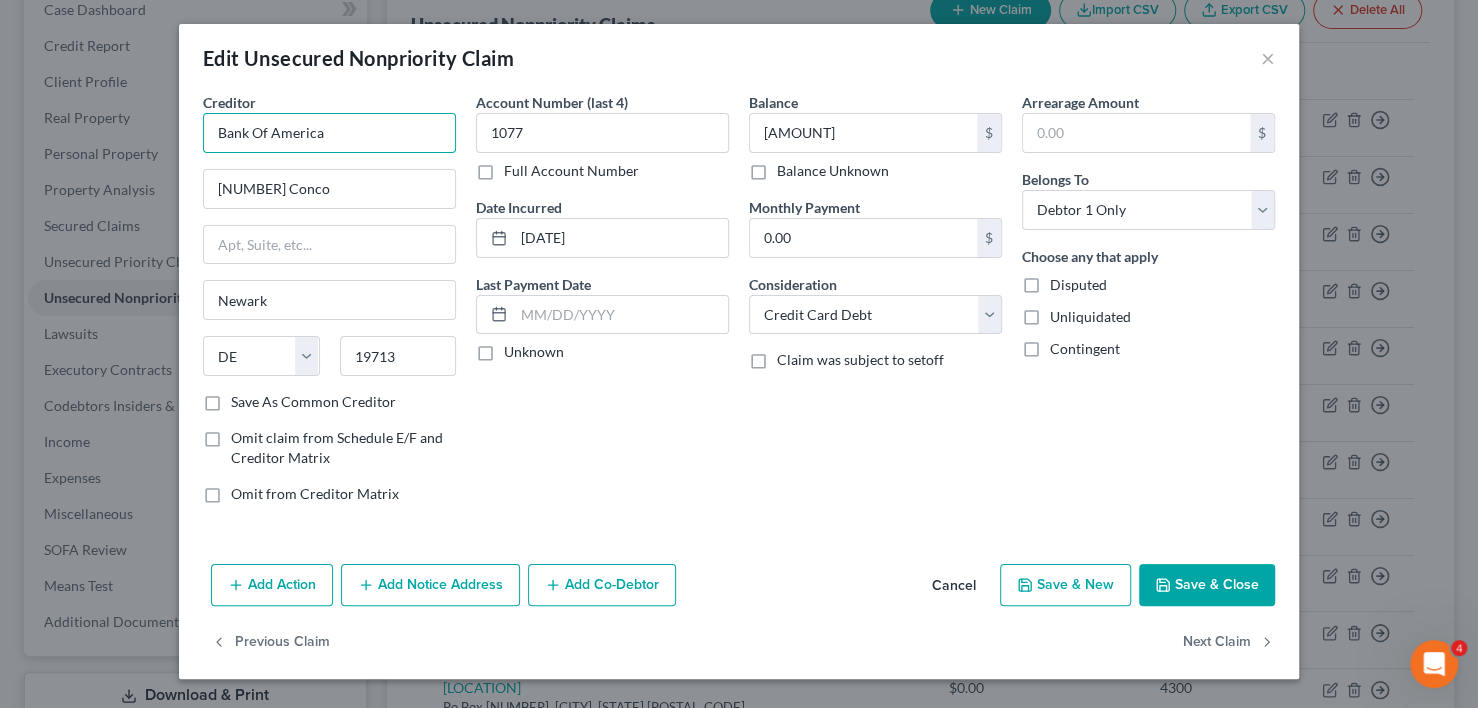 click on "Bank Of America" at bounding box center (329, 133) 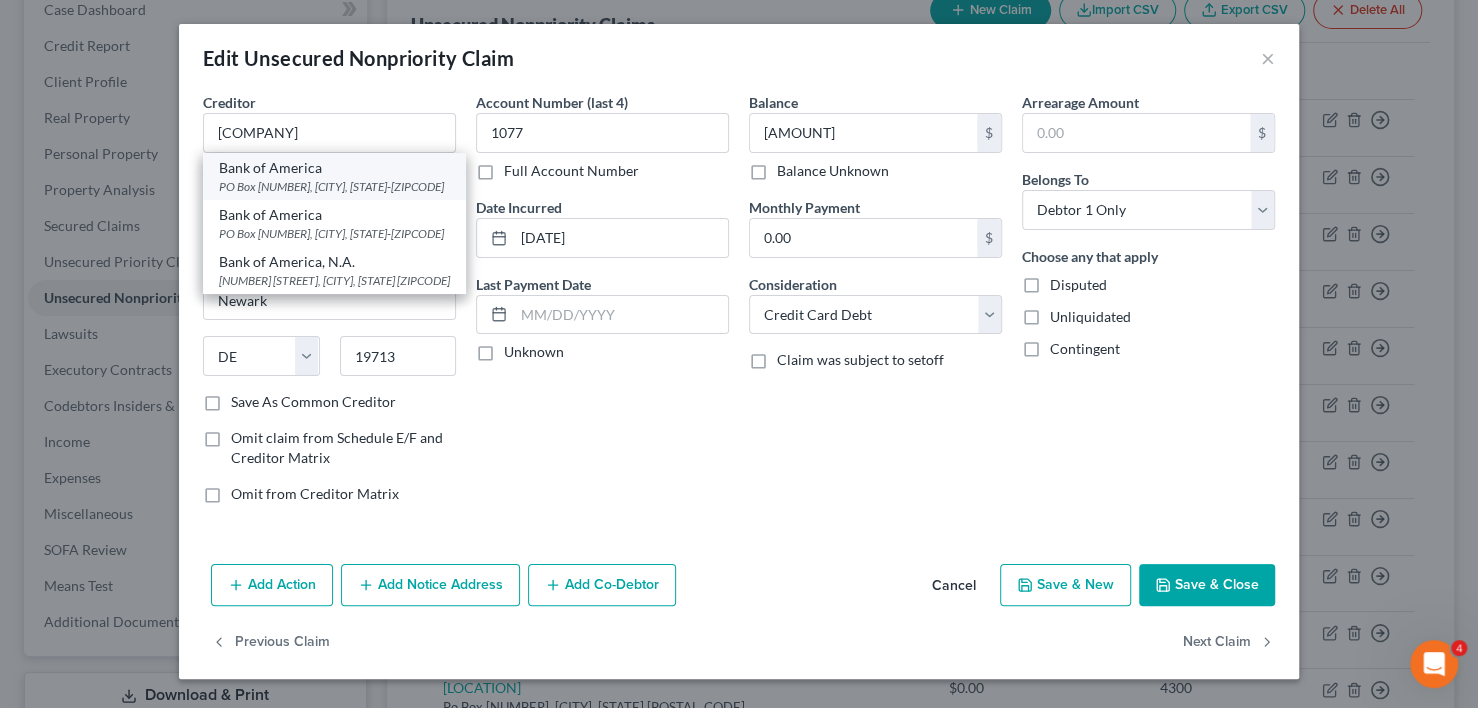 click on "PO Box [NUMBER], [CITY], [STATE]-[ZIPCODE]" at bounding box center [334, 186] 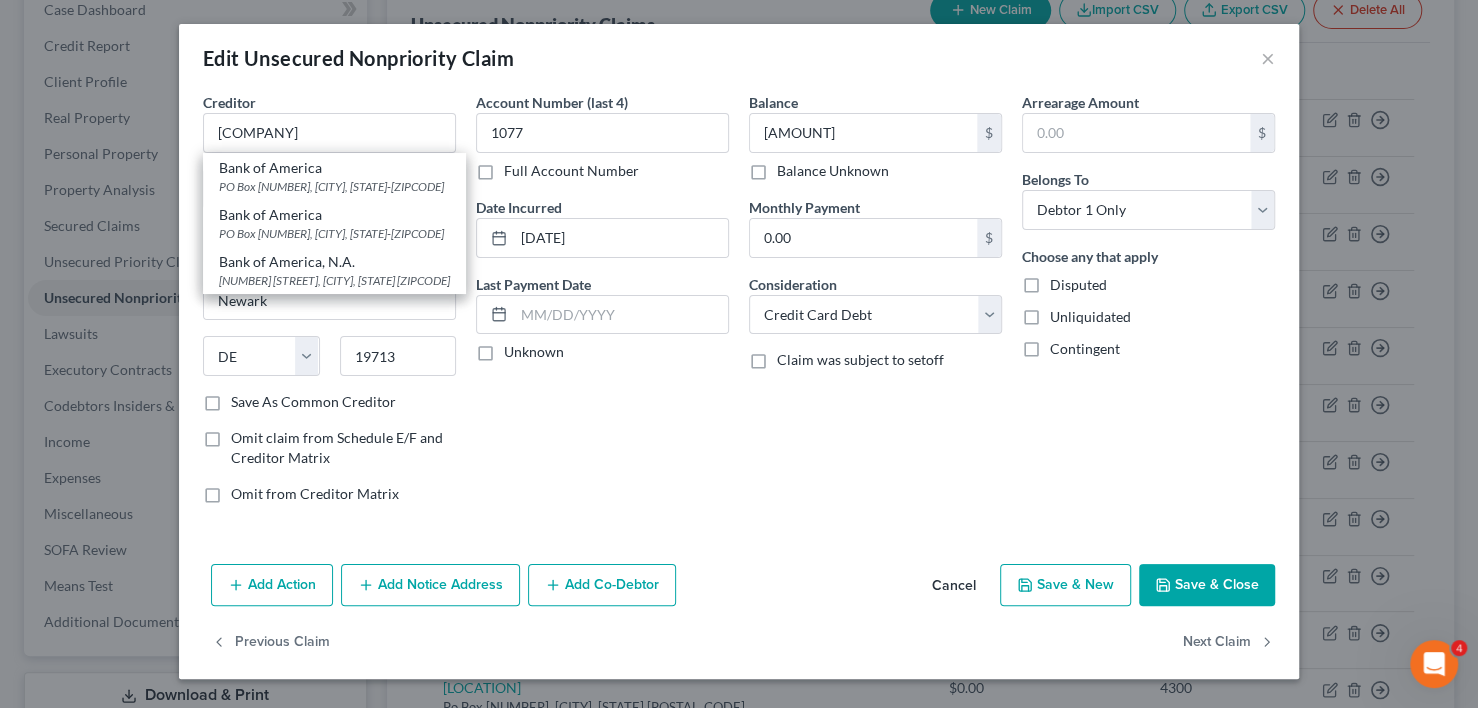 type on "Bank of America" 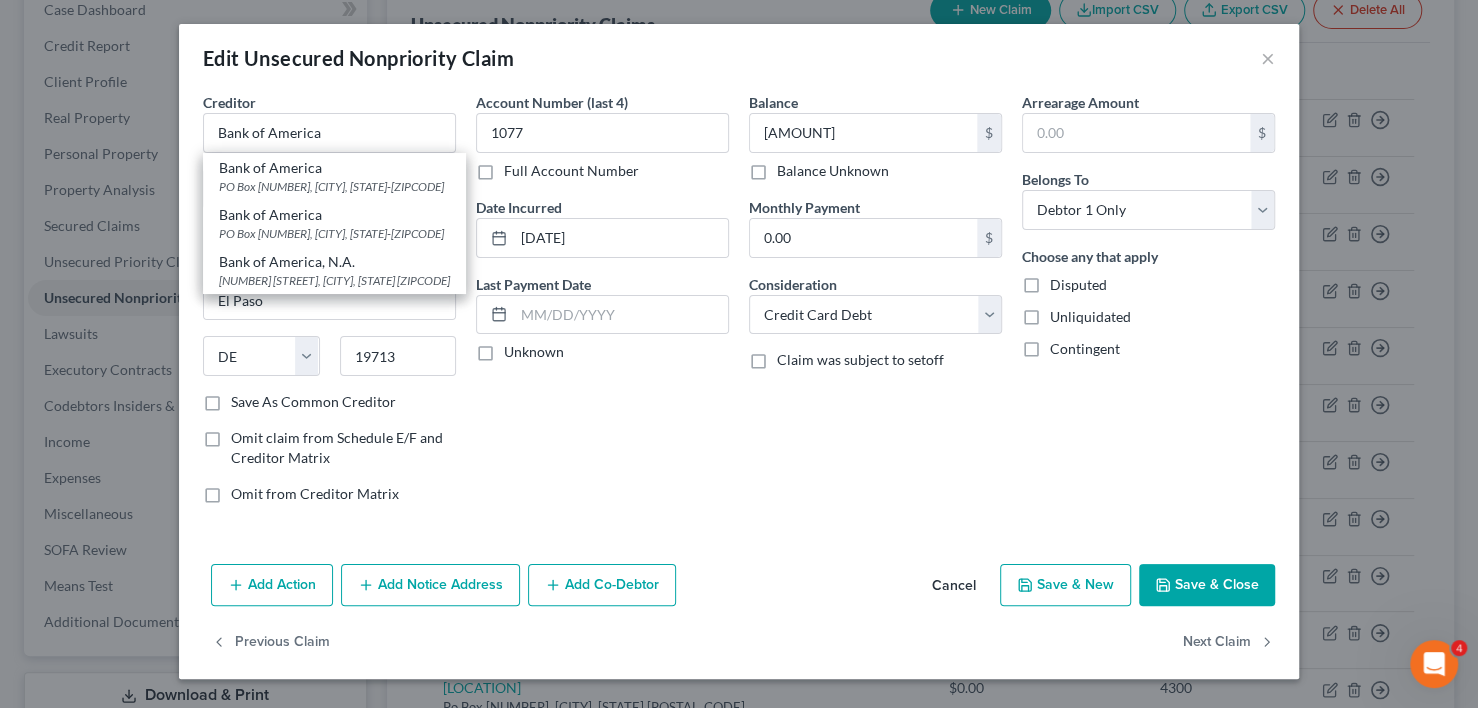 select on "45" 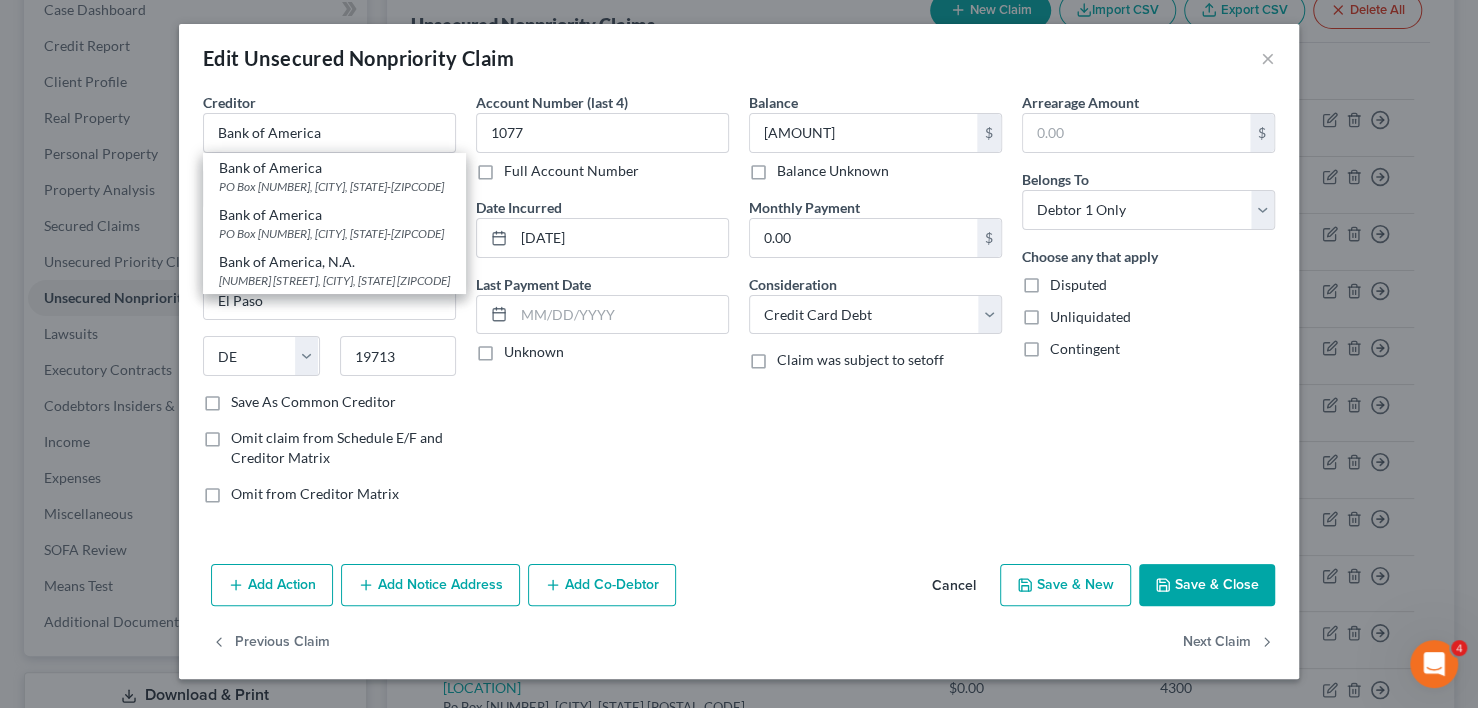 type on "[ZIPCODE]" 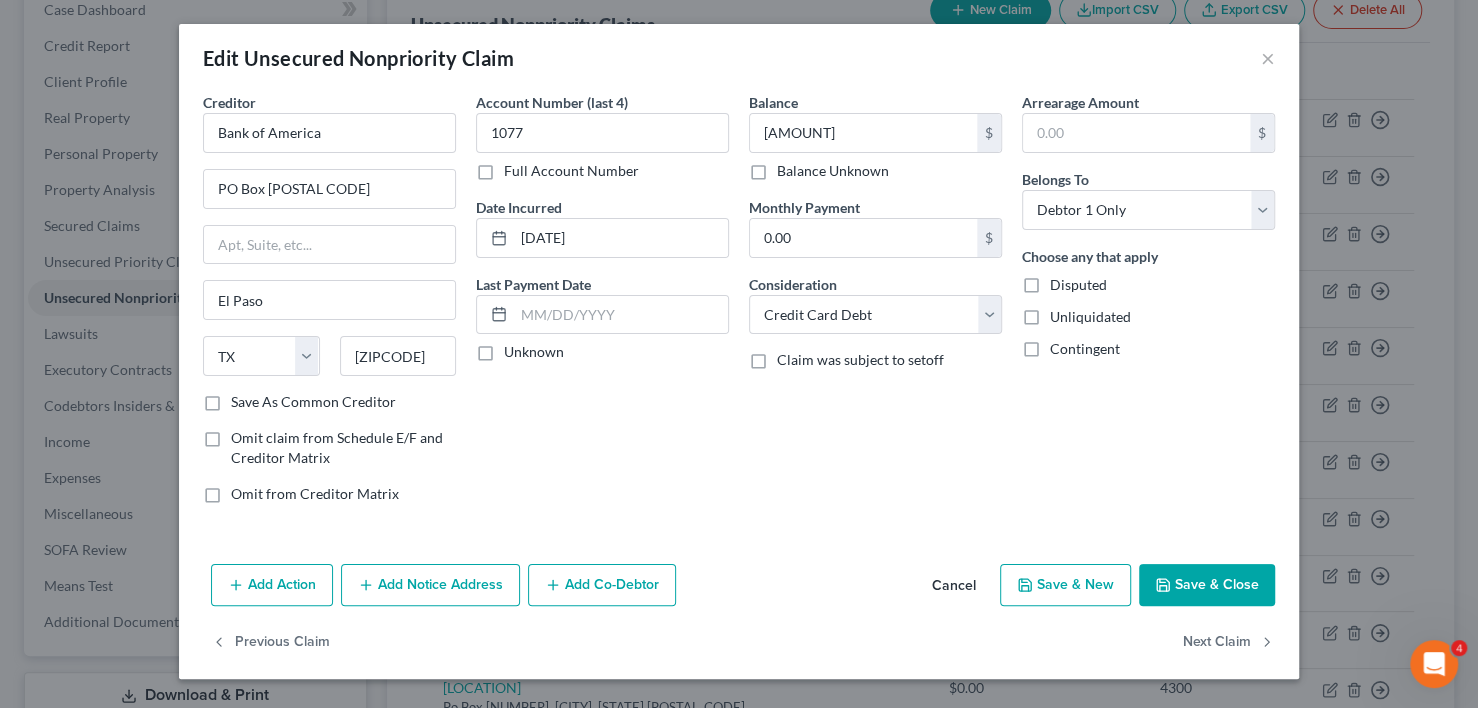 click on "Save & Close" at bounding box center [1207, 585] 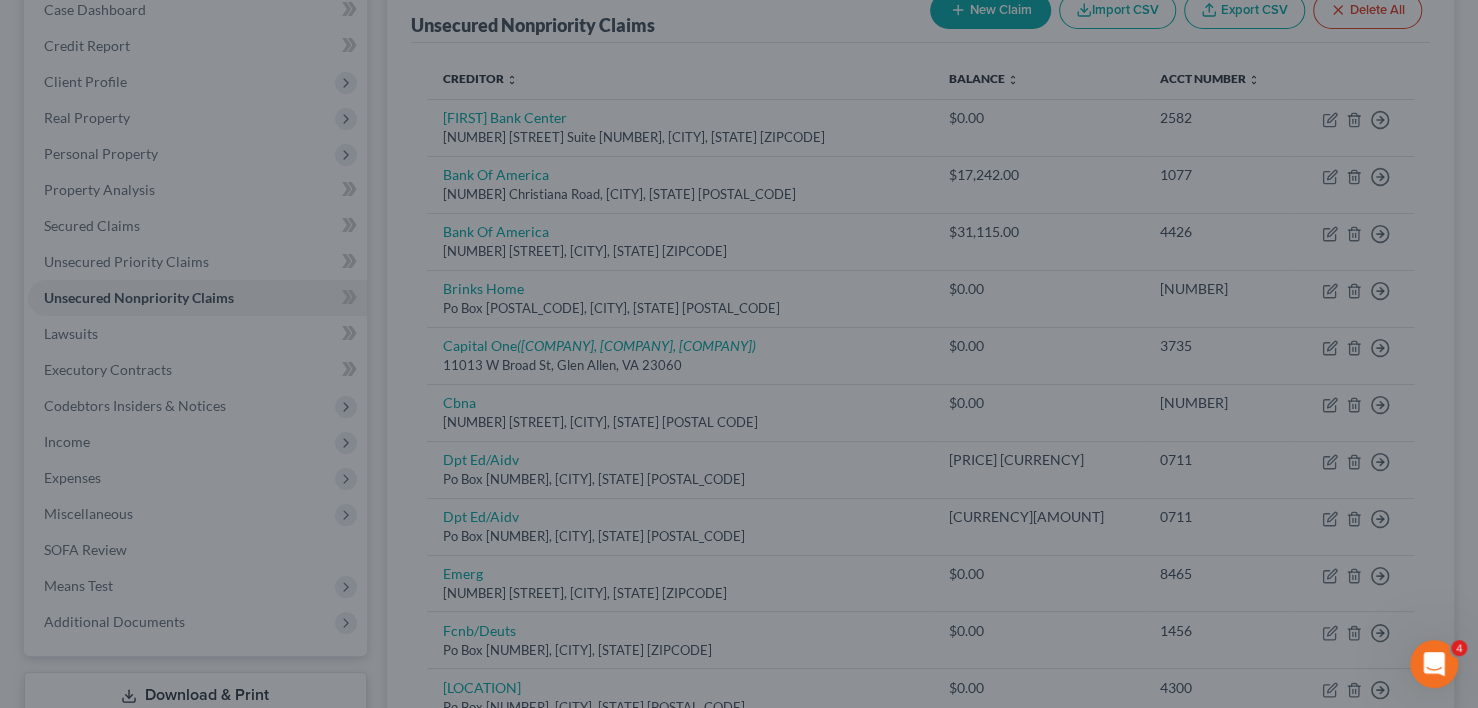 type on "0" 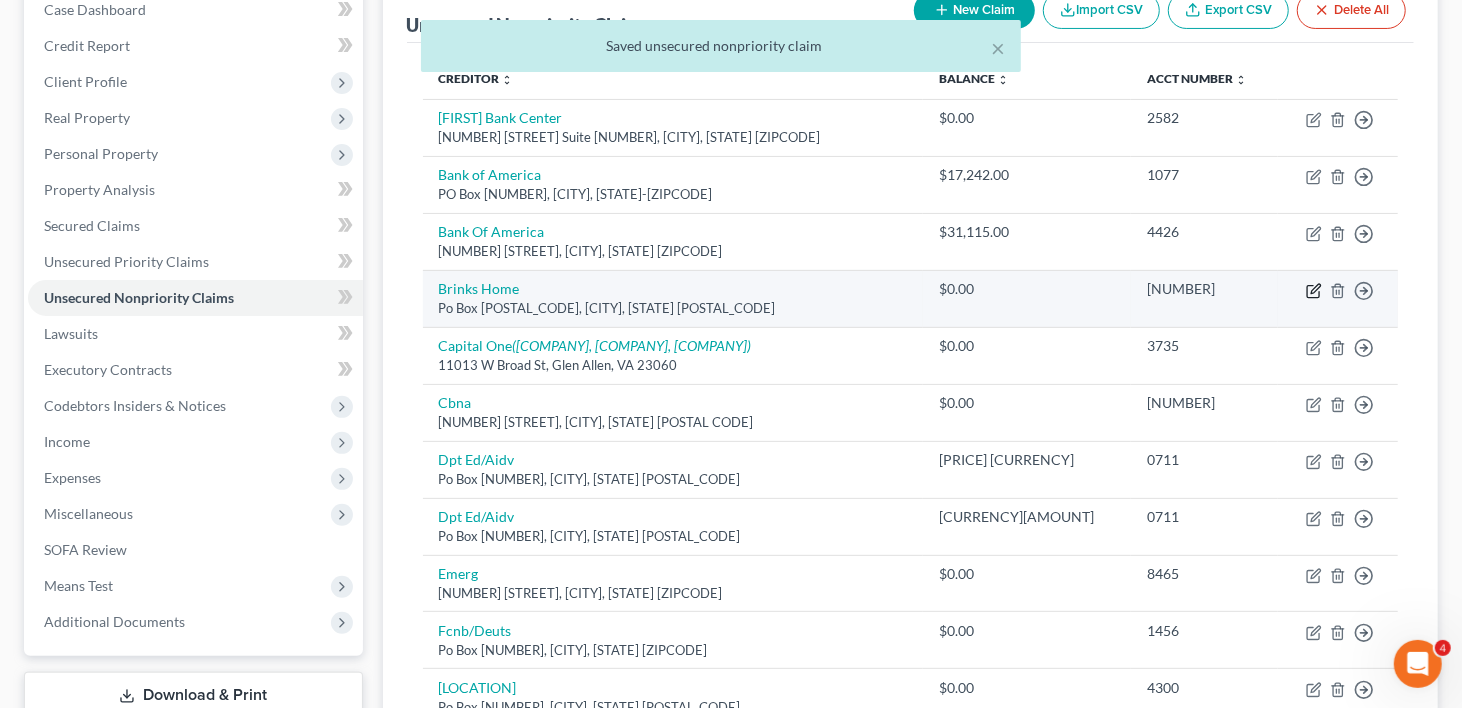 click 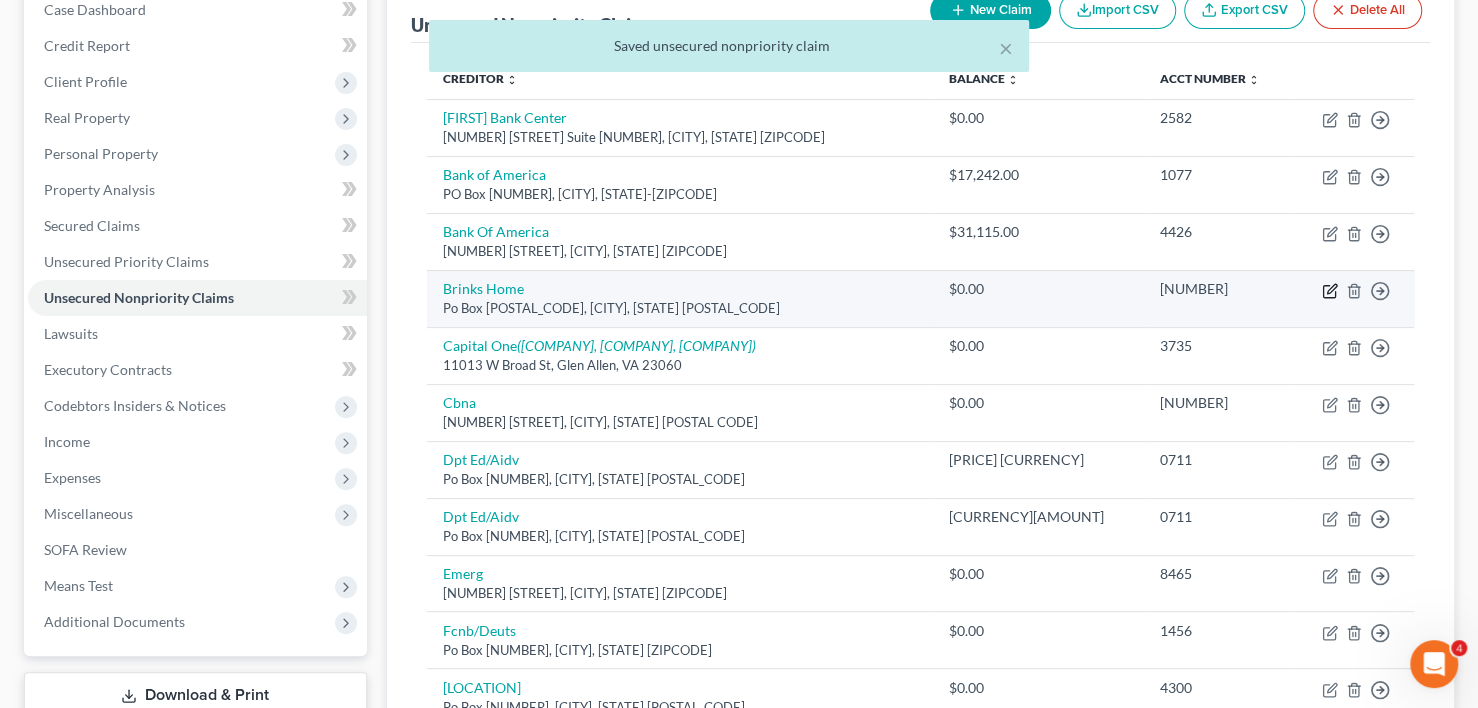 select on "45" 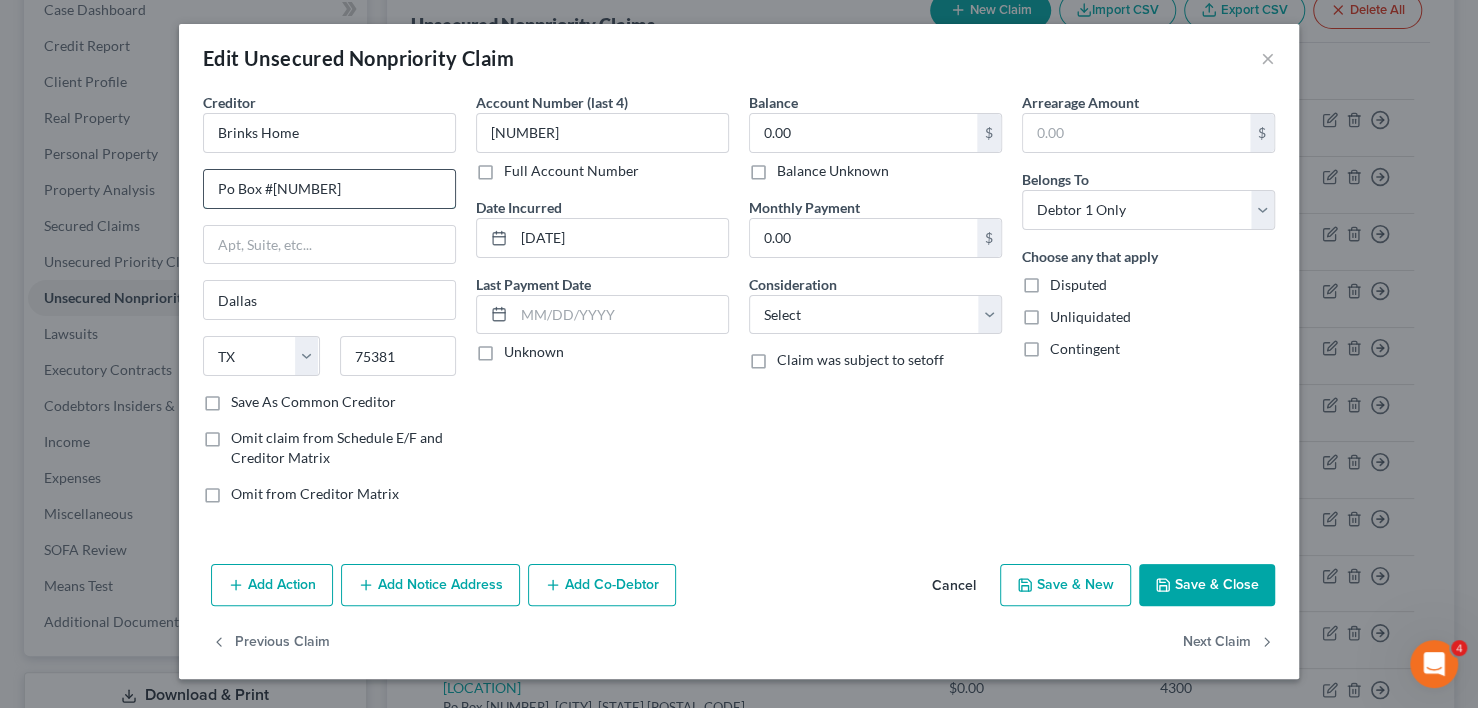 click on "Po Box #[NUMBER]" at bounding box center (329, 189) 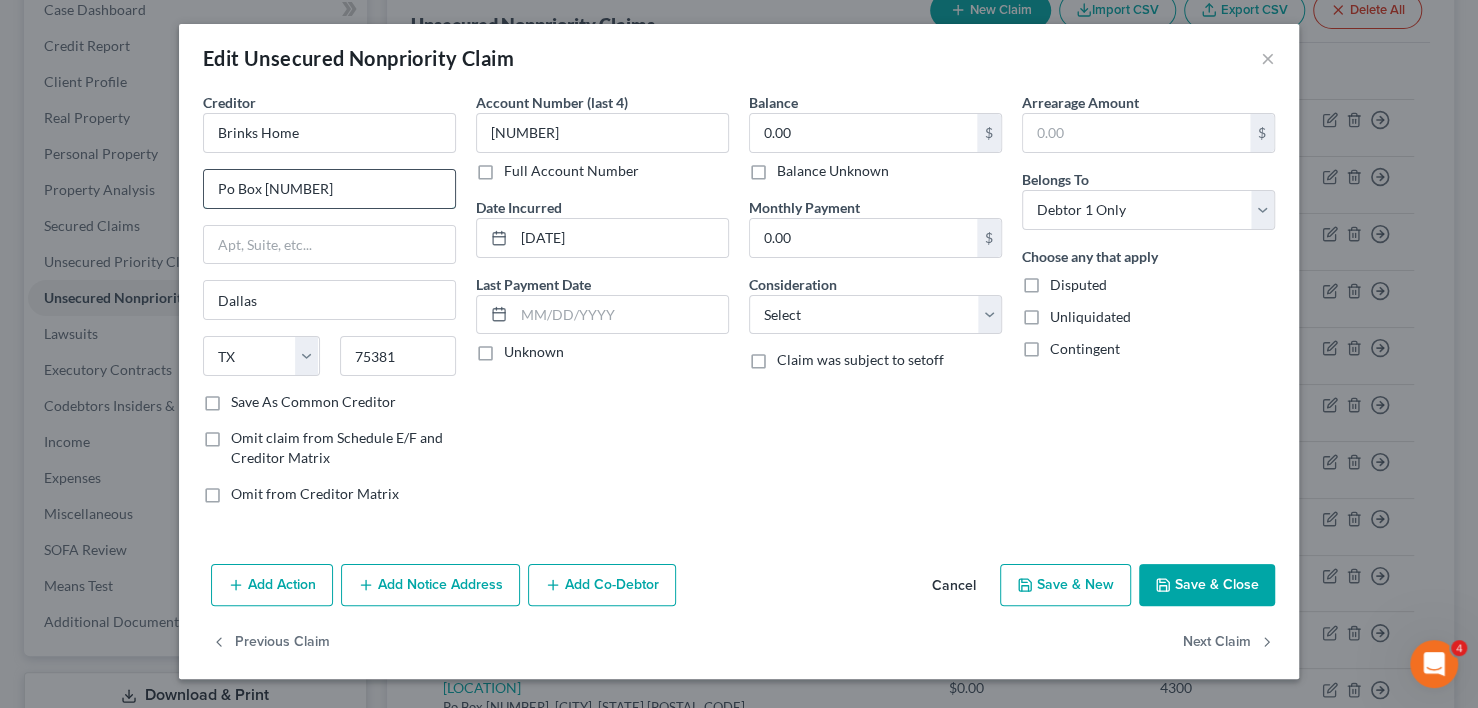 click on "Po Box [NUMBER]" at bounding box center (329, 189) 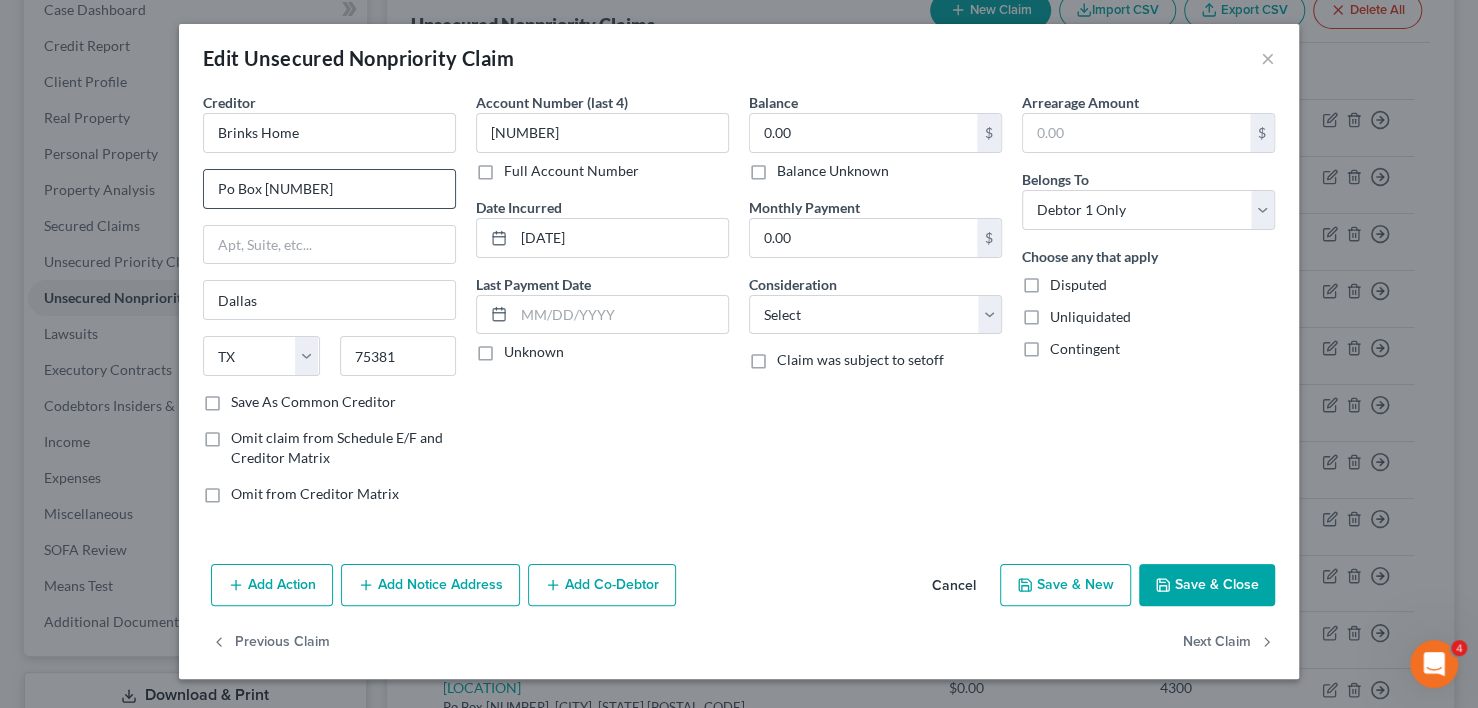 click on "Po Box [NUMBER]" at bounding box center [329, 189] 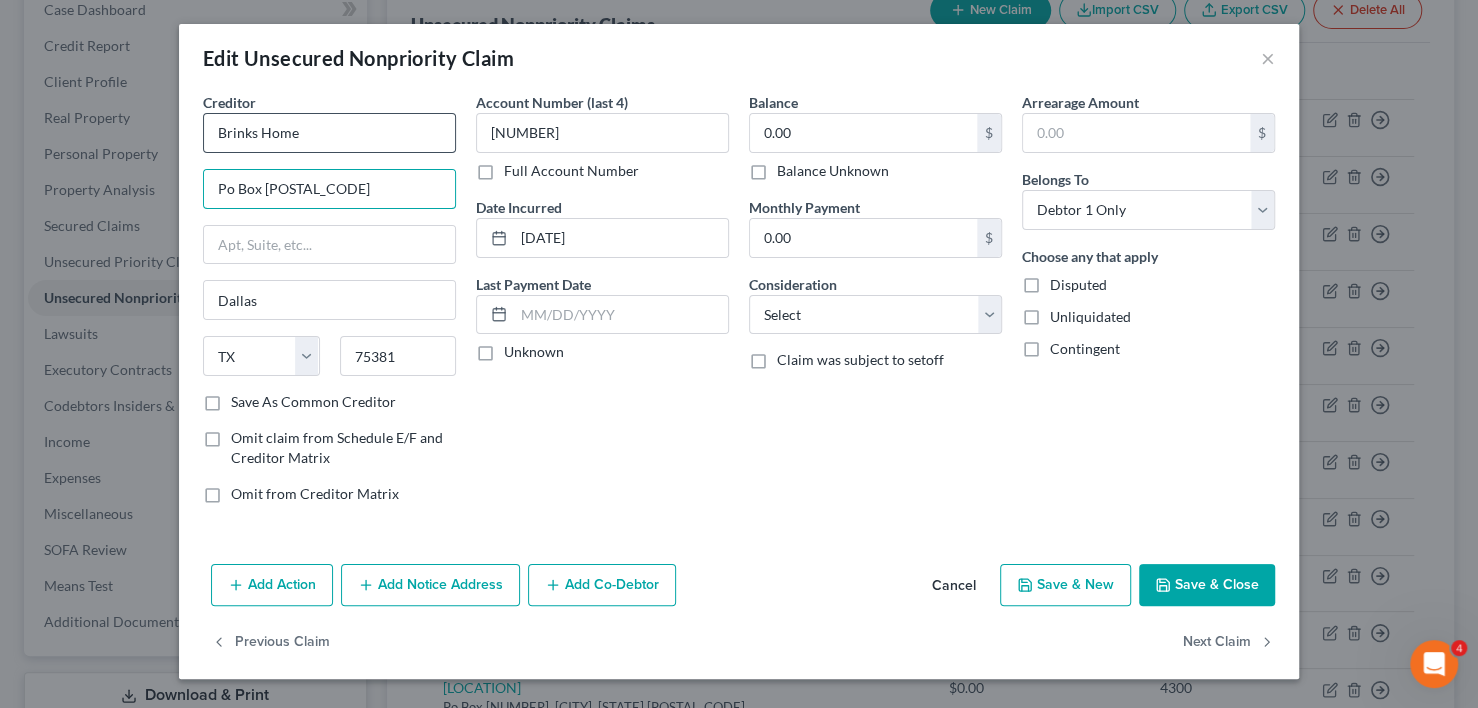 type on "Po Box [POSTAL_CODE]" 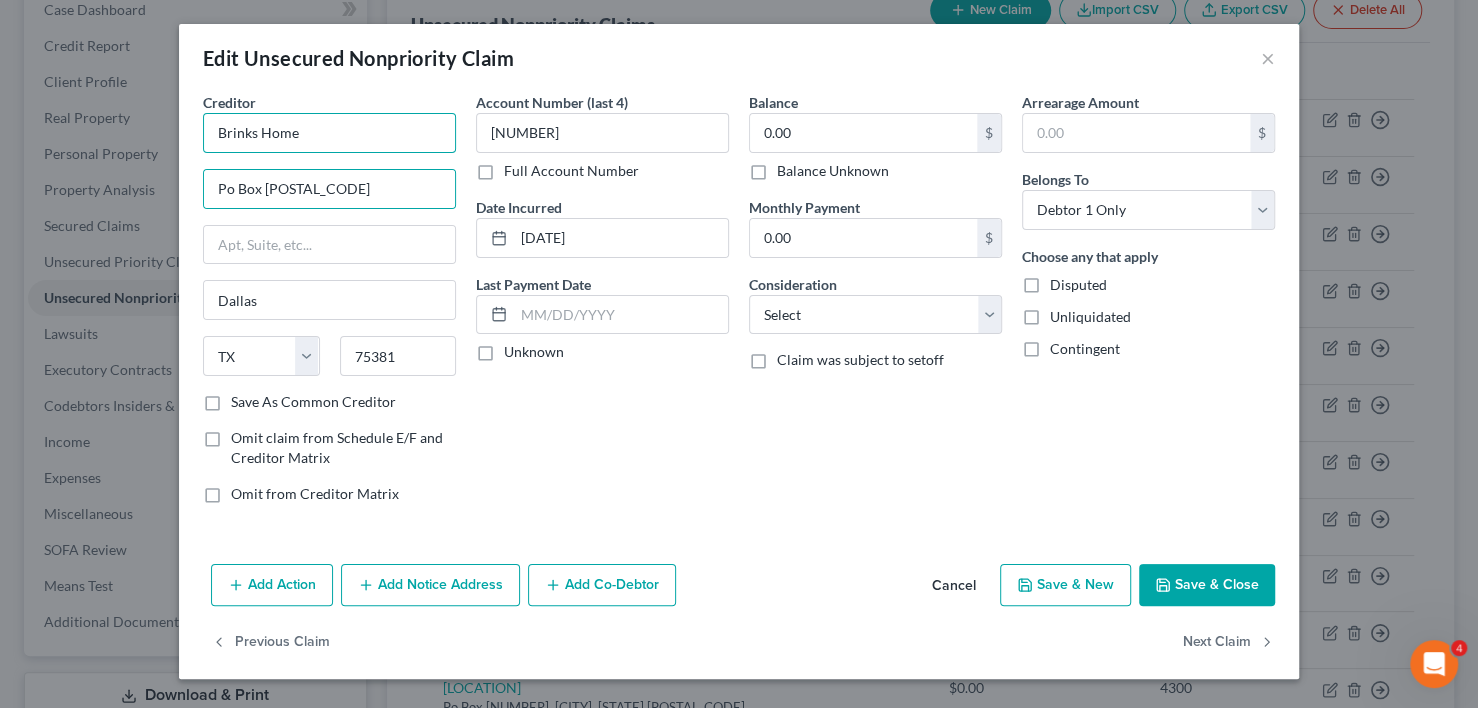 click on "Brinks Home" at bounding box center [329, 133] 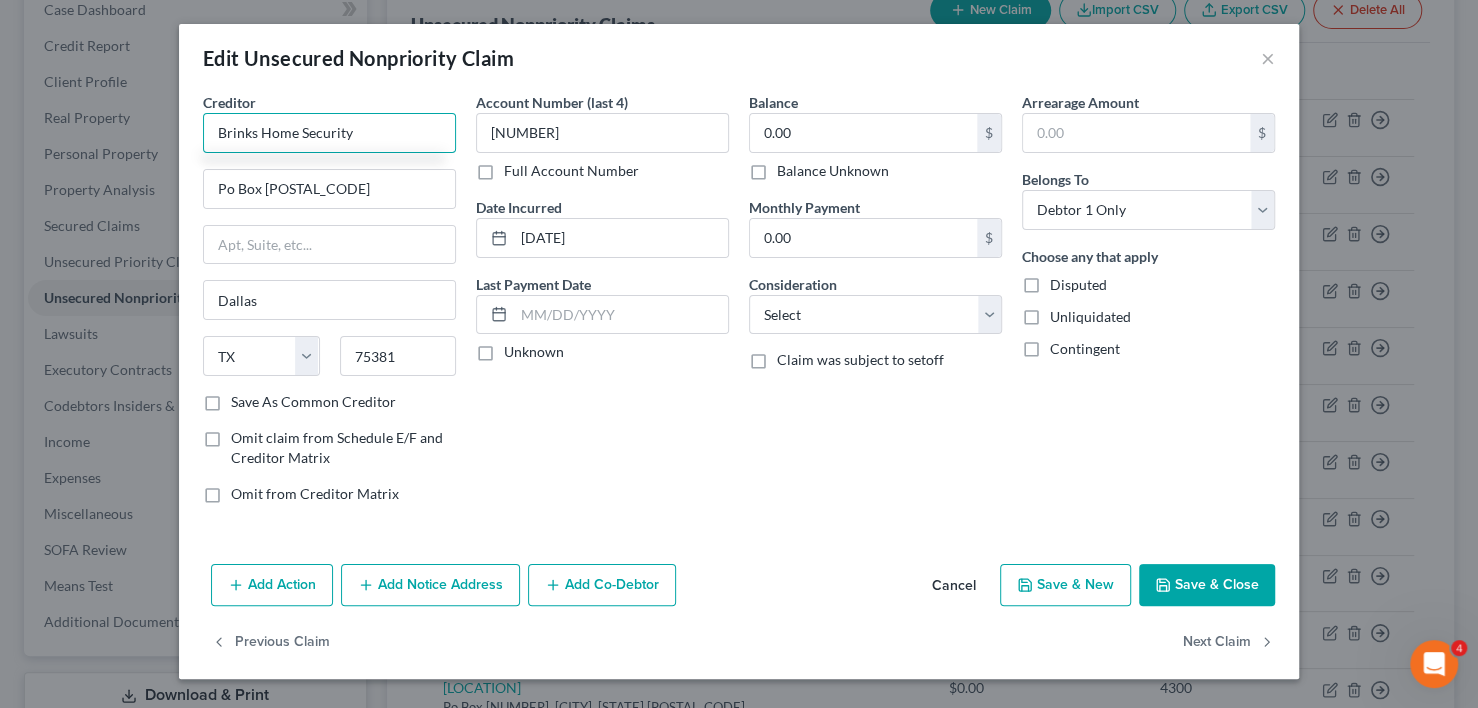 type on "Brinks Home Security" 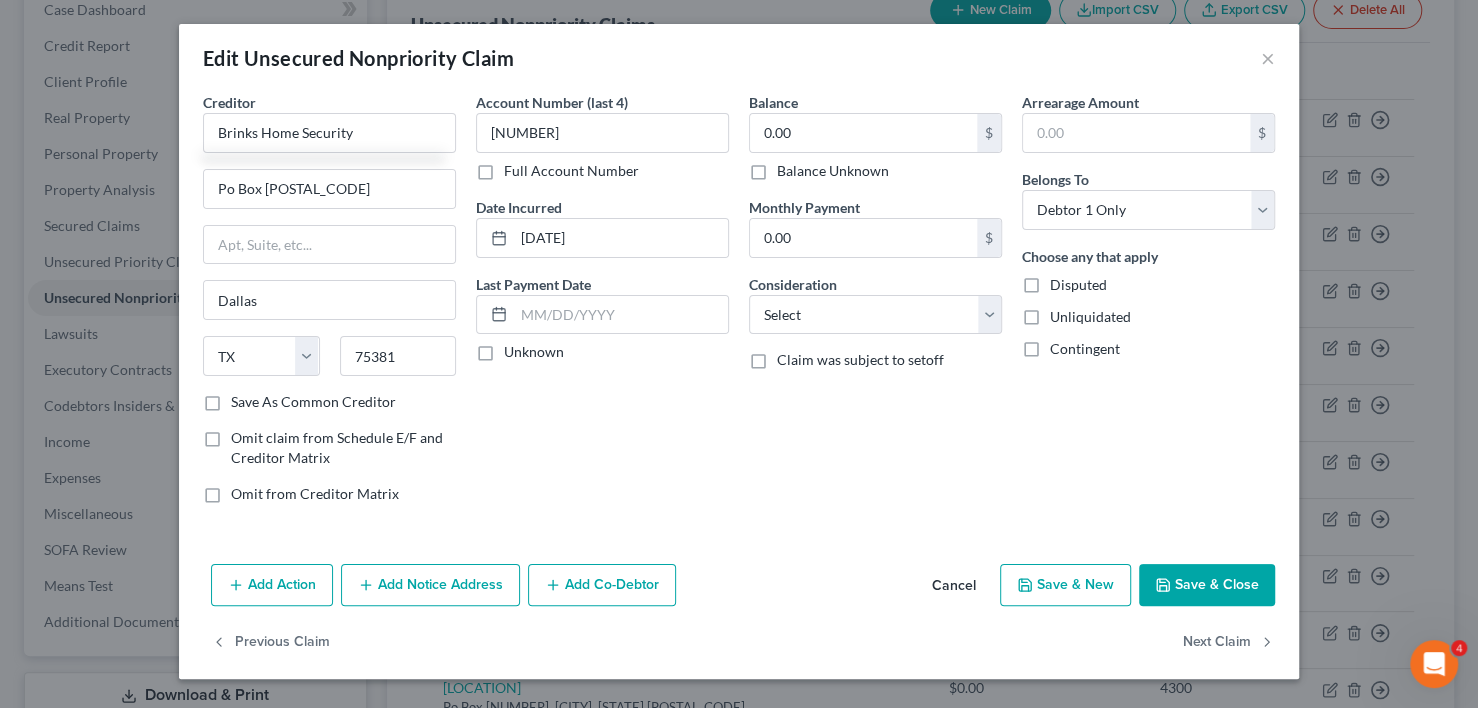 click on "Save As Common Creditor" at bounding box center (313, 402) 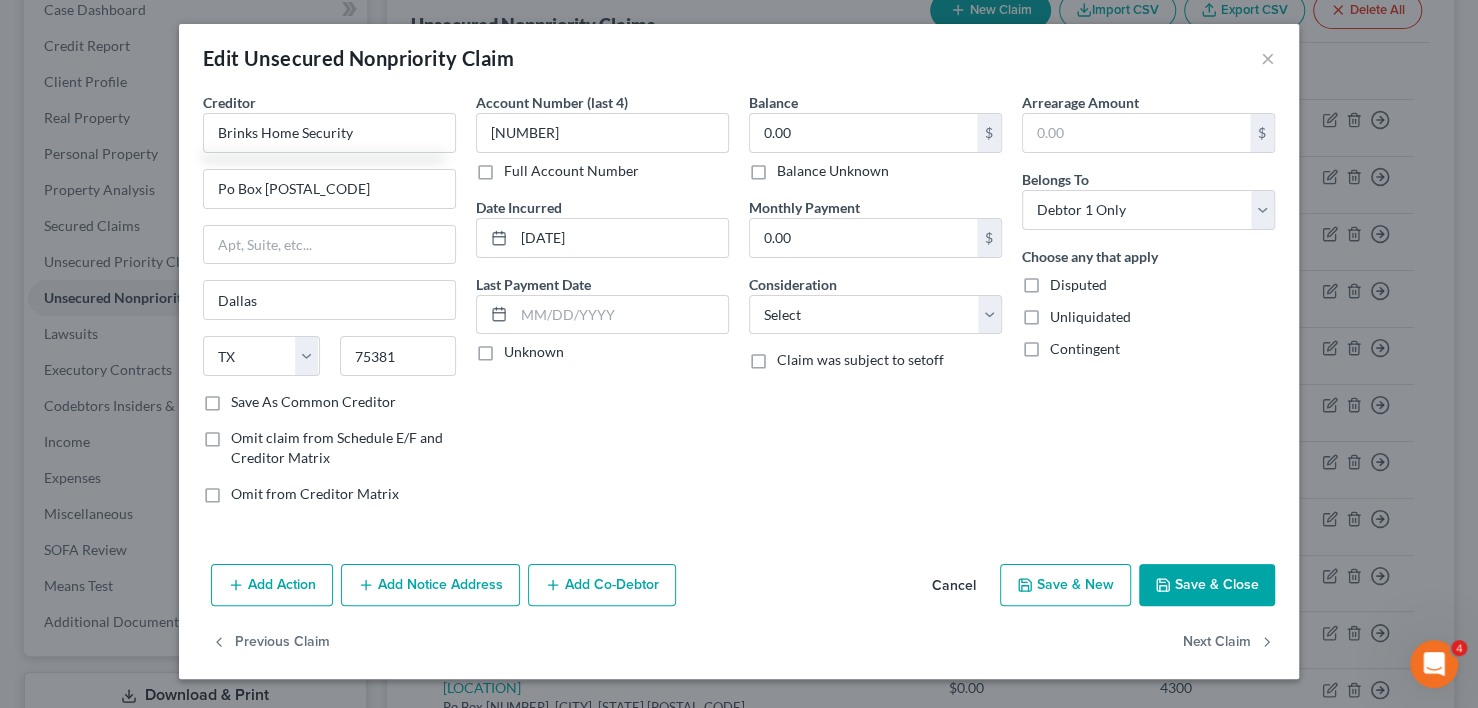 click on "Save As Common Creditor" at bounding box center [245, 398] 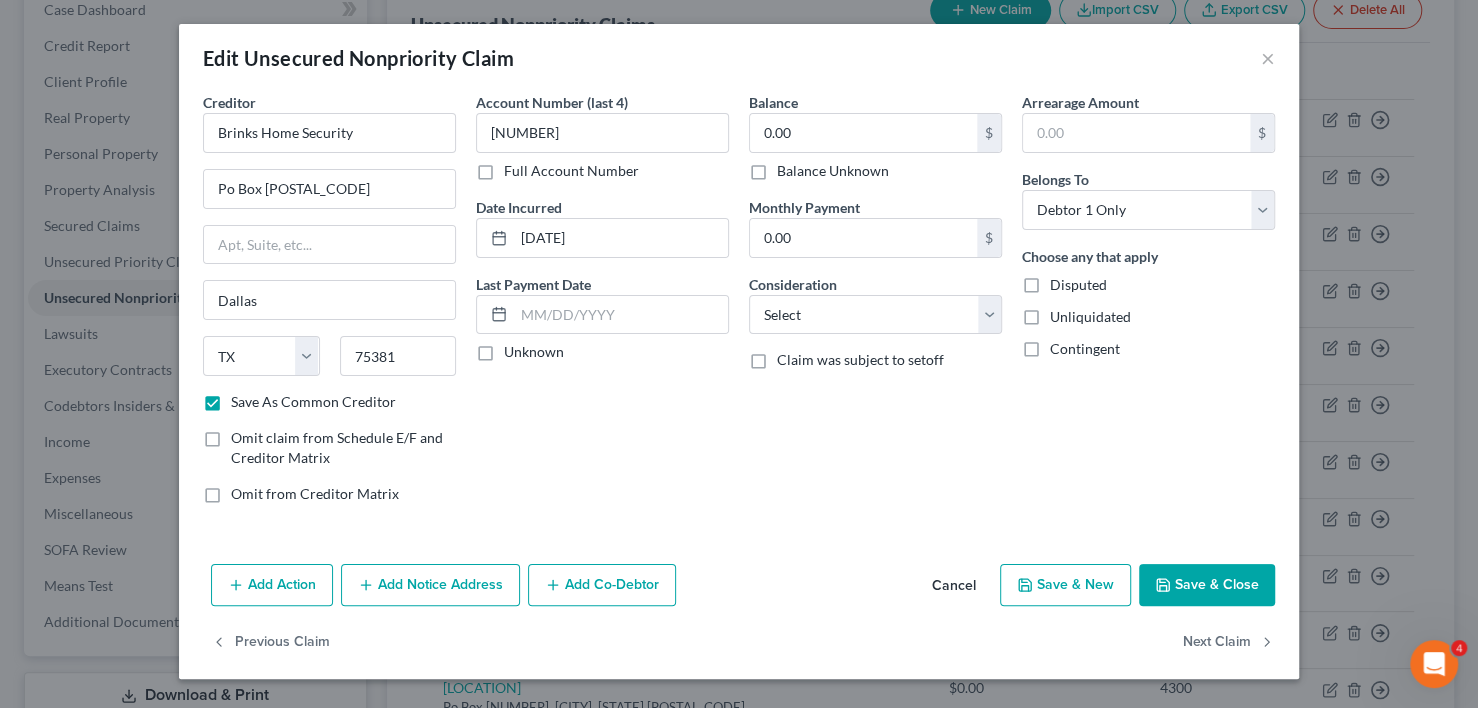 click on "Save & Close" at bounding box center (1207, 585) 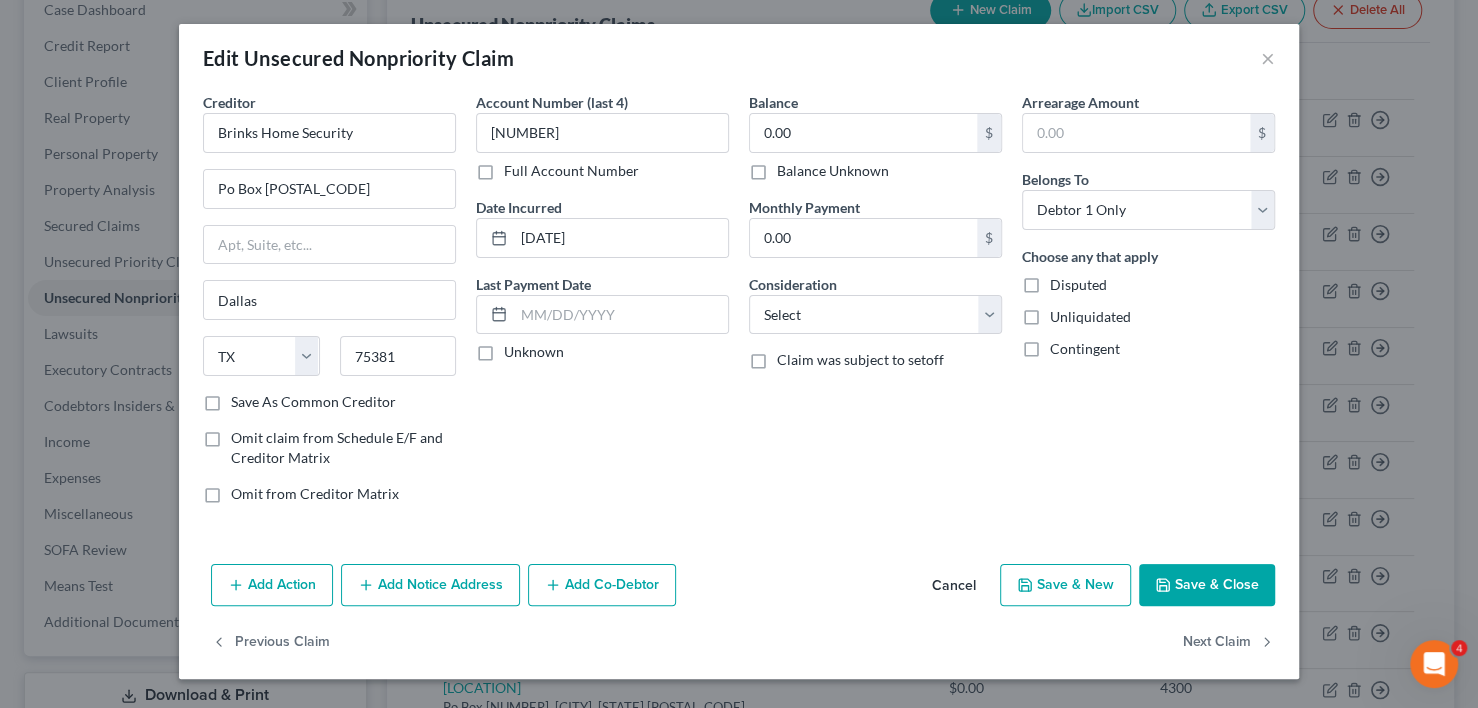 checkbox on "false" 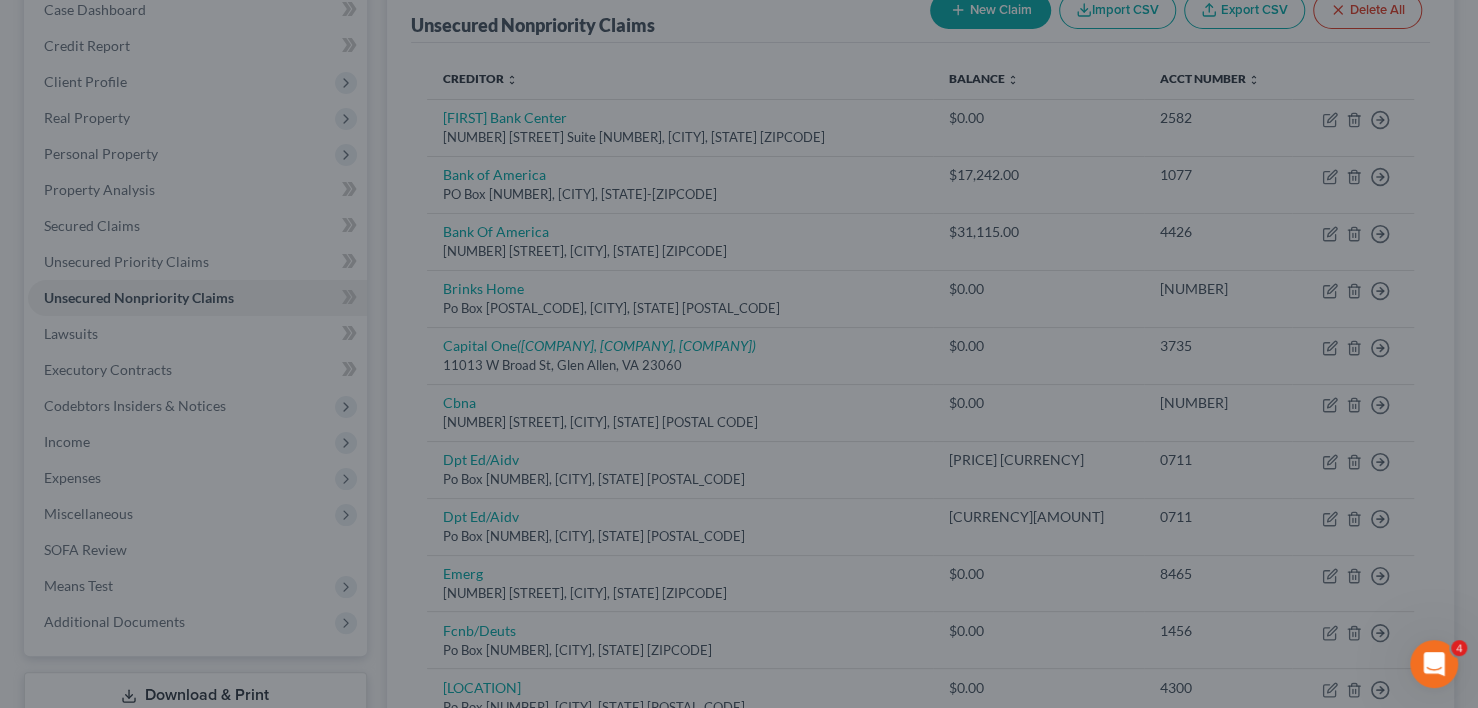 type on "0" 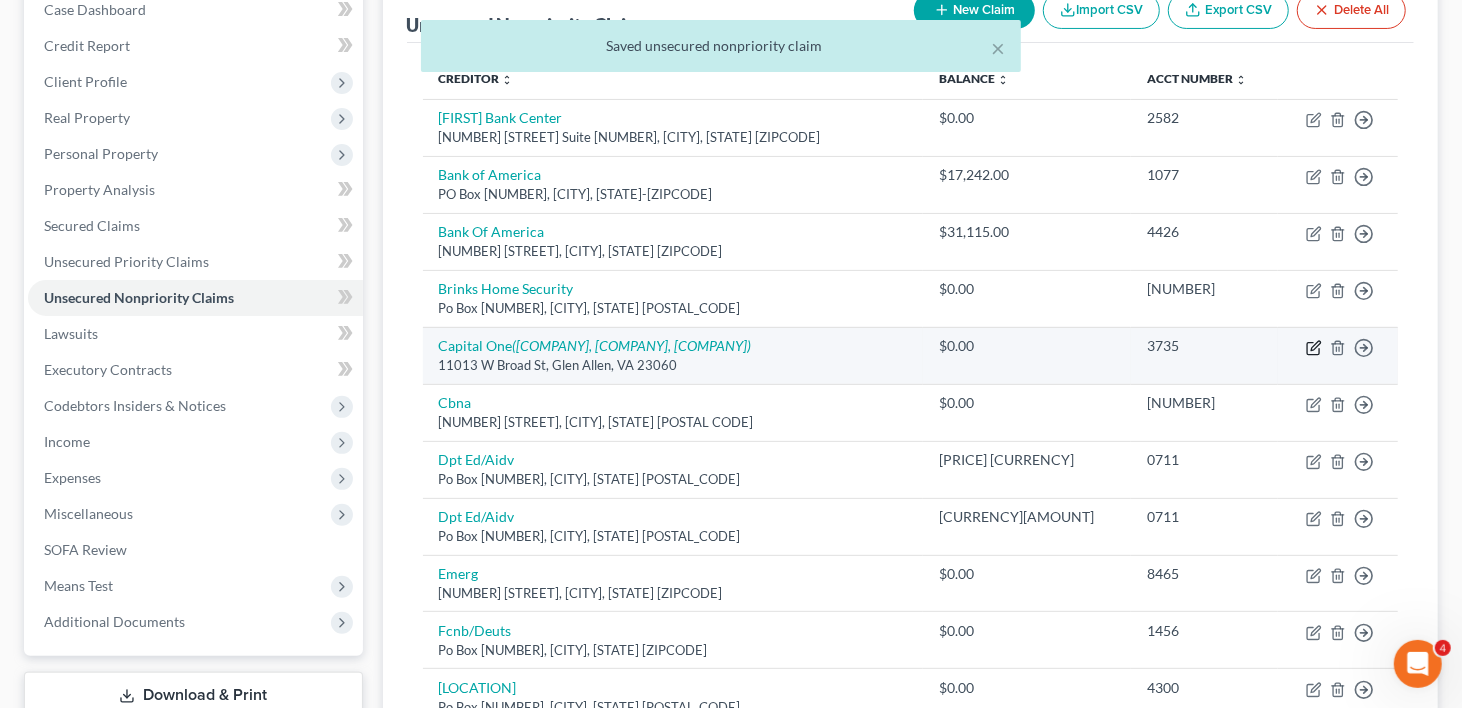 click 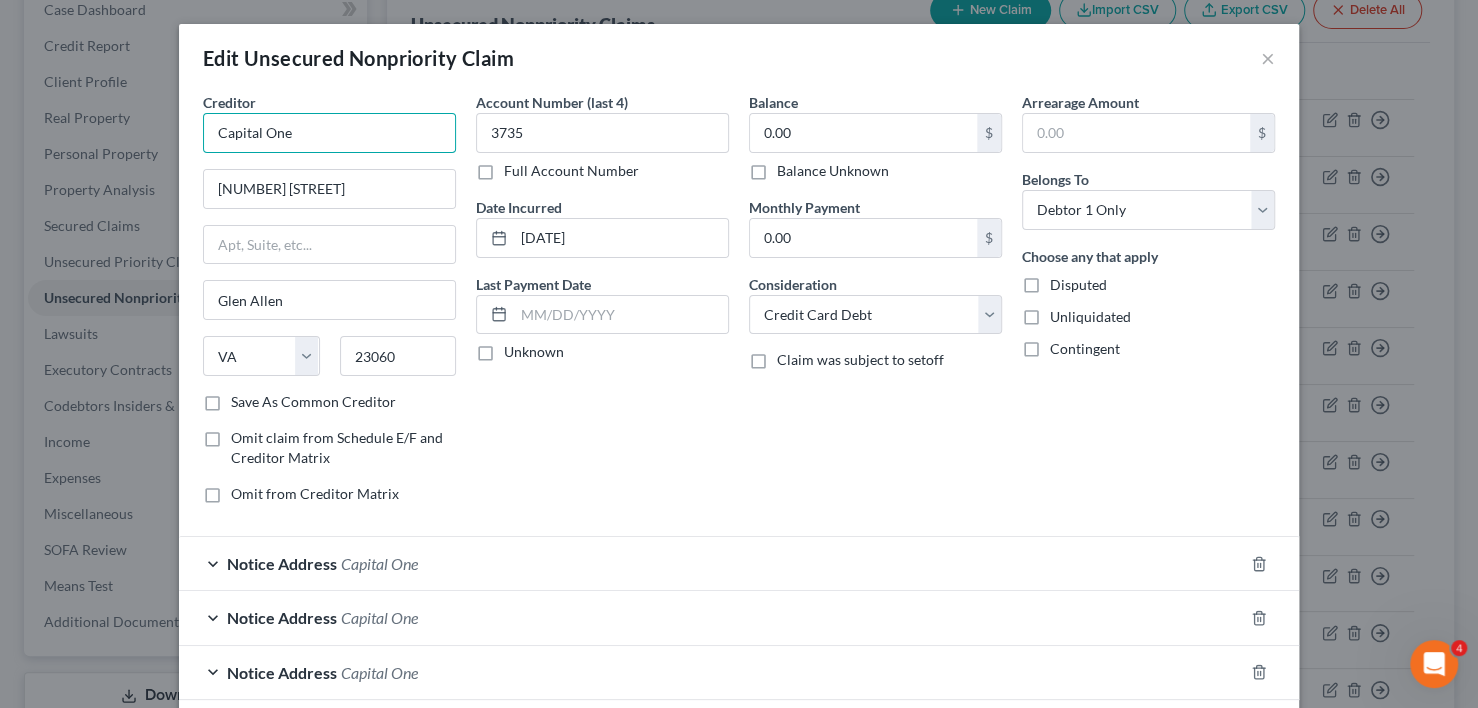 click on "Capital One" at bounding box center (329, 133) 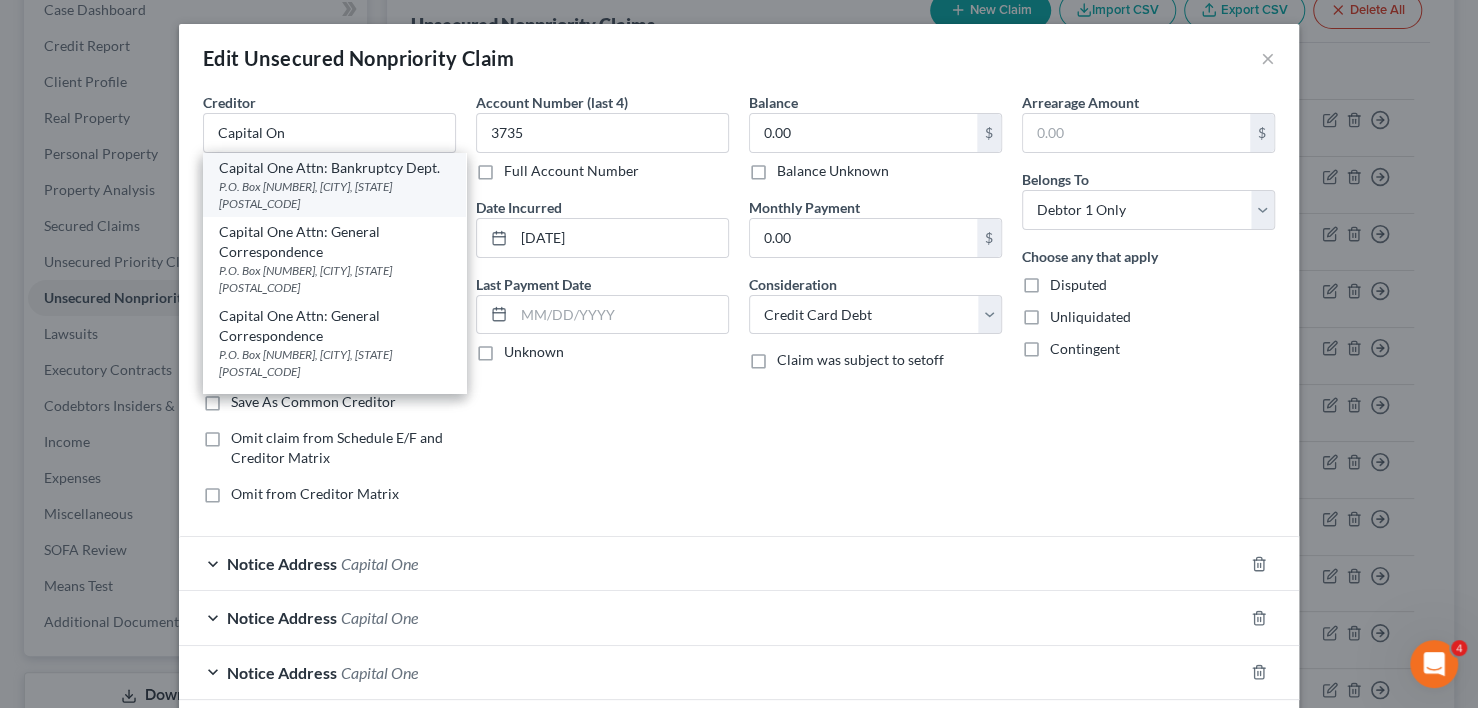 click on "Capital One Attn: Bankruptcy Dept." at bounding box center [334, 168] 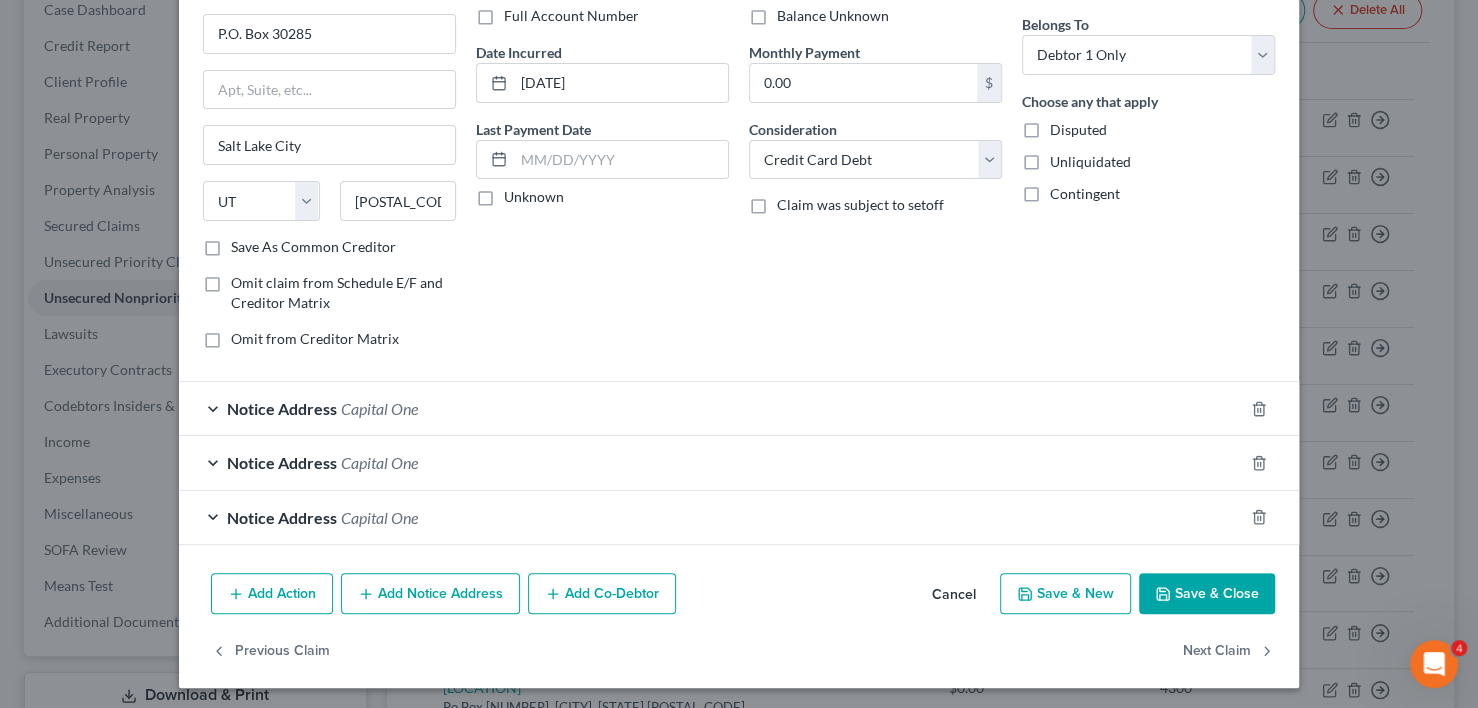 scroll, scrollTop: 156, scrollLeft: 0, axis: vertical 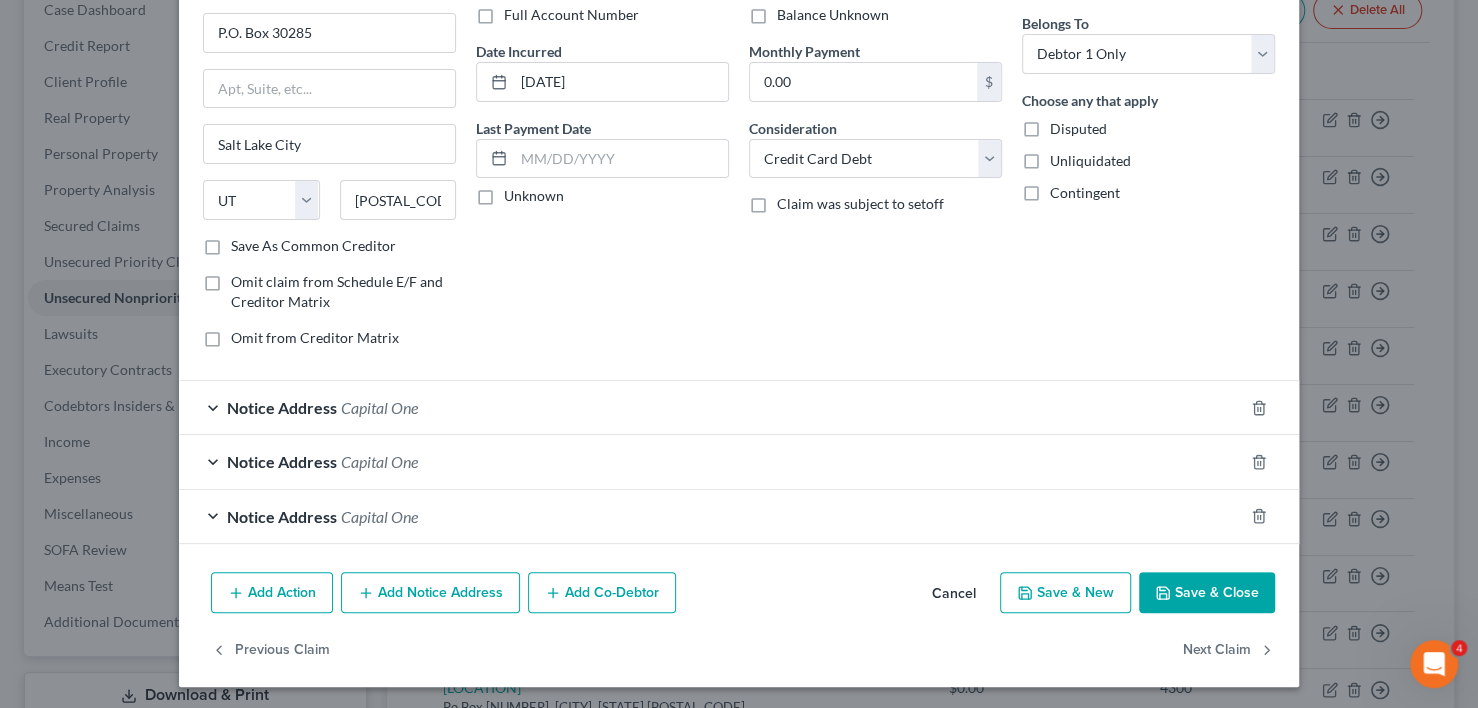 click on "Notice Address" at bounding box center [282, 407] 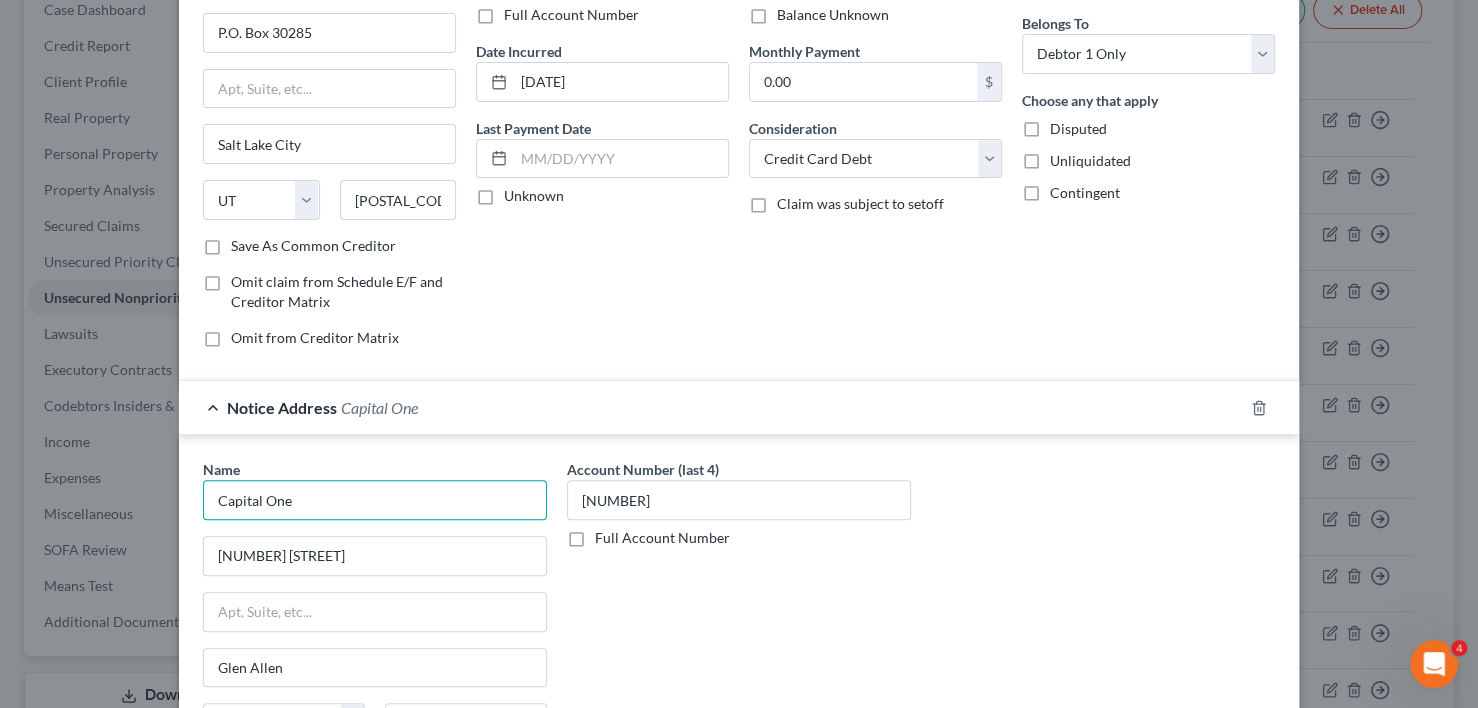 click on "Capital One" at bounding box center [375, 500] 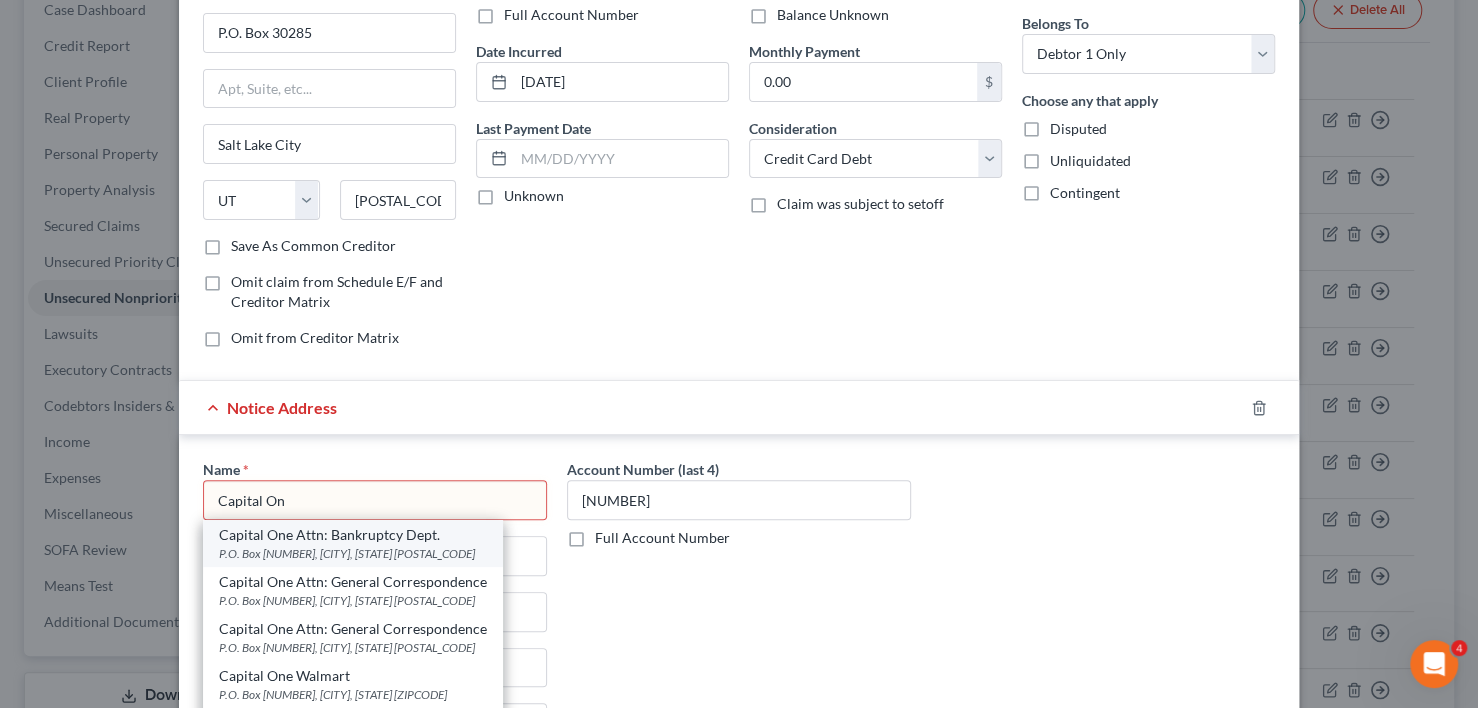 click on "Capital One Attn: Bankruptcy Dept." at bounding box center (353, 535) 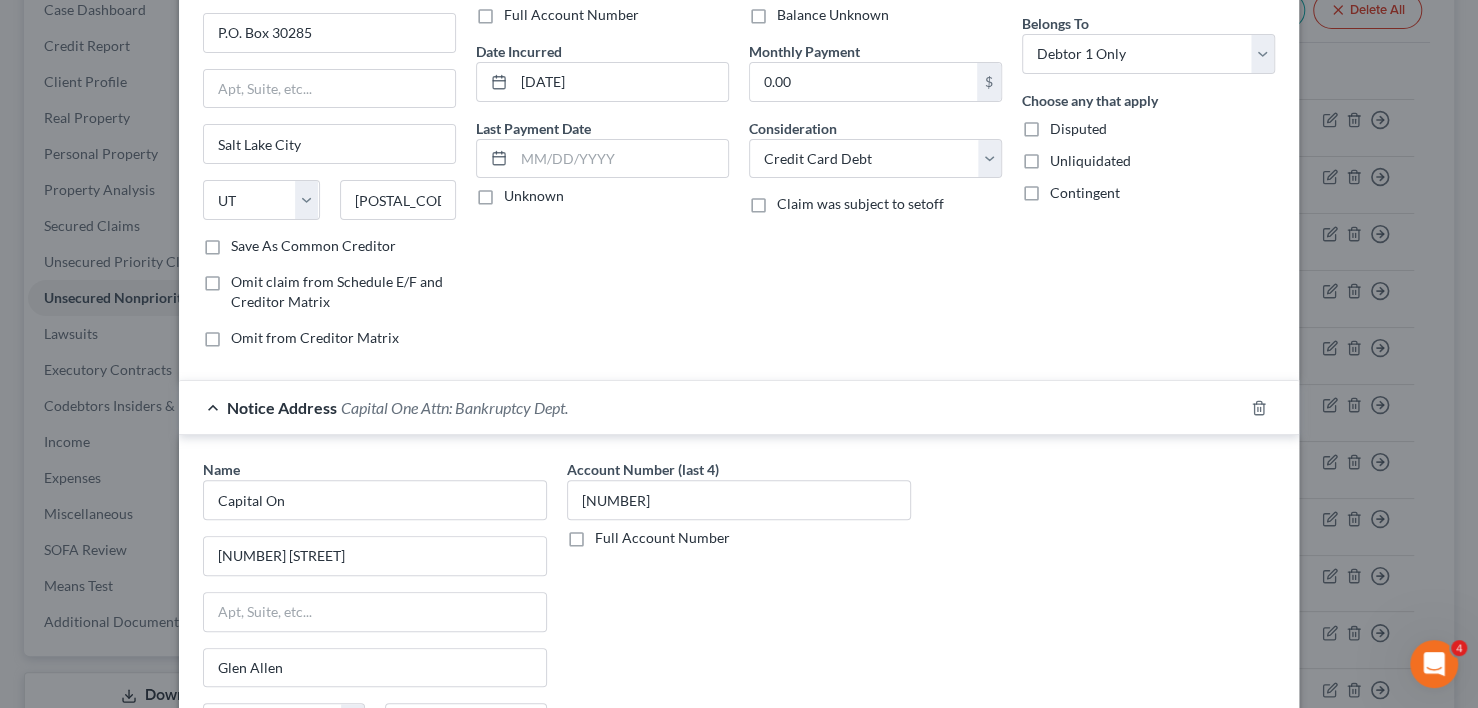 type on "Capital One Attn: Bankruptcy Dept." 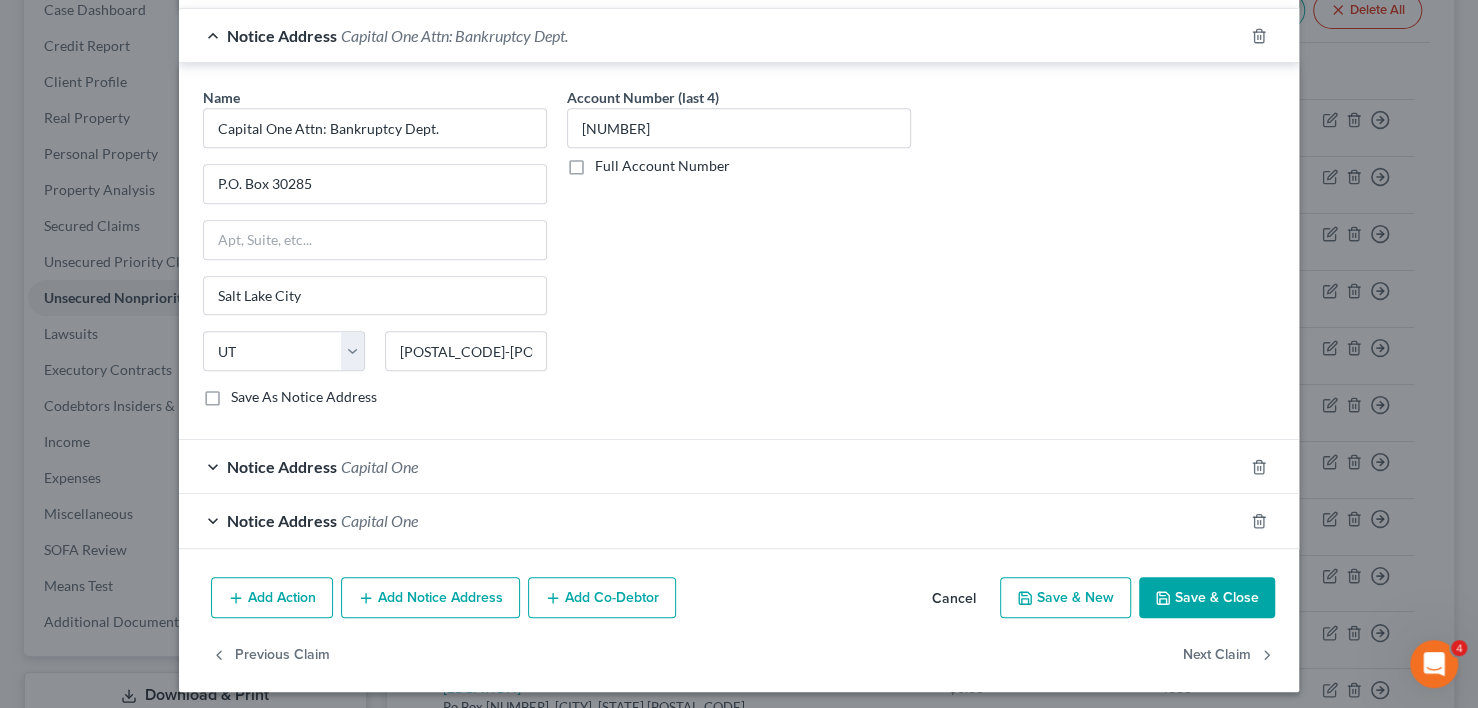 scroll, scrollTop: 530, scrollLeft: 0, axis: vertical 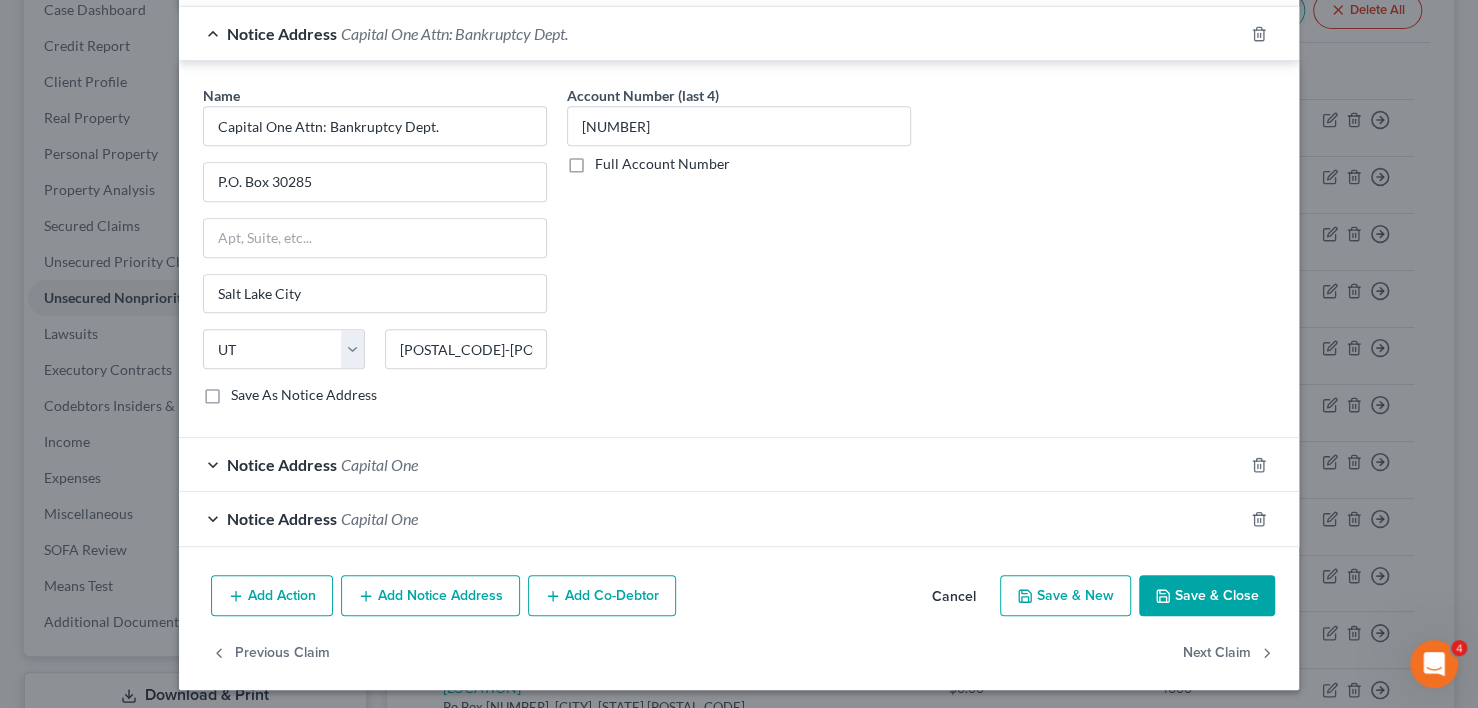 click on "Notice Address" at bounding box center [282, 464] 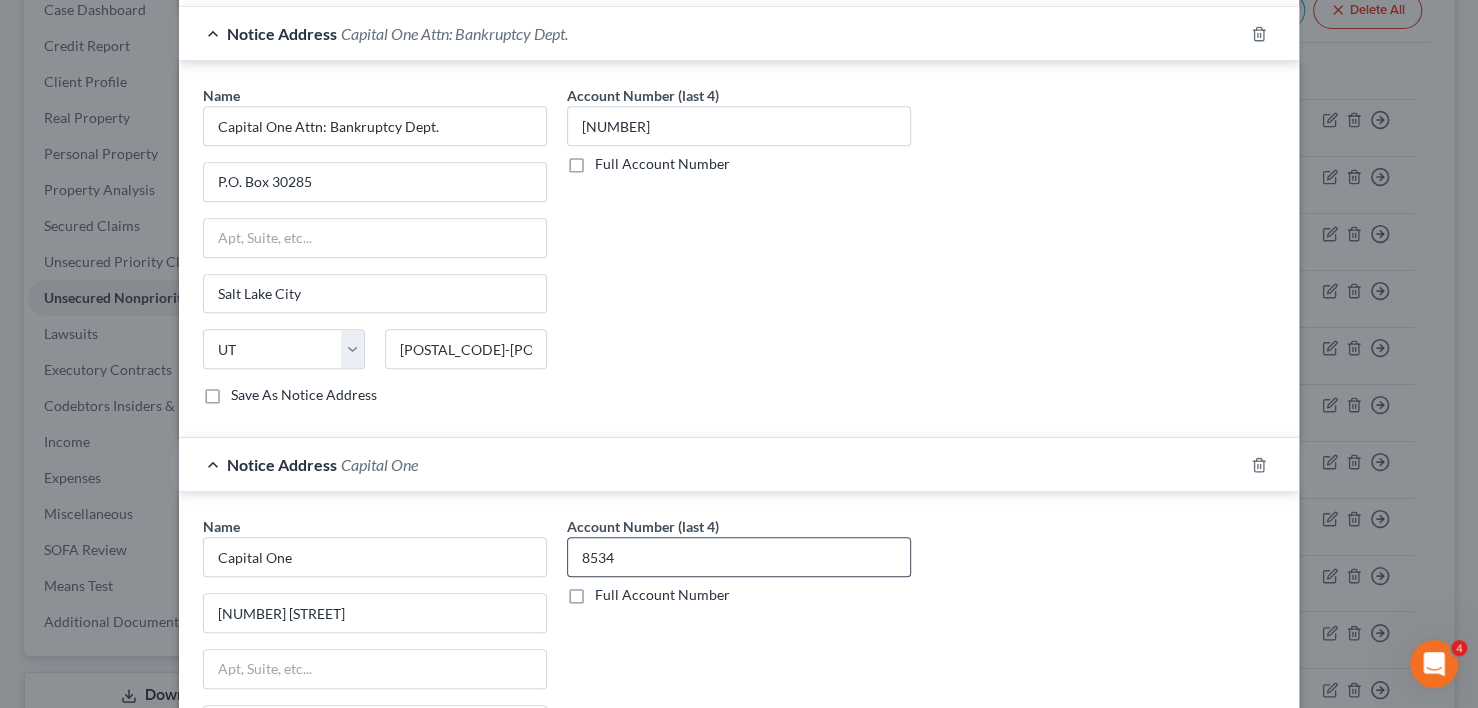 scroll, scrollTop: 830, scrollLeft: 0, axis: vertical 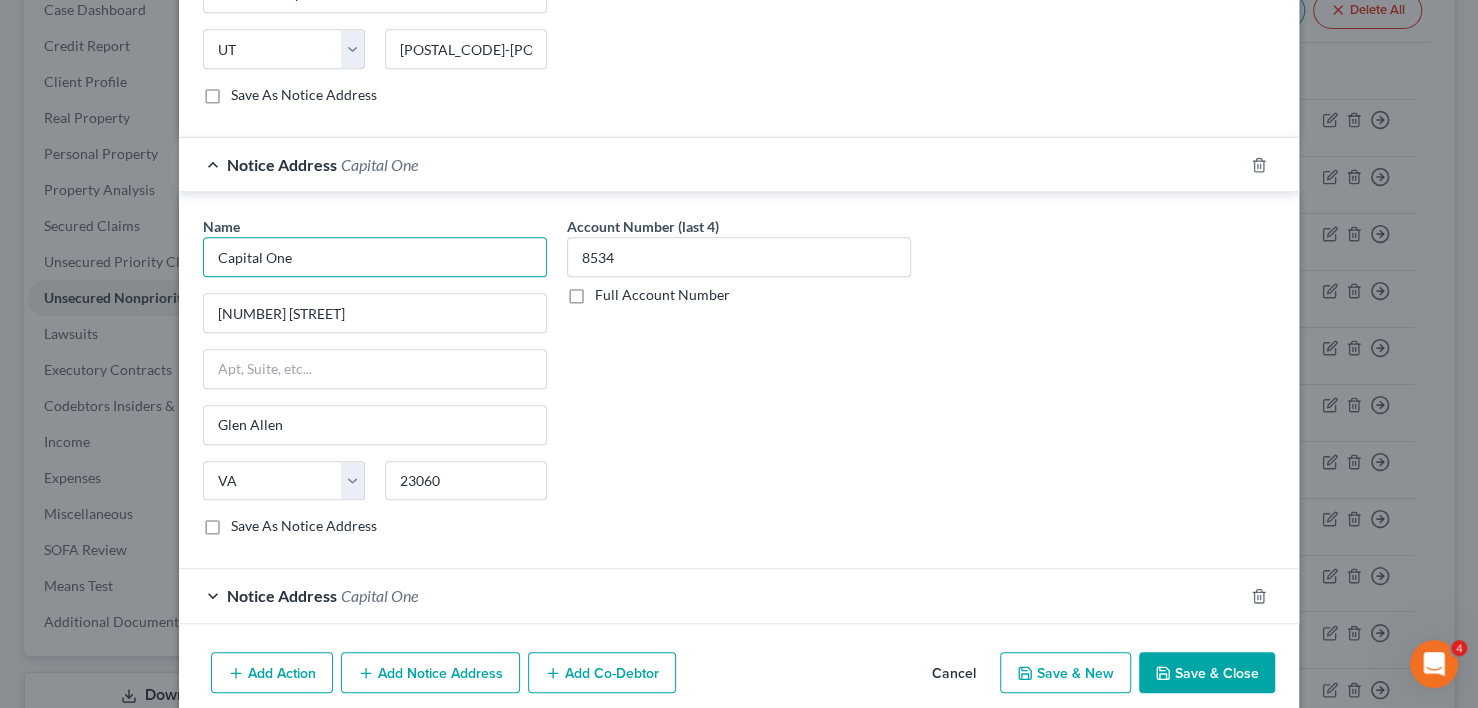 click on "Capital One" at bounding box center (375, 257) 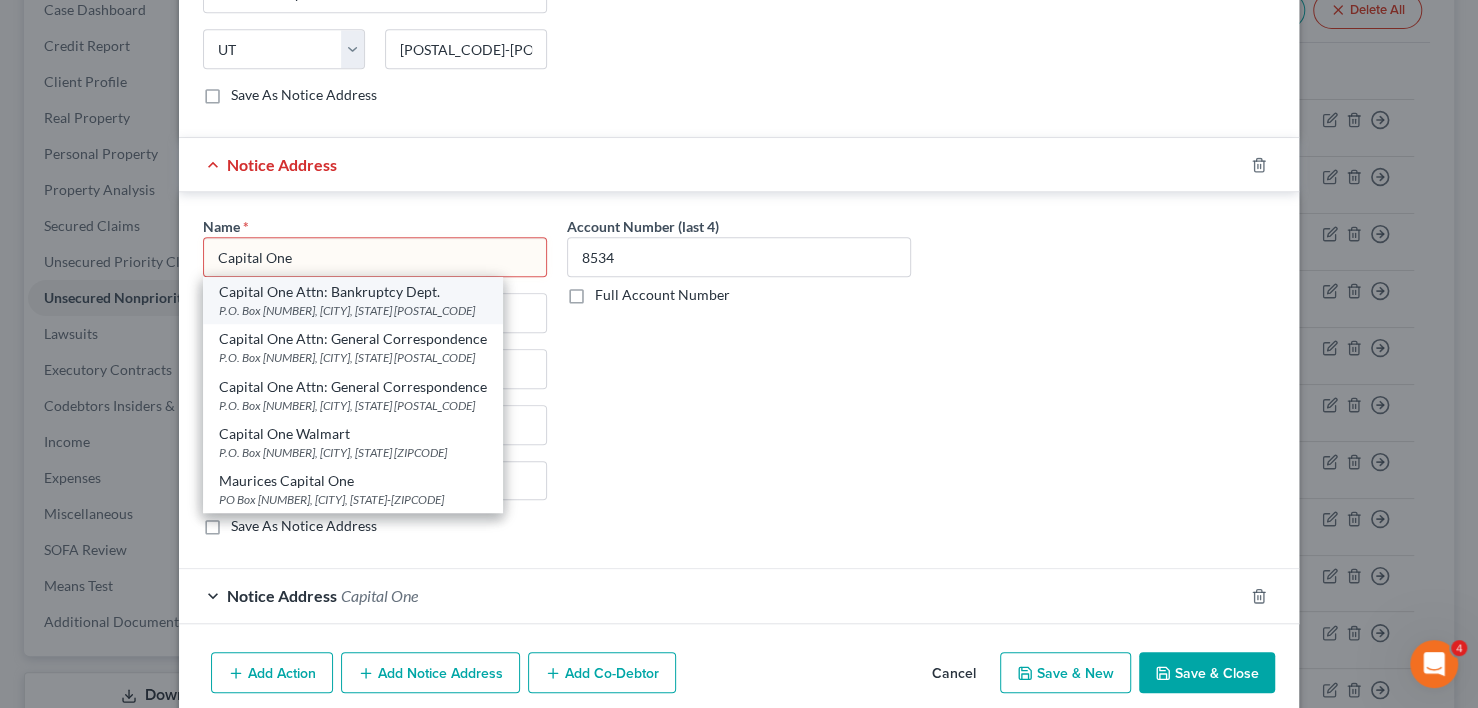 click on "Capital One Attn: Bankruptcy Dept." at bounding box center [353, 292] 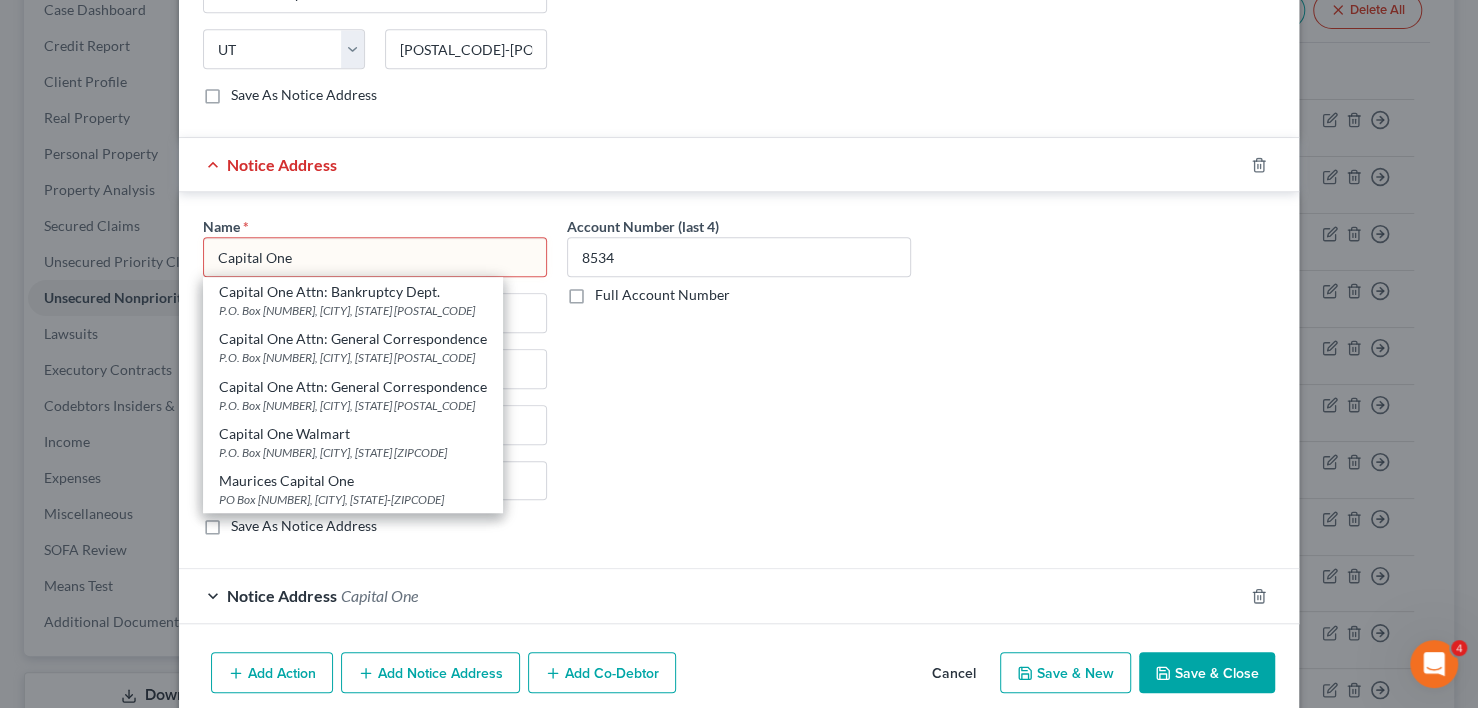 type on "Capital One Attn: Bankruptcy Dept." 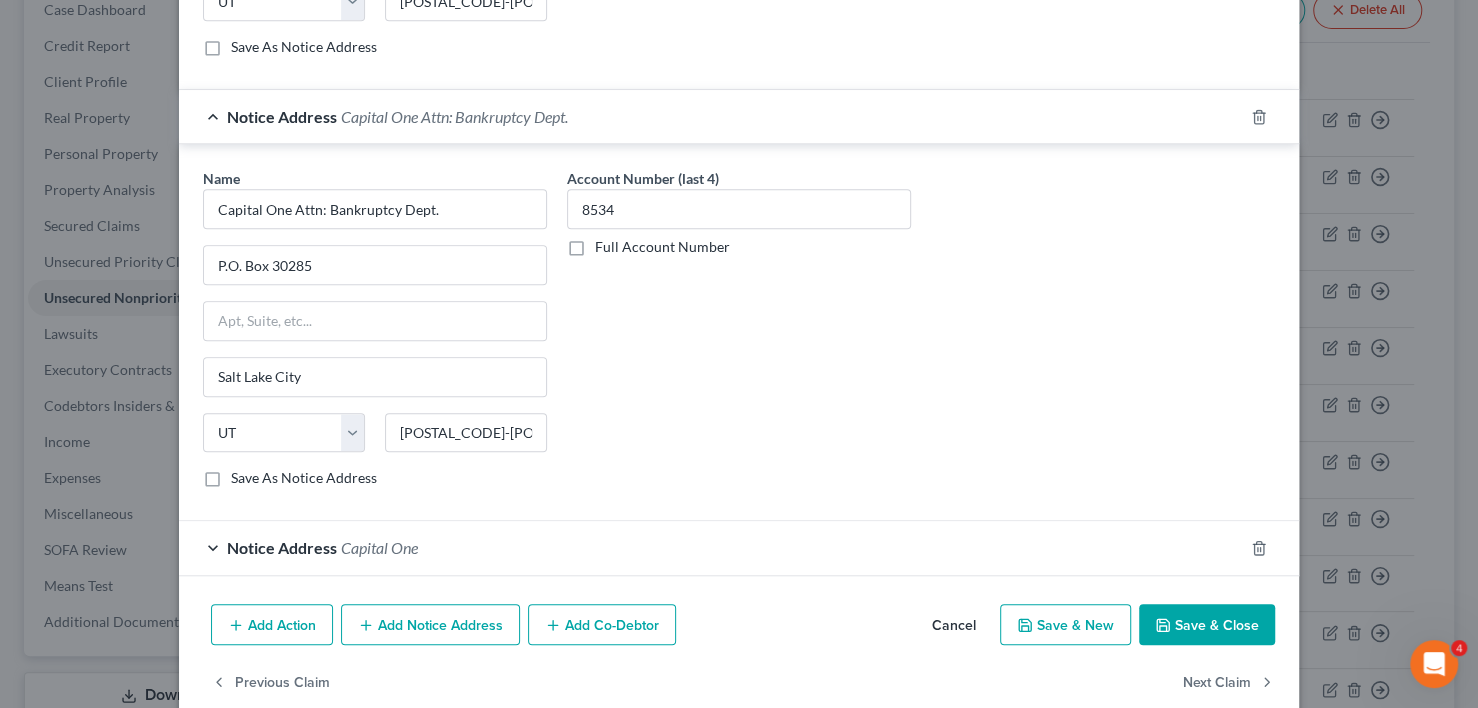 scroll, scrollTop: 904, scrollLeft: 0, axis: vertical 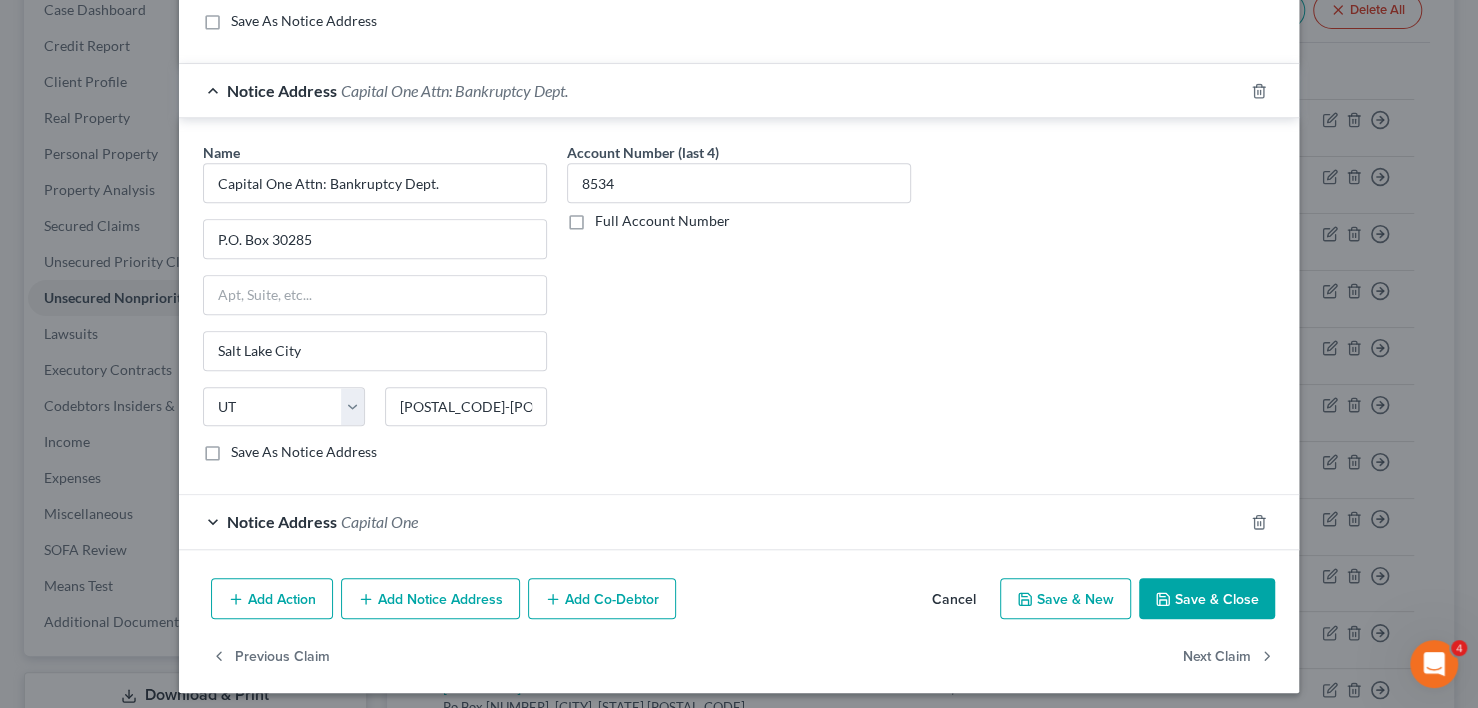 click on "Notice Address" at bounding box center [282, 521] 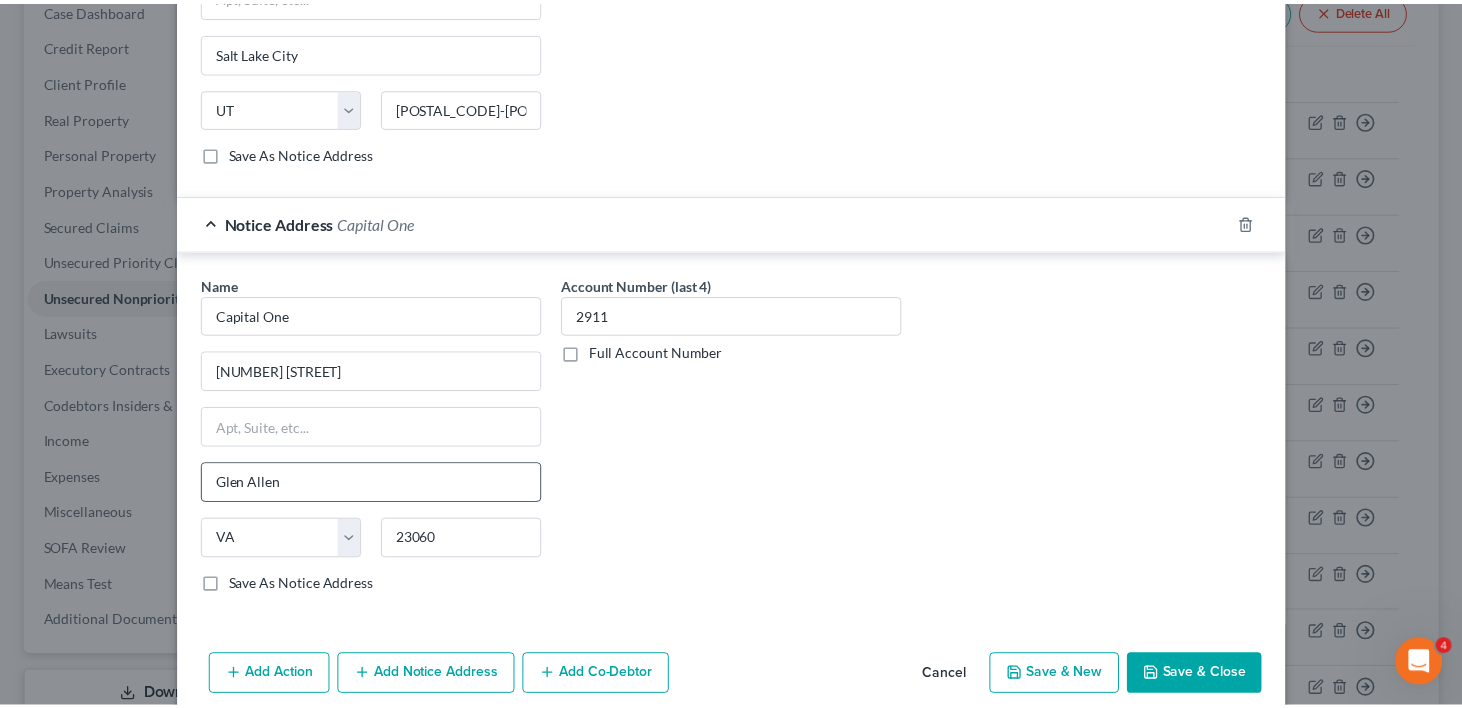 scroll, scrollTop: 1204, scrollLeft: 0, axis: vertical 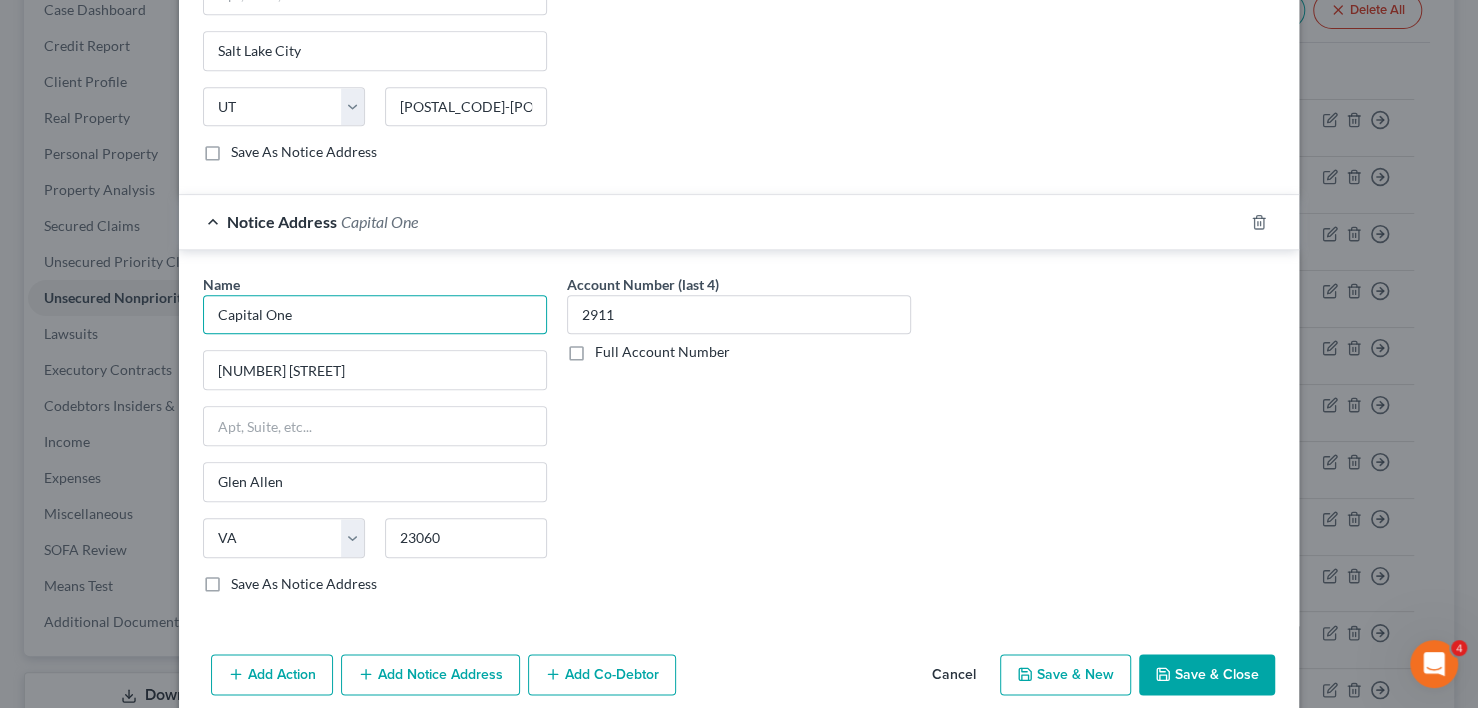 click on "Capital One" at bounding box center [375, 315] 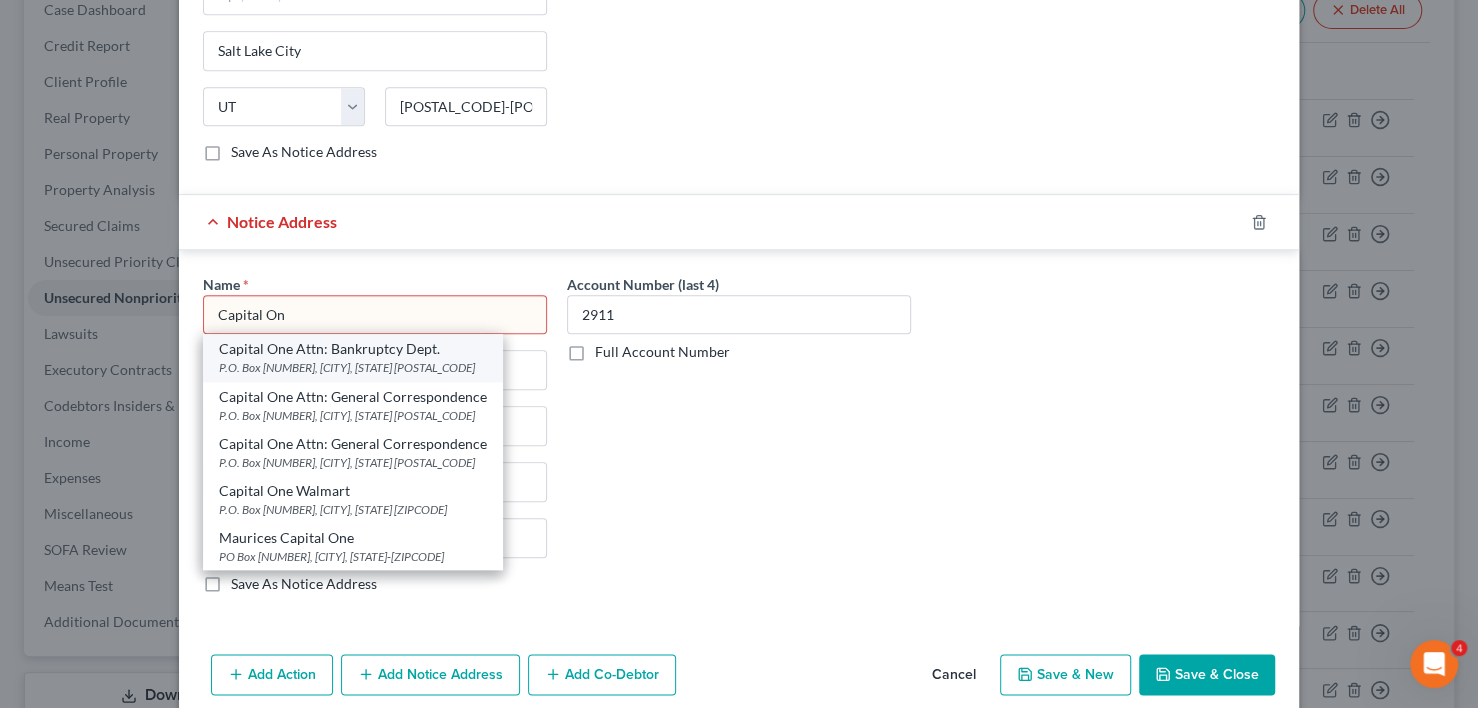 click on "Capital One Attn: Bankruptcy Dept." at bounding box center (353, 349) 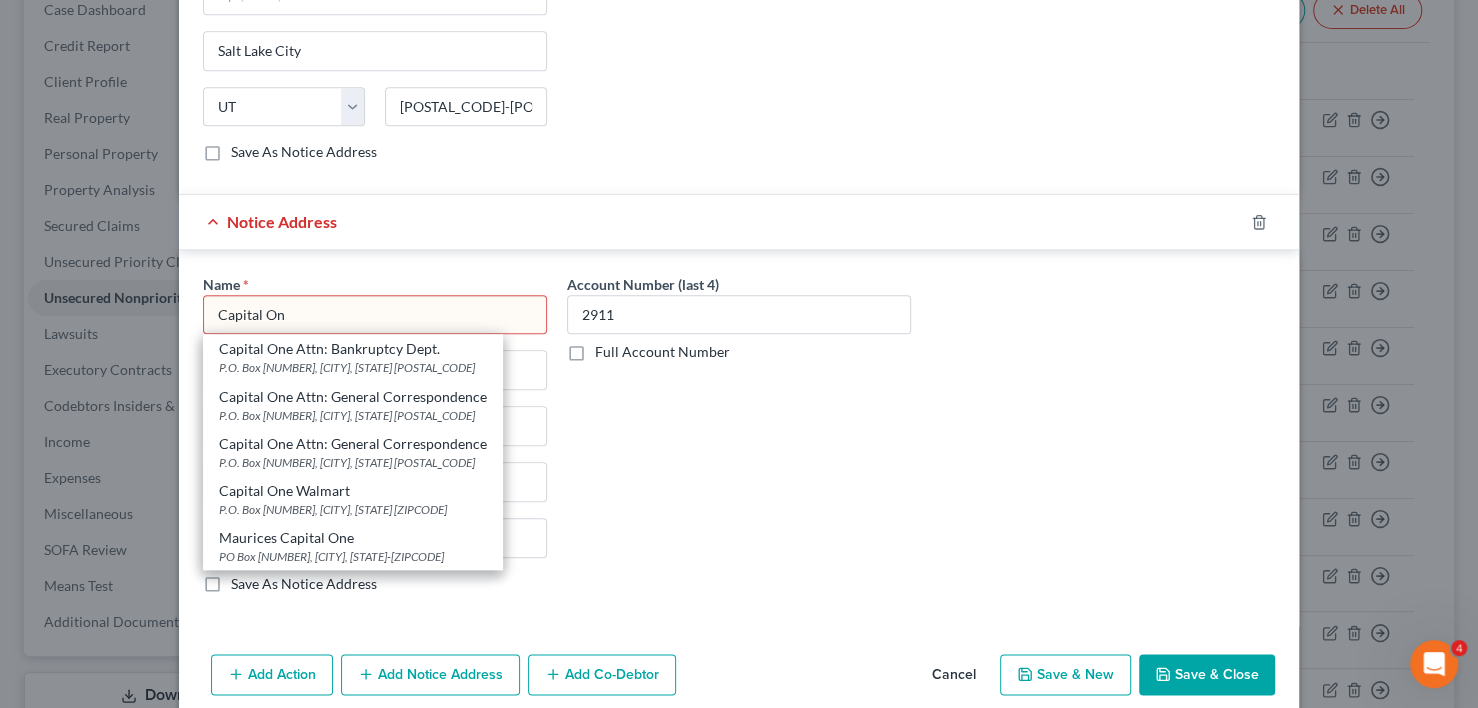 type on "Capital One Attn: Bankruptcy Dept." 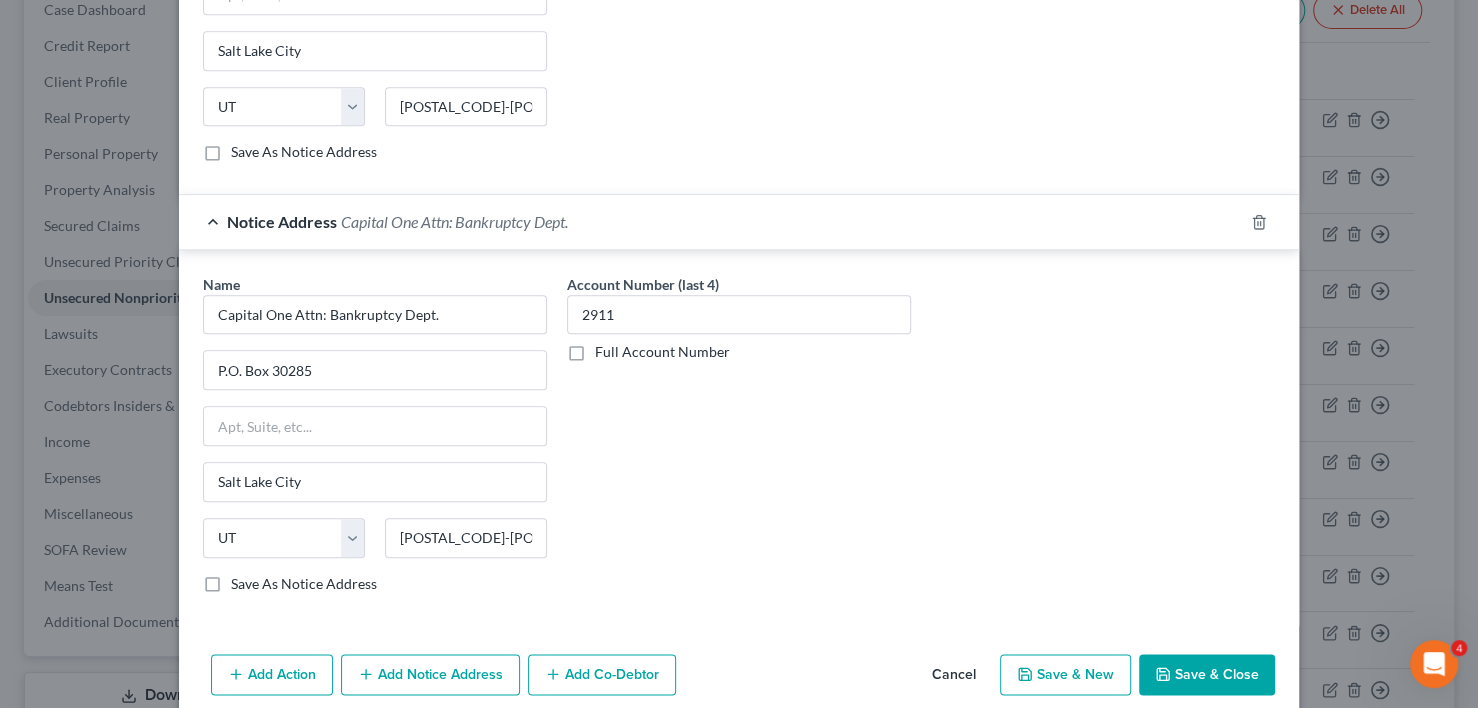 click on "Save & Close" at bounding box center (1207, 675) 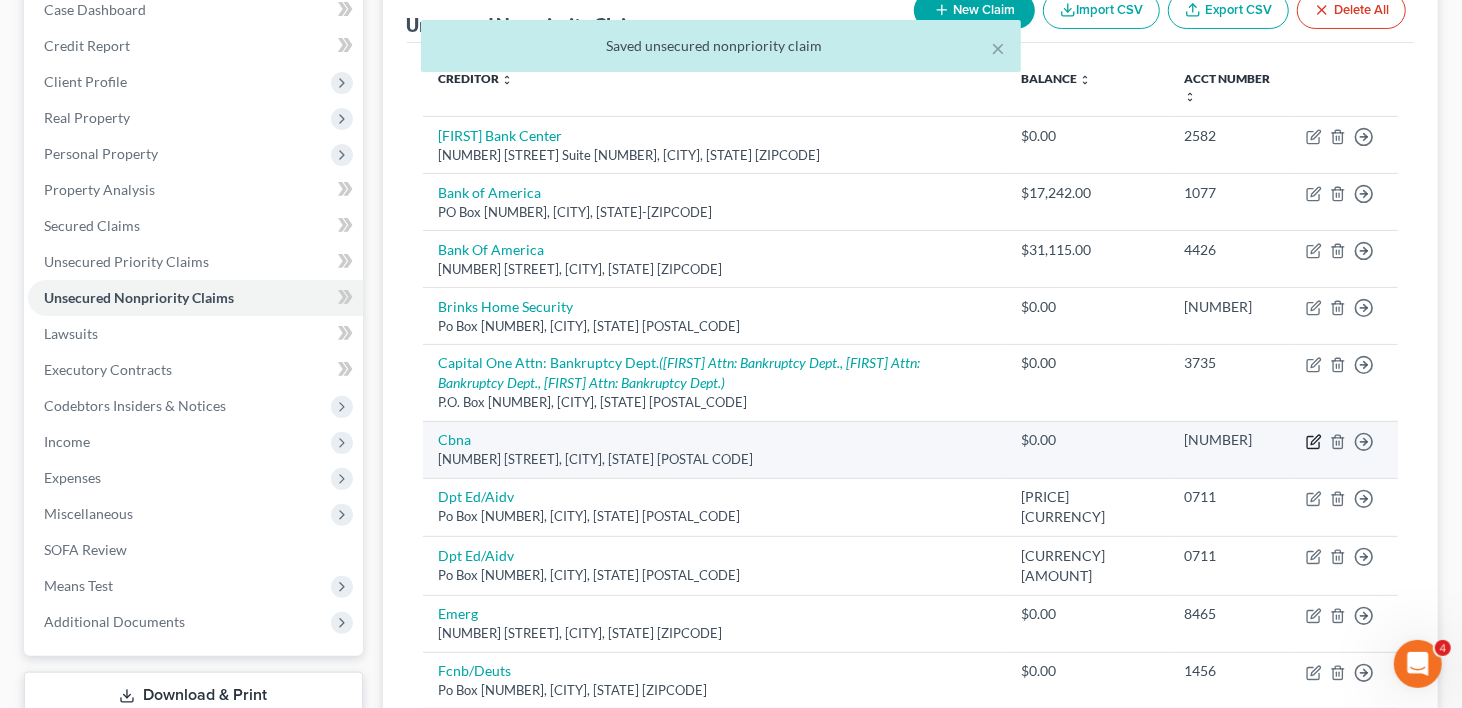 click 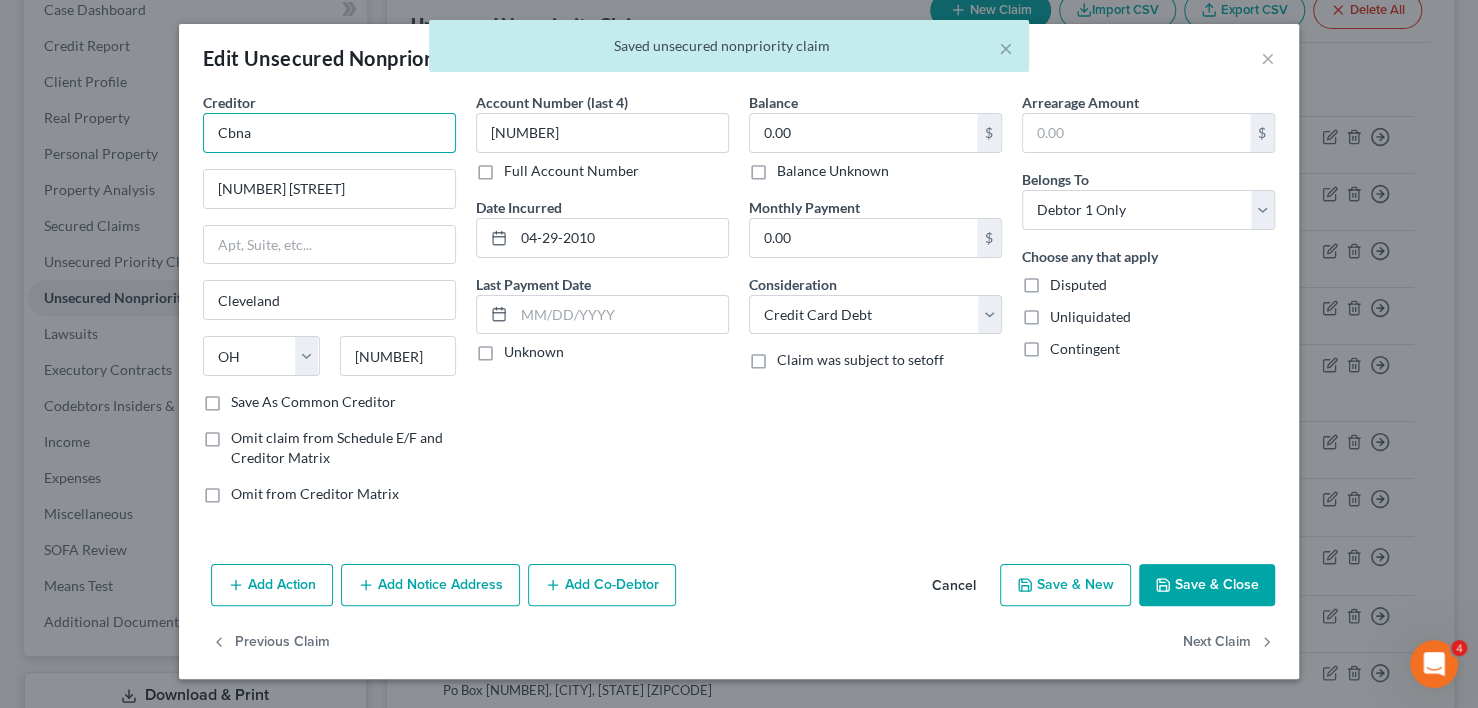 click on "Cbna" at bounding box center [329, 133] 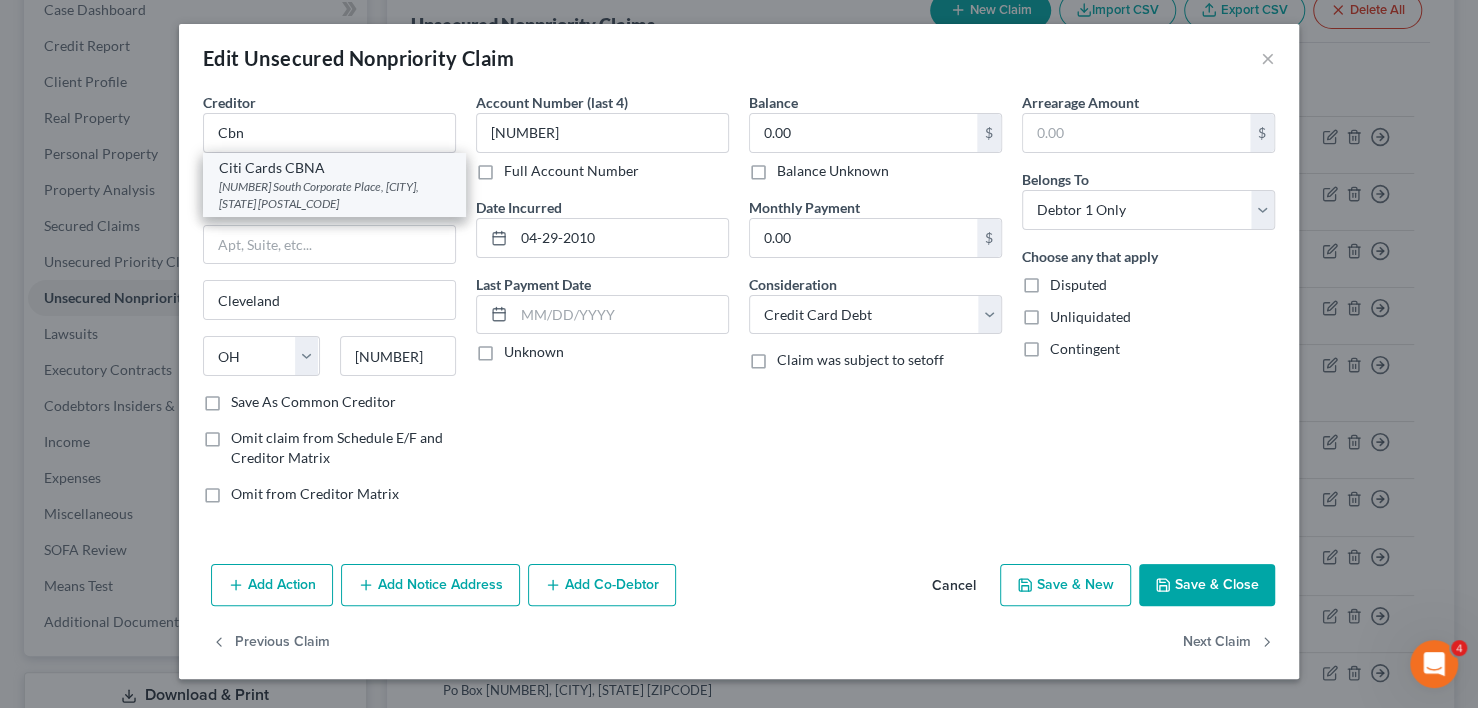 click on "[NUMBER] South Corporate Place, [CITY], [STATE] [POSTAL_CODE]" at bounding box center (334, 195) 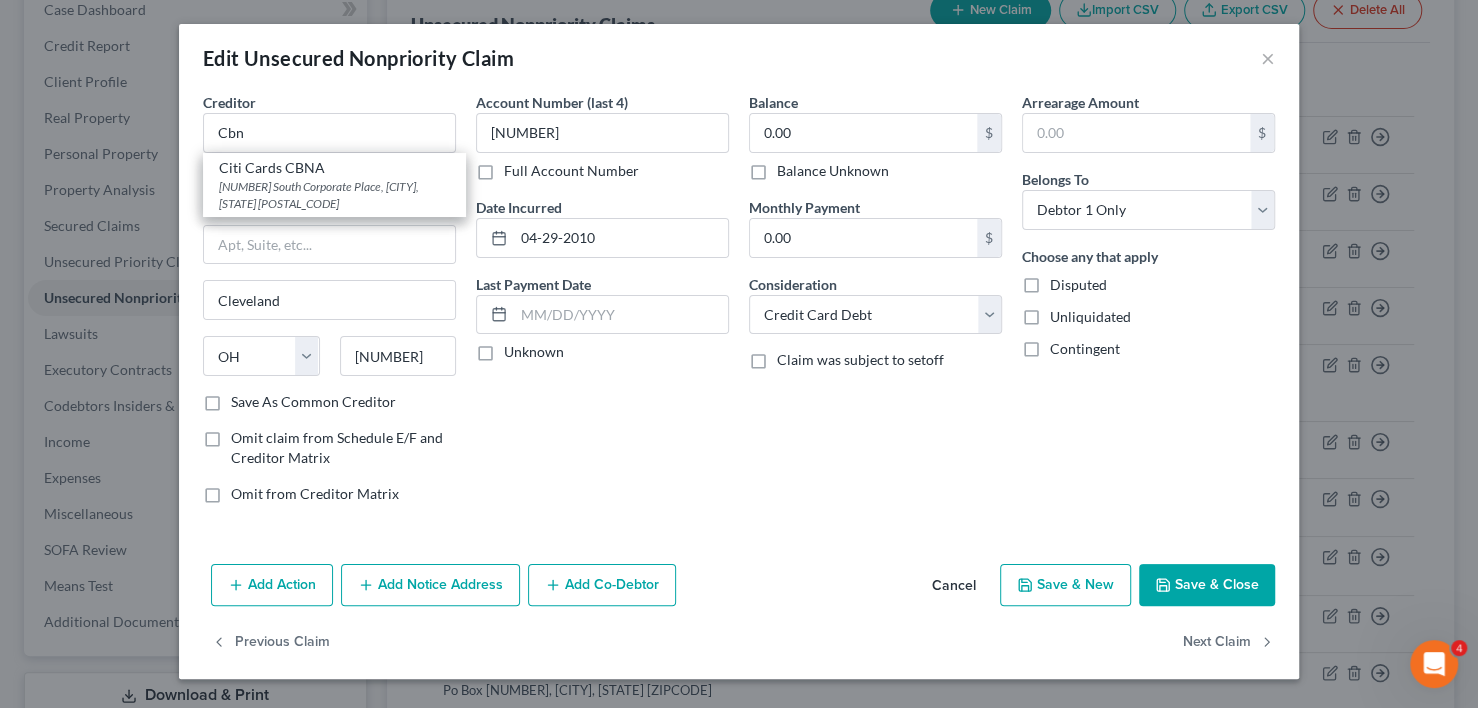 type on "Citi Cards CBNA" 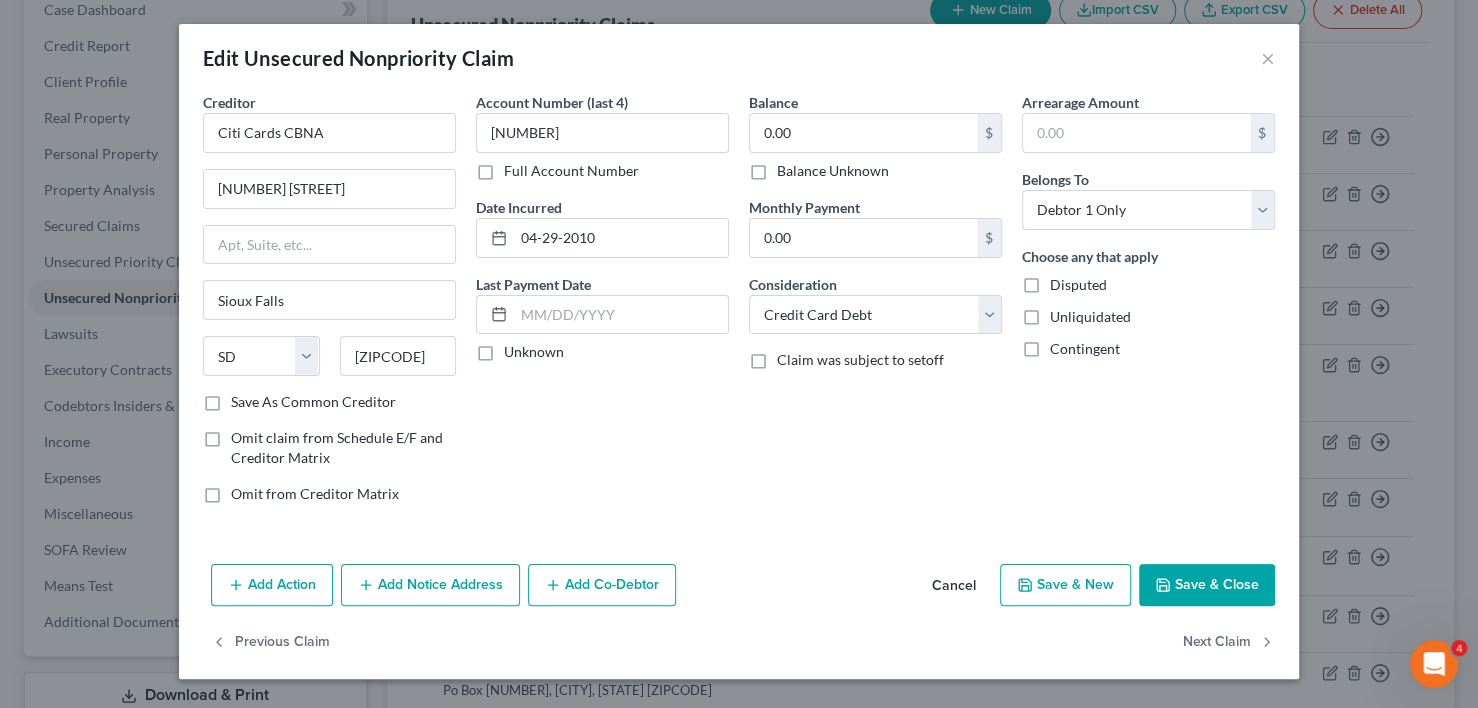 click on "Save & Close" at bounding box center [1207, 585] 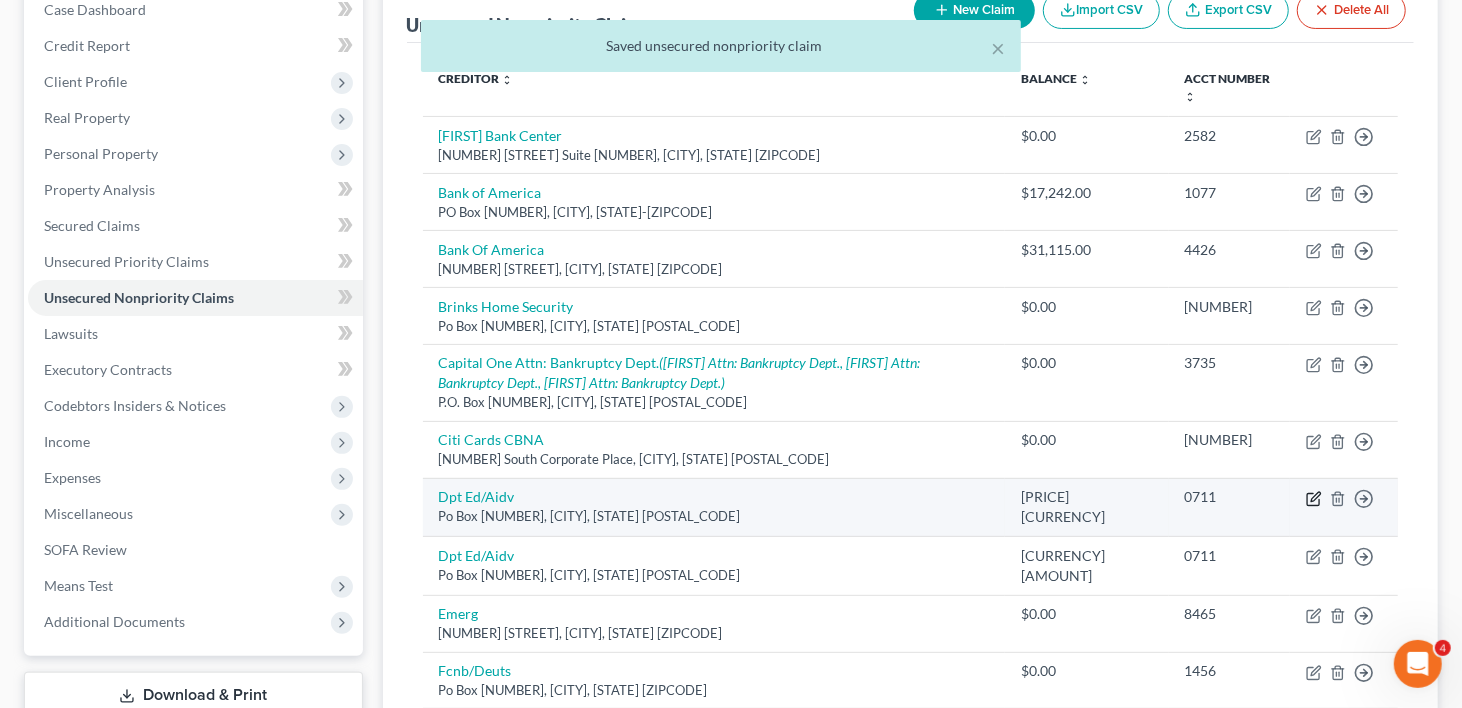 click 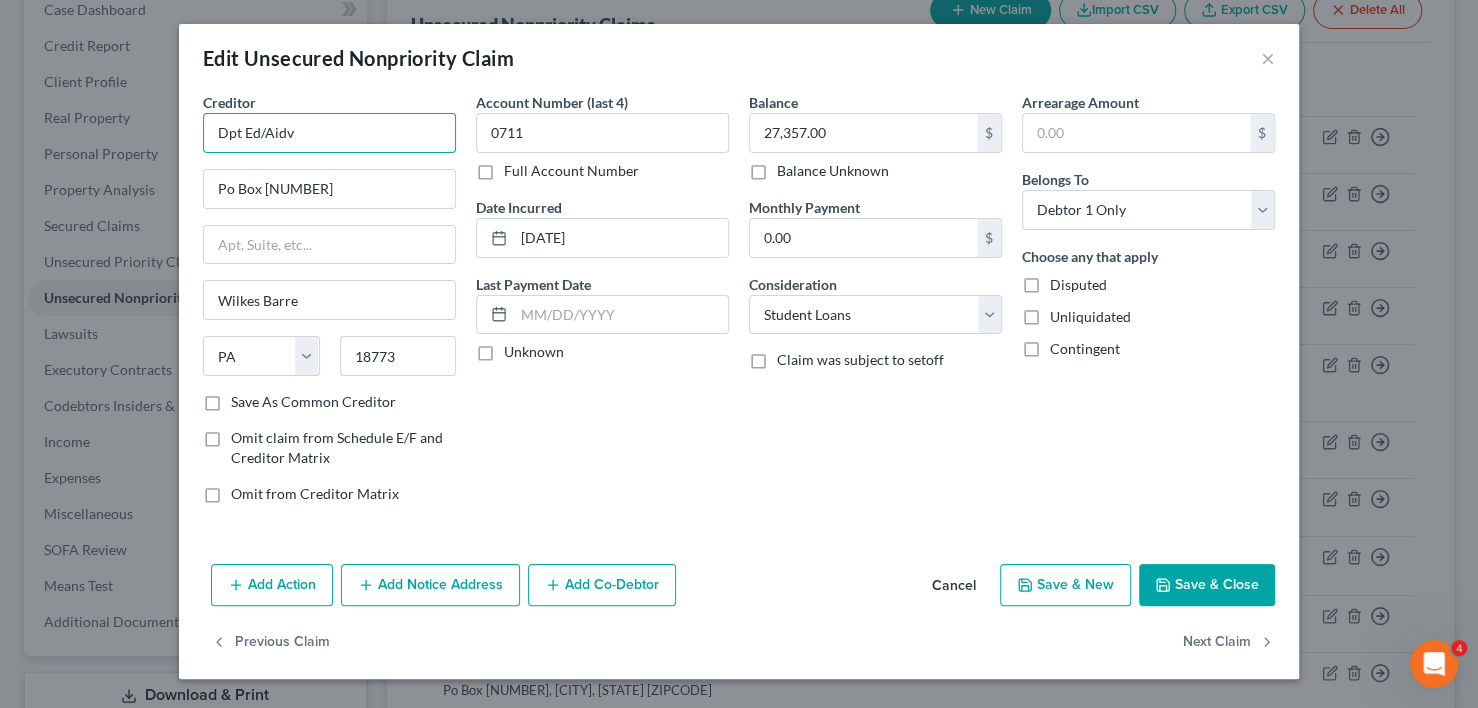 click on "Dpt Ed/Aidv" at bounding box center [329, 133] 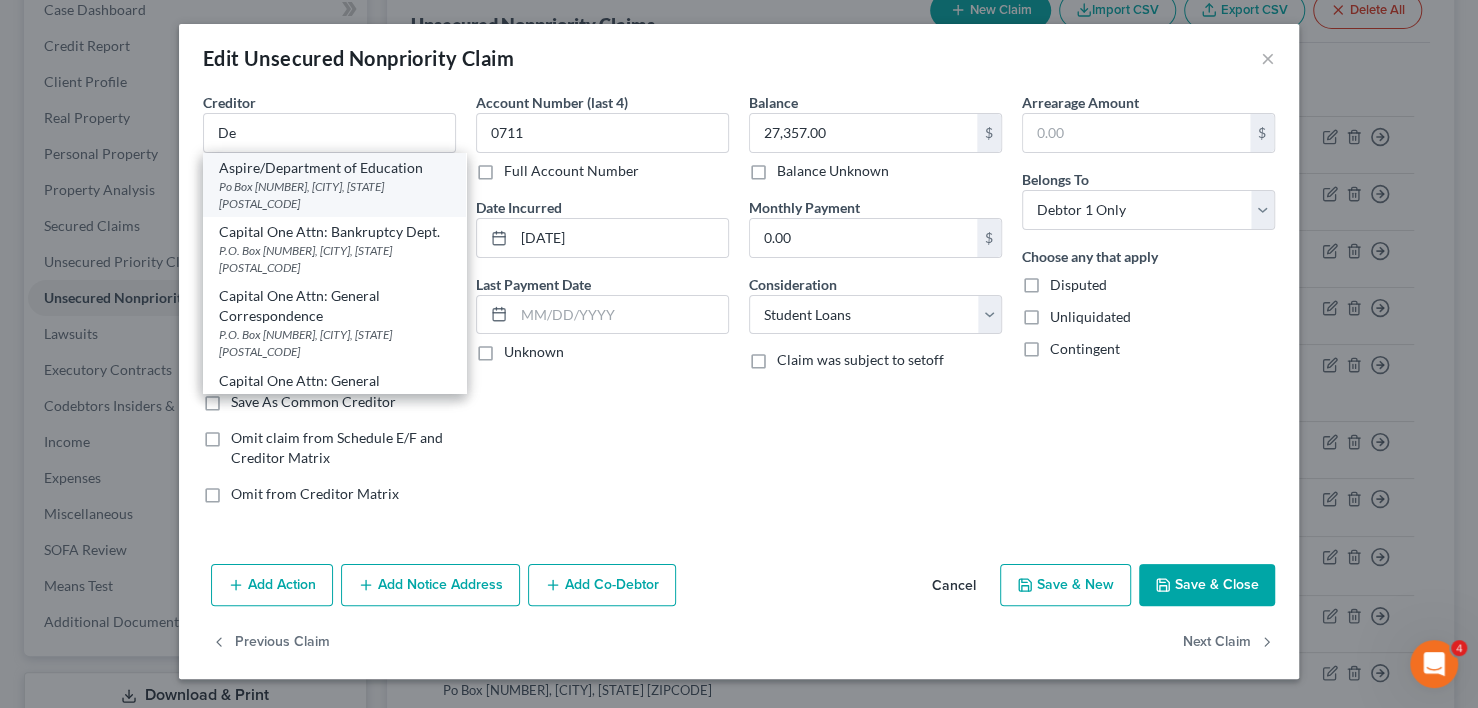 click on "Po Box [NUMBER], [CITY], [STATE] [POSTAL_CODE]" at bounding box center (334, 195) 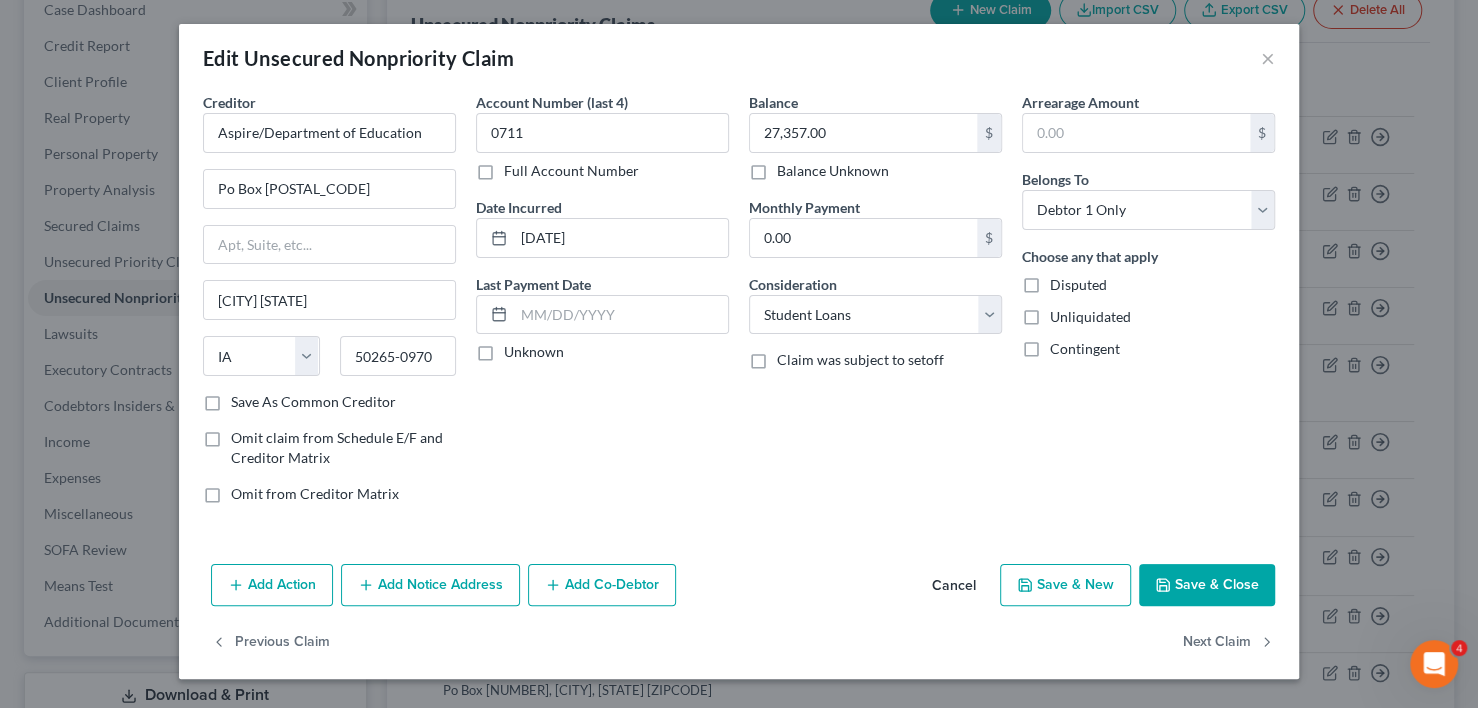 click on "Cancel" at bounding box center (954, 586) 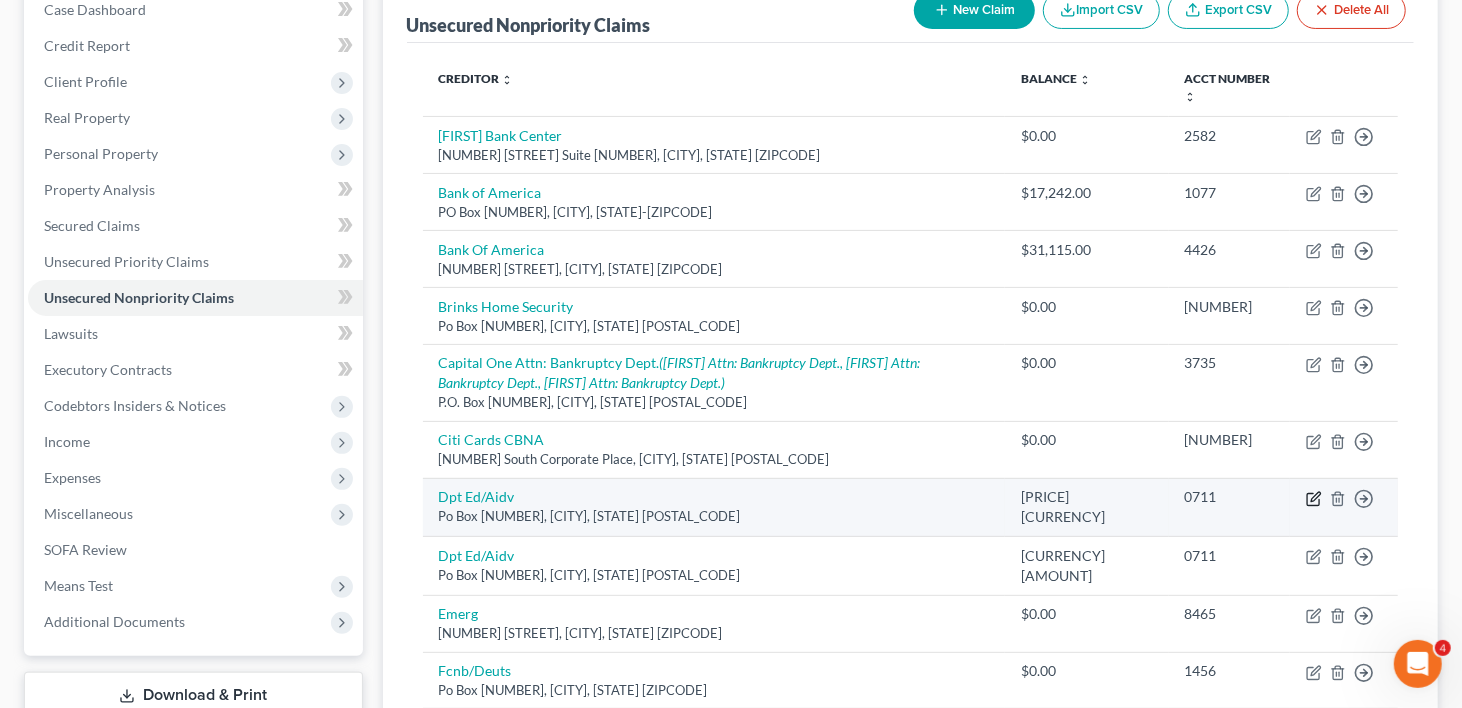 drag, startPoint x: 446, startPoint y: 489, endPoint x: 1316, endPoint y: 494, distance: 870.01434 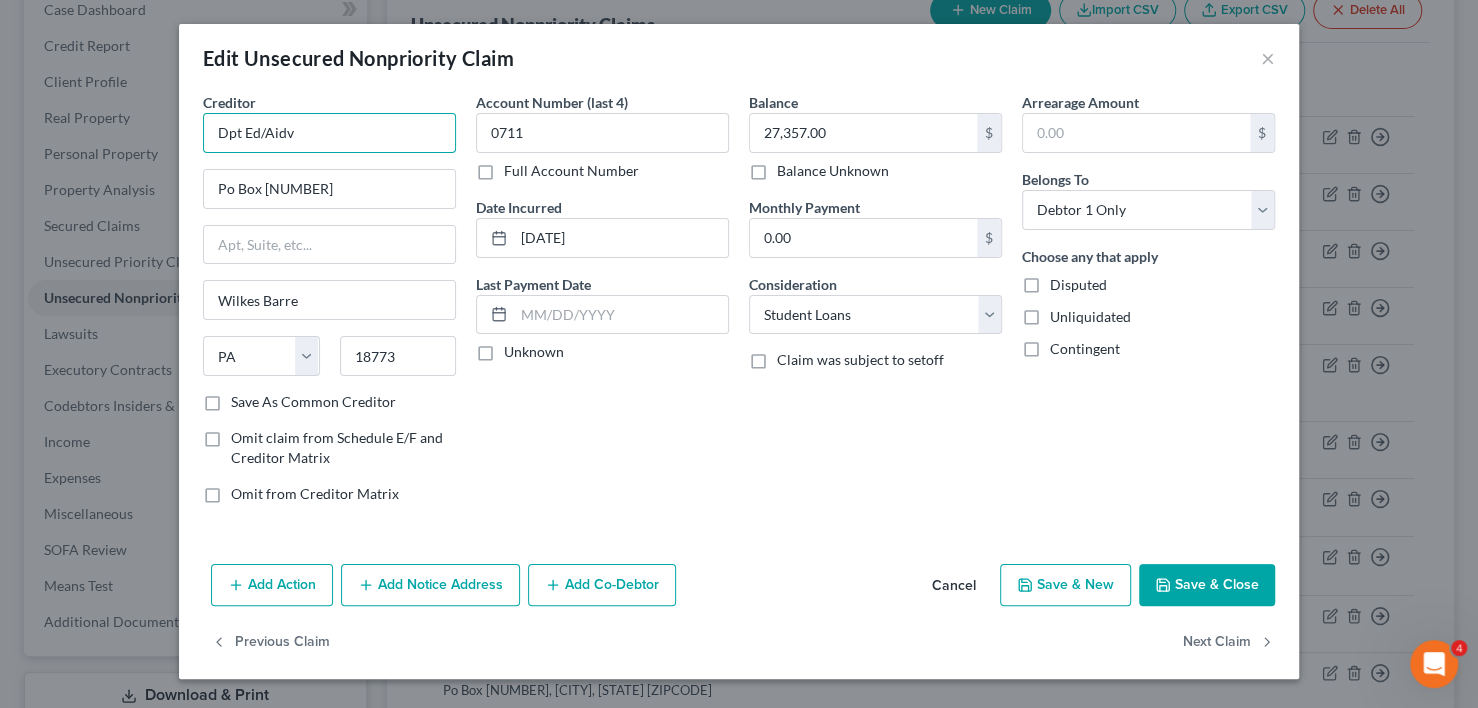drag, startPoint x: 302, startPoint y: 131, endPoint x: 265, endPoint y: 134, distance: 37.12142 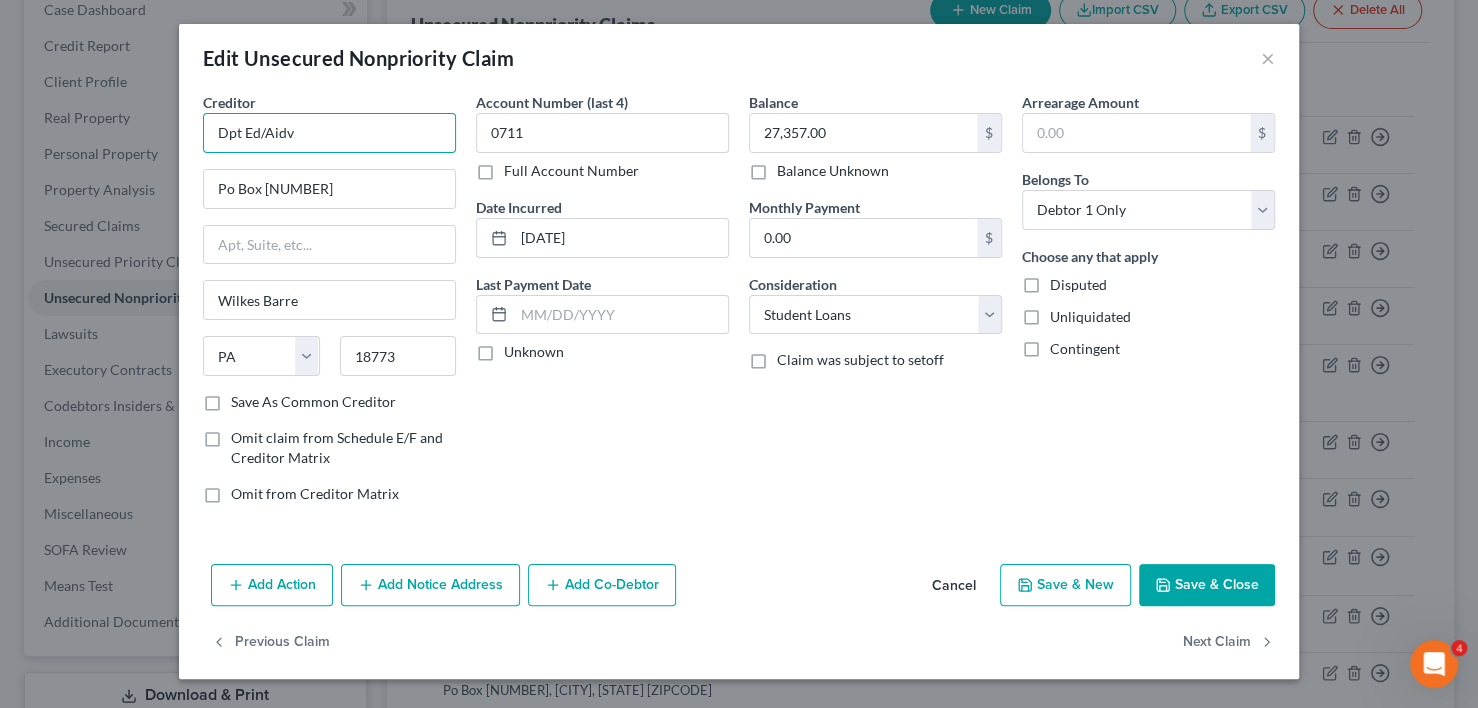 click on "Dpt Ed/Aidv" at bounding box center (329, 133) 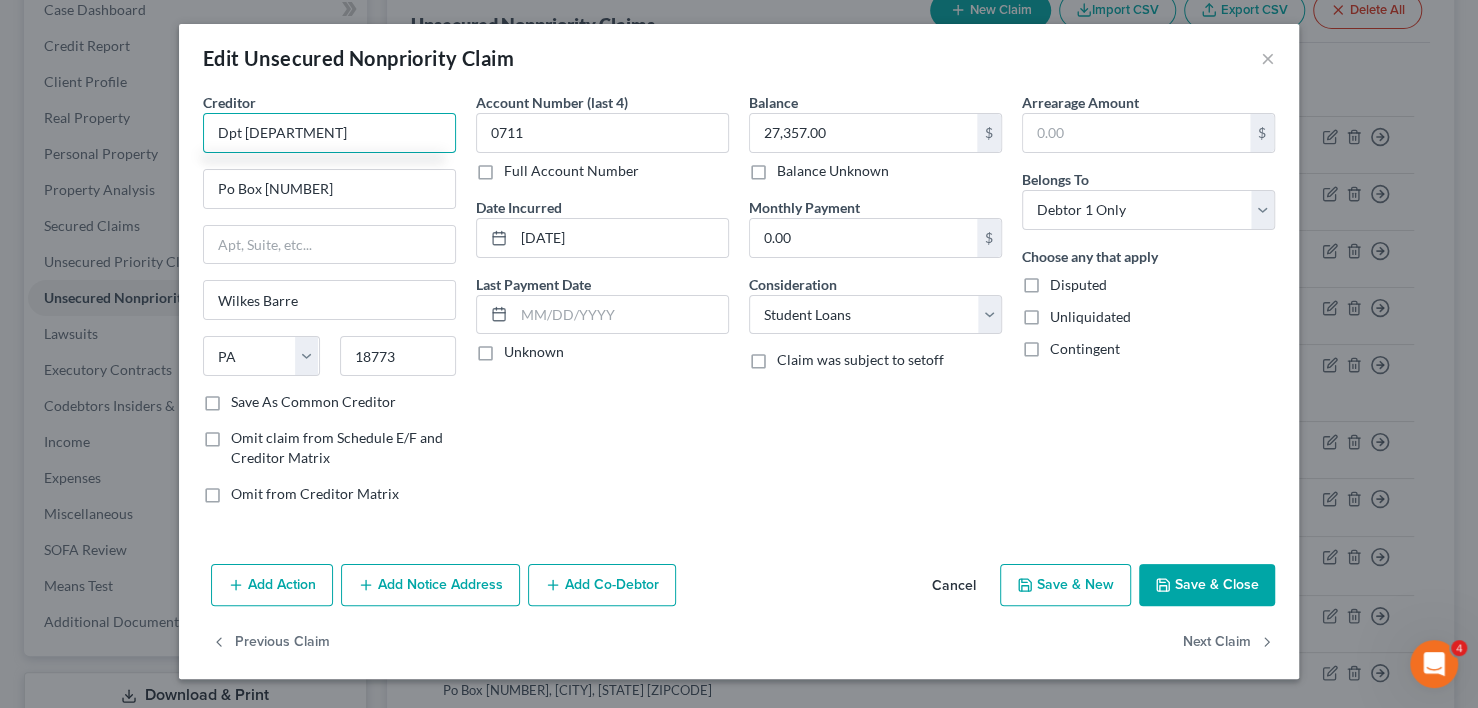 click on "Dpt [DEPARTMENT]" at bounding box center [329, 133] 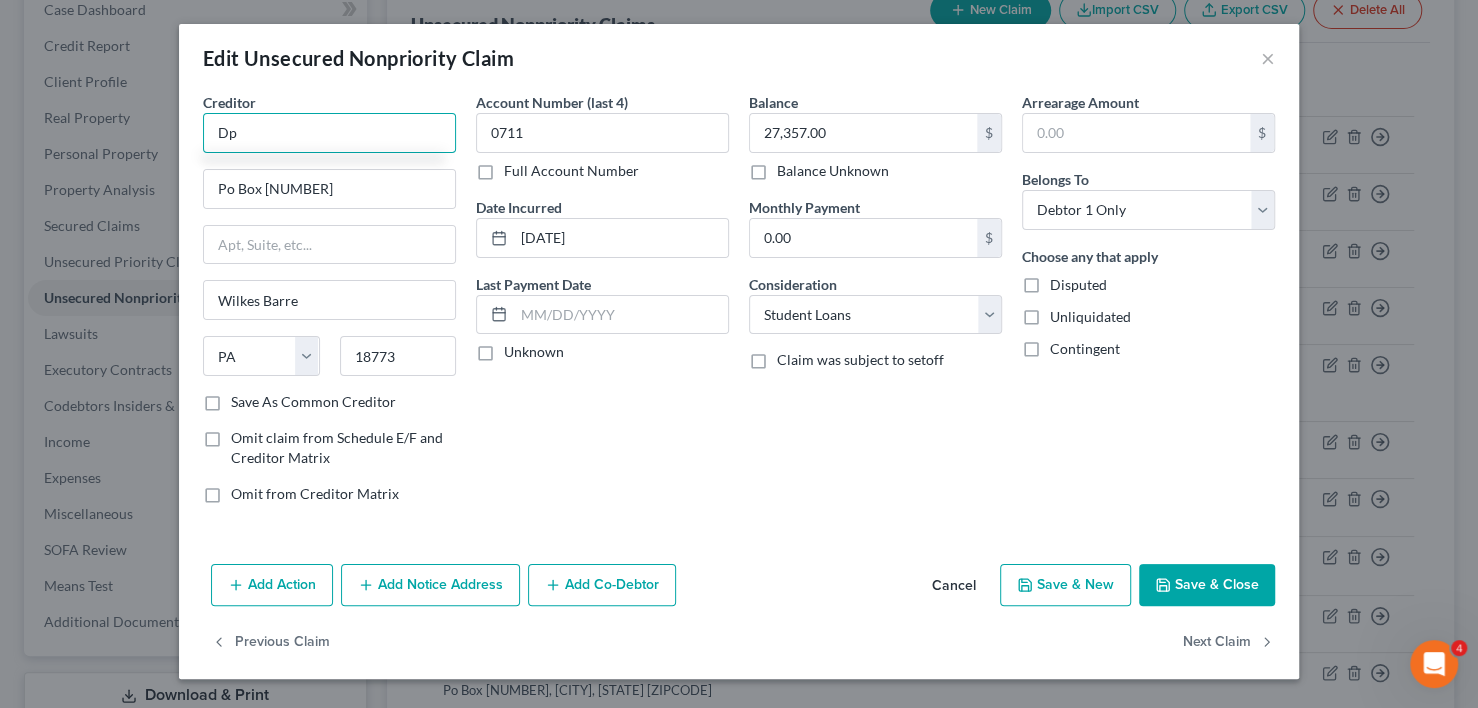 type on "D" 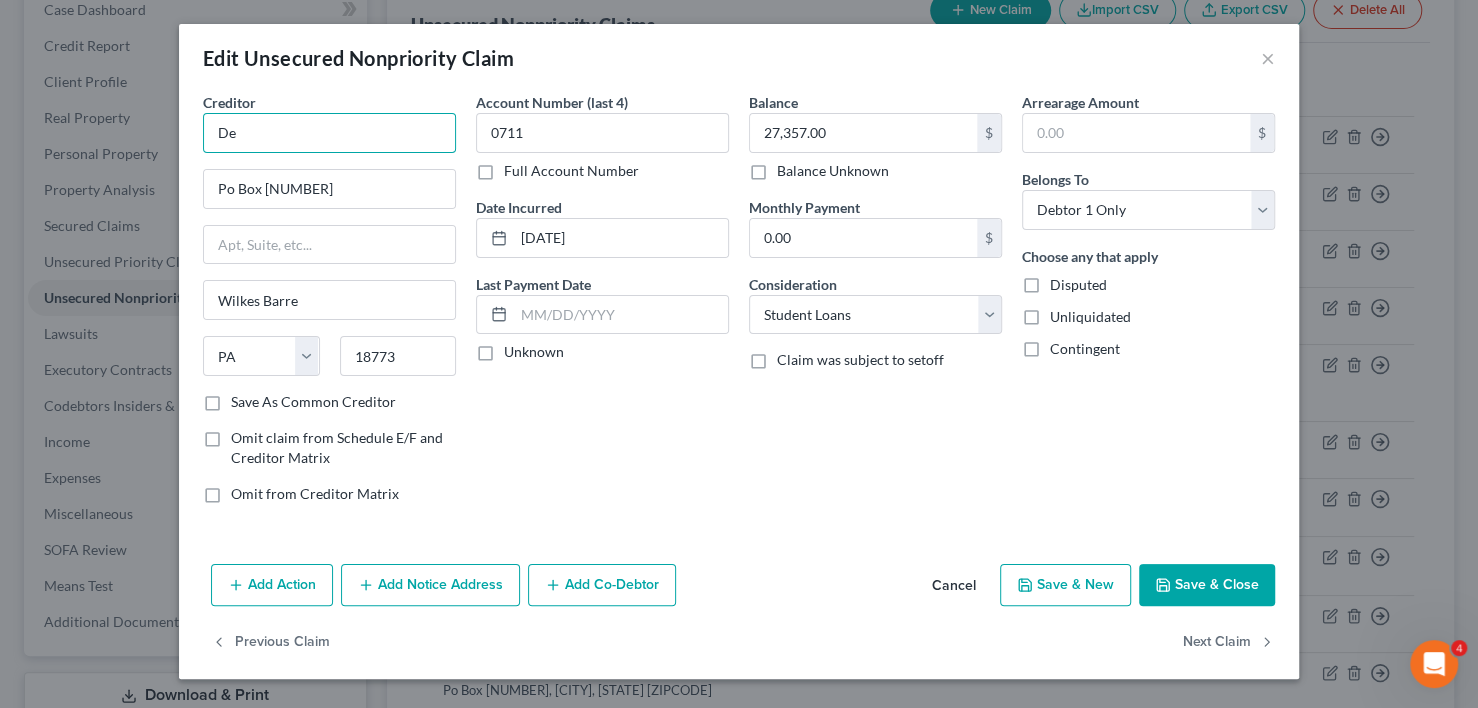 click on "De" at bounding box center (329, 133) 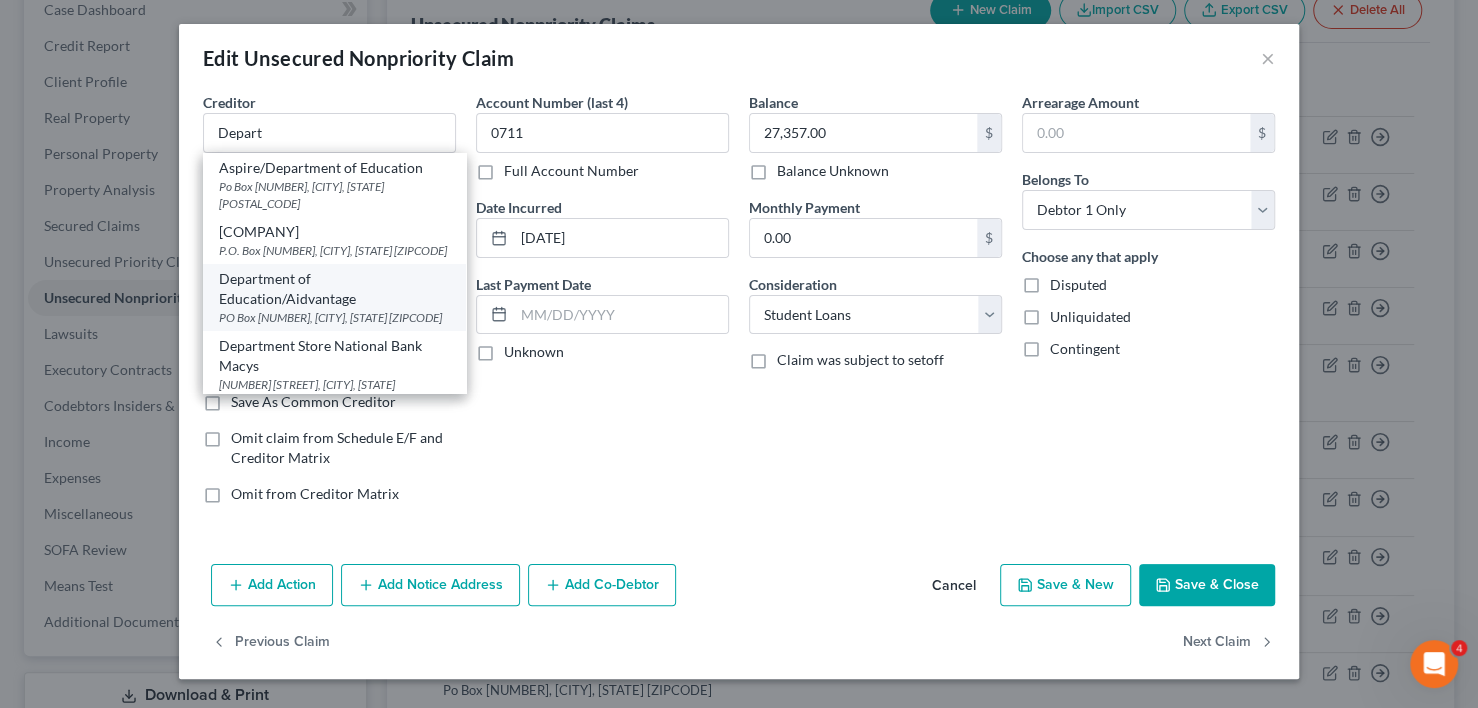 click on "PO Box [NUMBER], [CITY], [STATE] [ZIPCODE]" at bounding box center [334, 317] 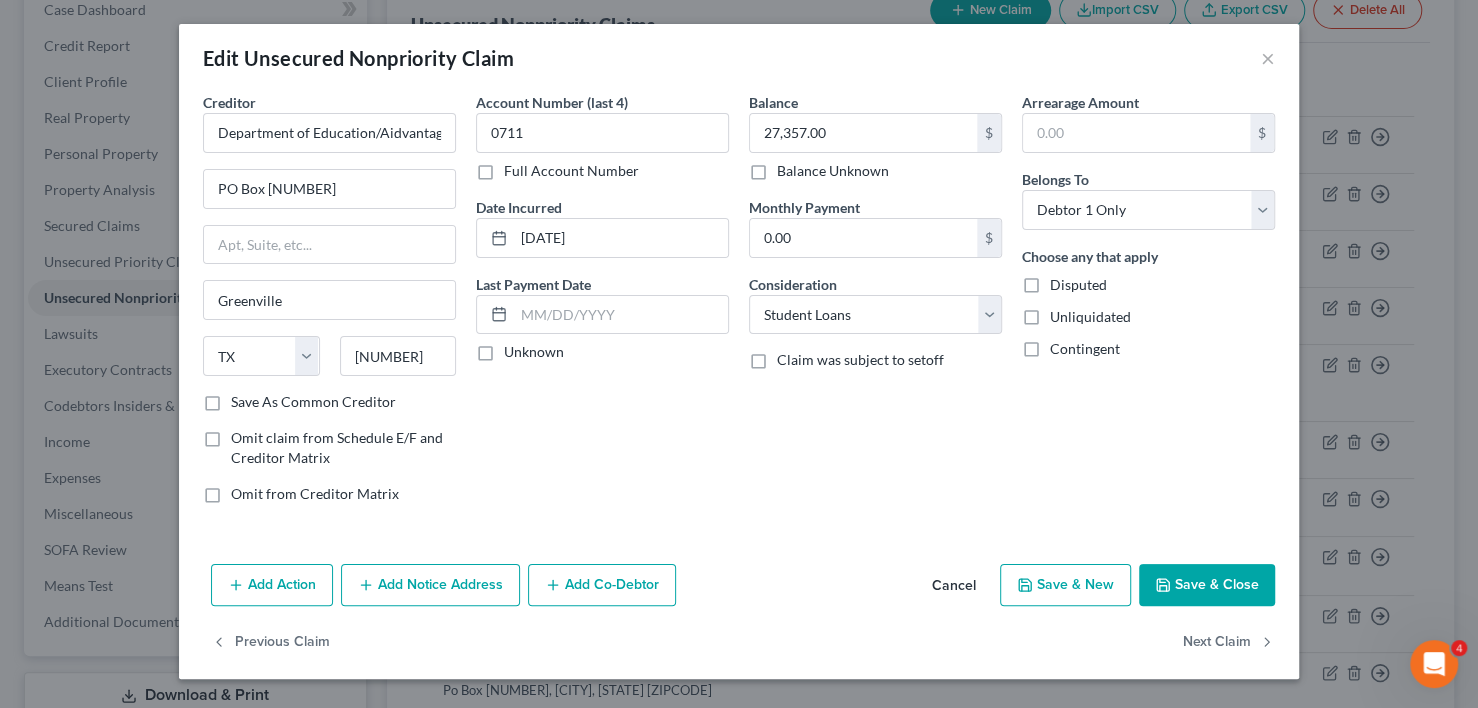 click on "Save & Close" at bounding box center (1207, 585) 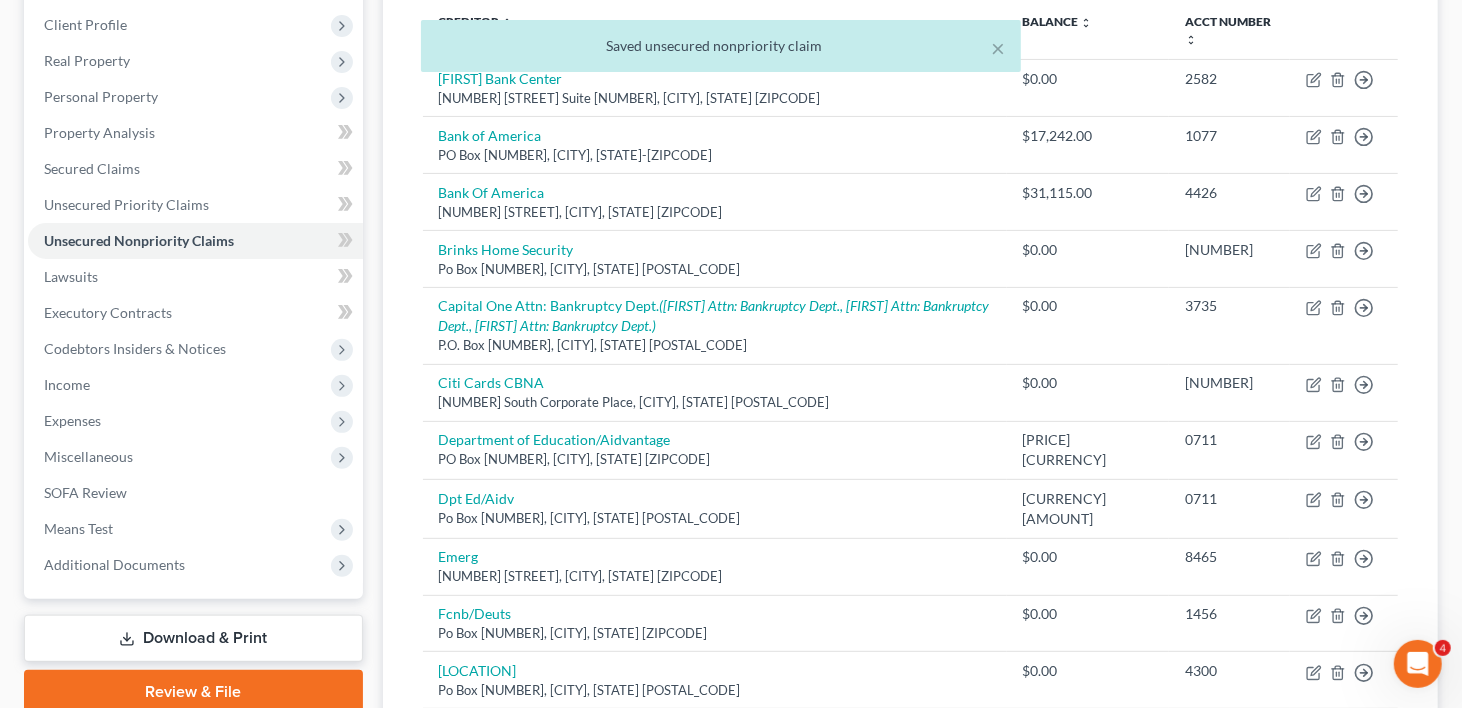 scroll, scrollTop: 316, scrollLeft: 0, axis: vertical 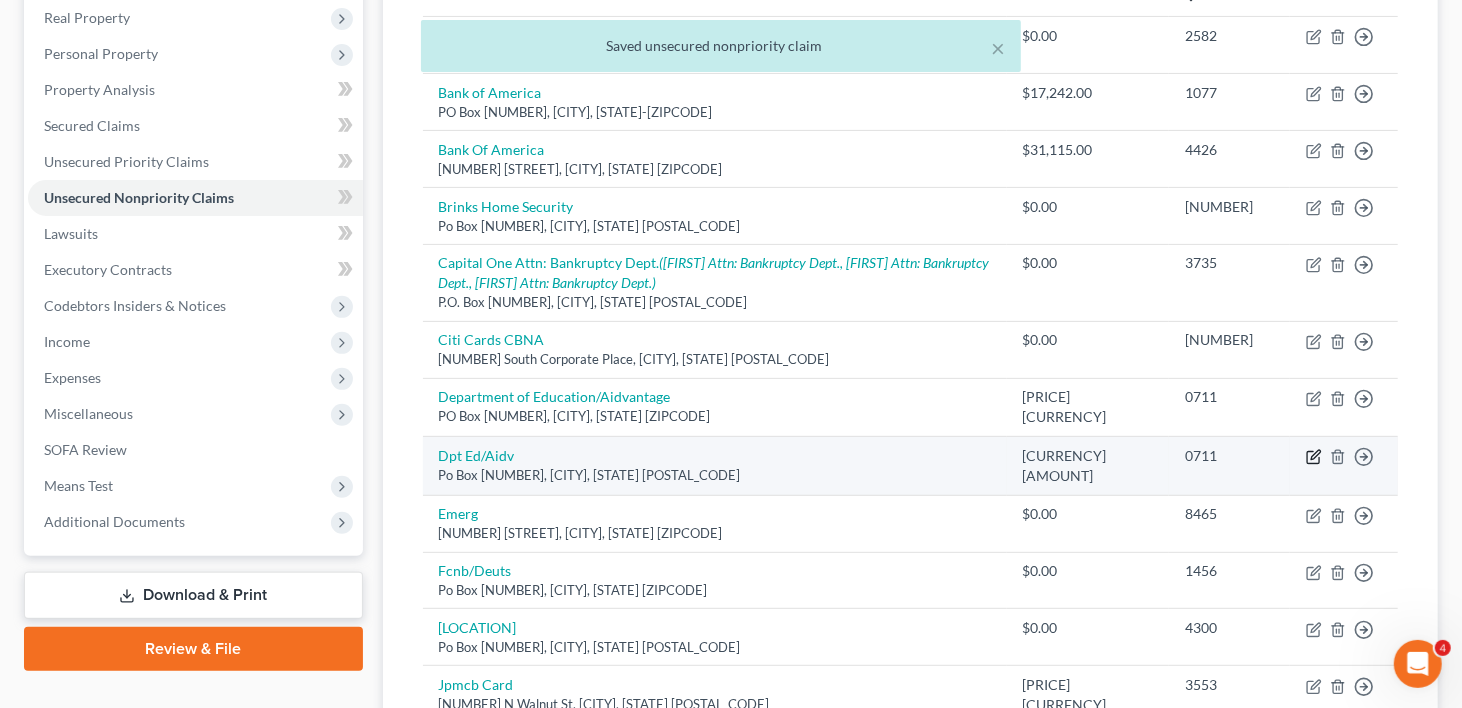 click 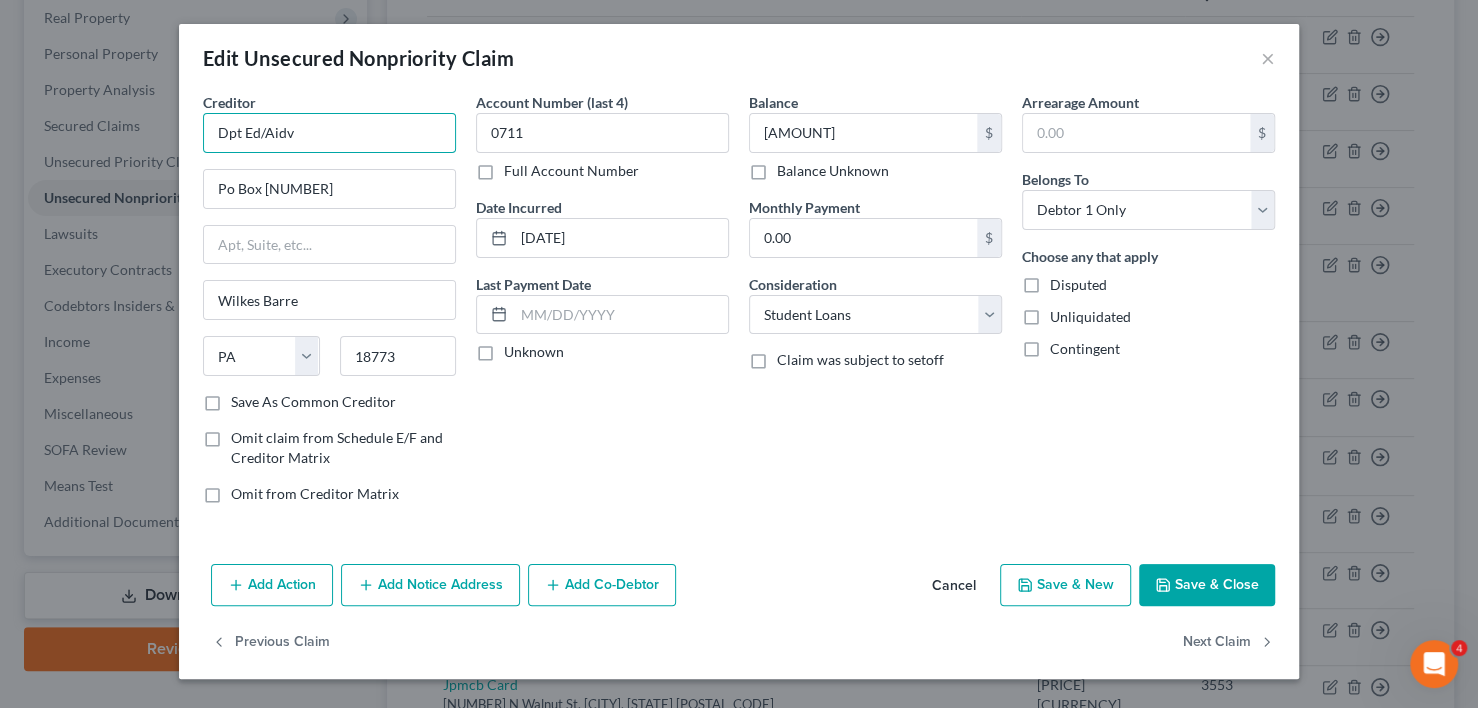 drag, startPoint x: 323, startPoint y: 124, endPoint x: 203, endPoint y: 149, distance: 122.57651 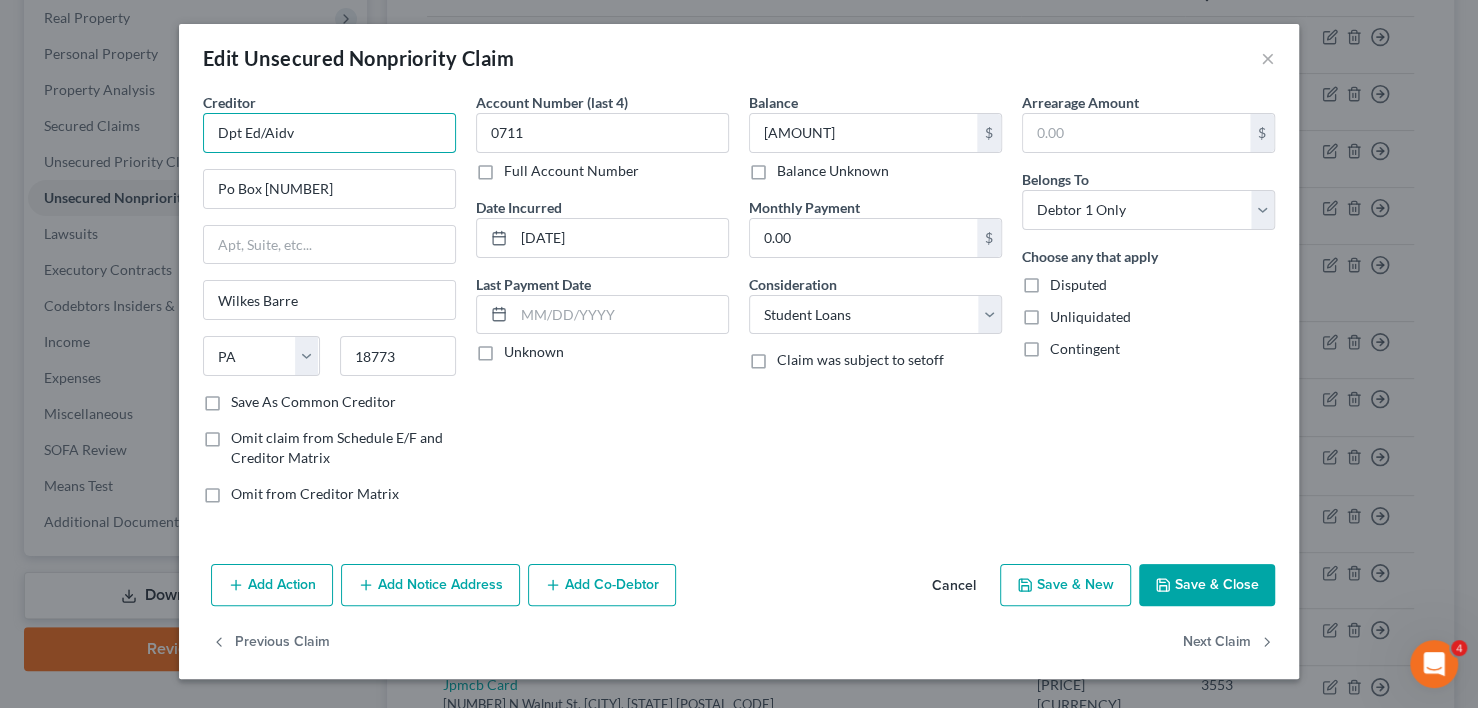 click on "Dpt Ed/Aidv" at bounding box center (329, 133) 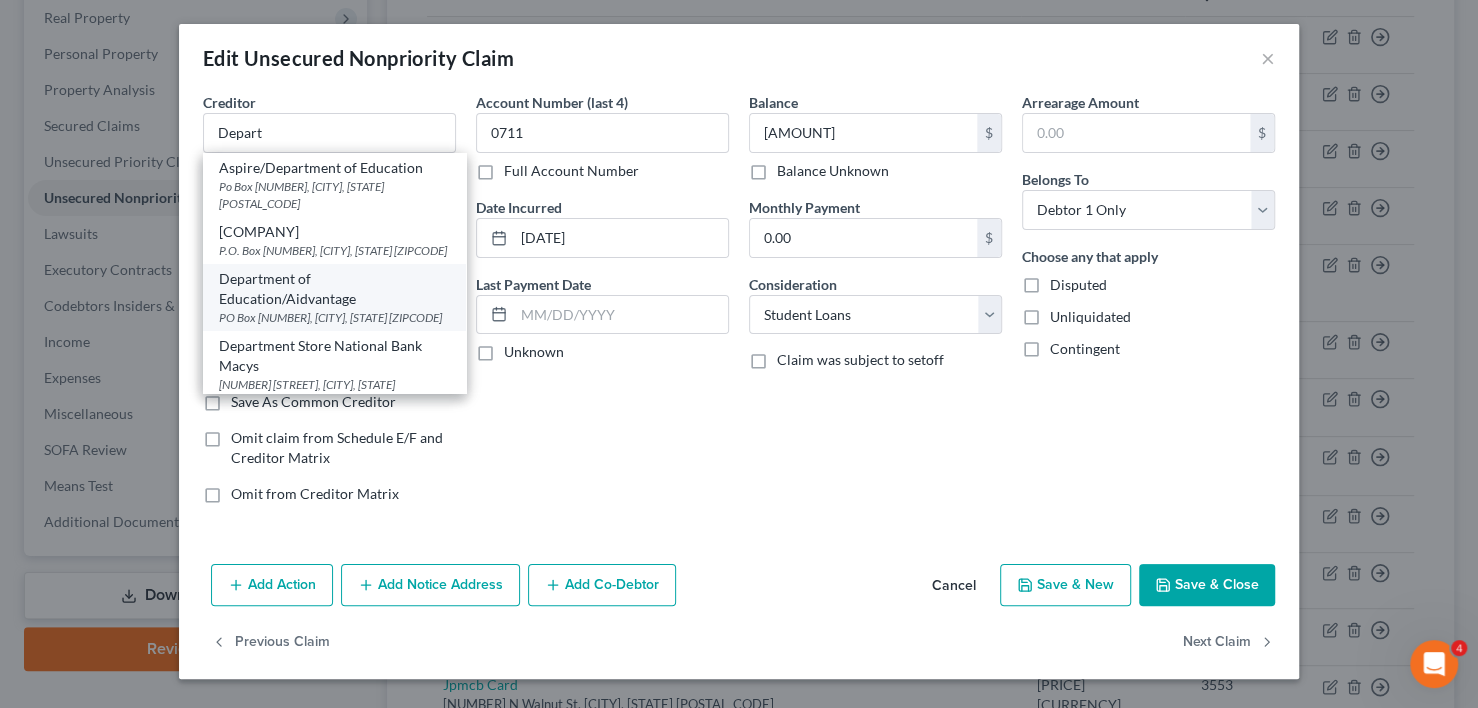 click on "Department of Education/Aidvantage" at bounding box center [334, 289] 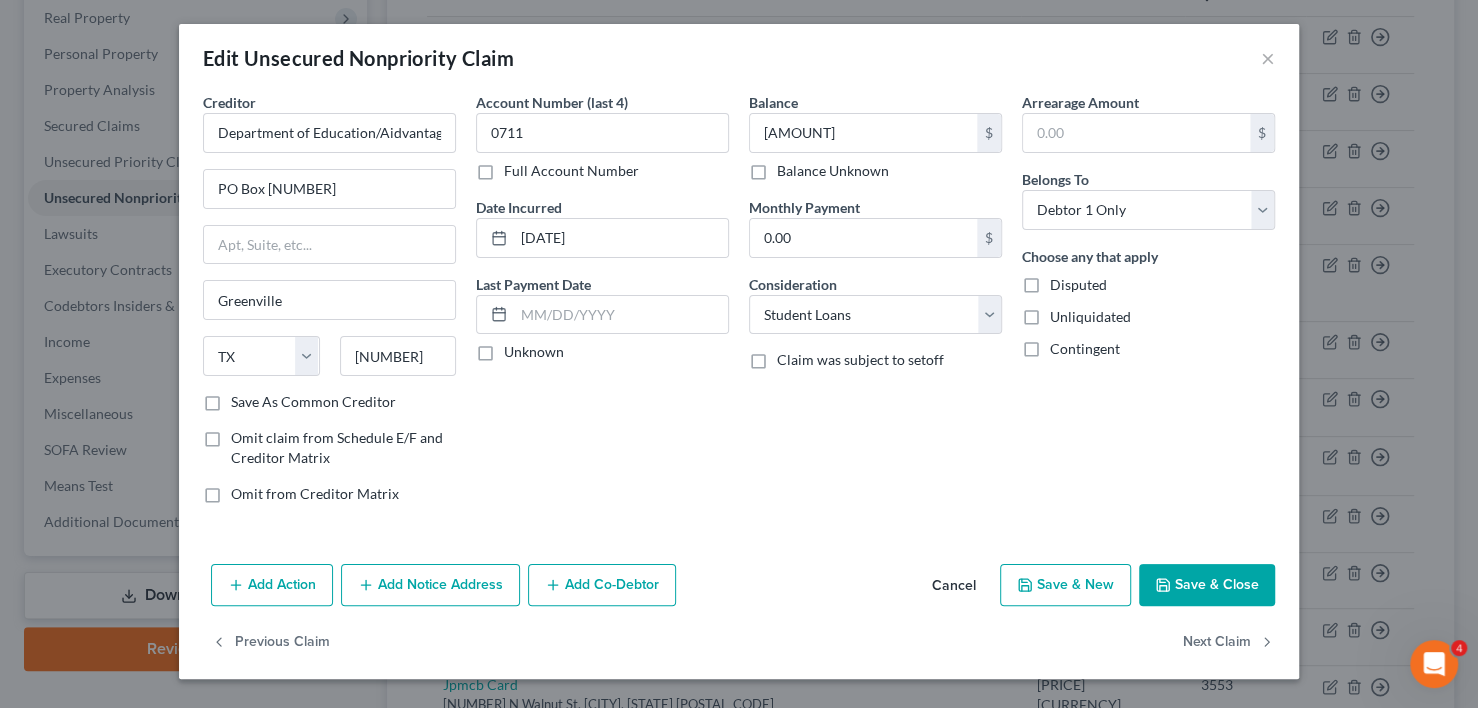 click on "Save & Close" at bounding box center (1207, 585) 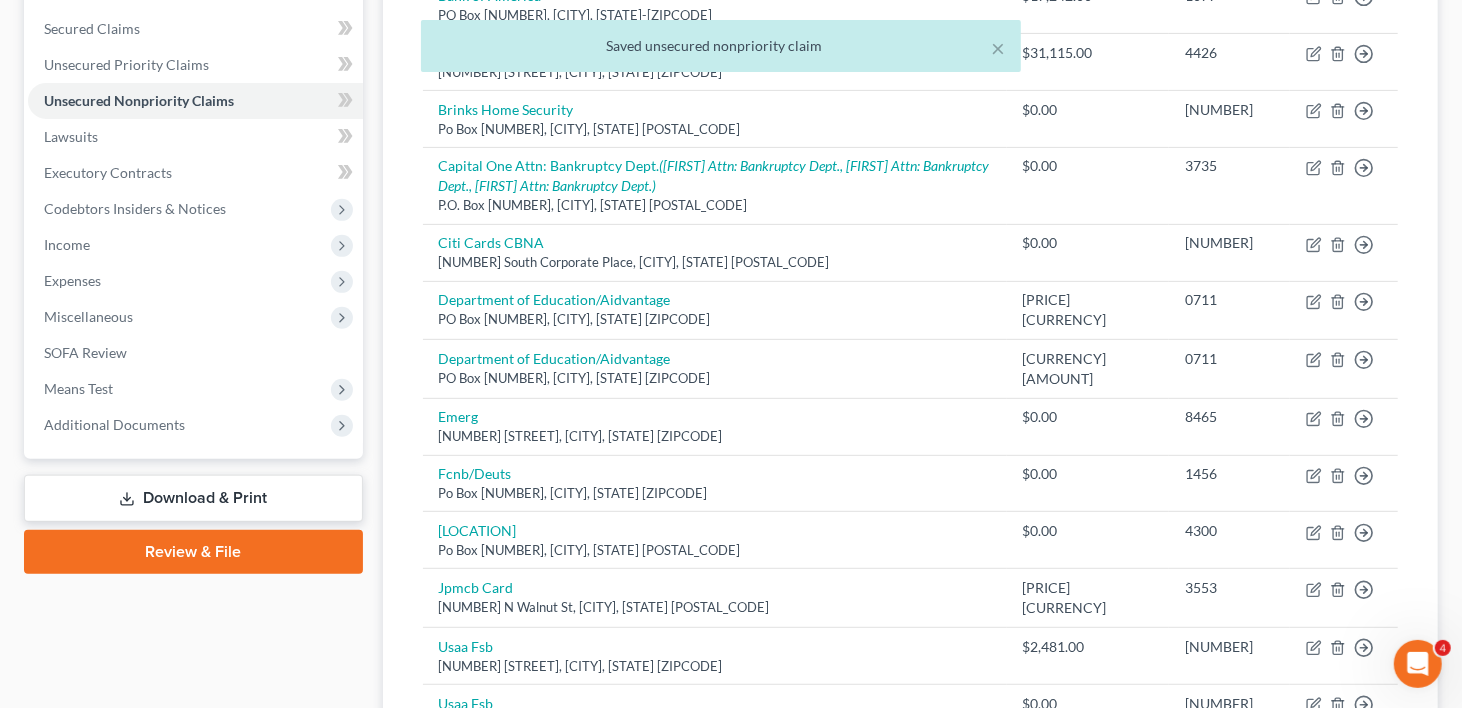 scroll, scrollTop: 416, scrollLeft: 0, axis: vertical 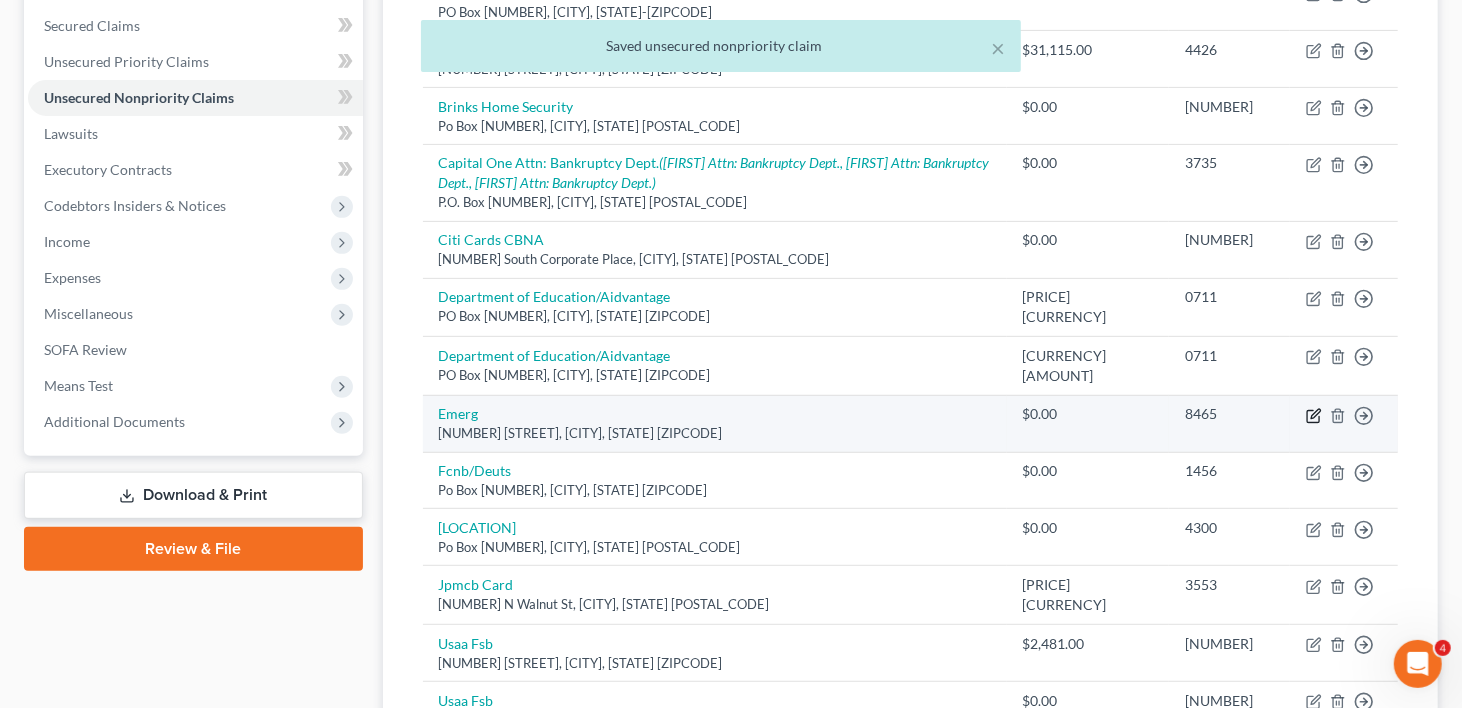 click 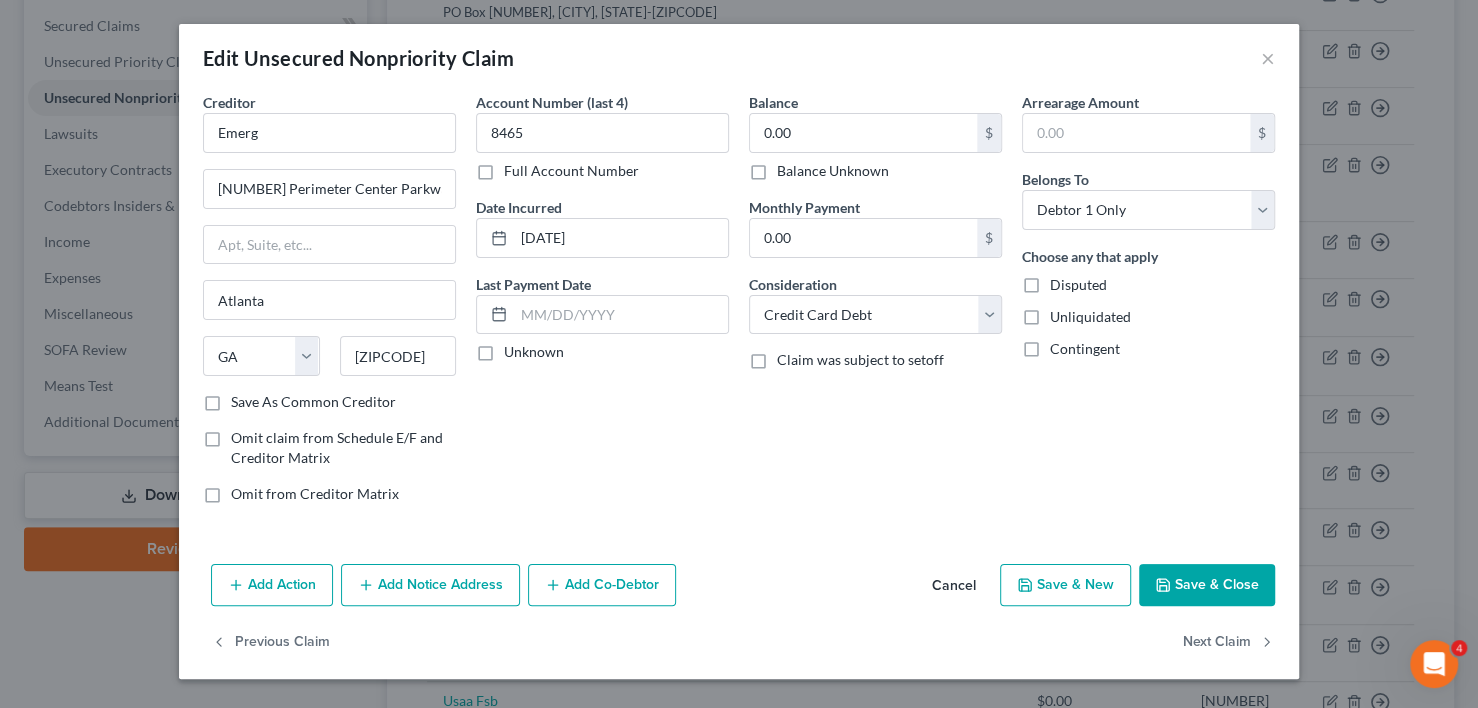 click on "Save & Close" at bounding box center [1207, 585] 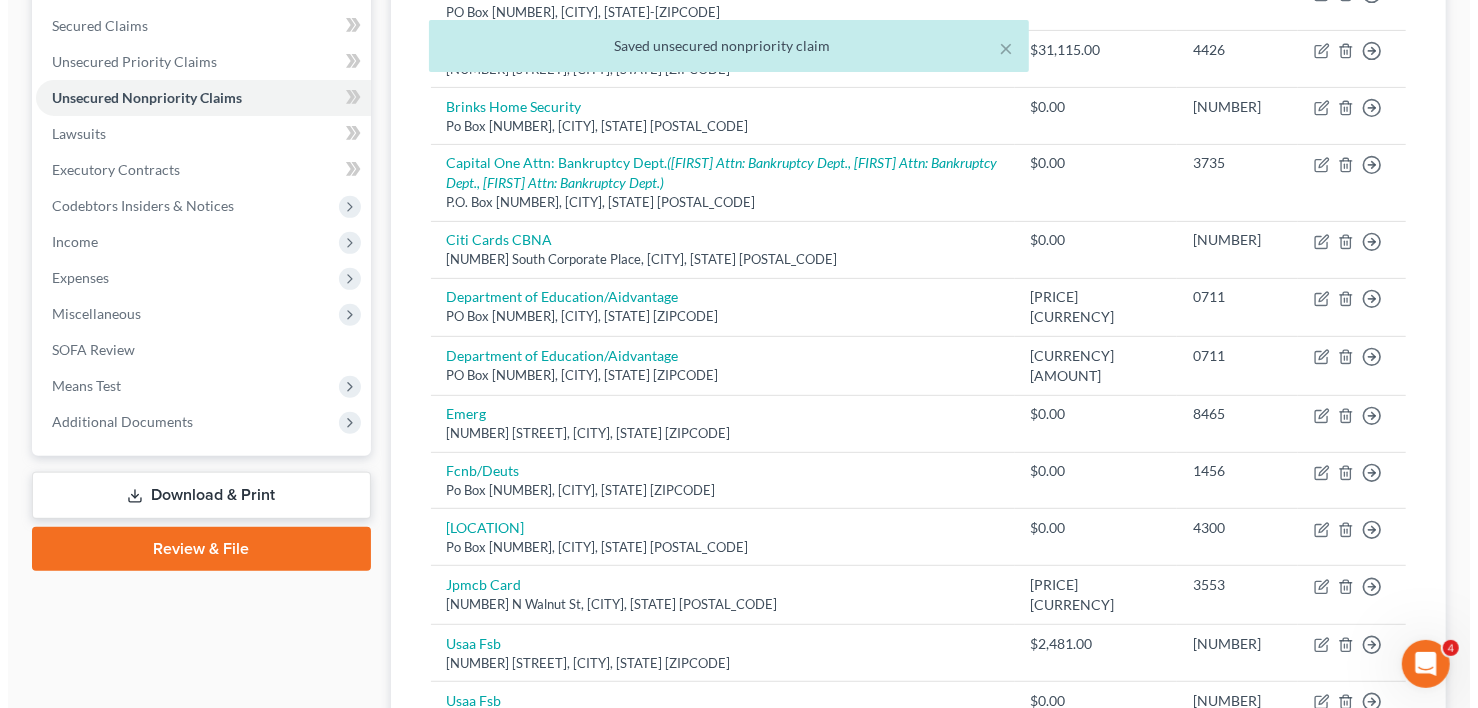 scroll, scrollTop: 516, scrollLeft: 0, axis: vertical 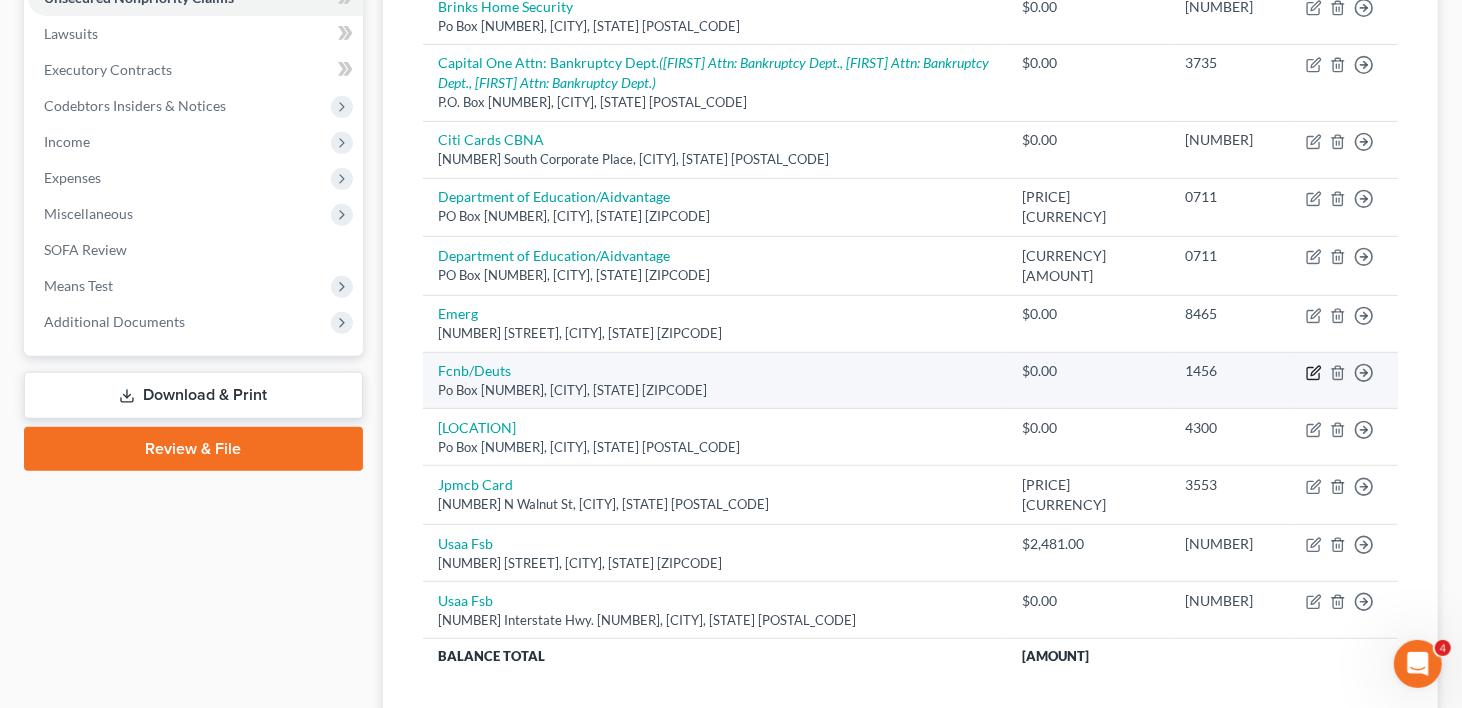 click 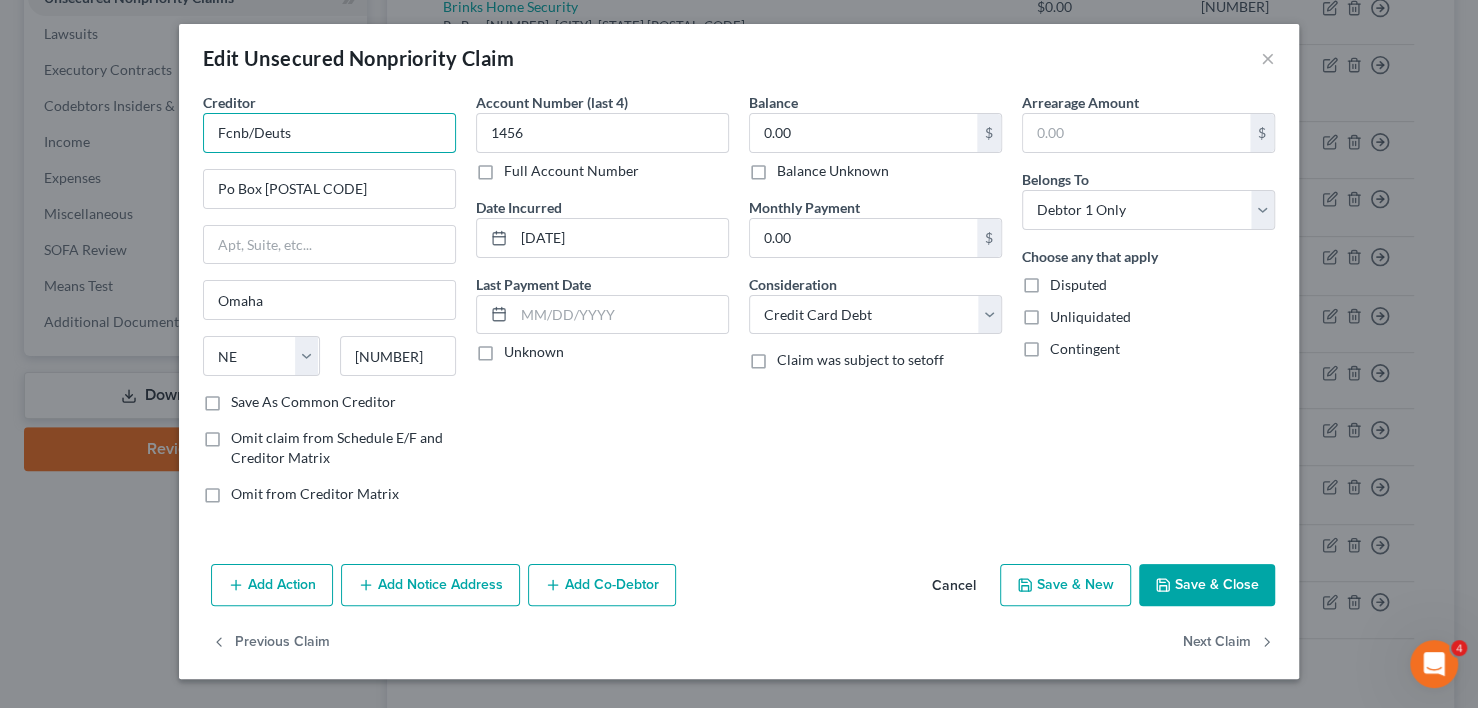click on "Fcnb/Deuts" at bounding box center (329, 133) 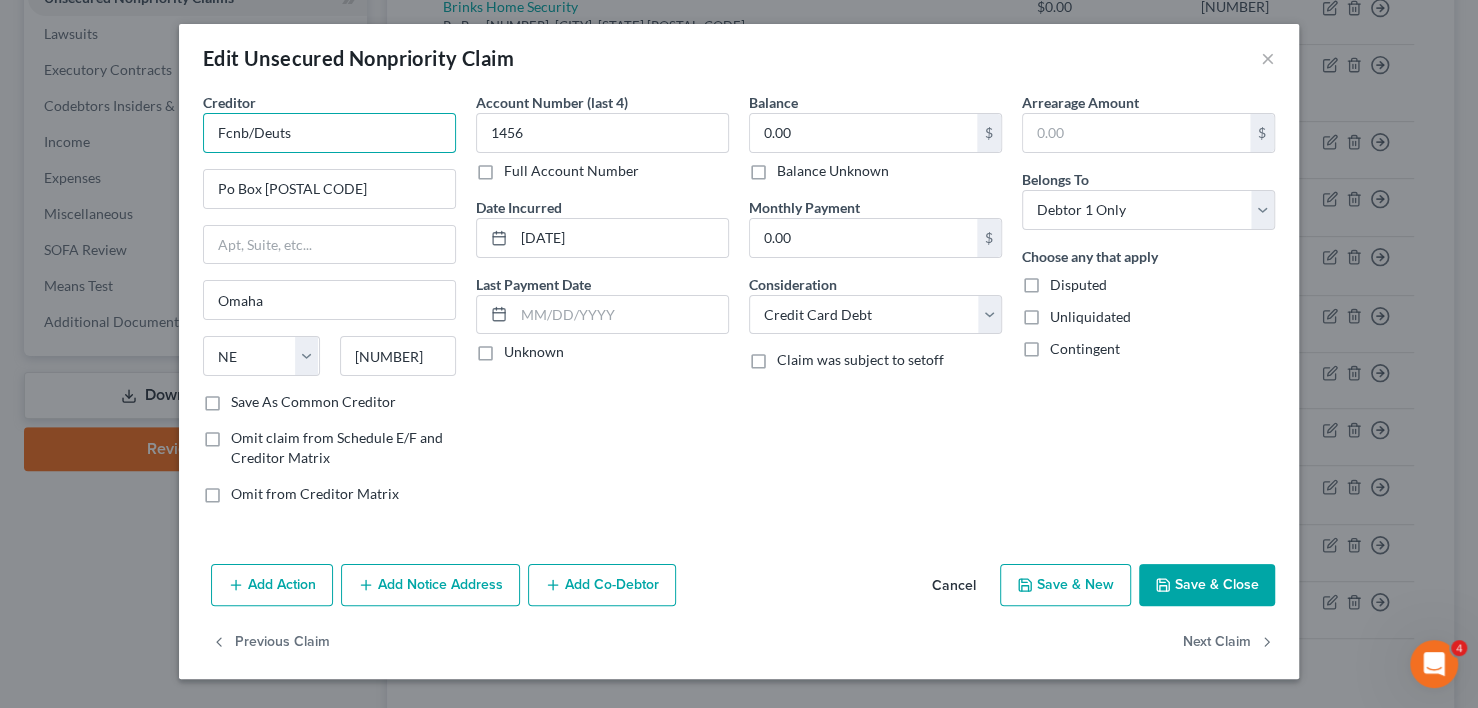 click on "Fcnb/Deuts" at bounding box center [329, 133] 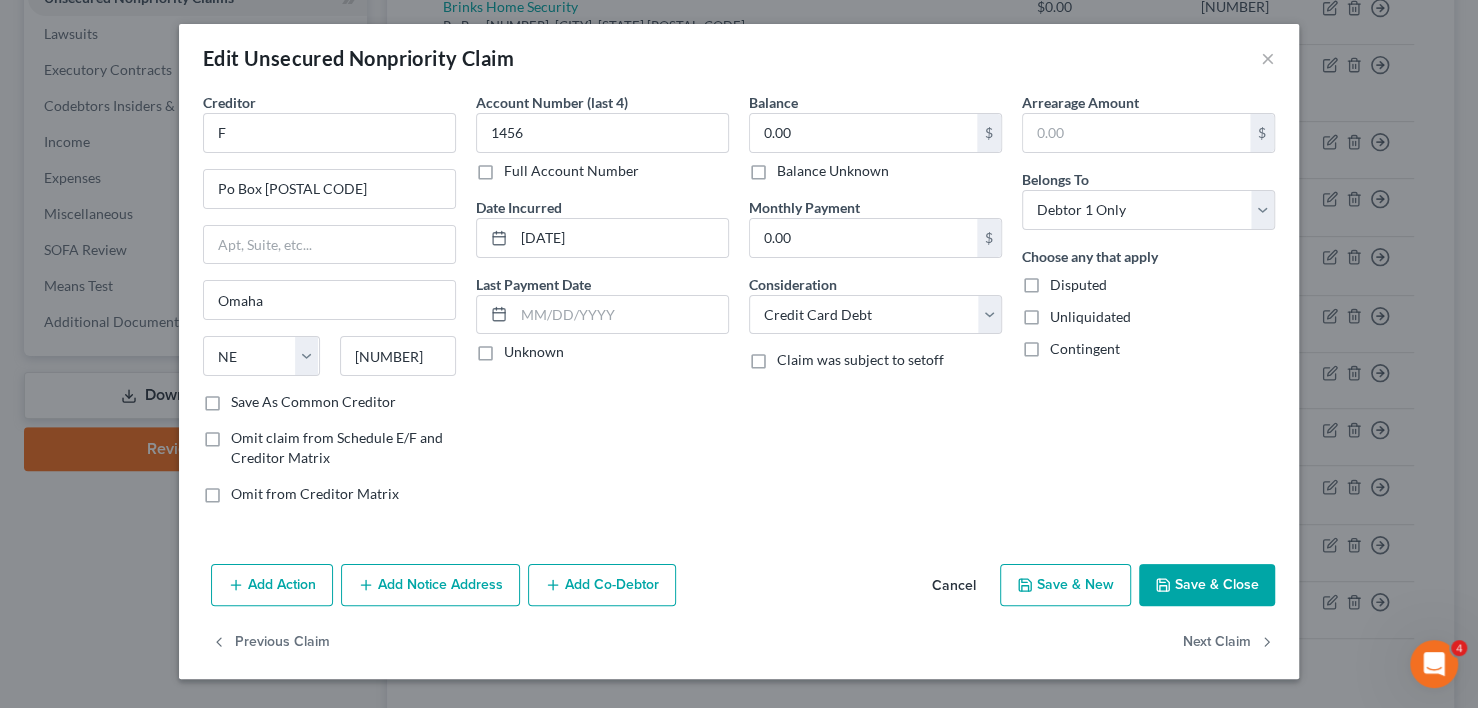 scroll, scrollTop: 0, scrollLeft: 0, axis: both 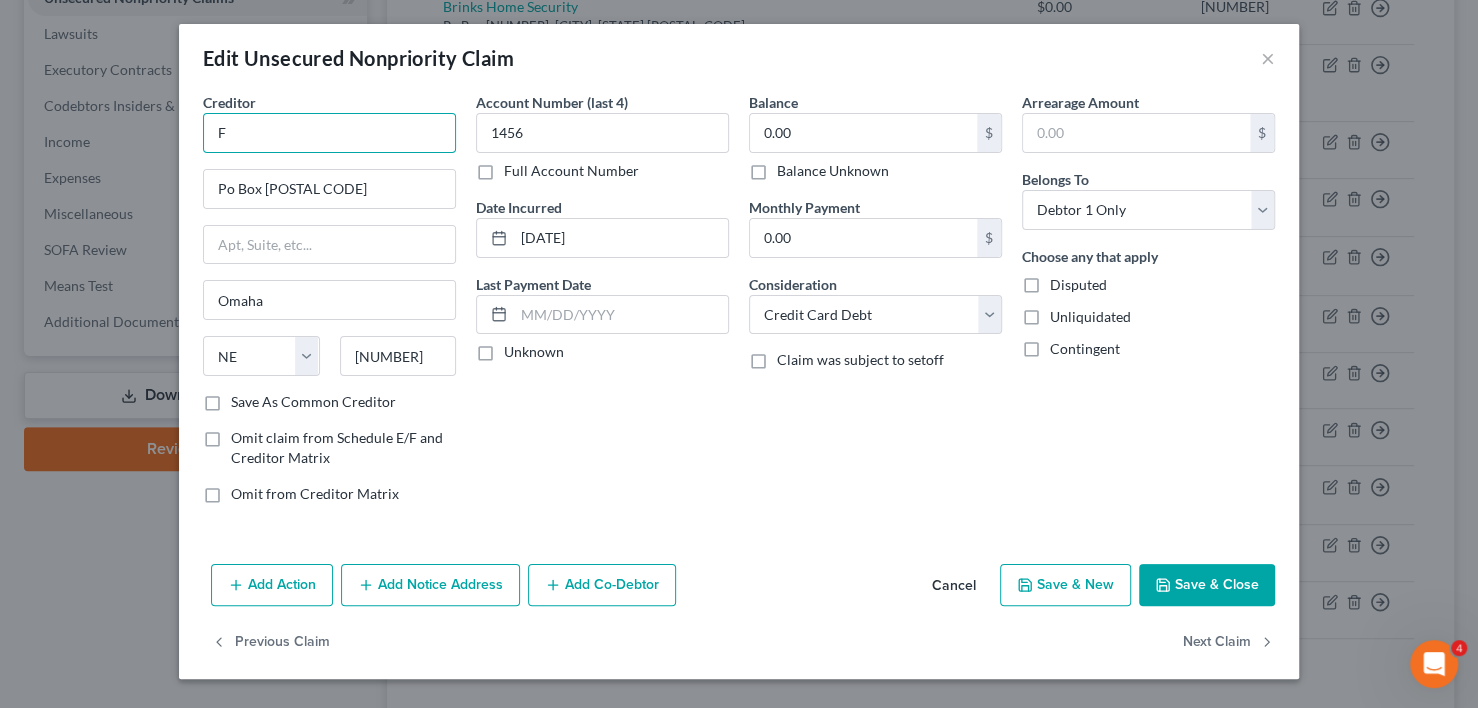 click on "F" at bounding box center (329, 133) 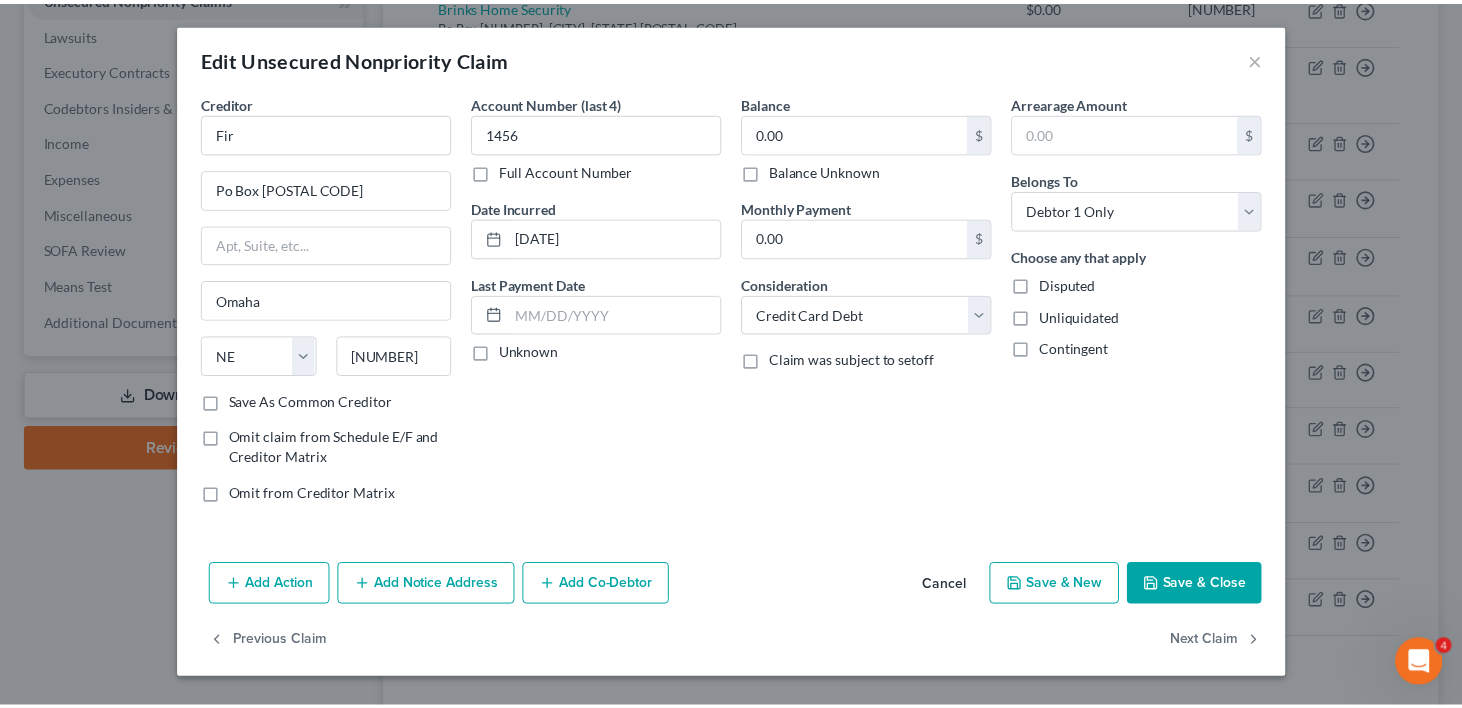 scroll, scrollTop: 0, scrollLeft: 0, axis: both 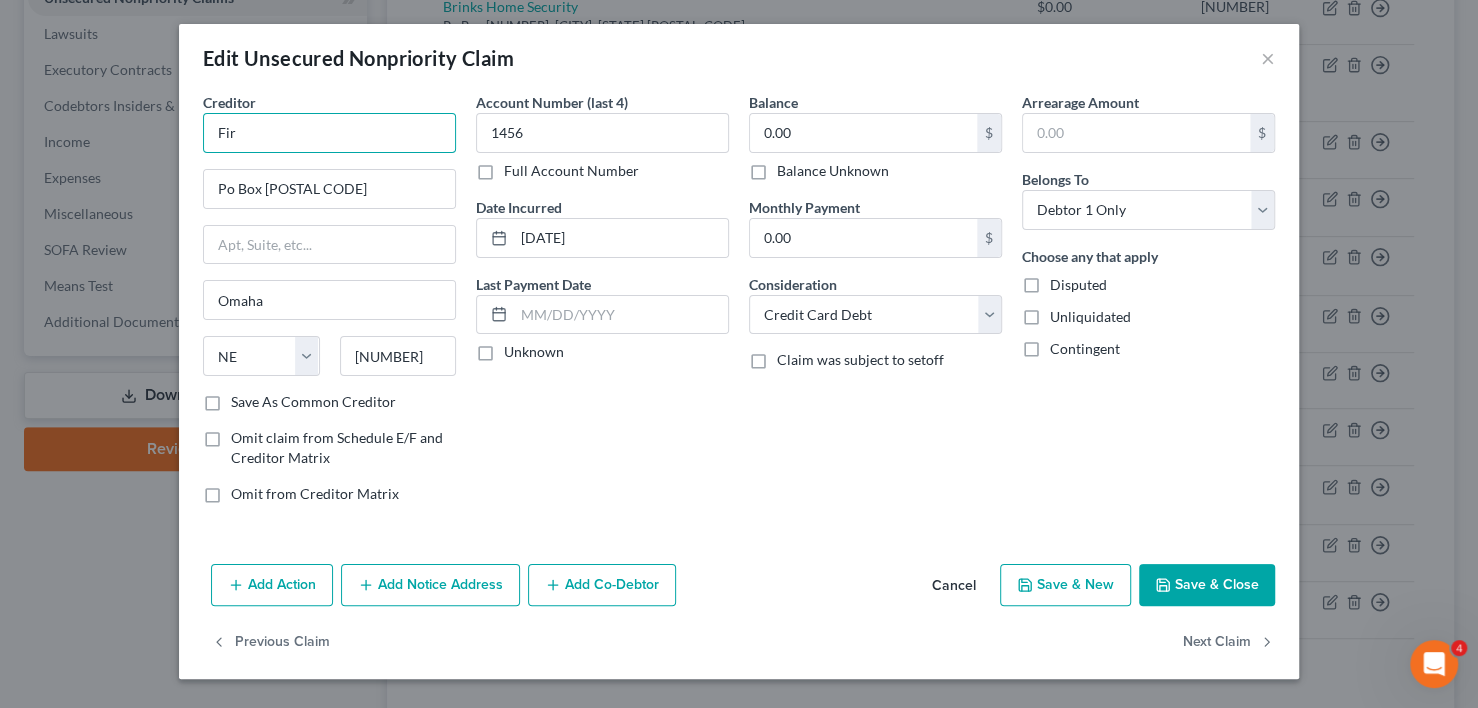 click on "Fir" at bounding box center (329, 133) 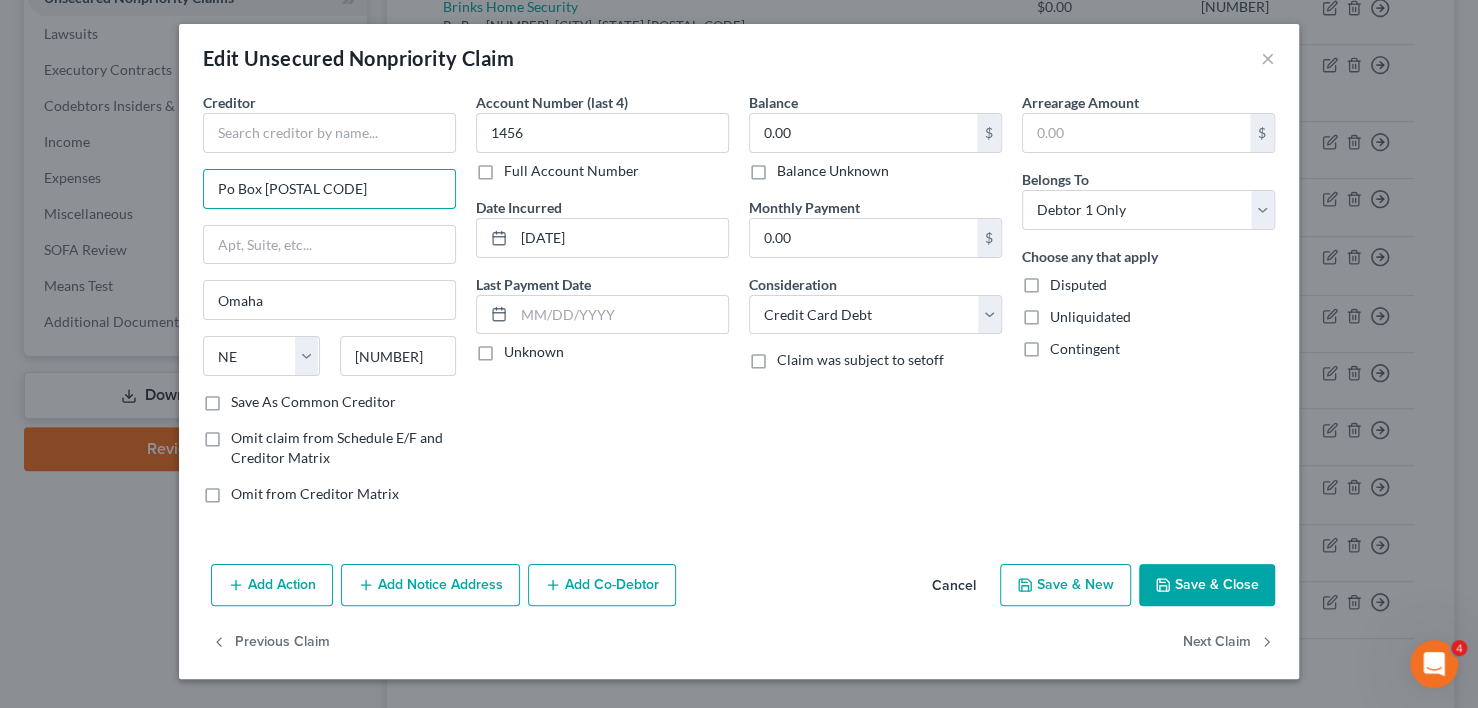 drag, startPoint x: 283, startPoint y: 191, endPoint x: 196, endPoint y: 193, distance: 87.02299 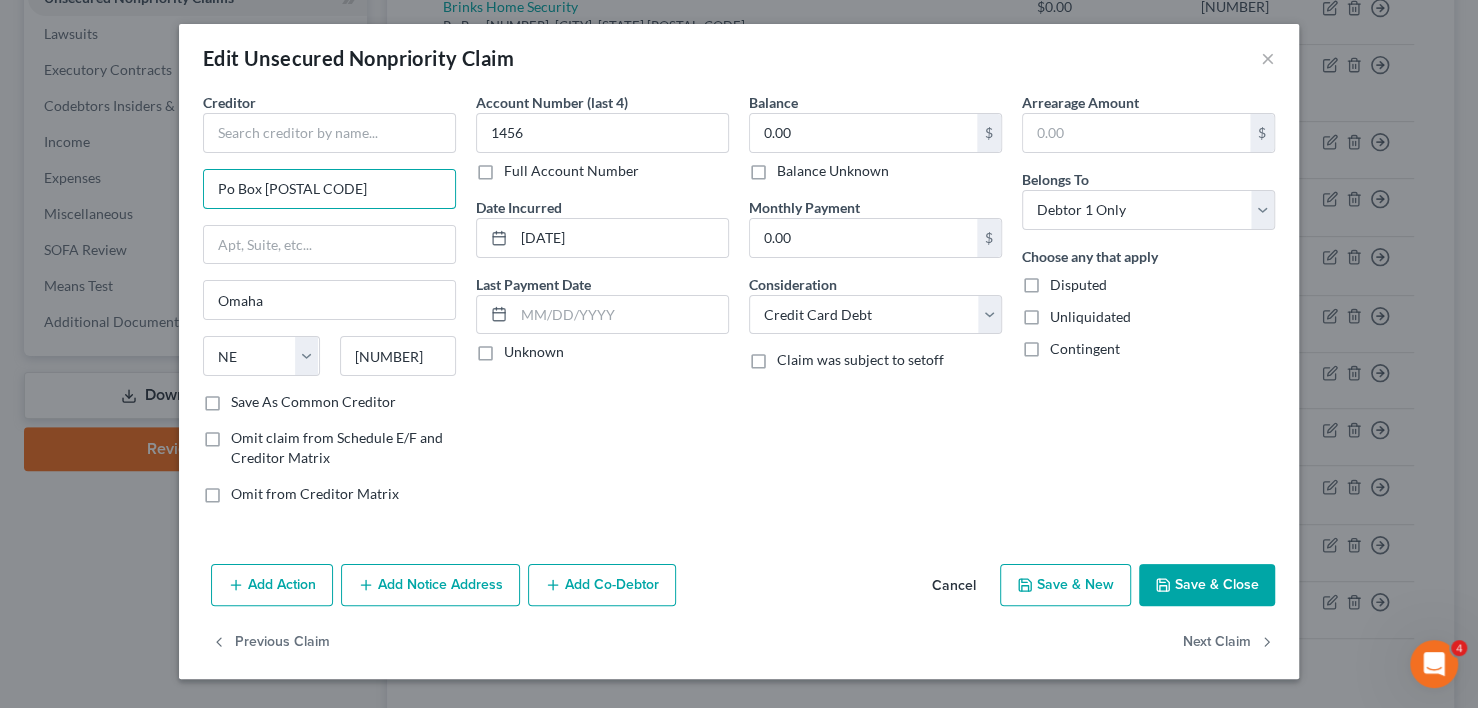 click on "Creditor *                         Po Box [NUMBER] [CITY] State AL AK AR AZ CA CO CT DE DC FL GA GU HI ID IL IN IA KS KY LA ME MD MA MI MN MS MO MT NC ND NE NV NH NJ NM NY OH OK OR PA PR RI SC SD TN TX UT VI VA VT WA WV WI WY [POSTAL_CODE] Save As Common Creditor Omit claim from Schedule E/F and Creditor Matrix Omit from Creditor Matrix" at bounding box center (329, 306) 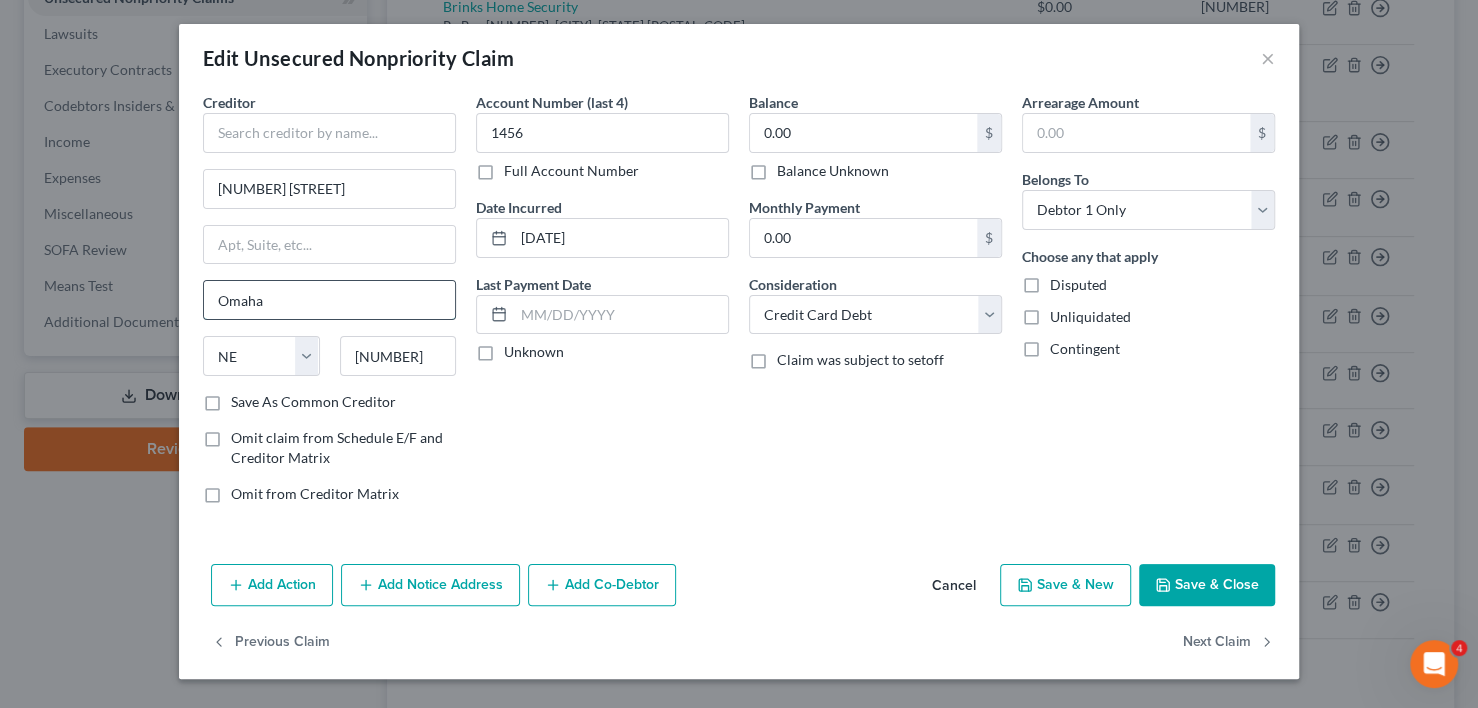 drag, startPoint x: 267, startPoint y: 302, endPoint x: 203, endPoint y: 305, distance: 64.070274 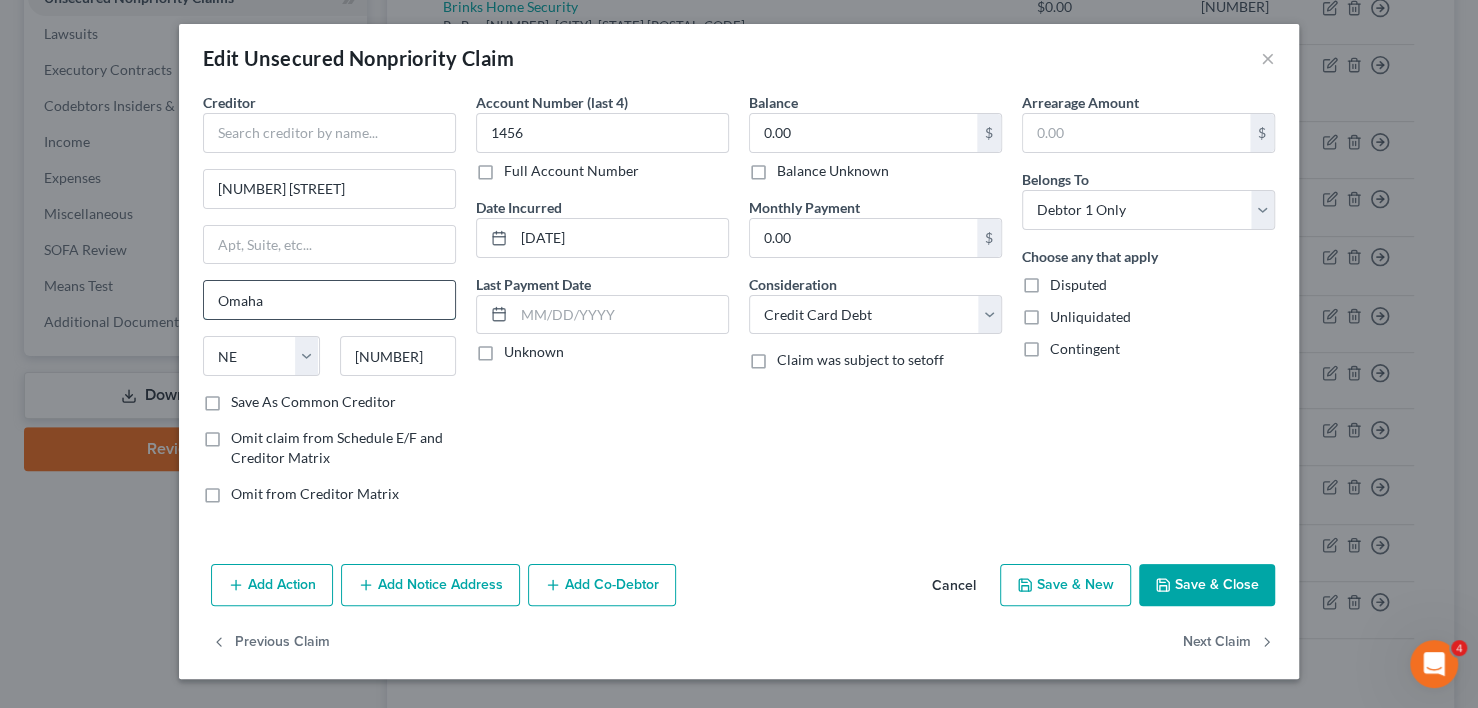 click on "Omaha" at bounding box center [329, 300] 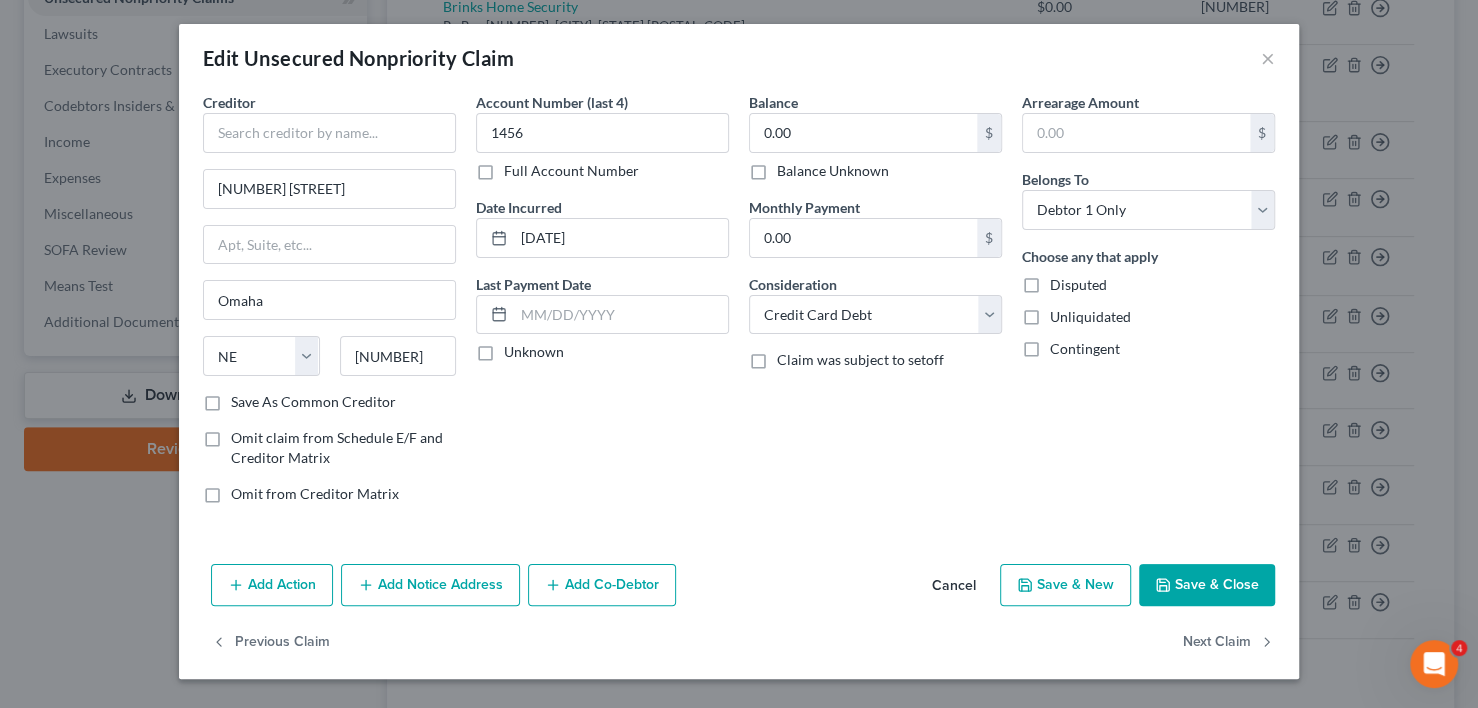 click on "Cancel" at bounding box center (954, 586) 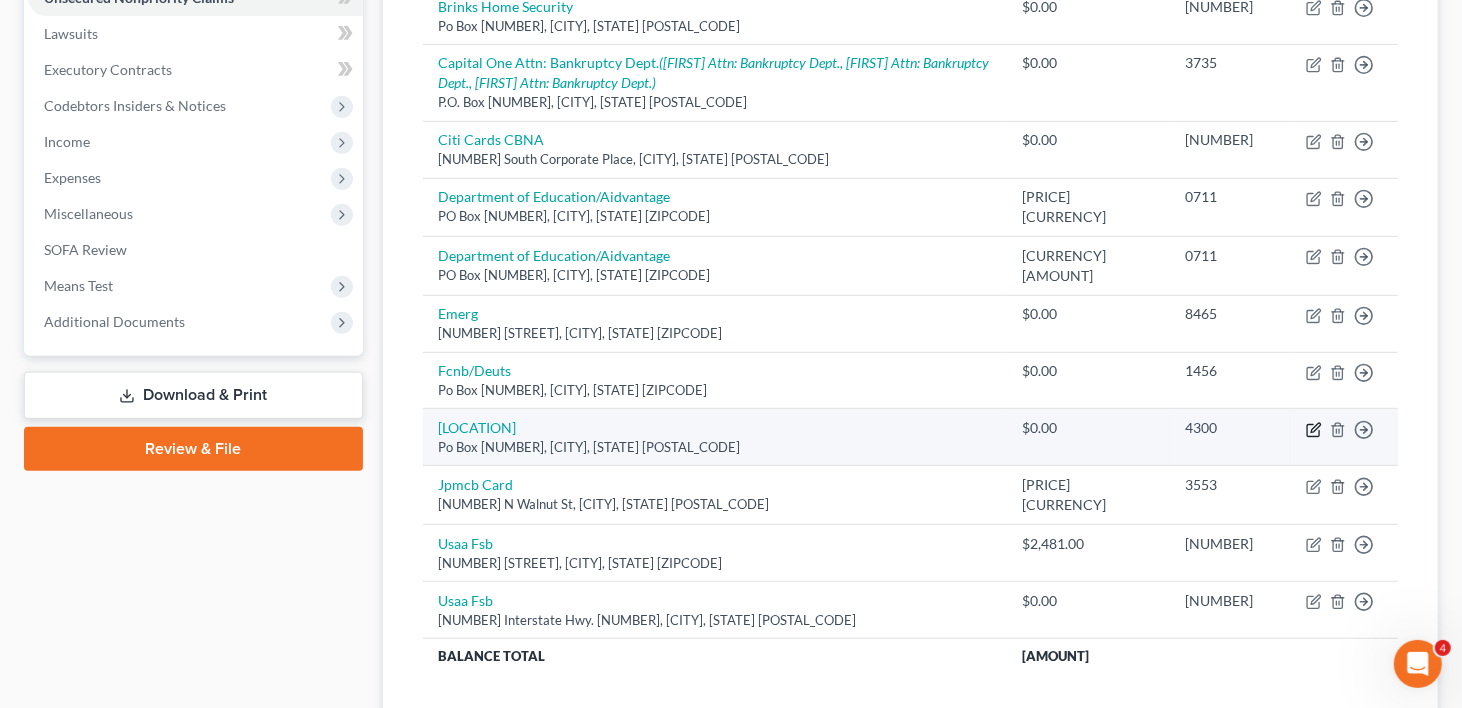 click 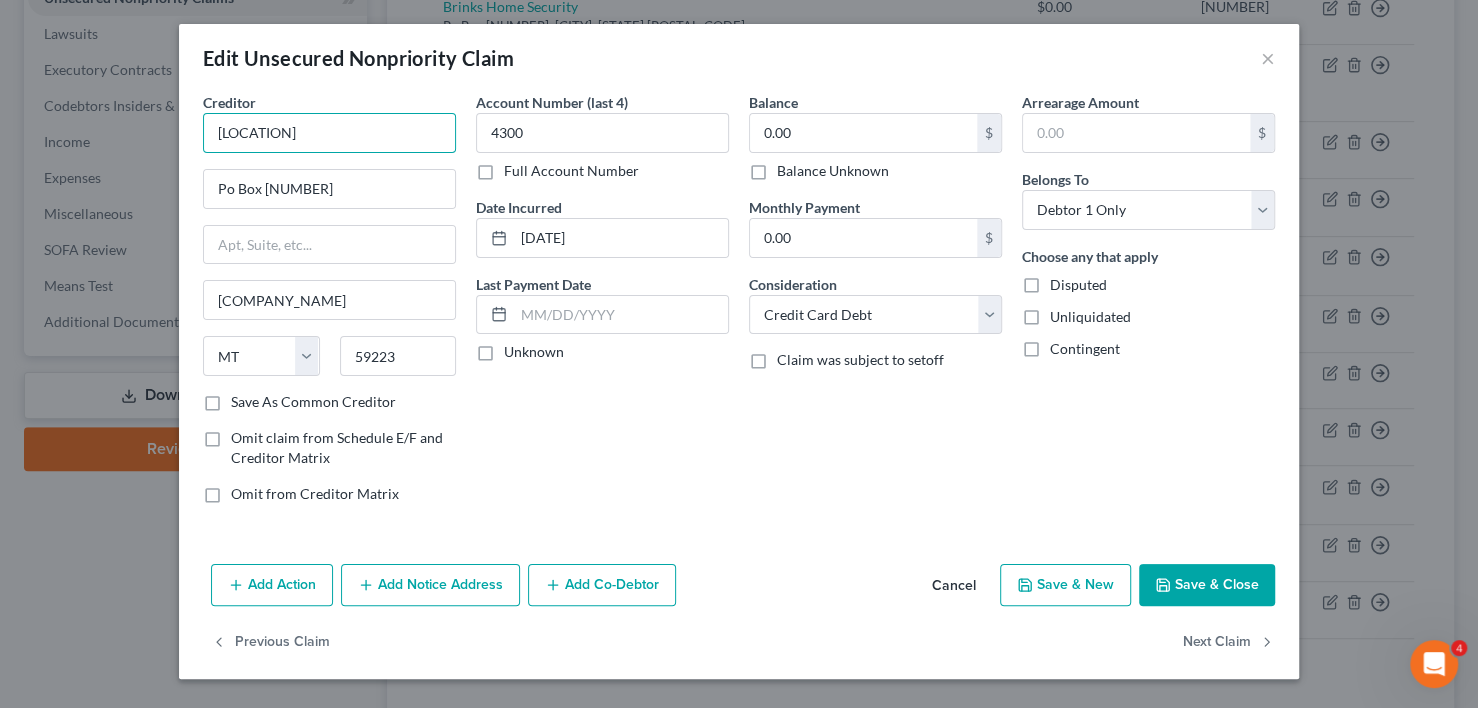 click on "[LOCATION]" at bounding box center (329, 133) 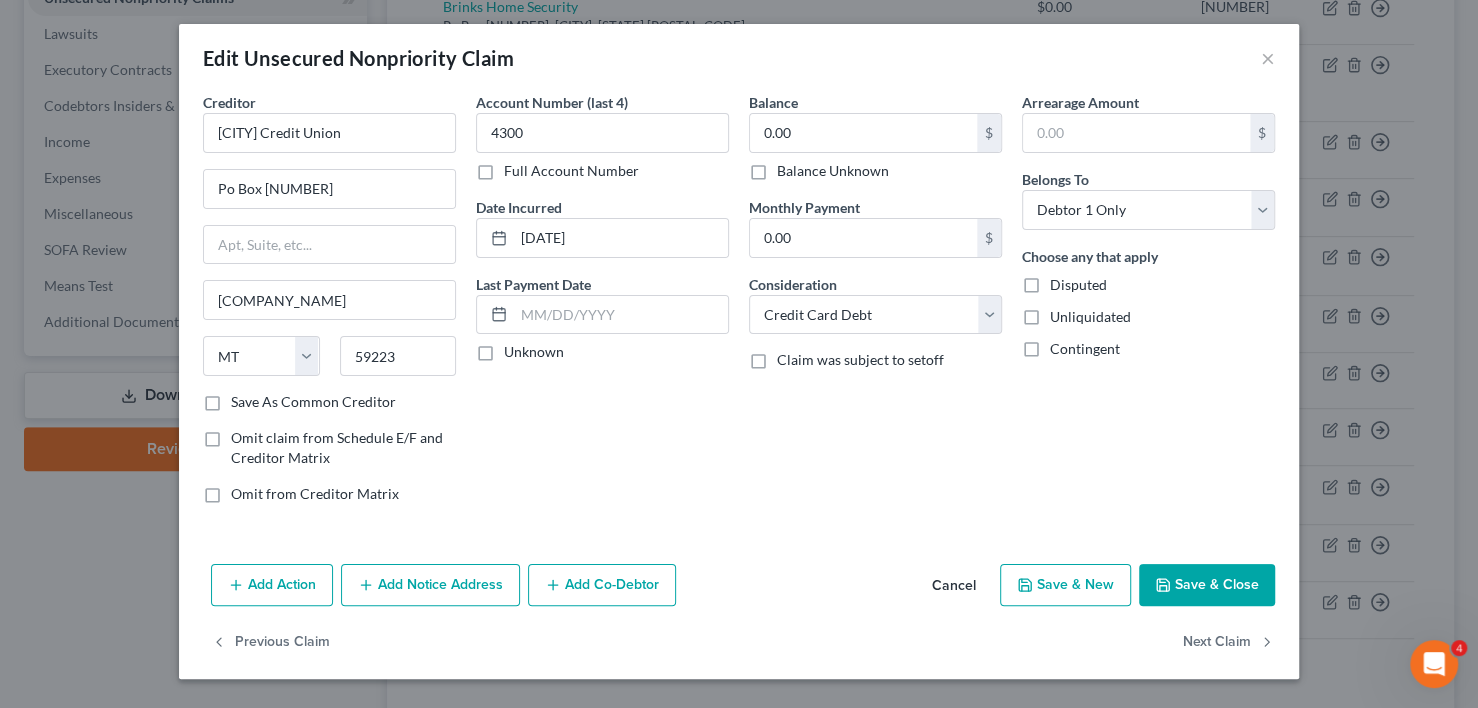 click on "Save & Close" at bounding box center [1207, 585] 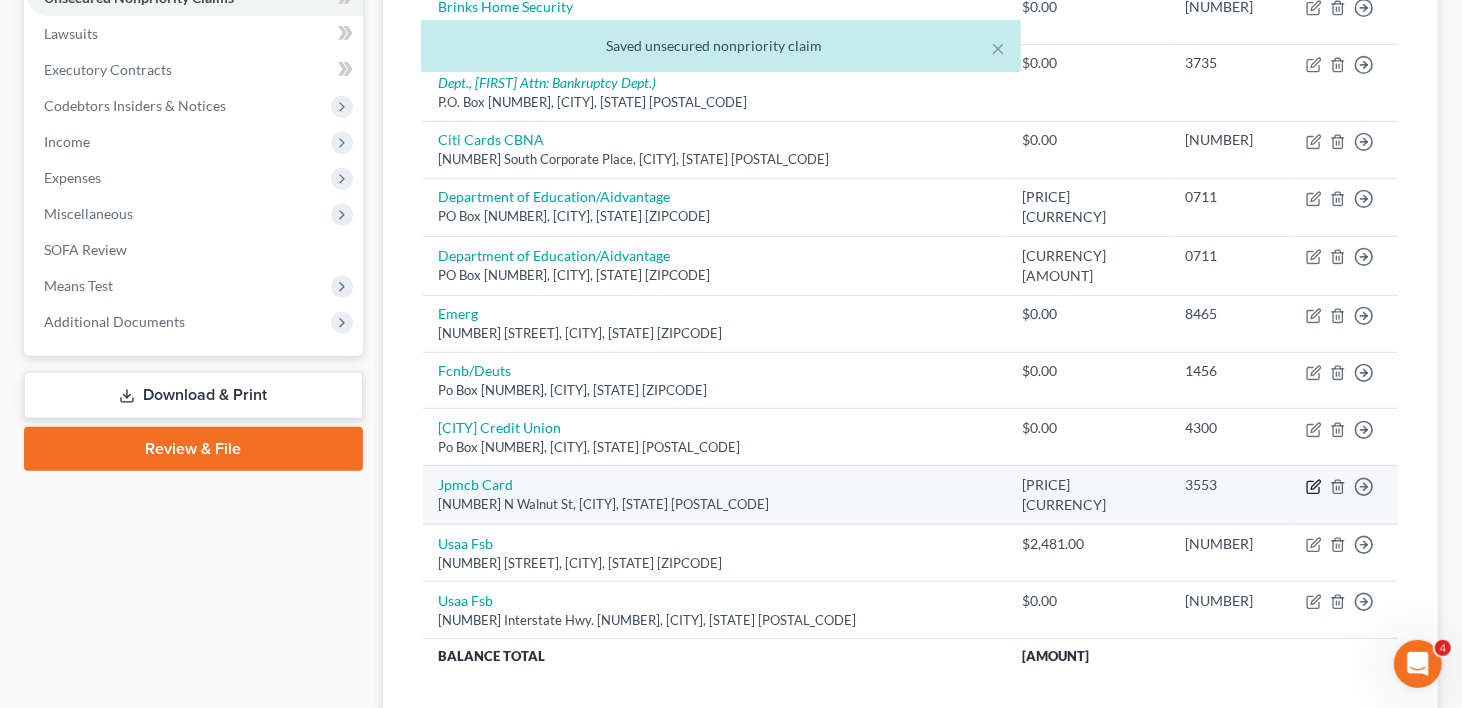 click 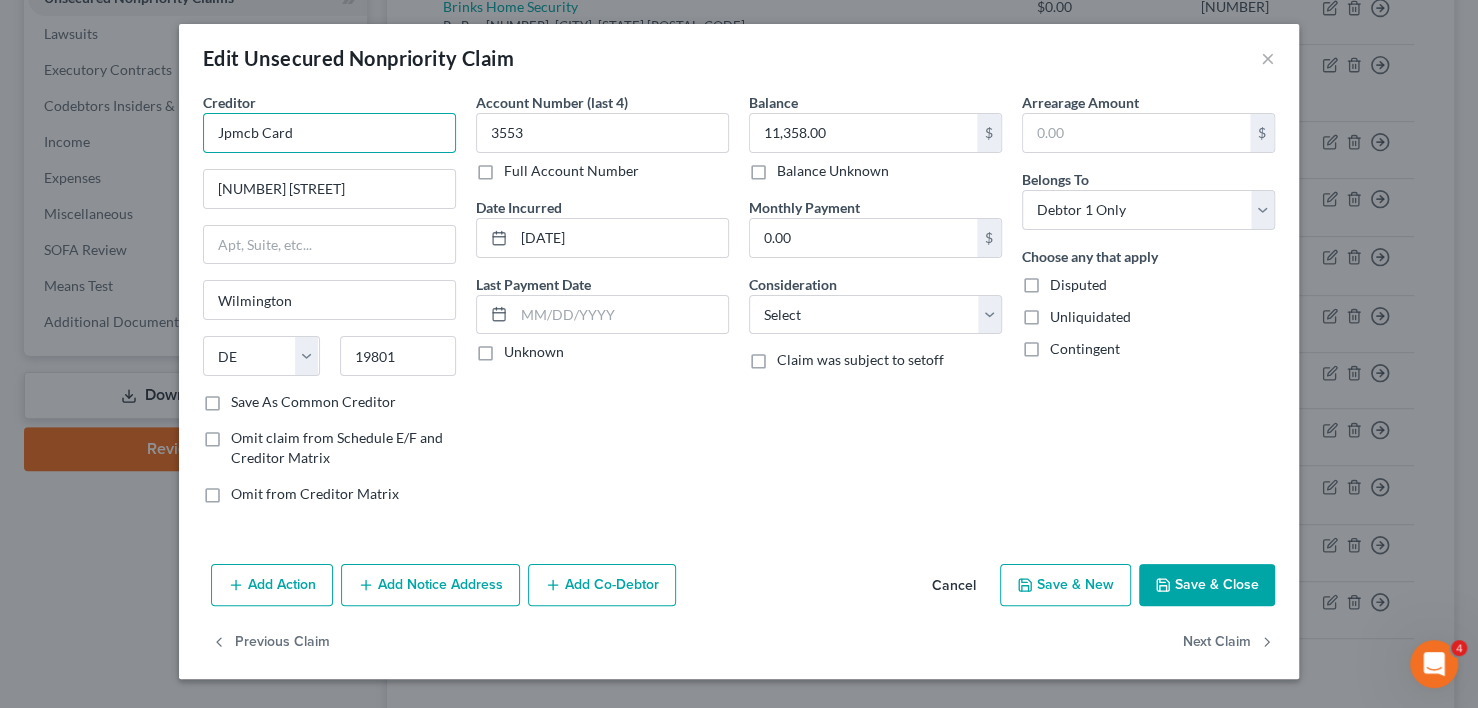 click on "Jpmcb Card" at bounding box center (329, 133) 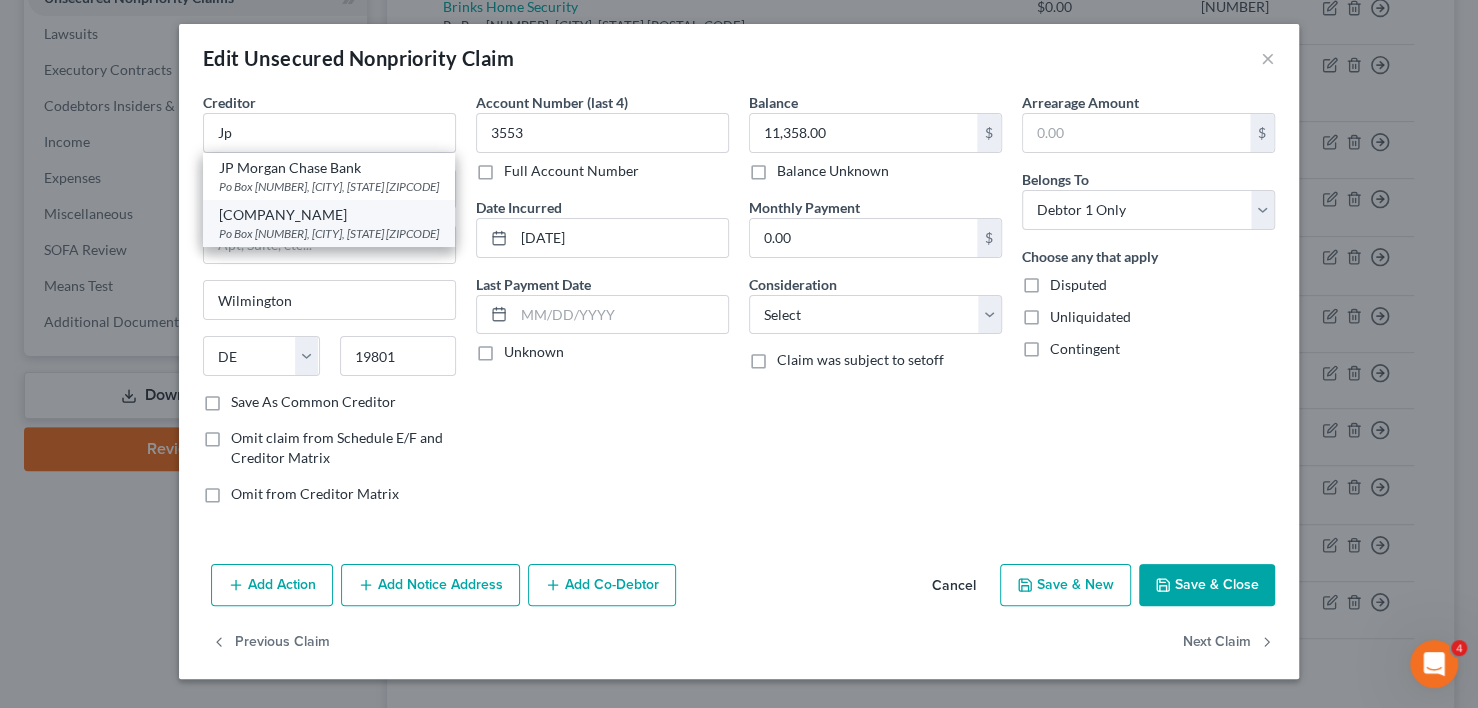 click on "[COMPANY_NAME]" at bounding box center [329, 215] 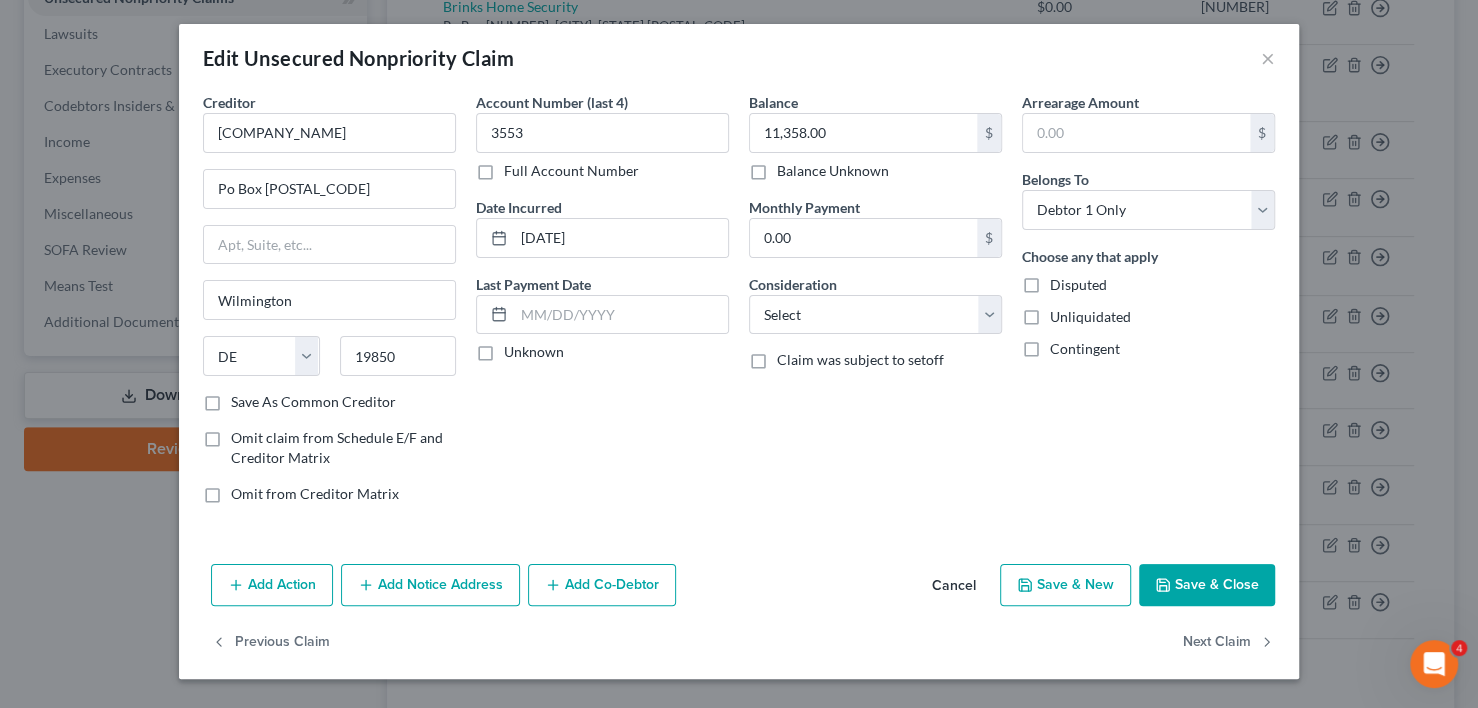 click on "Save & Close" at bounding box center (1207, 585) 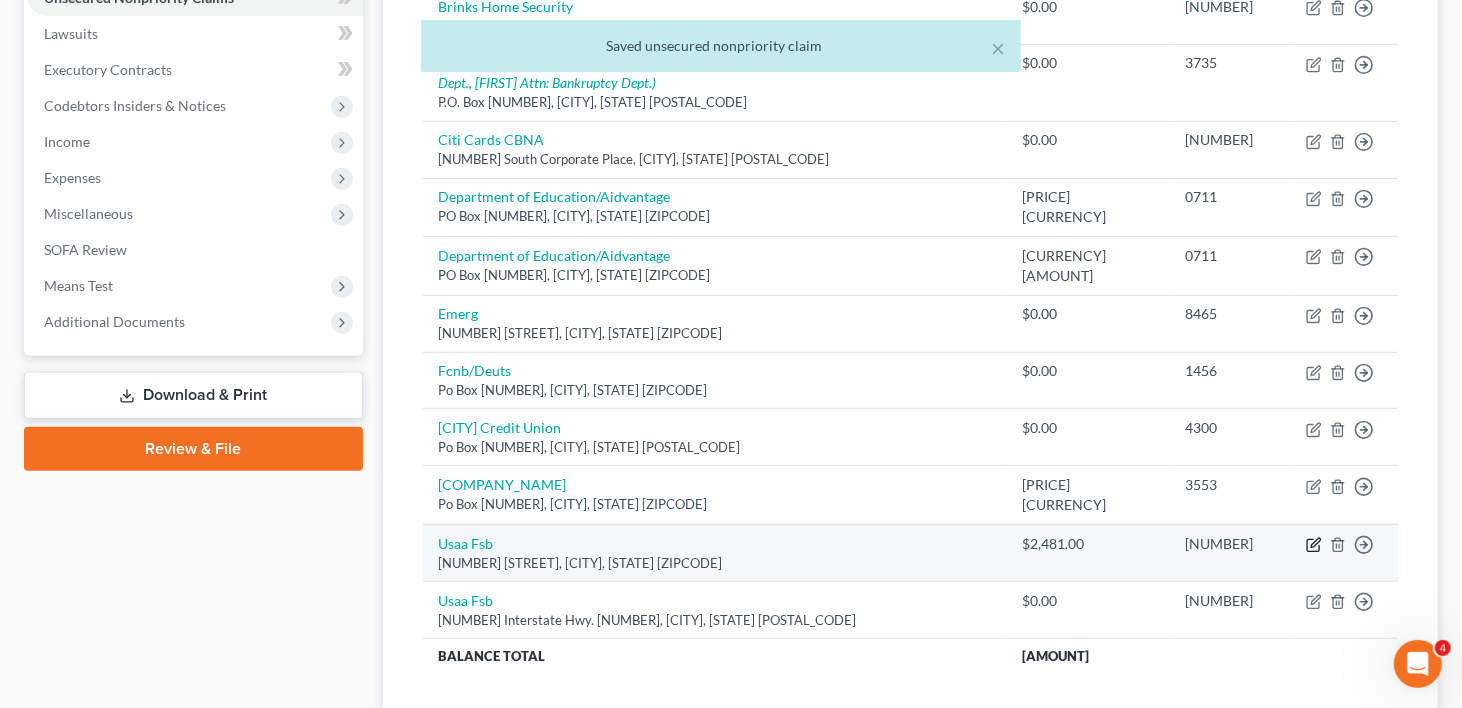 click 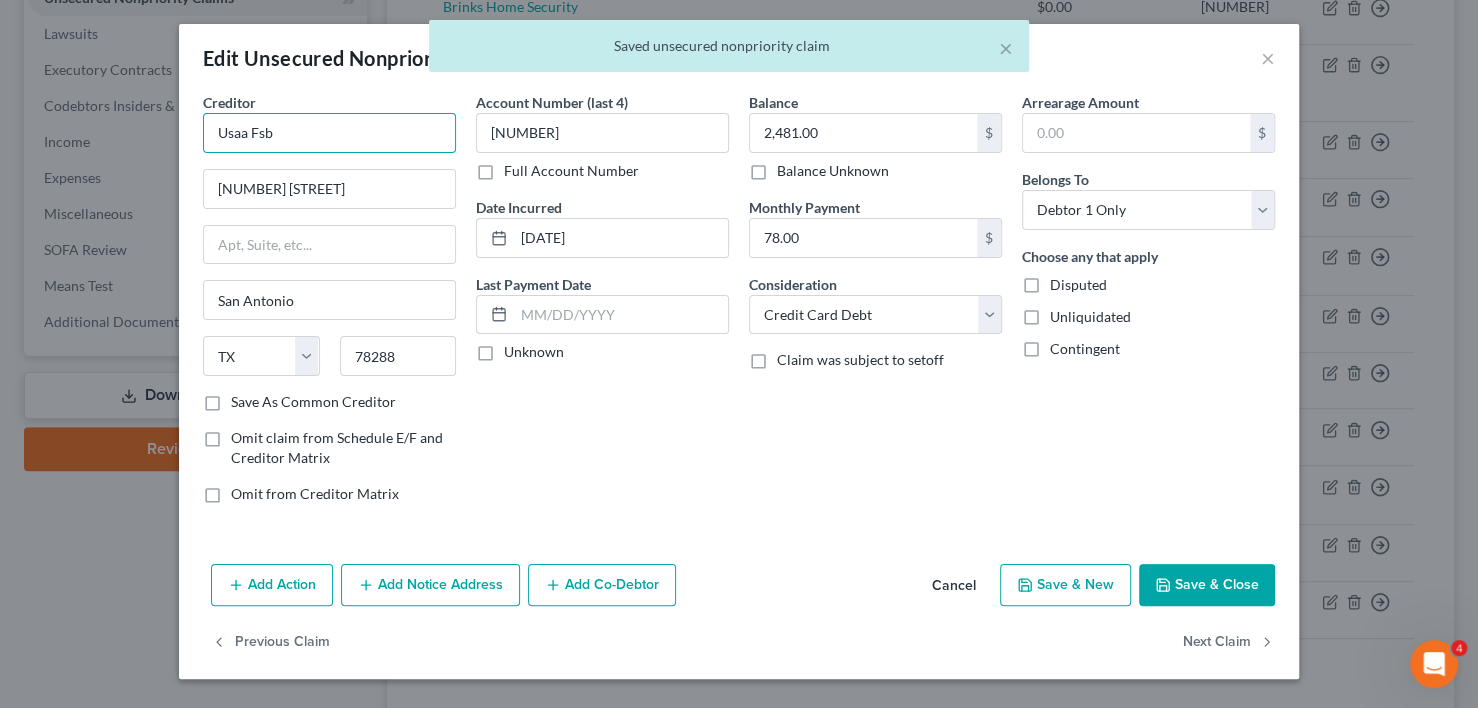 click on "Usaa Fsb" at bounding box center (329, 133) 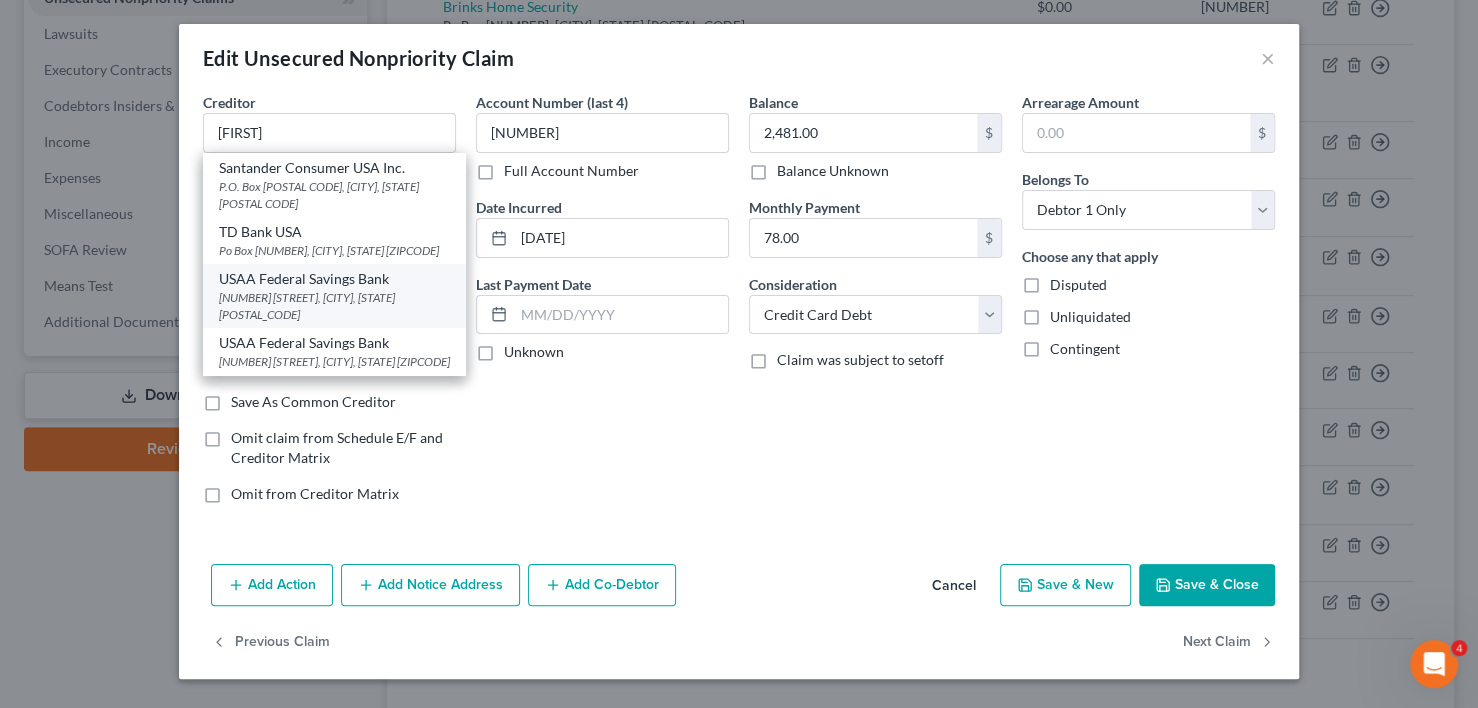 click on "[NUMBER] [STREET], [CITY], [STATE] [POSTAL_CODE]" at bounding box center (334, 306) 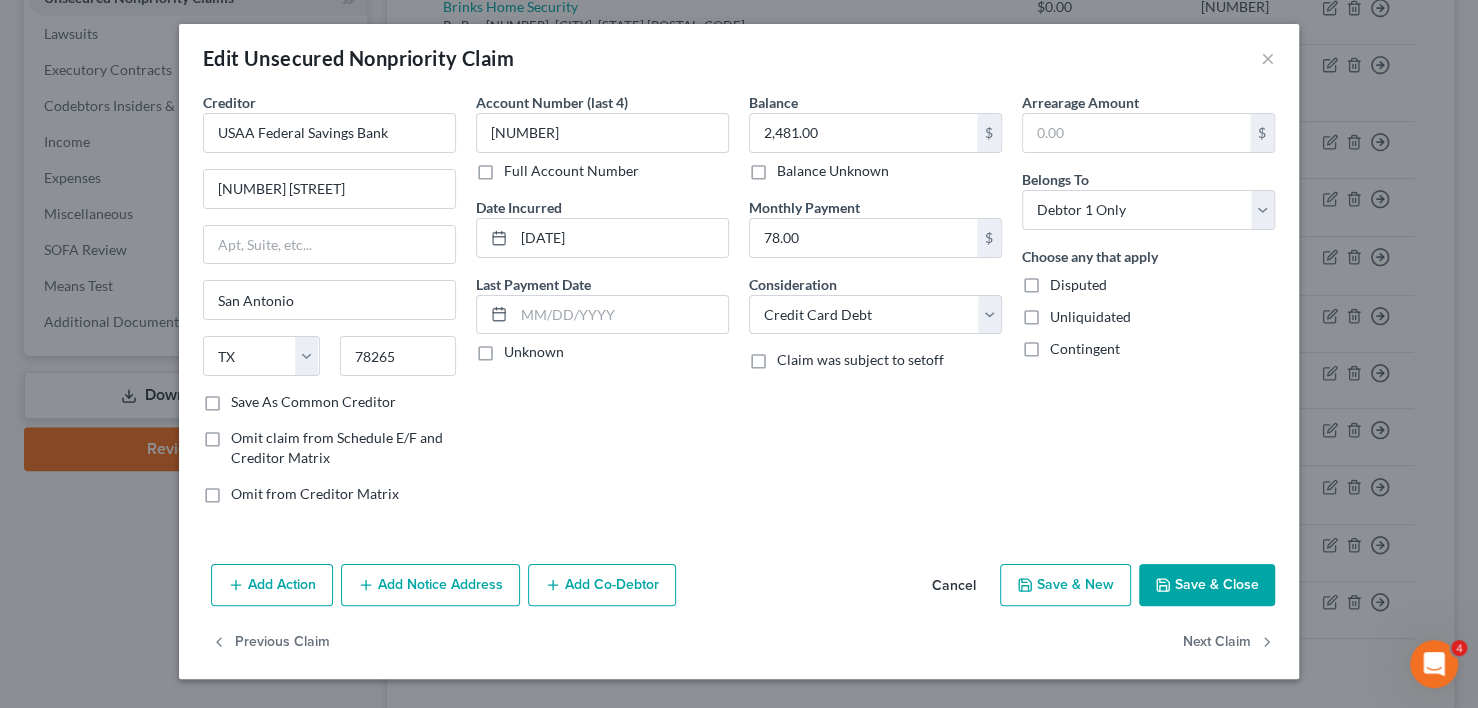 click on "Save & Close" at bounding box center (1207, 585) 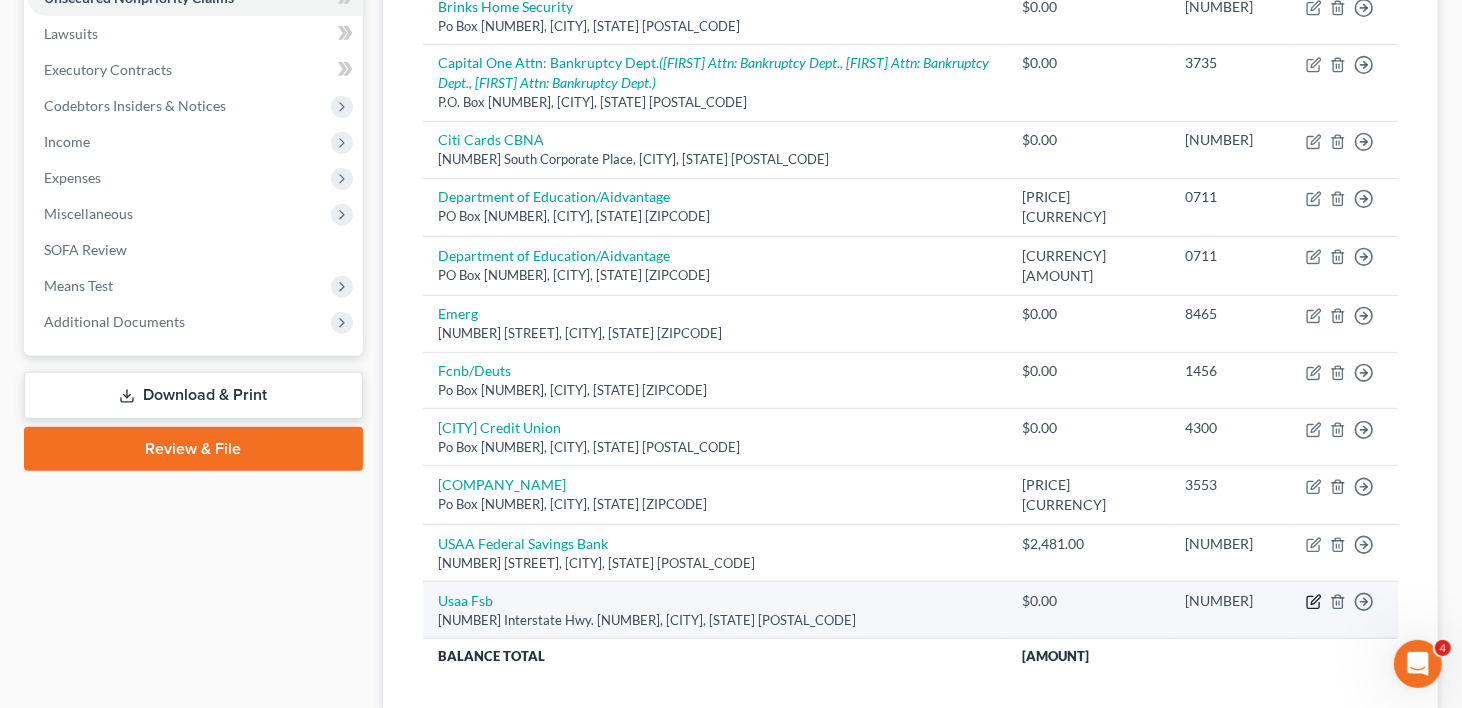 click 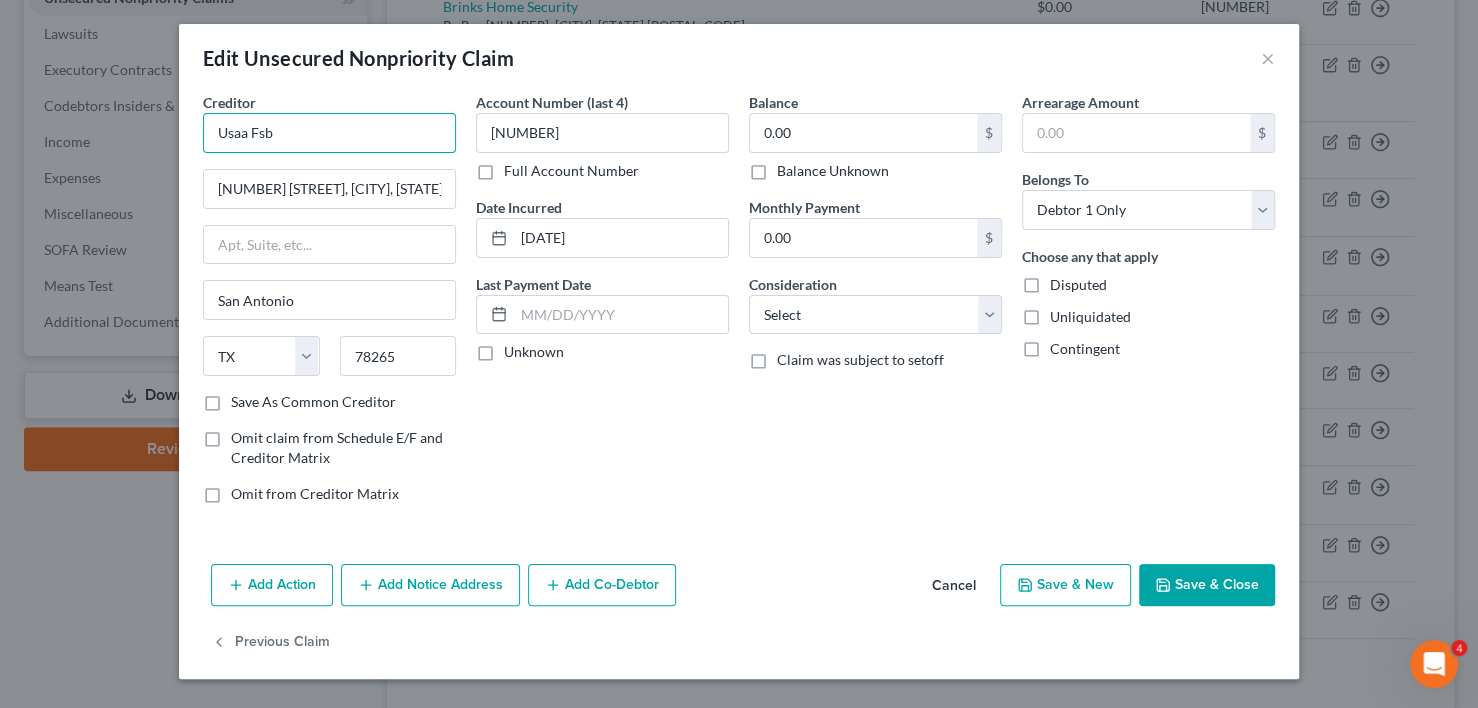 click on "Usaa Fsb" at bounding box center (329, 133) 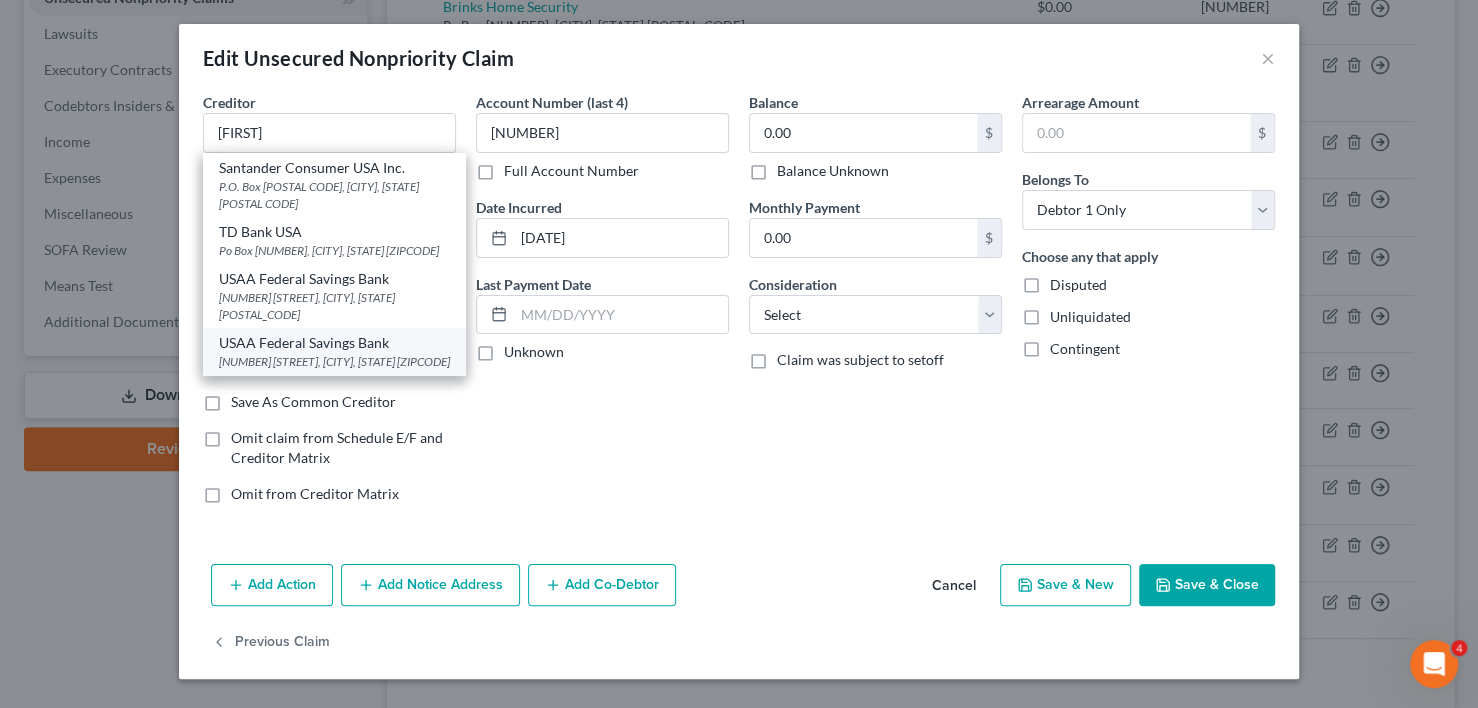 click on "[NUMBER] [STREET], [CITY], [STATE] [ZIPCODE]" at bounding box center (334, 361) 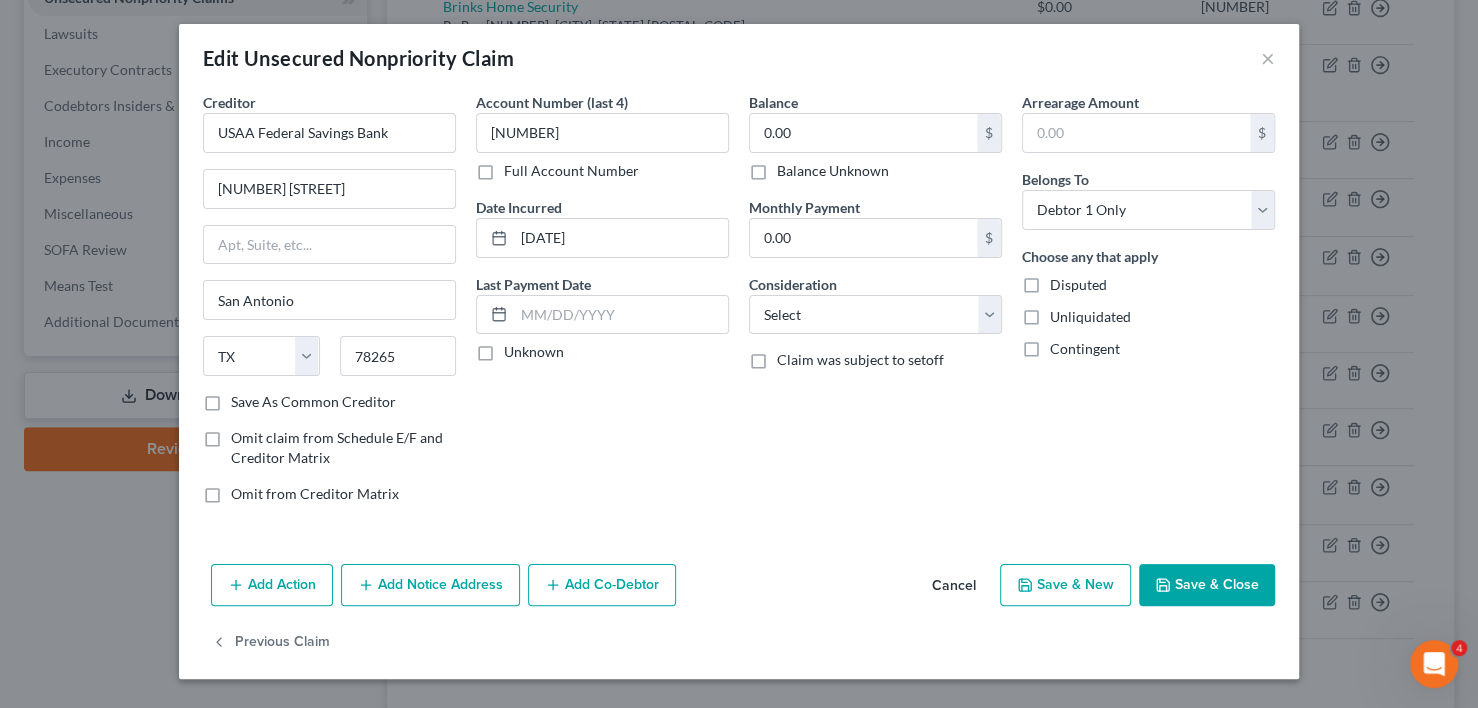 click on "Save & Close" at bounding box center [1207, 585] 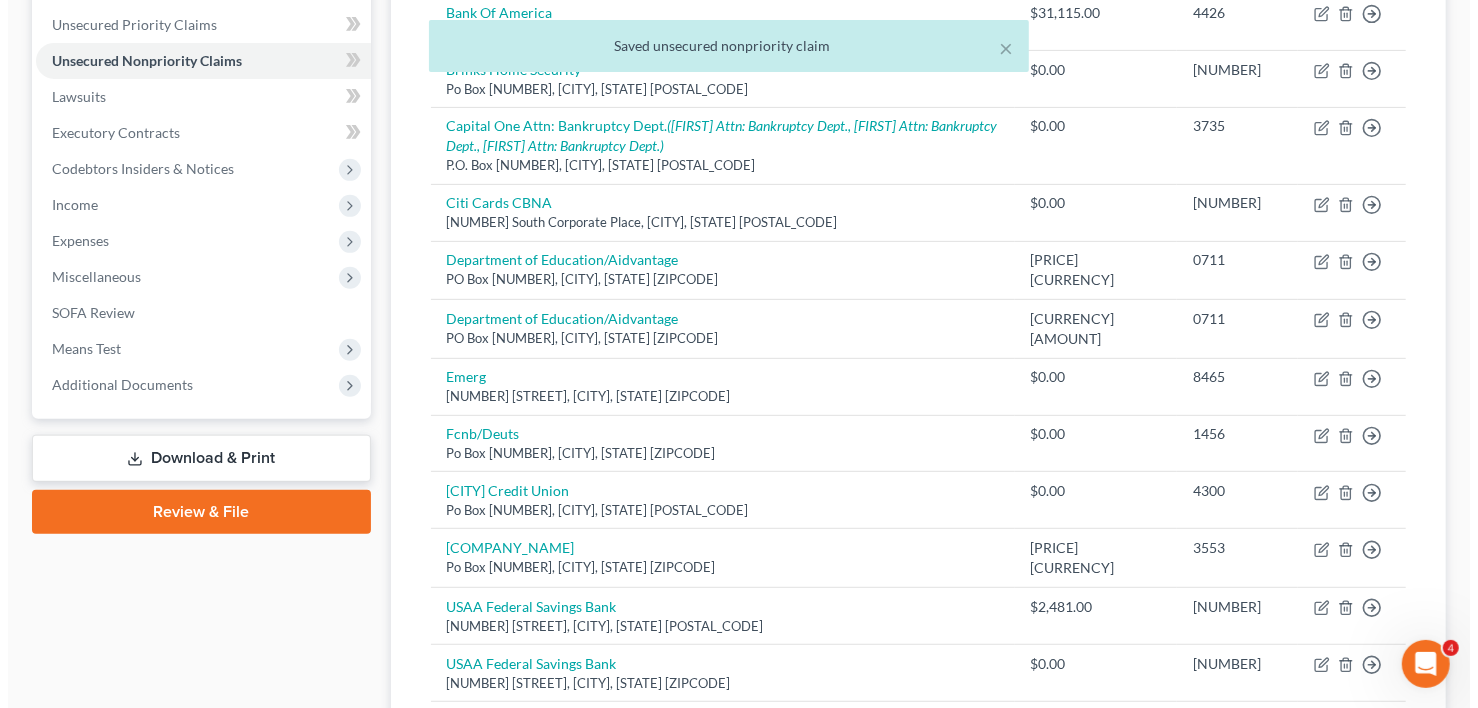 scroll, scrollTop: 0, scrollLeft: 0, axis: both 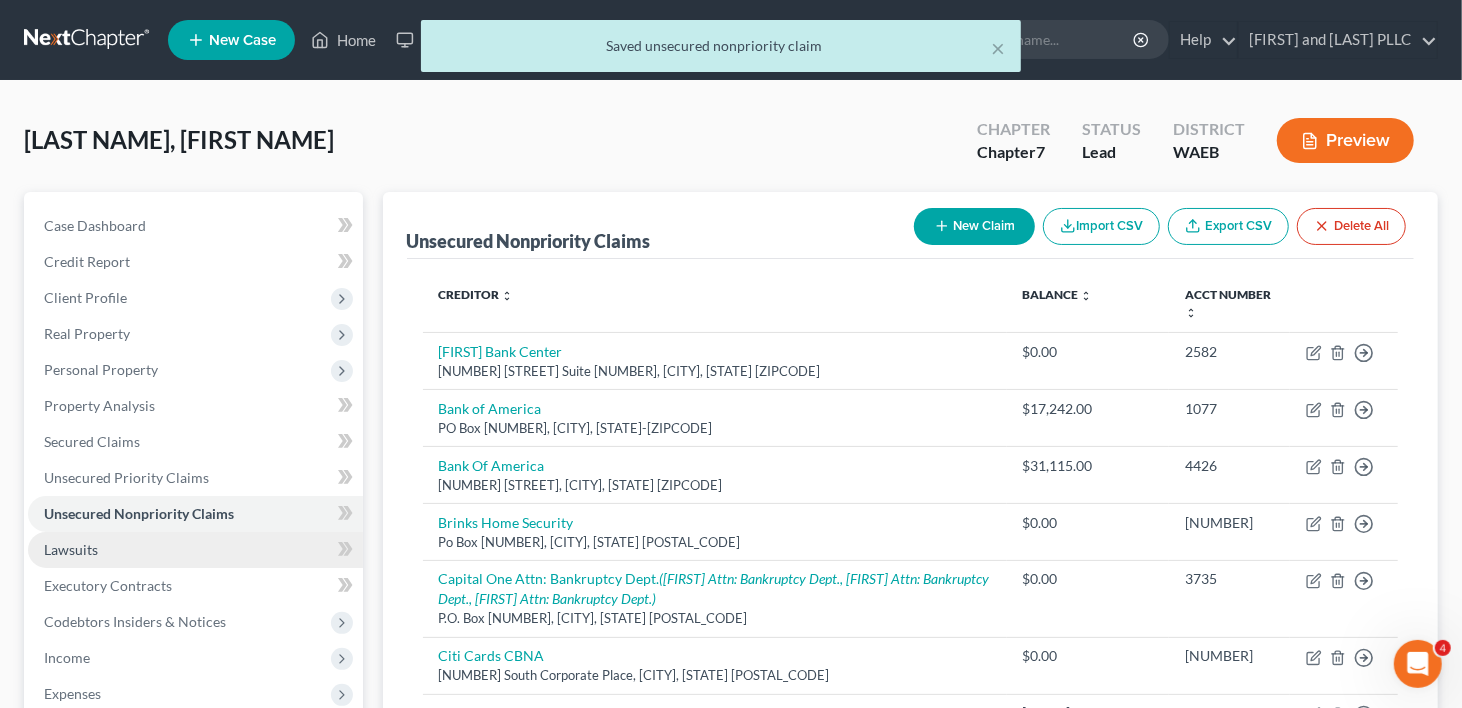 click on "Lawsuits" at bounding box center [71, 549] 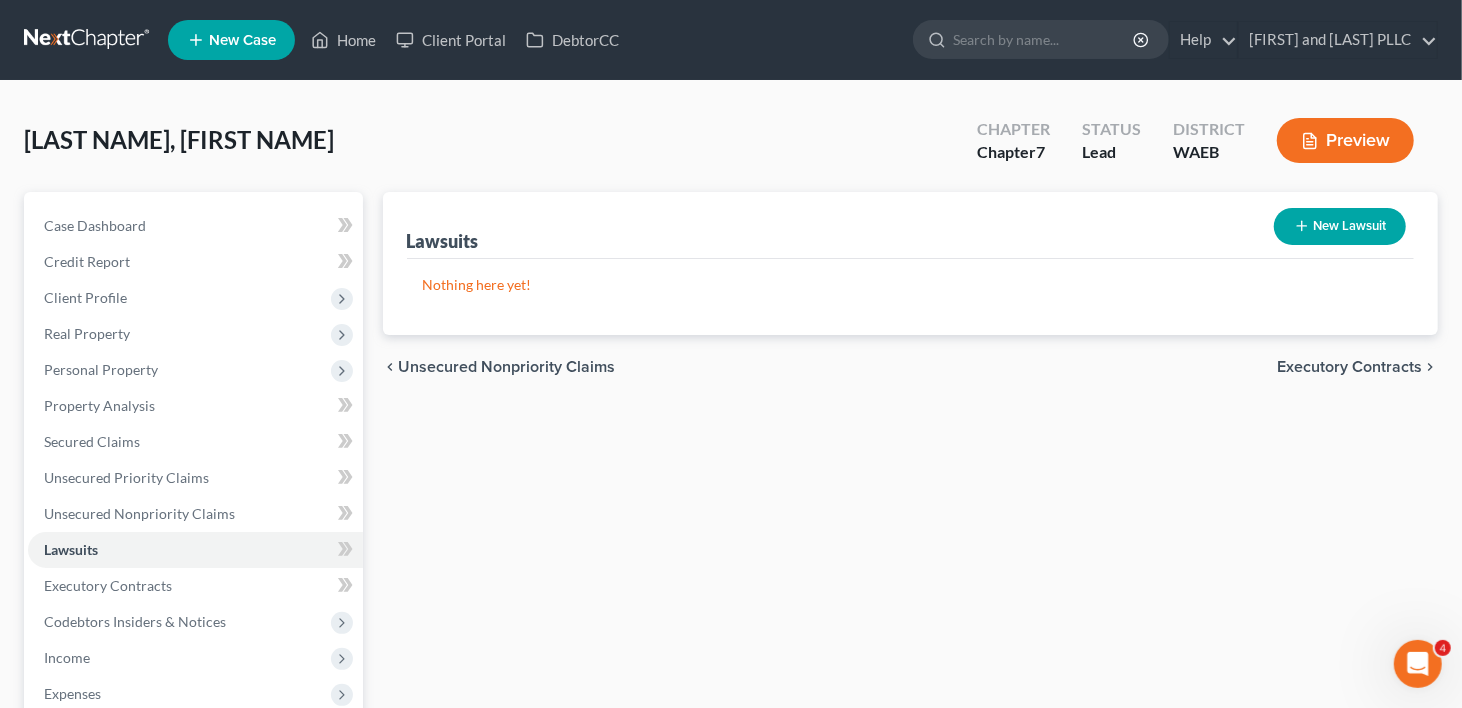 click on "New Lawsuit" at bounding box center (1340, 226) 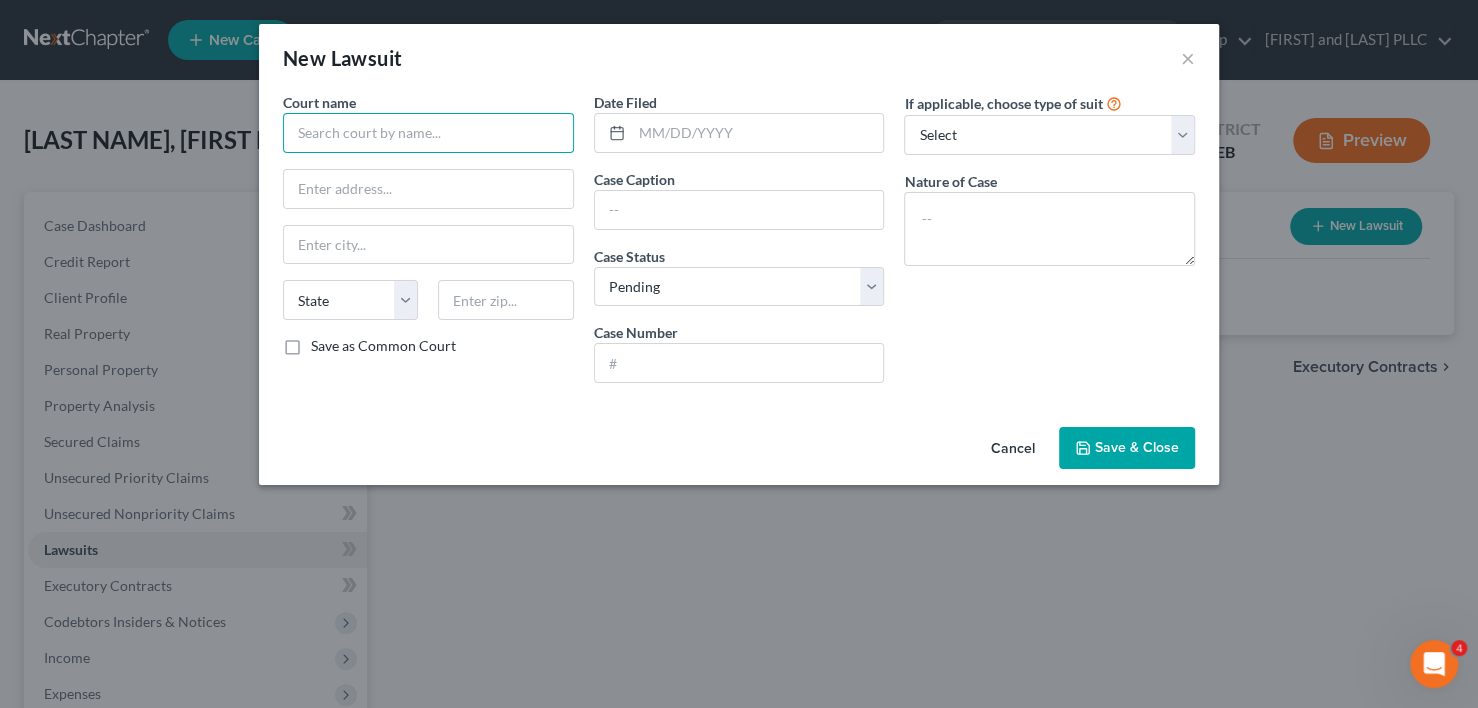 click at bounding box center (428, 133) 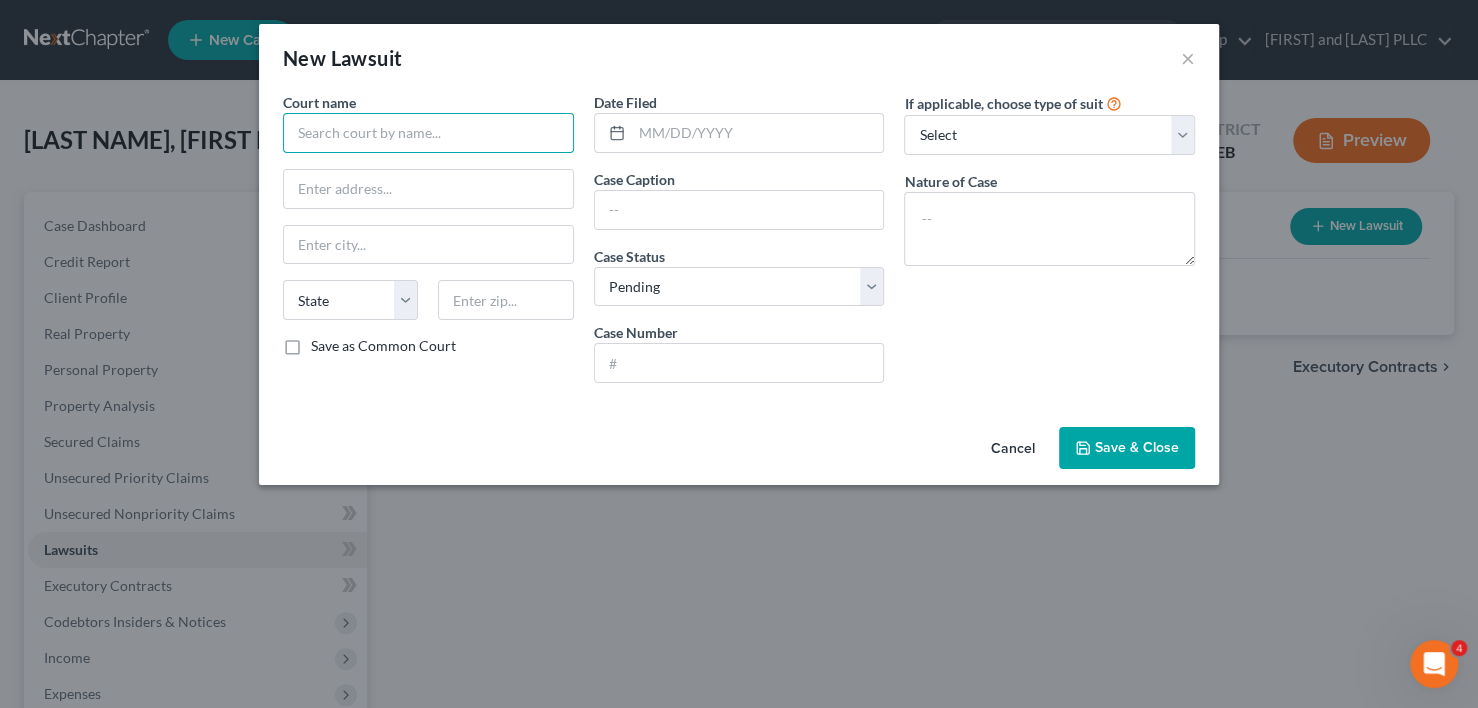 click at bounding box center (428, 133) 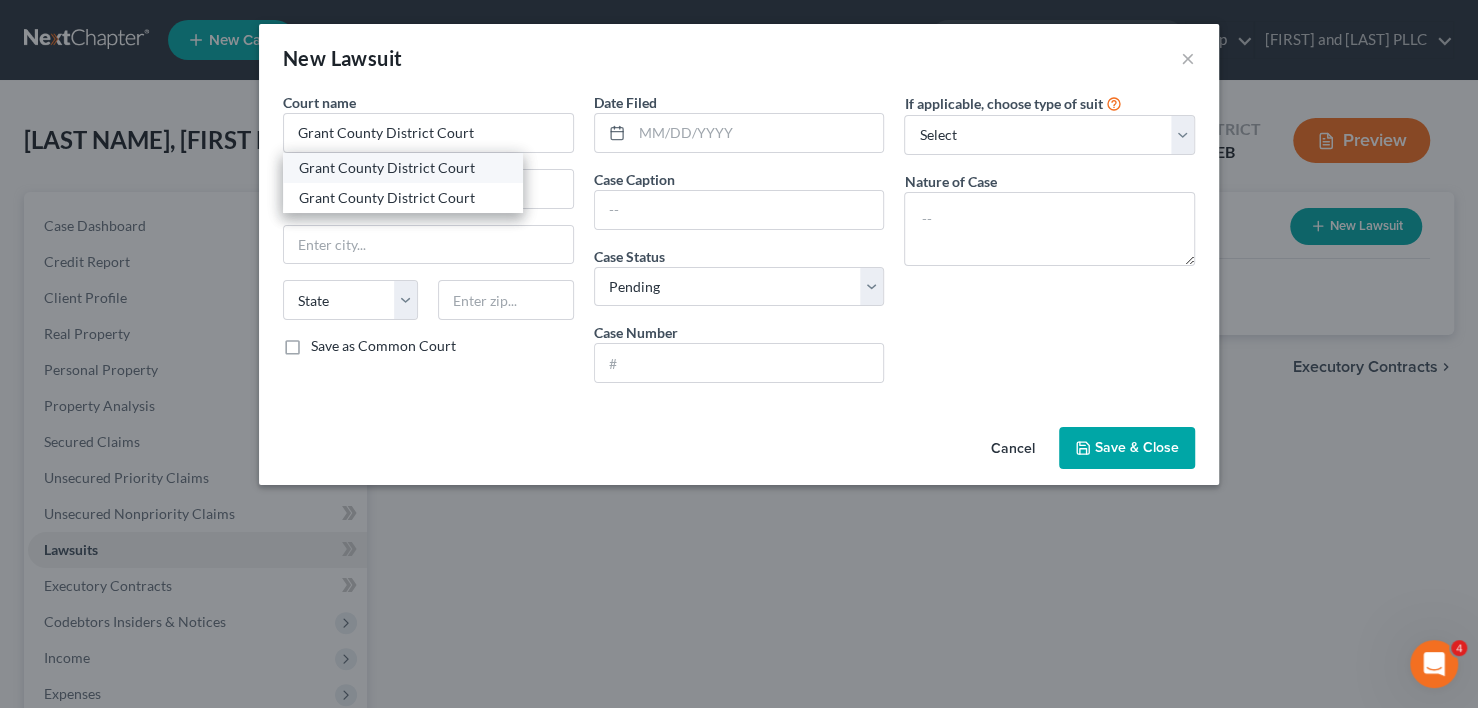 click on "Grant County District Court" at bounding box center (403, 168) 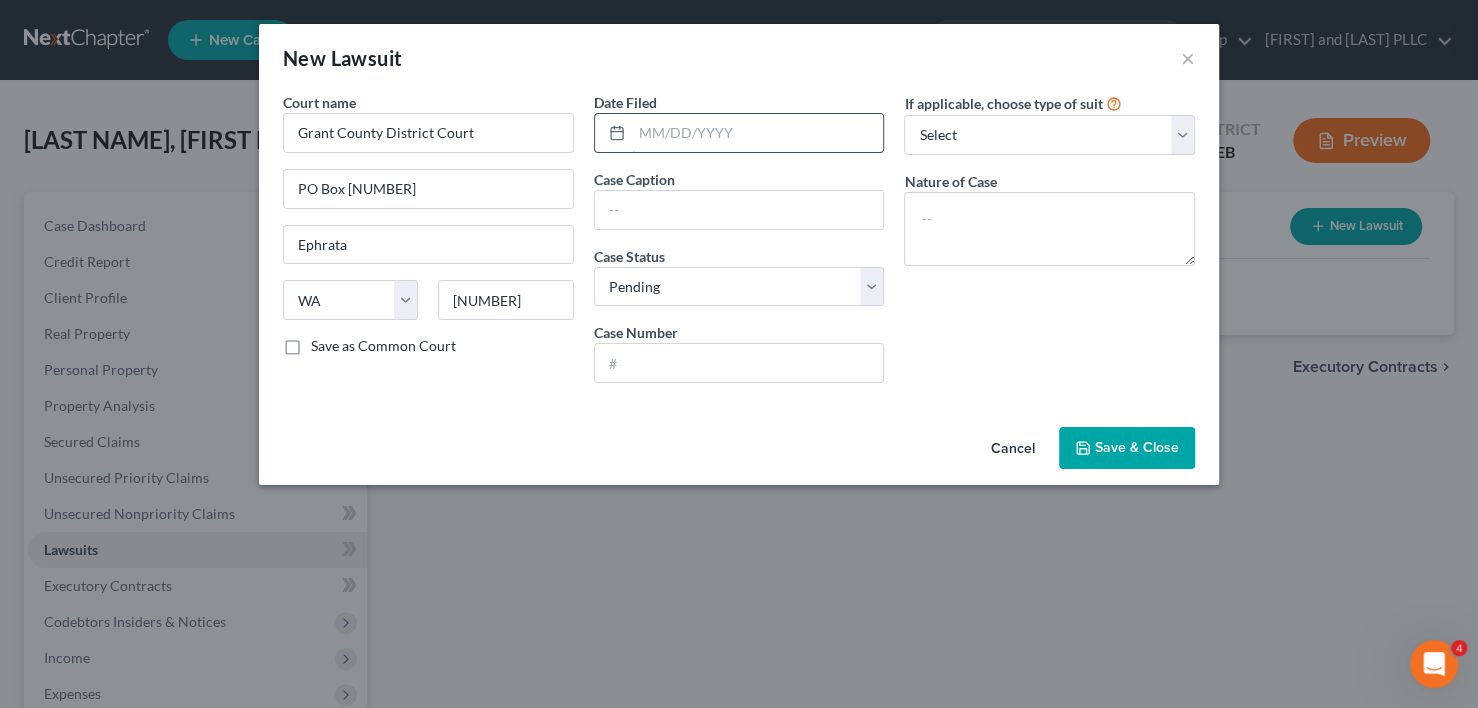 click at bounding box center (758, 133) 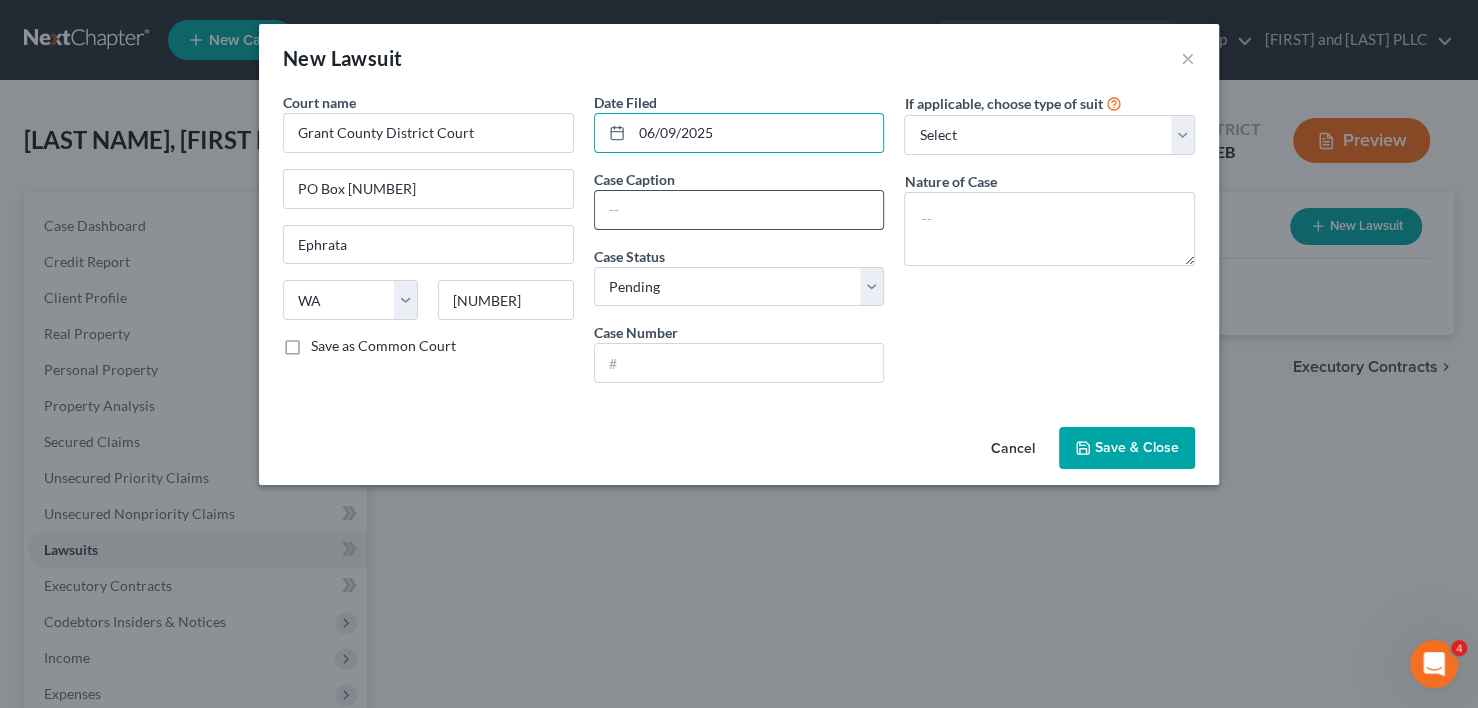 click at bounding box center [739, 210] 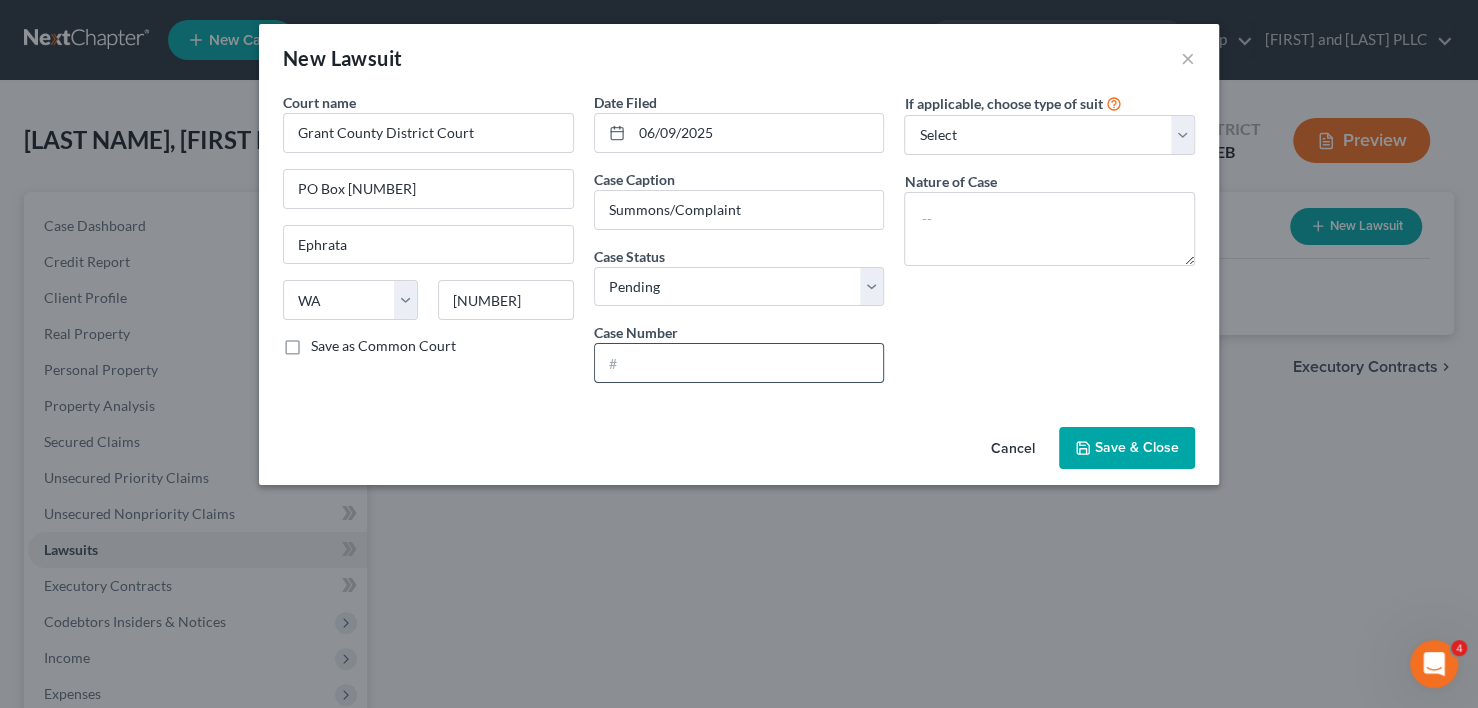 drag, startPoint x: 736, startPoint y: 376, endPoint x: 749, endPoint y: 348, distance: 30.870699 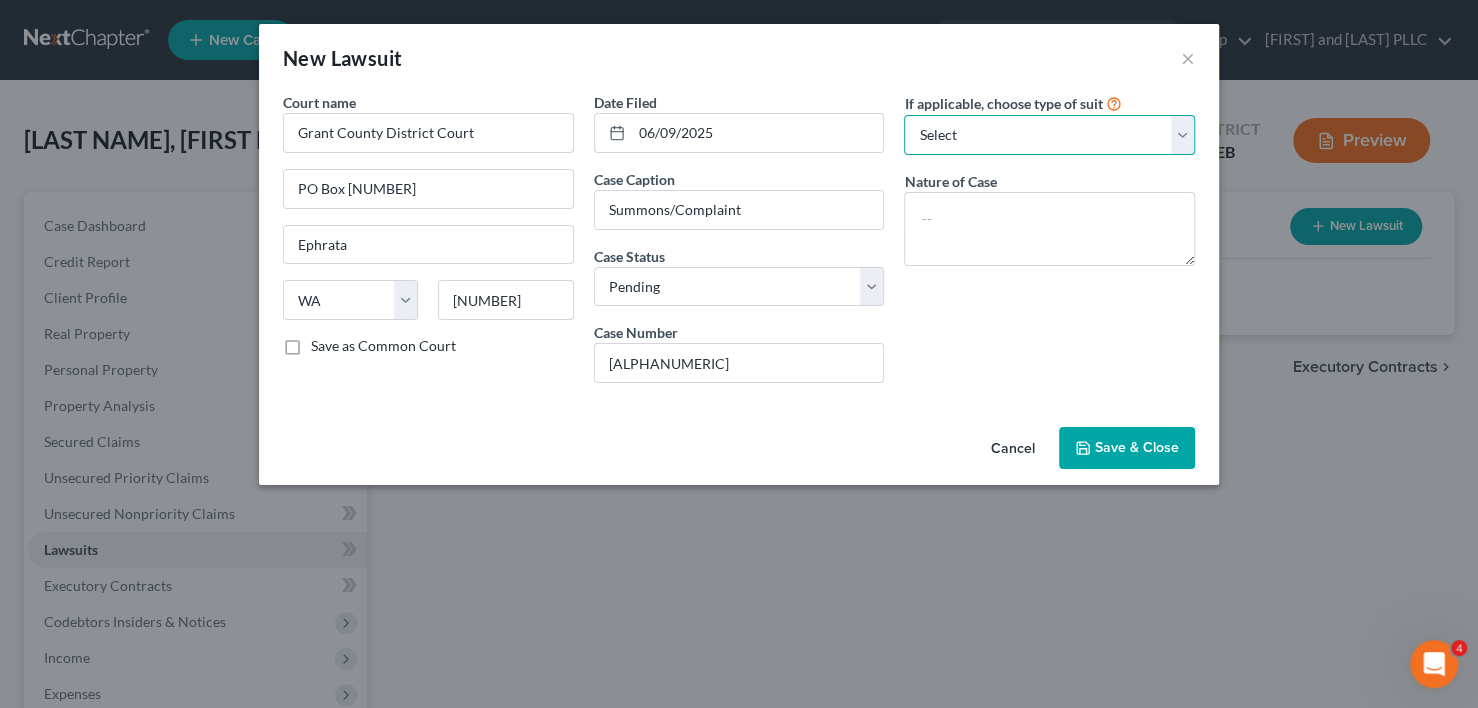 click on "Select Repossession Garnishment Foreclosure Attached, Seized, Or Levied Other" at bounding box center (1049, 135) 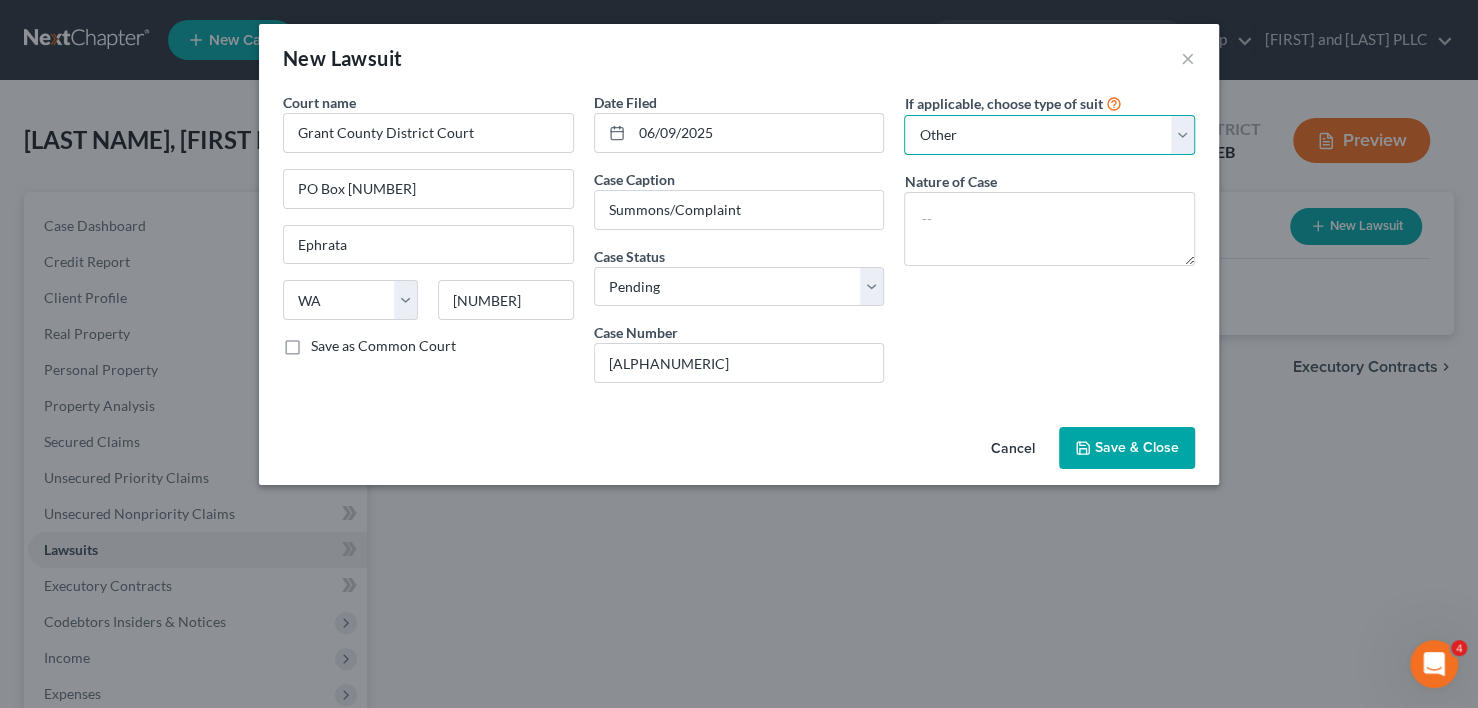 click on "Select Repossession Garnishment Foreclosure Attached, Seized, Or Levied Other" at bounding box center [1049, 135] 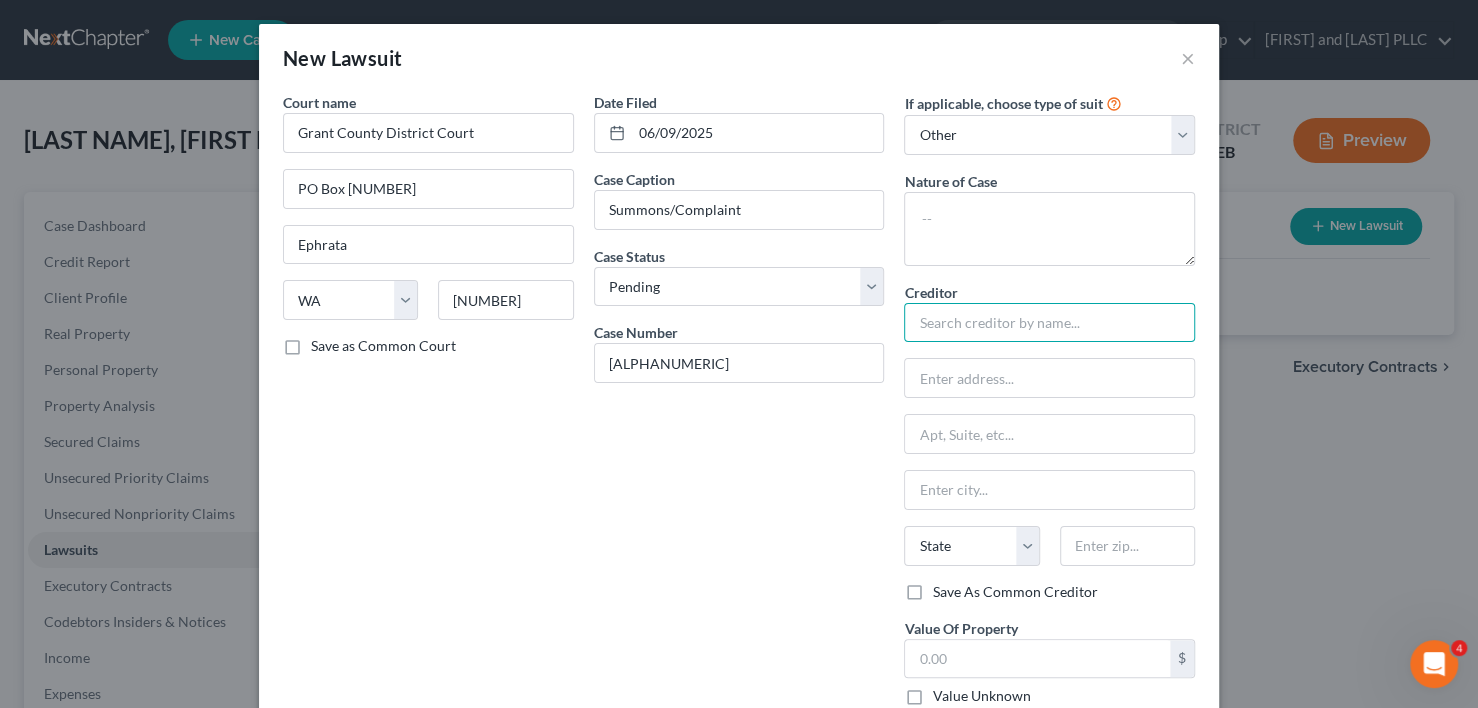 click at bounding box center [1049, 323] 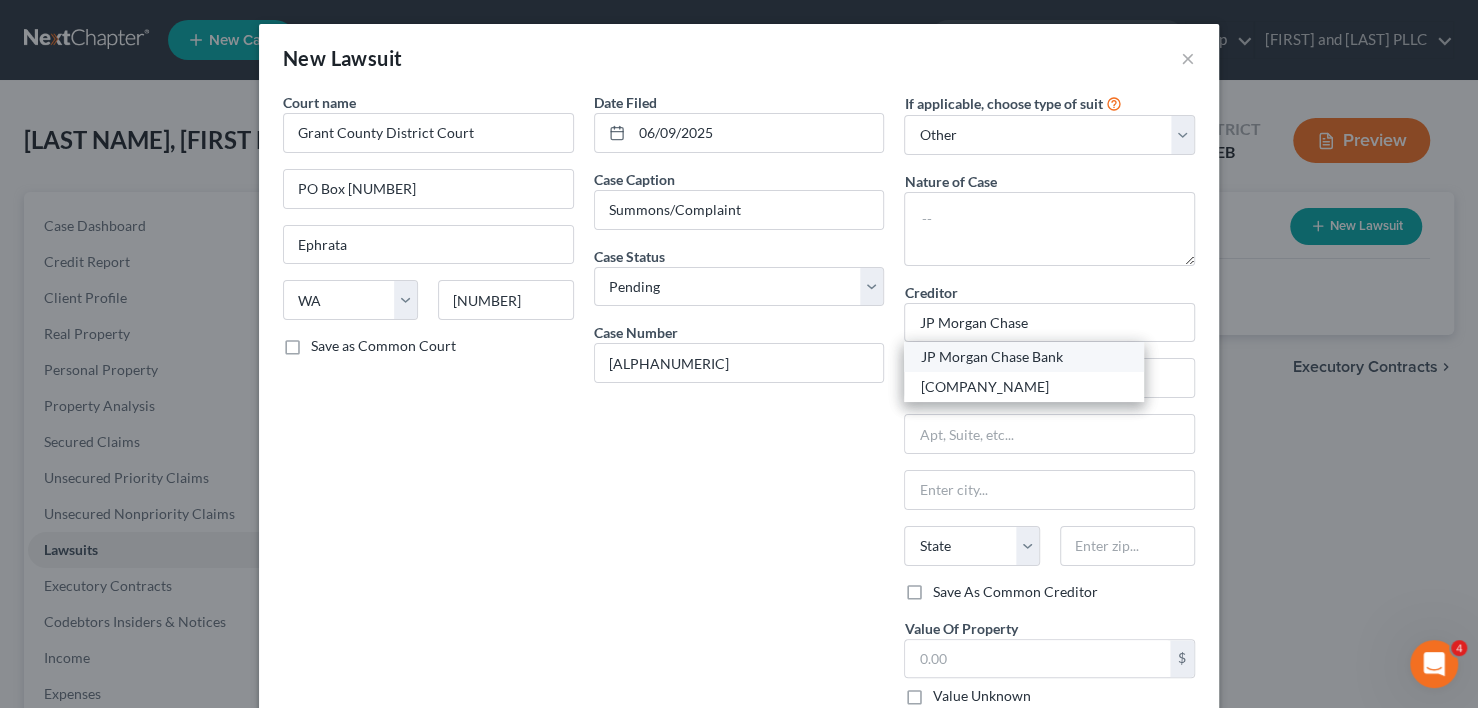 click on "JP Morgan Chase Bank" at bounding box center [1024, 357] 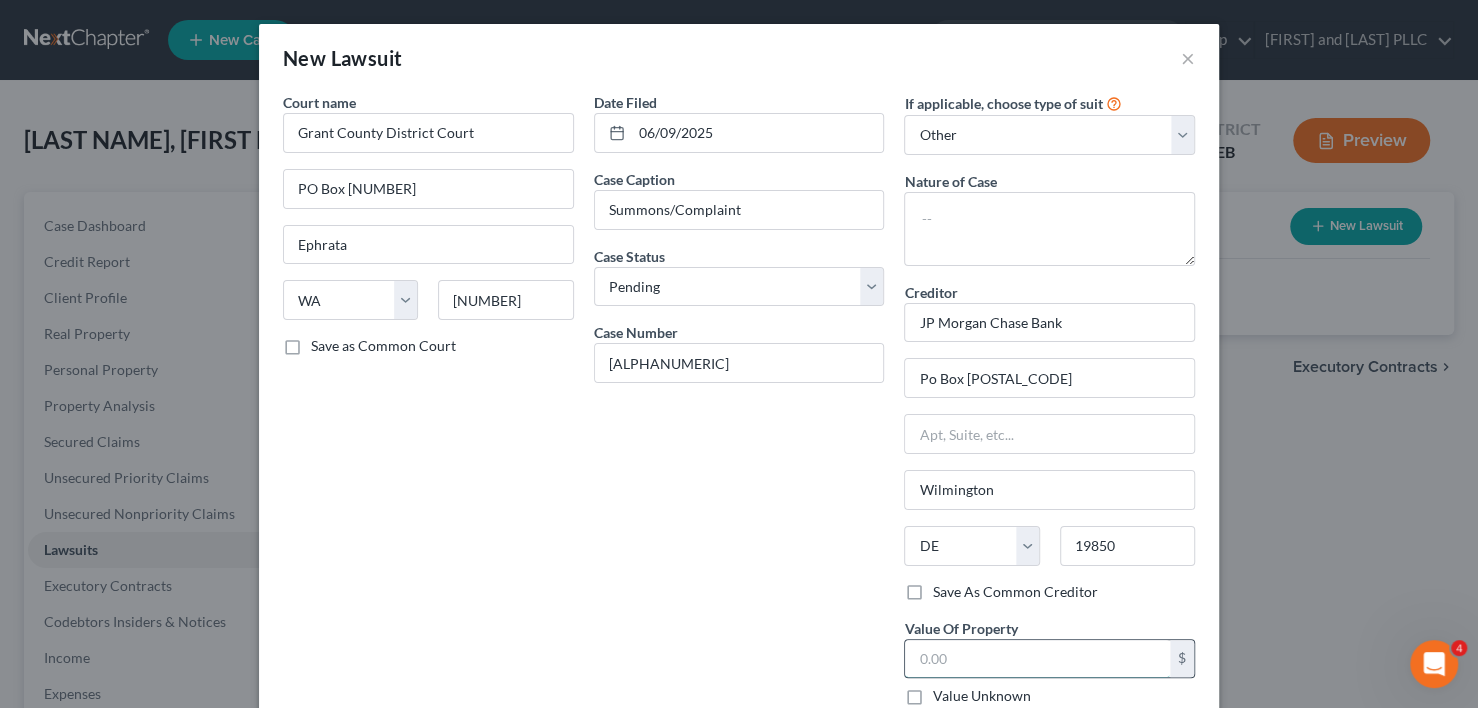 click at bounding box center (1037, 659) 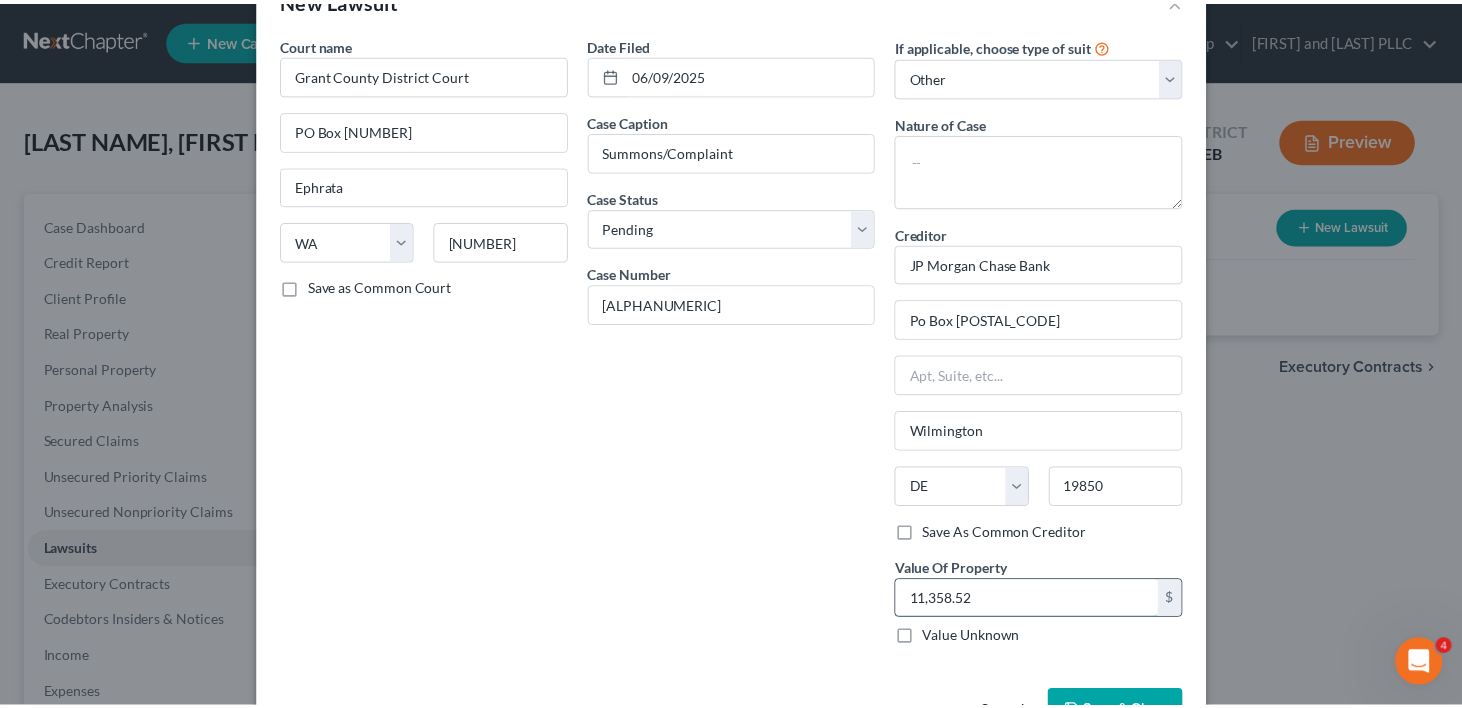 scroll, scrollTop: 120, scrollLeft: 0, axis: vertical 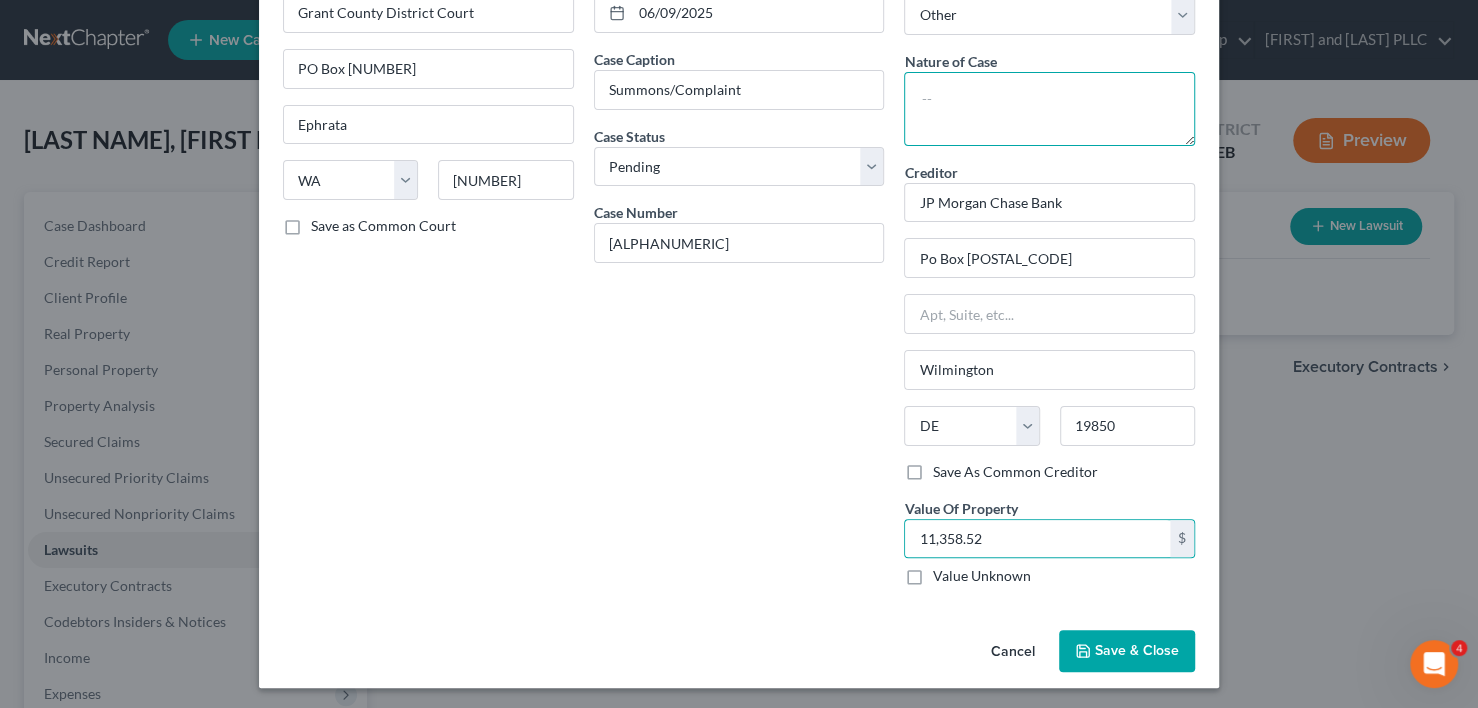 click at bounding box center [1049, 109] 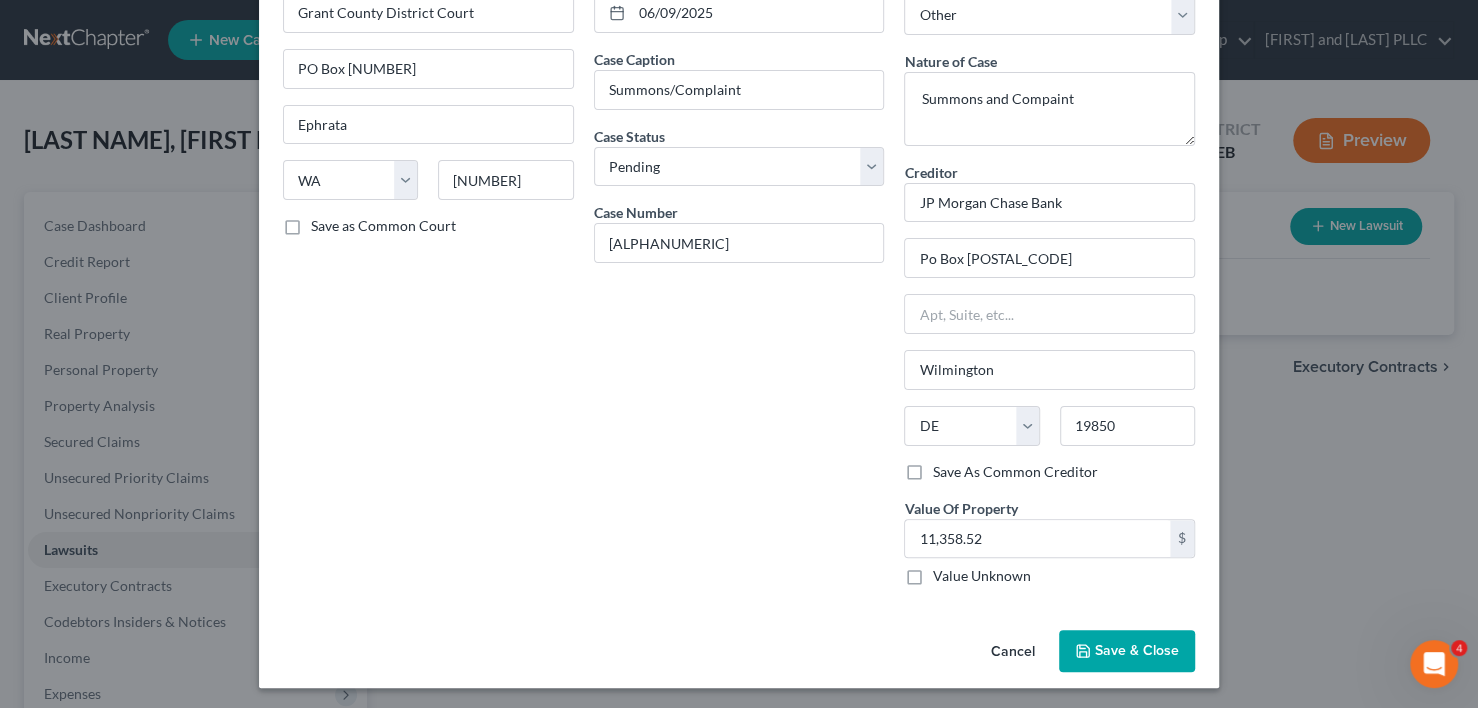 click on "Save & Close" at bounding box center (1137, 650) 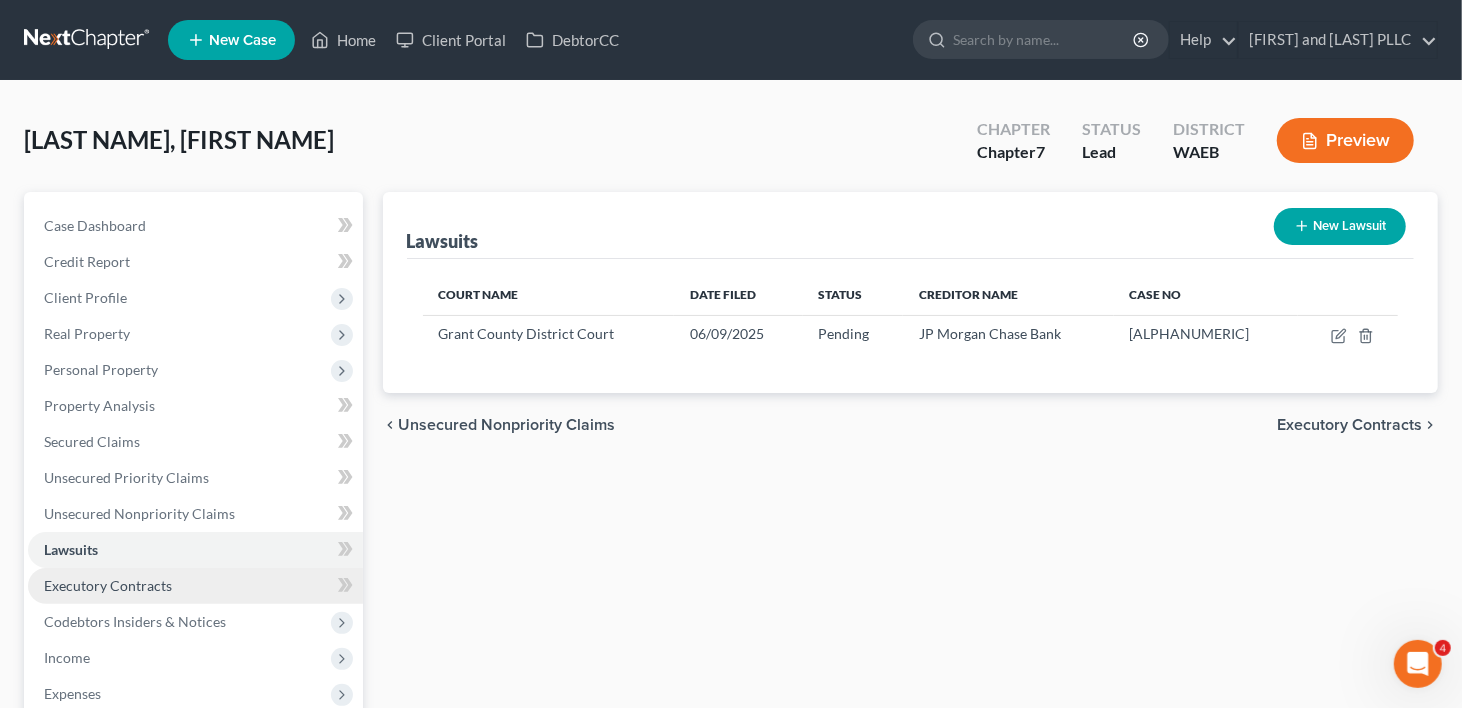 click on "Executory Contracts" at bounding box center (108, 585) 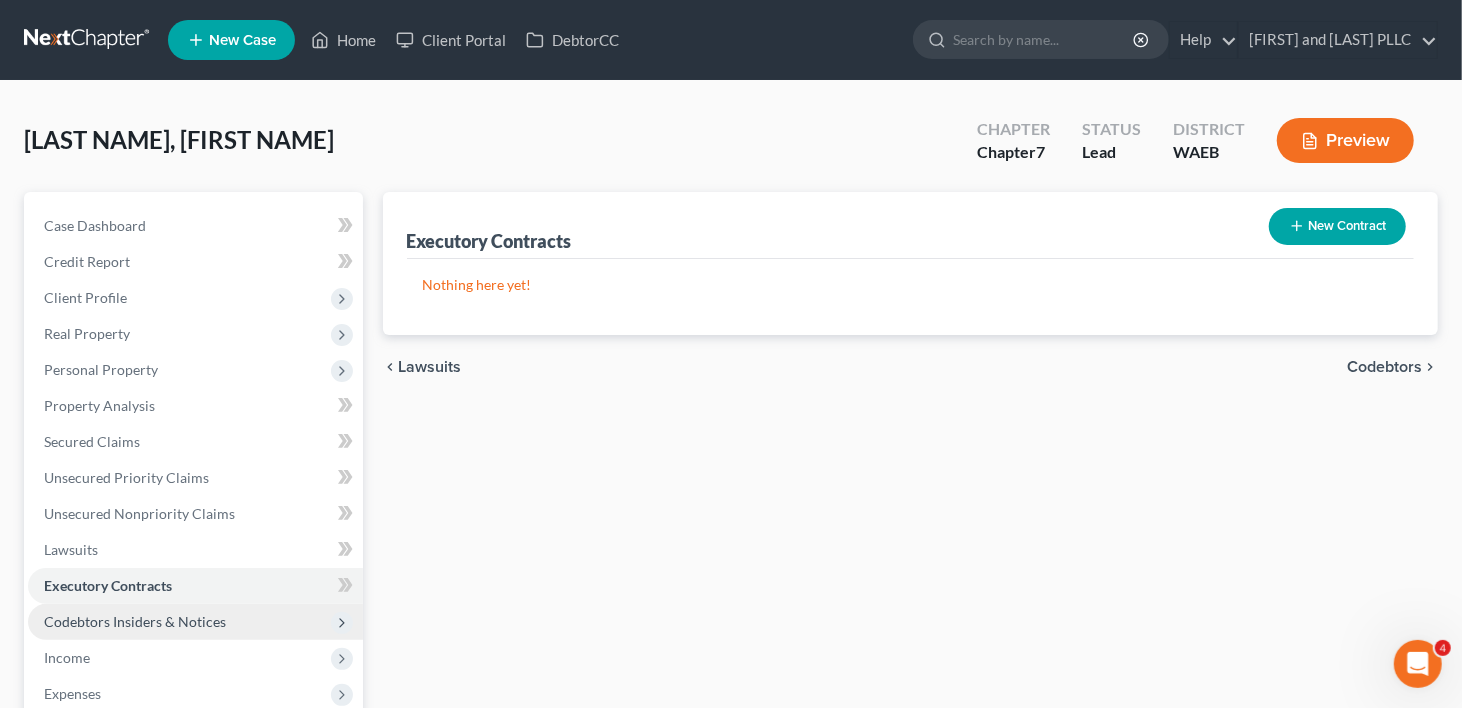 click on "Codebtors Insiders & Notices" at bounding box center (135, 621) 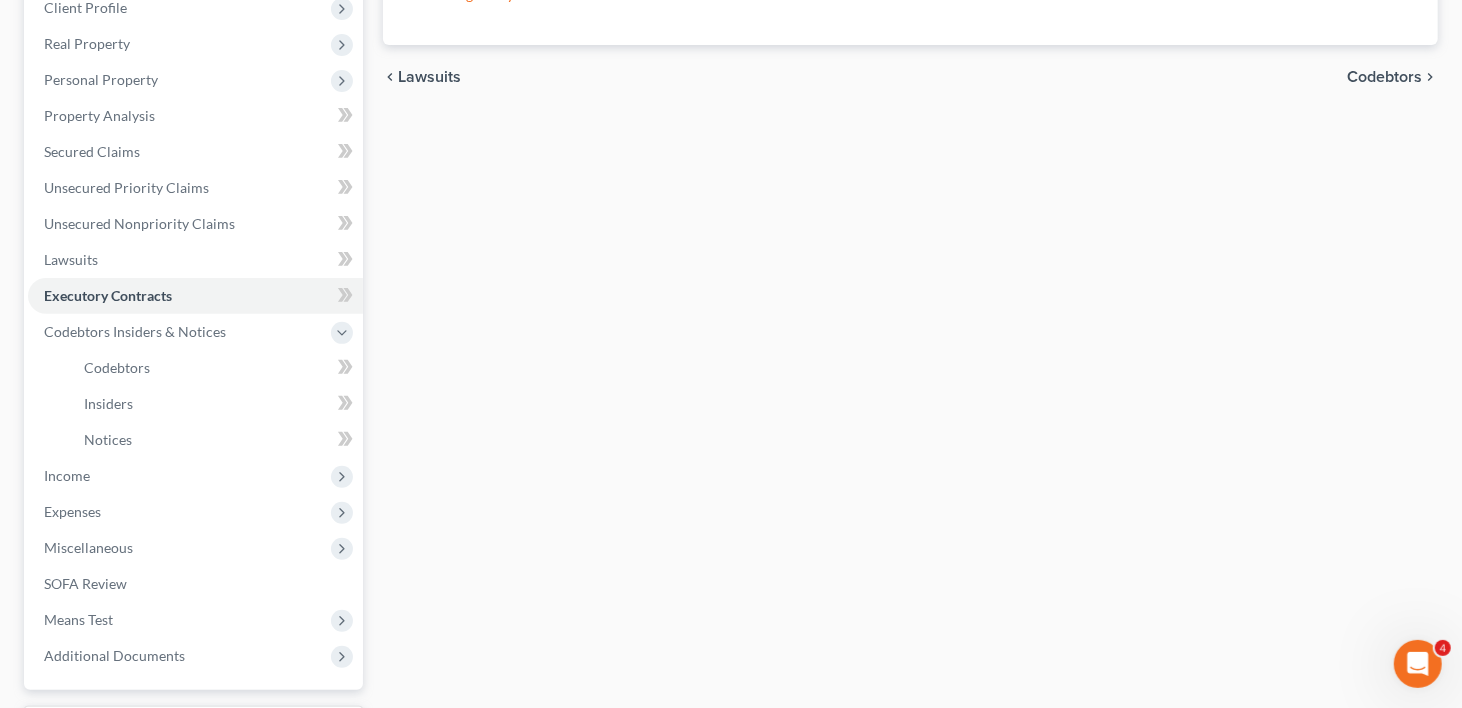 scroll, scrollTop: 300, scrollLeft: 0, axis: vertical 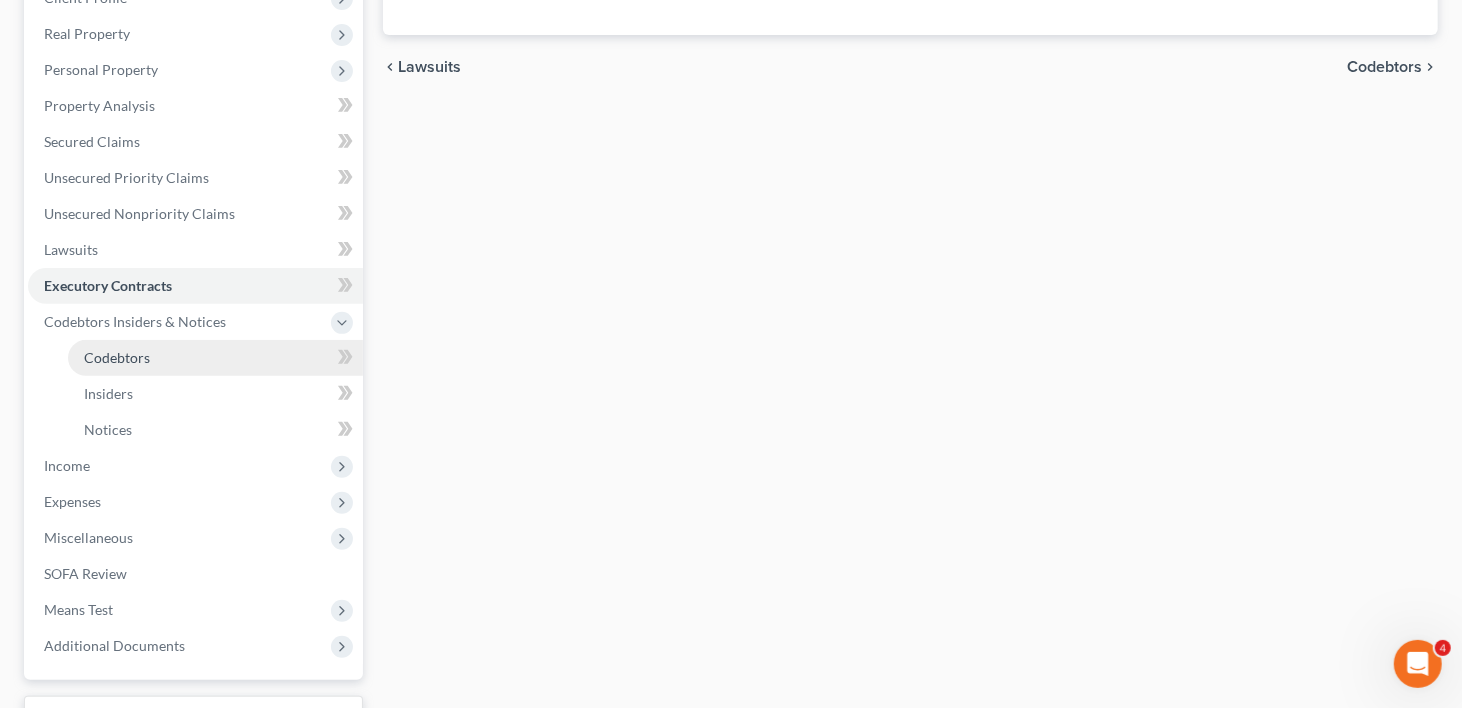 click on "Codebtors" at bounding box center [117, 357] 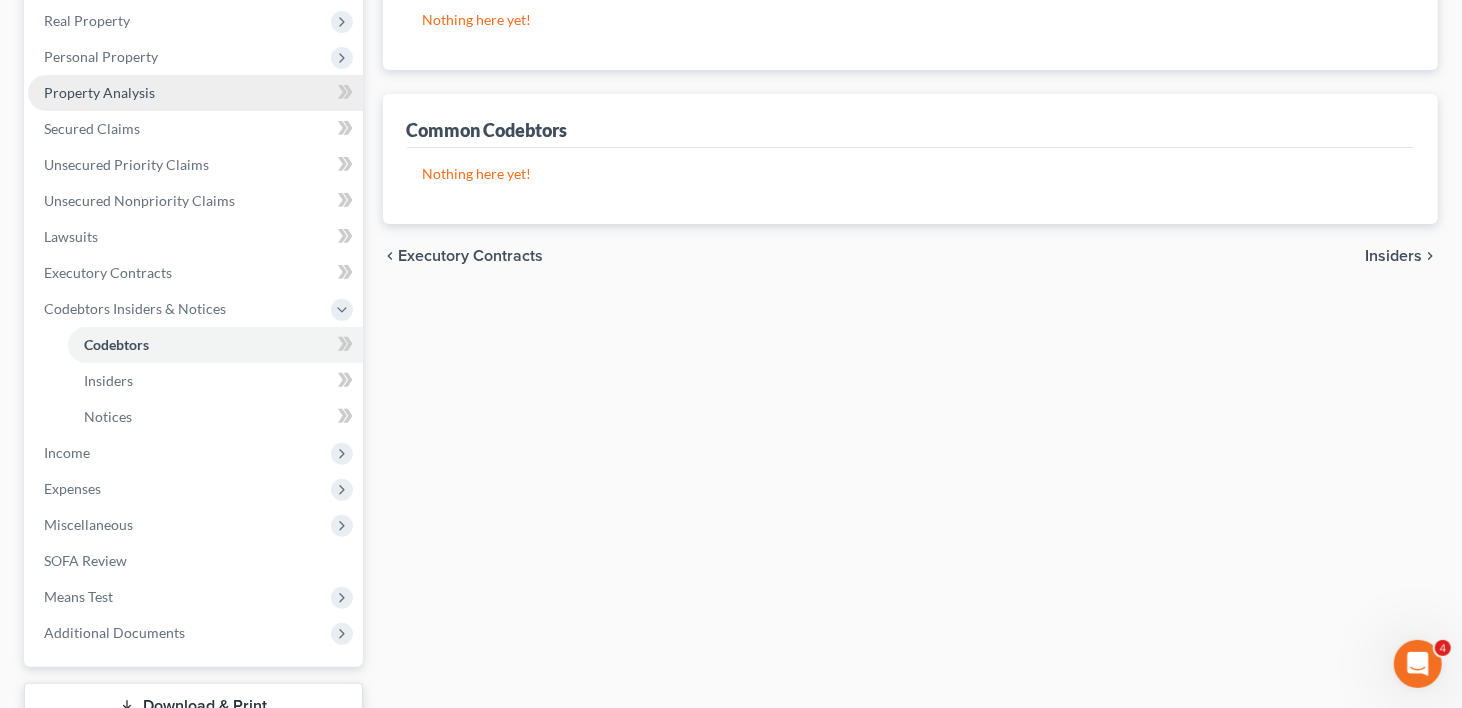 scroll, scrollTop: 400, scrollLeft: 0, axis: vertical 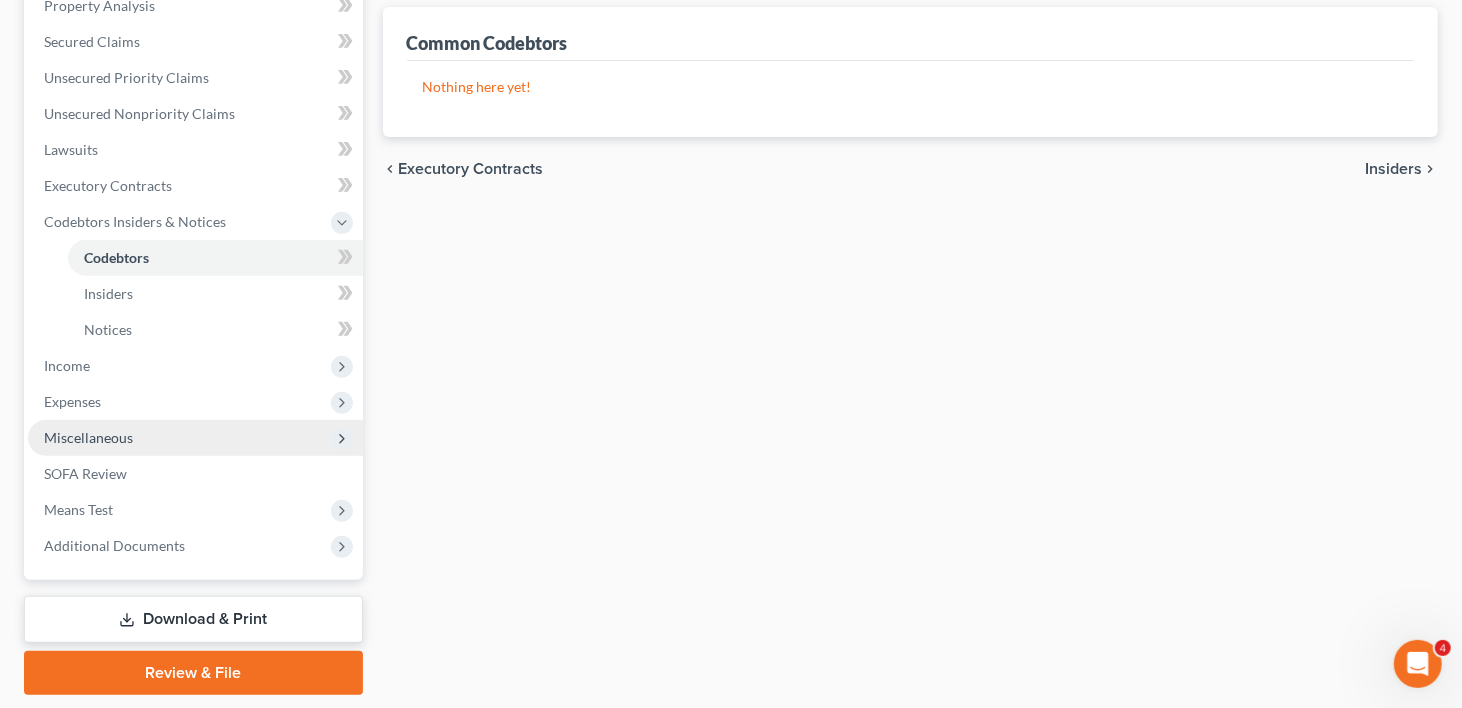 click on "Miscellaneous" at bounding box center (195, 438) 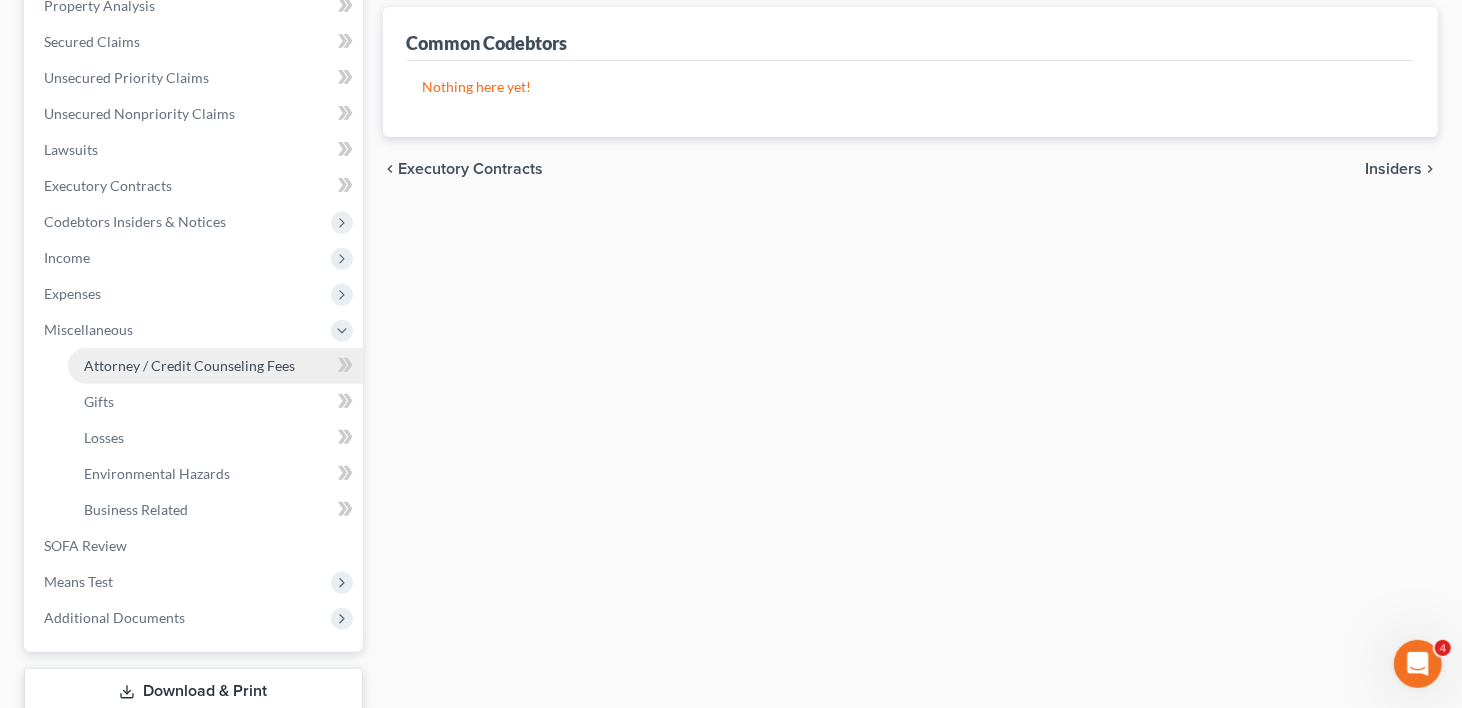 click on "Attorney / Credit Counseling Fees" at bounding box center [189, 365] 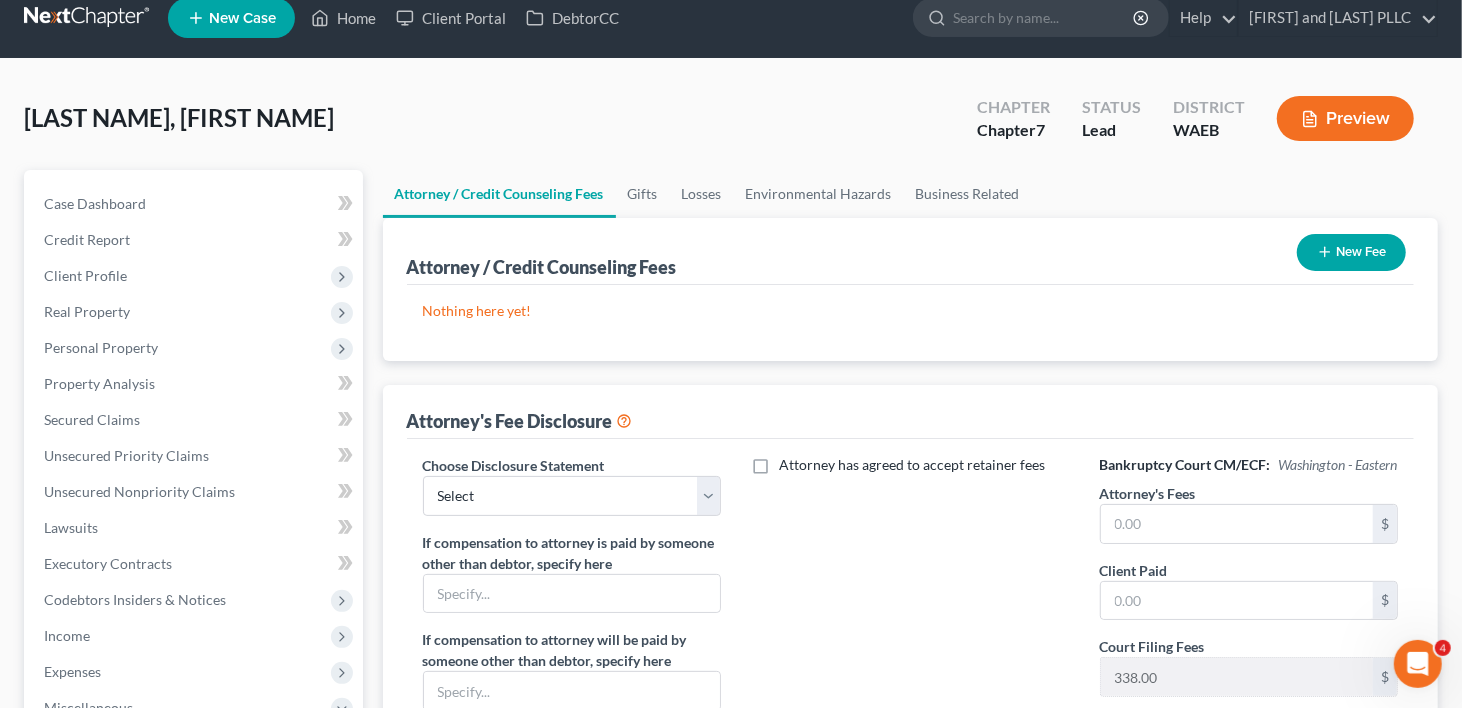 scroll, scrollTop: 0, scrollLeft: 0, axis: both 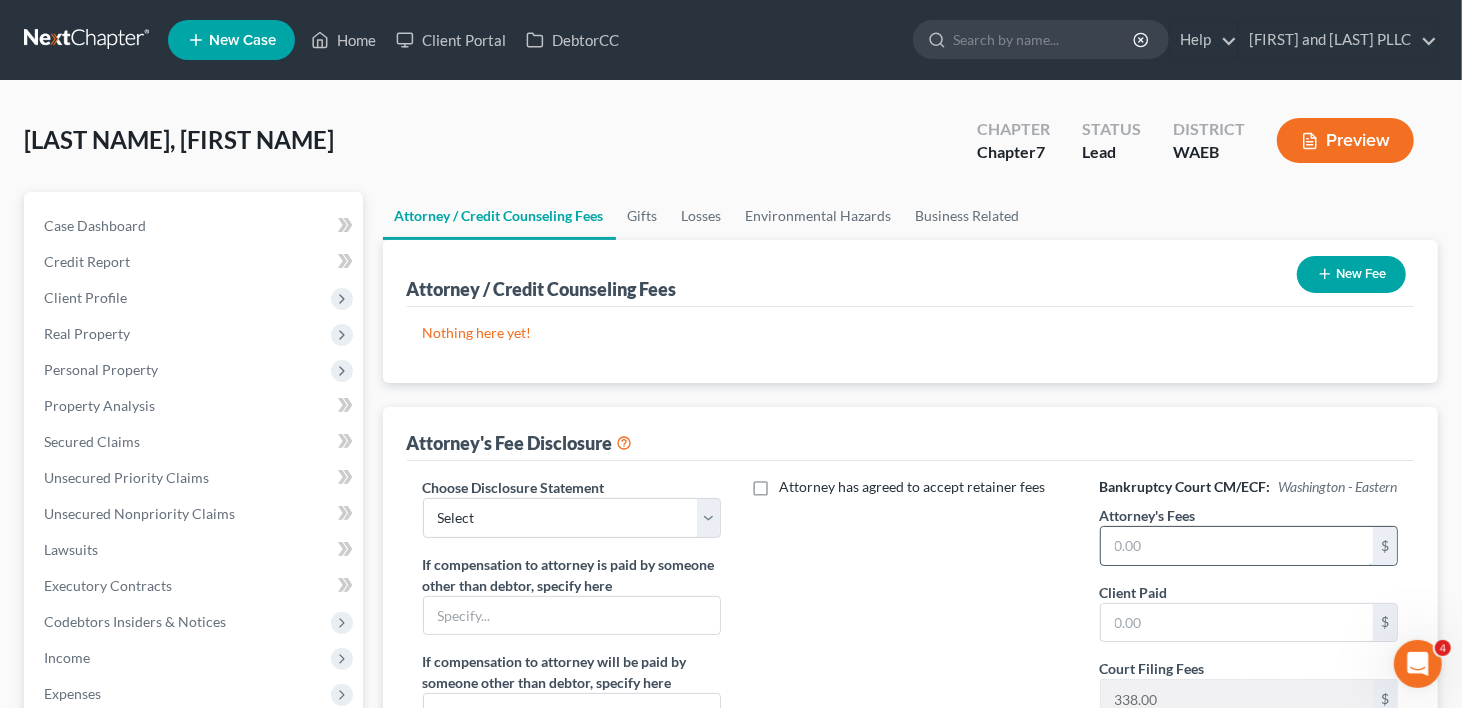 click at bounding box center (1237, 546) 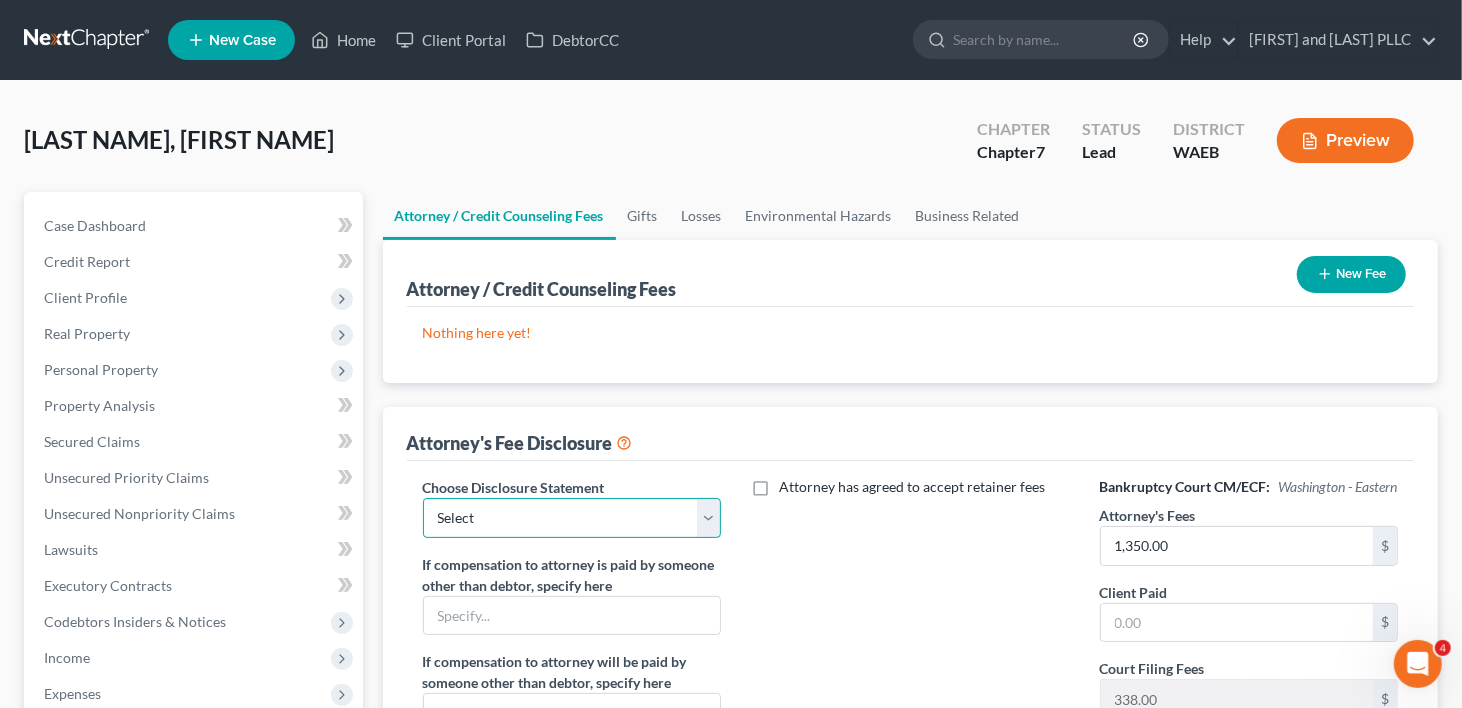 click on "Select Chapter 7 Chapter 13" at bounding box center (572, 518) 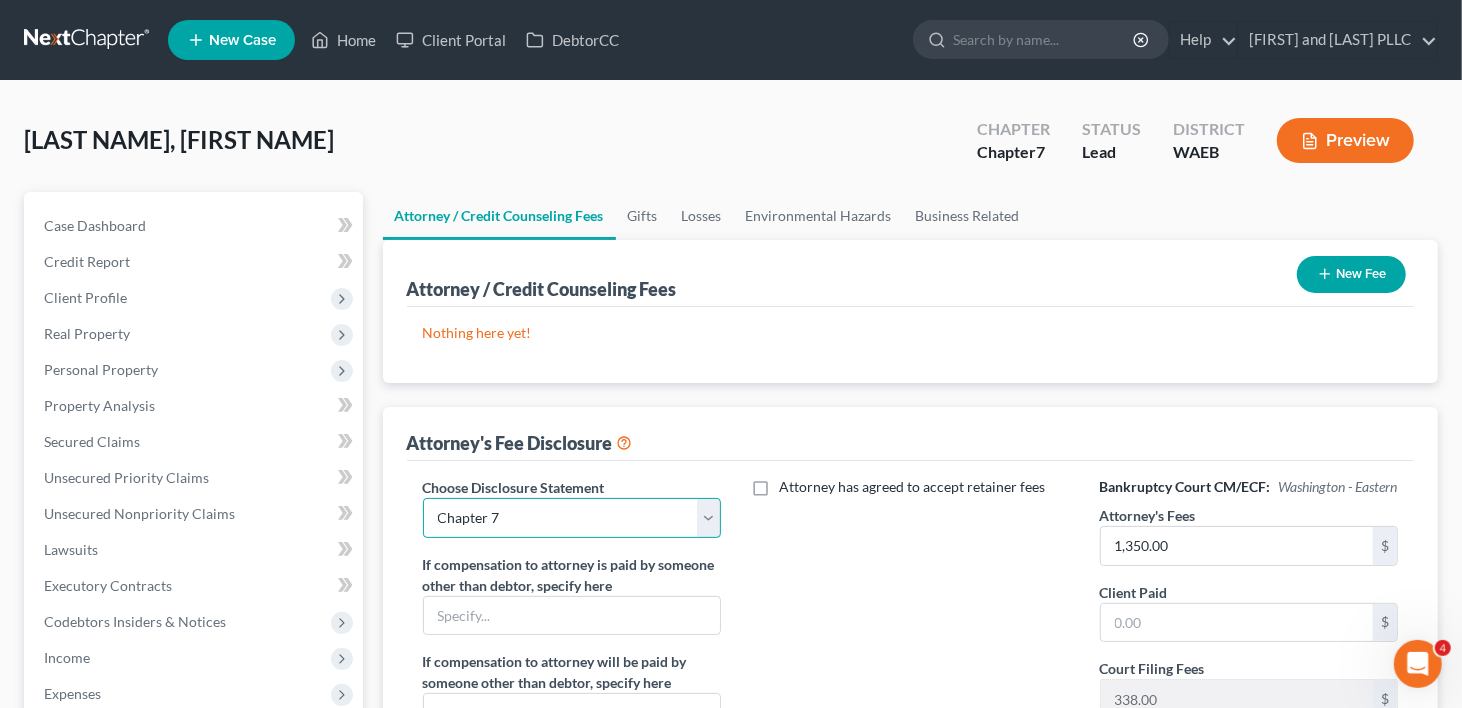 click on "Select Chapter 7 Chapter 13" at bounding box center (572, 518) 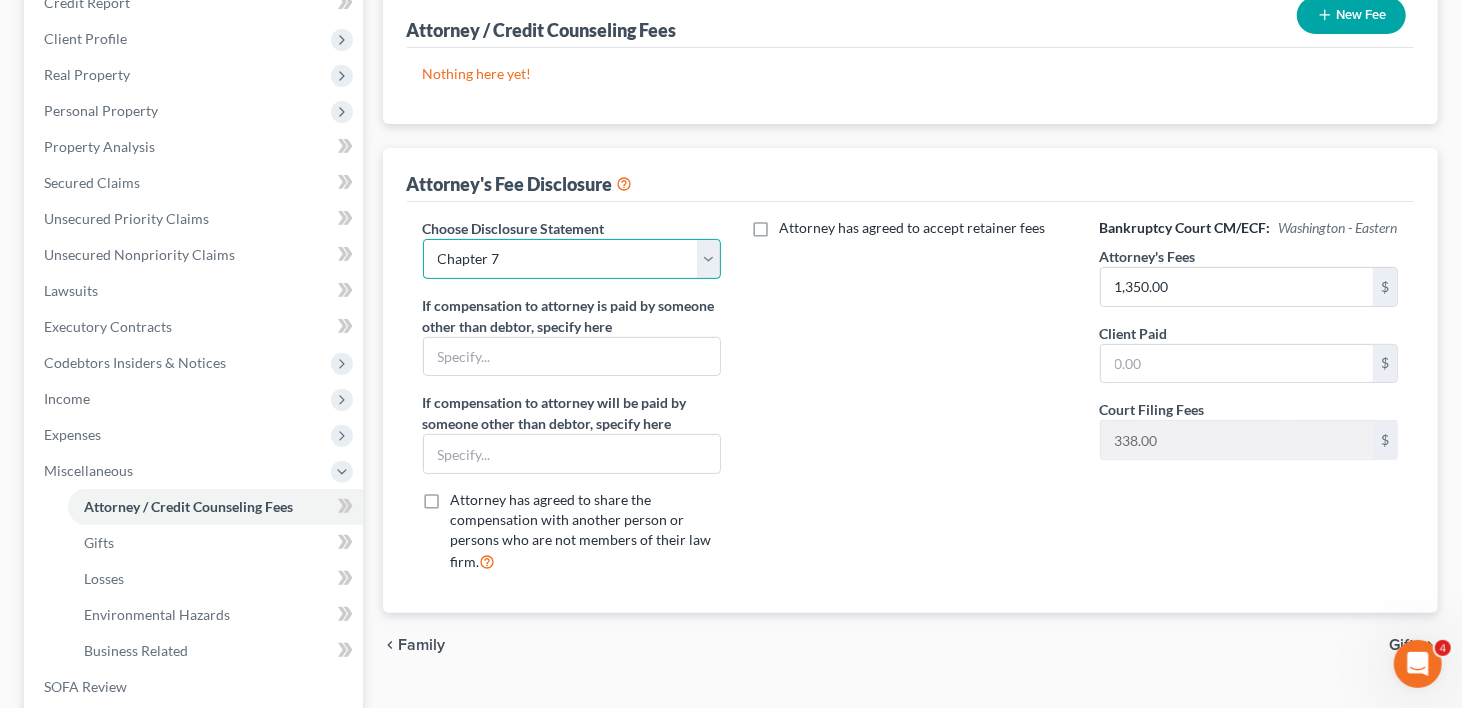 scroll, scrollTop: 500, scrollLeft: 0, axis: vertical 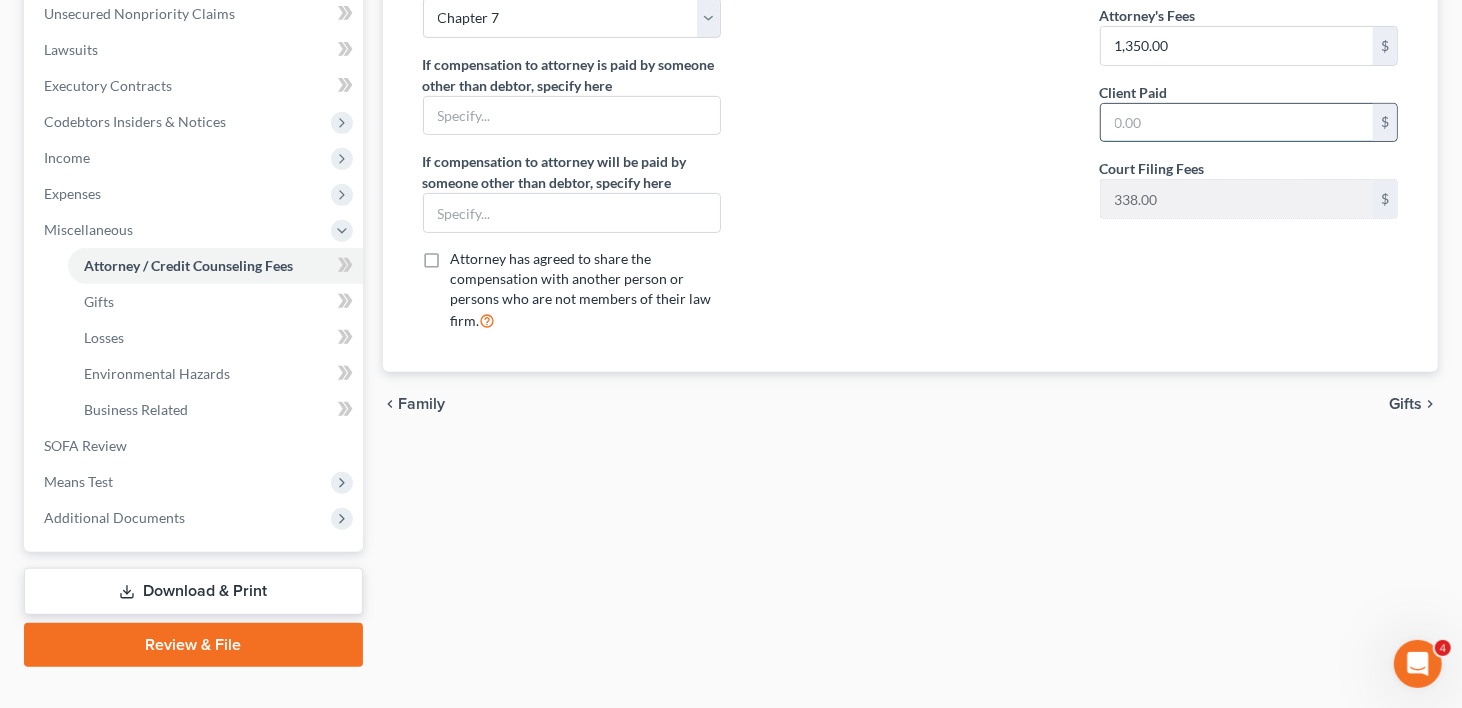 click at bounding box center [1237, 123] 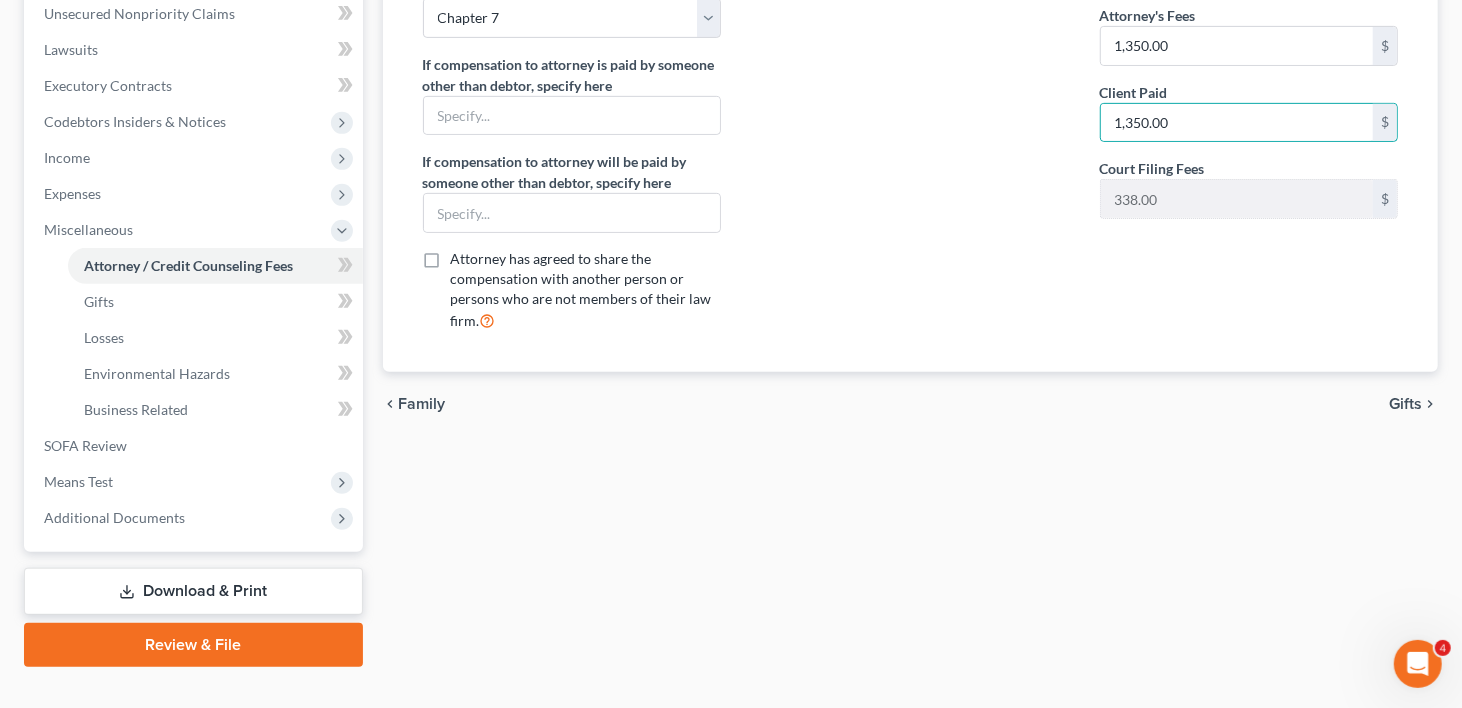 click on "Attorney has agreed to accept retainer fees" at bounding box center (910, 162) 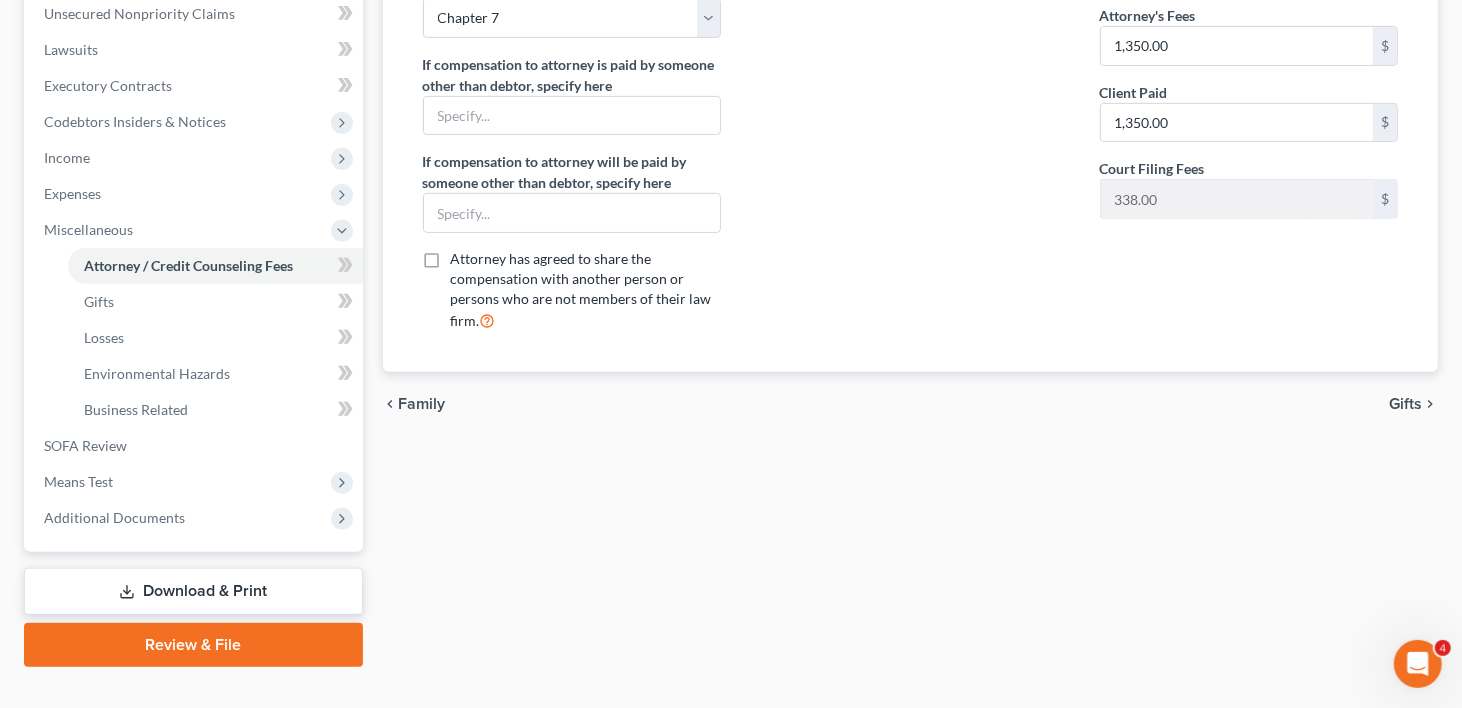 scroll, scrollTop: 0, scrollLeft: 0, axis: both 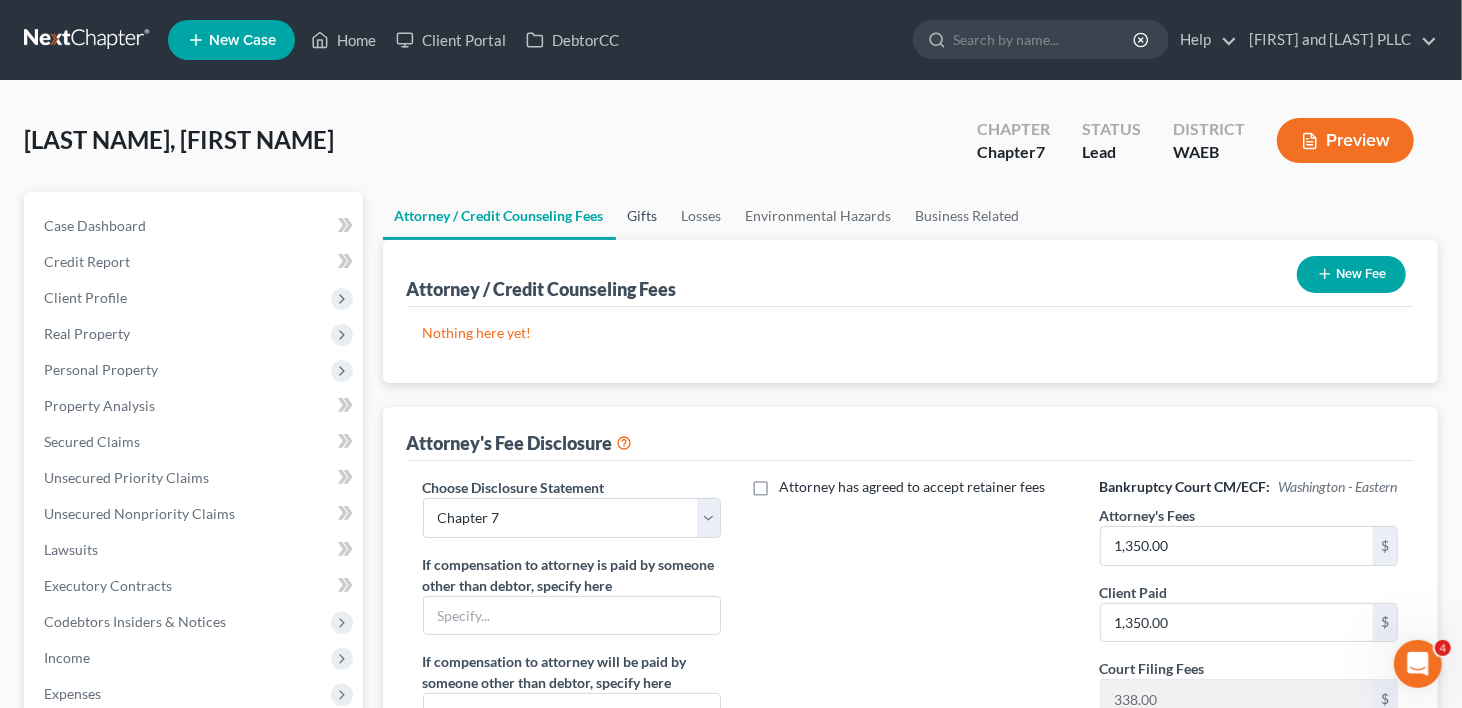 click on "Gifts" at bounding box center (643, 216) 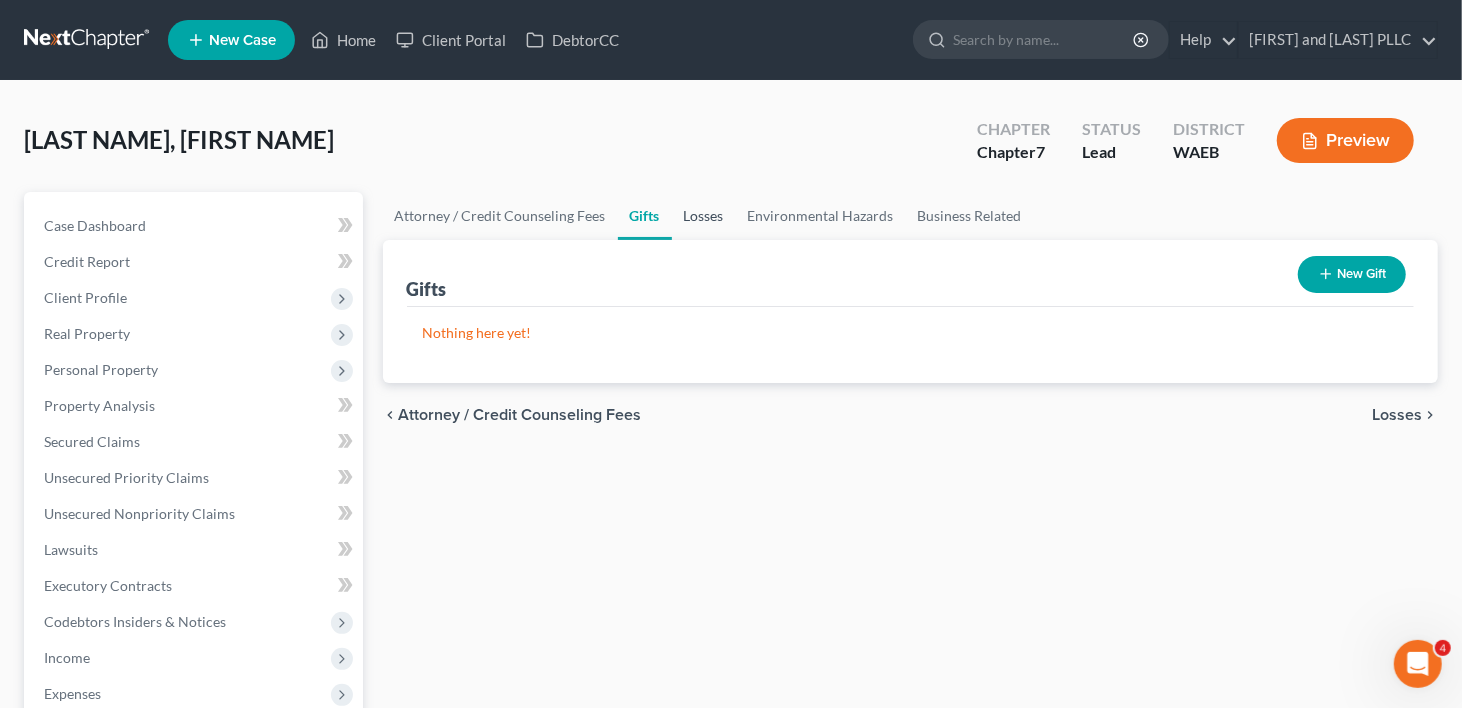 click on "Losses" at bounding box center [704, 216] 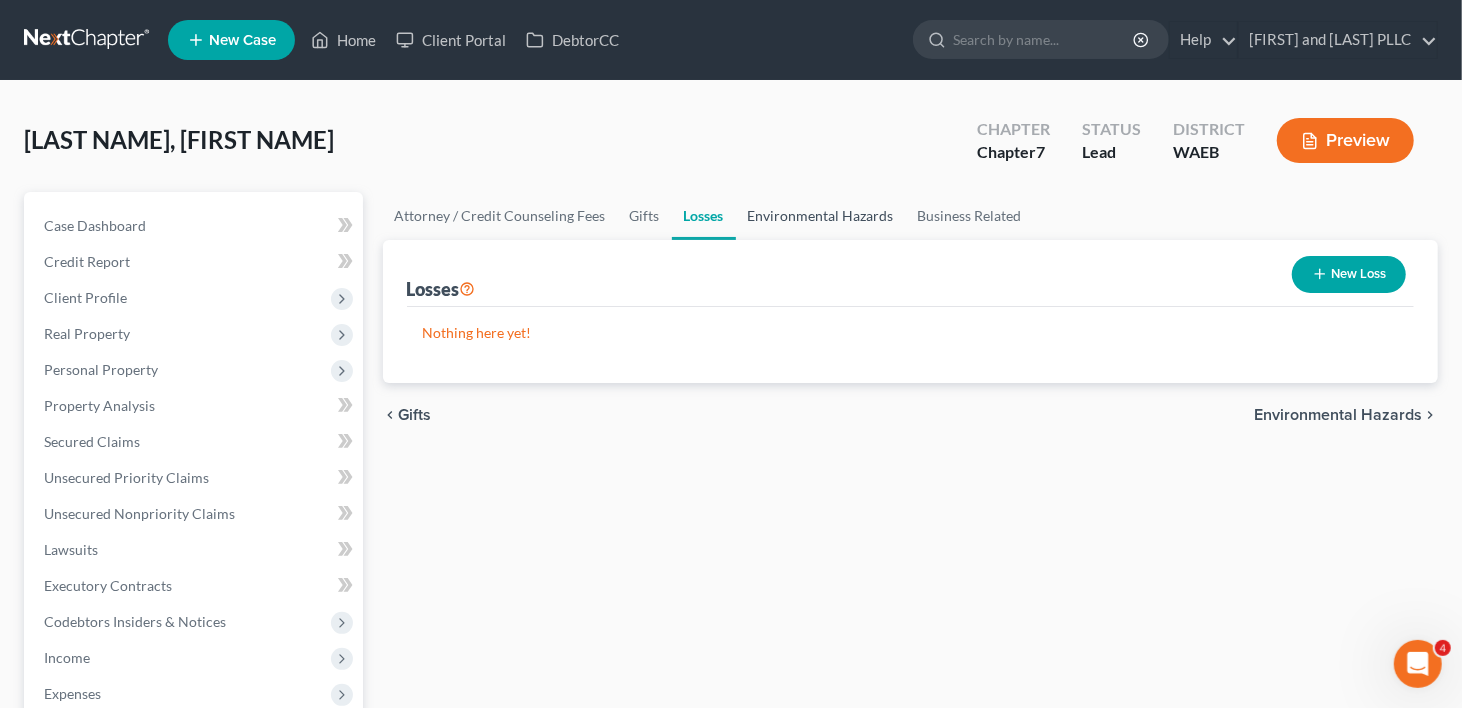 click on "Environmental Hazards" at bounding box center (821, 216) 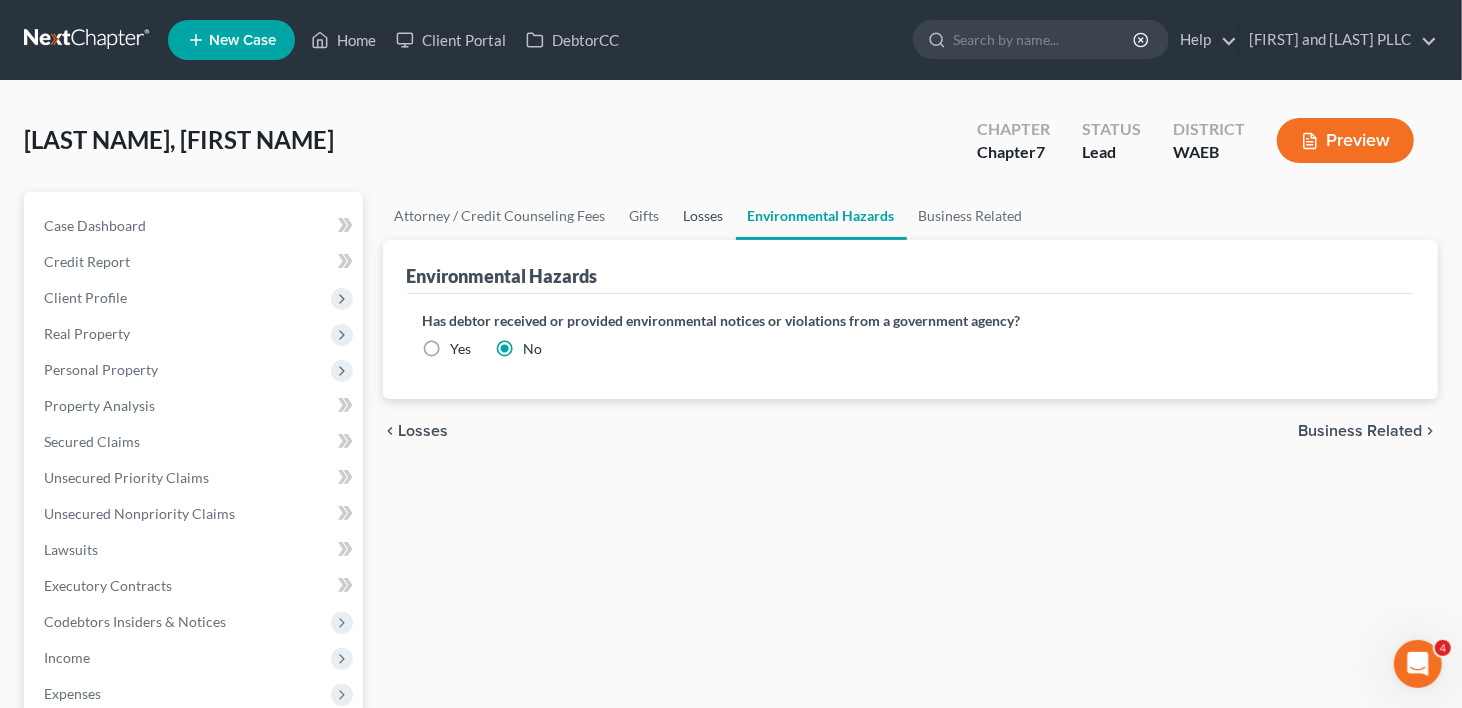 click on "Losses" at bounding box center (704, 216) 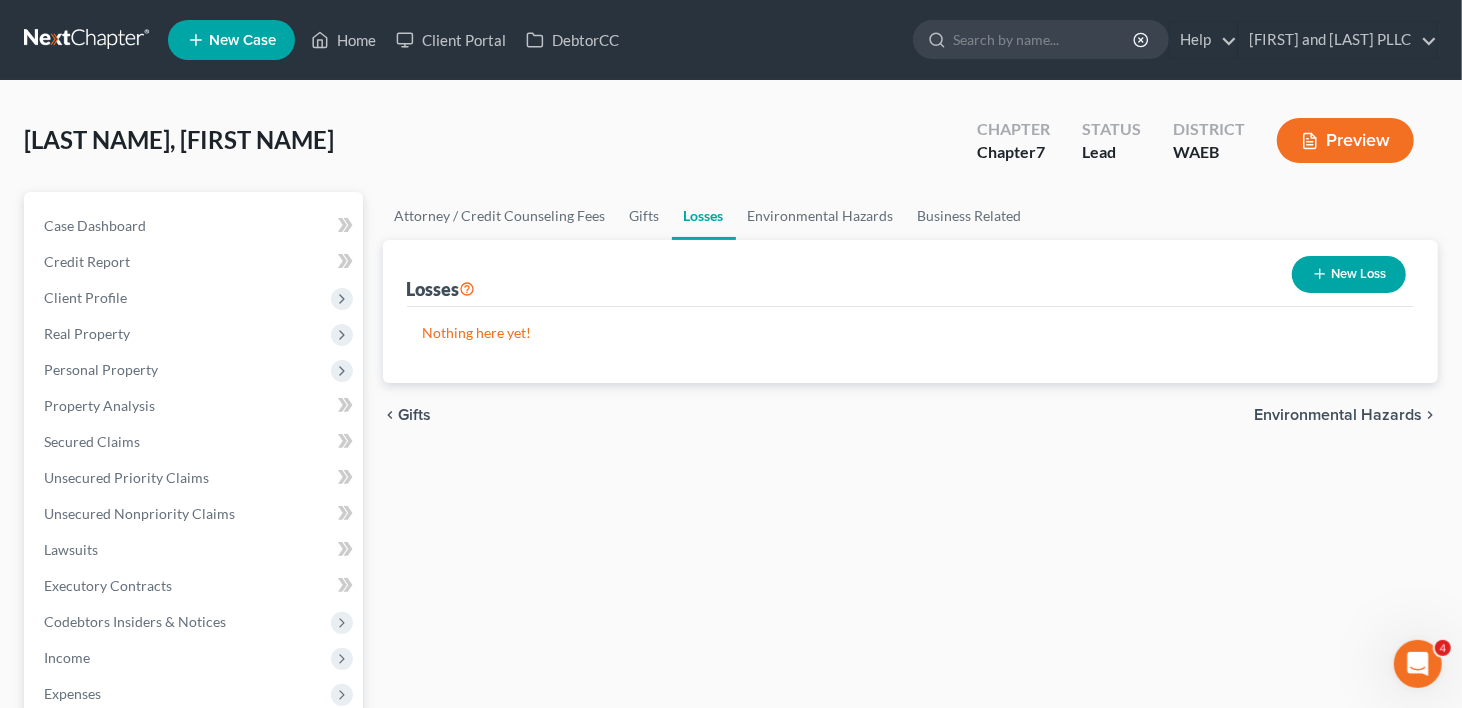 click on "New Loss" at bounding box center (1349, 274) 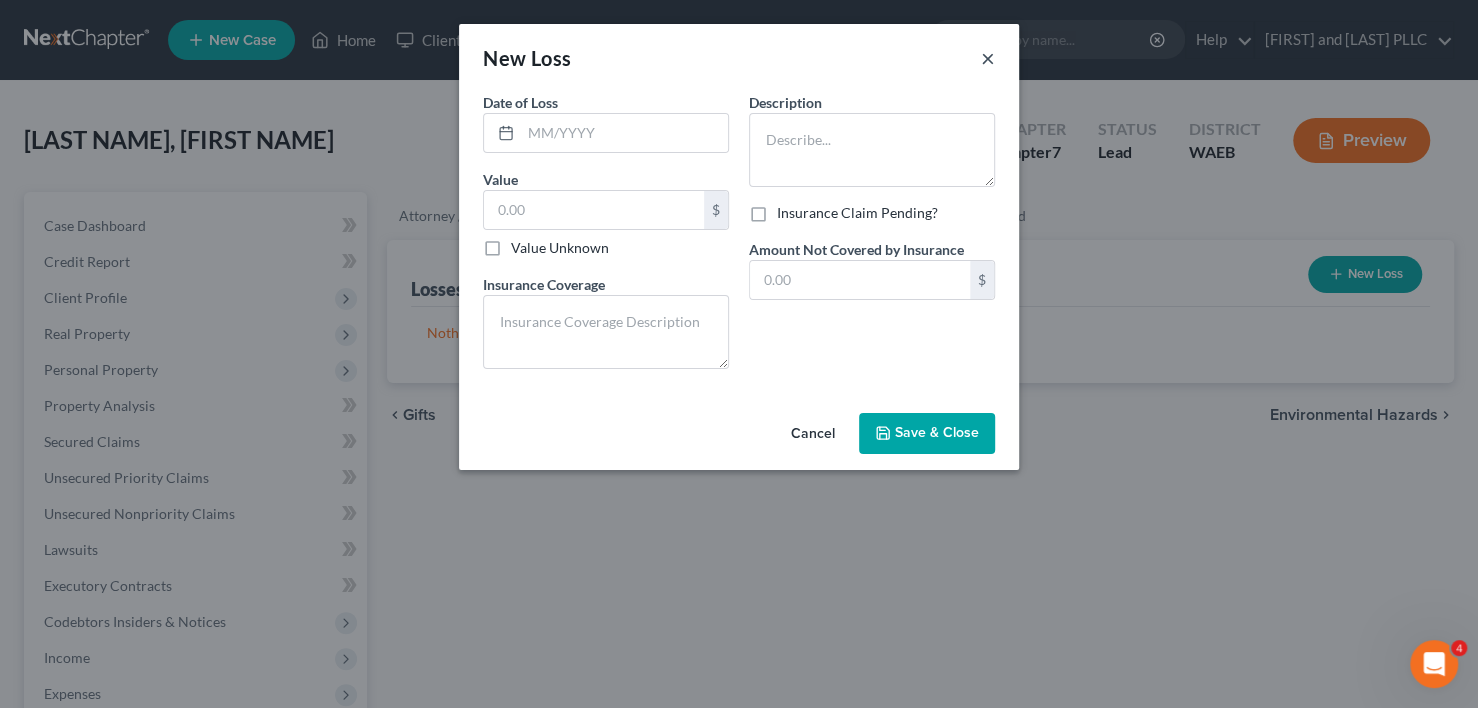 click on "×" at bounding box center [988, 58] 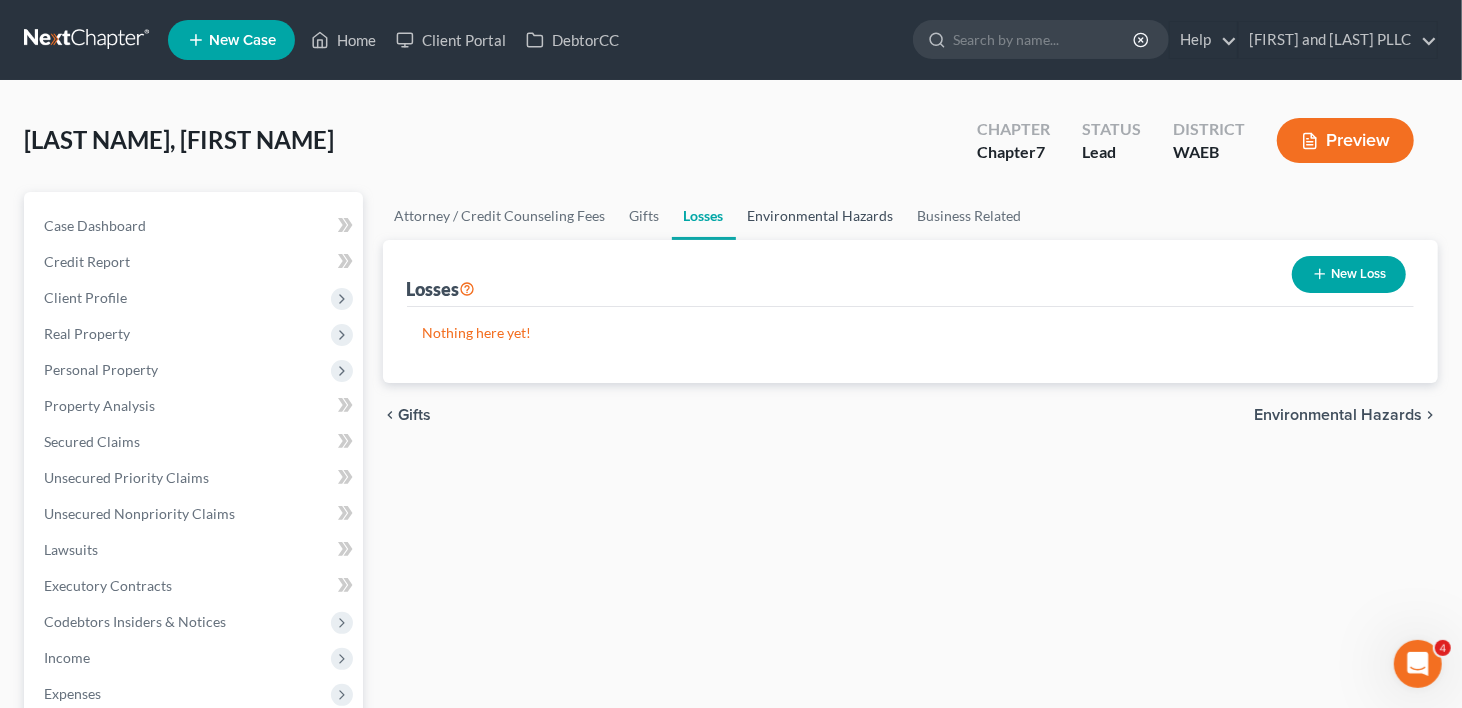 click on "Environmental Hazards" at bounding box center [821, 216] 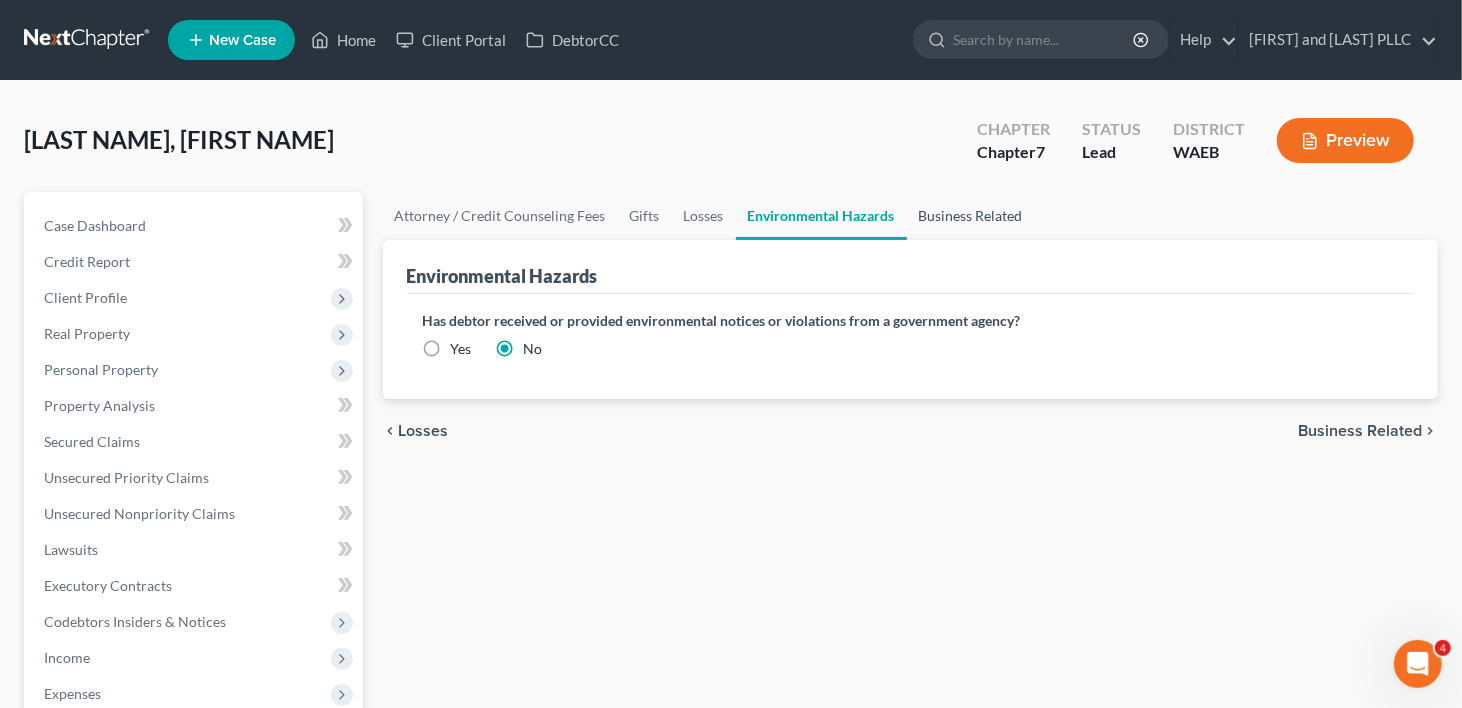 click on "Business Related" at bounding box center [971, 216] 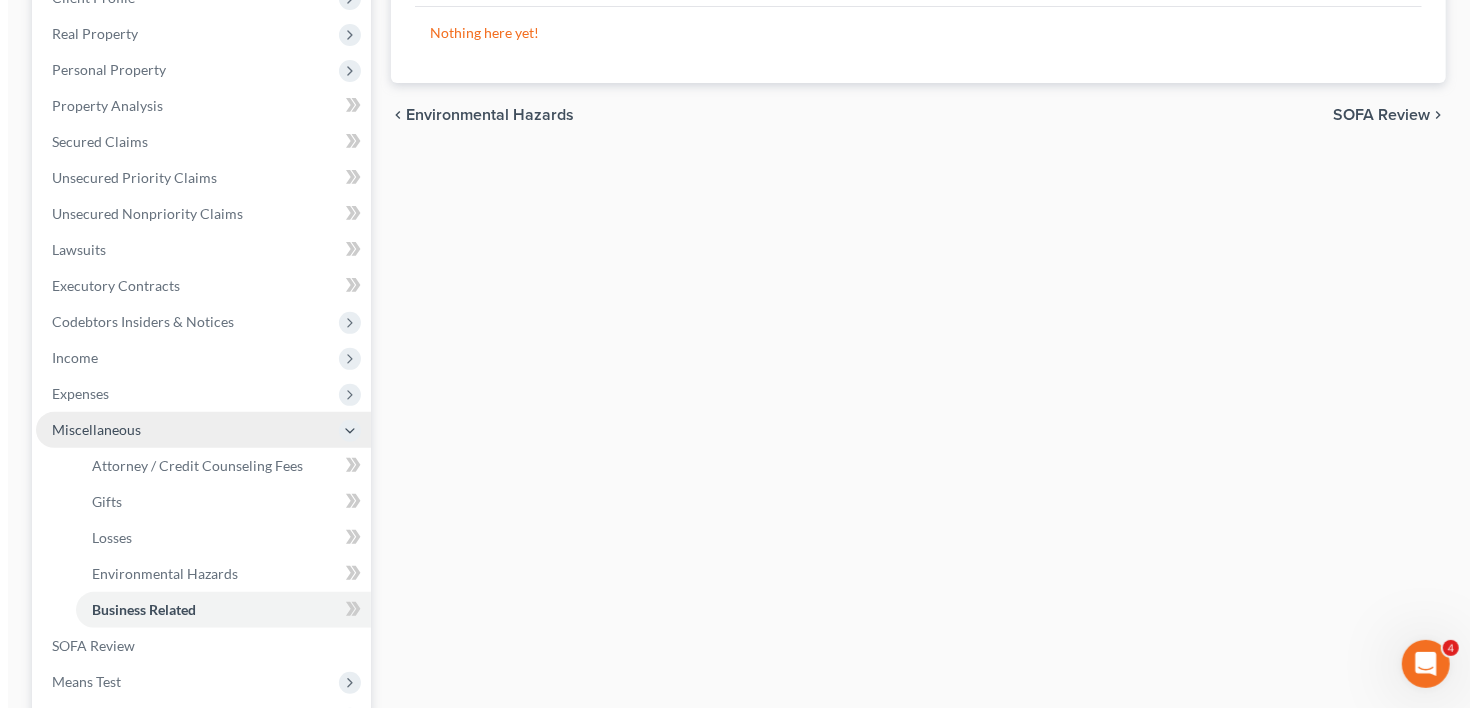 scroll, scrollTop: 0, scrollLeft: 0, axis: both 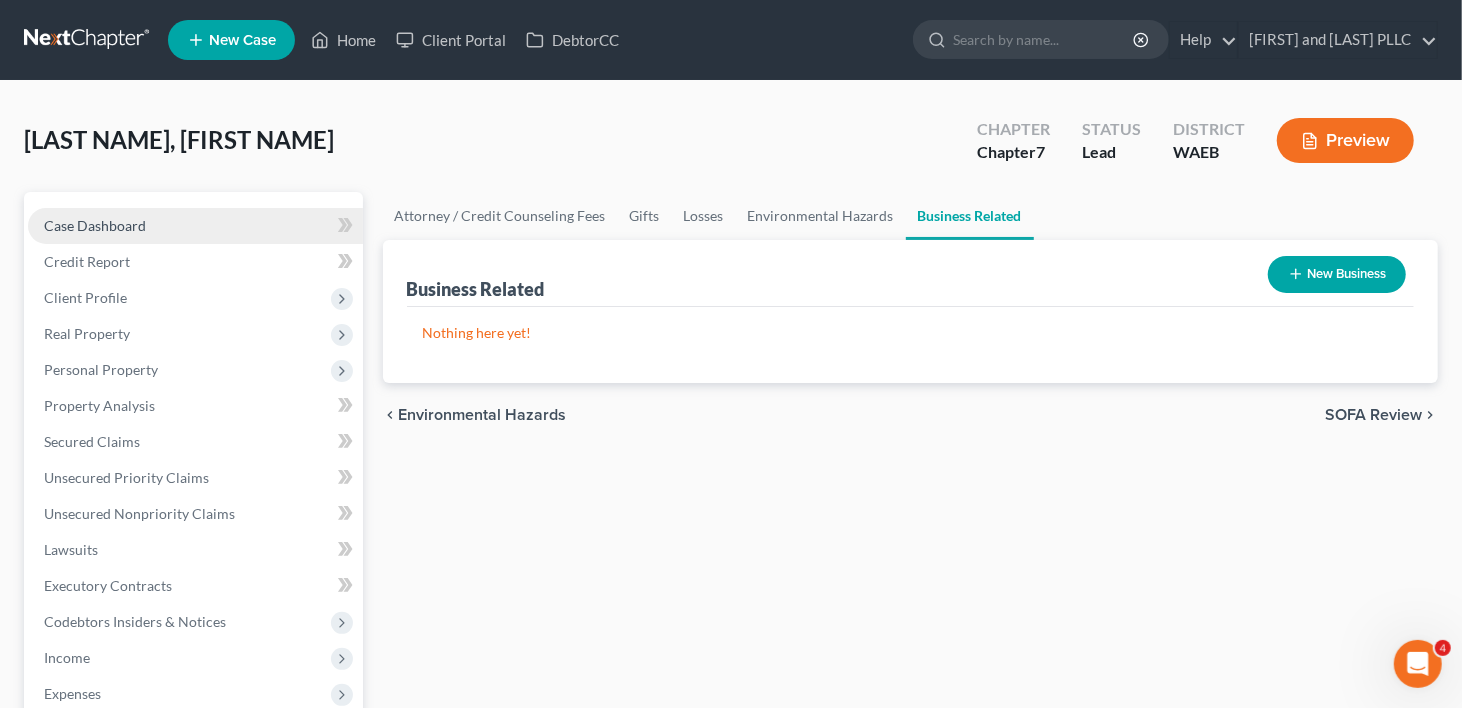 click on "Case Dashboard" at bounding box center (95, 225) 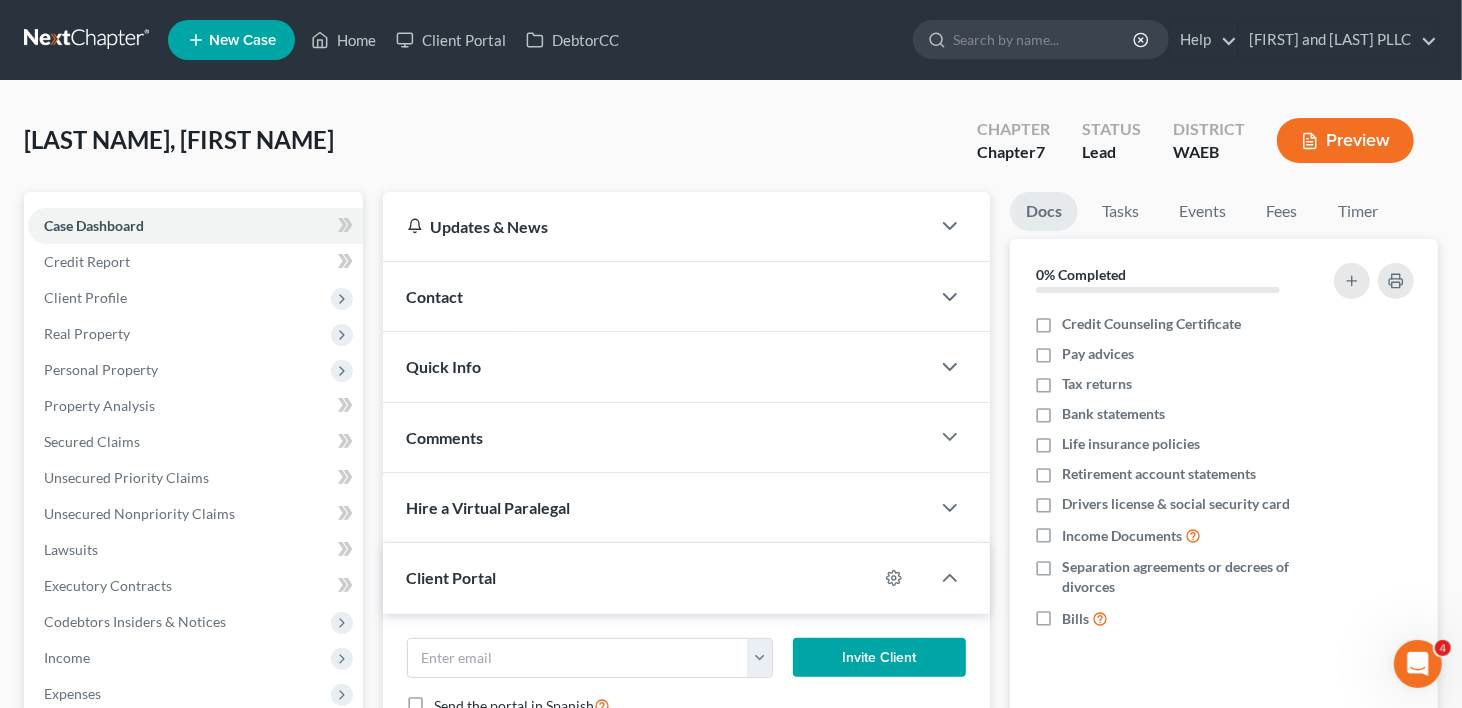 click 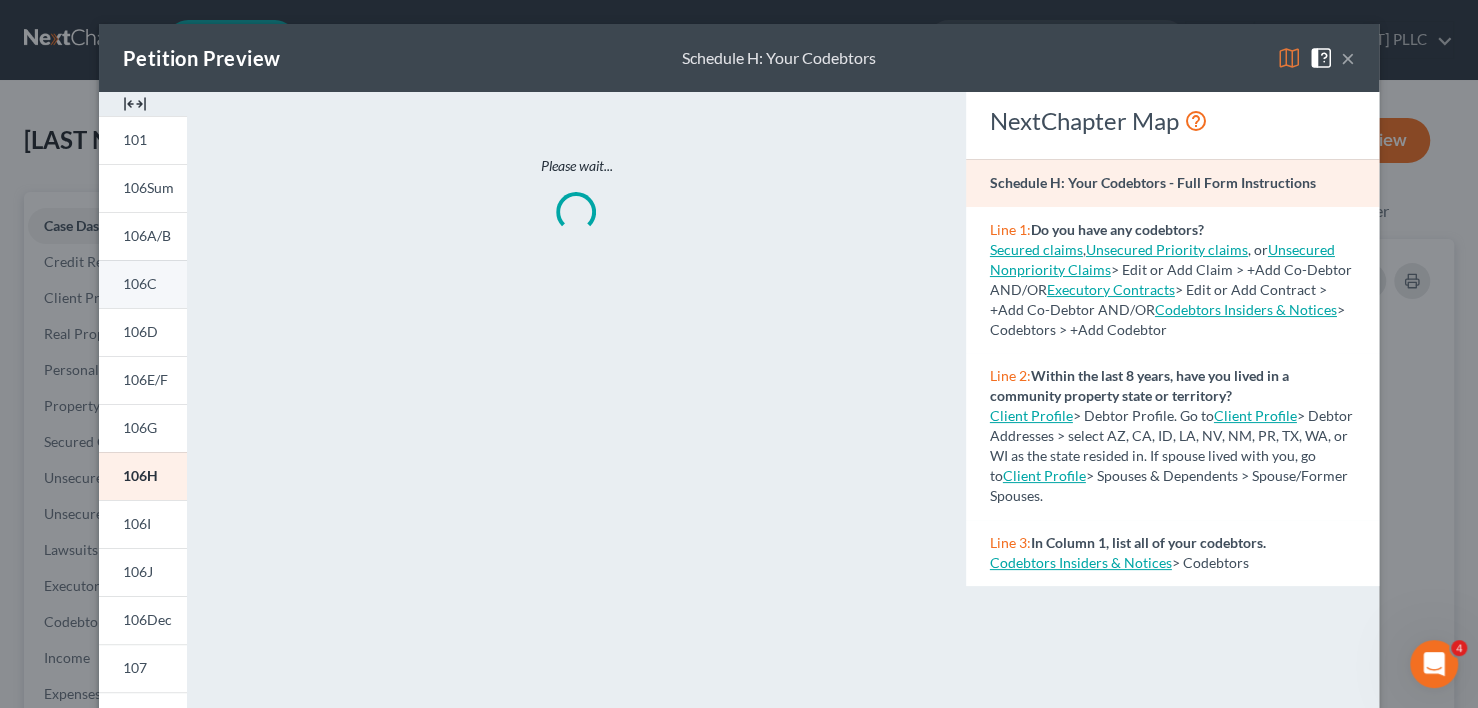 click on "106C" at bounding box center [140, 283] 